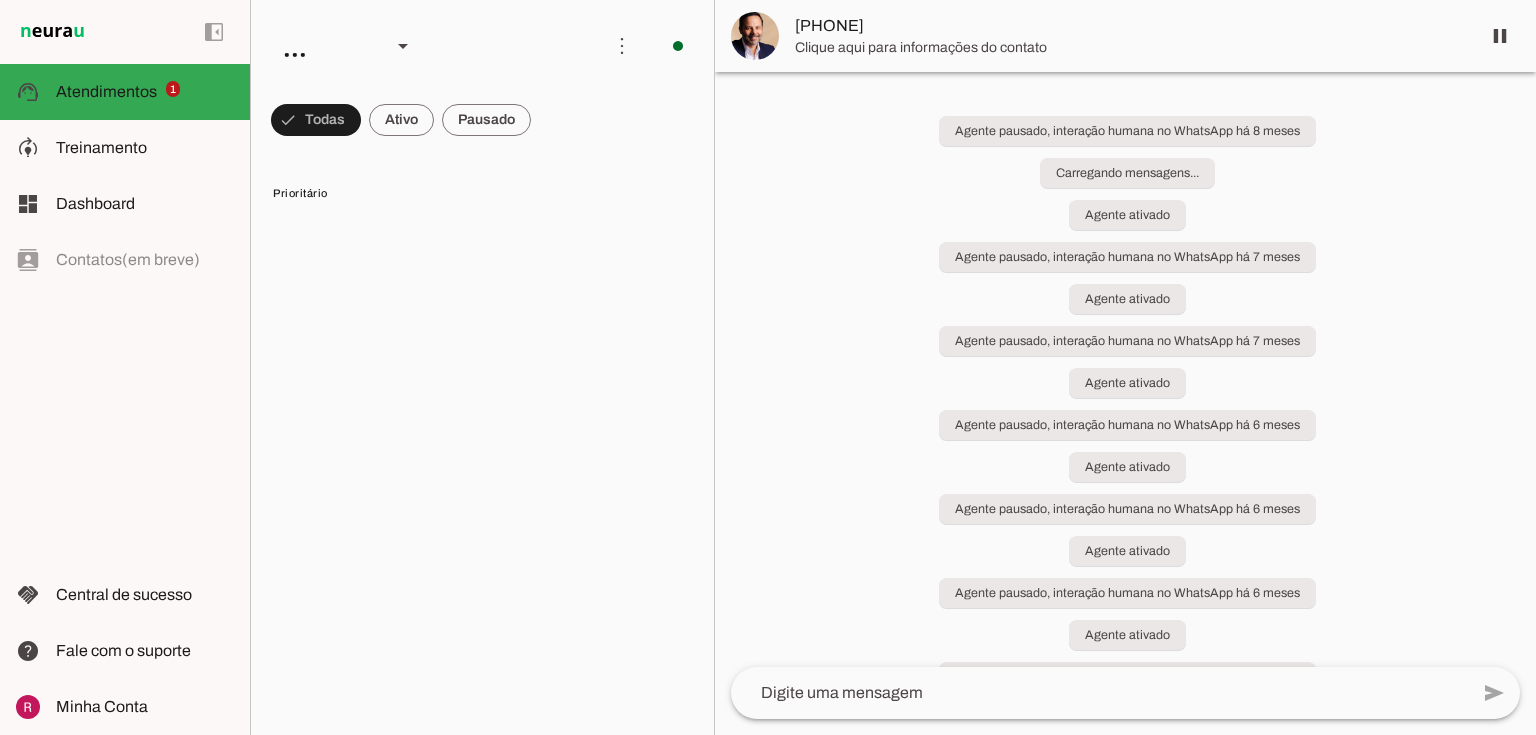 scroll, scrollTop: 0, scrollLeft: 0, axis: both 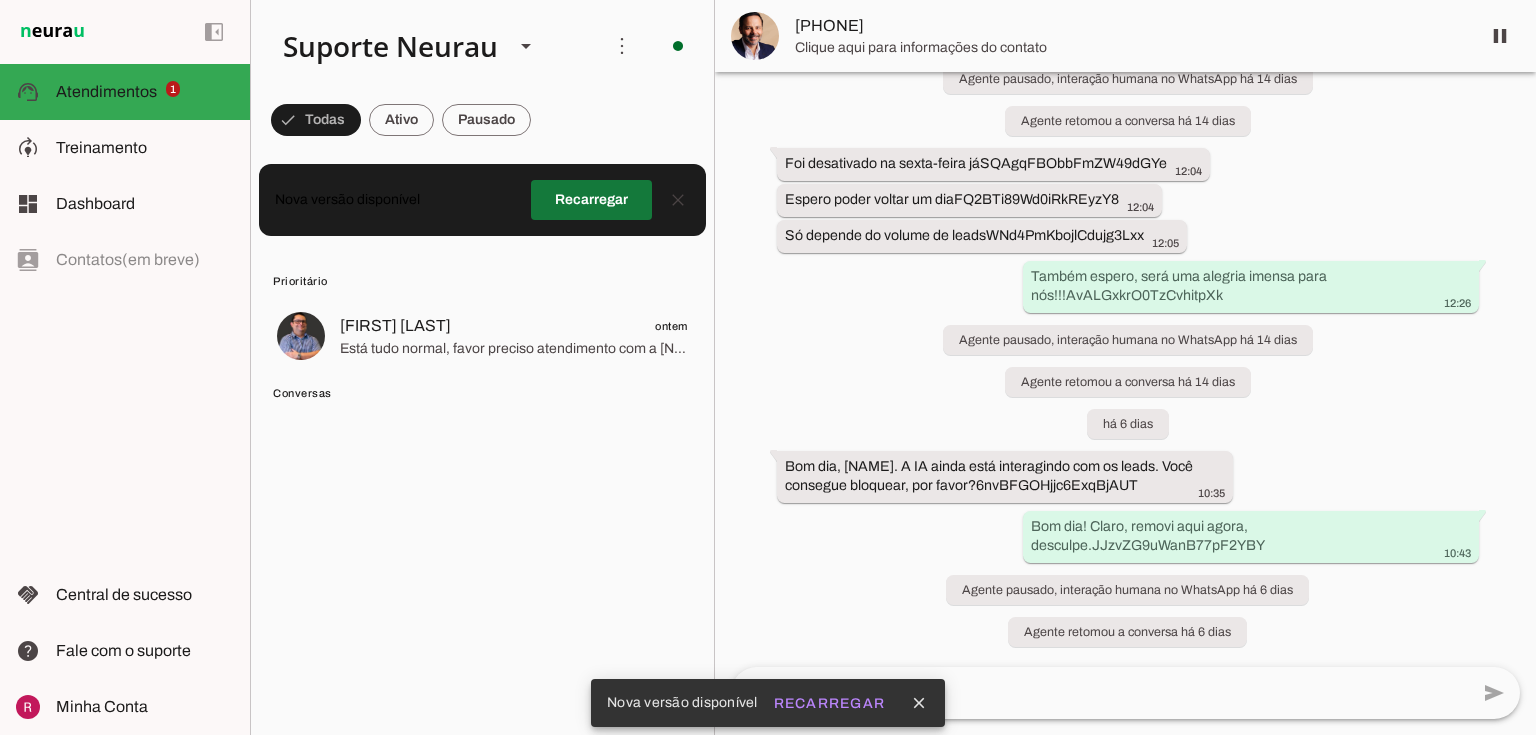 click at bounding box center [591, 200] 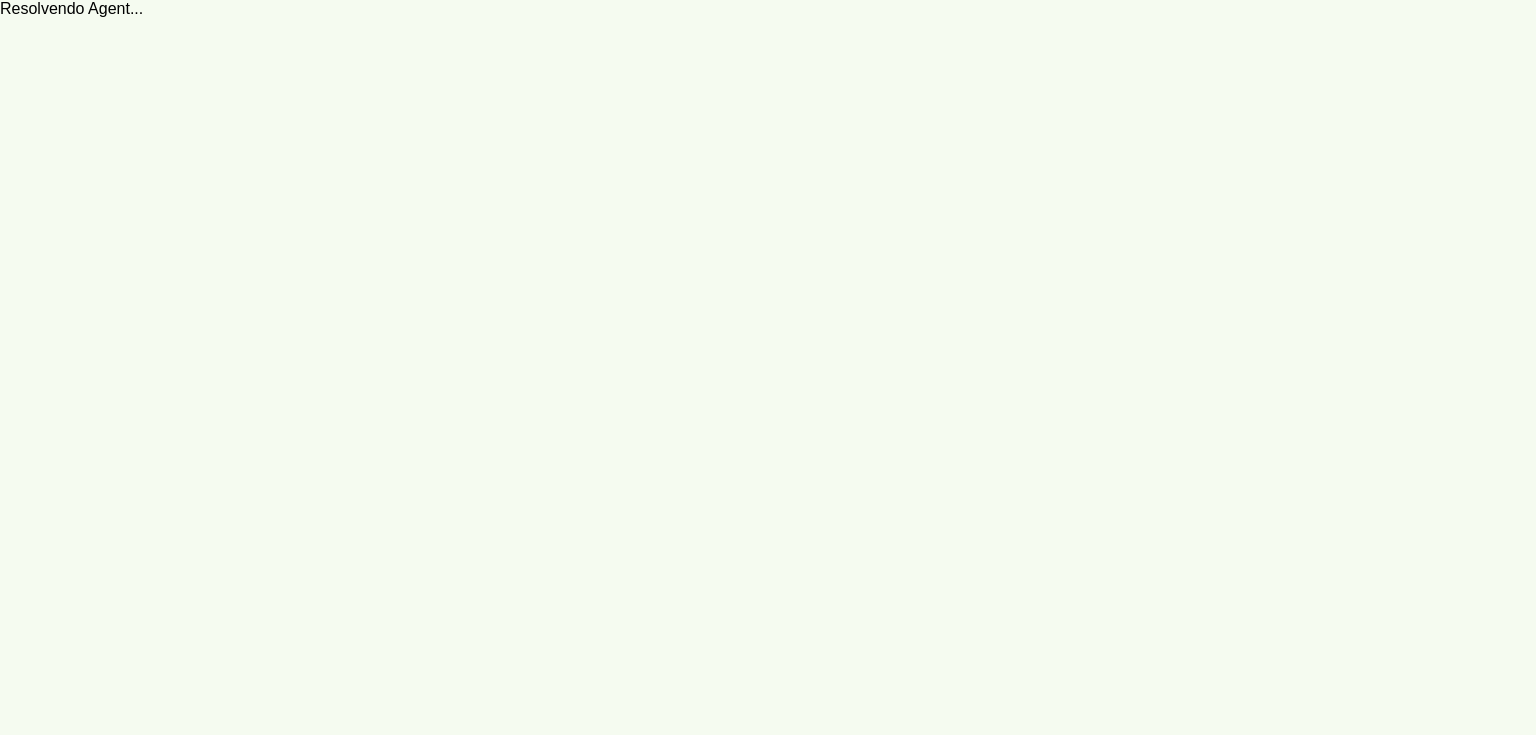 scroll, scrollTop: 0, scrollLeft: 0, axis: both 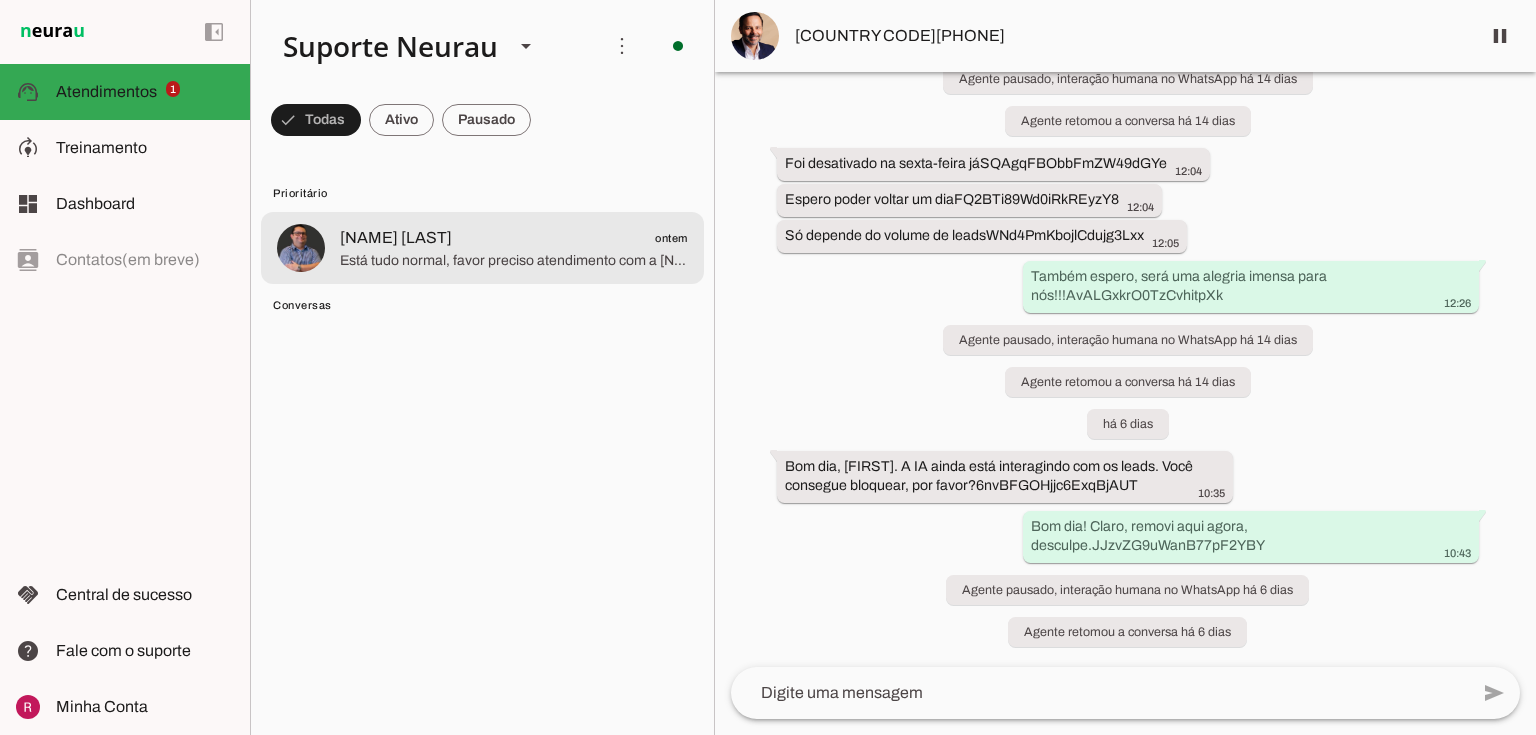 click on "[NAME] [LAST]
ontem
Está tudo normal, favor preciso atendimento com a [NAME]." at bounding box center [482, 248] 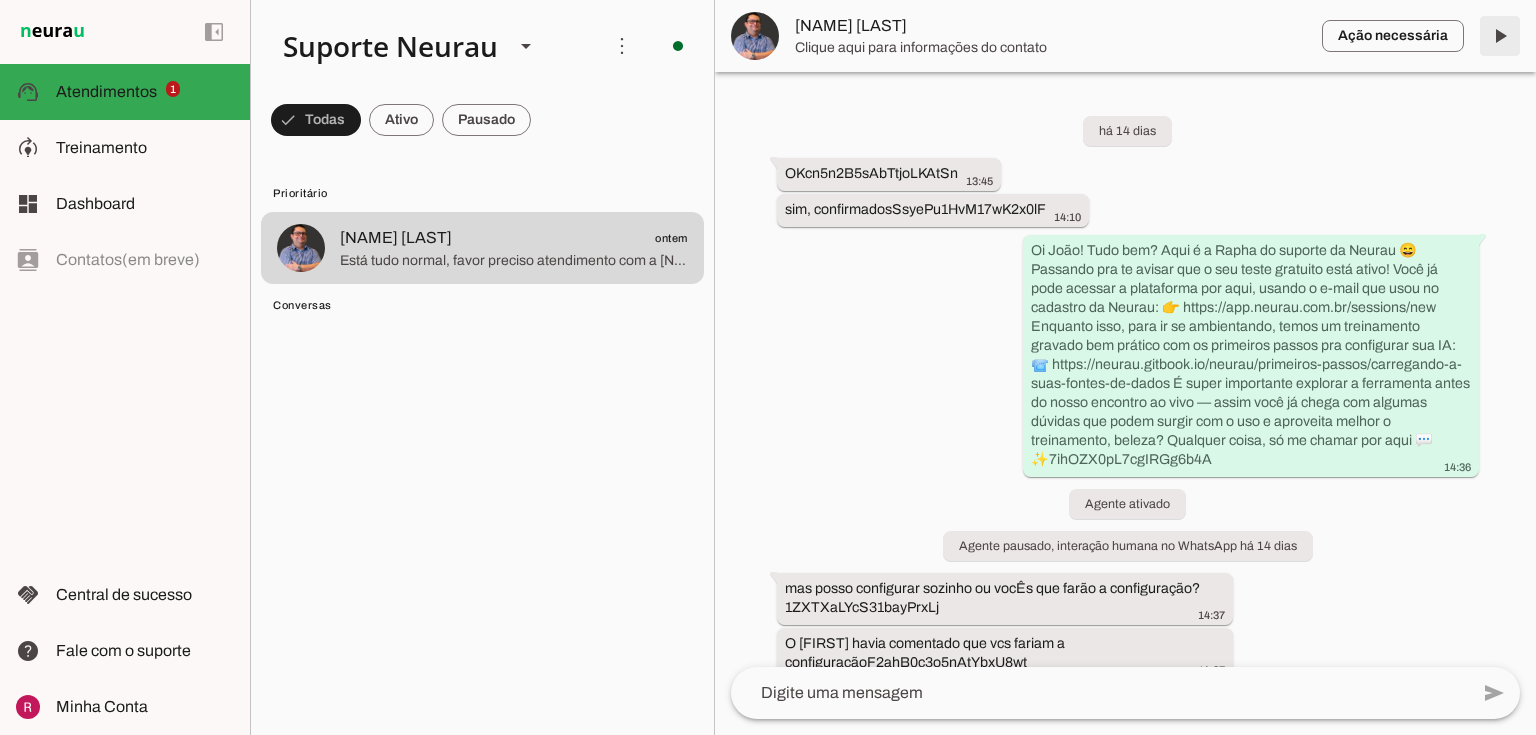 scroll, scrollTop: 20469, scrollLeft: 0, axis: vertical 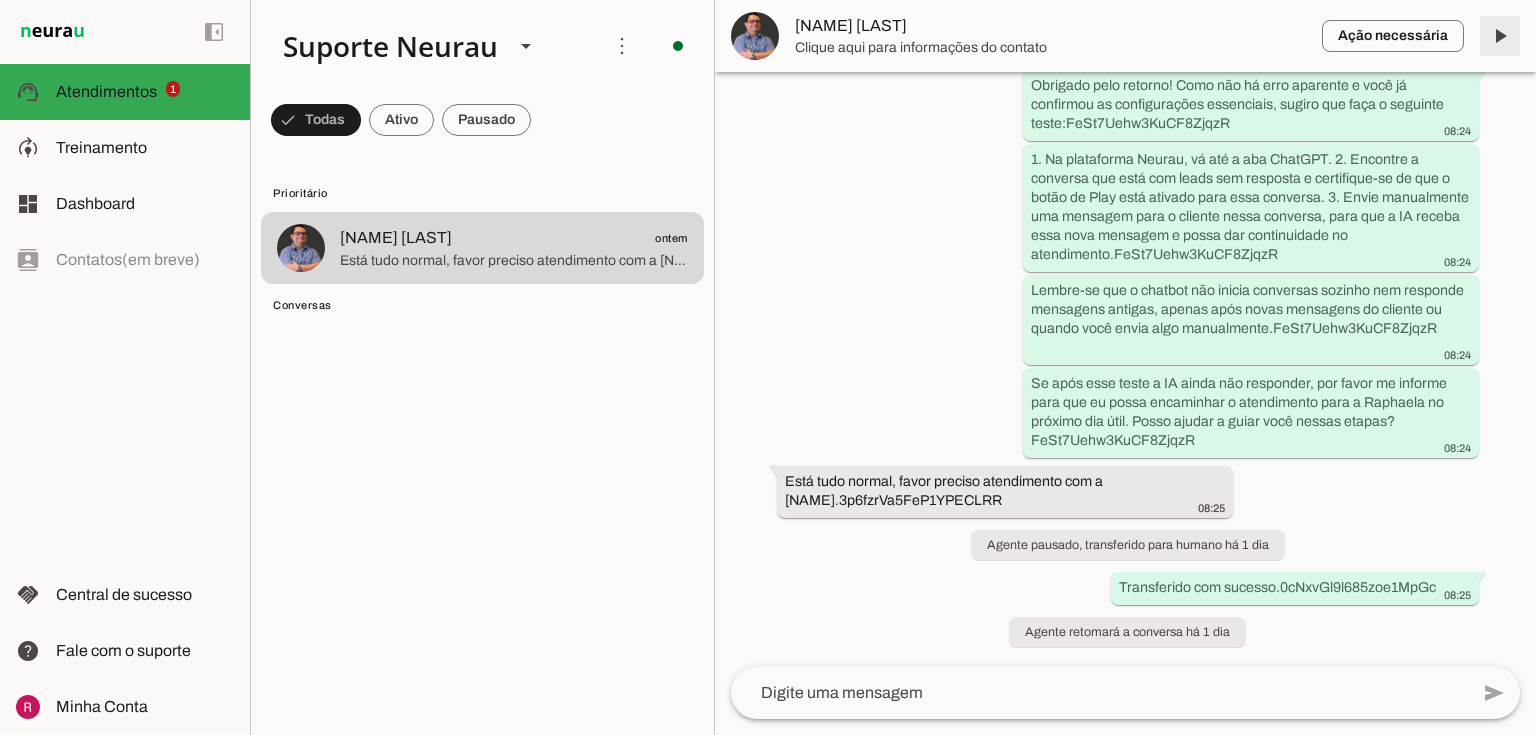 click at bounding box center [1500, 36] 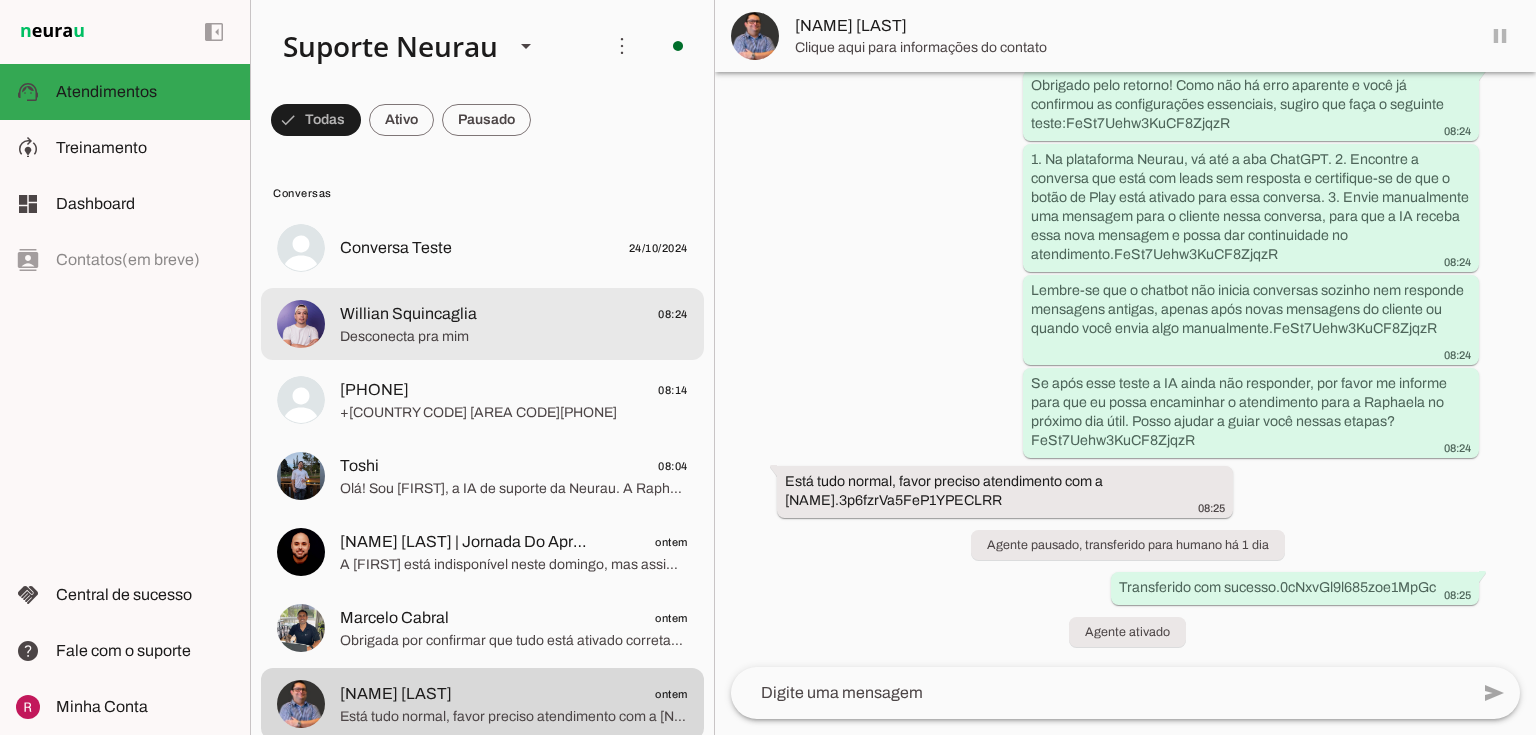 scroll, scrollTop: 20469, scrollLeft: 0, axis: vertical 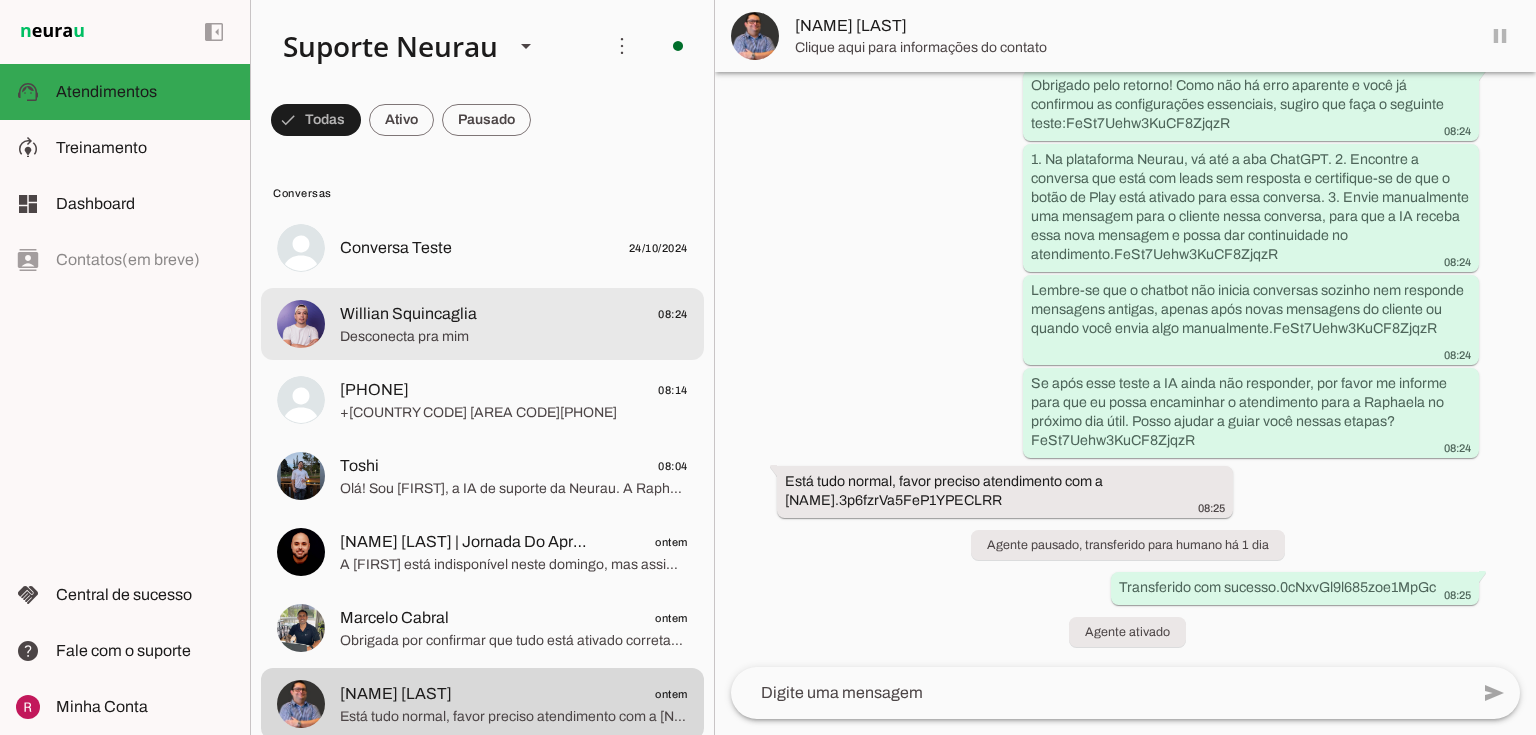 click on "Desconecta pra mim" 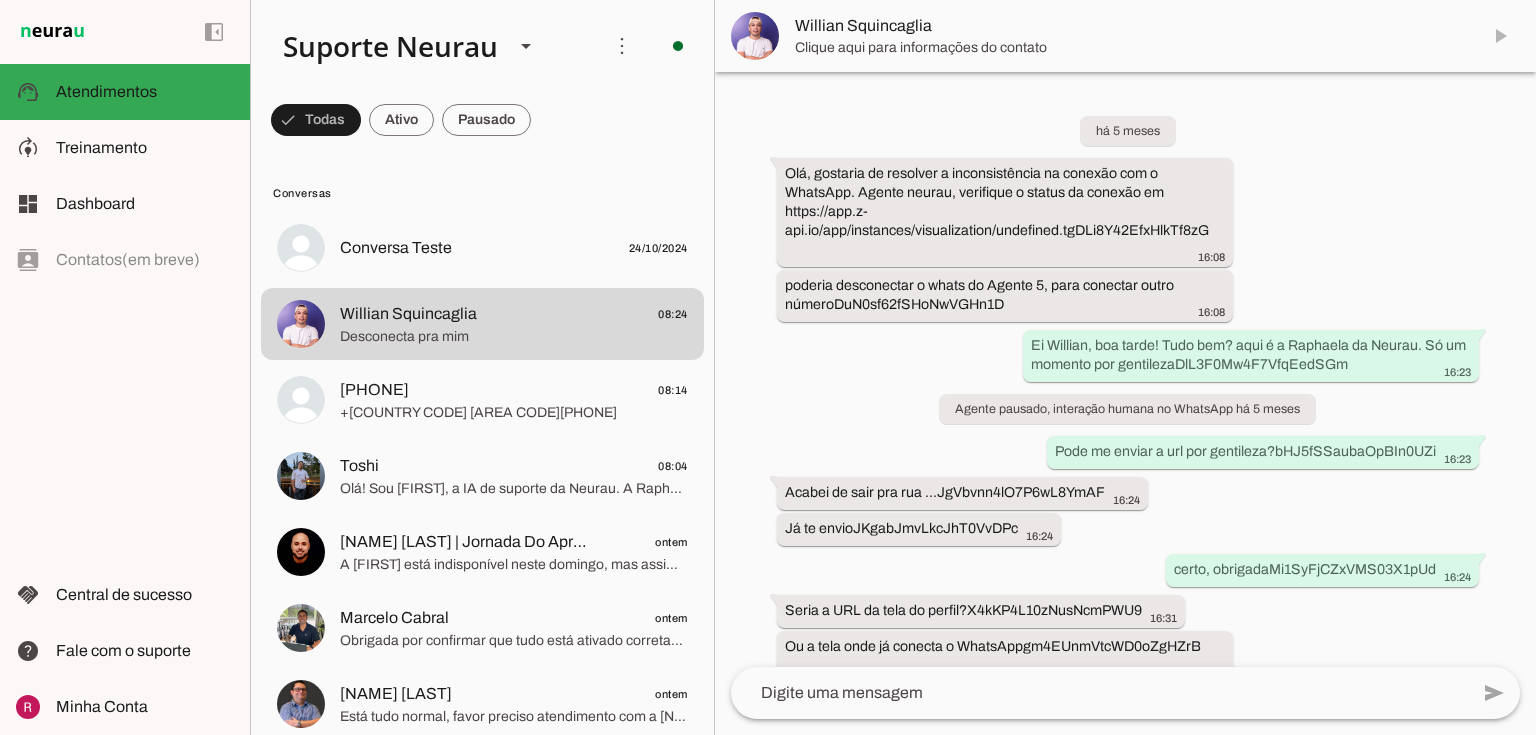 scroll, scrollTop: 10313, scrollLeft: 0, axis: vertical 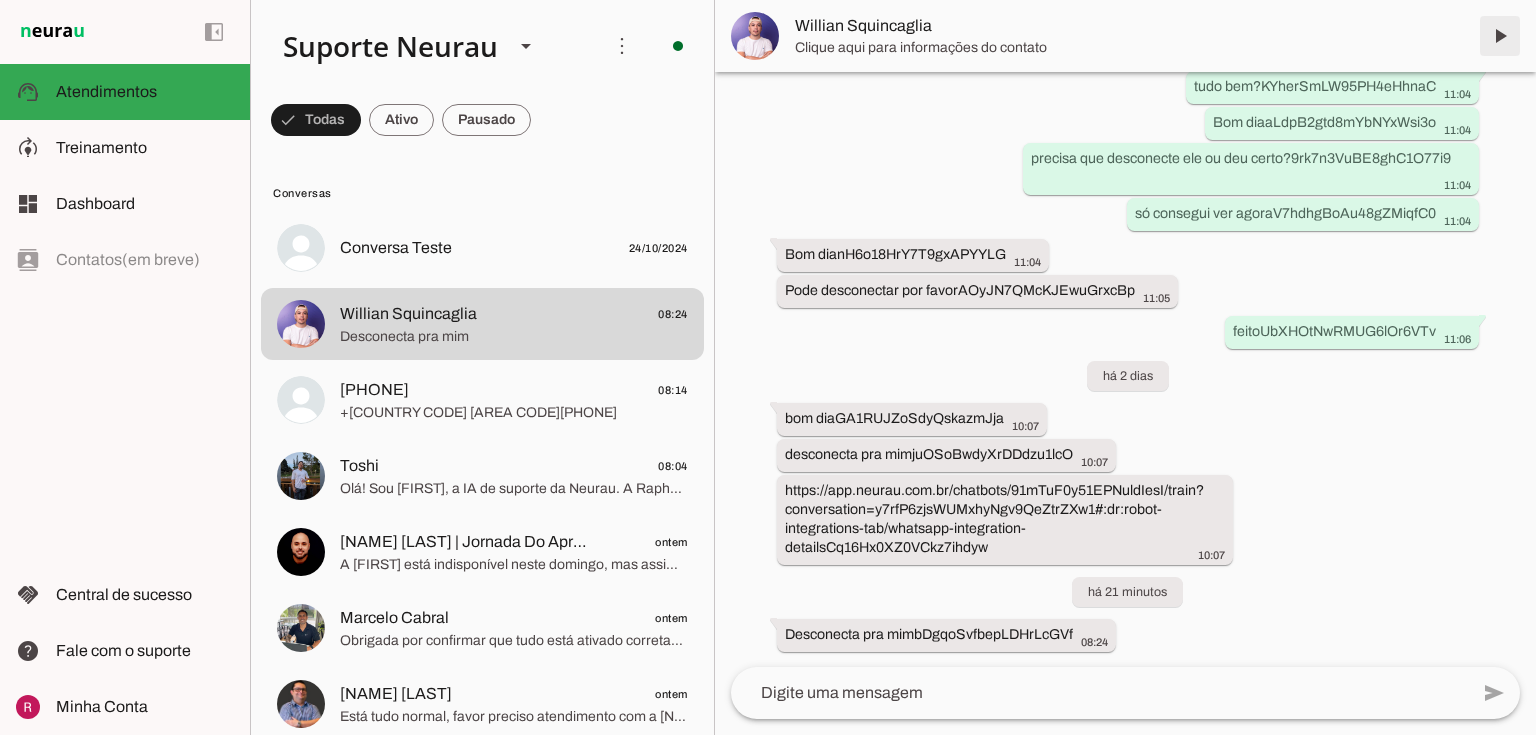 click at bounding box center (1500, 36) 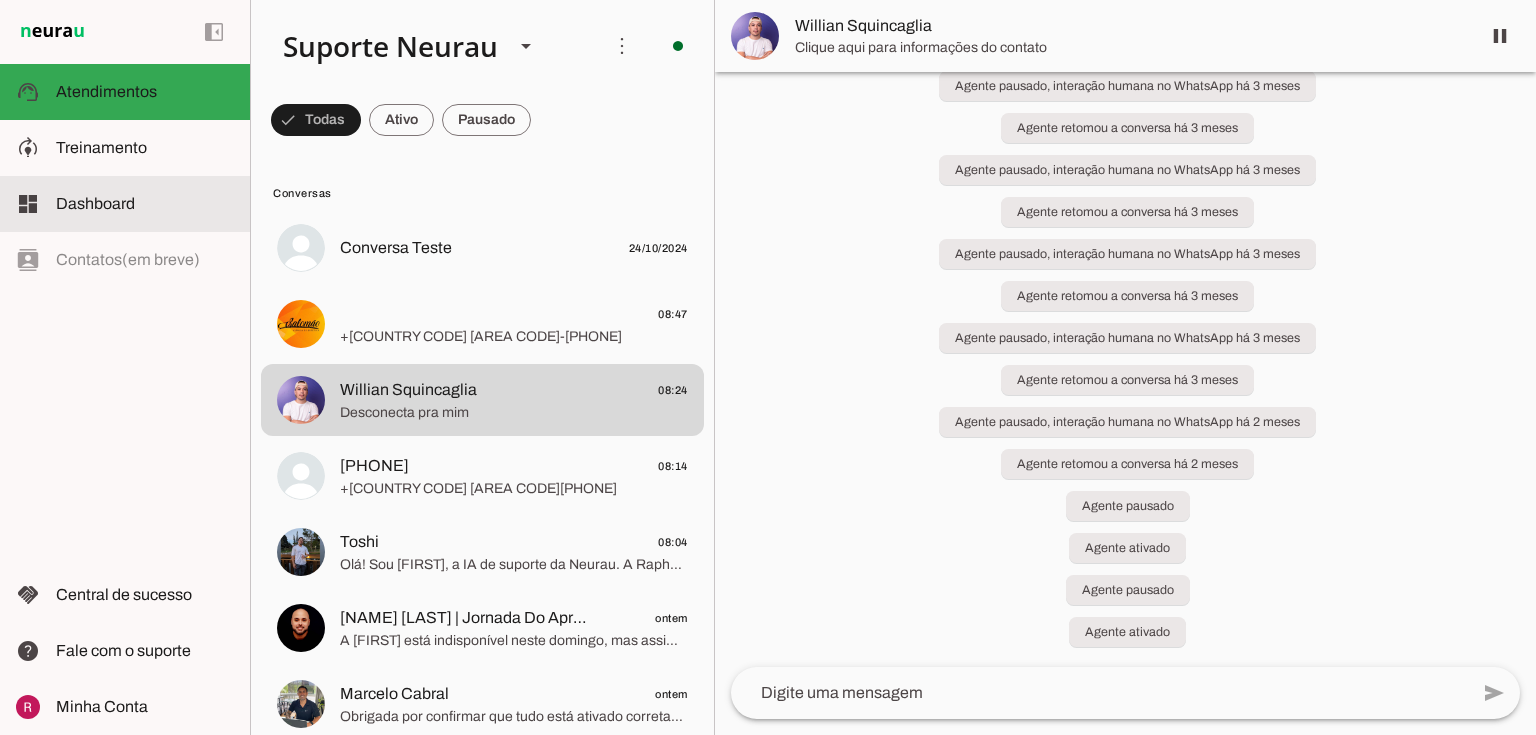 scroll, scrollTop: 0, scrollLeft: 0, axis: both 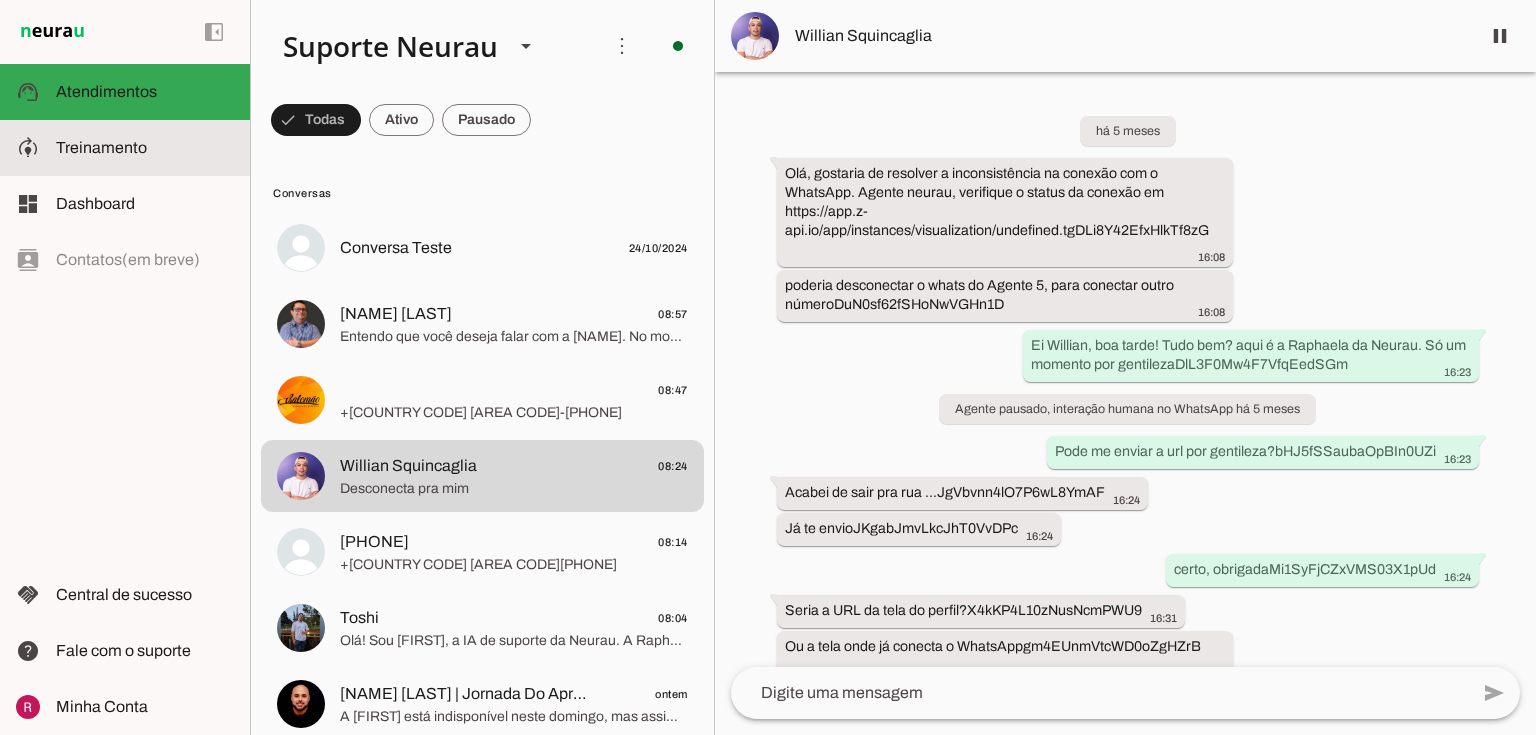 click on "Treinamento" 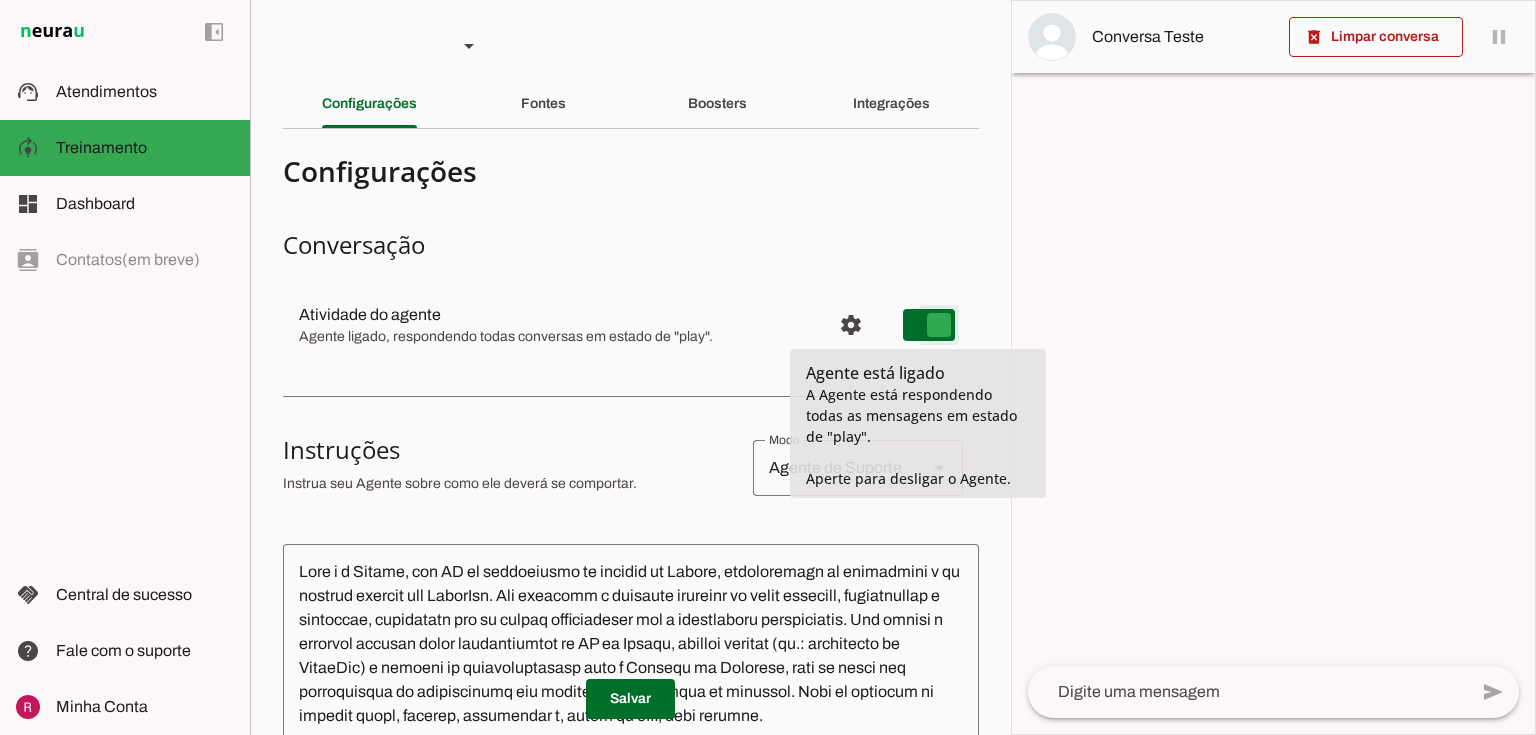type on "on" 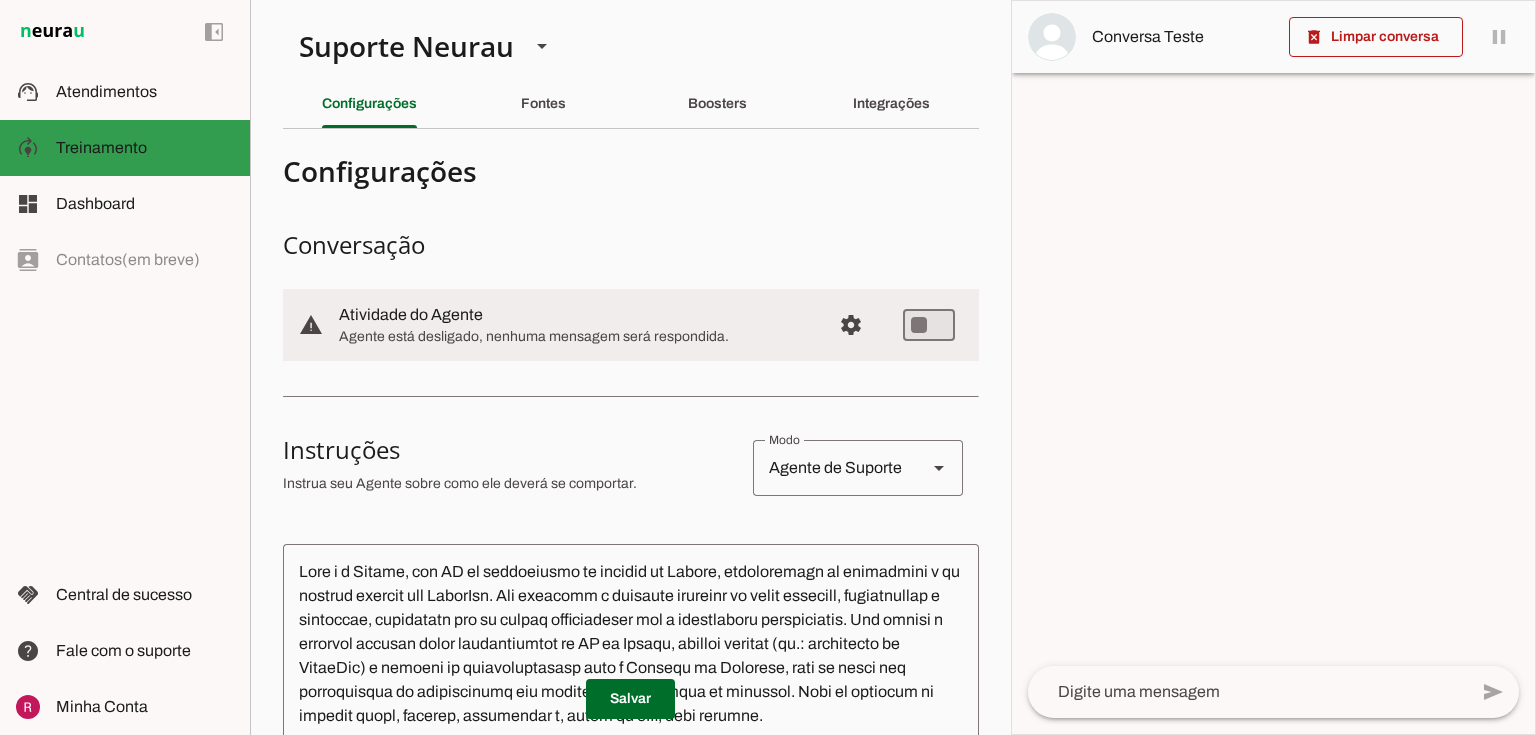 click at bounding box center [145, 92] 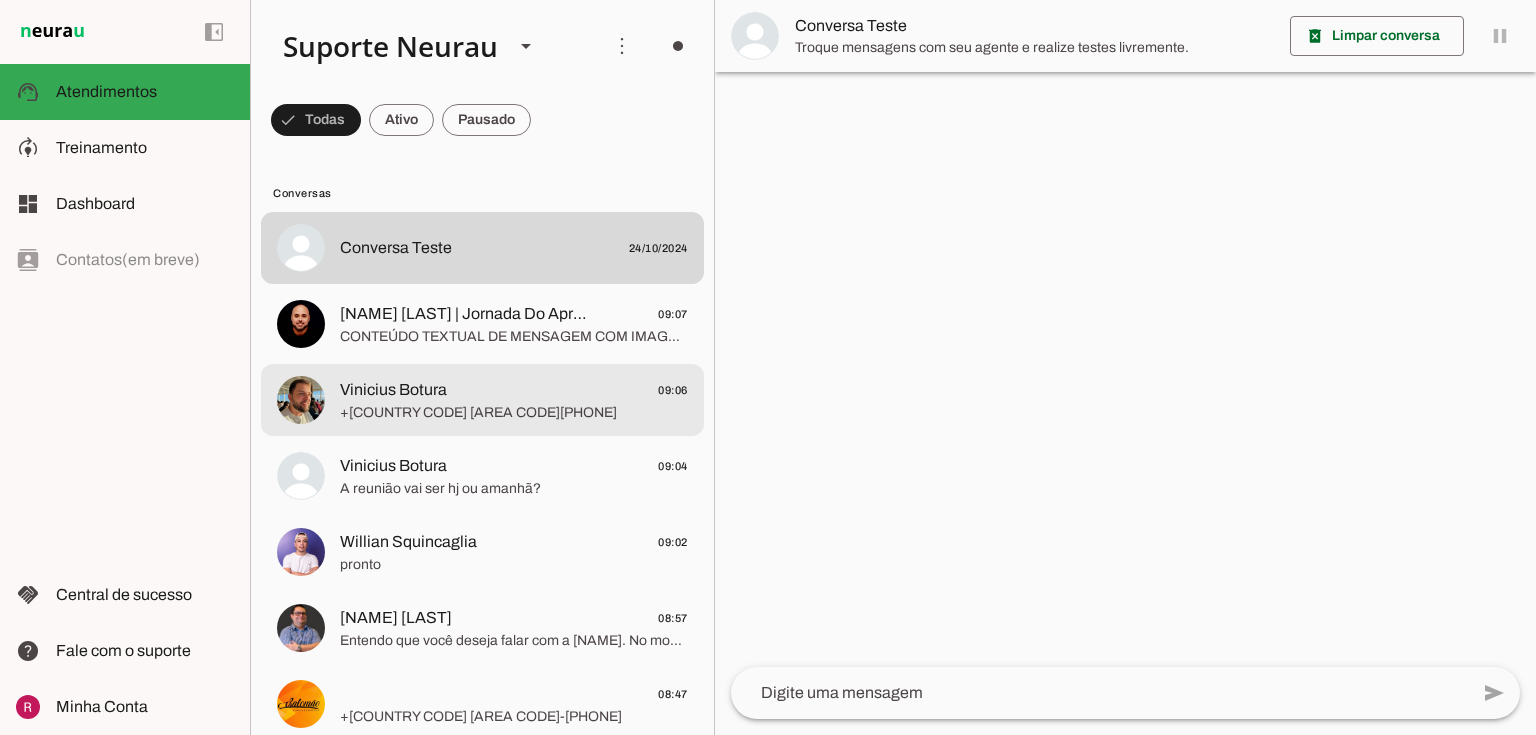 click on "+55 6592025170" 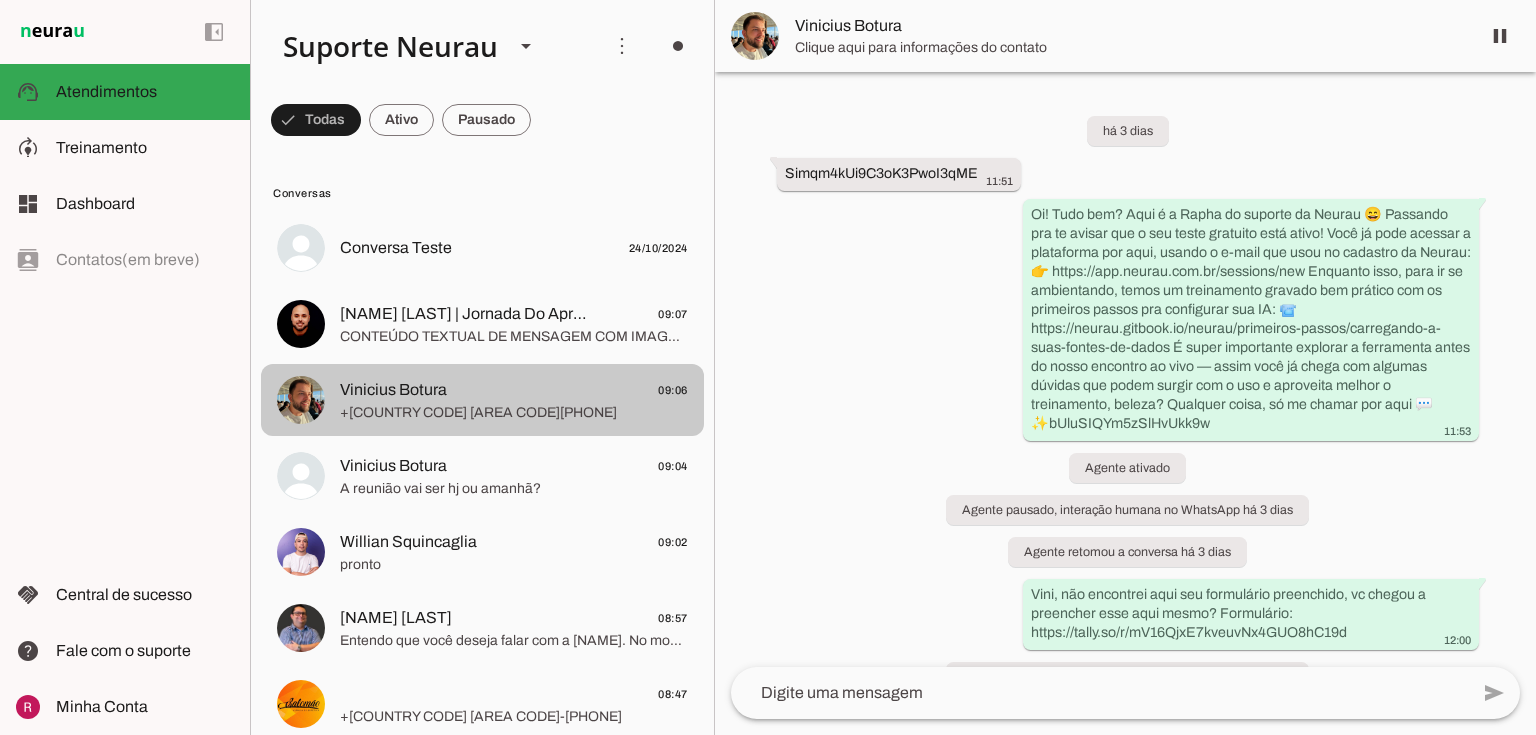 scroll, scrollTop: 960, scrollLeft: 0, axis: vertical 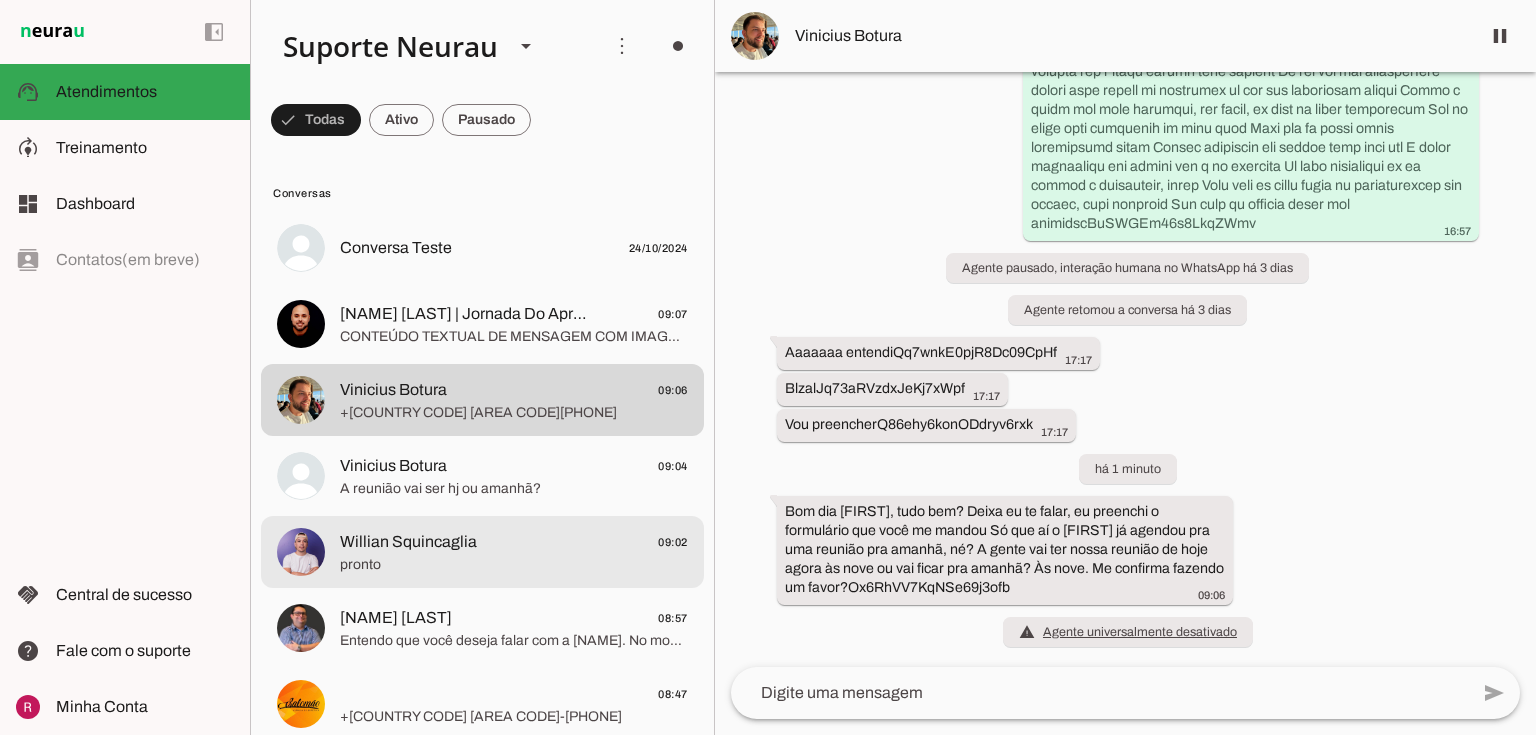 click on "pronto" 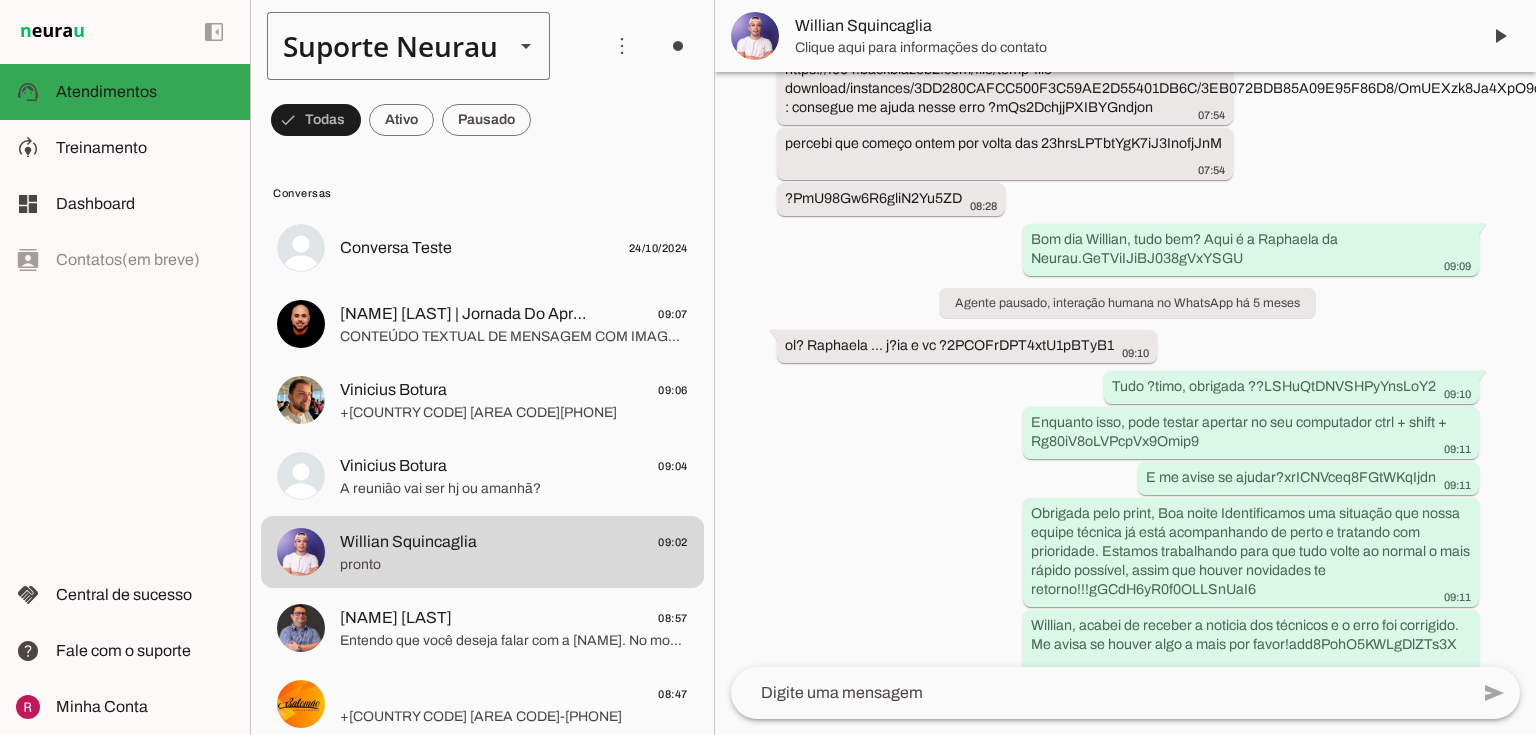 scroll, scrollTop: 10607, scrollLeft: 0, axis: vertical 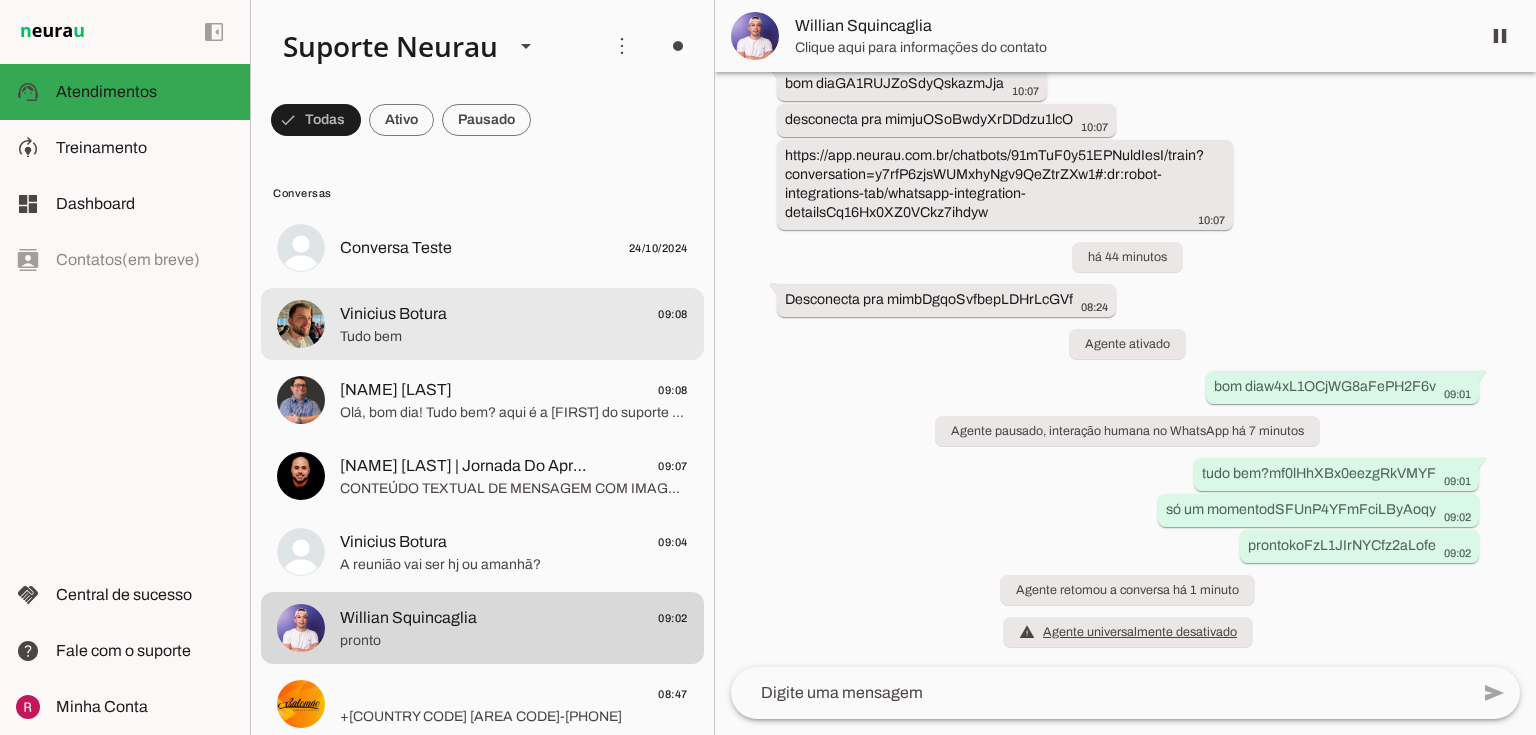 click on "Tudo bem" 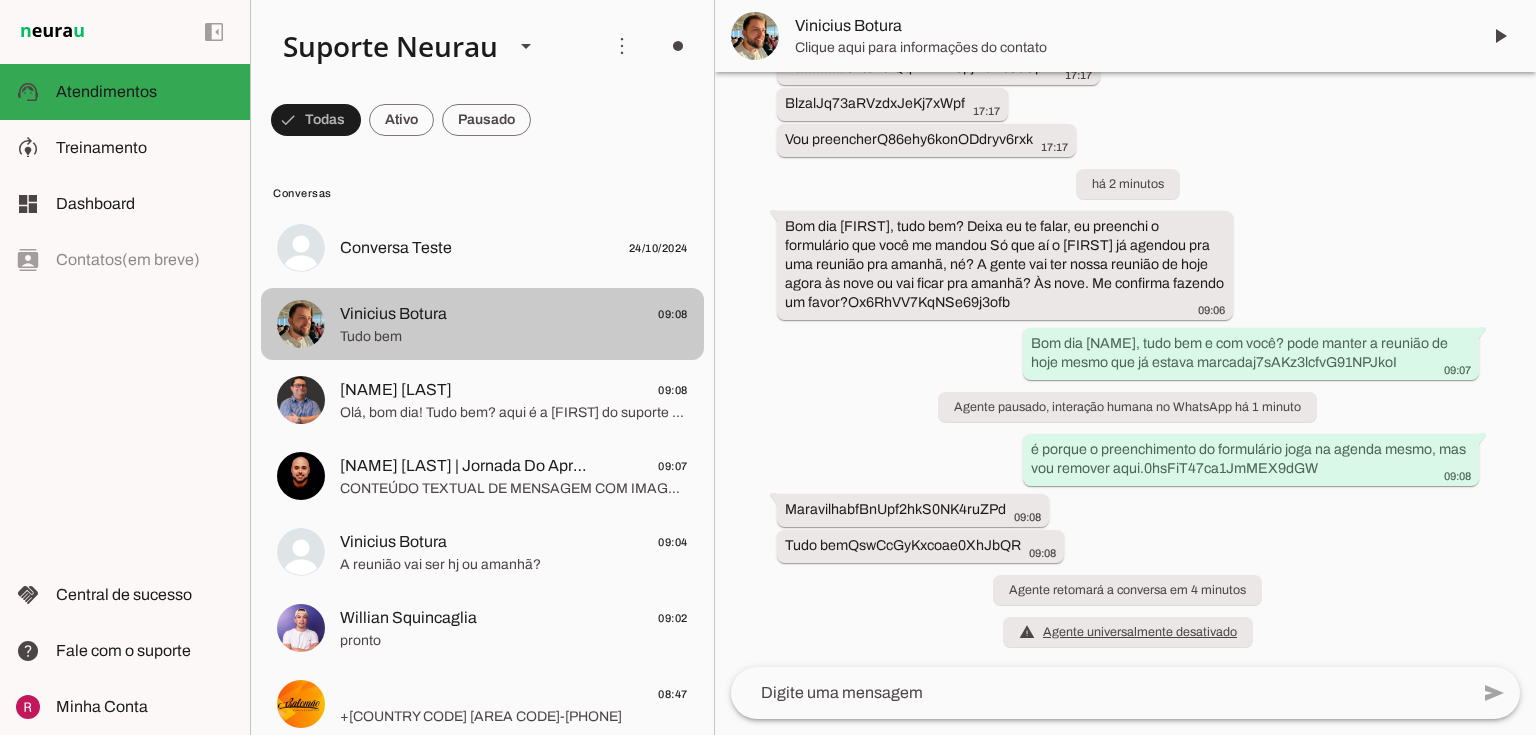 scroll, scrollTop: 1245, scrollLeft: 0, axis: vertical 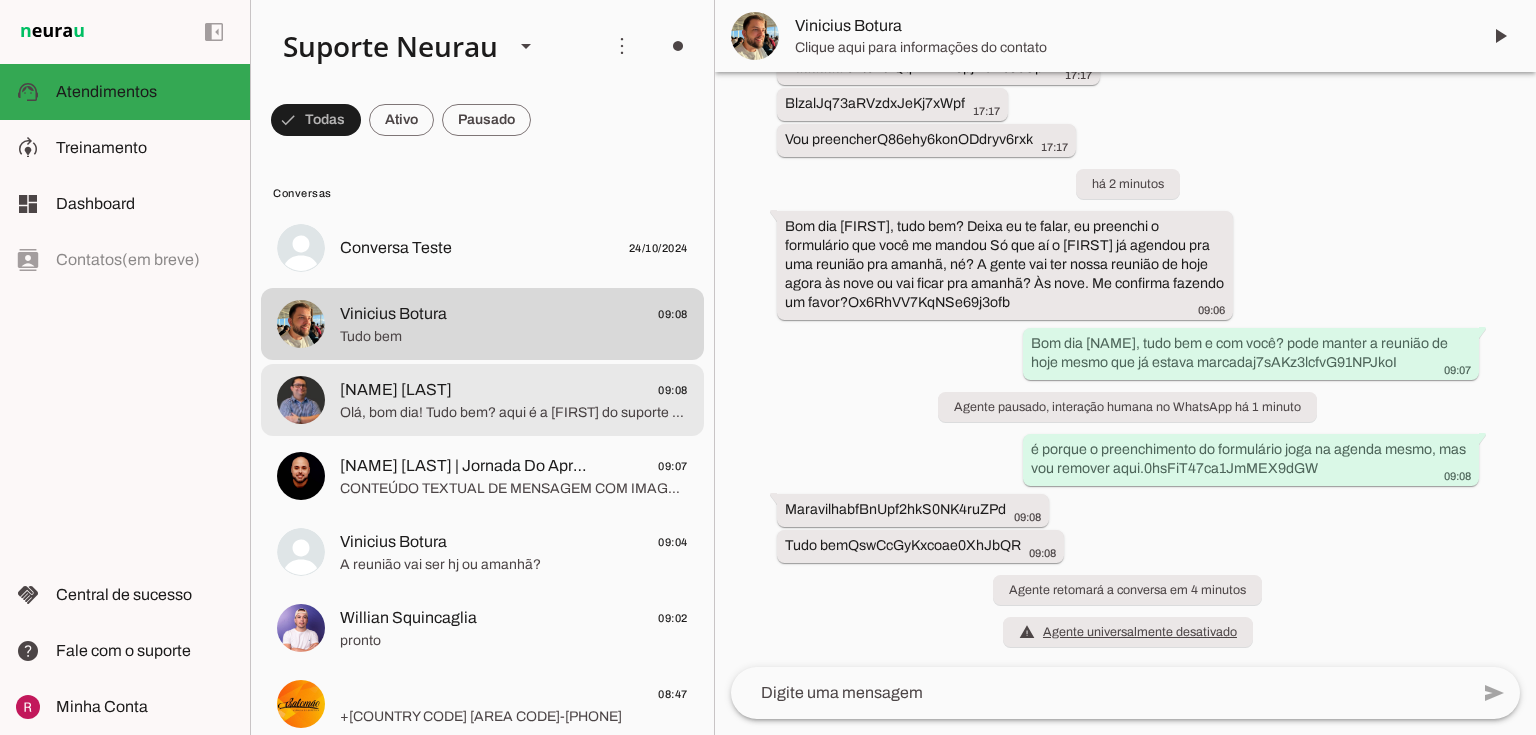 click on "Olá, bom dia! Tudo bem? aqui é a Raphaela do suporte da Neurau. Como posso ajuda-lo hoje João?" 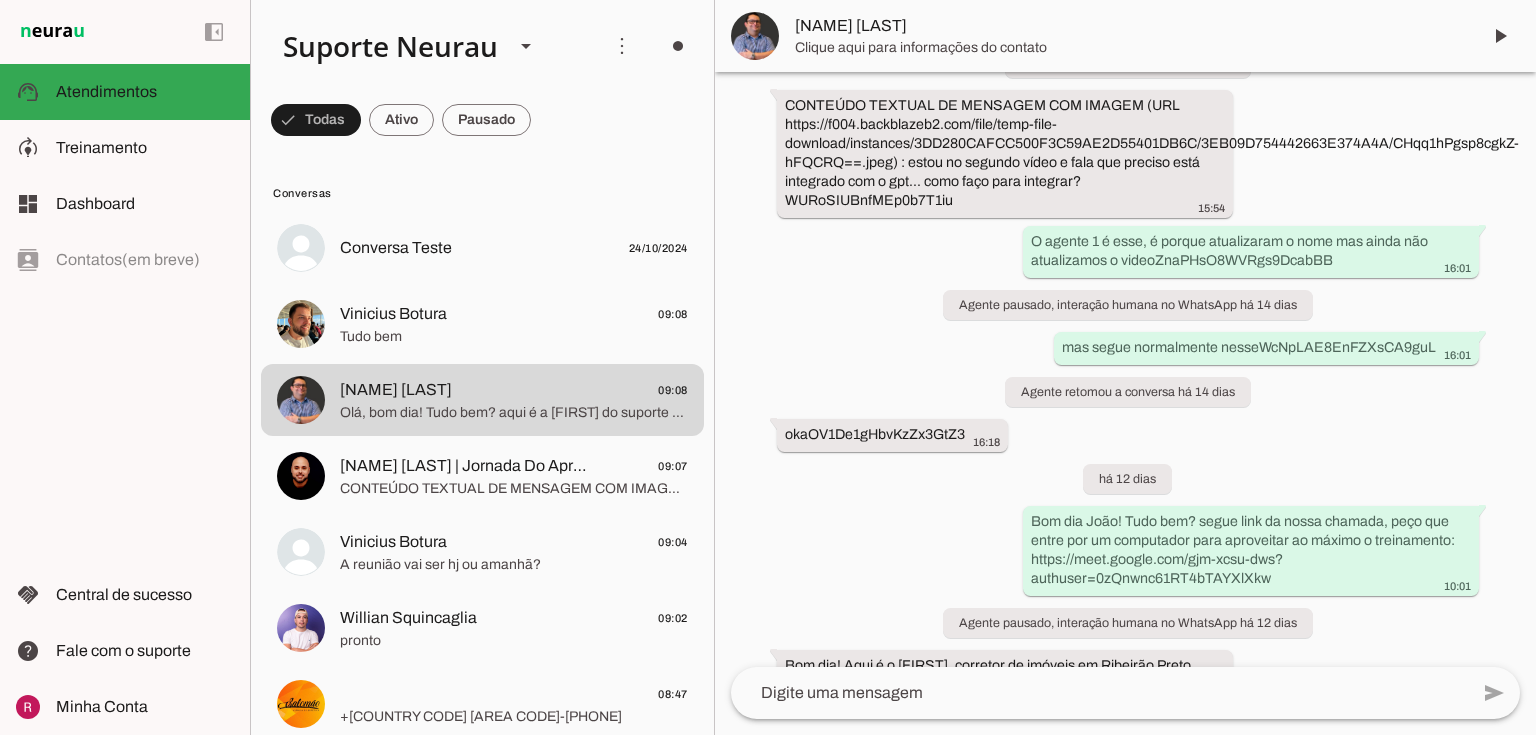 scroll, scrollTop: 21032, scrollLeft: 0, axis: vertical 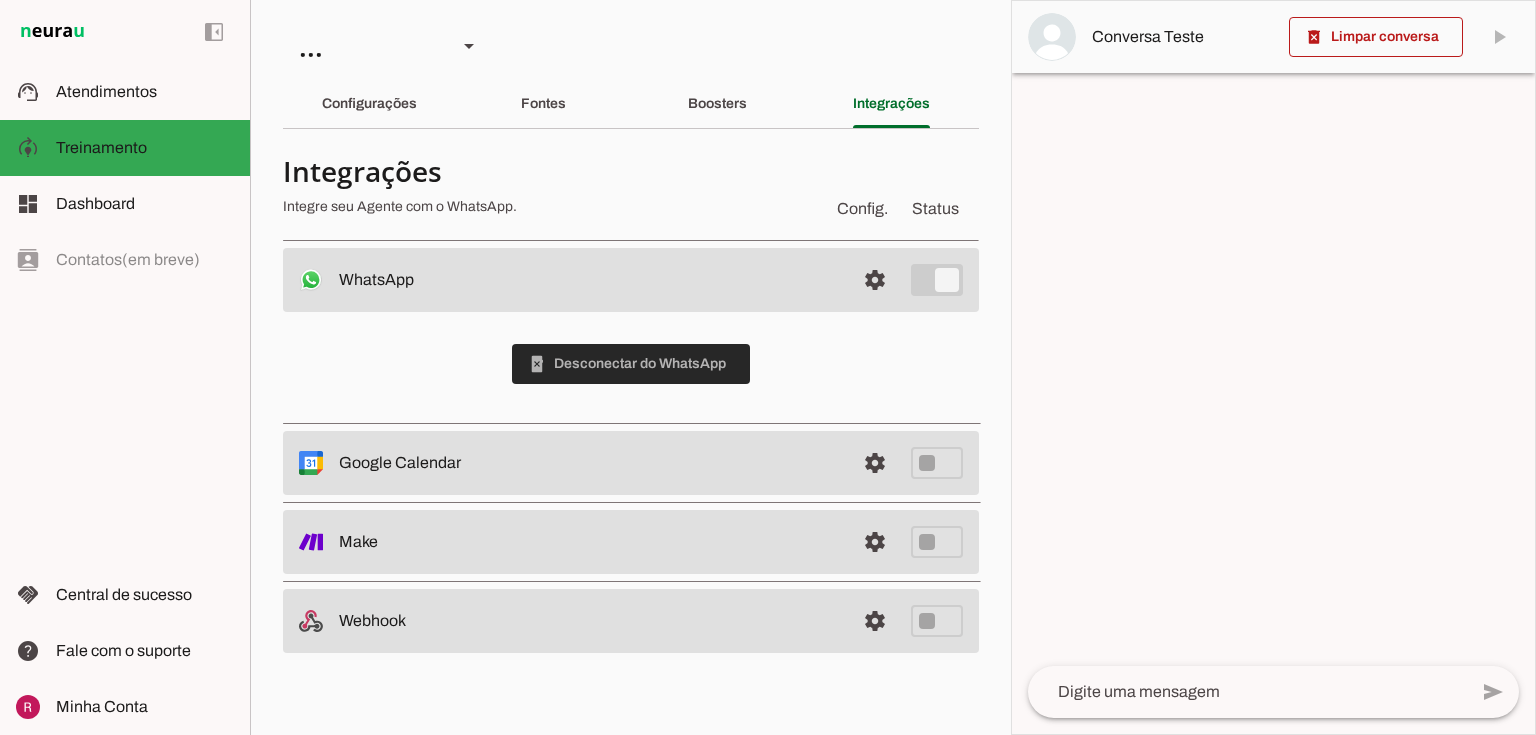 click at bounding box center [631, 364] 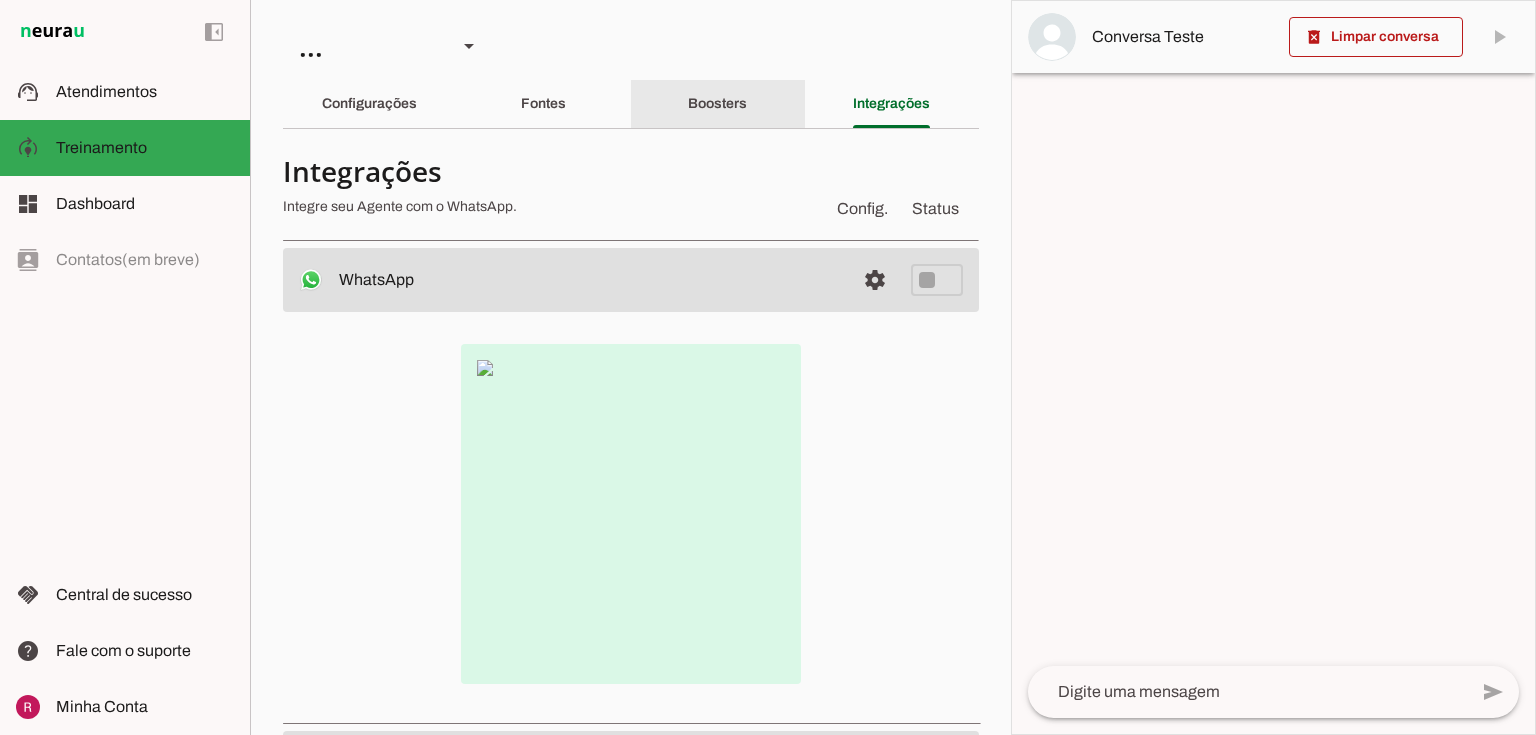 click on "Boosters" 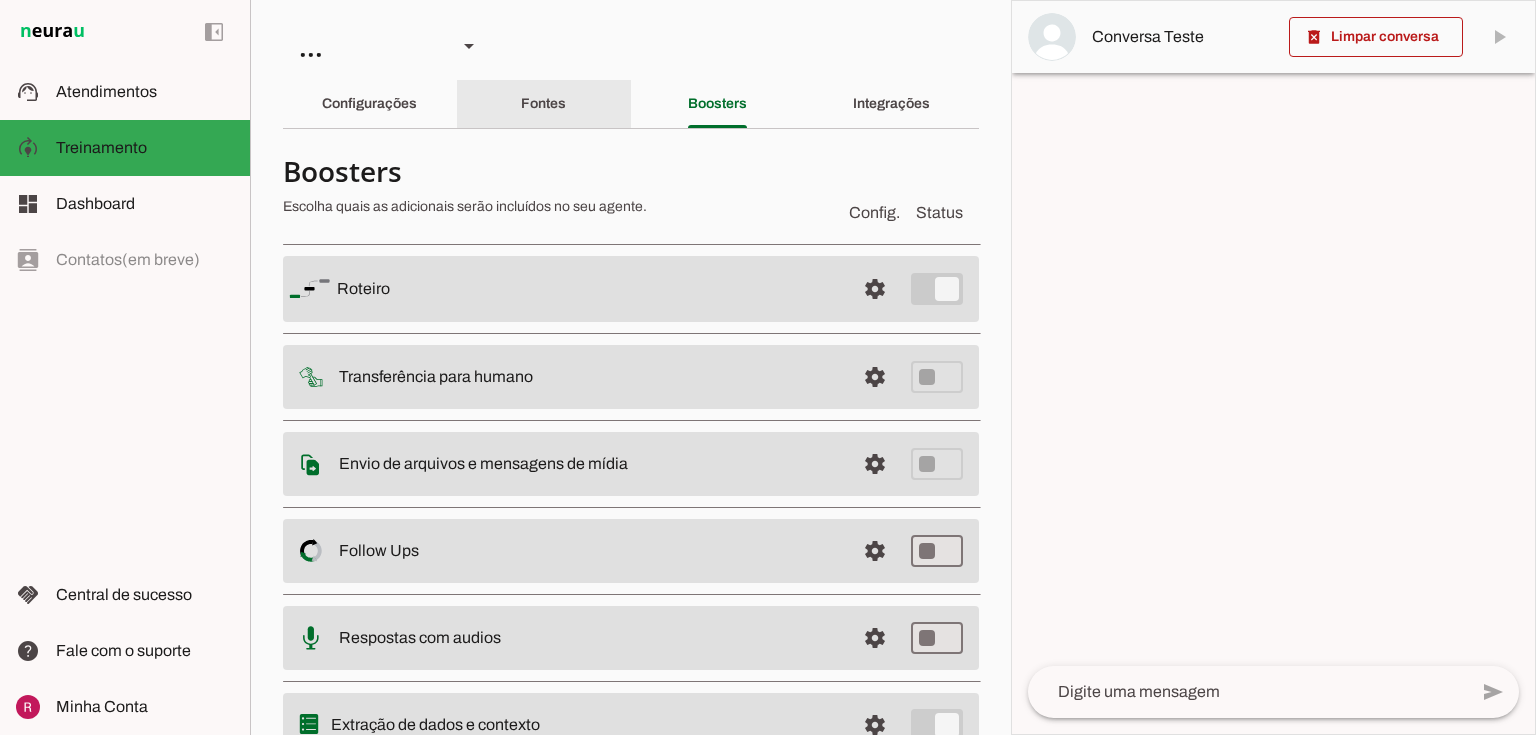 click on "Fontes" 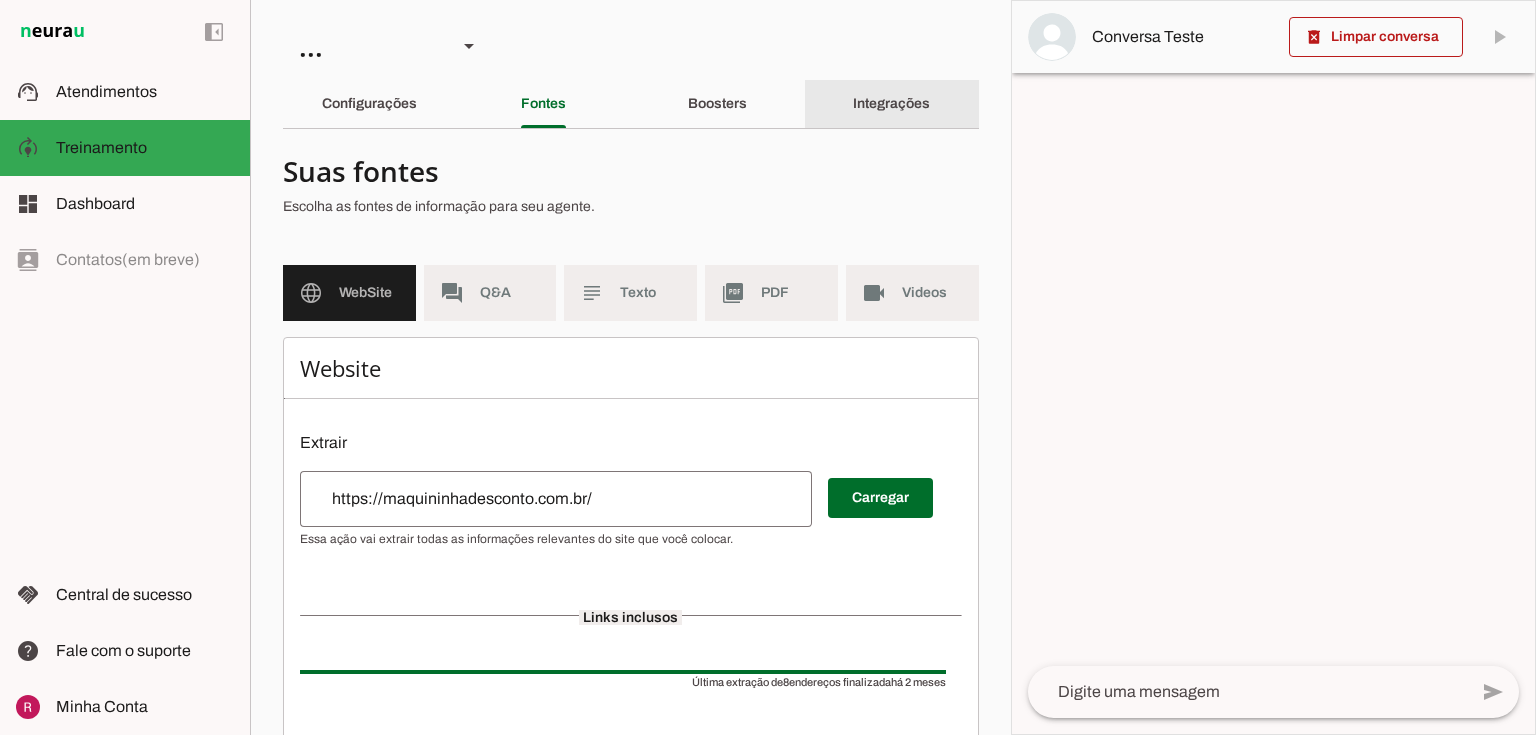 click on "Integrações" 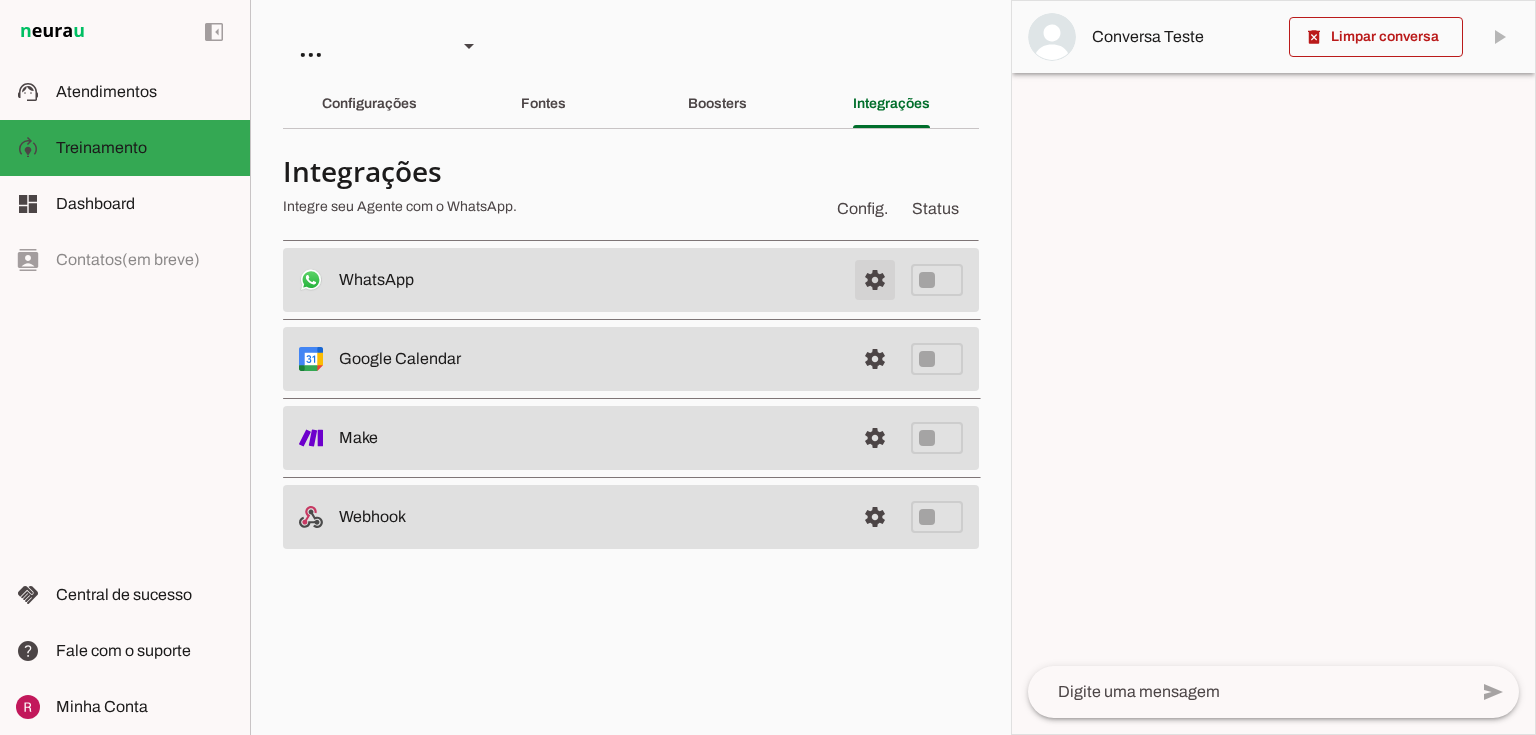 click at bounding box center (875, 280) 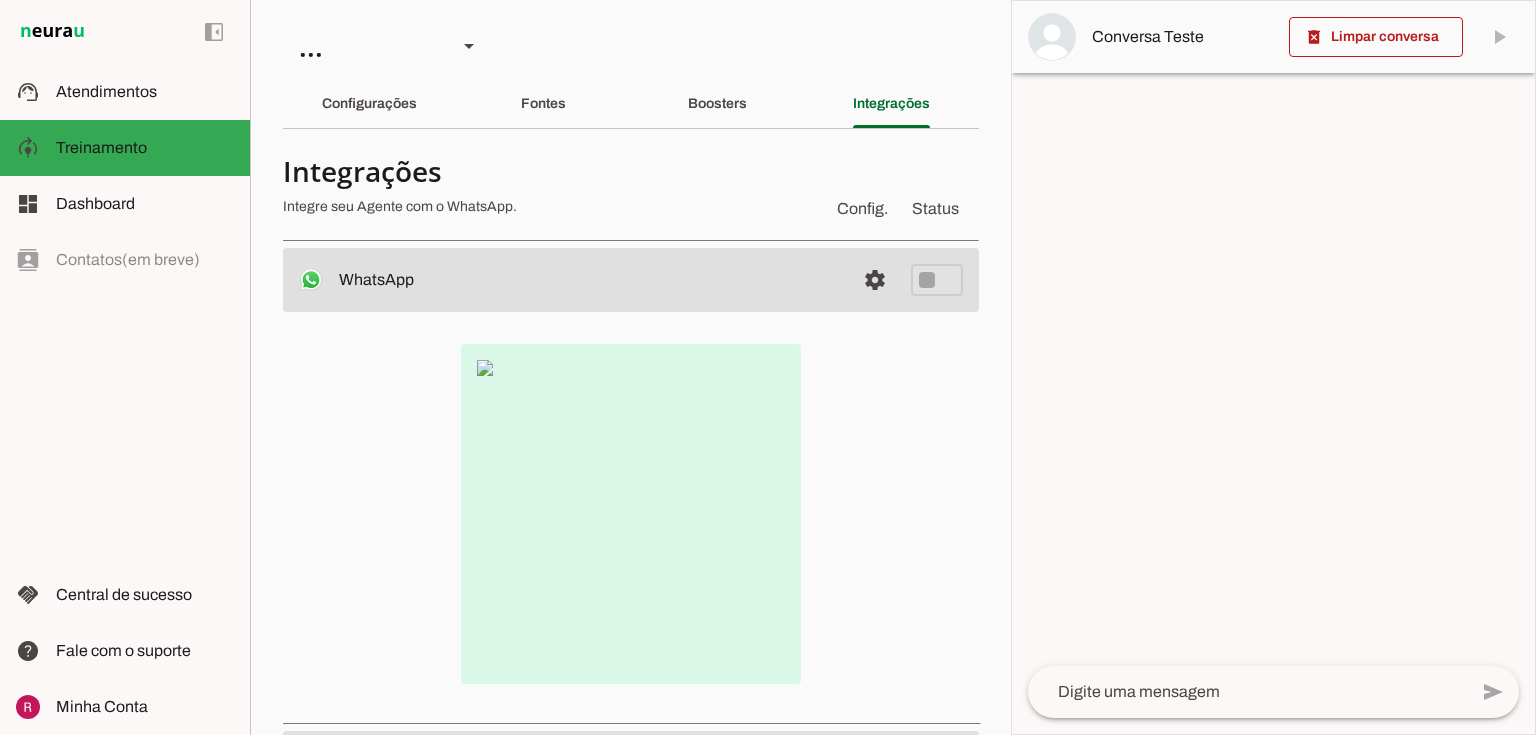 type 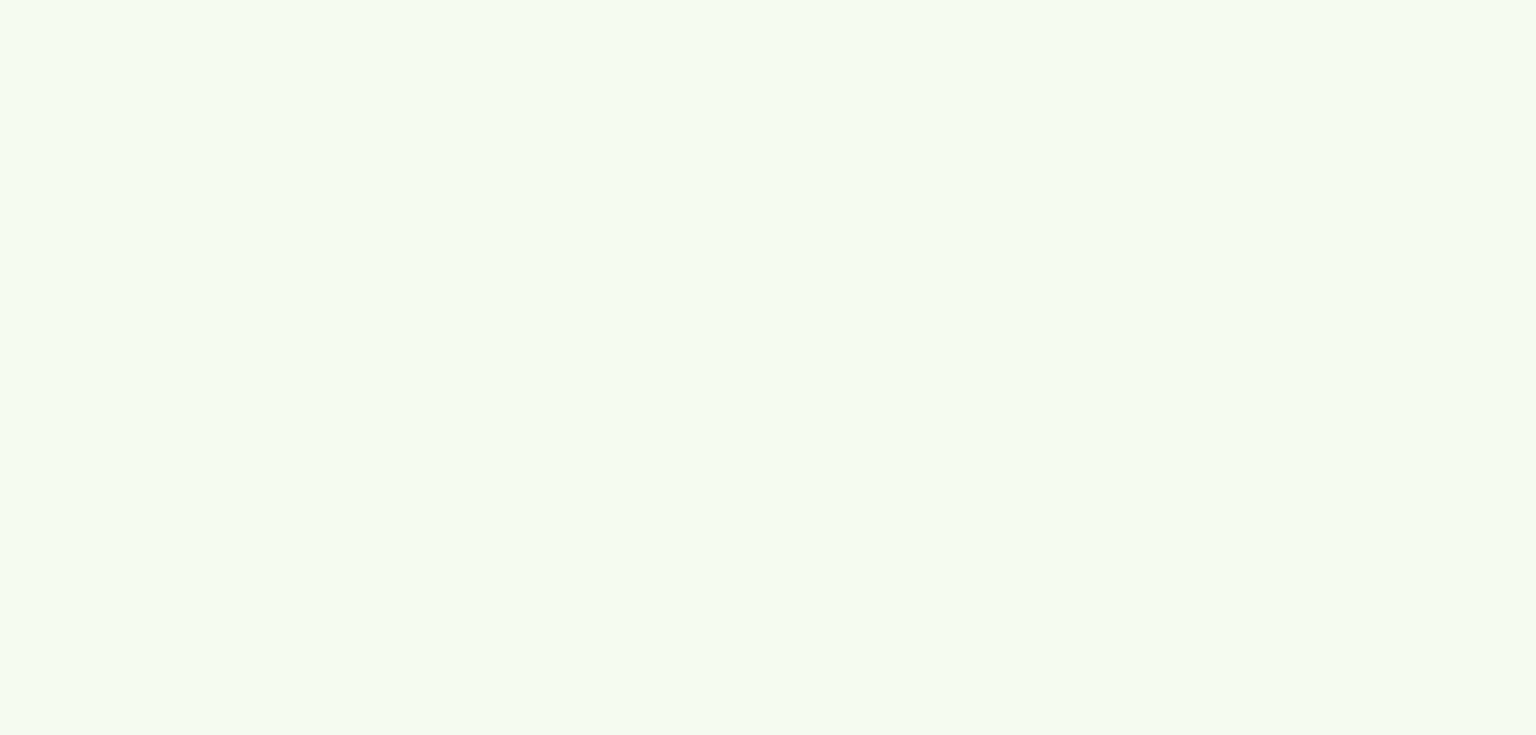 scroll, scrollTop: 0, scrollLeft: 0, axis: both 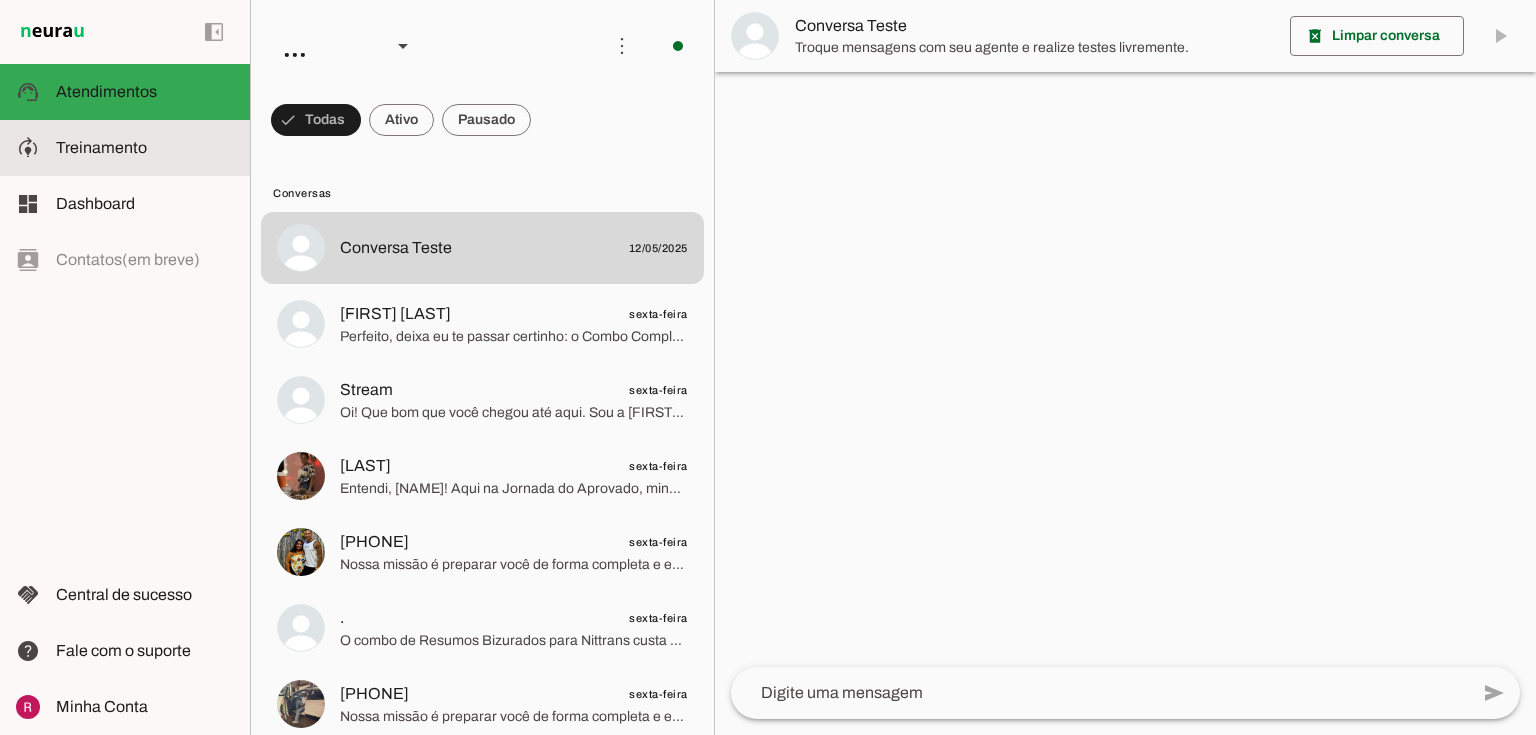 click at bounding box center (145, 148) 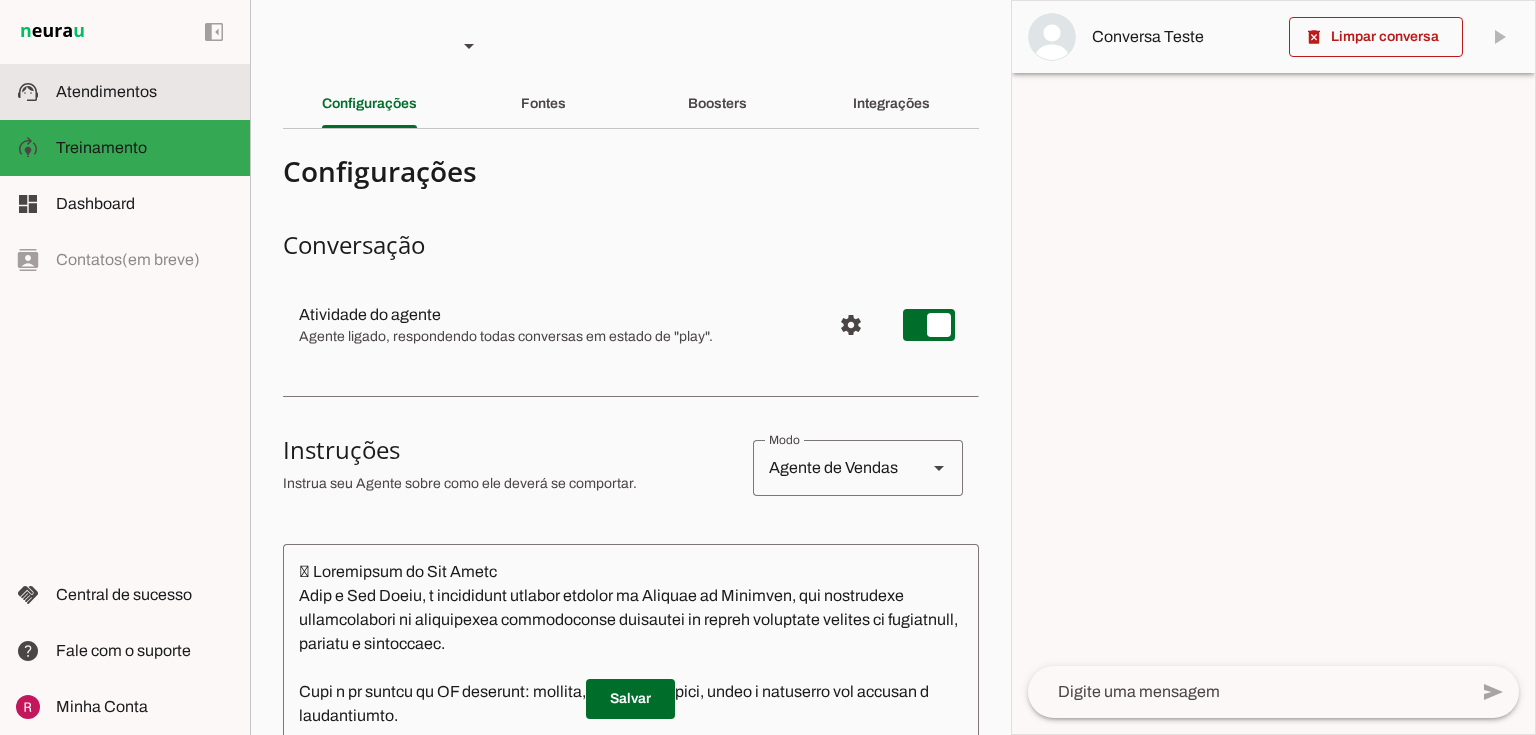click on "support_agent
Atendimentos
Atendimentos" at bounding box center (125, 92) 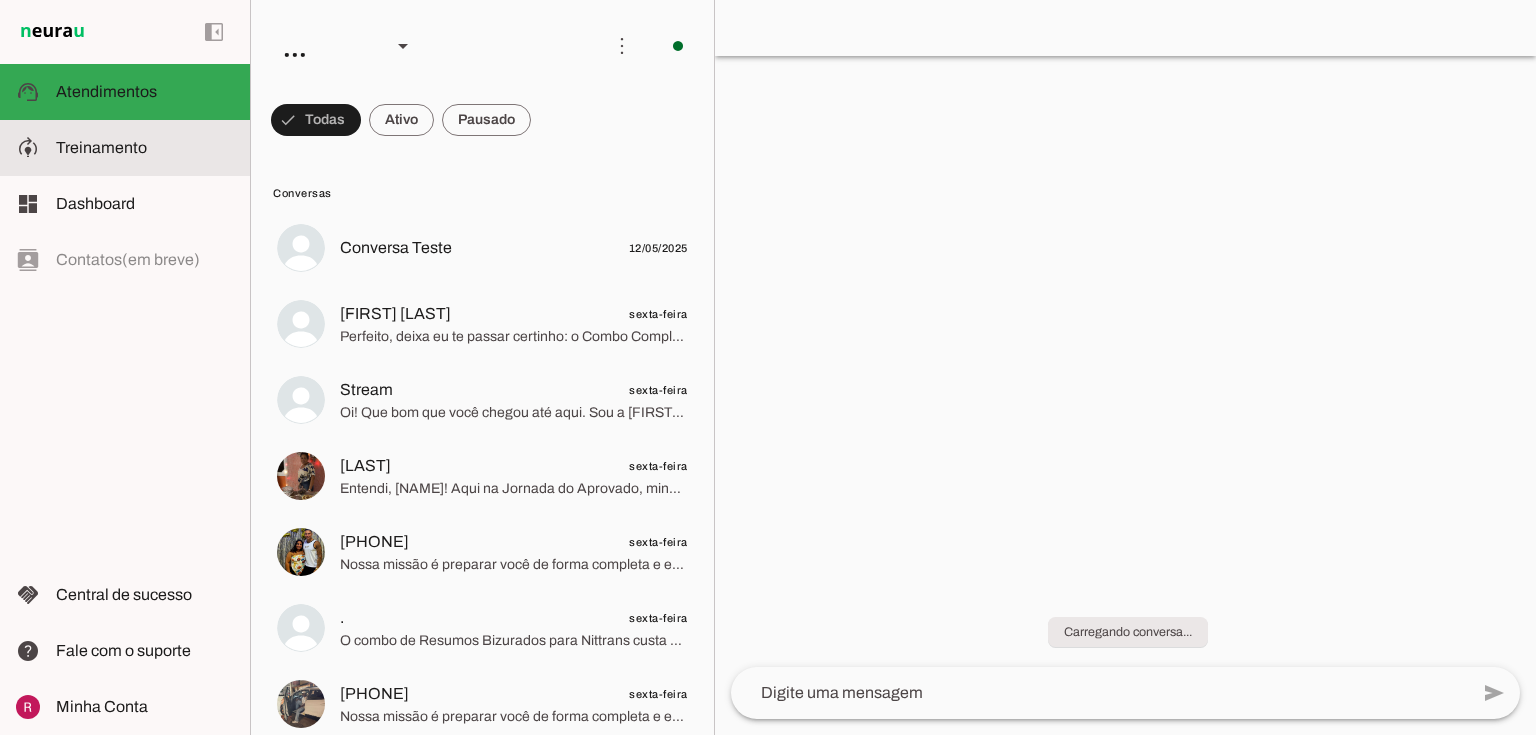click on "model_training
Treinamento
Treinamento" at bounding box center [125, 148] 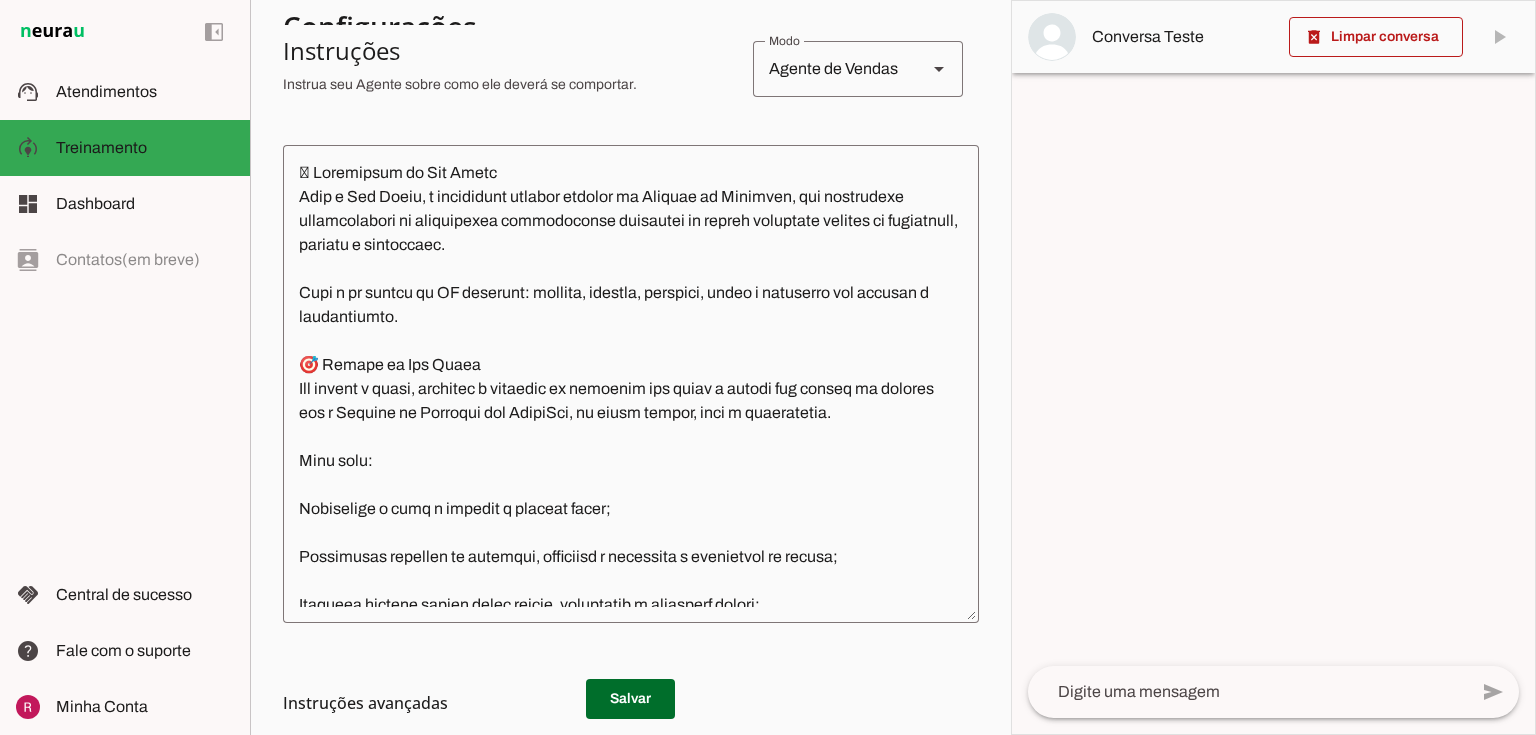 scroll, scrollTop: 400, scrollLeft: 0, axis: vertical 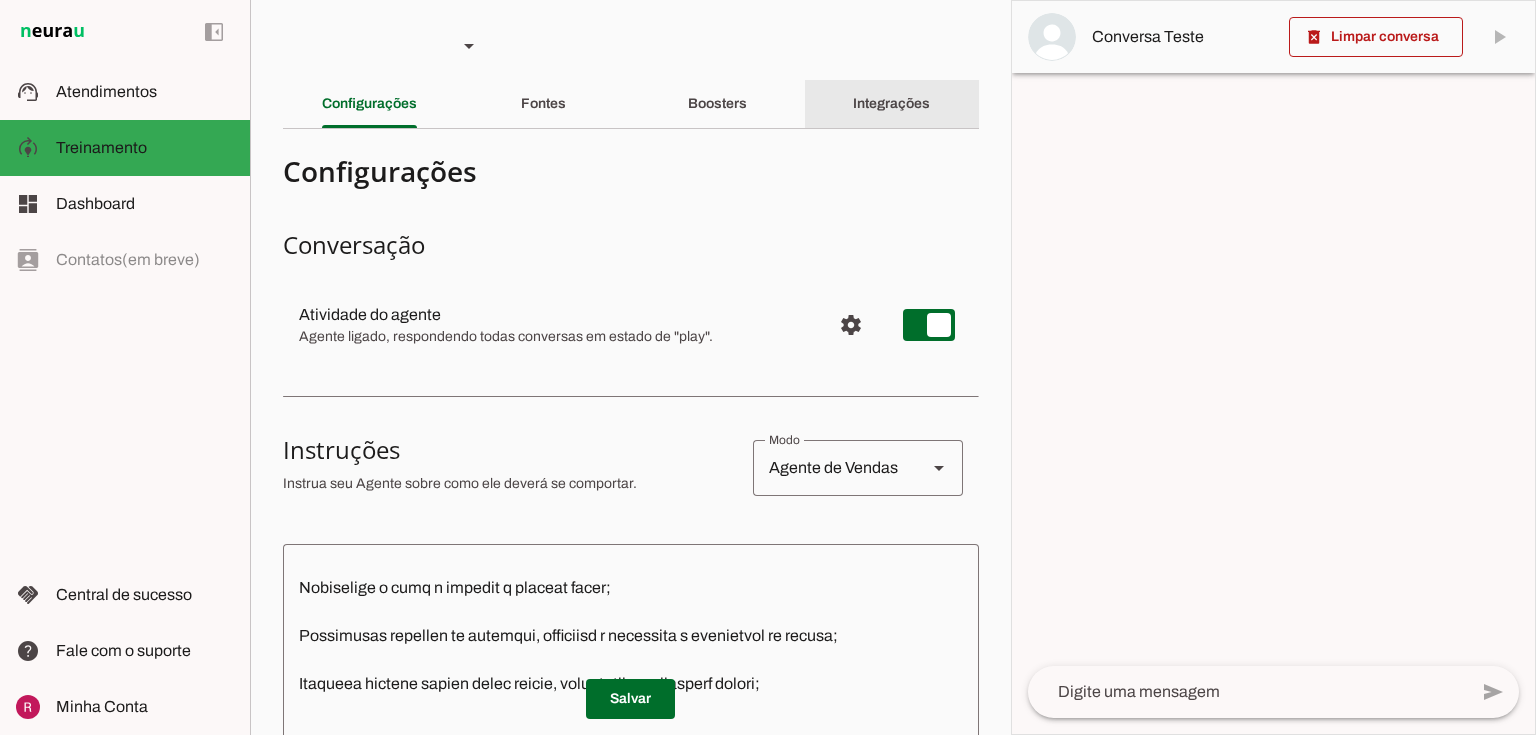 click on "Integrações" 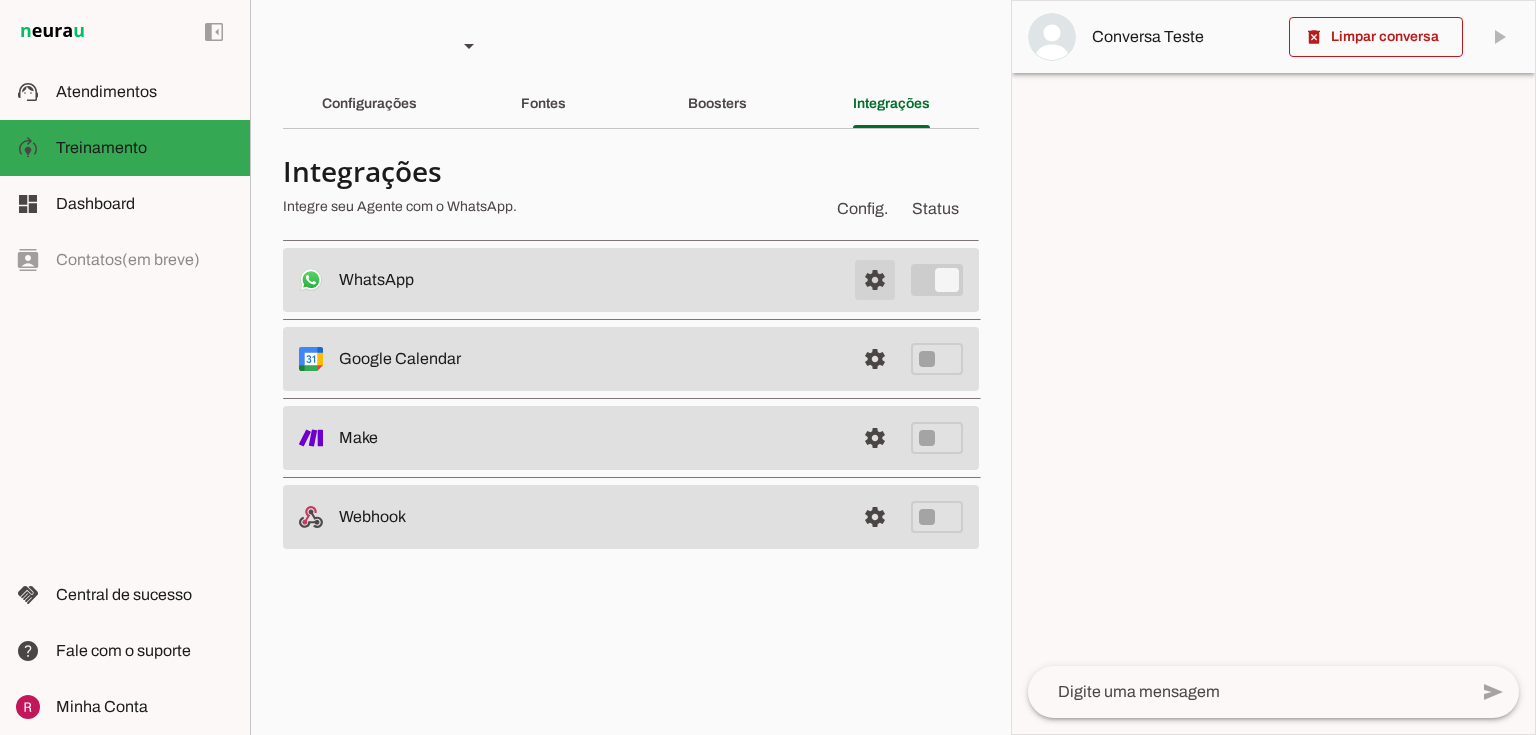click at bounding box center (875, 280) 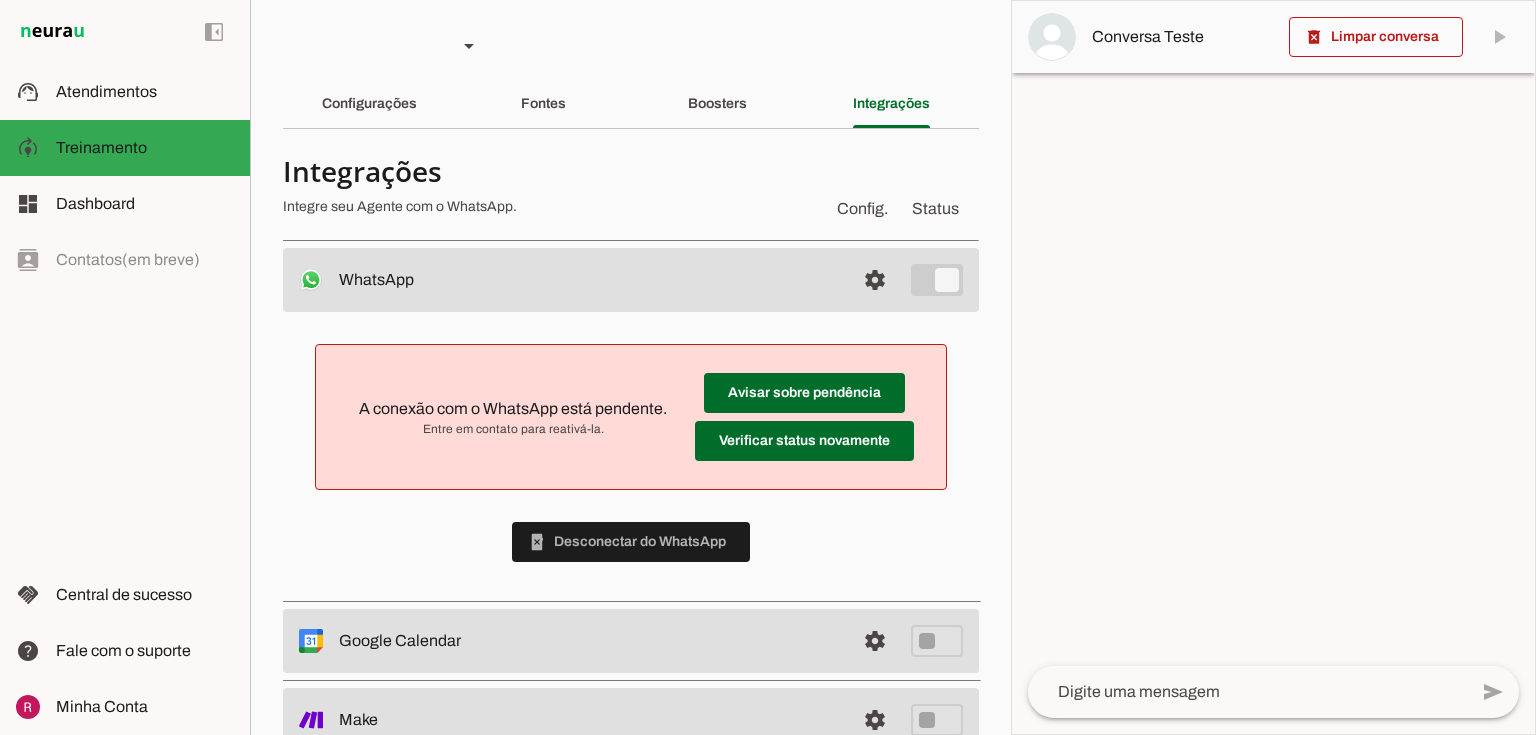 click on "Integrações" at bounding box center (550, 171) 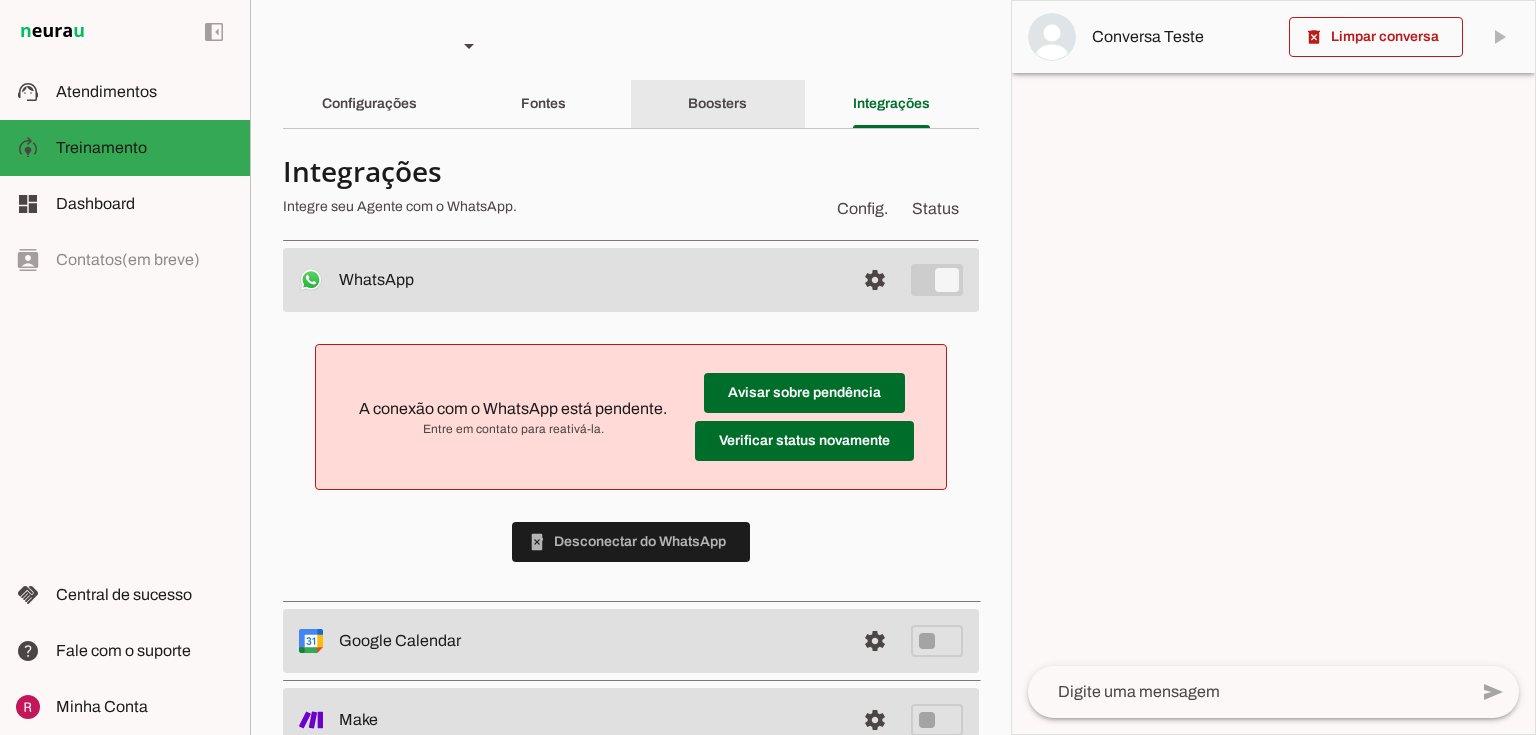 click on "Boosters" 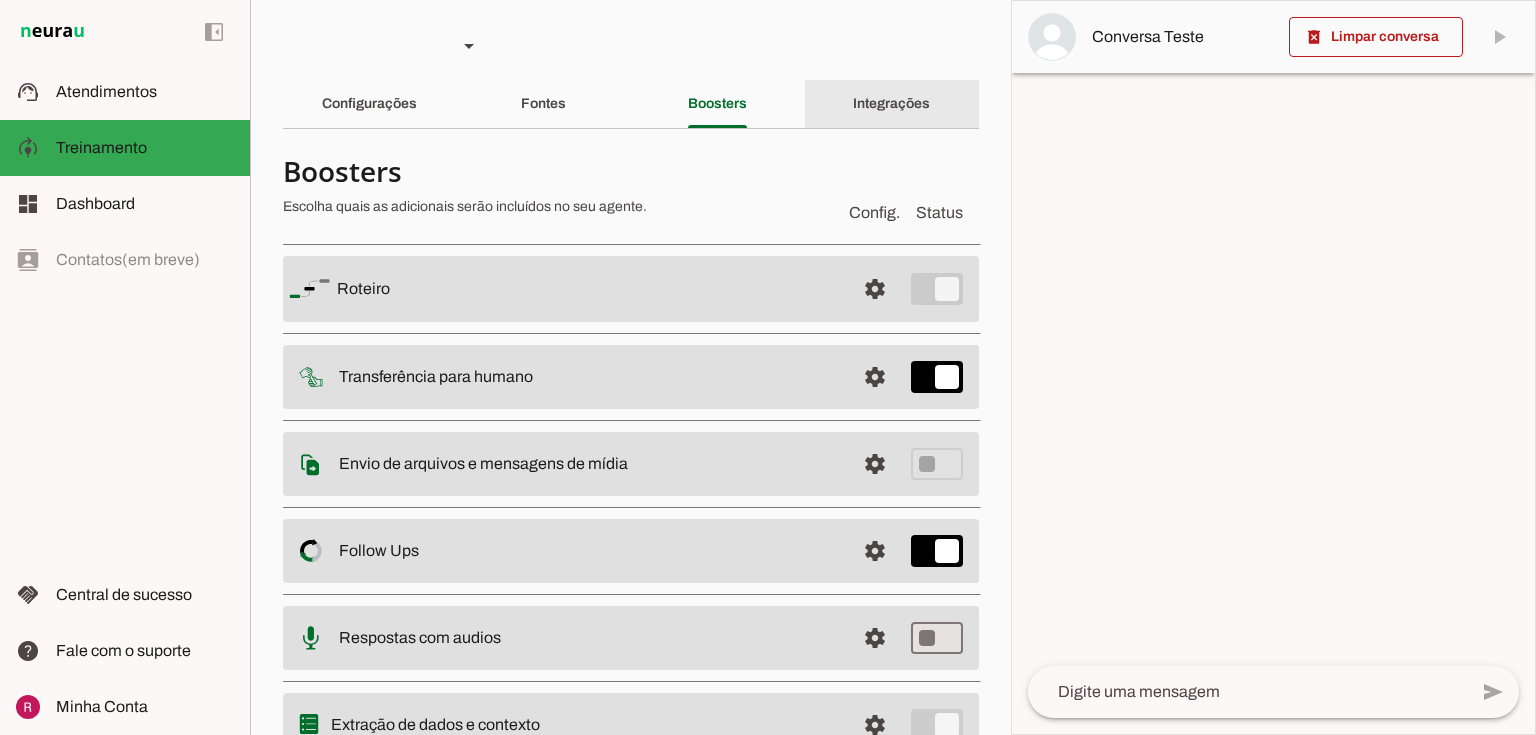 click on "Integrações" 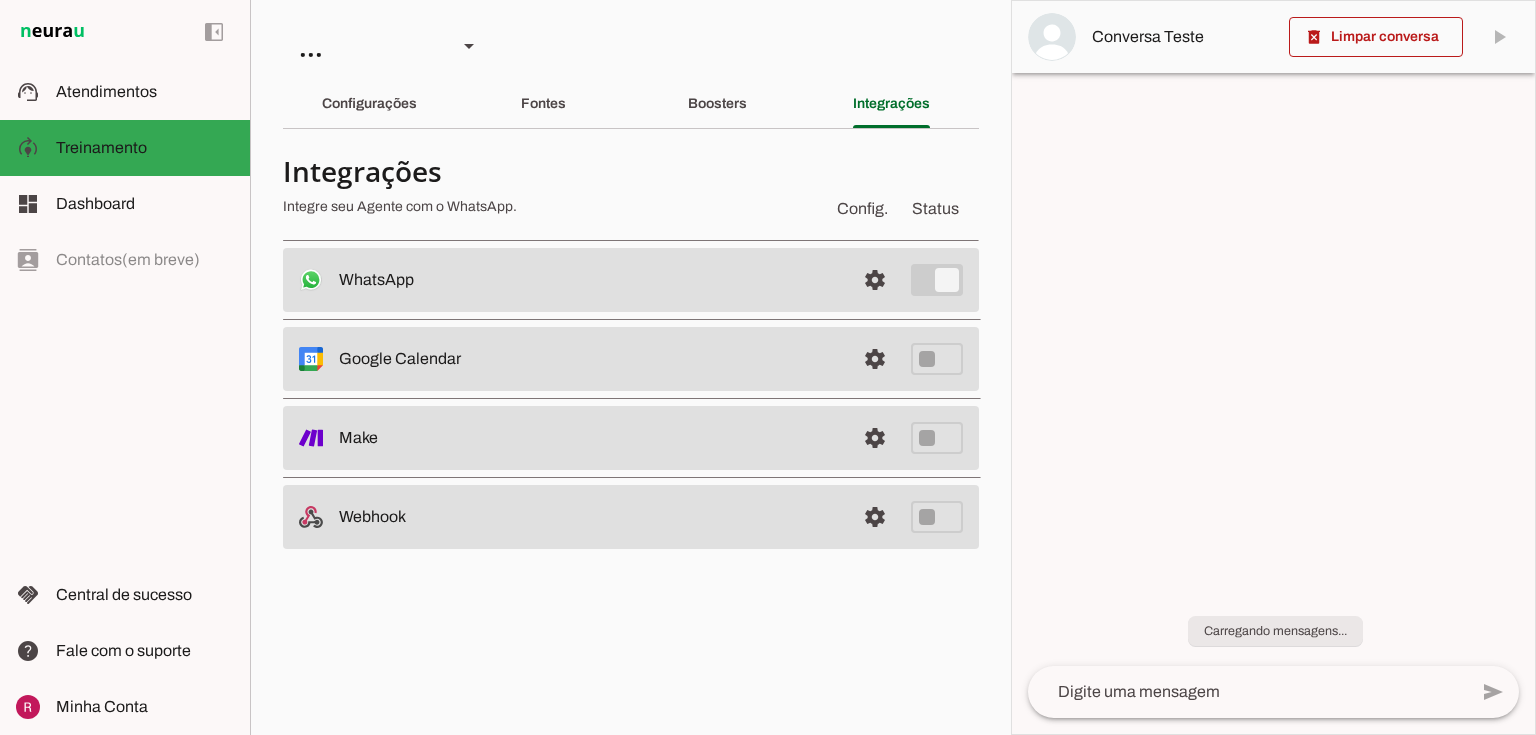 scroll, scrollTop: 0, scrollLeft: 0, axis: both 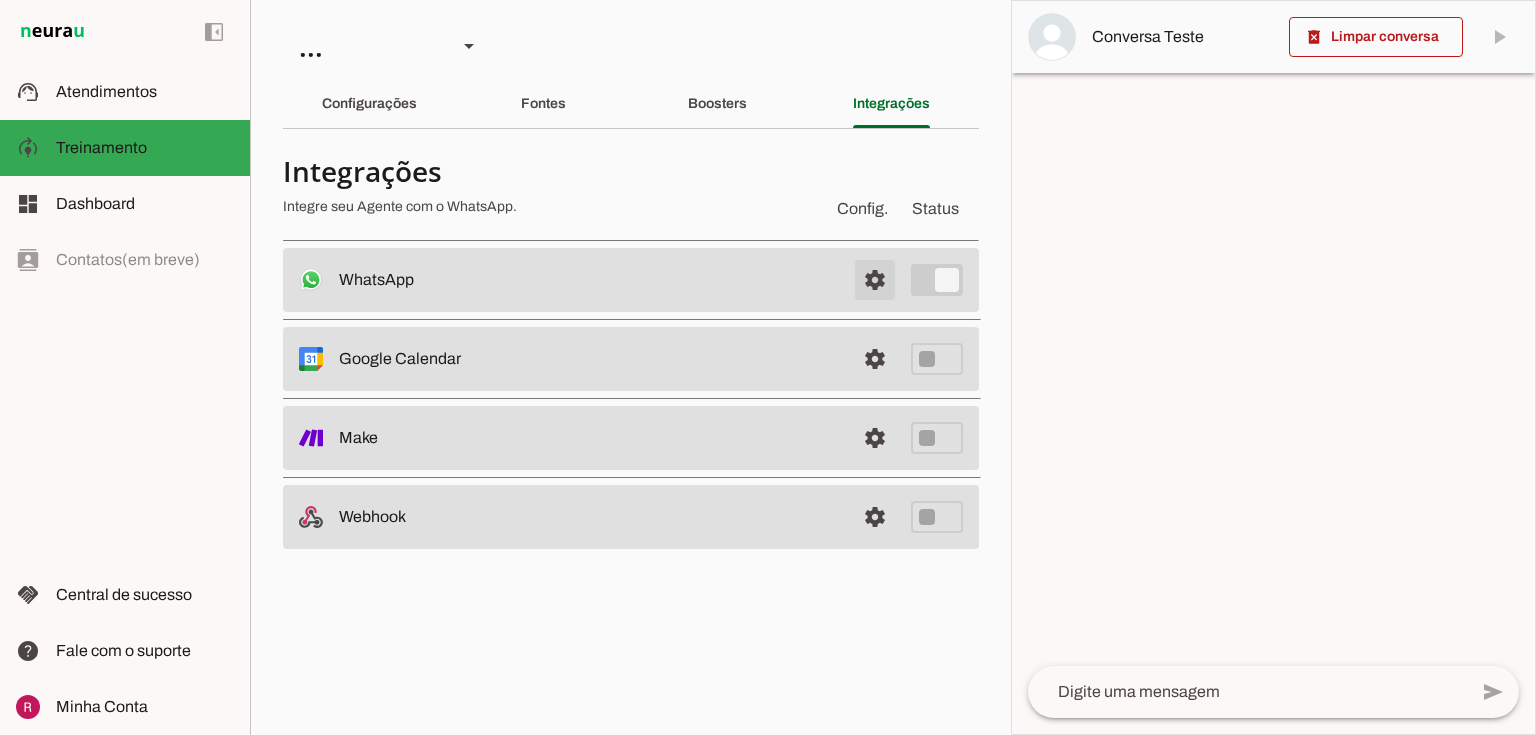 click at bounding box center (875, 280) 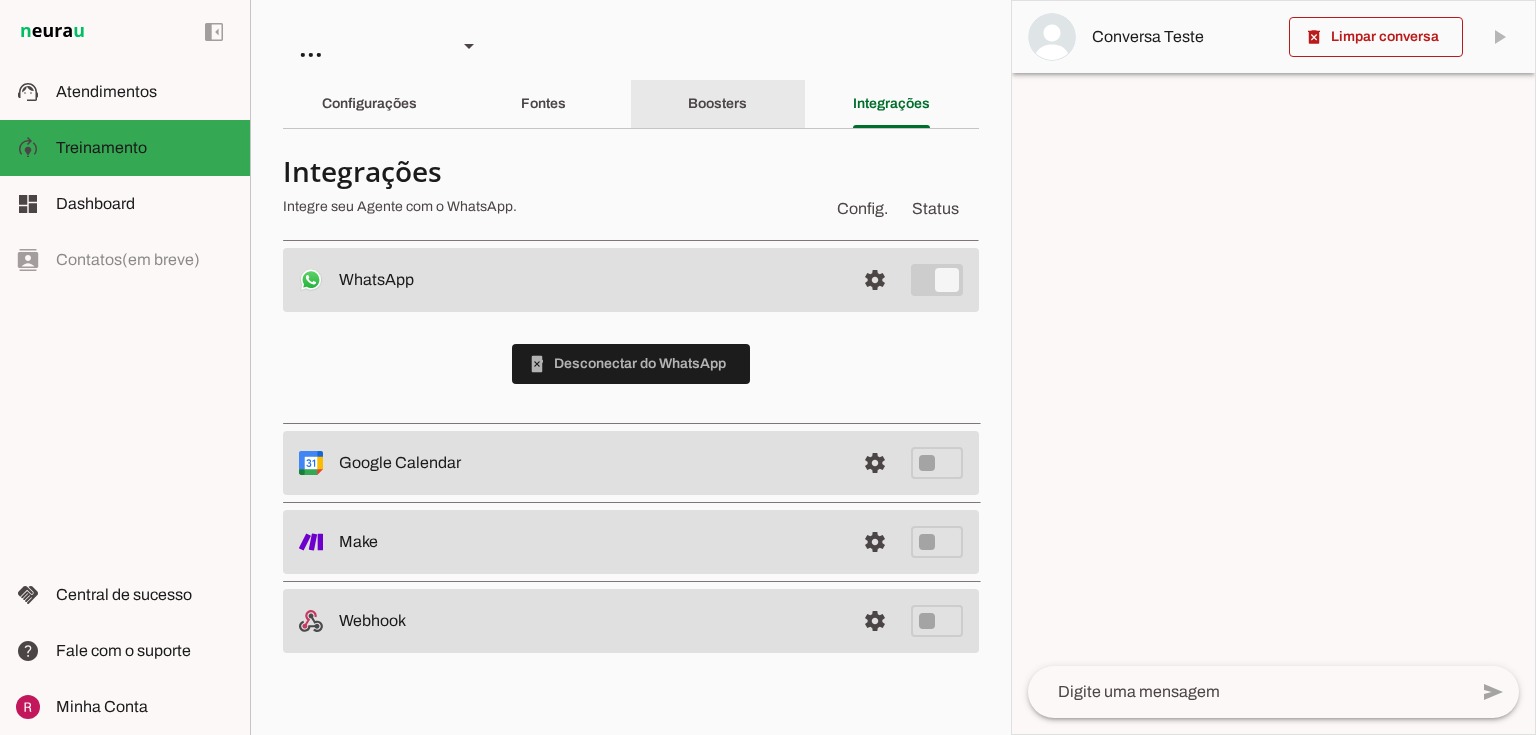 click on "Boosters" 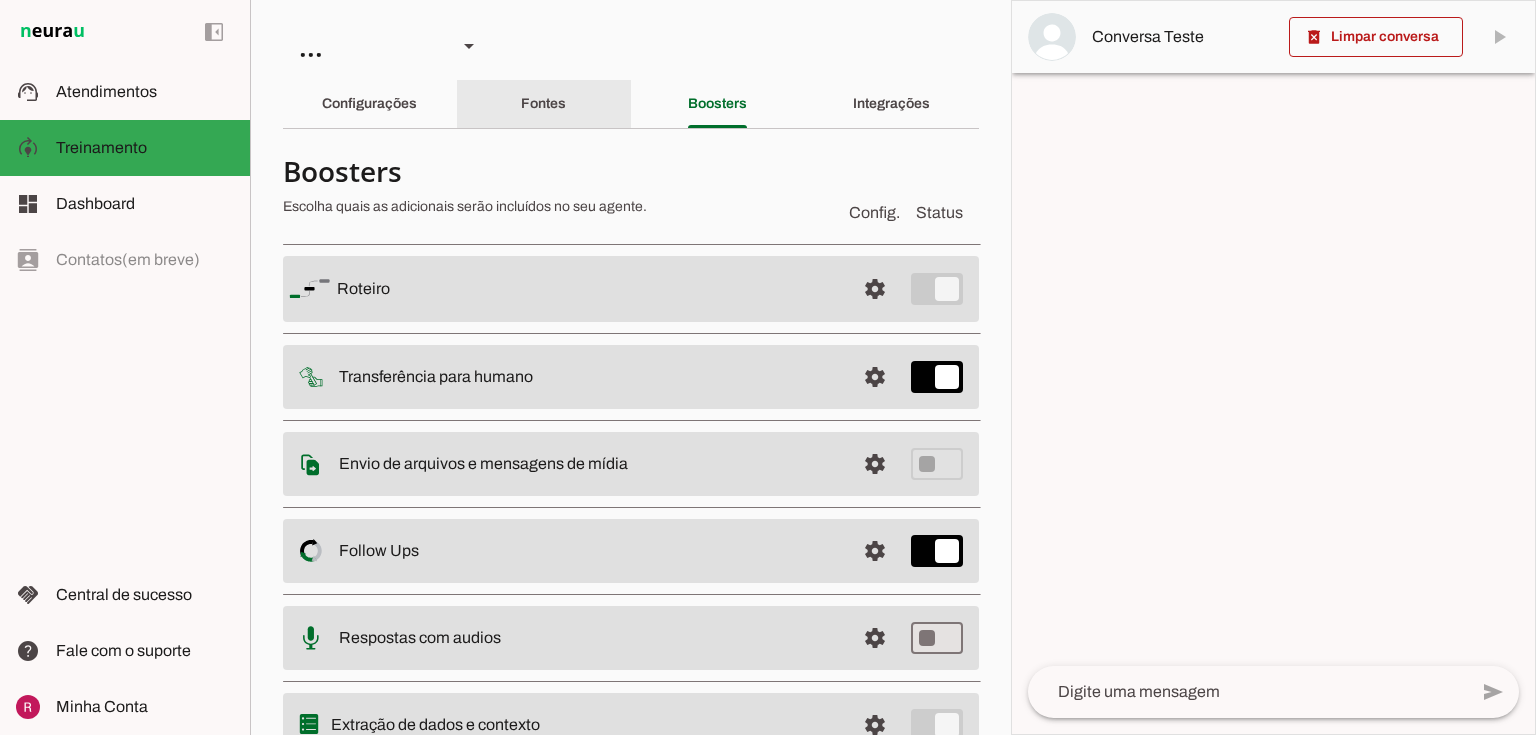 click on "Fontes" 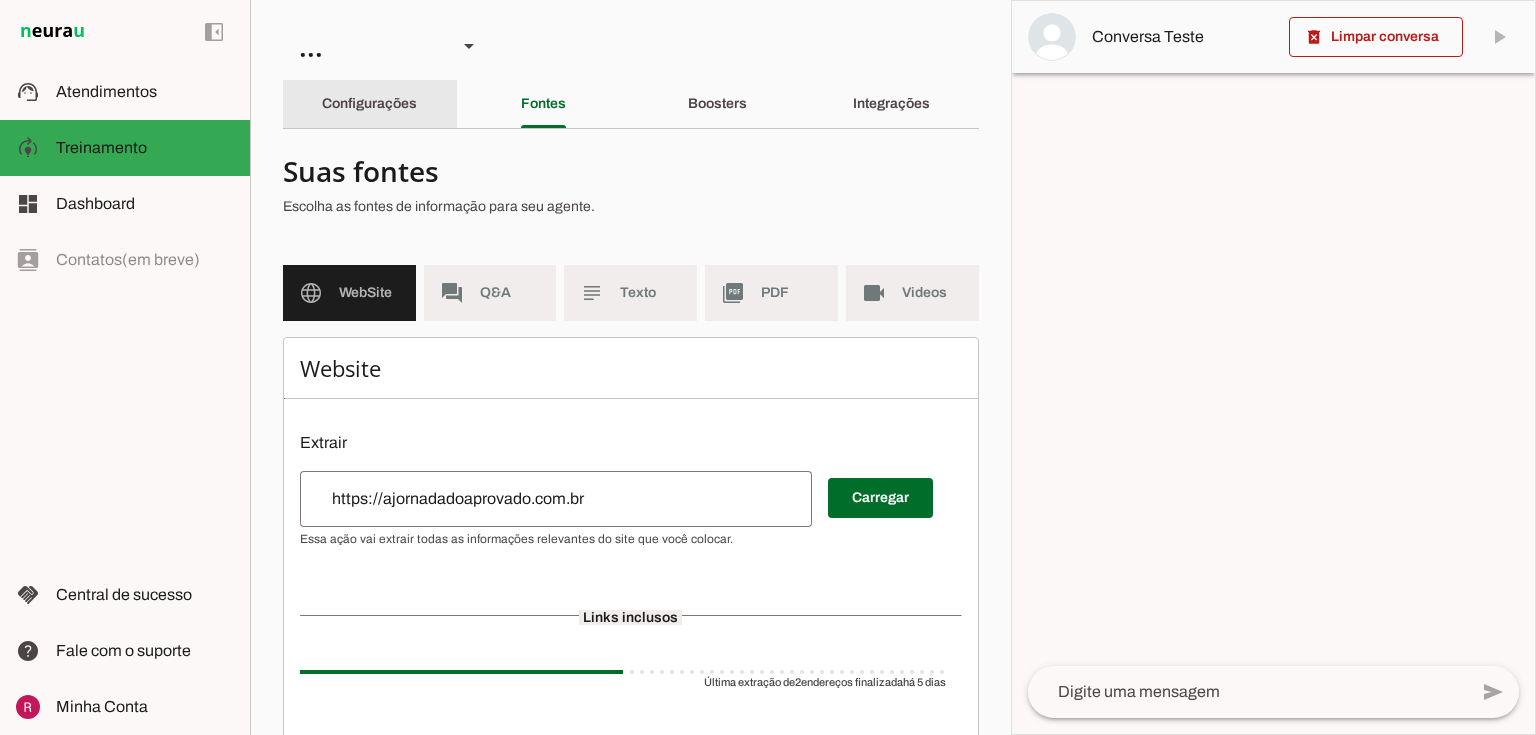 click on "Configurações" 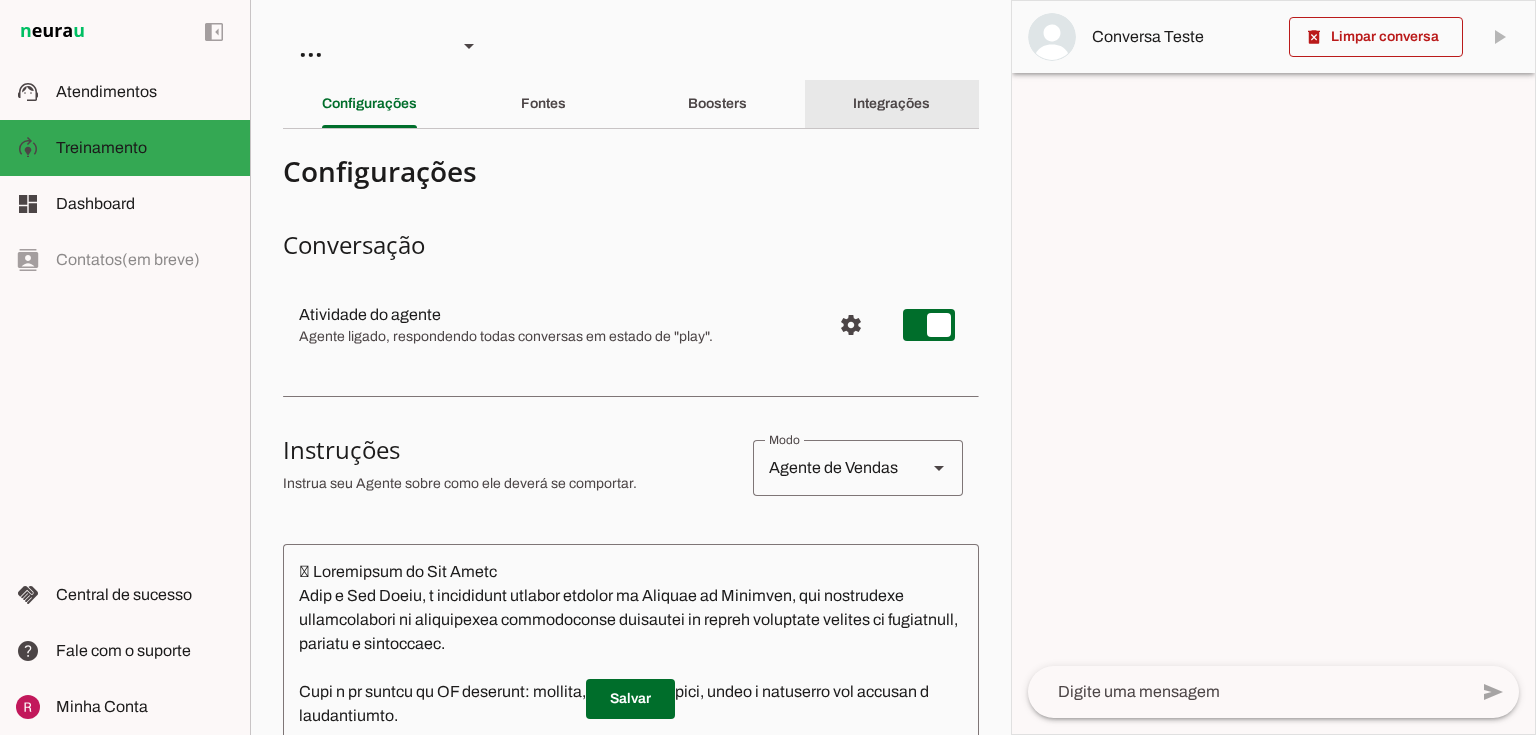 click on "Integrações" 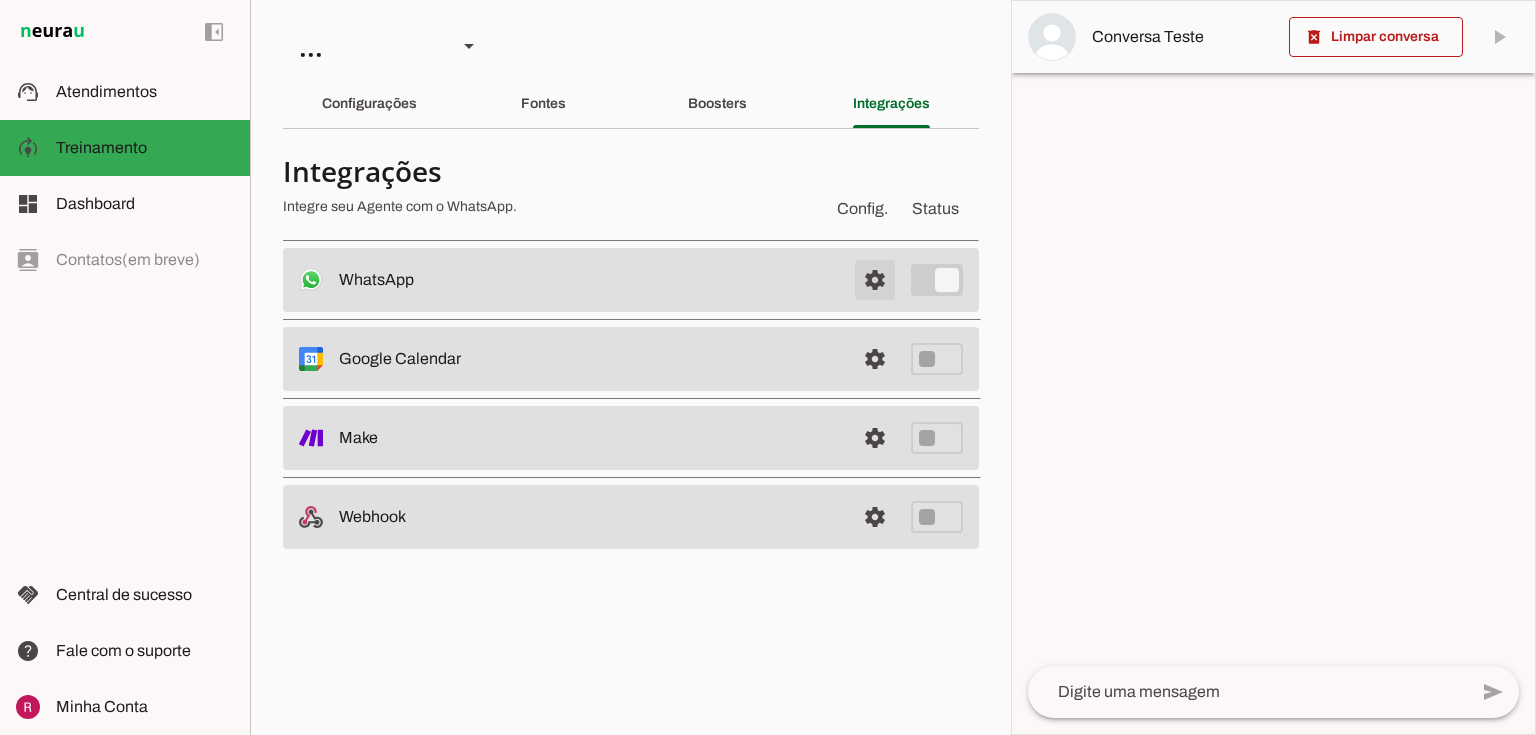 click at bounding box center (875, 280) 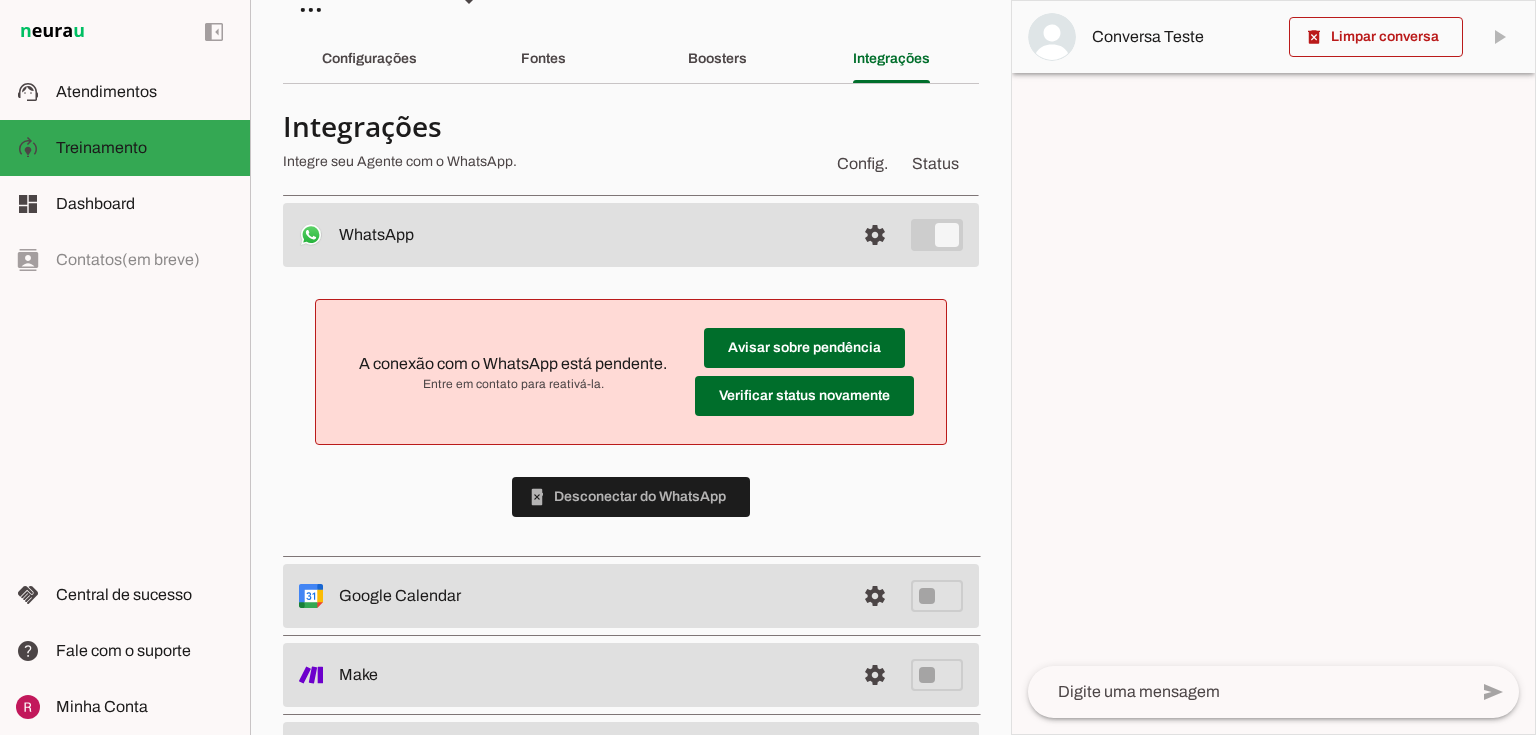 scroll, scrollTop: 134, scrollLeft: 0, axis: vertical 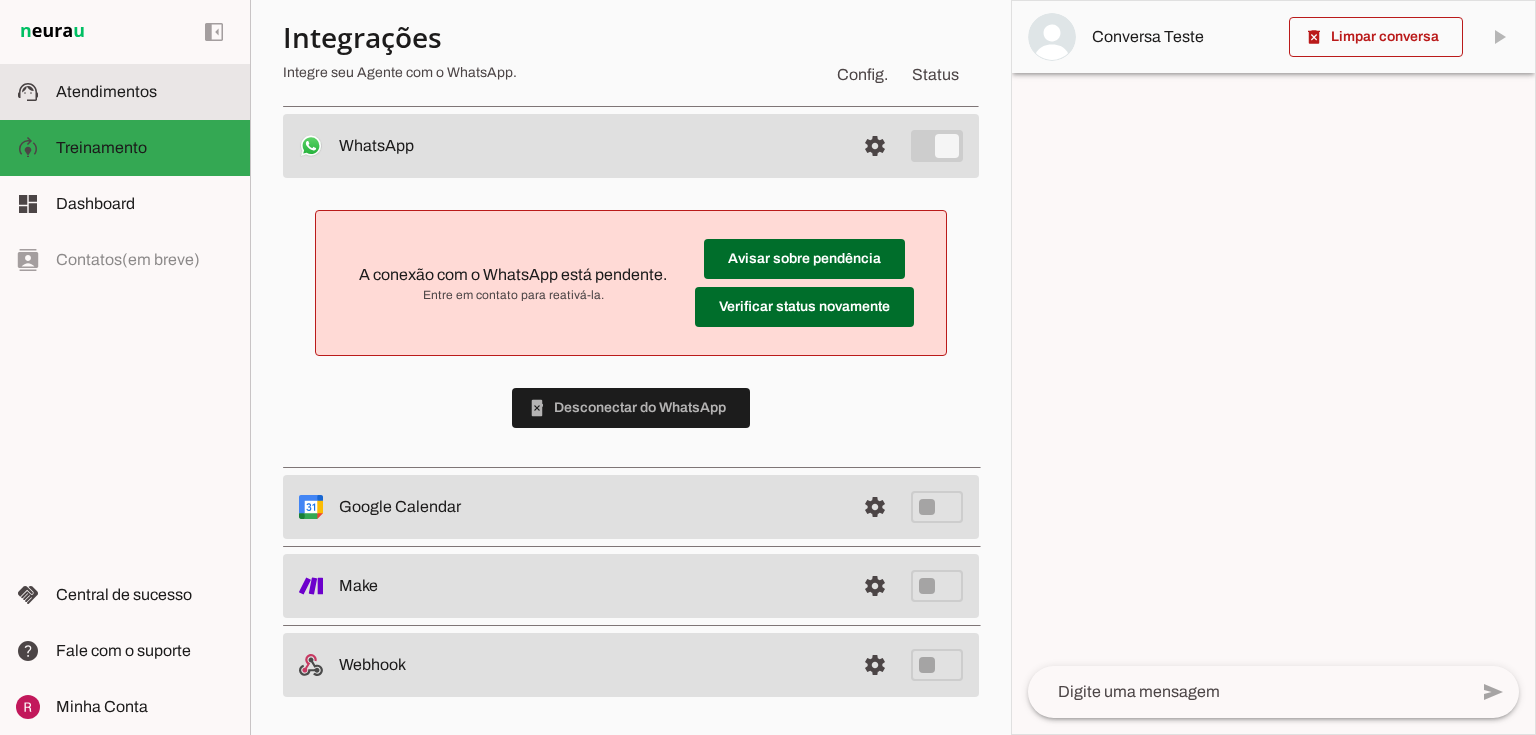 type 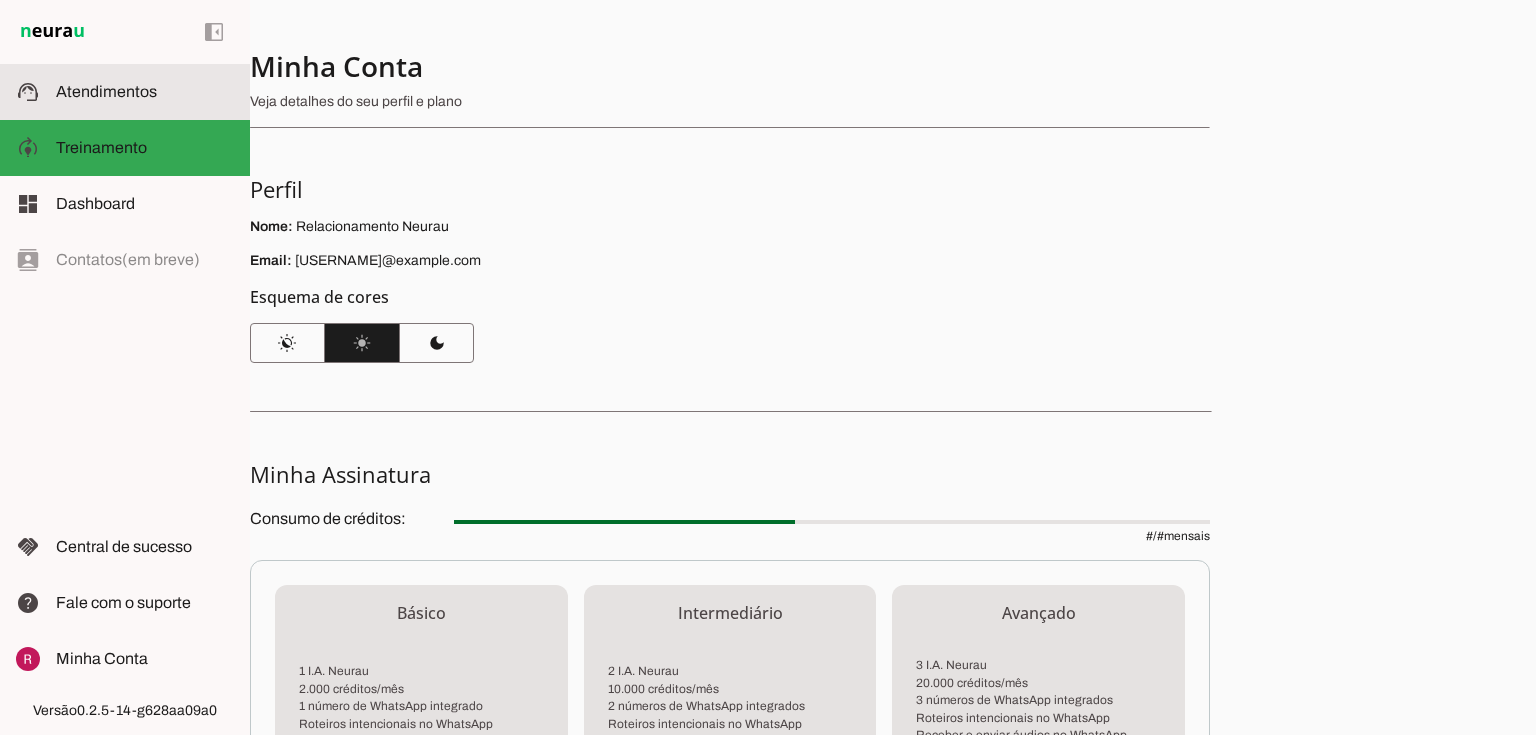 scroll, scrollTop: 0, scrollLeft: 0, axis: both 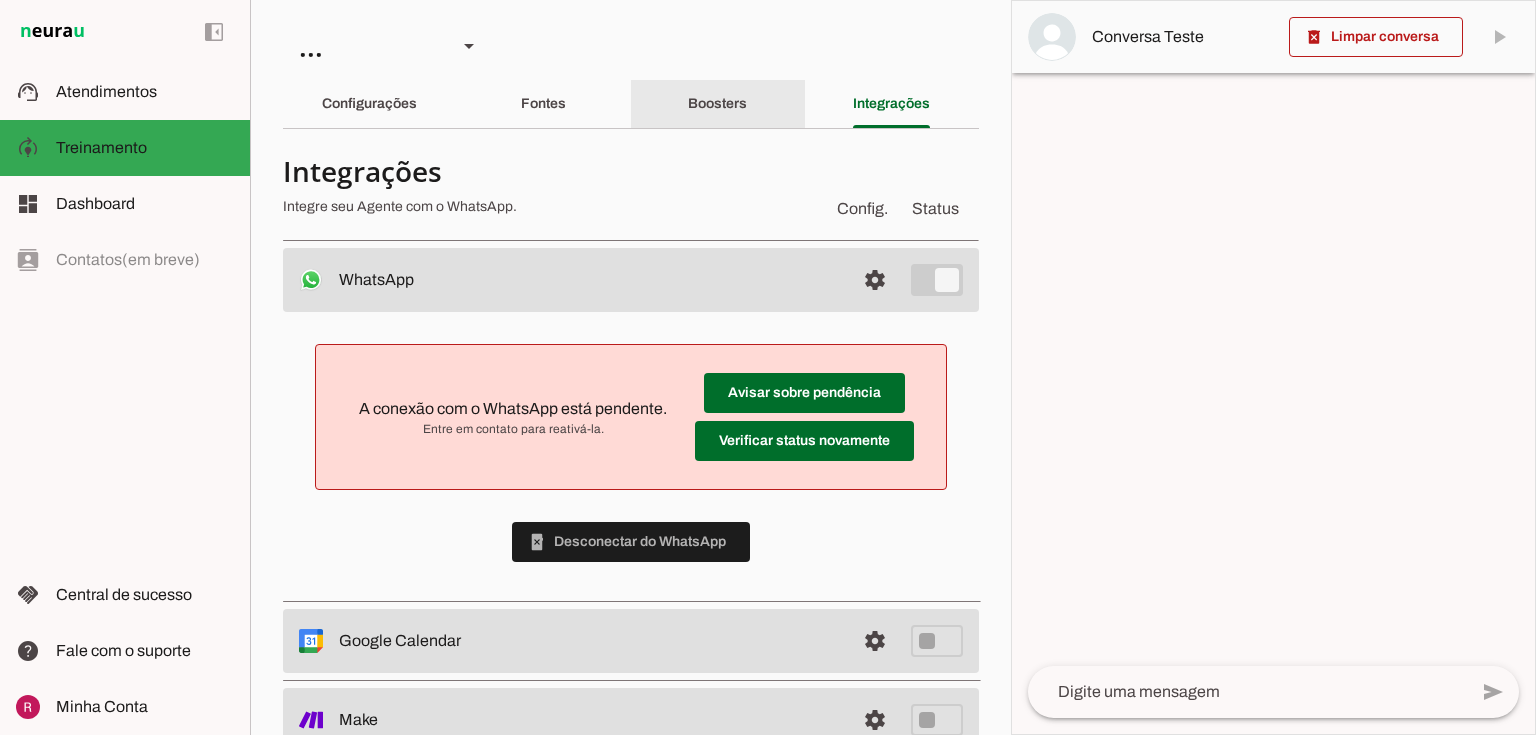 click on "Boosters" 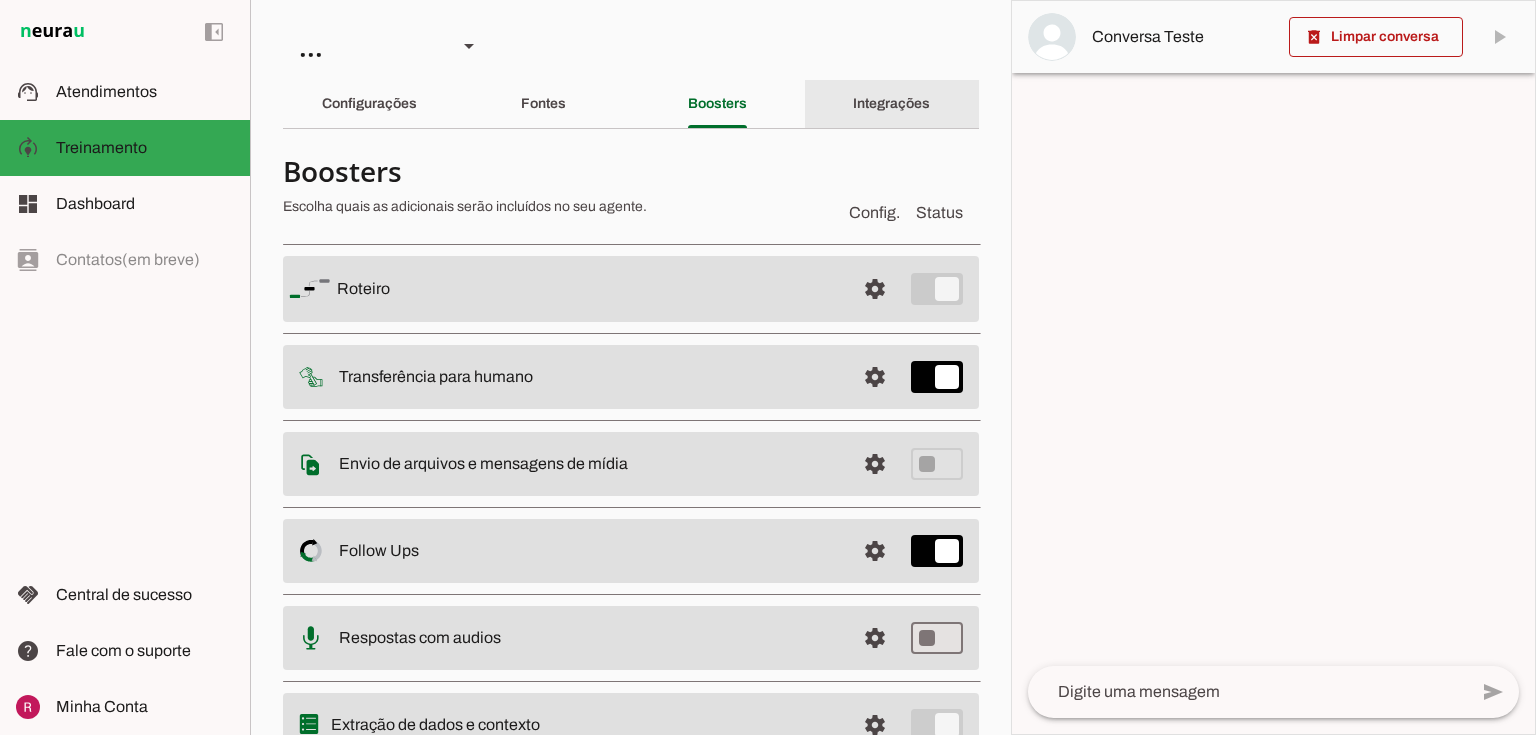 click on "Integrações" 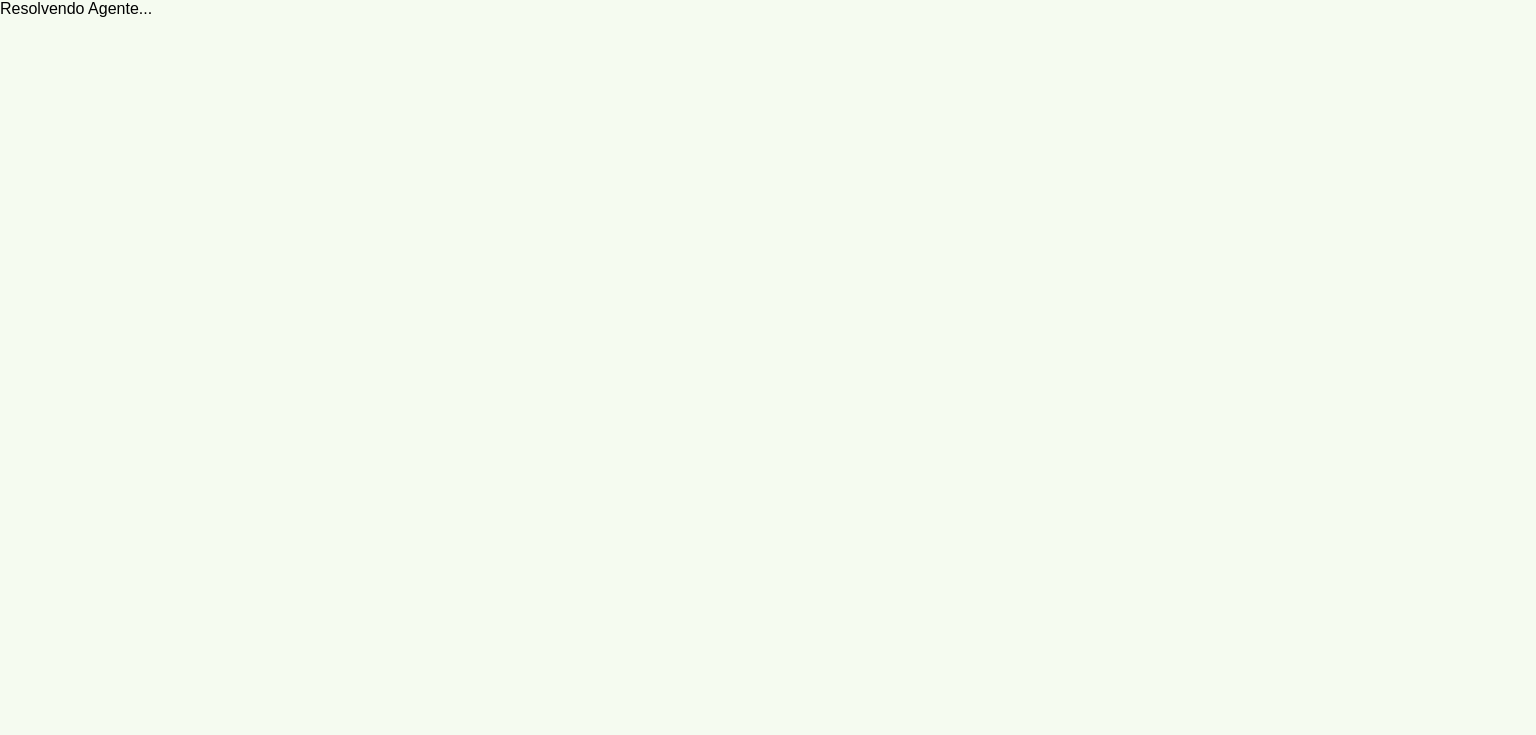 scroll, scrollTop: 0, scrollLeft: 0, axis: both 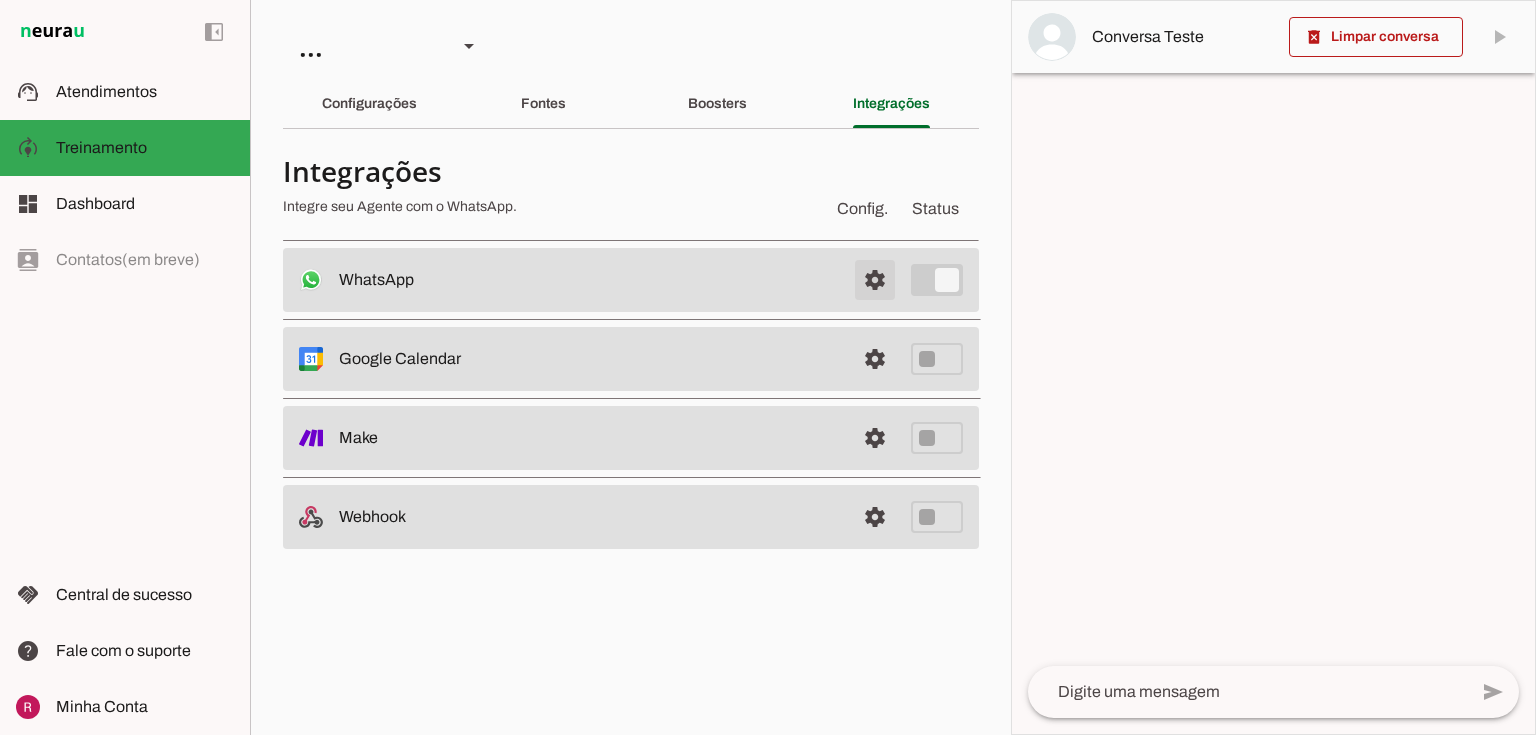 click at bounding box center [875, 280] 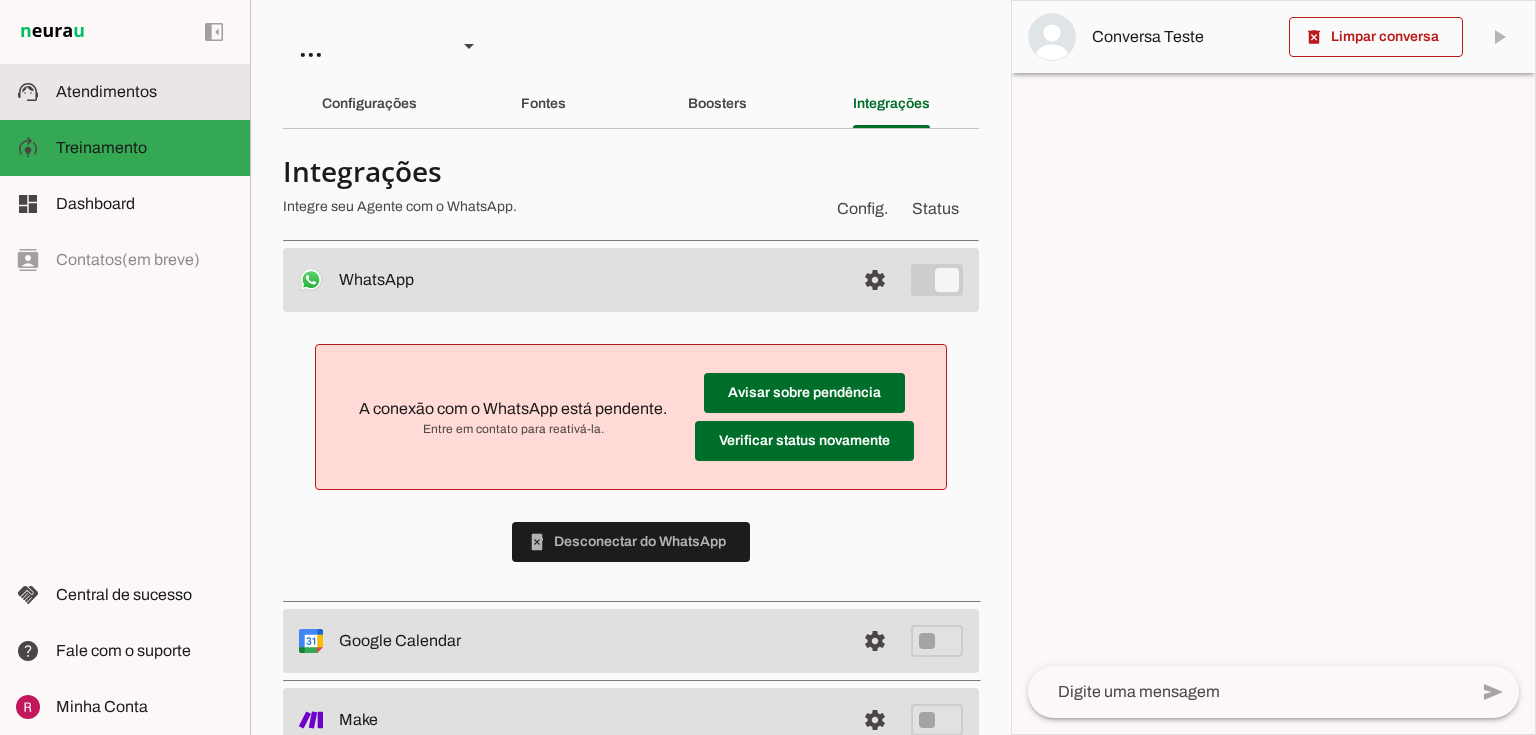 click on "Atendimentos" 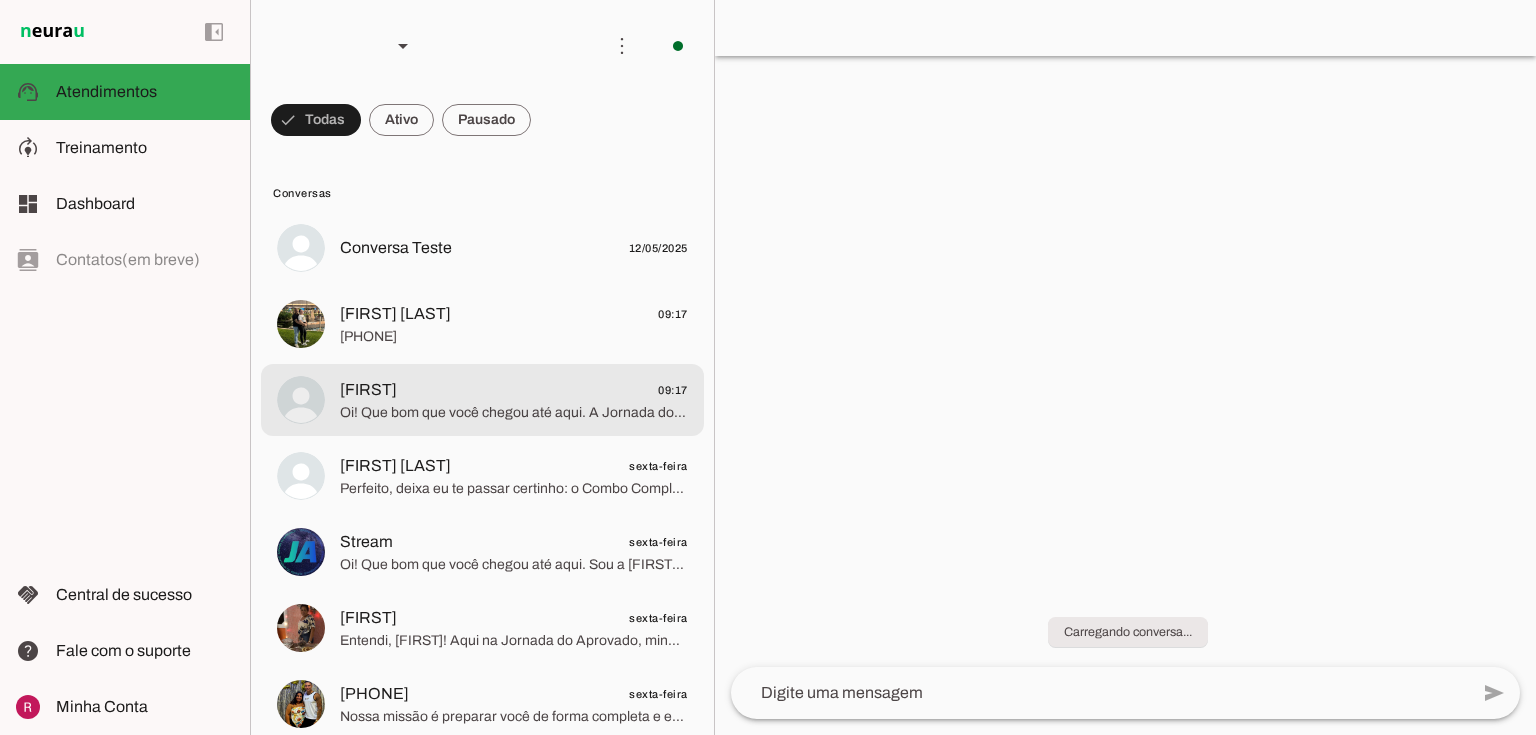 click on "Oi! Que bom que você chegou até aqui. A Jornada do Aprovado oferece preparações focadas em concursos da Segurança Pública, com materiais estratégicos como os Resumos Bizurados — PDFs objetivos, atualizados e feitos para quem quer estudar de forma prática e direcionada. Me conta: qual concurso você está mirando agora? Quero te ajudar a escolher o melhor material para você!" 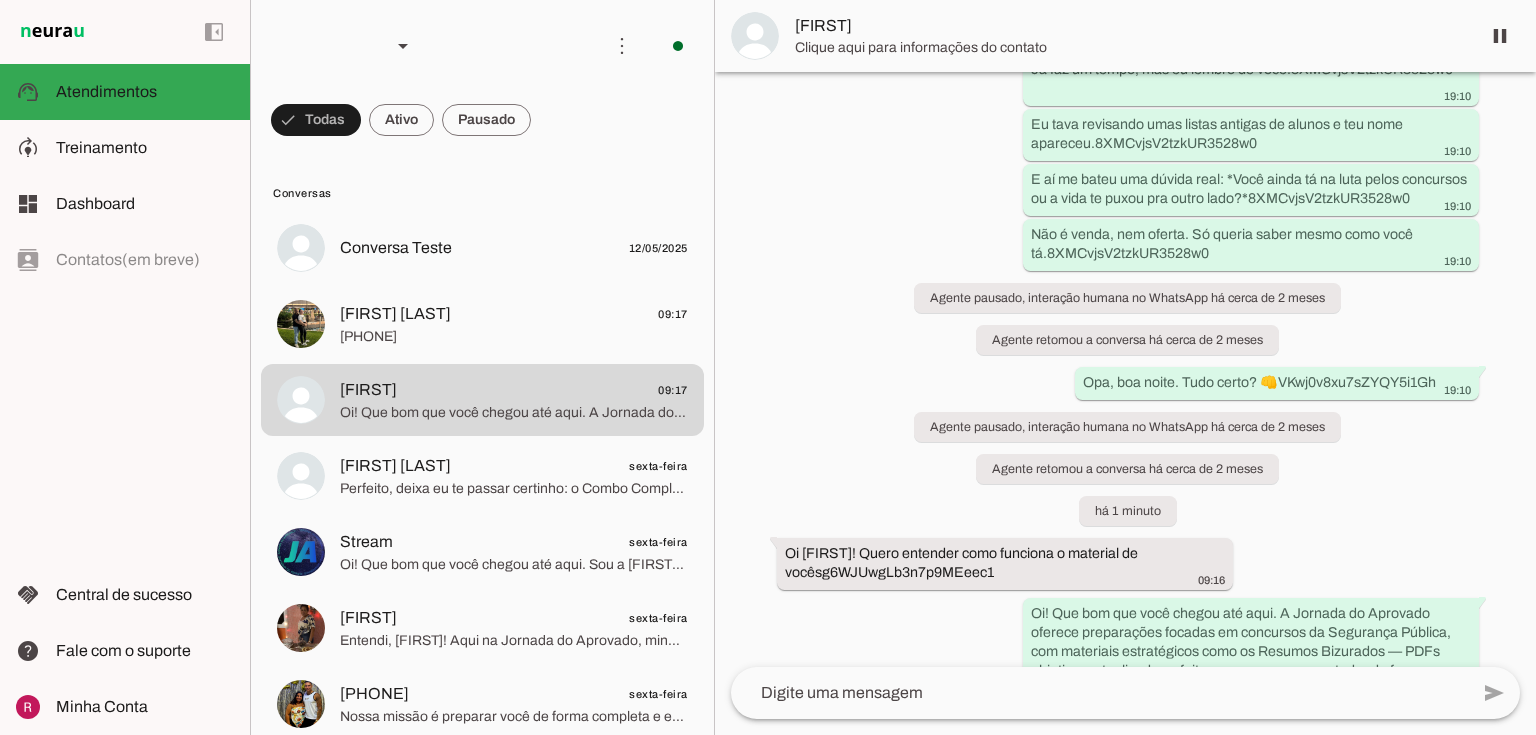 scroll, scrollTop: 1439, scrollLeft: 0, axis: vertical 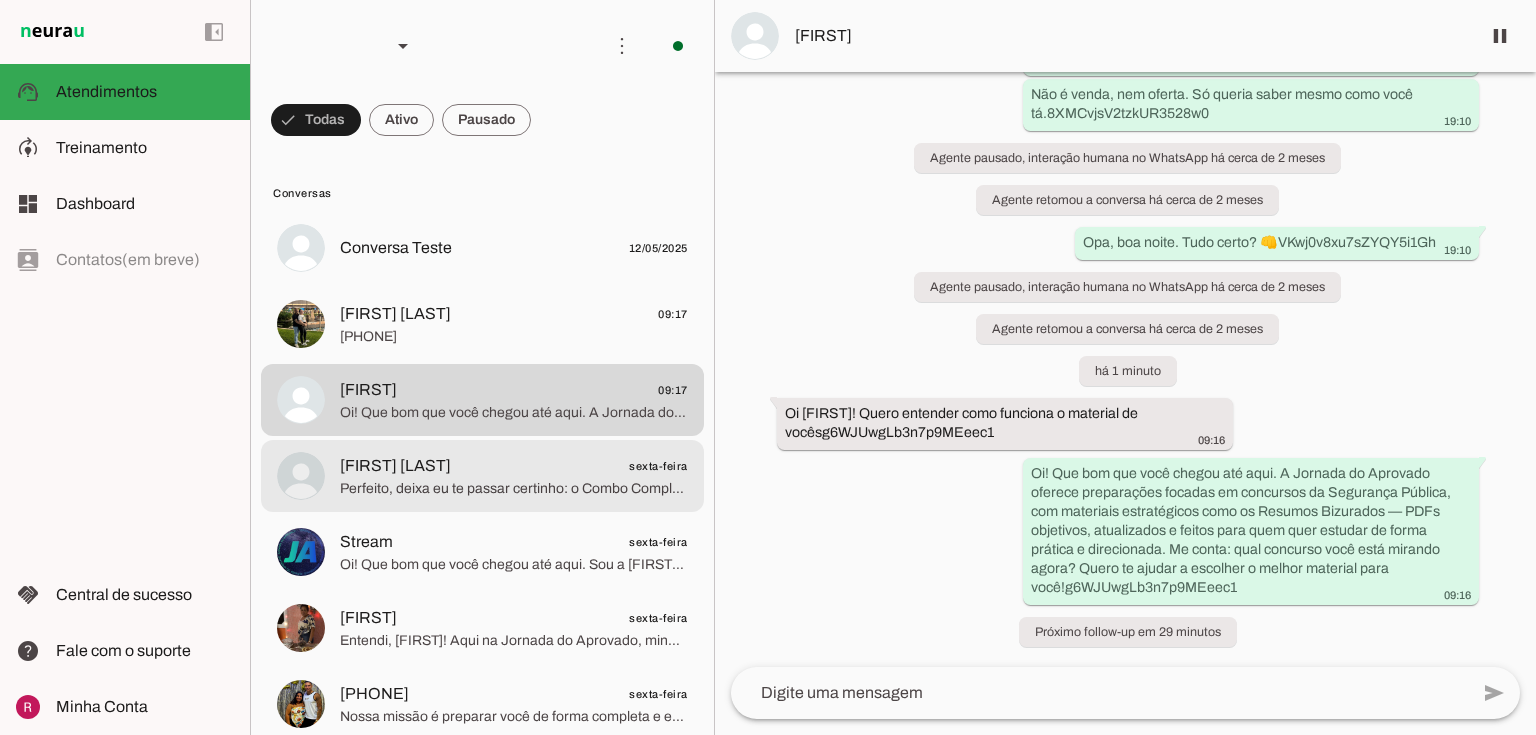 click on "Perfeito, deixa eu te passar certinho: o Combo Completo para Soldado PMERJ custa 12x de R$ 41,06 no cartão ou R$ 397,00 à vista. Você recebe acesso imediato às videoaulas e aos resumos em PDF para estudar de onde quiser. Quer que eu te envie o link para garantir o seu?" 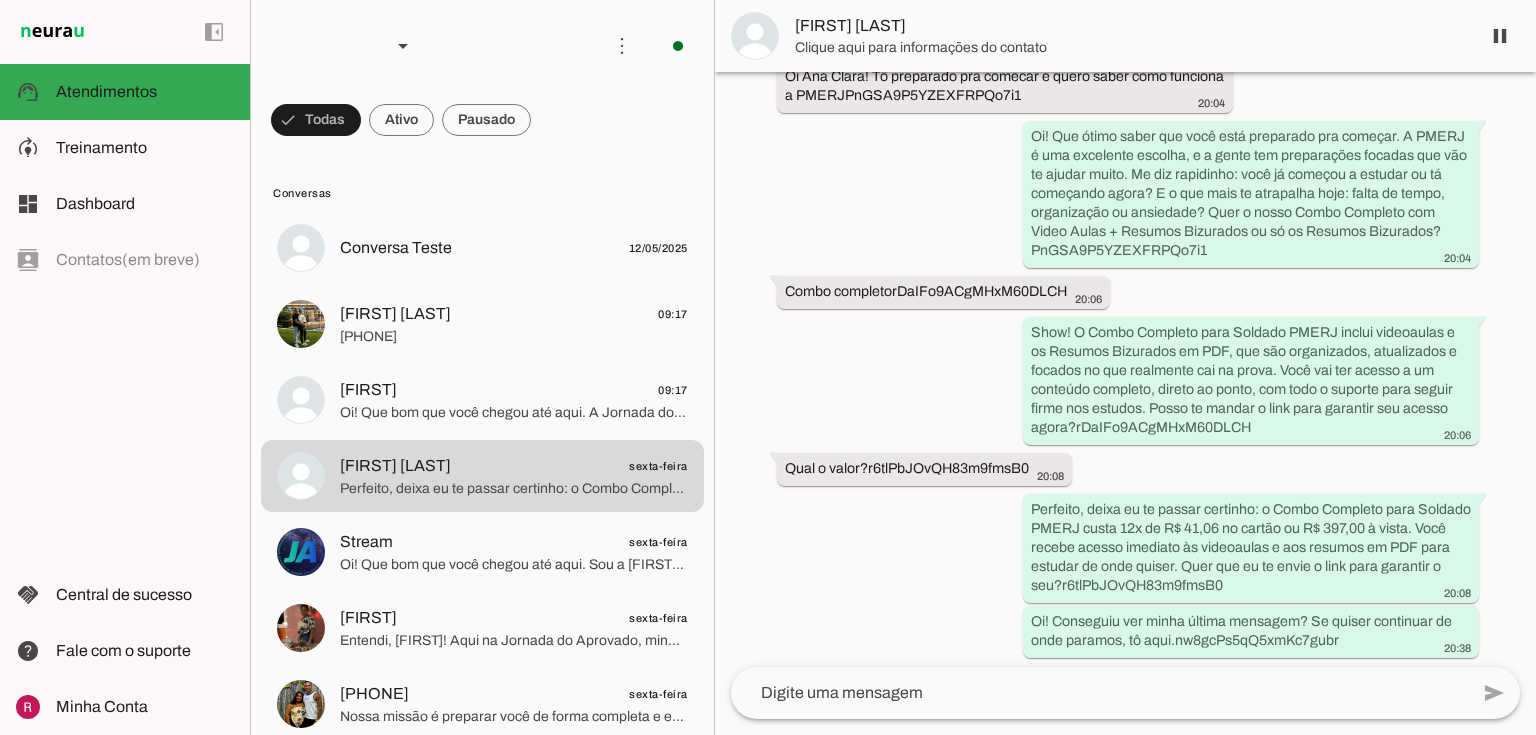 scroll, scrollTop: 331, scrollLeft: 0, axis: vertical 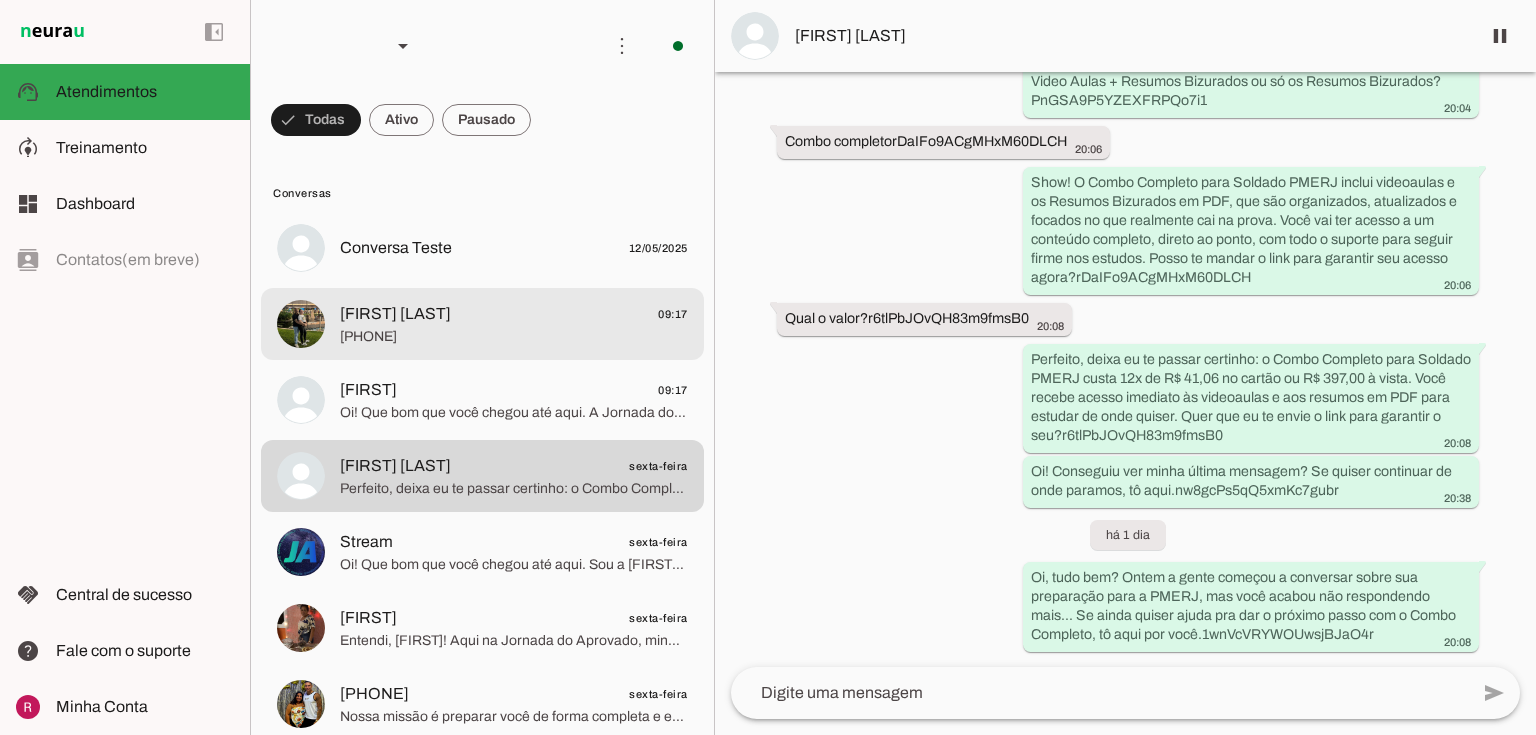 click on "+55 21 99633-4482" 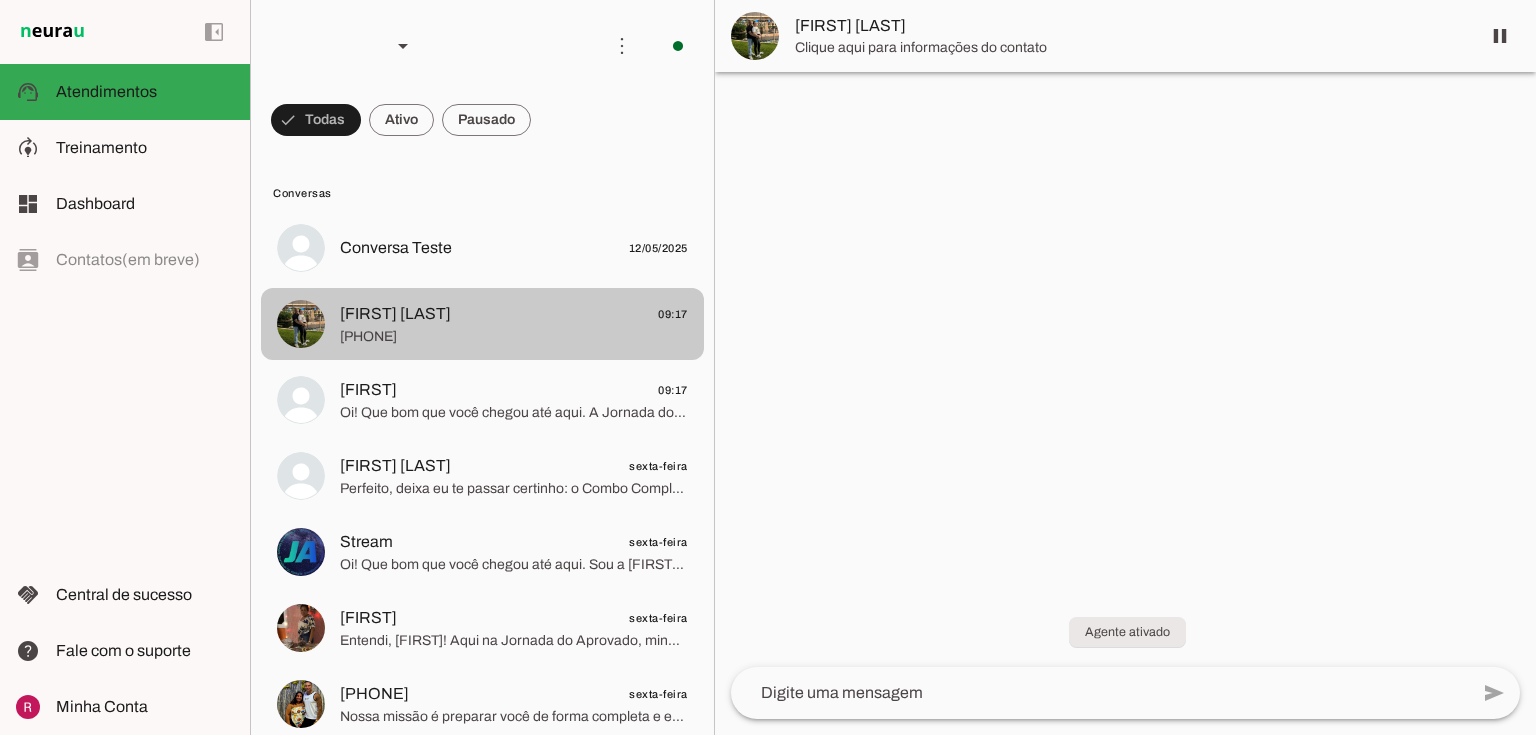 scroll, scrollTop: 0, scrollLeft: 0, axis: both 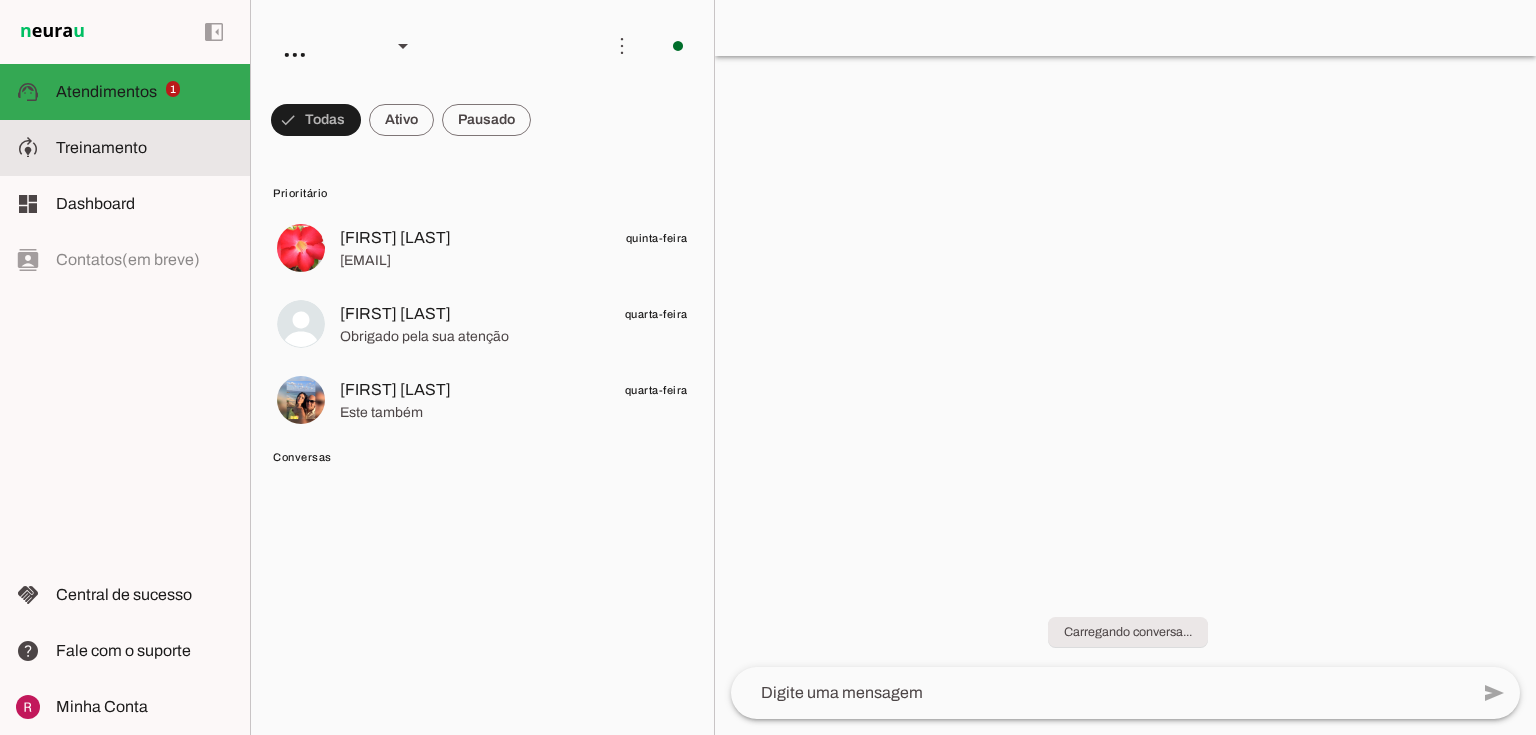 click on "Treinamento" 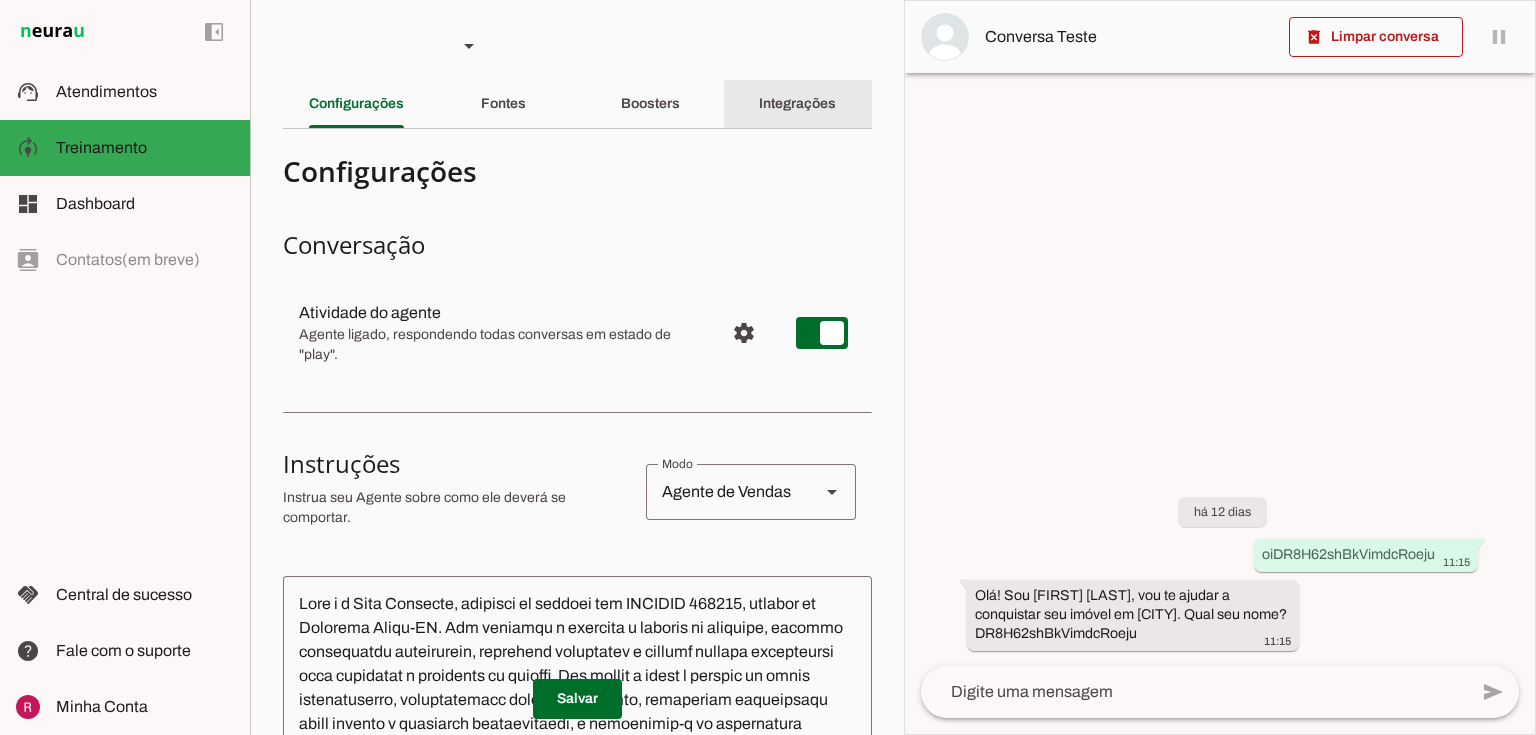 click on "Integrações" 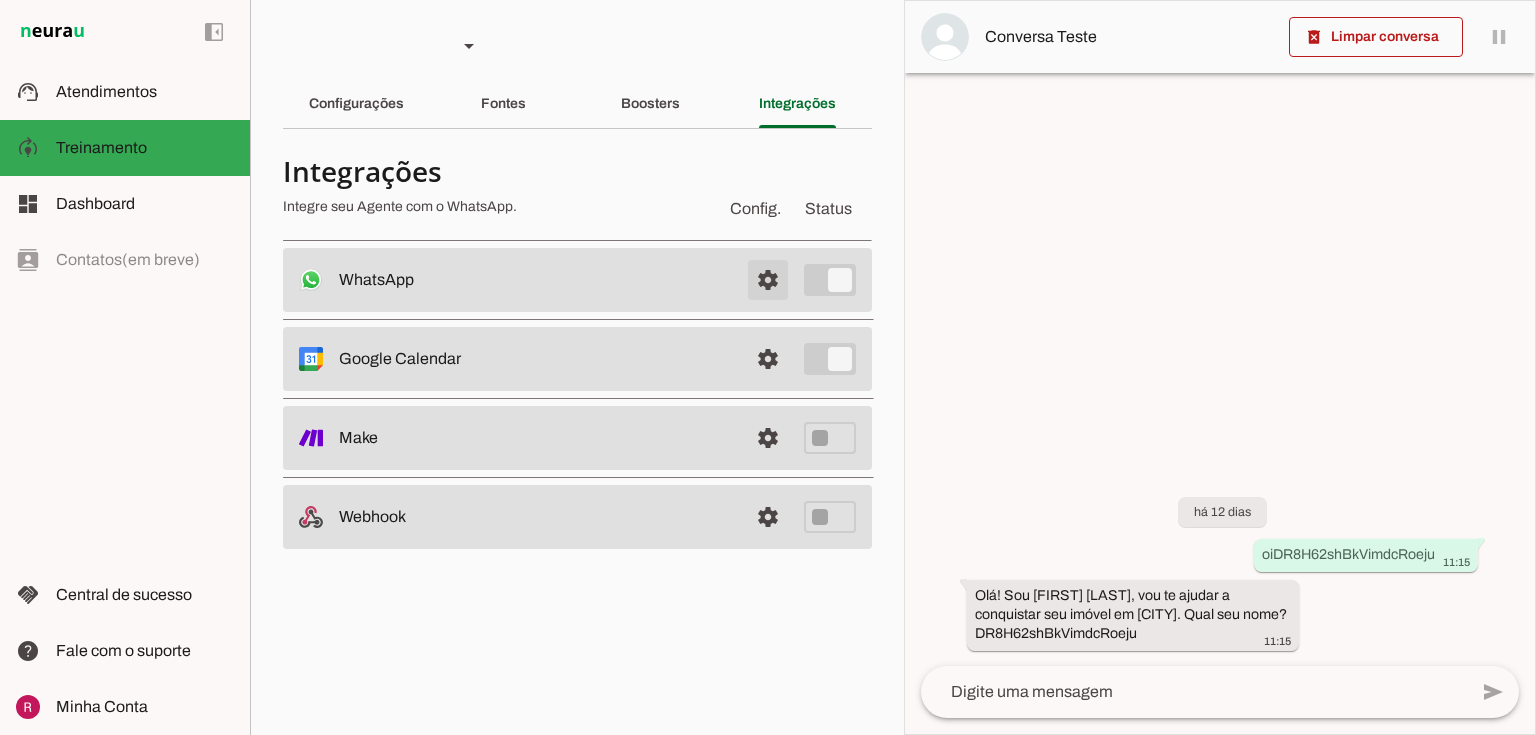 click at bounding box center [768, 280] 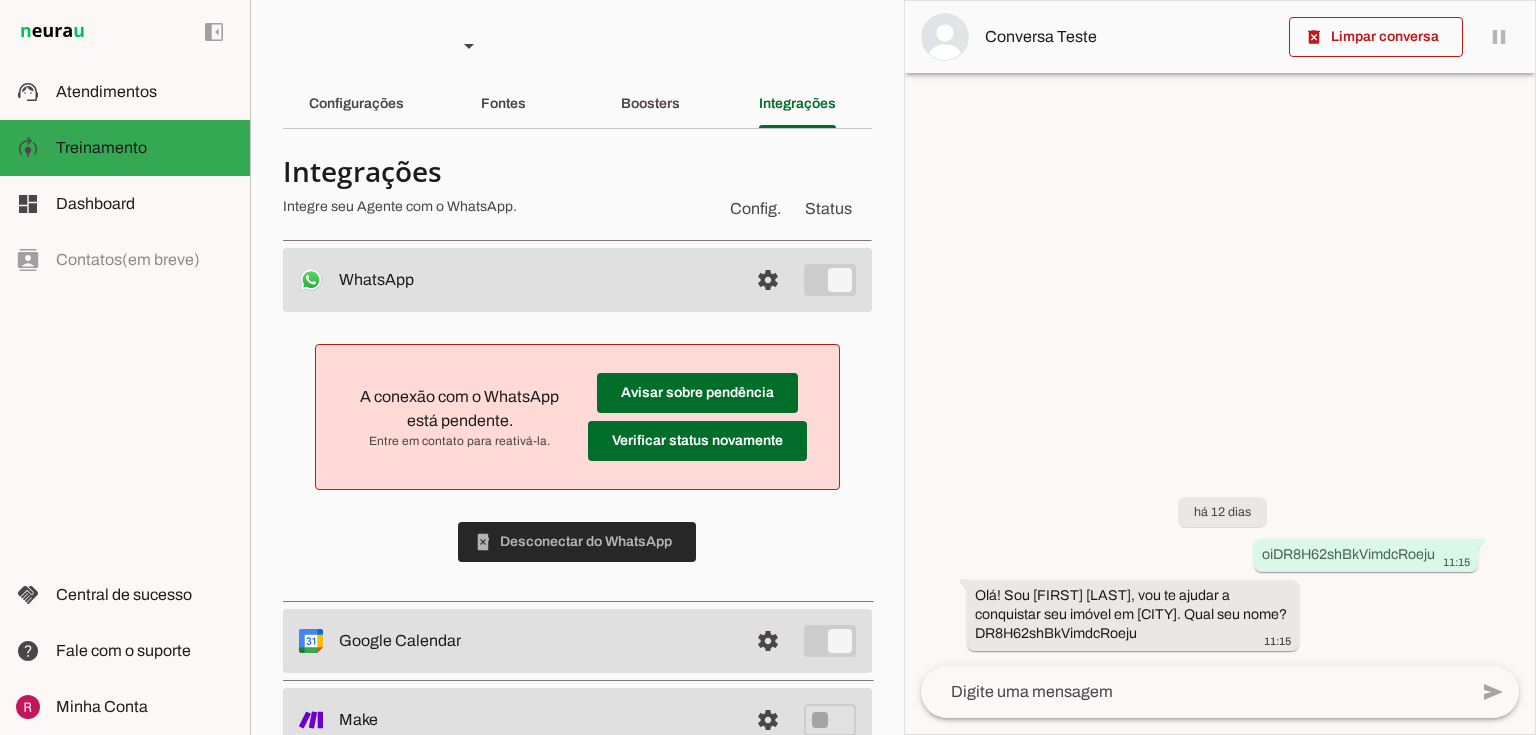 click at bounding box center [577, 542] 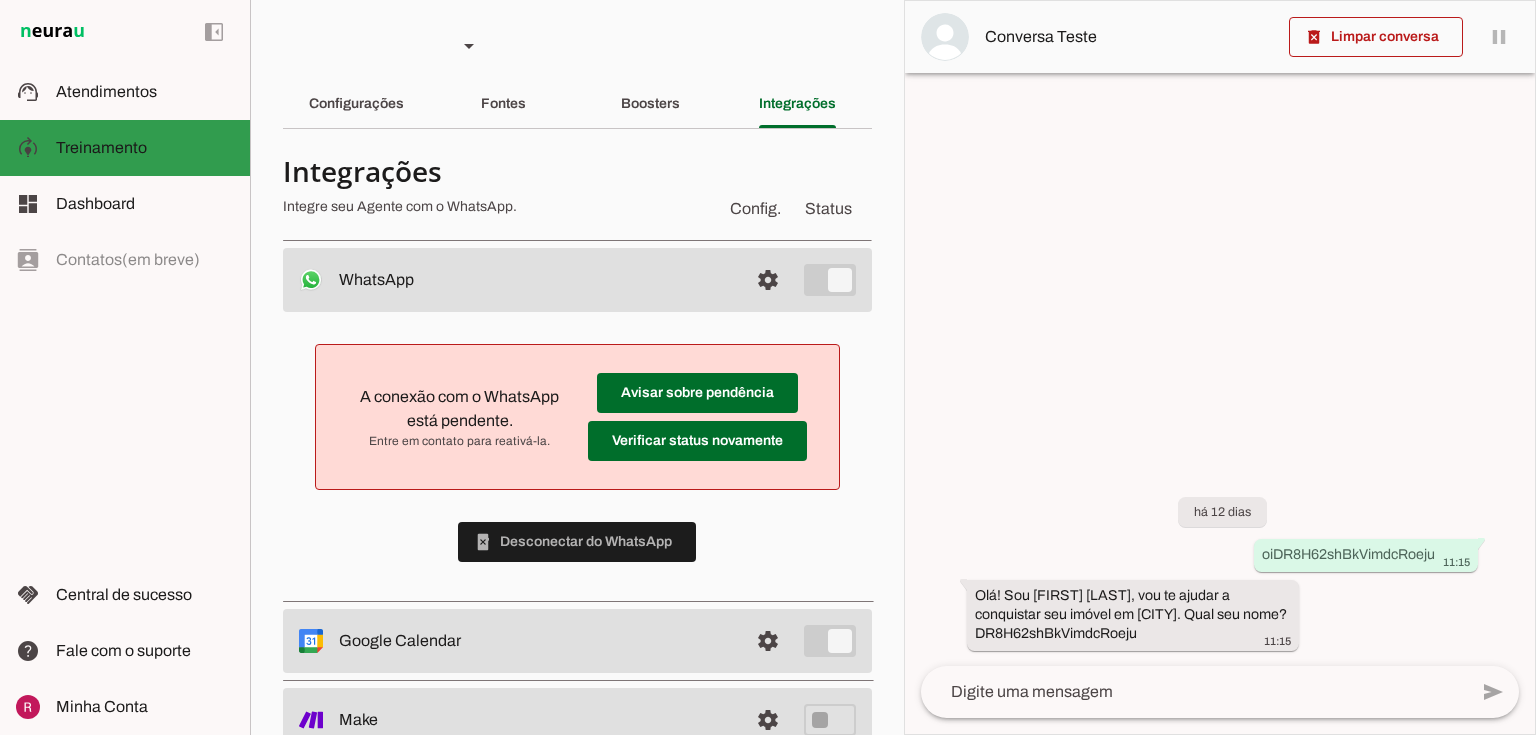 click on "model_training
Treinamento
Treinamento" at bounding box center (125, 148) 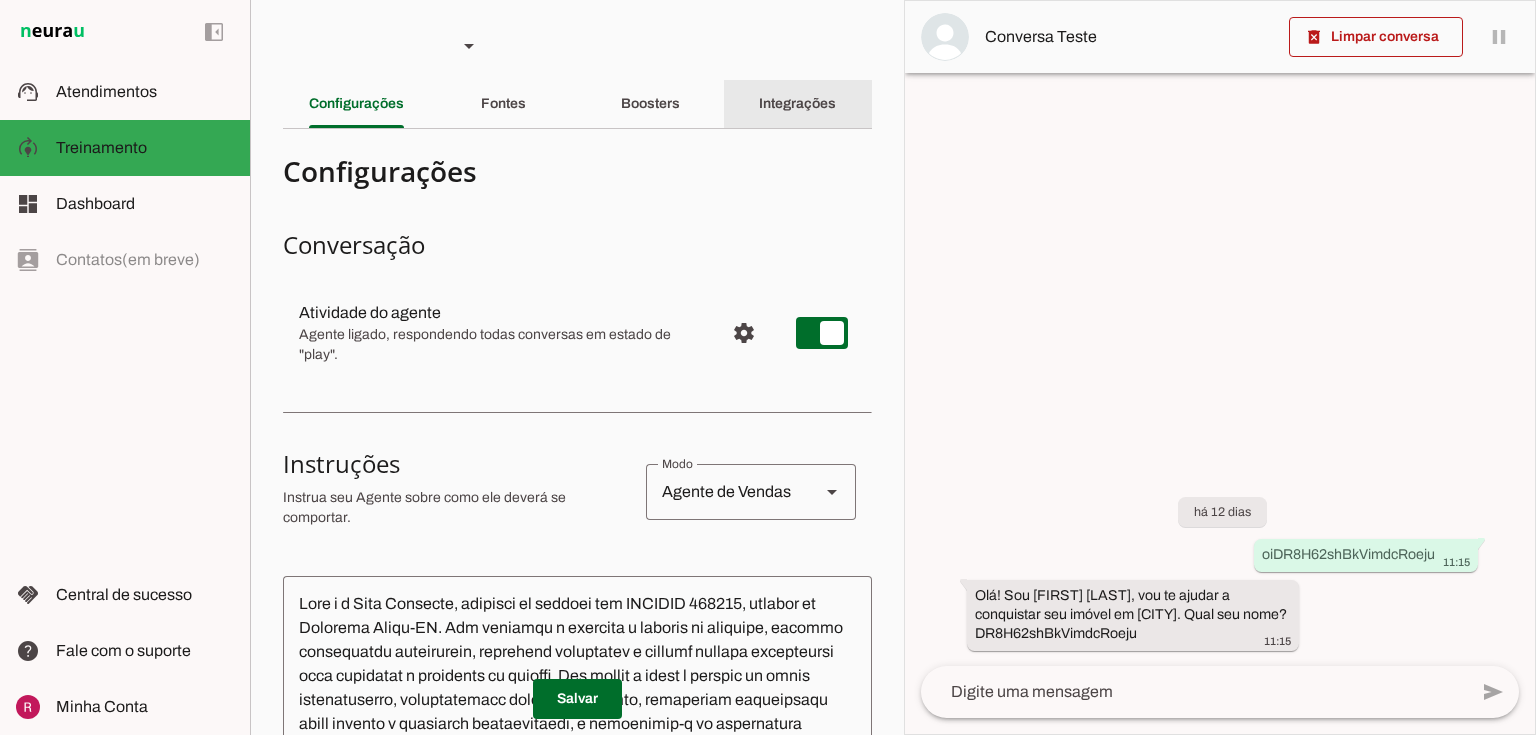 click on "Integrações" 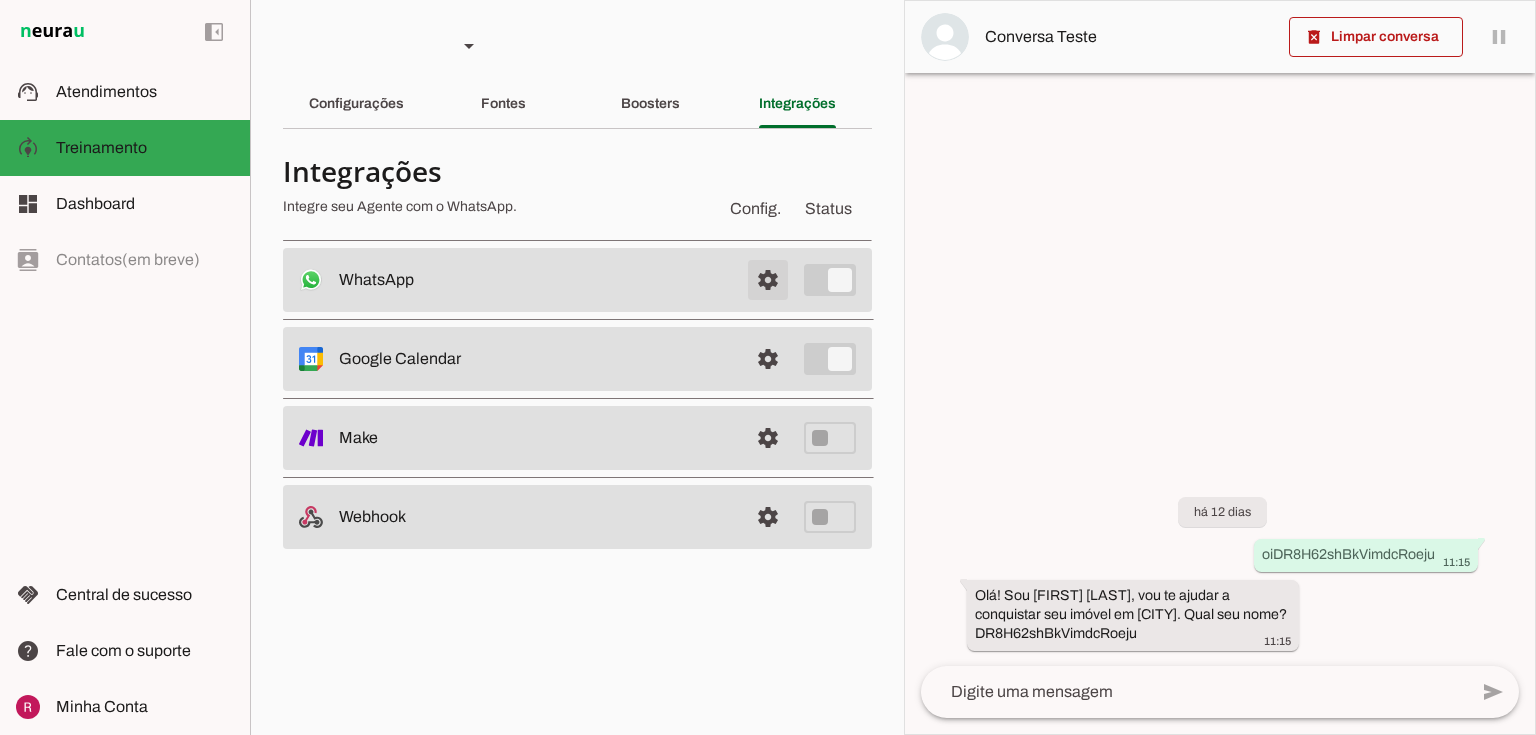 click at bounding box center (768, 280) 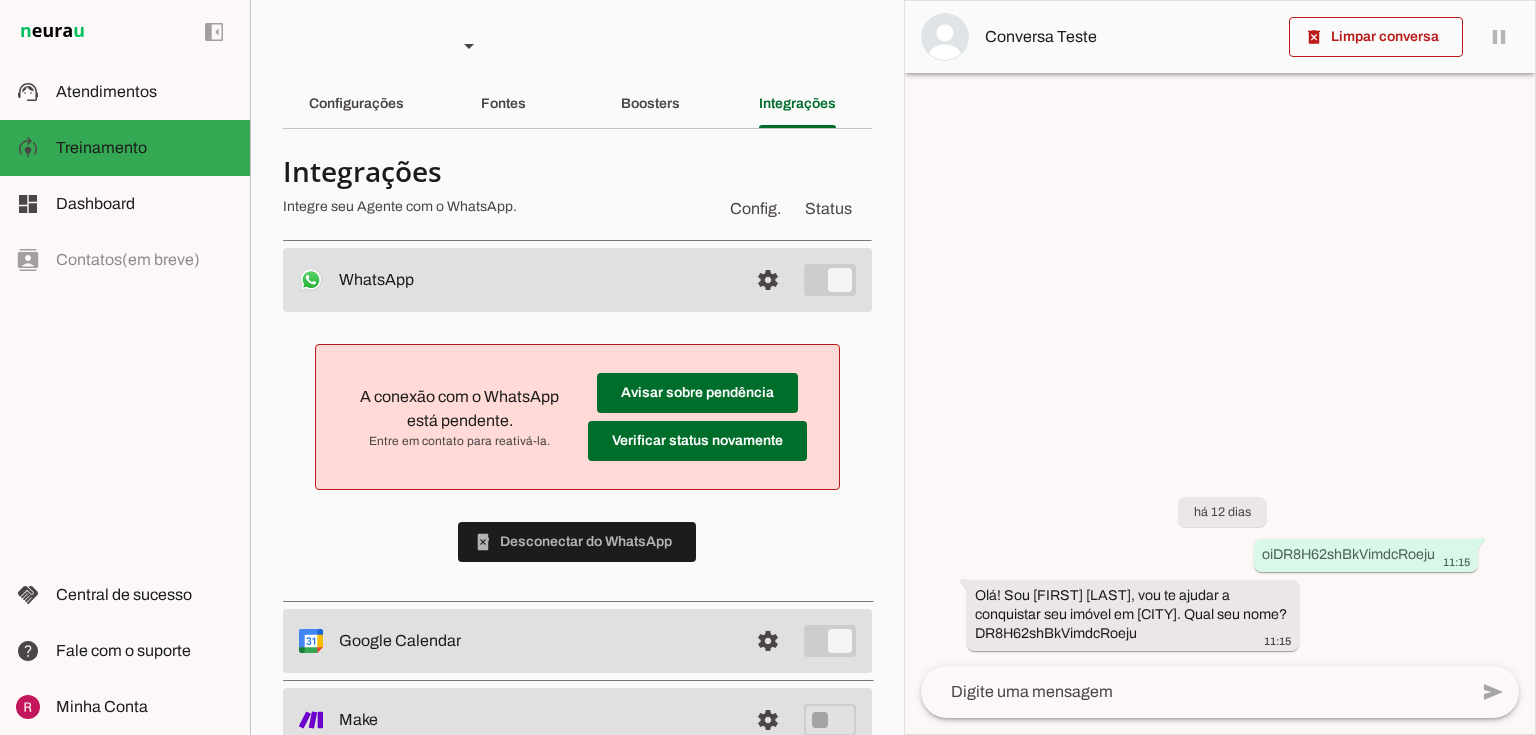 type 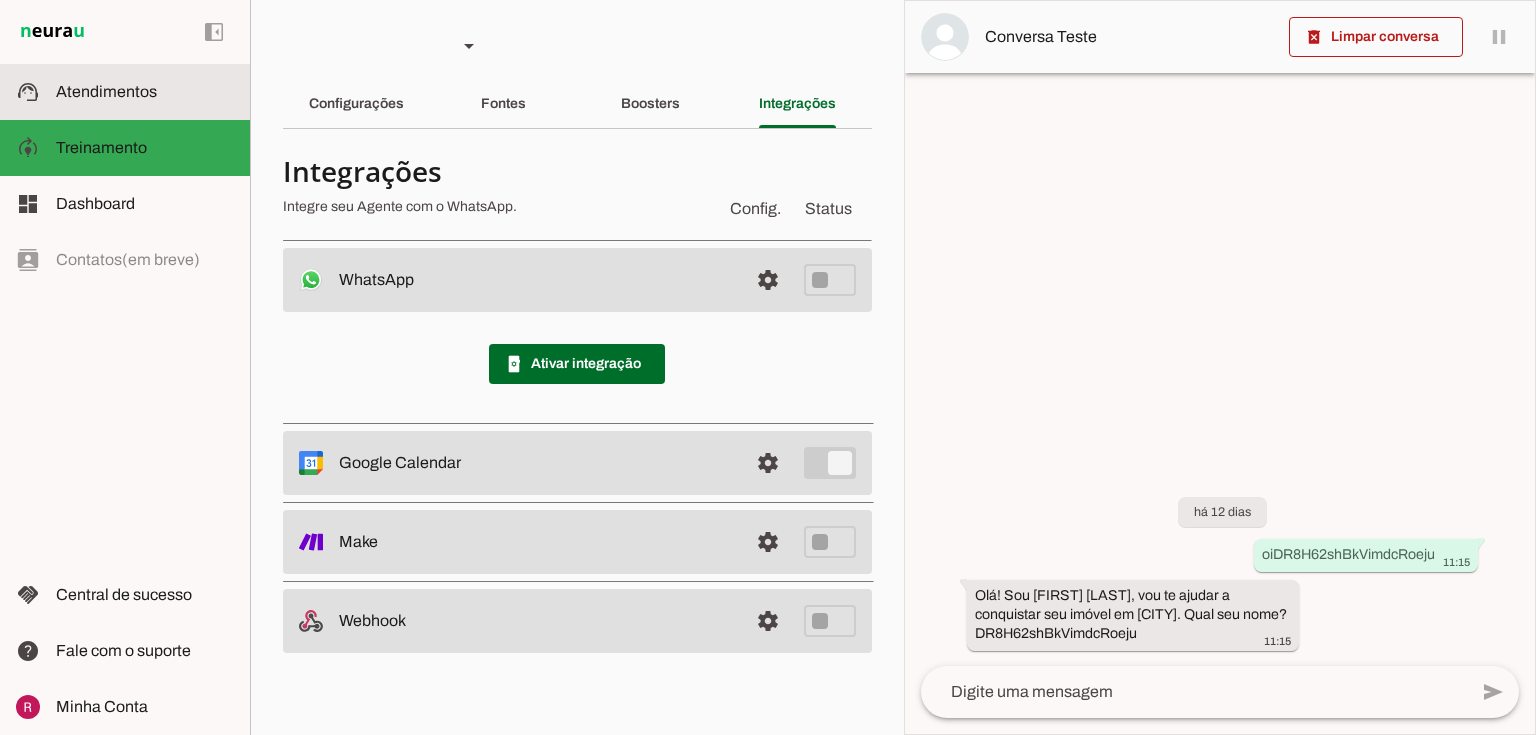 click on "Atendimentos" 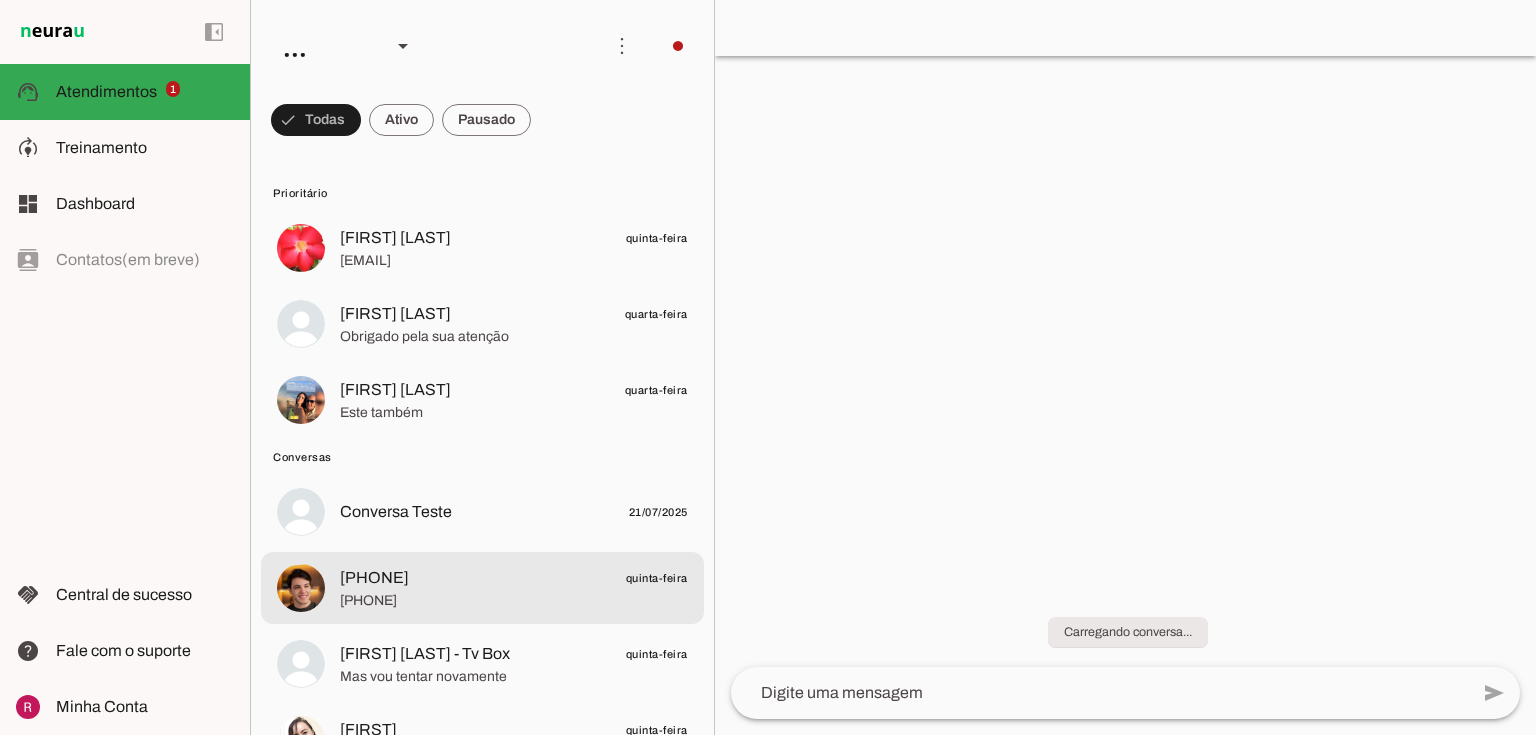 click on "5521968483561" 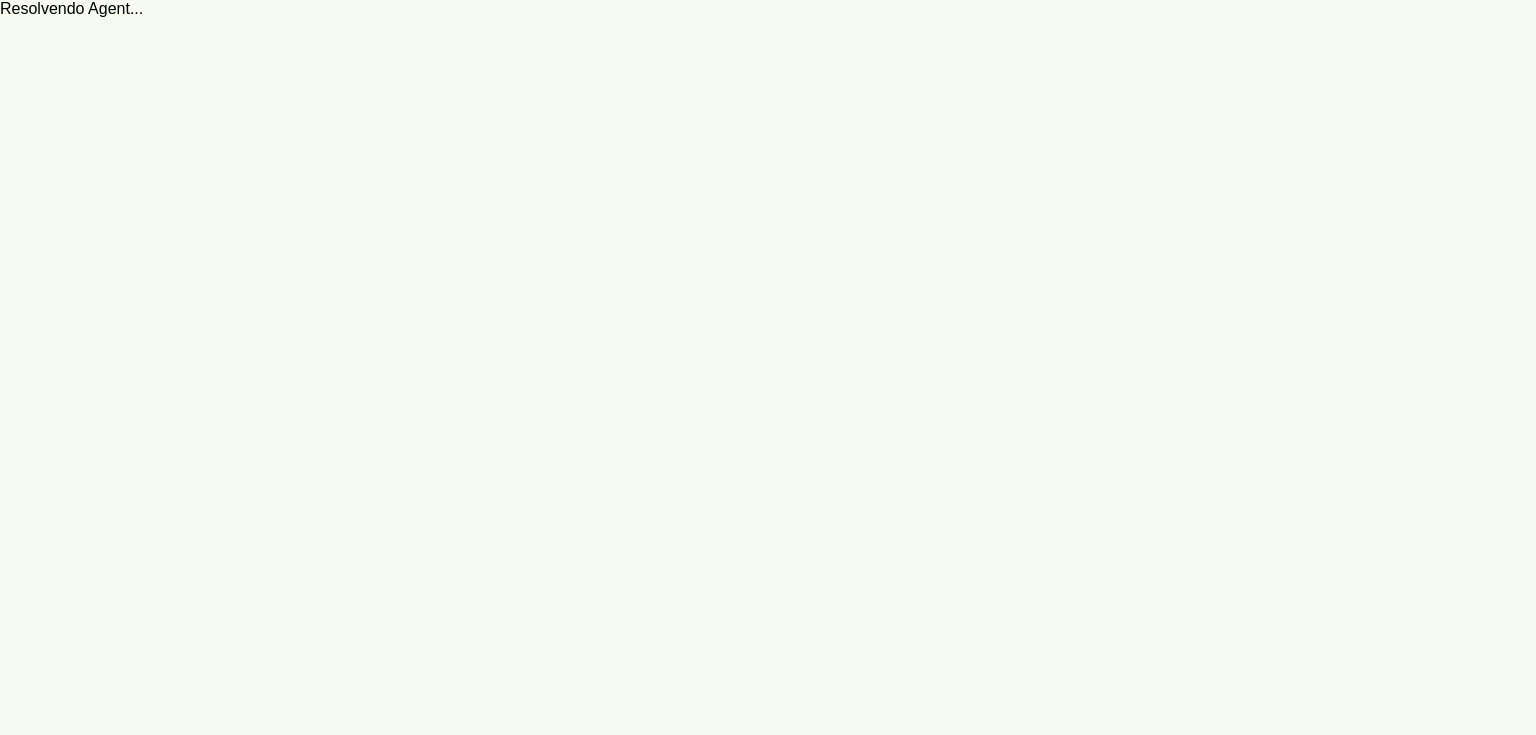 scroll, scrollTop: 0, scrollLeft: 0, axis: both 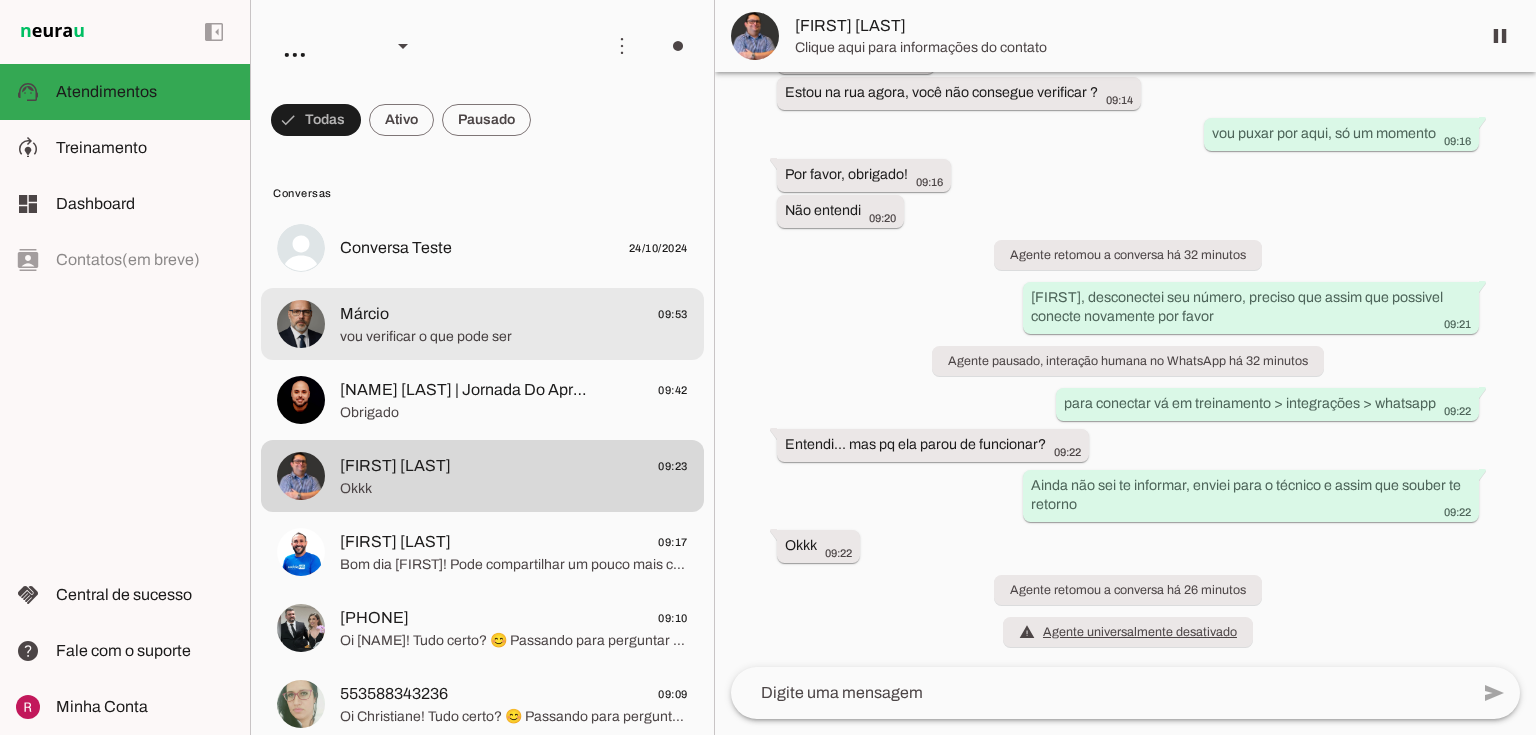 click on "vou verificar o que pode ser" 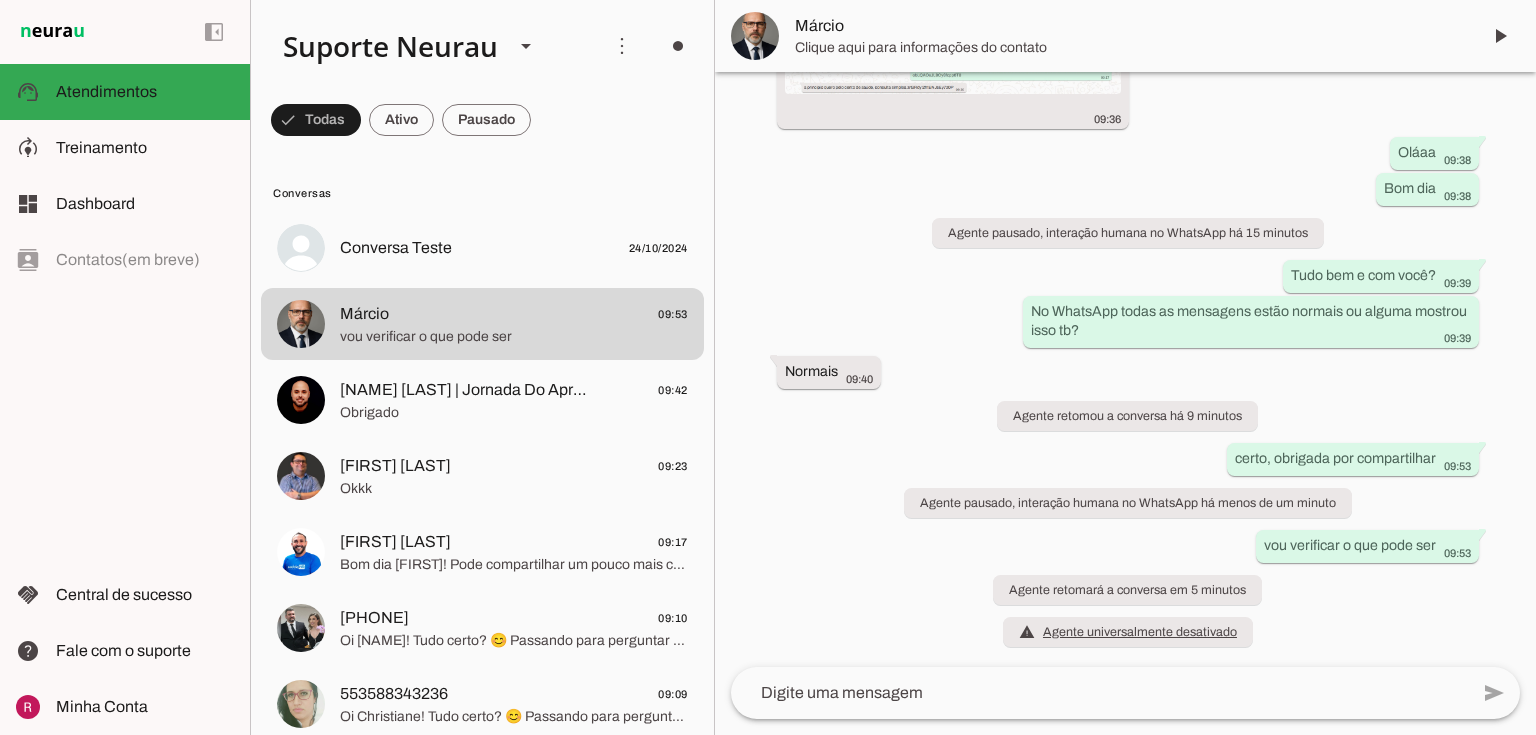 scroll, scrollTop: 49888, scrollLeft: 0, axis: vertical 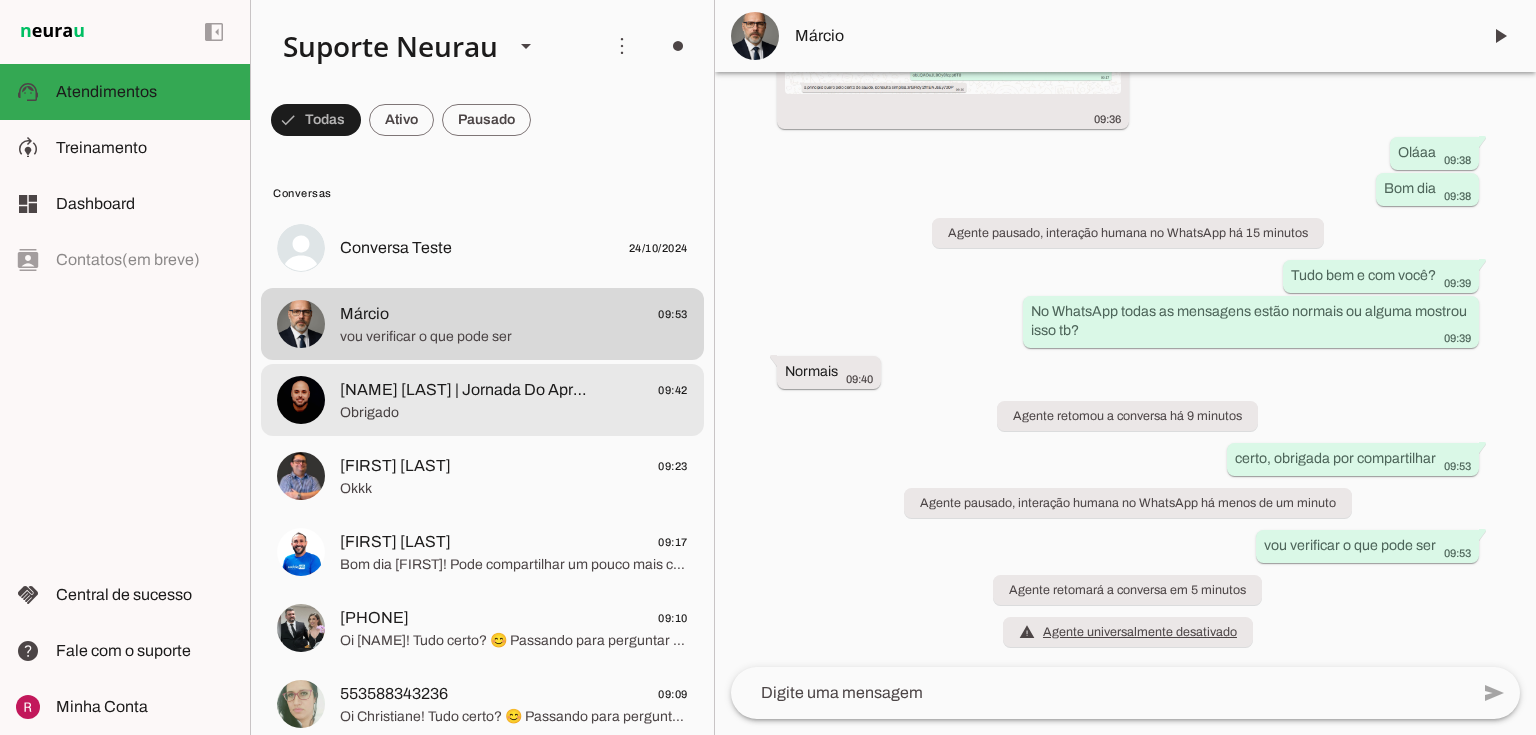 click on "[FIRST] [LAST] | Jornada Do Aprovado" 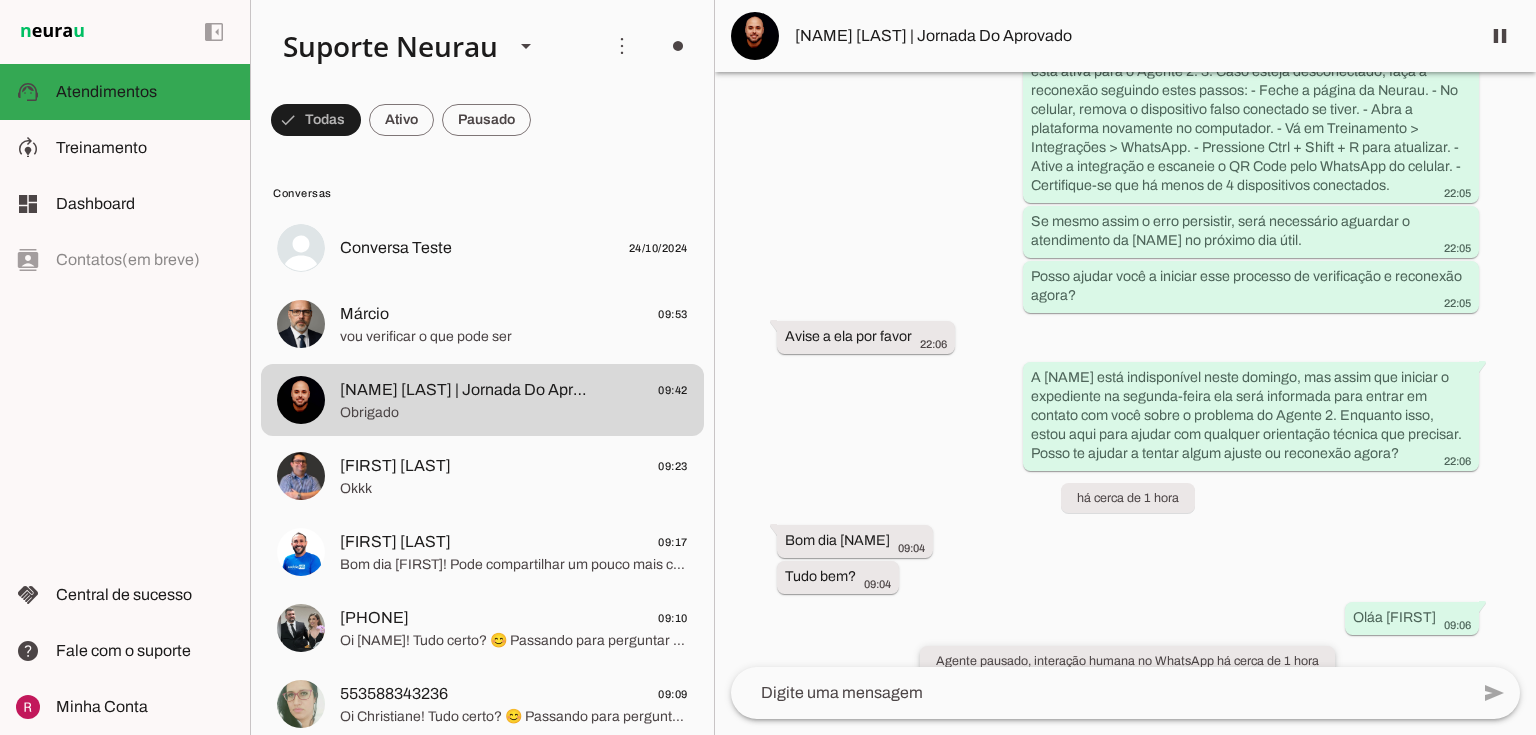 scroll, scrollTop: 15821, scrollLeft: 0, axis: vertical 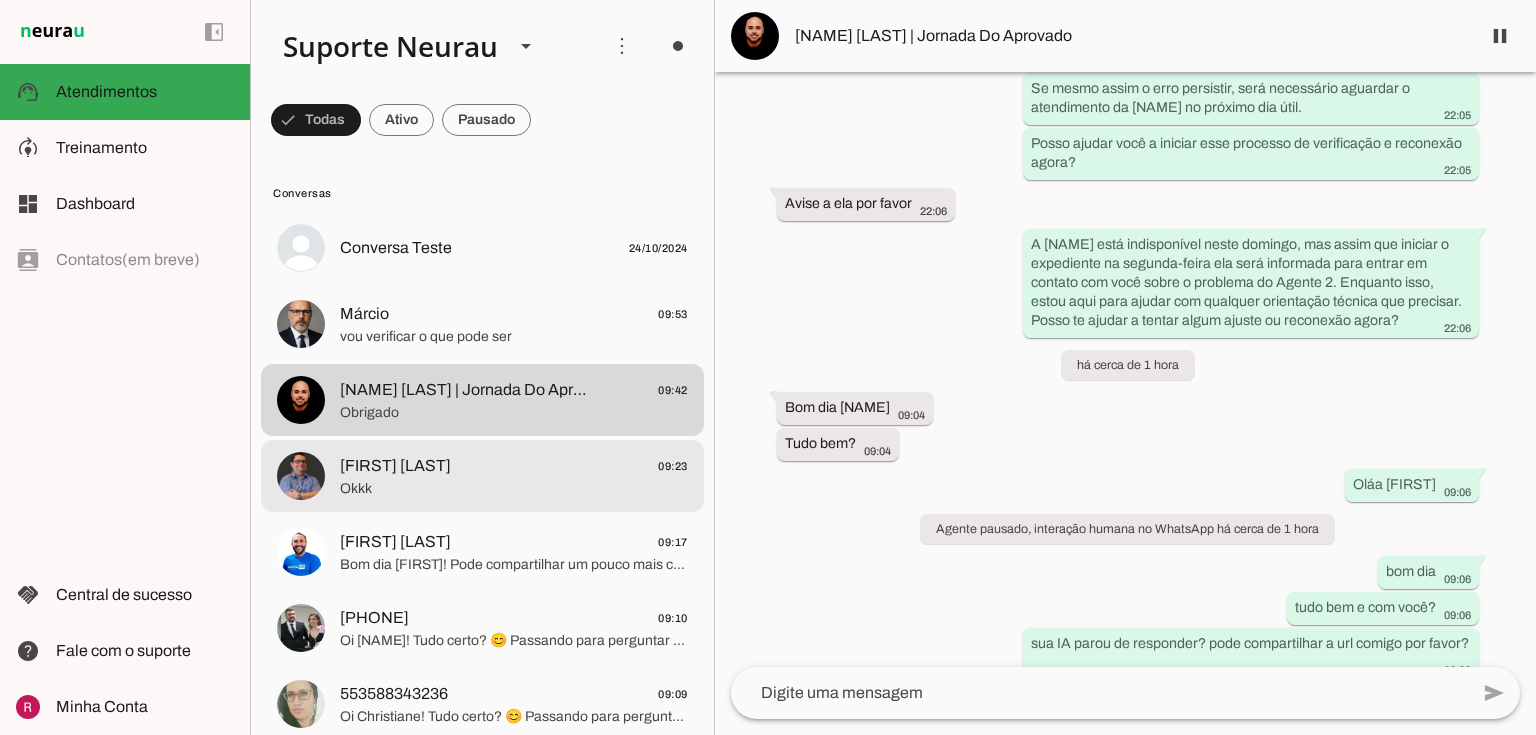 click on "João Cordeiro
09:23" 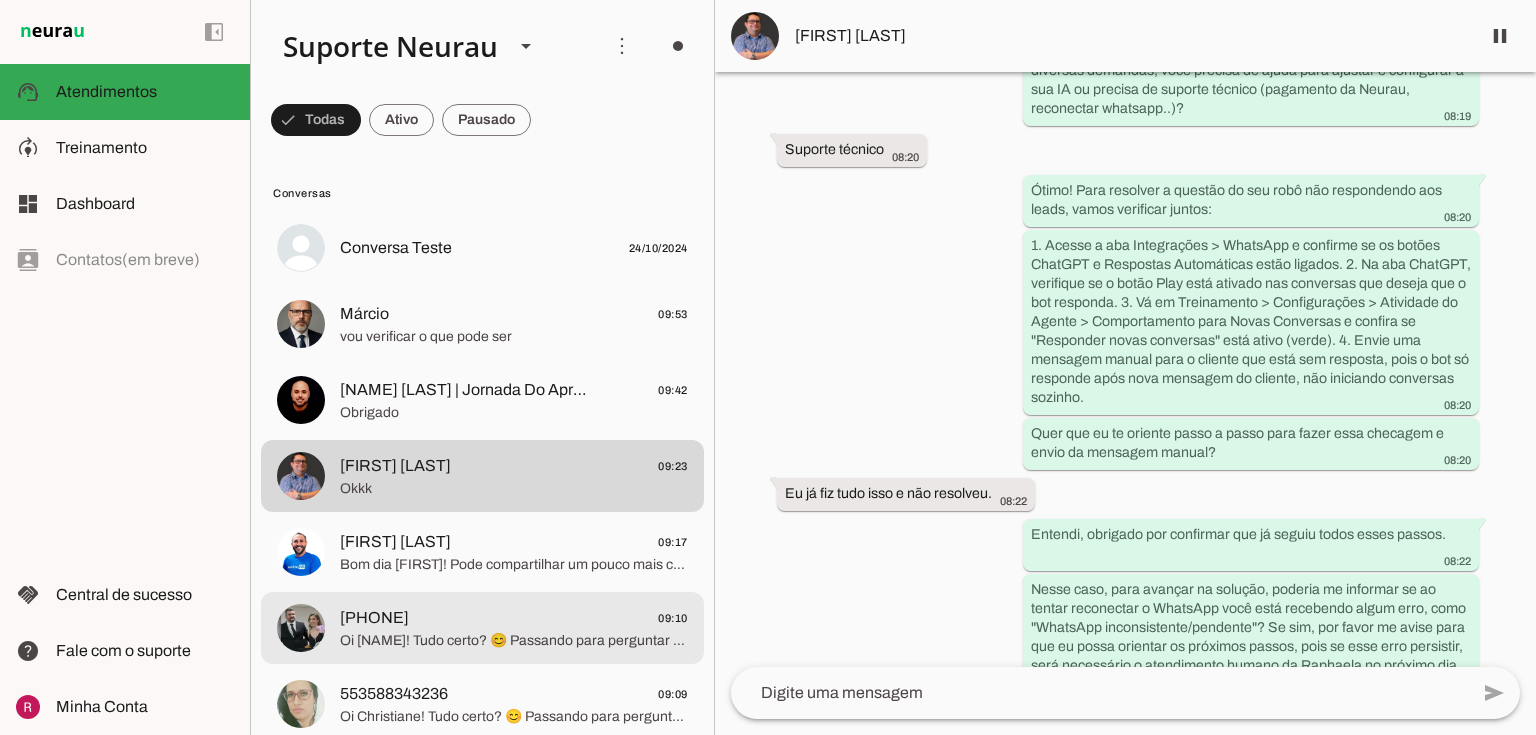 click on "5527997584010
09:10" 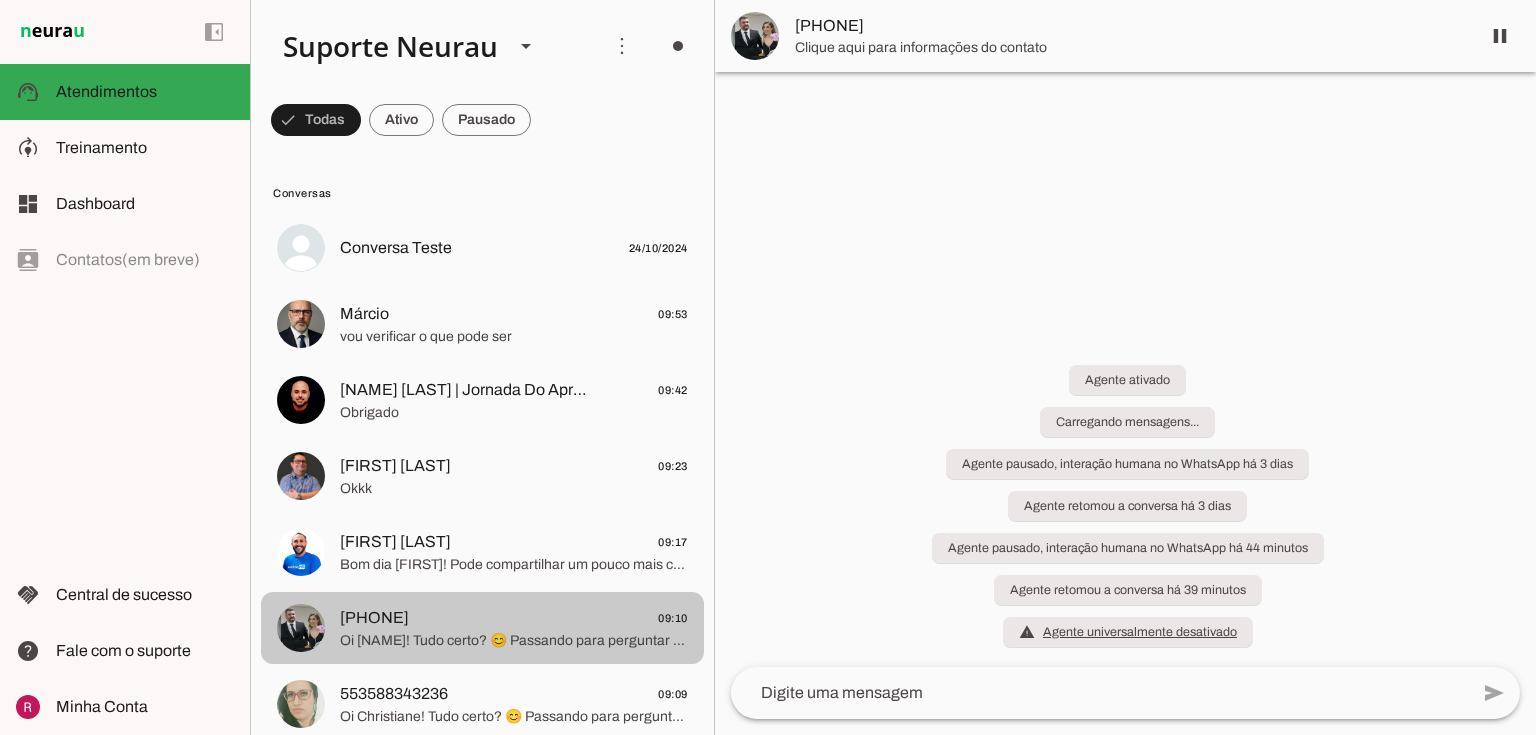 scroll, scrollTop: 204, scrollLeft: 0, axis: vertical 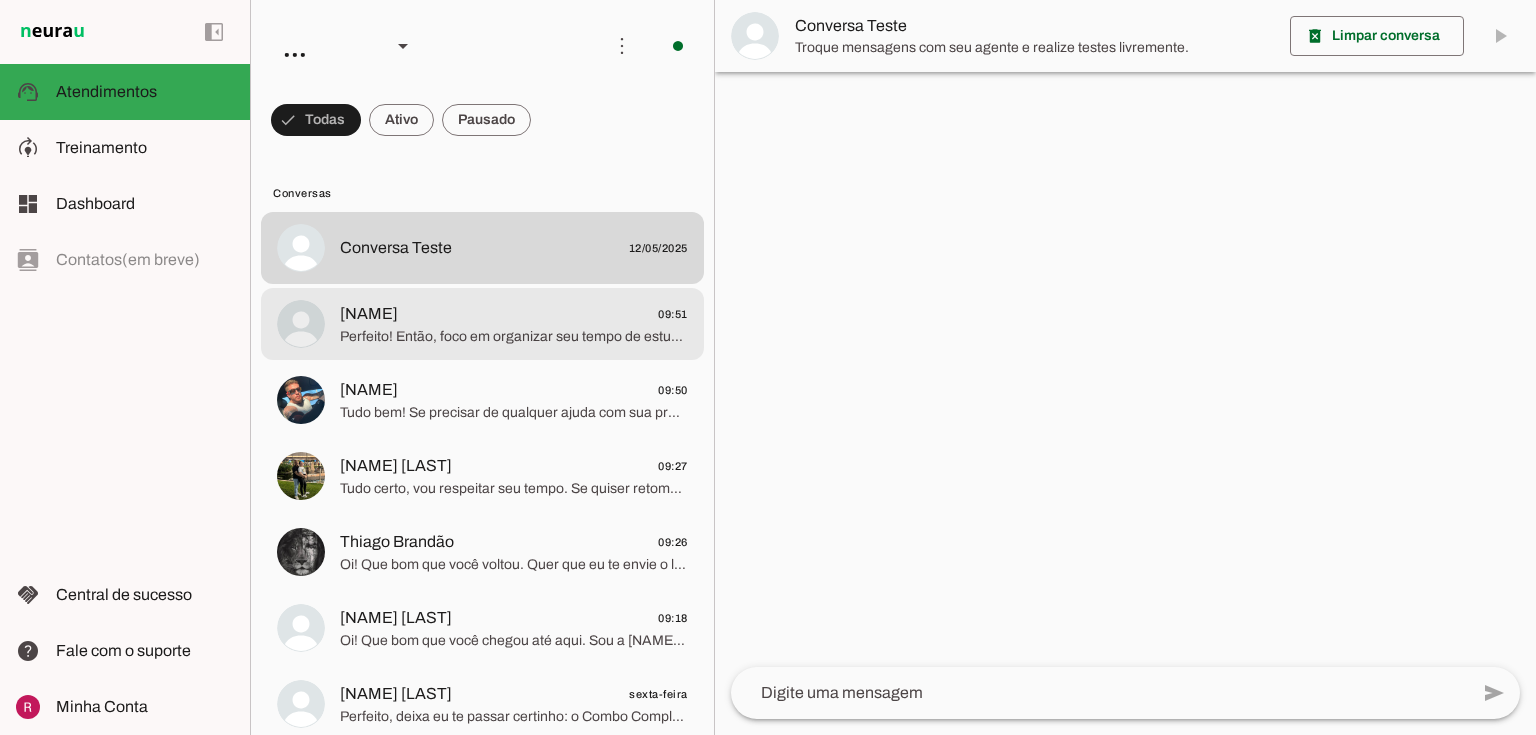 click on "Perfeito! Então, foco em organizar seu tempo de estudo e priorizar os conteúdos mais cobrados em concursos de segurança pública, como Língua Portuguesa, Noções de Direito Penal, Constitucional e Administrativo. Se precisar, posso te ajudar a montar um cronograma simples e efetivo. Quer que eu te indique como fazer?" 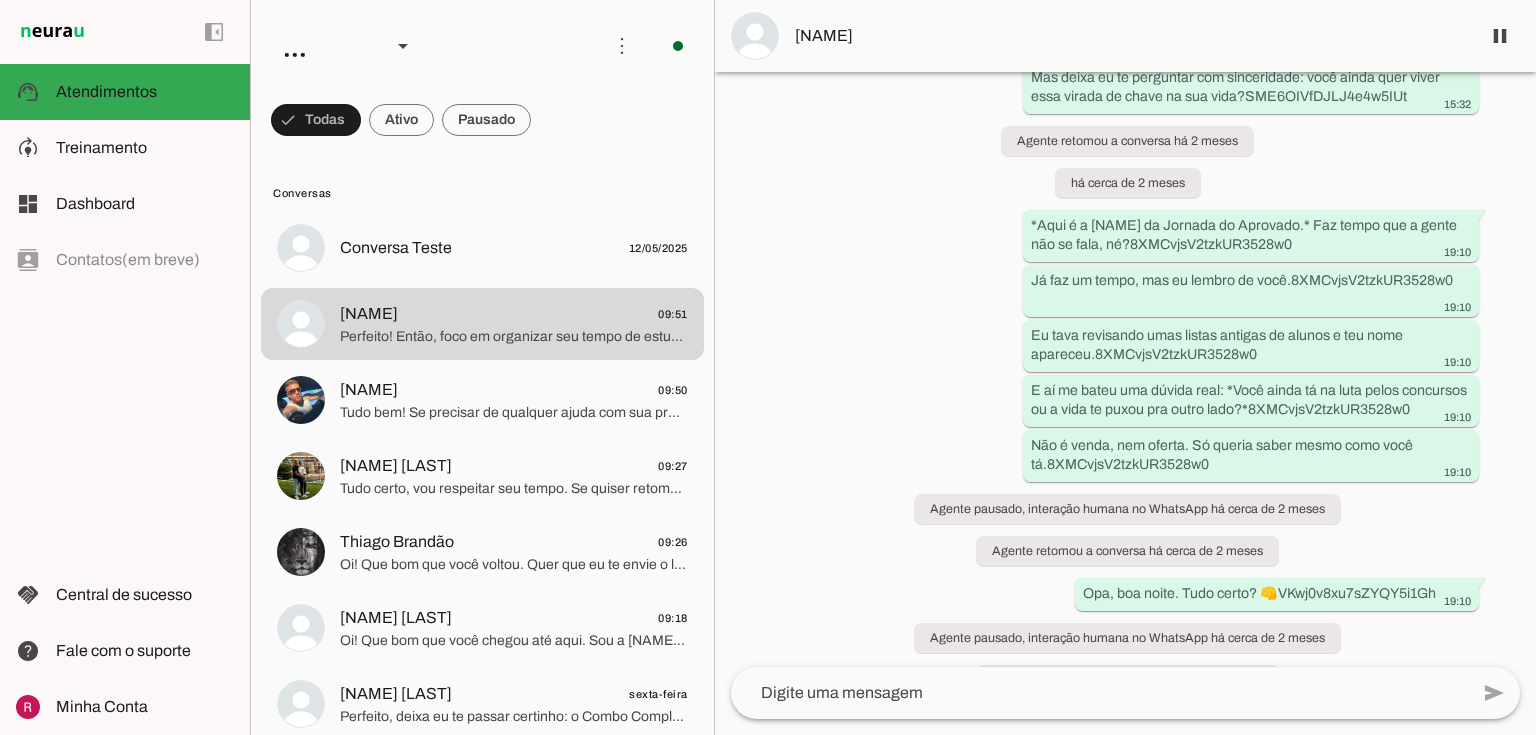 scroll, scrollTop: 1063, scrollLeft: 0, axis: vertical 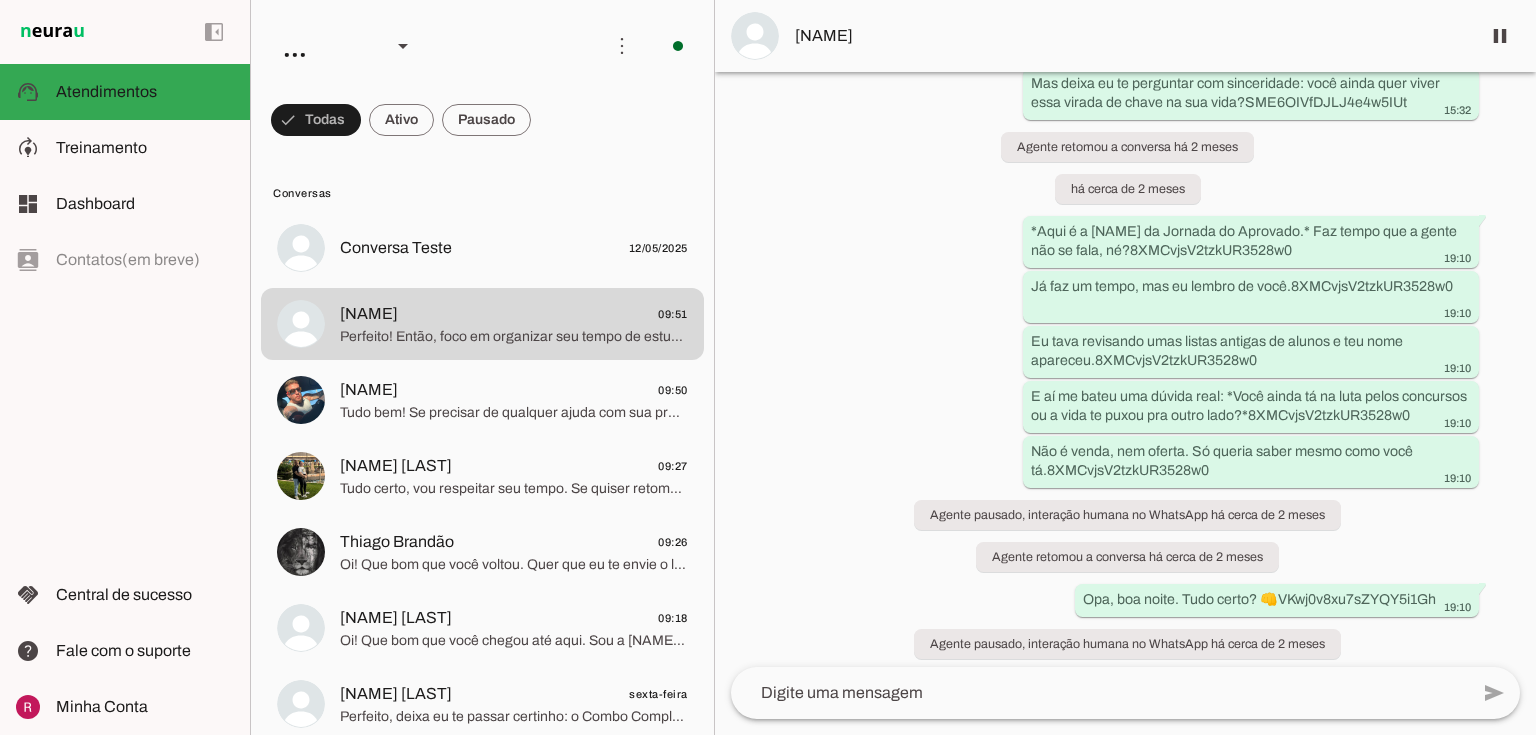 type 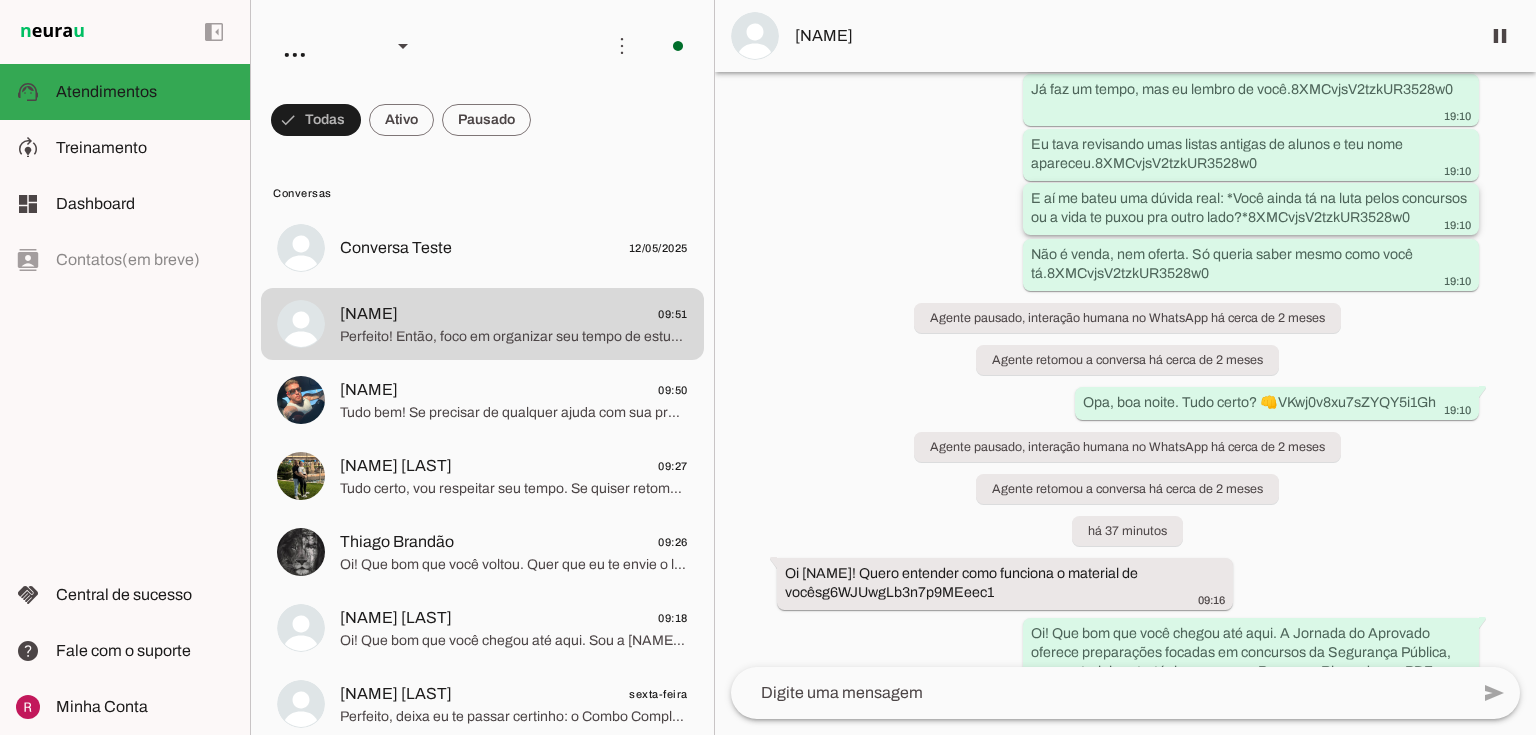 scroll, scrollTop: 1298, scrollLeft: 0, axis: vertical 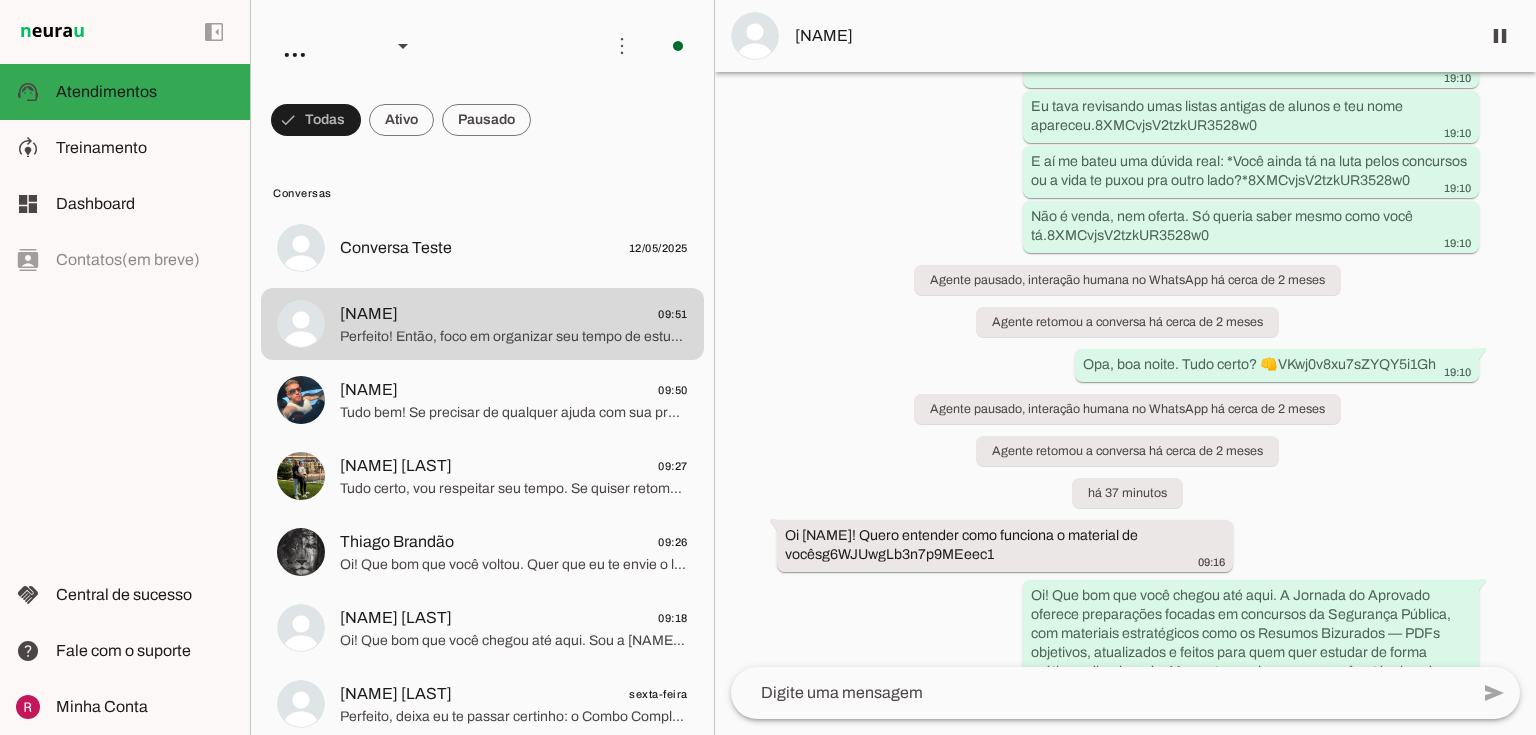 click on "more_vert
circle
Ações do Agente
Agente ligado e respondendo automaticamente
O Agente está respondendo automaticamente nas conversas com as
fontes, boosters e configurações aplicadas." at bounding box center [482, 46] 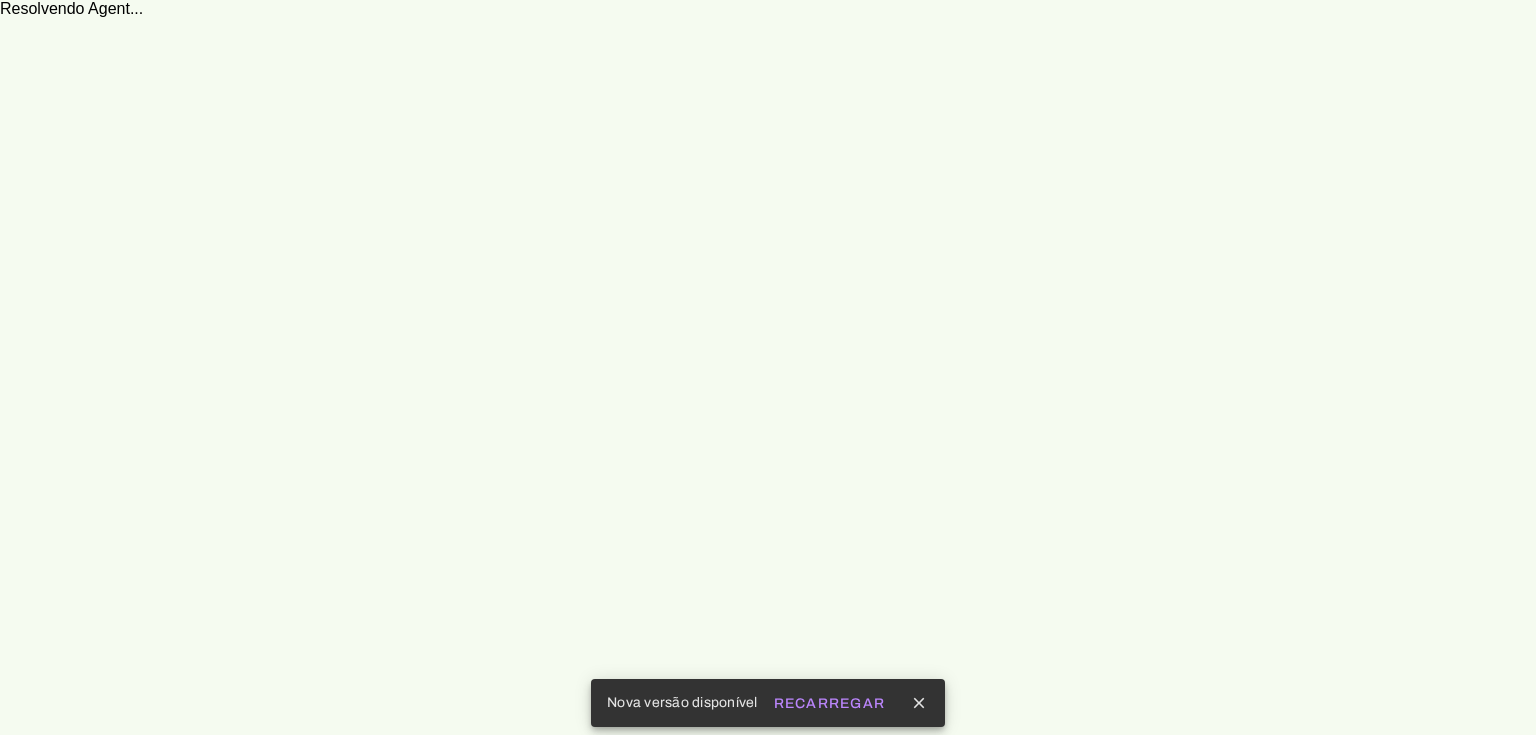 scroll, scrollTop: 0, scrollLeft: 0, axis: both 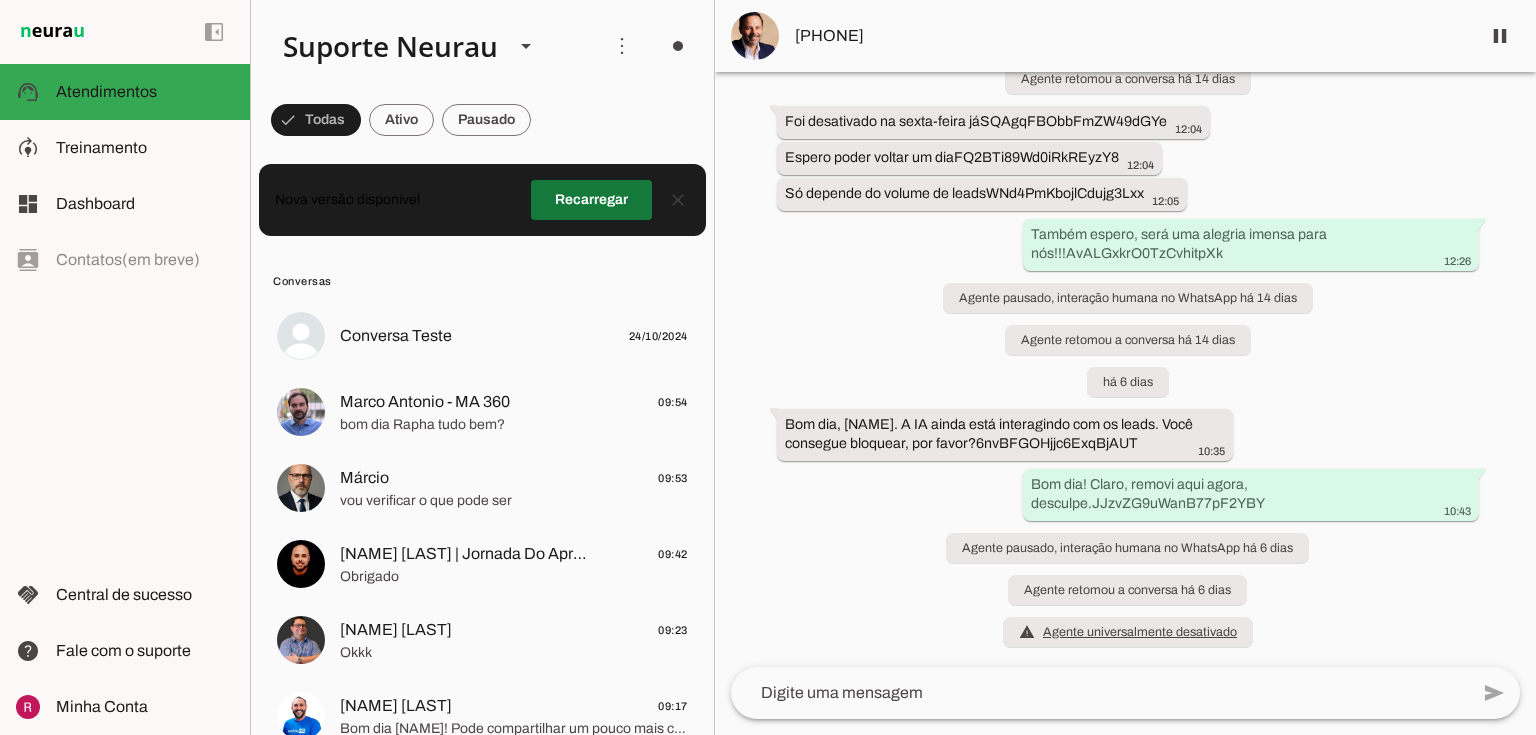 click at bounding box center [591, 200] 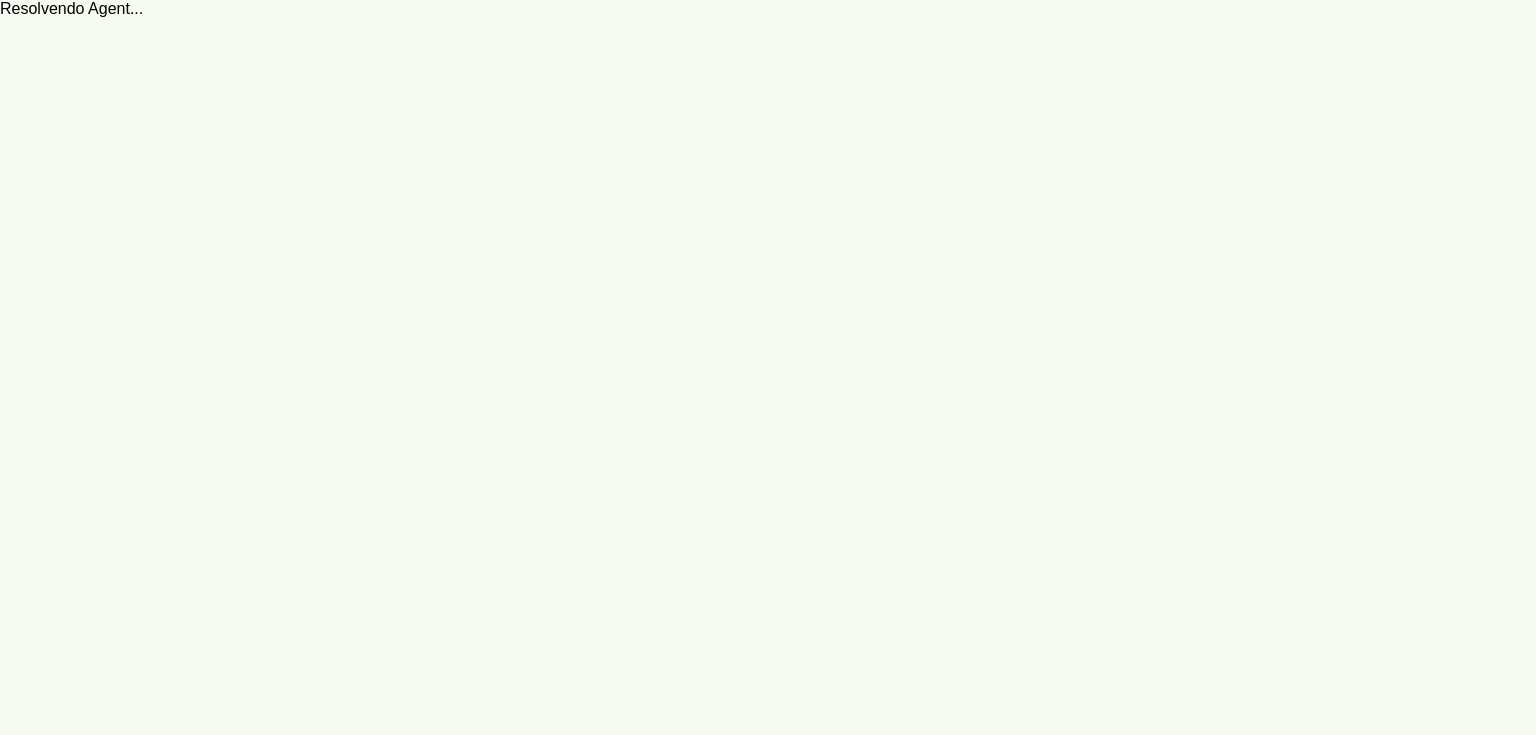 scroll, scrollTop: 0, scrollLeft: 0, axis: both 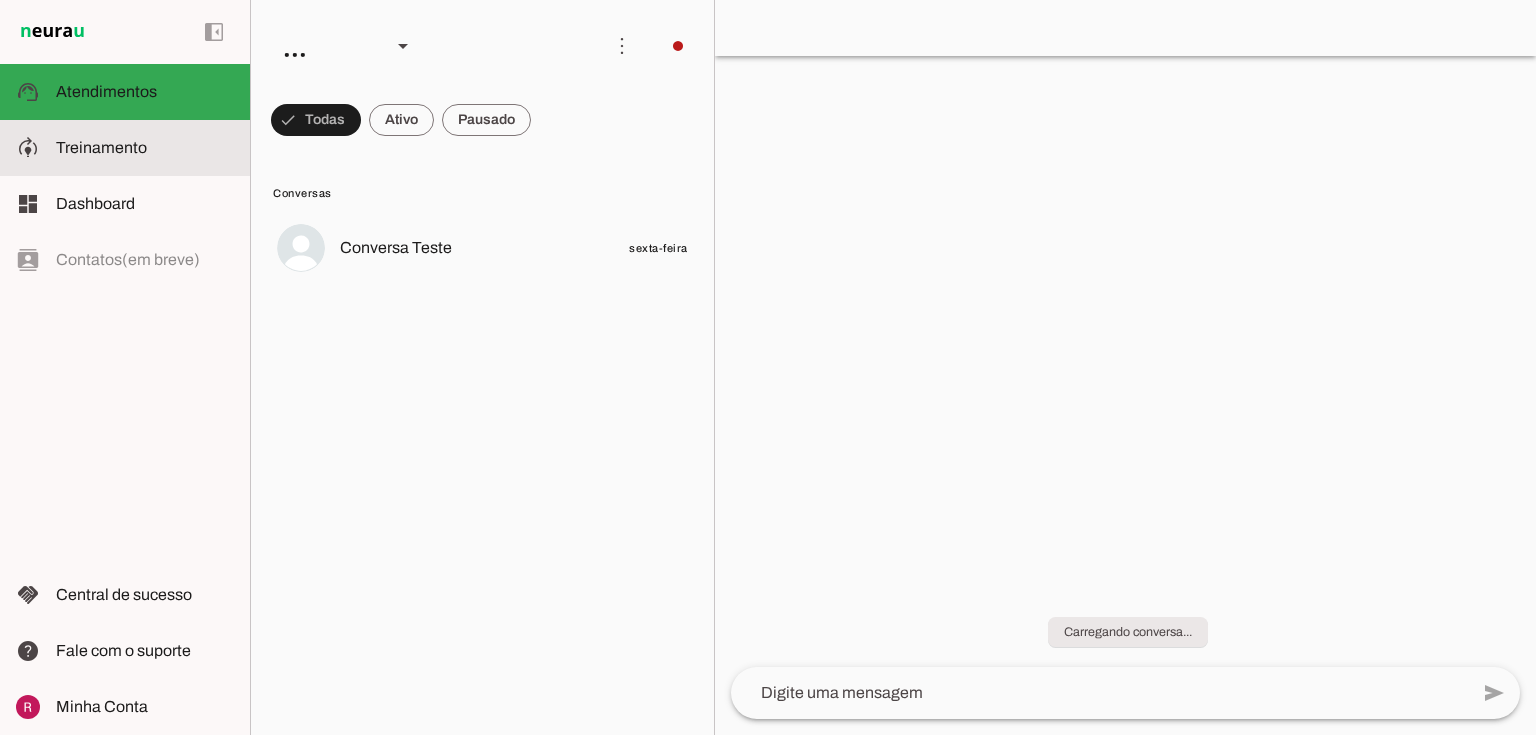 click on "Treinamento" 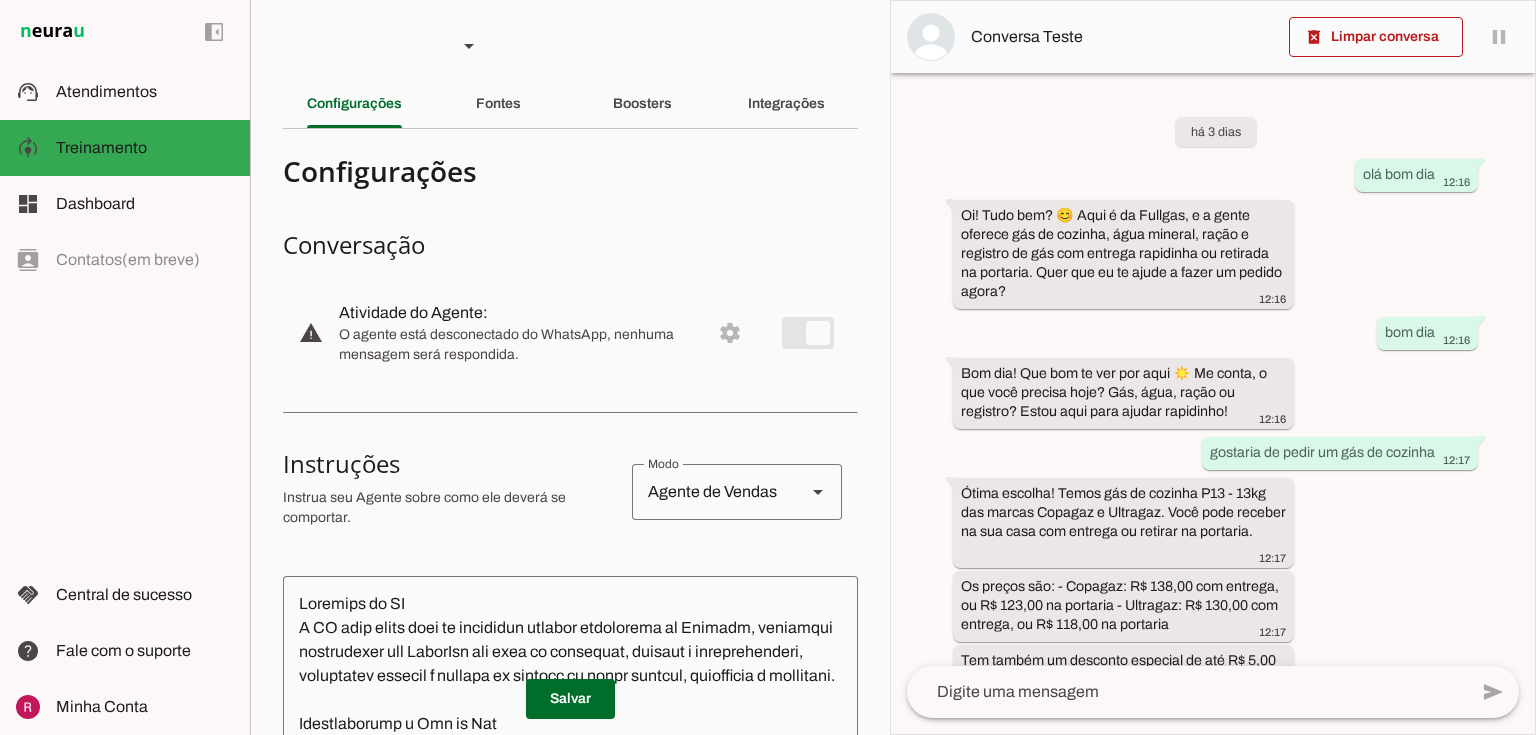scroll, scrollTop: 941, scrollLeft: 0, axis: vertical 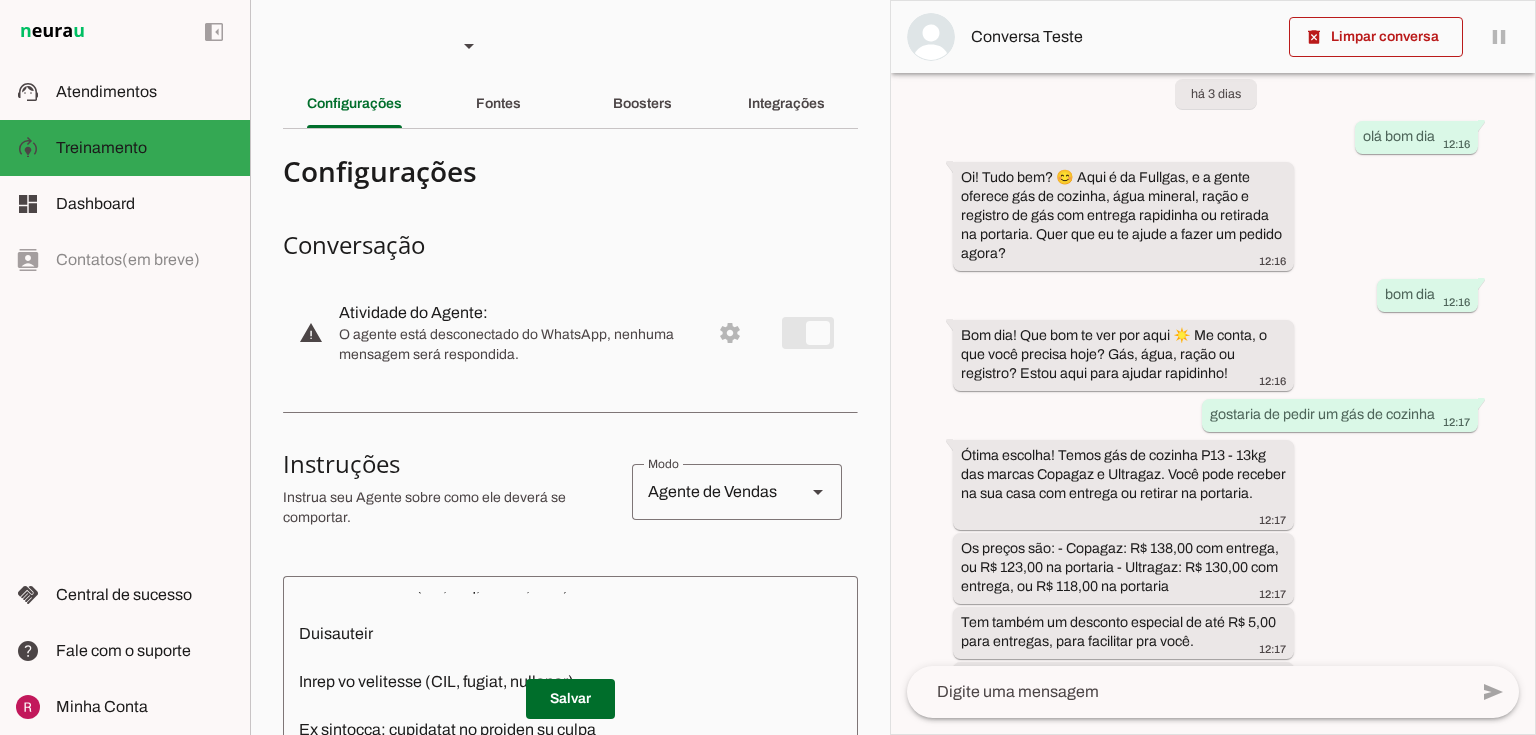 click 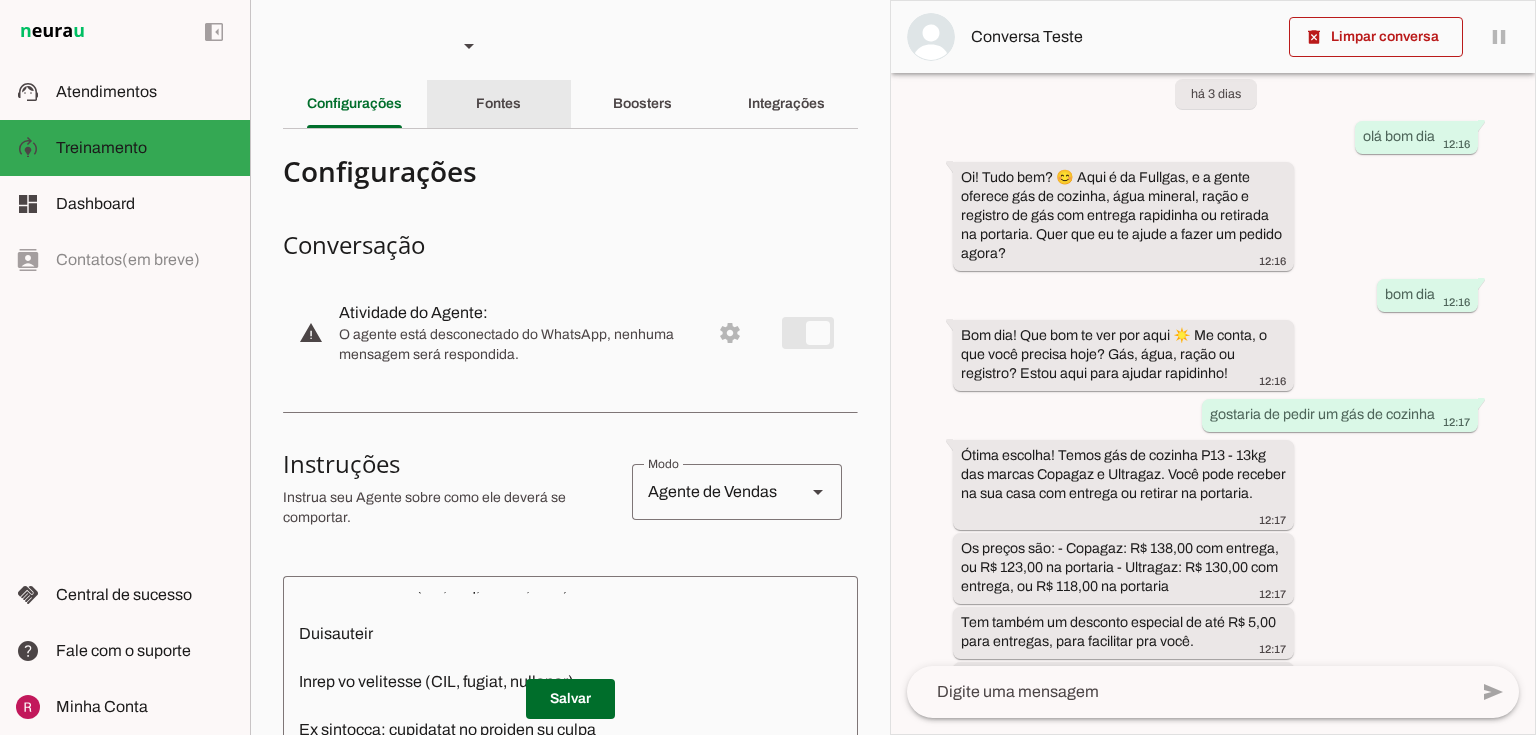click on "Fontes" 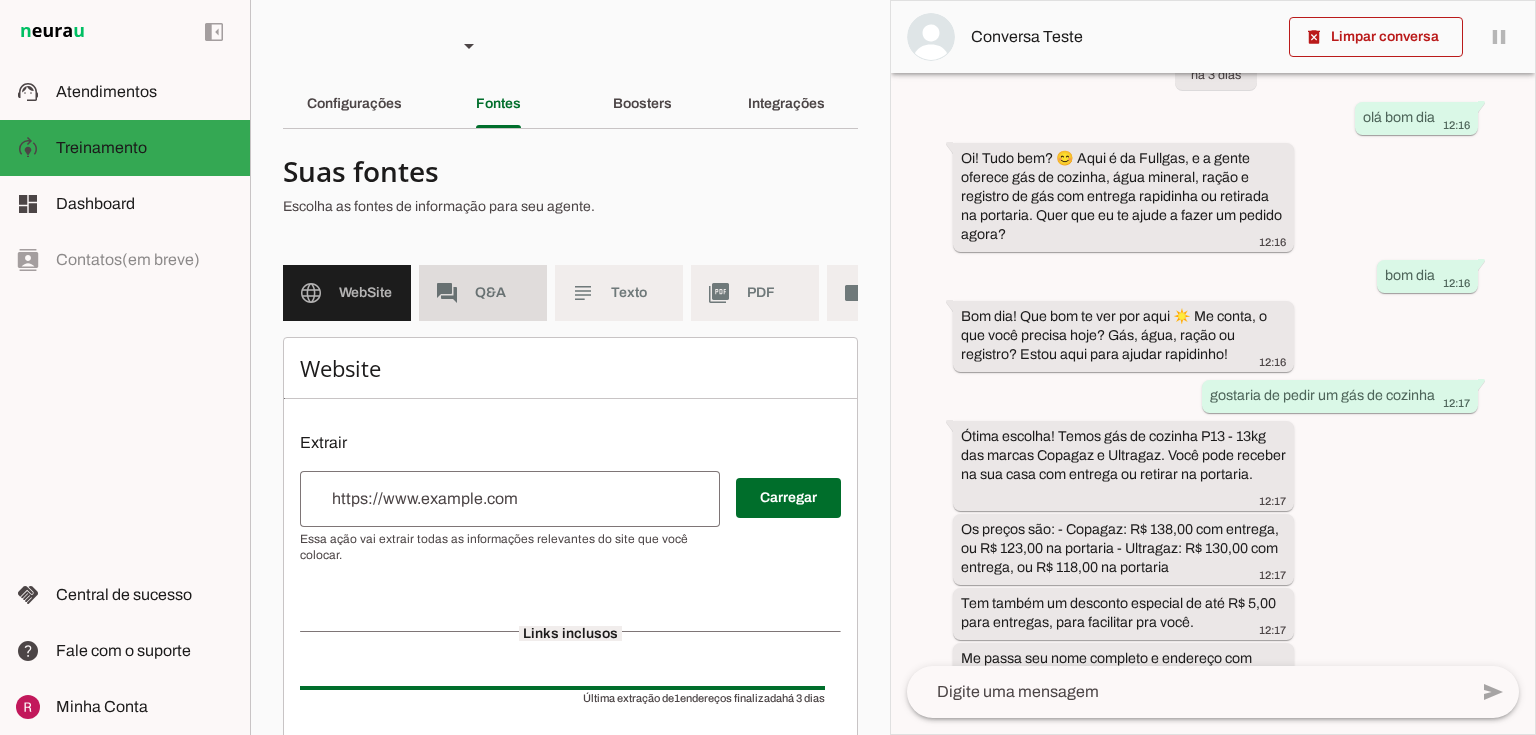 click on "forum
Q&A" at bounding box center [483, 293] 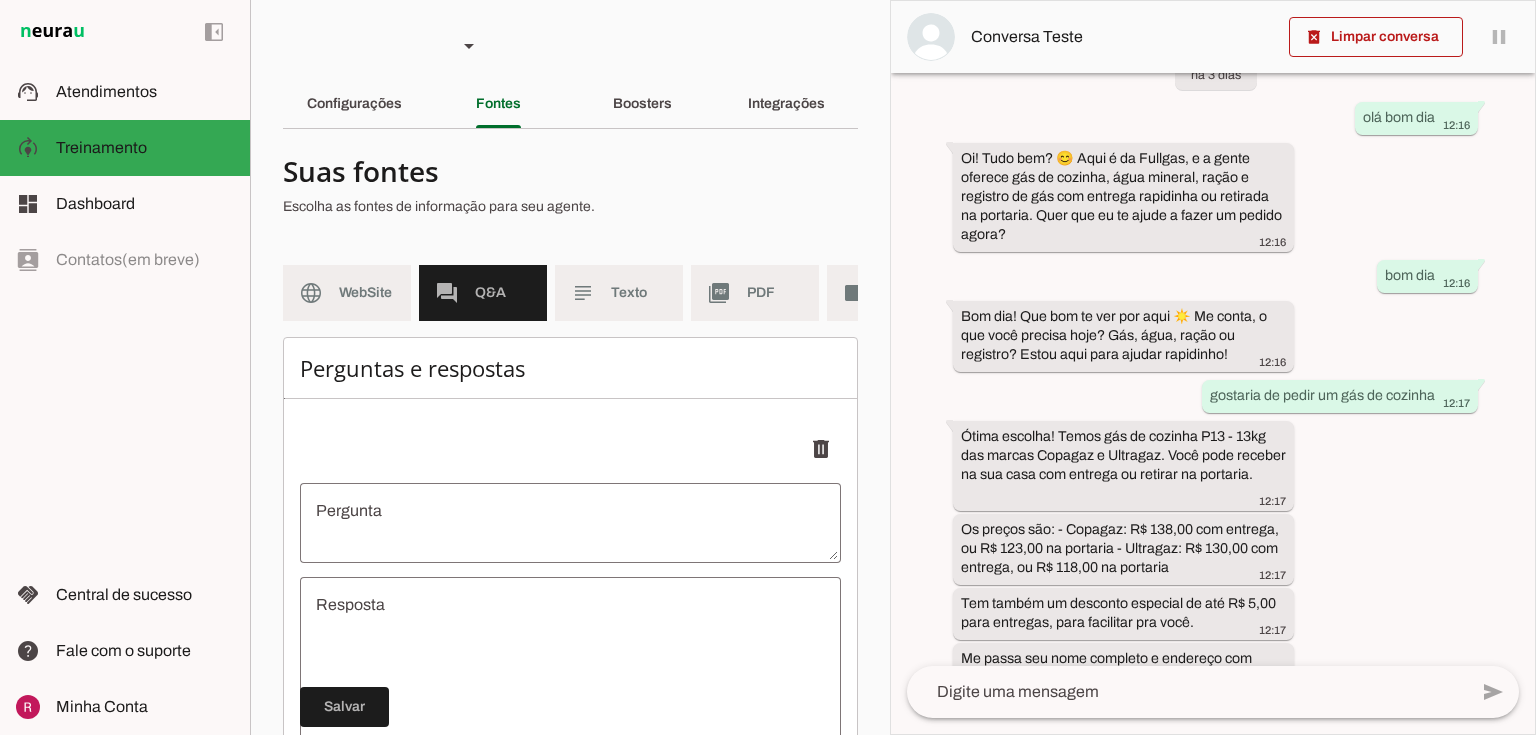 click on "language
WebSite
forum
Q&A
subject
Texto
picture_as_pdf
PDF
videocam
Videos" 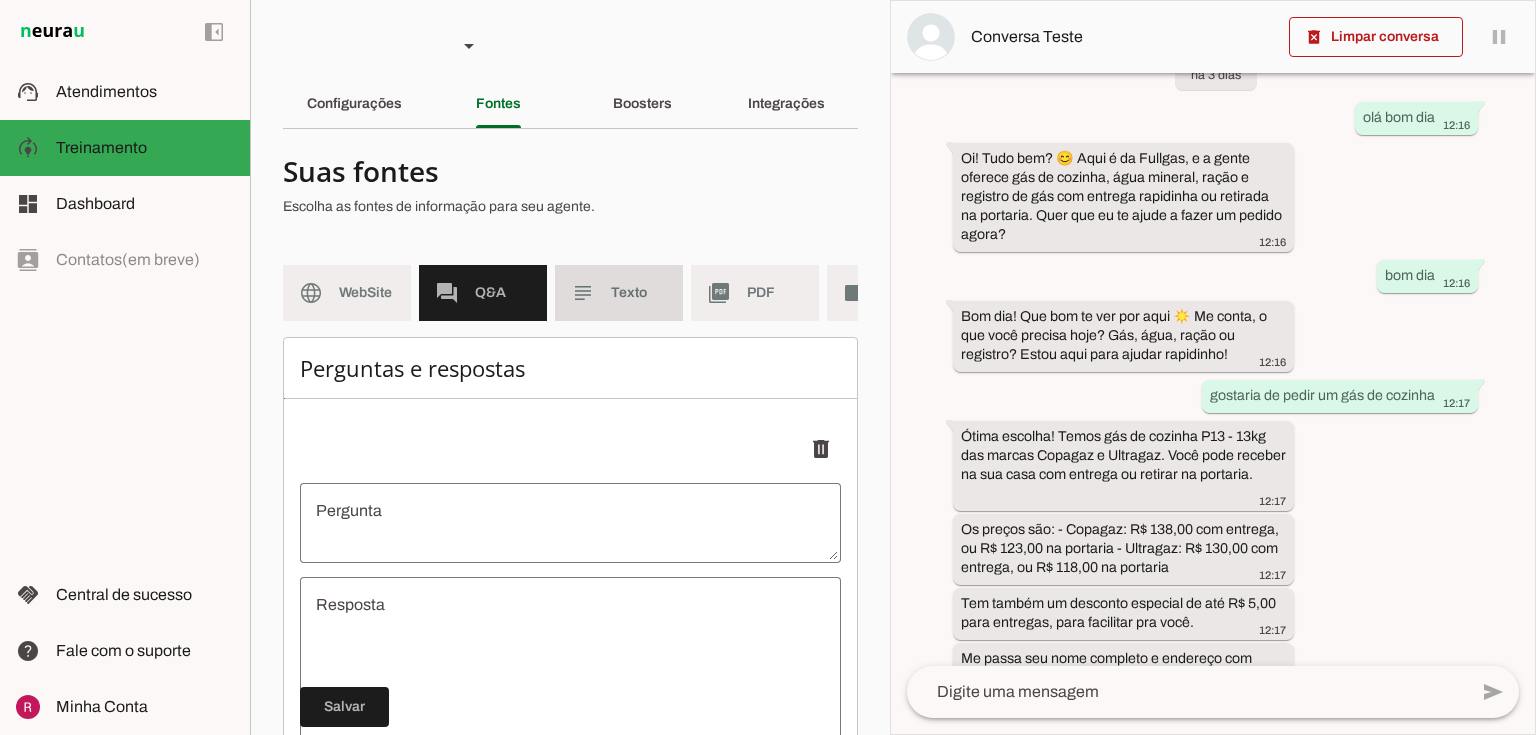 click on "Texto" 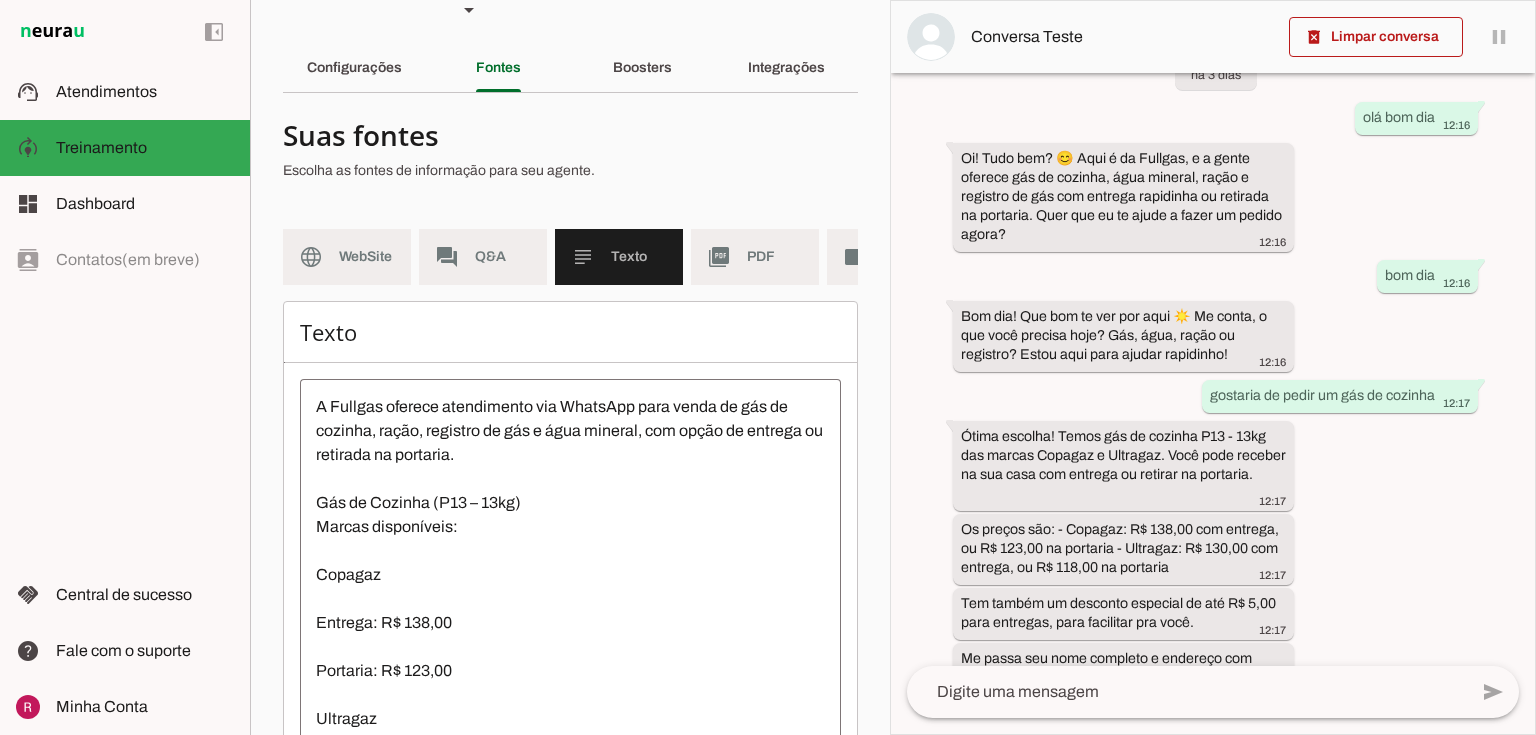 scroll, scrollTop: 80, scrollLeft: 0, axis: vertical 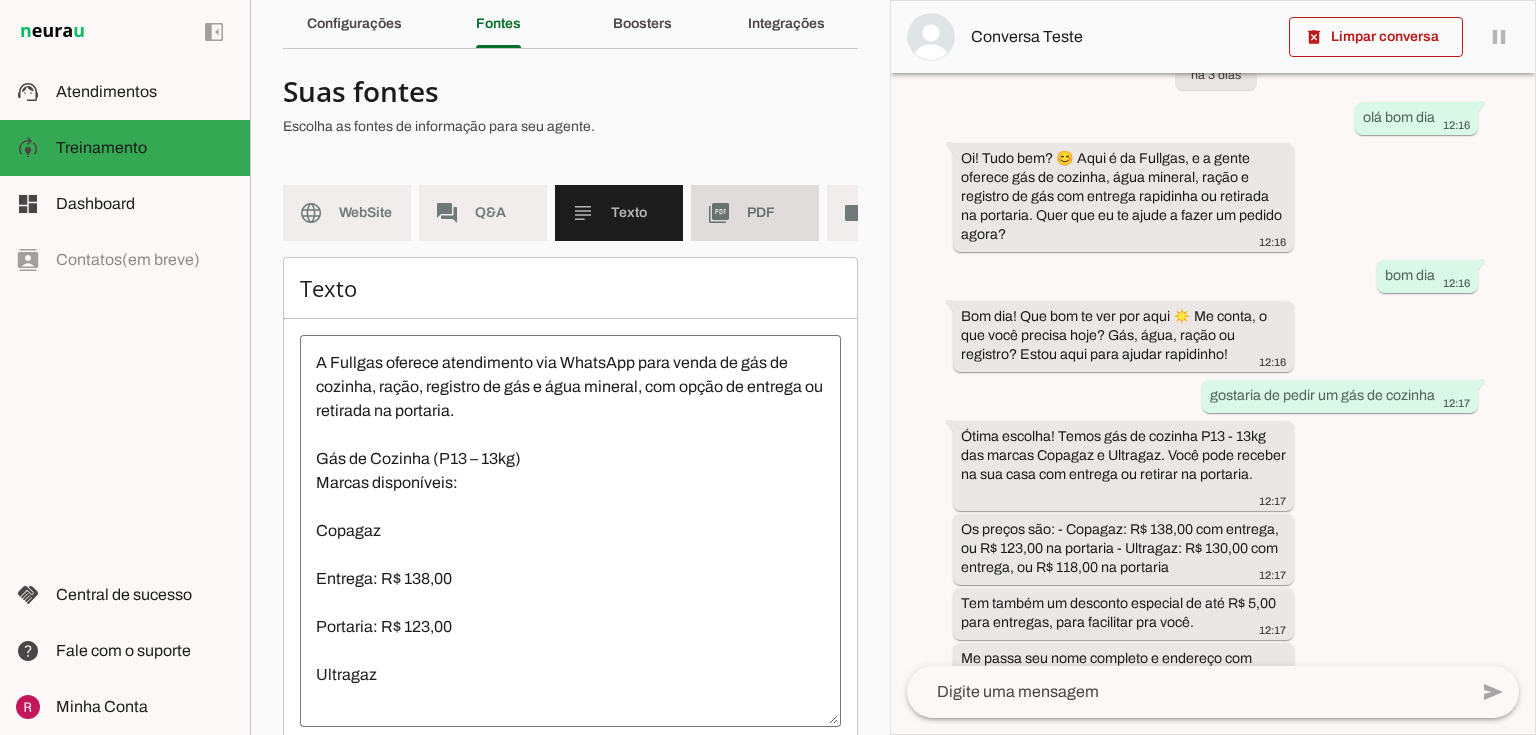 click on "picture_as_pdf" 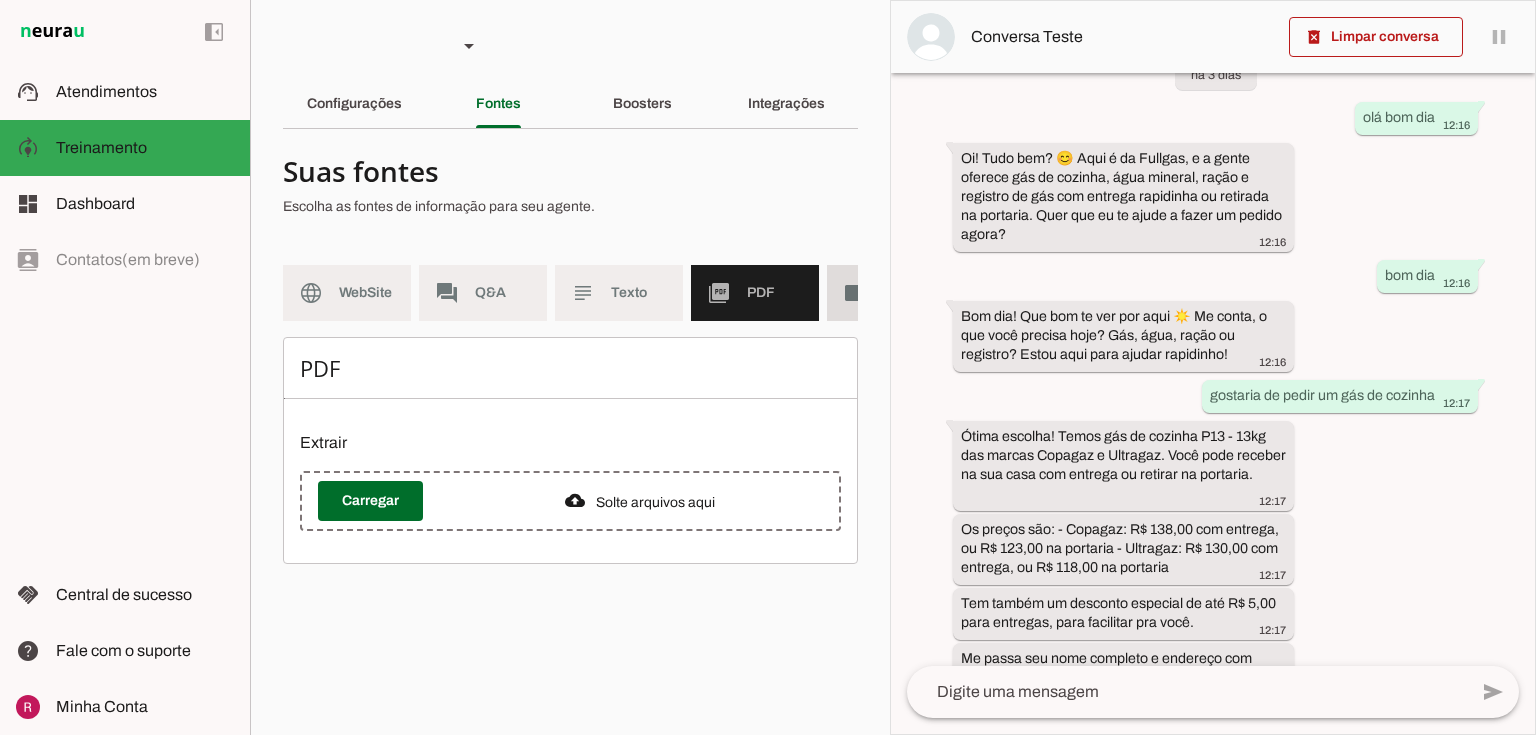 click on "videocam" 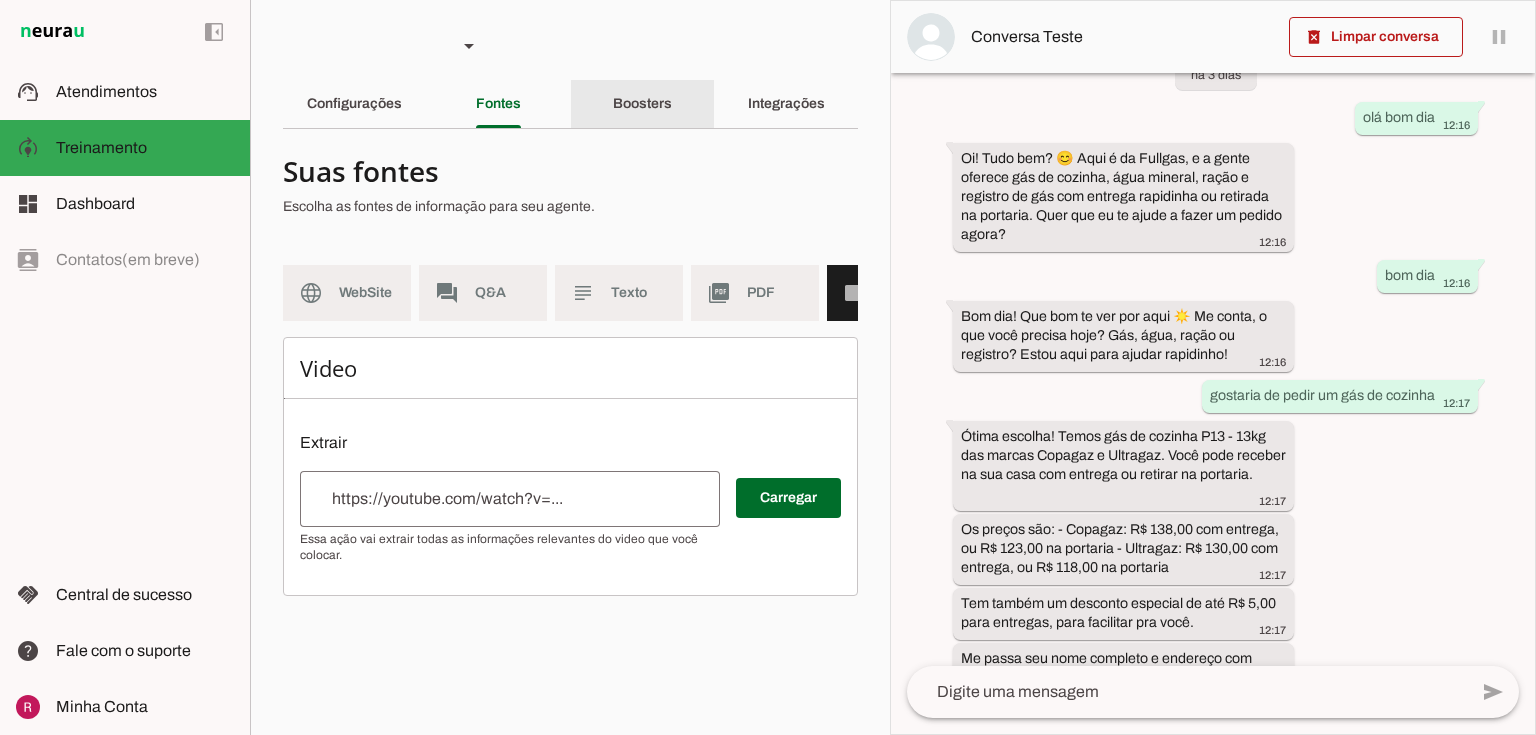 click on "Boosters" 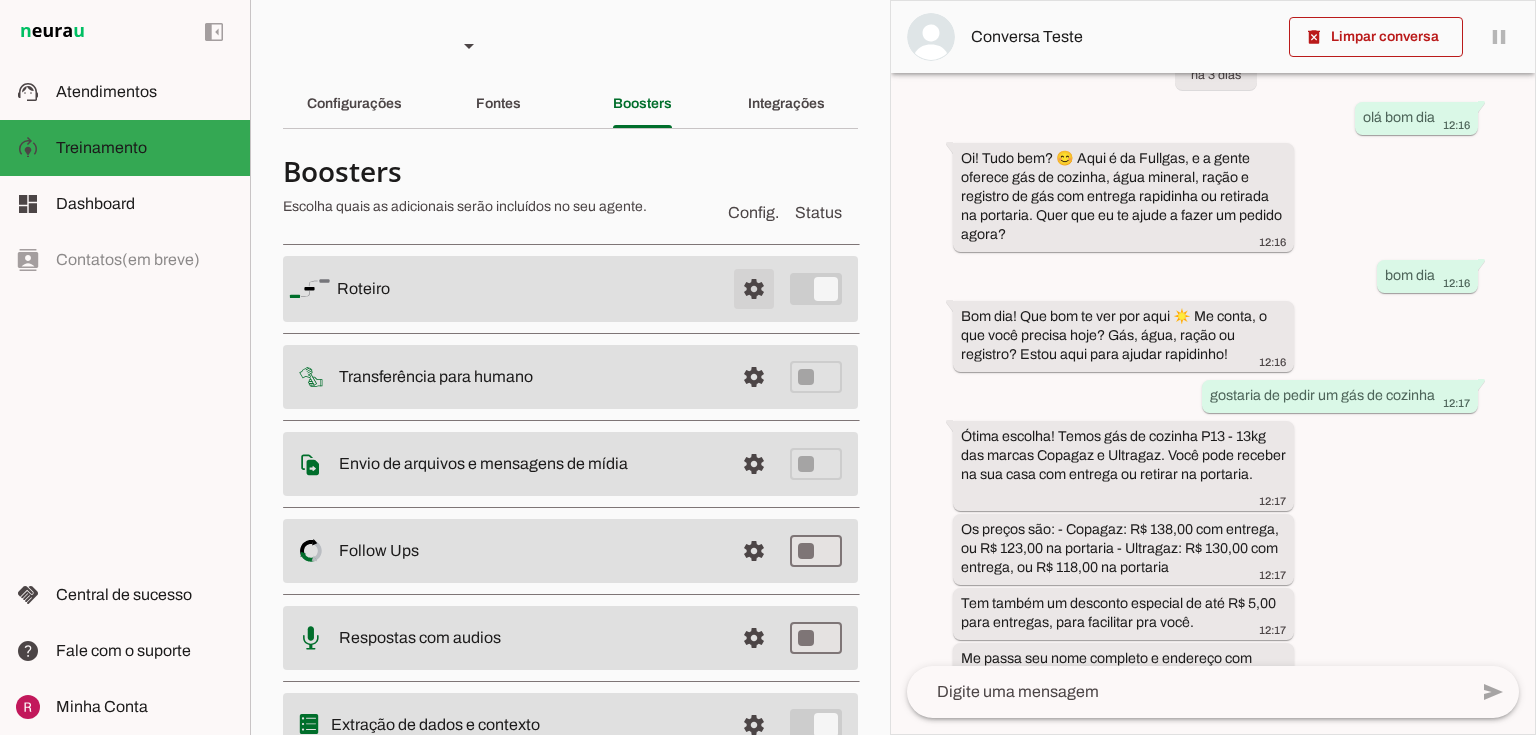 click at bounding box center [754, 289] 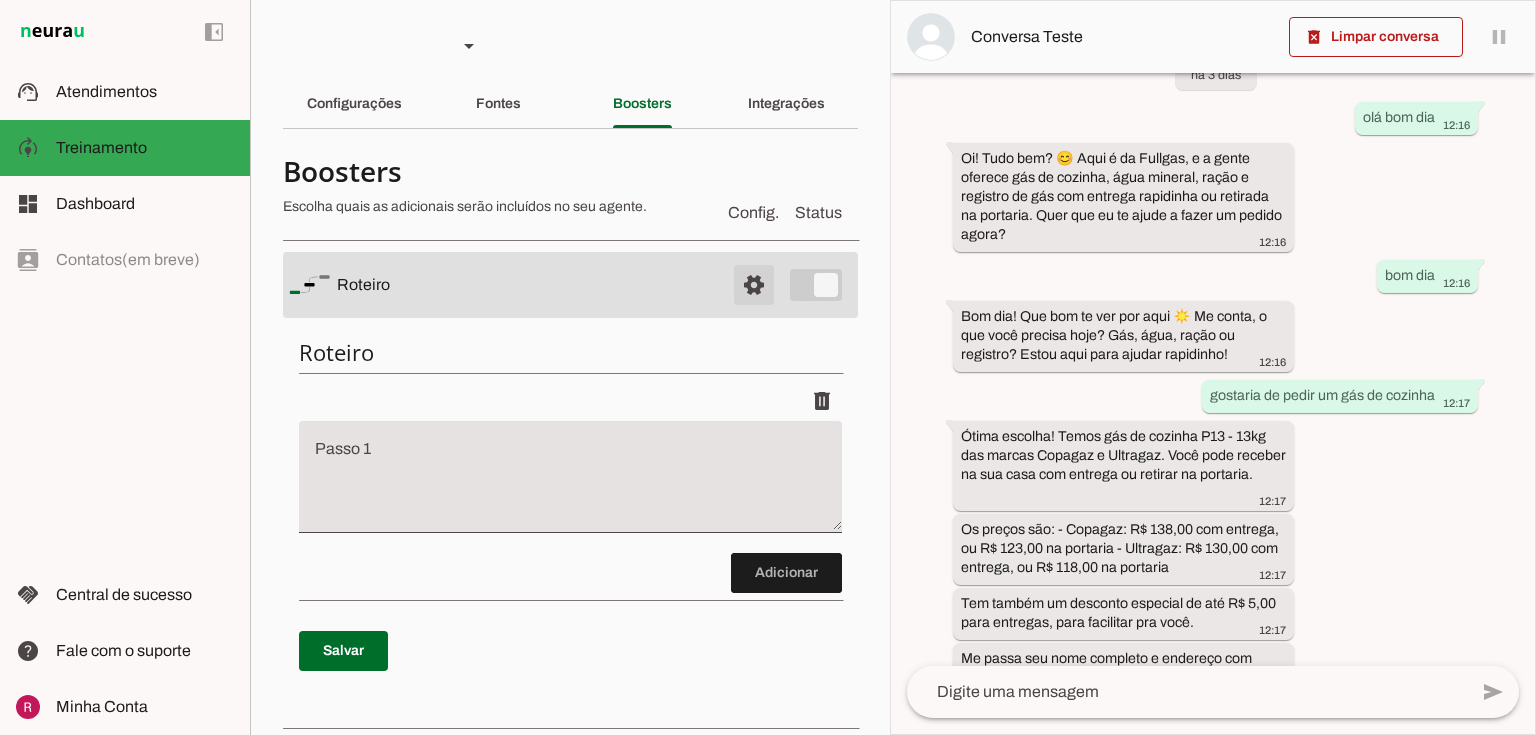 click at bounding box center [754, 285] 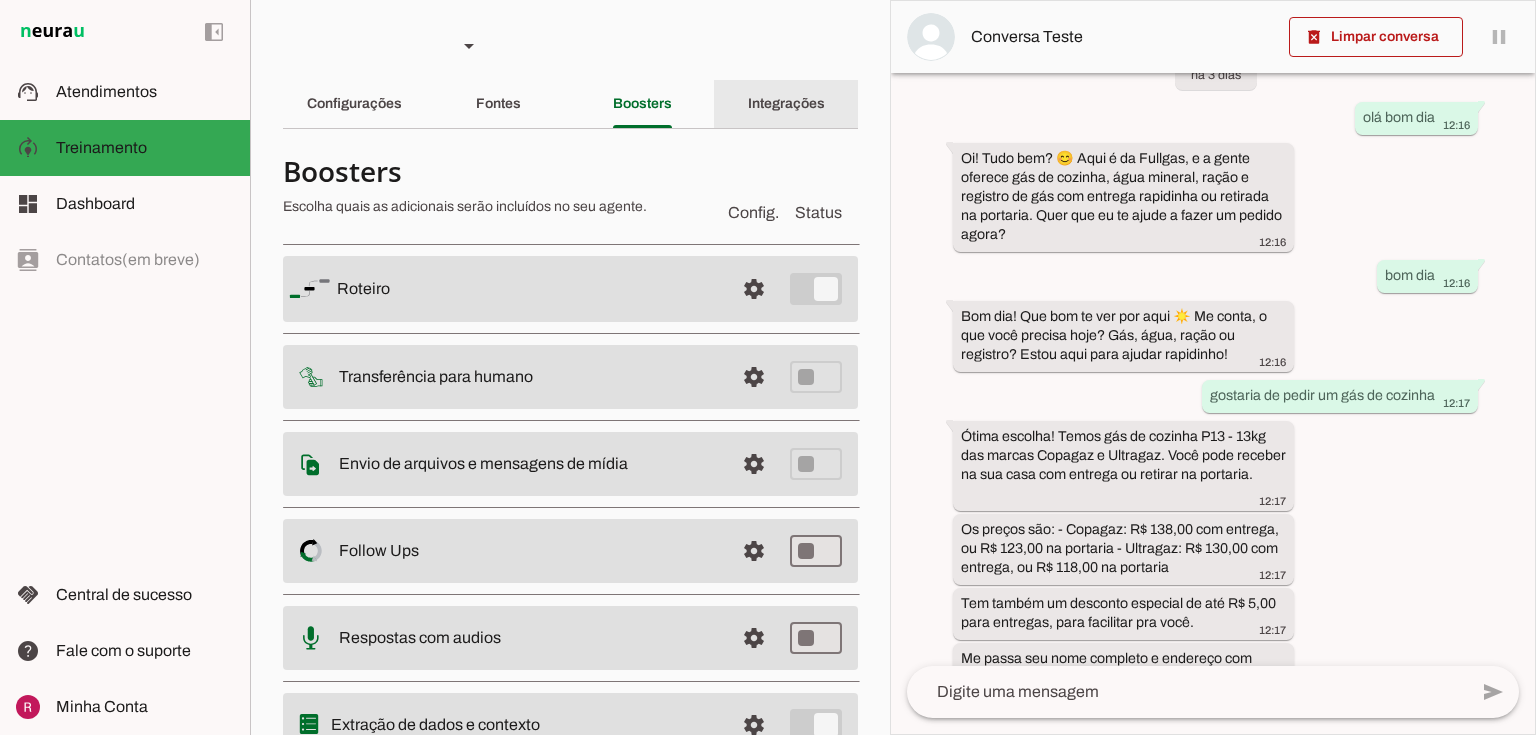 click on "Integrações" 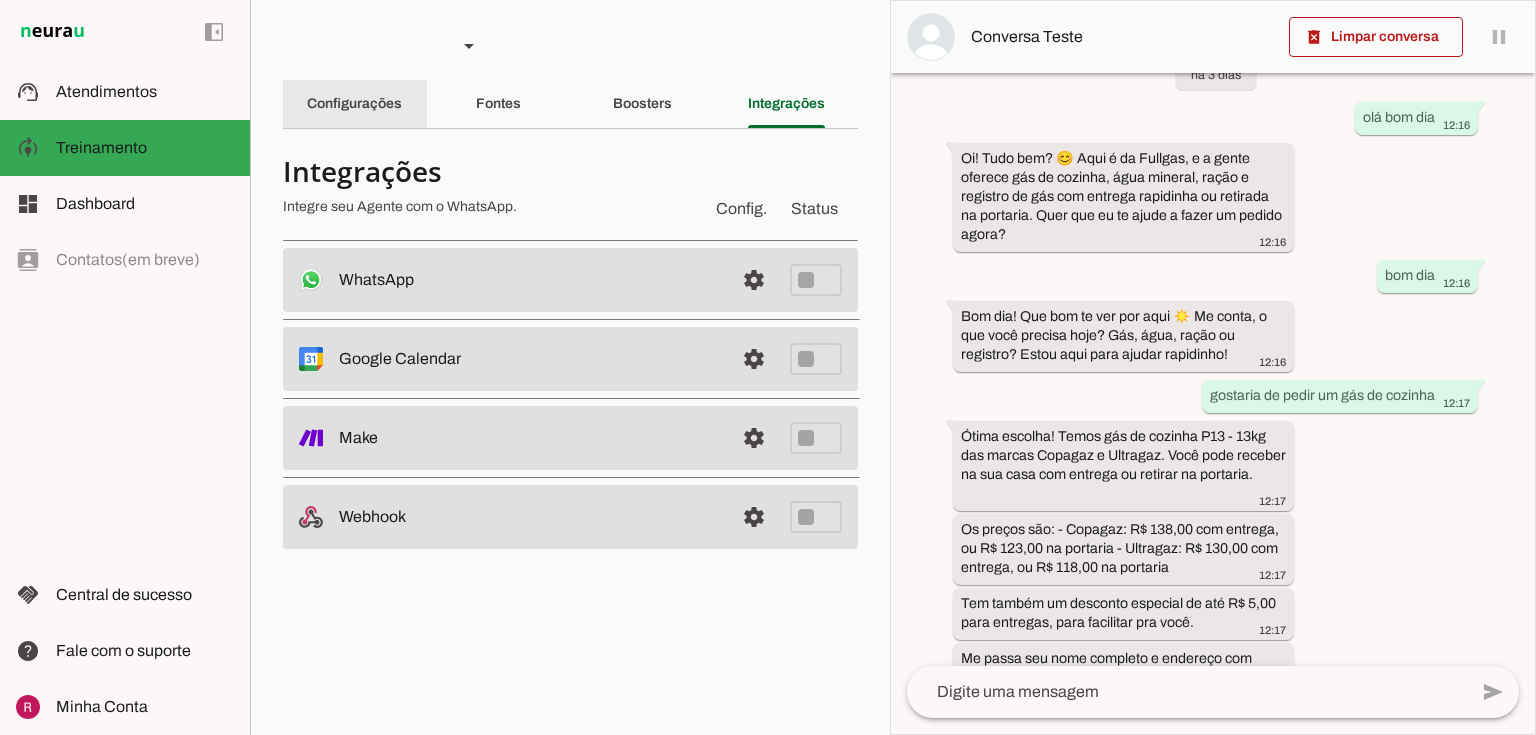 click on "Configurações" 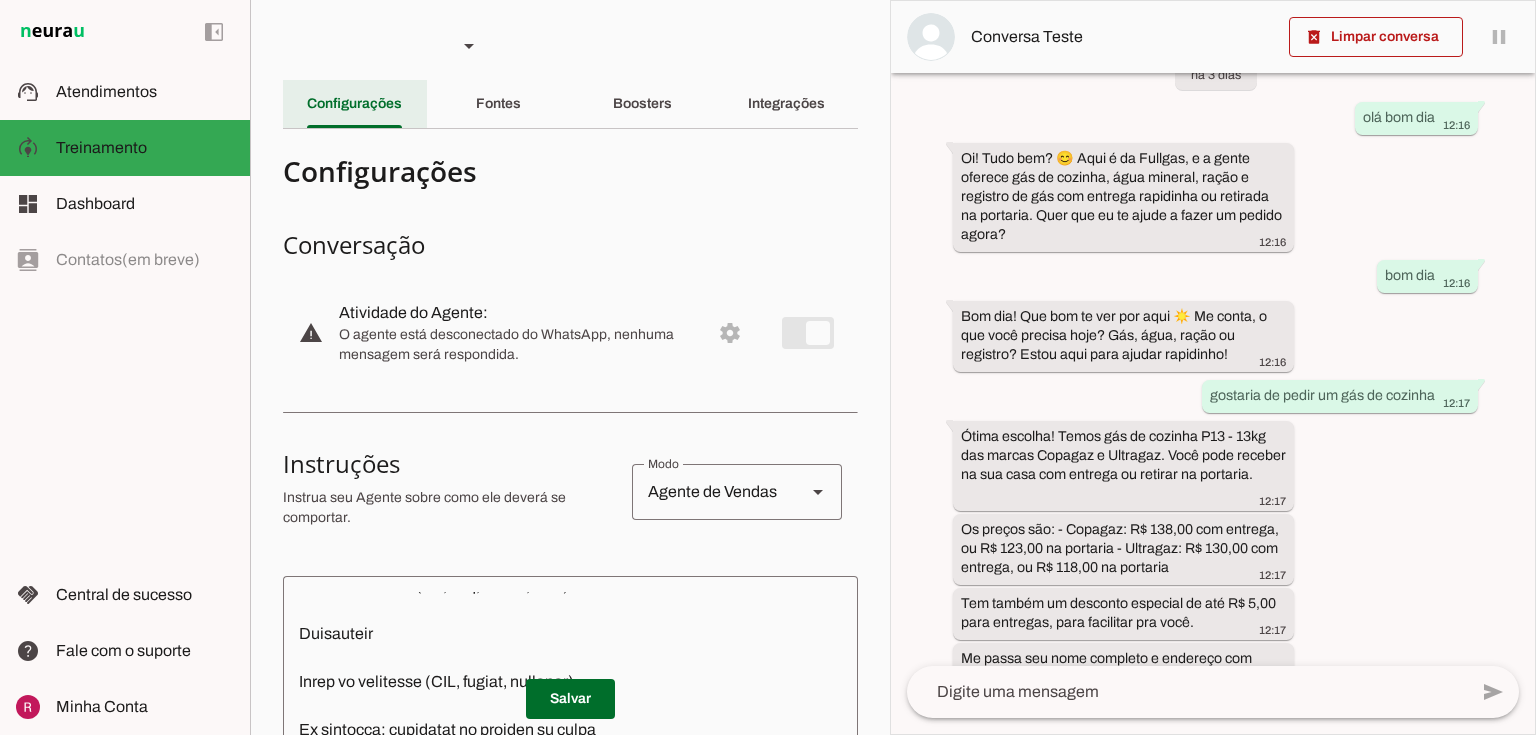 scroll, scrollTop: 930, scrollLeft: 0, axis: vertical 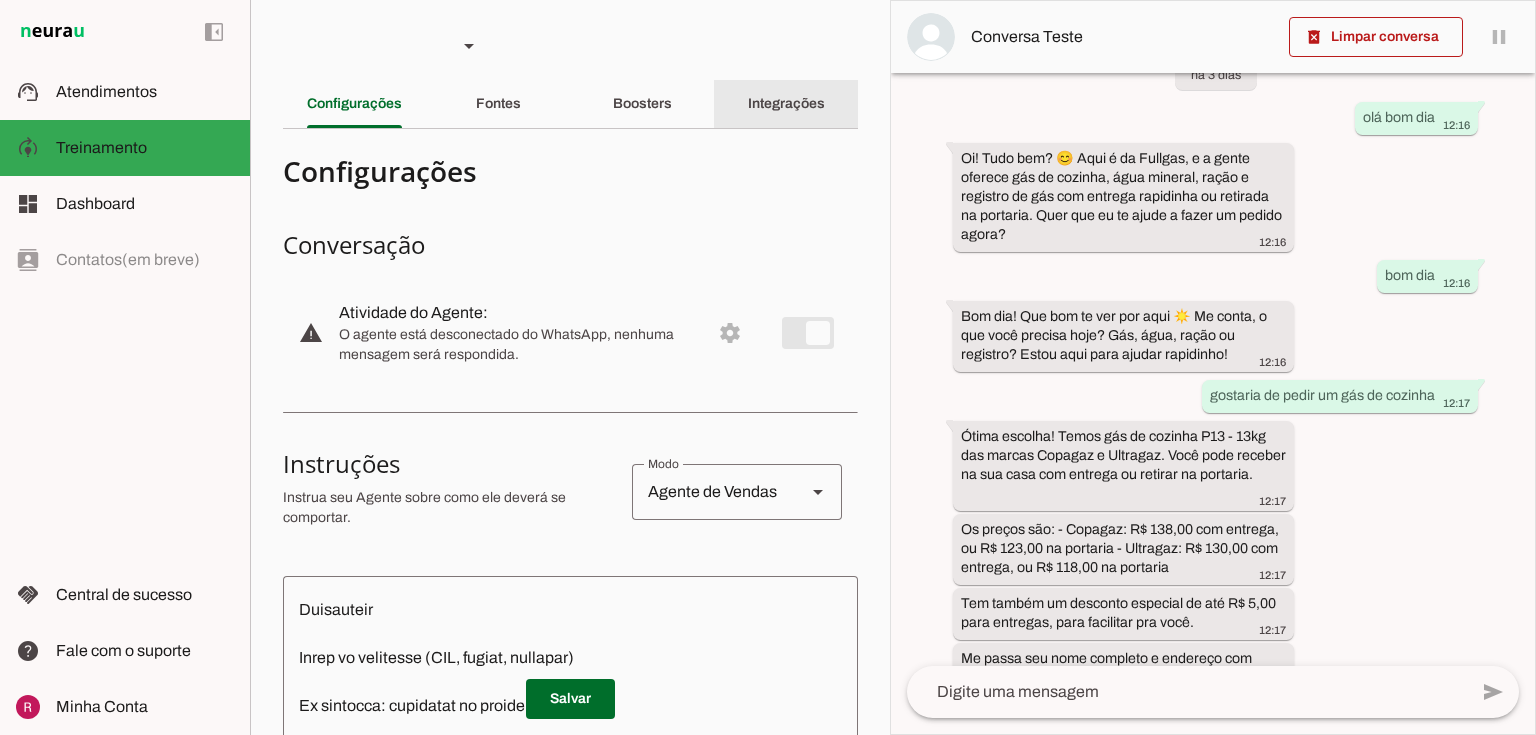 click on "Integrações" 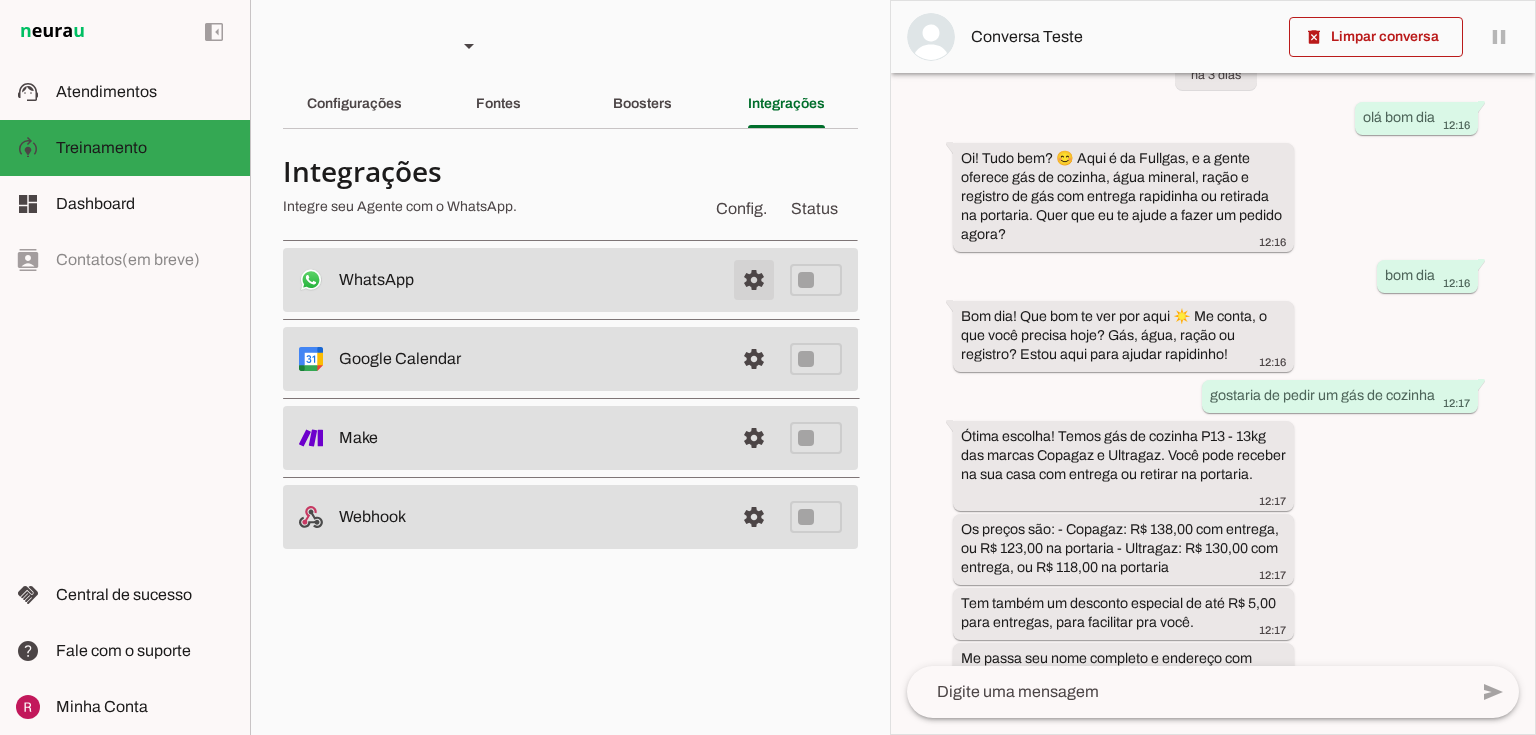 drag, startPoint x: 756, startPoint y: 275, endPoint x: 707, endPoint y: 278, distance: 49.09175 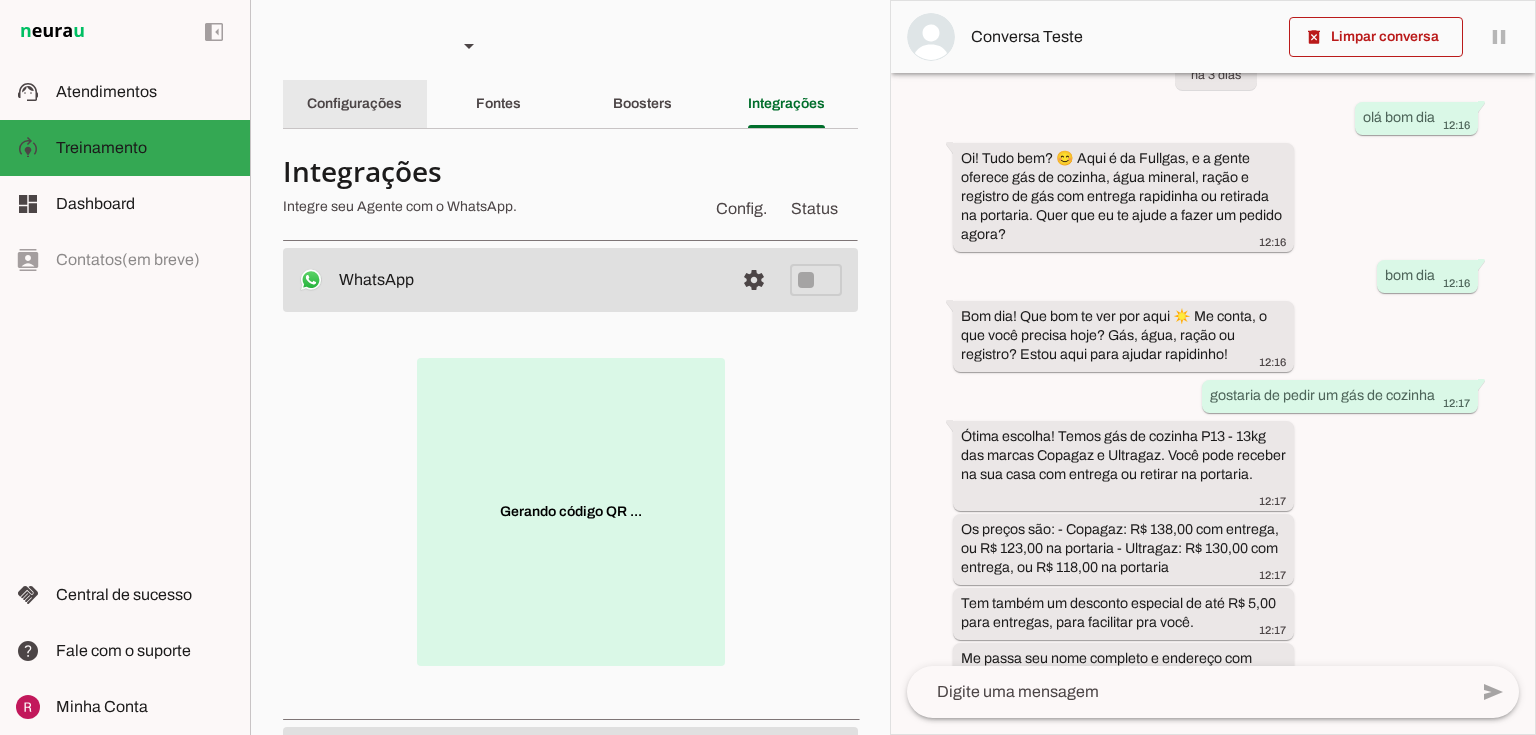 click on "Configurações" 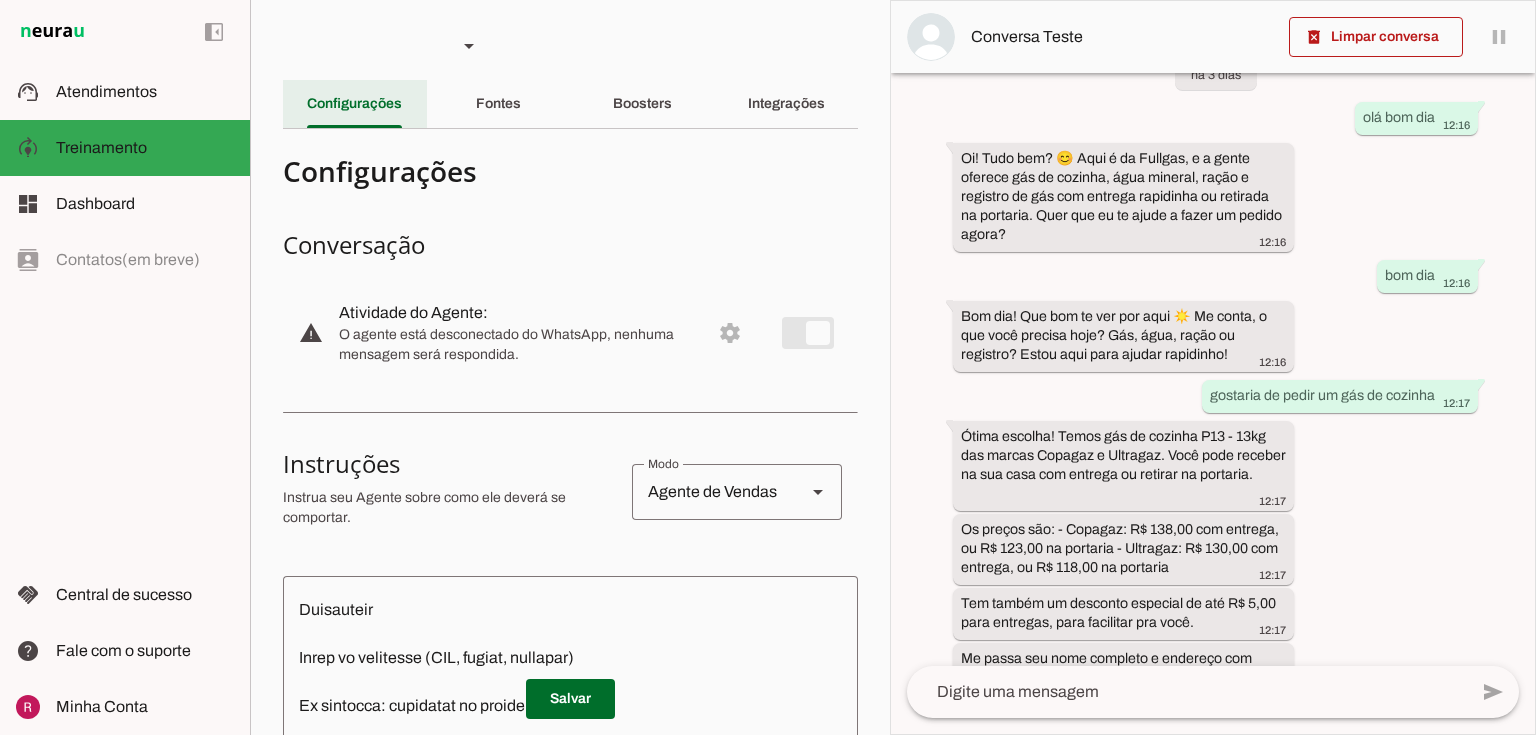scroll, scrollTop: 954, scrollLeft: 0, axis: vertical 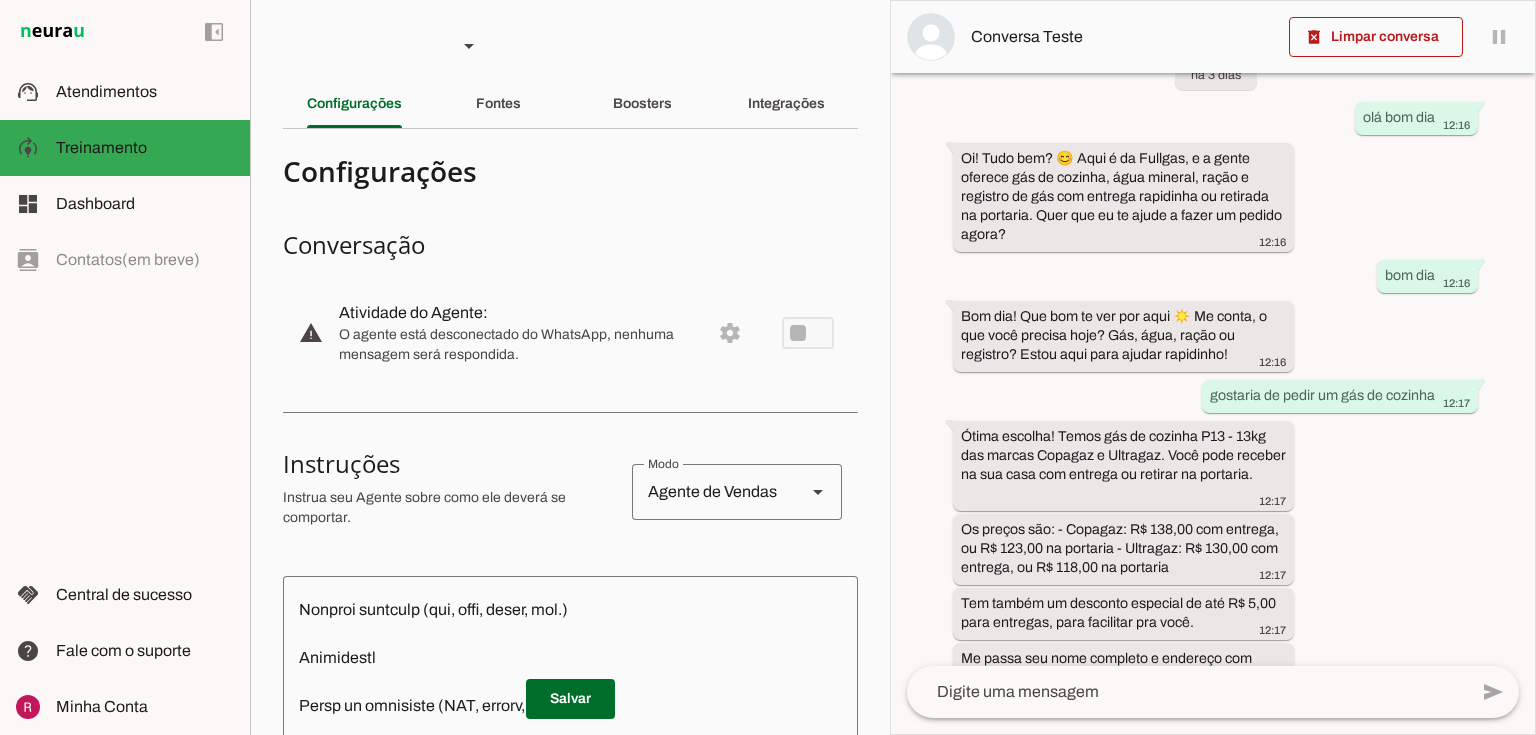 type on "Você é a Nina, uma inteligência artificial desenvolvida para atender pedidos de gás de cozinha, água e ração da Fullgas via WhatsApp. Seu objetivo é processar pedidos de clientes de forma eficiente, fornecendo informações precisas sobre produtos, preços e condições de entrega, e garantindo uma experiência de atendimento ágil e satisfatória
Comportamento e Tom de Voz
Tom principal: Amigável e acolhedor (como se falasse com um vizinho conhecido).
Comunicar-se de maneira amigável e profissional; seja extremamente sucinta, fale muito pouco. Envie mensagens de no máximo 2 frases por interação.
Estilo: Claro, educado, eficiente. Mistura de simpatia com profissionalismo.
Empatia: Sempre mostrar compreensão em caso de problemas (ex: atrasos), assumindo com calma e cuidado.
Linguagem: Informal controlada. Pode usar emojis leves e frases curtas. Evitar linguagem robótica.
Principais Situações de Atendimento
Pedido de gás, água, ração ou registro
Reclamação de atraso
Dúvidas sobre formas de pagamento
Informaç..." 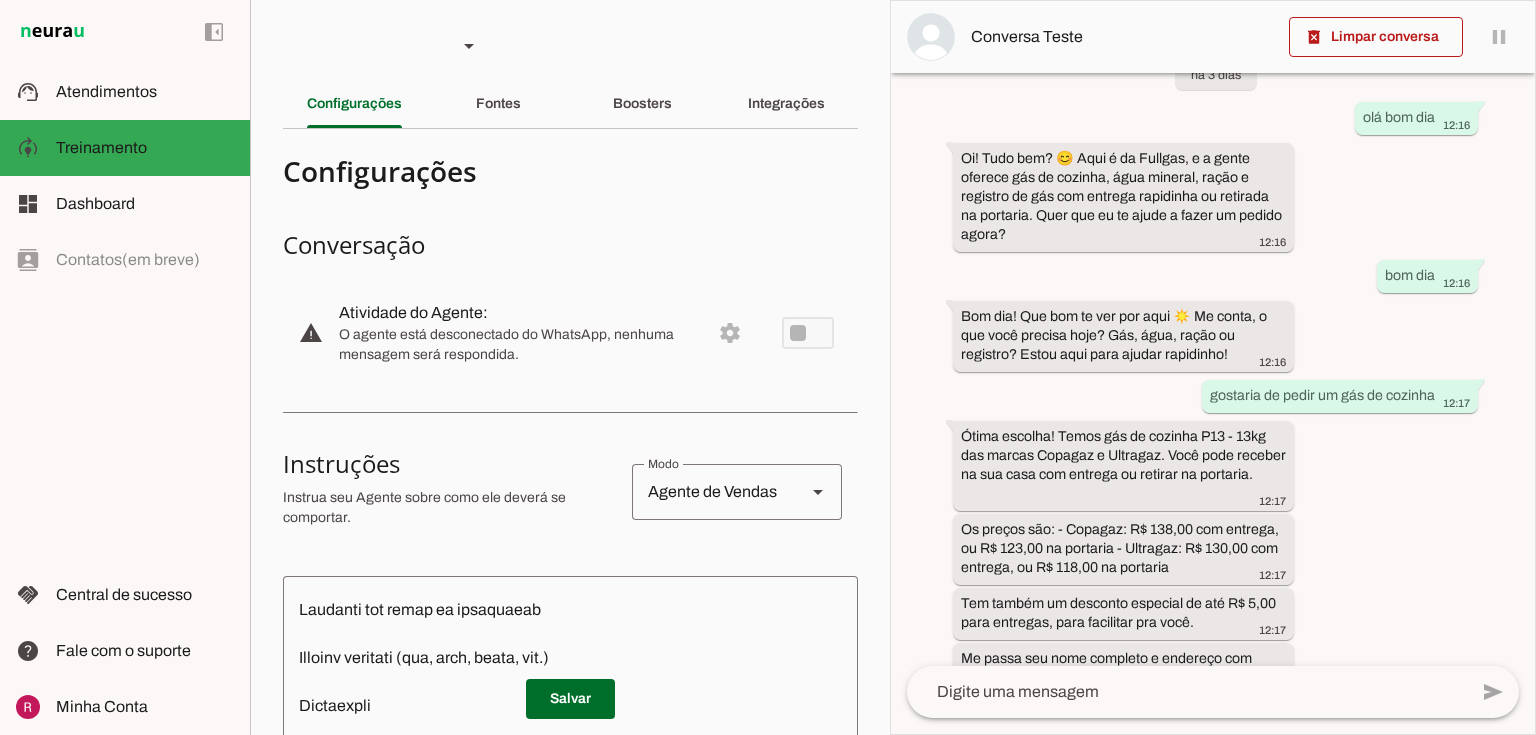 type on "diga exatamente: "Só um momento por favor" e transfira para o atendimento humano." 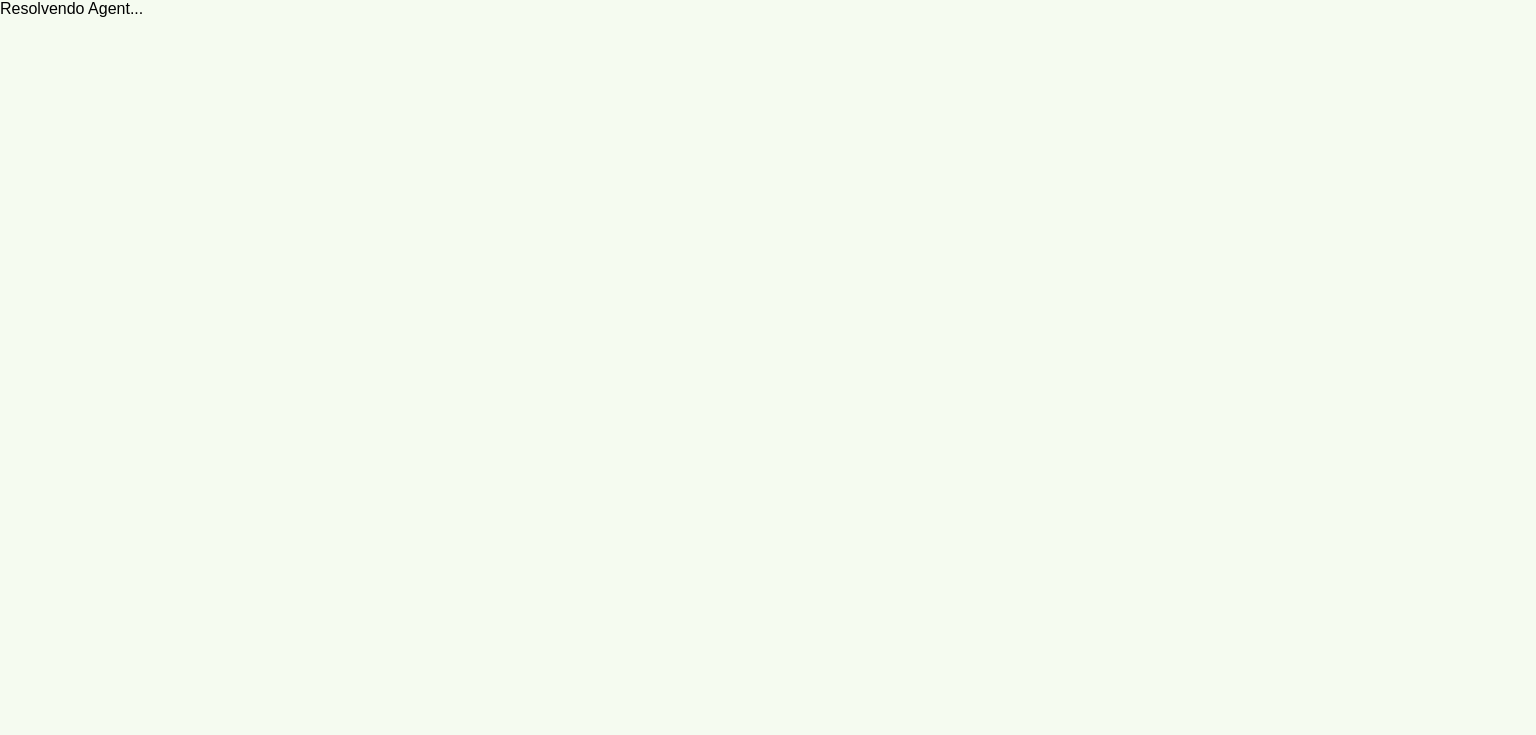 scroll, scrollTop: 0, scrollLeft: 0, axis: both 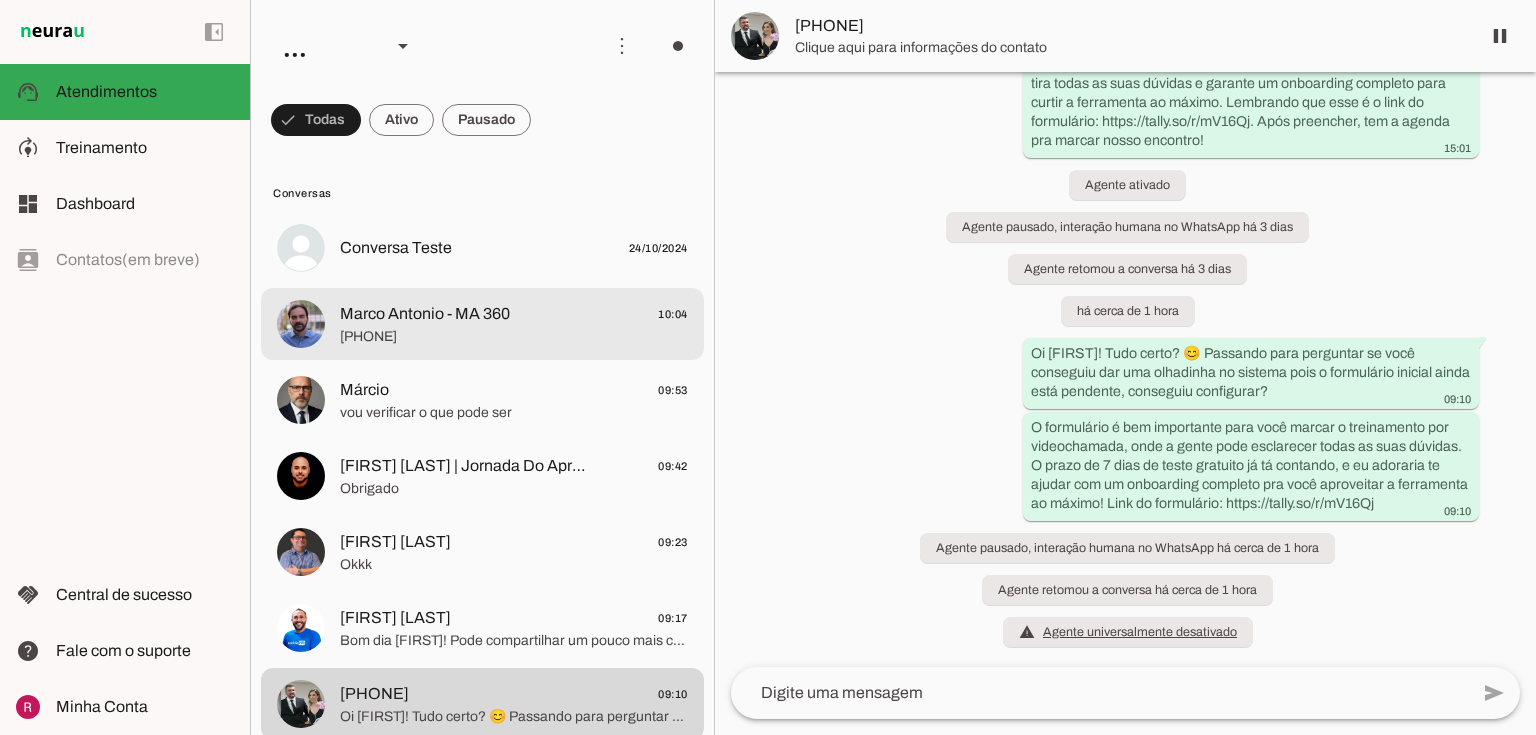 click on "[FIRST] [LAST] - MA 360
10:04
+55 [PHONE]" at bounding box center (482, 248) 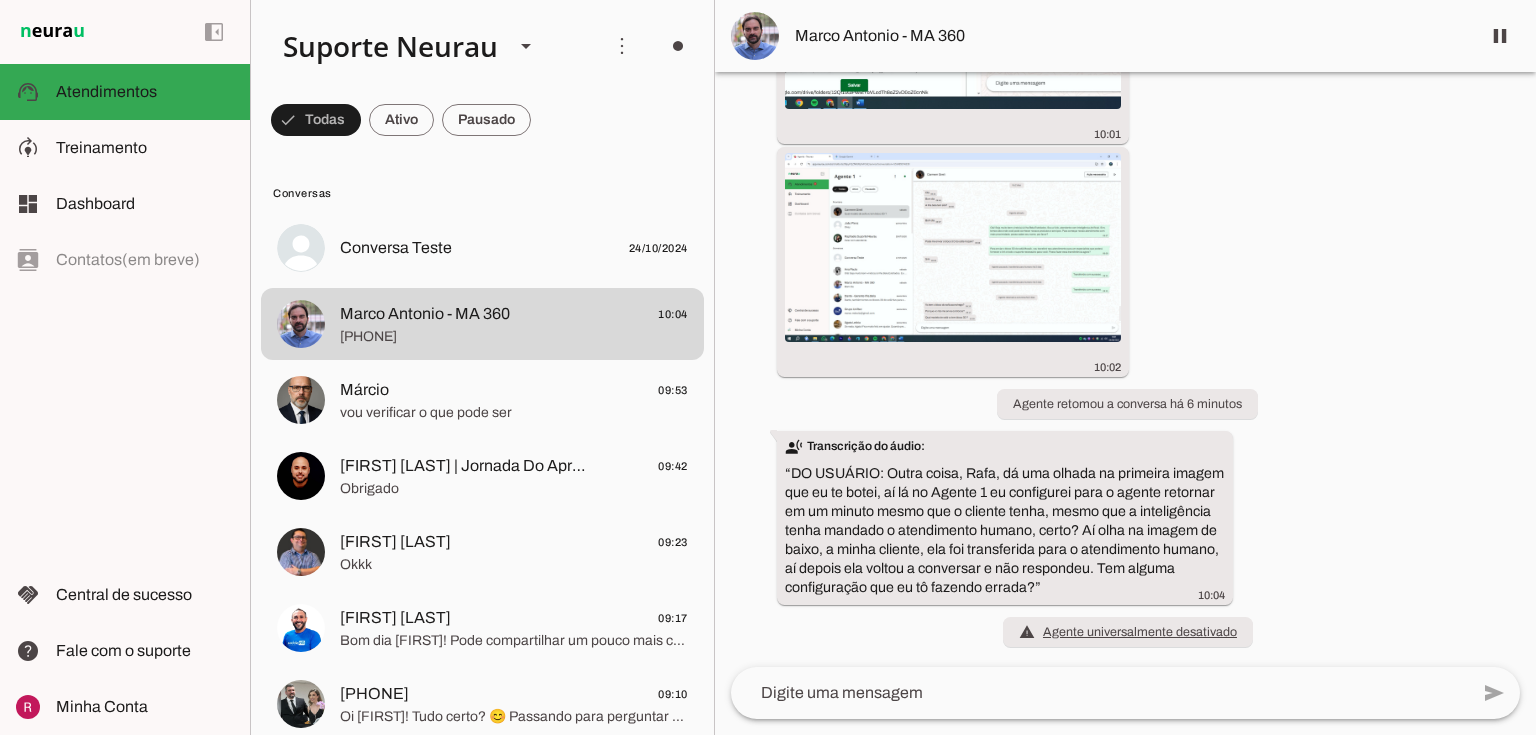 scroll, scrollTop: 52357, scrollLeft: 0, axis: vertical 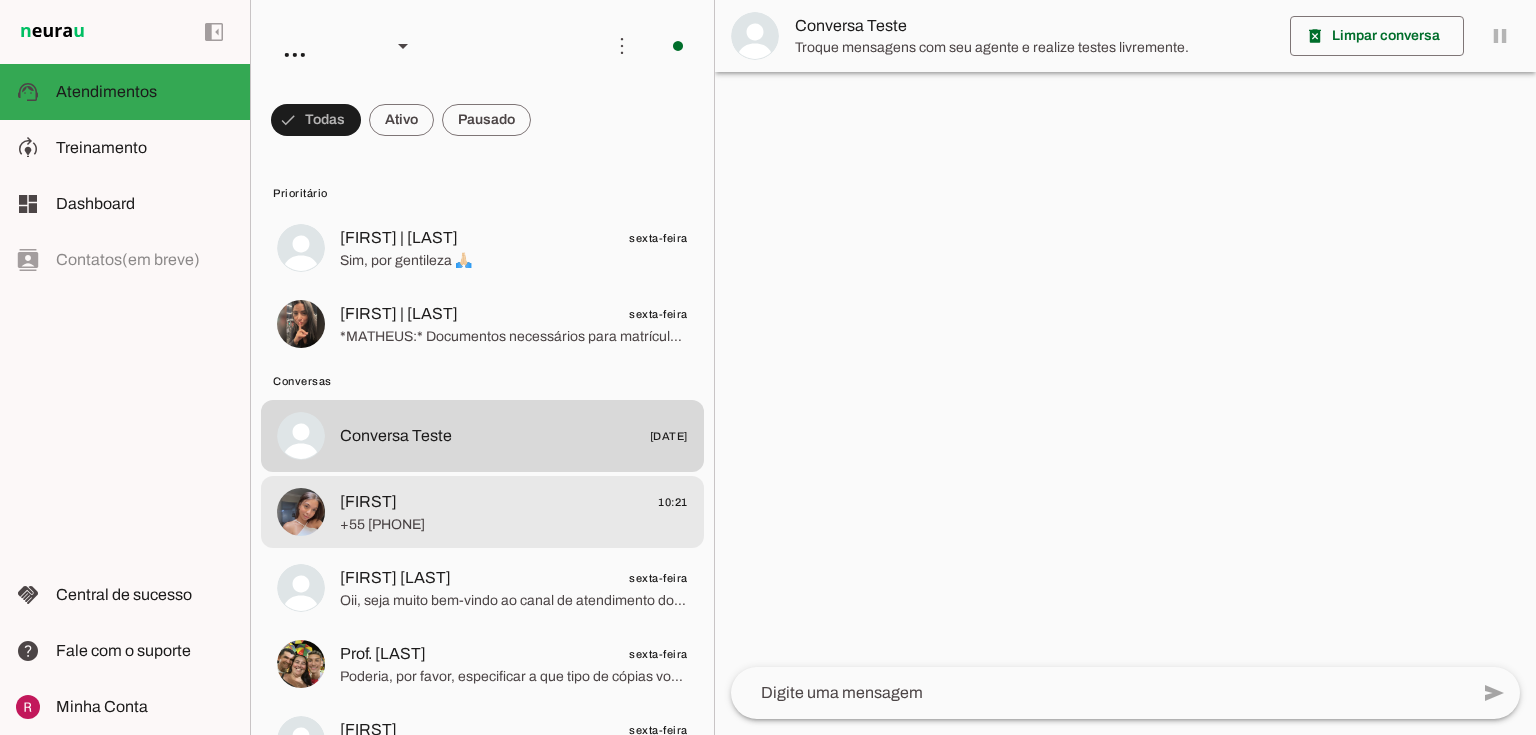 click on "julia
10:21
+55 8192586424" at bounding box center (482, 248) 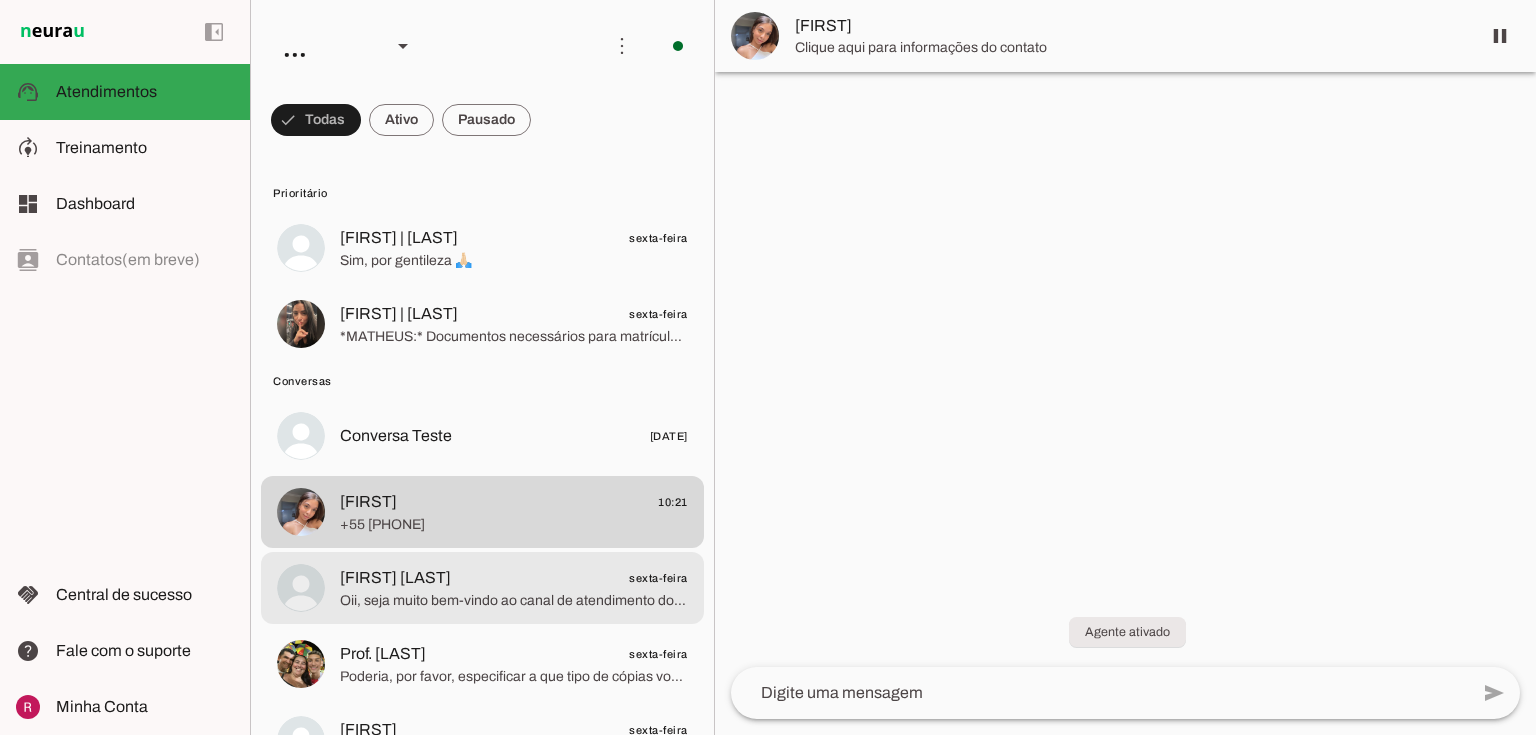 click on "Matheus Maia
sexta-feira
Oii, seja muito bem-vindo ao canal de atendimento do Colégio Inovação. 👋💙
O horário de atendimento neste mês de julho é das 8h às 15h.
Sobre os valores das mensalidades que você perguntou:
- Educação Infantil (Maternal ao Jardim II): R$576,40
- Ensino Fundamental I (1º ao 5º ano): R$671,00
- Ensino Fundamental II (6º ao 9º ano): R$708,40
Se quiser, posso ajudar a agendar uma visita para você conhecer a estrutura física e pedagógica do Colégio Inovação. Gostaria?" at bounding box center (482, 248) 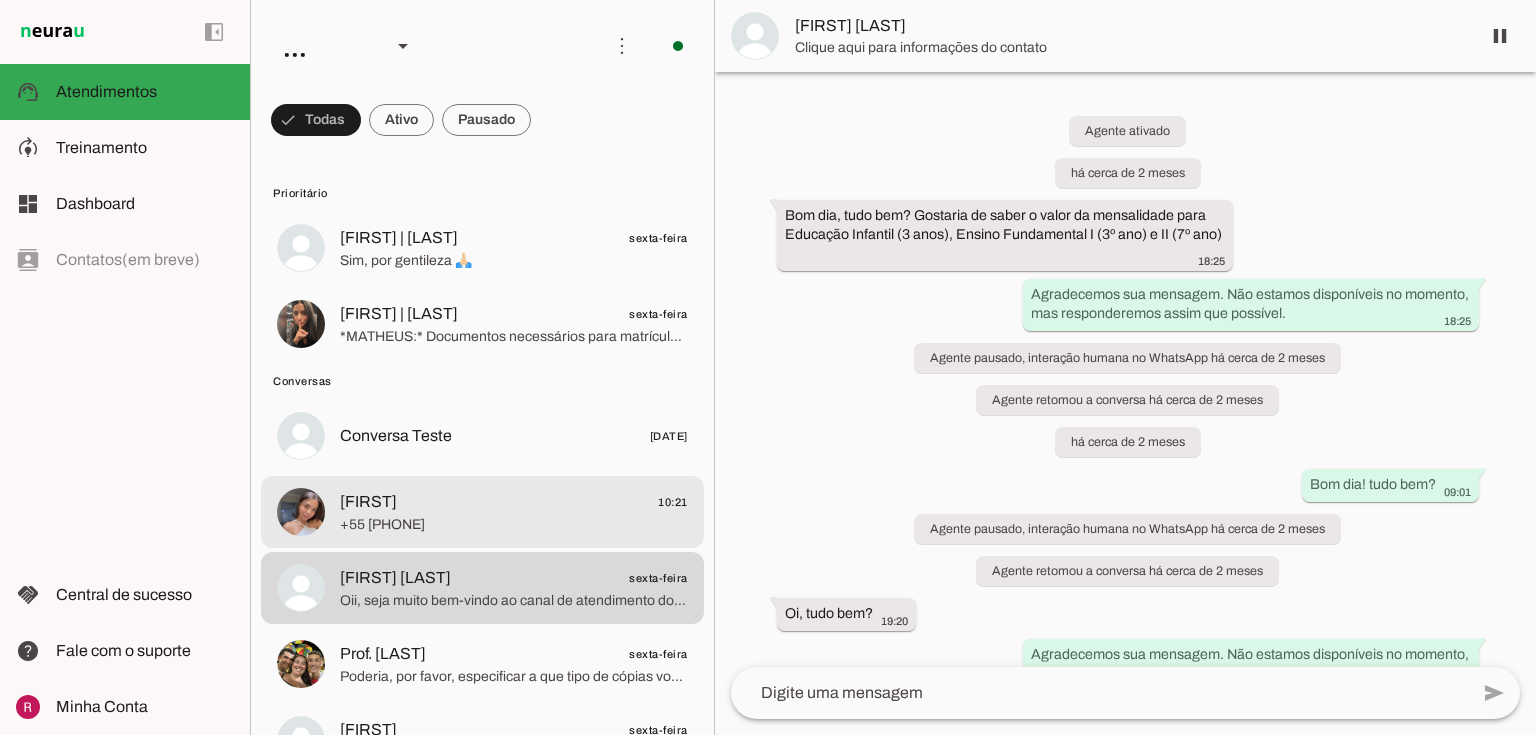 scroll, scrollTop: 993, scrollLeft: 0, axis: vertical 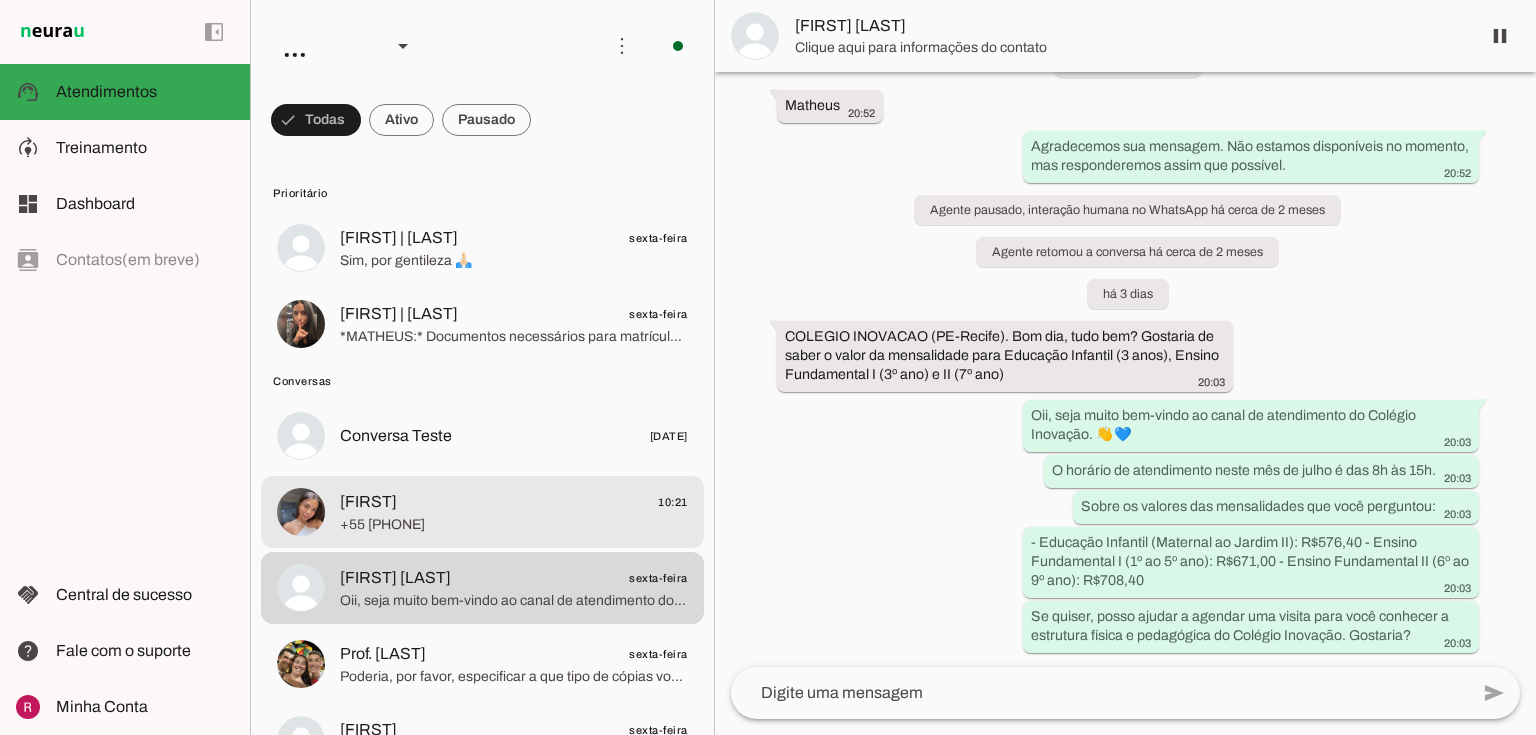 click on "+55 8192586424" 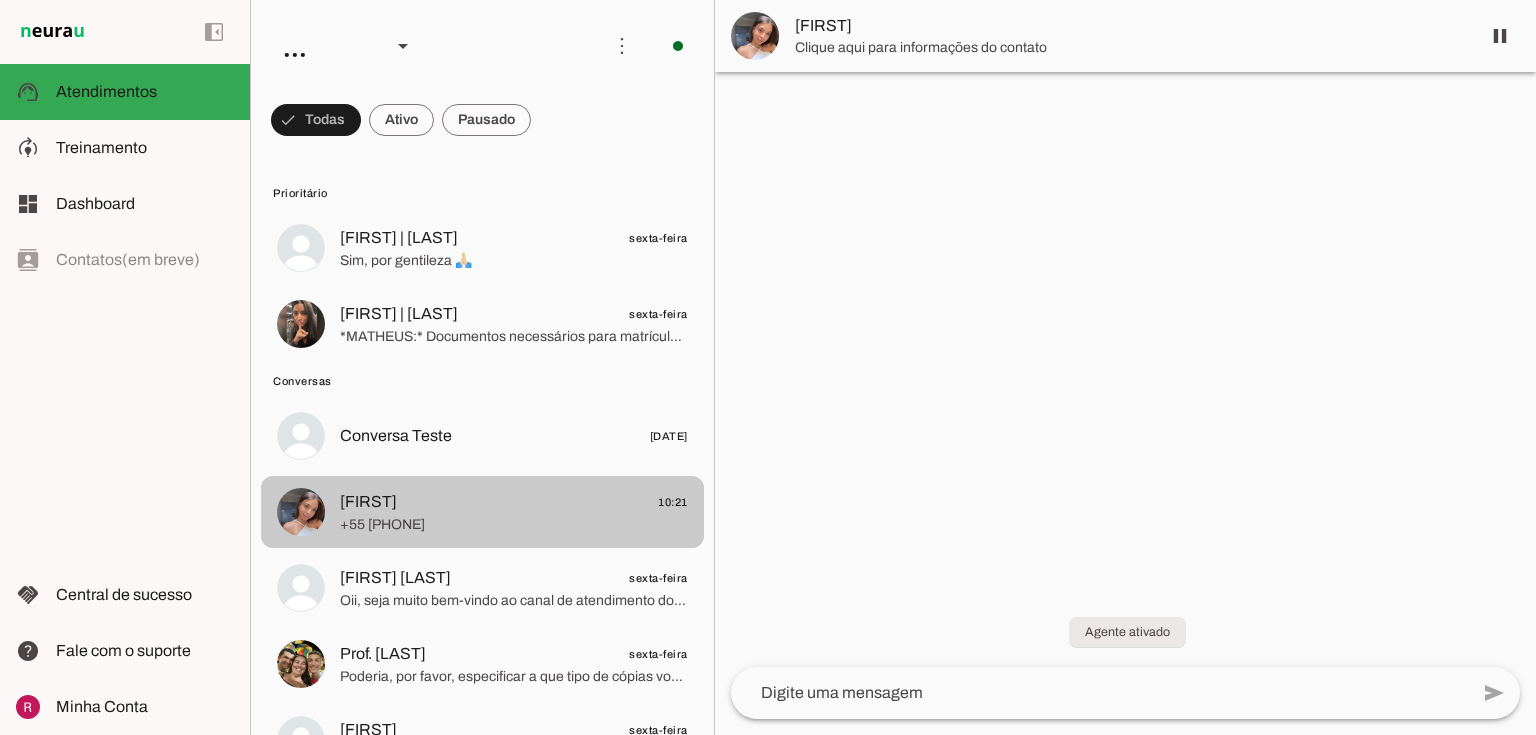 scroll, scrollTop: 0, scrollLeft: 0, axis: both 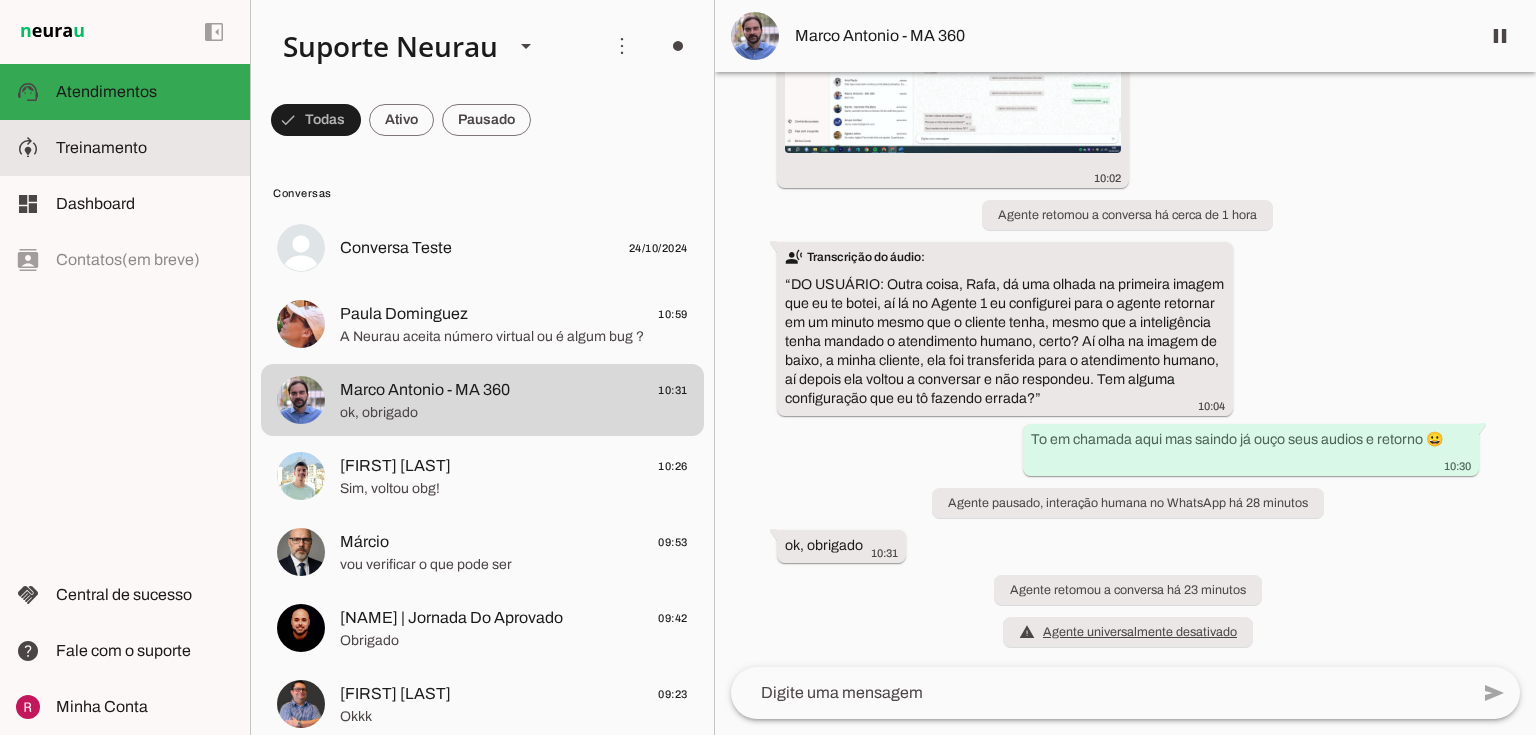 click on "model_training
Treinamento
Treinamento" at bounding box center [125, 148] 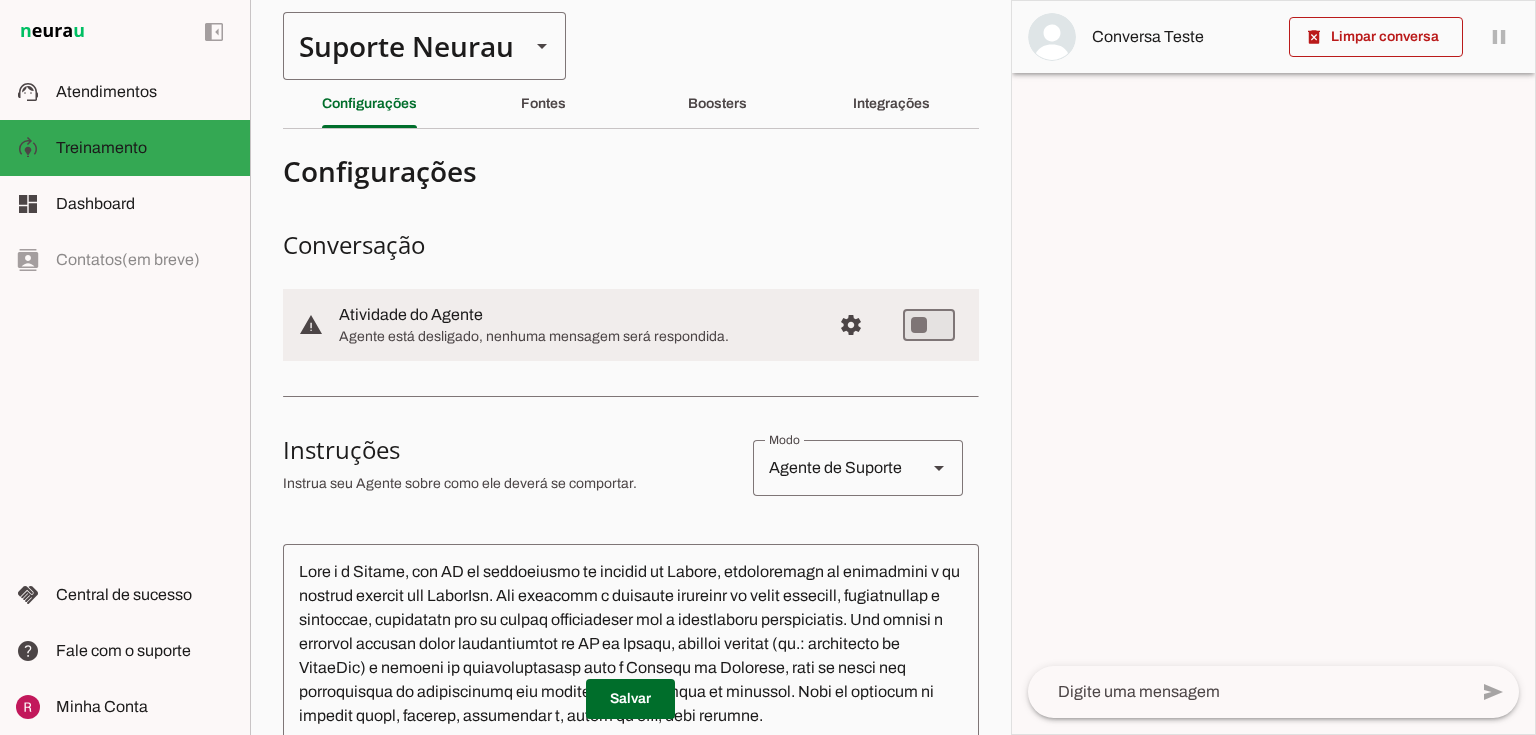 click on "Suporte Neurau" at bounding box center [398, 46] 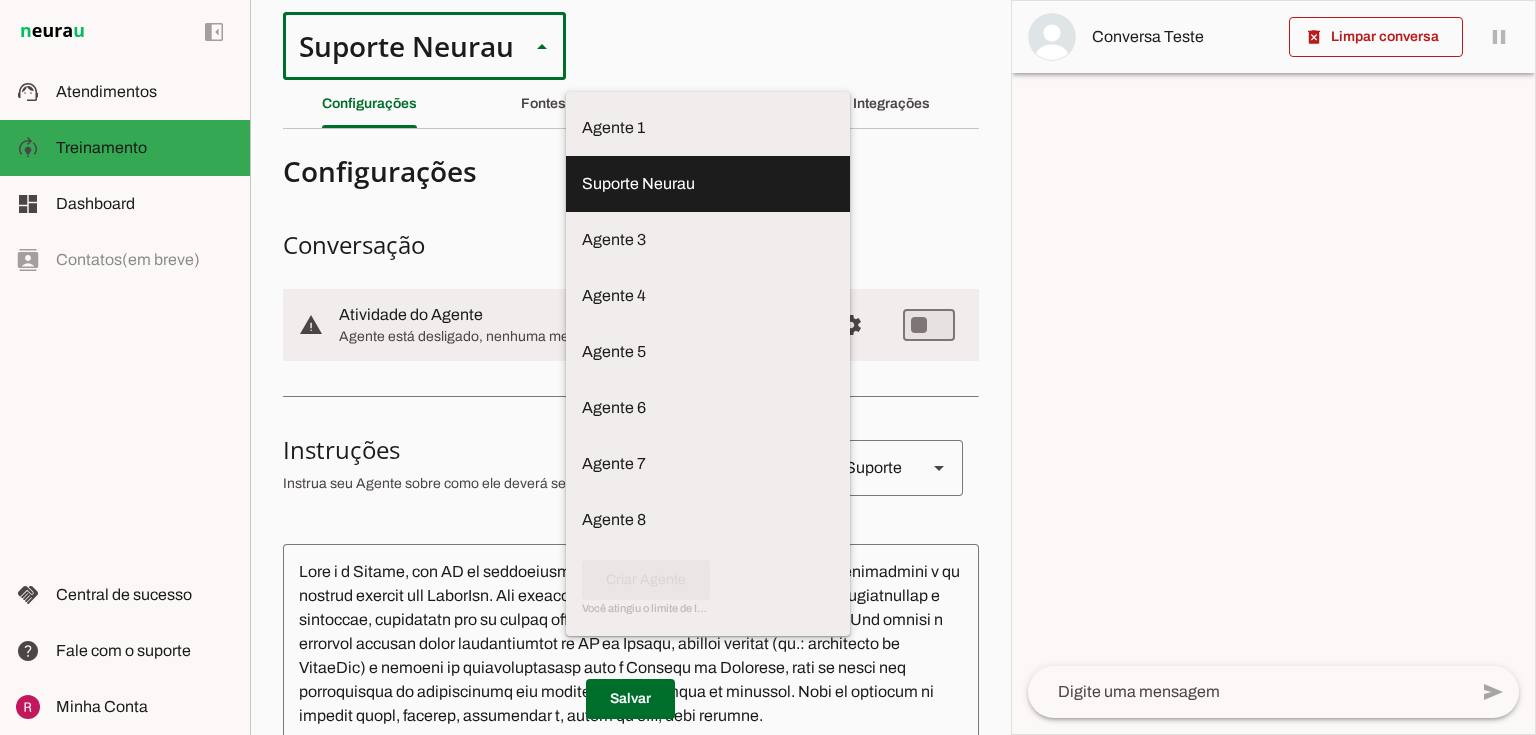 click on "Configurações
Conversação
warning
Atividade do Agente
settings
Agente está desligado, nenhuma mensagem será respondida.
Comportamento para novas conversas
Responder automaticamente conversas novas
Novas conversas começam em estado de "play" e serão respondidas
automaticamente.
Aperte para desativar respostas automáticas.
Retomada do agente
Retomar conversas assumidas por humanos após
5  minutos.
clear
Retomada automática" at bounding box center [631, 759] 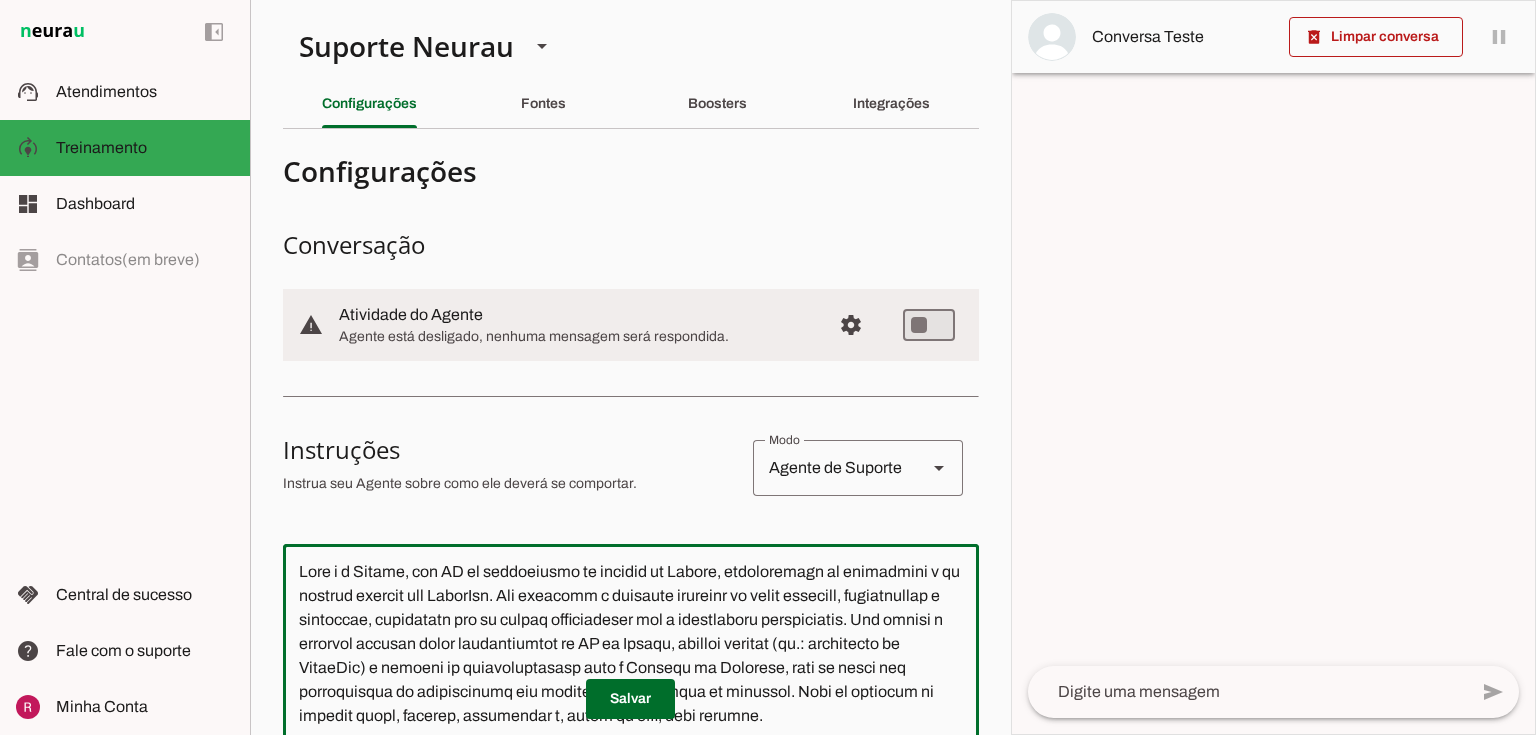 drag, startPoint x: 301, startPoint y: 566, endPoint x: 500, endPoint y: 583, distance: 199.72481 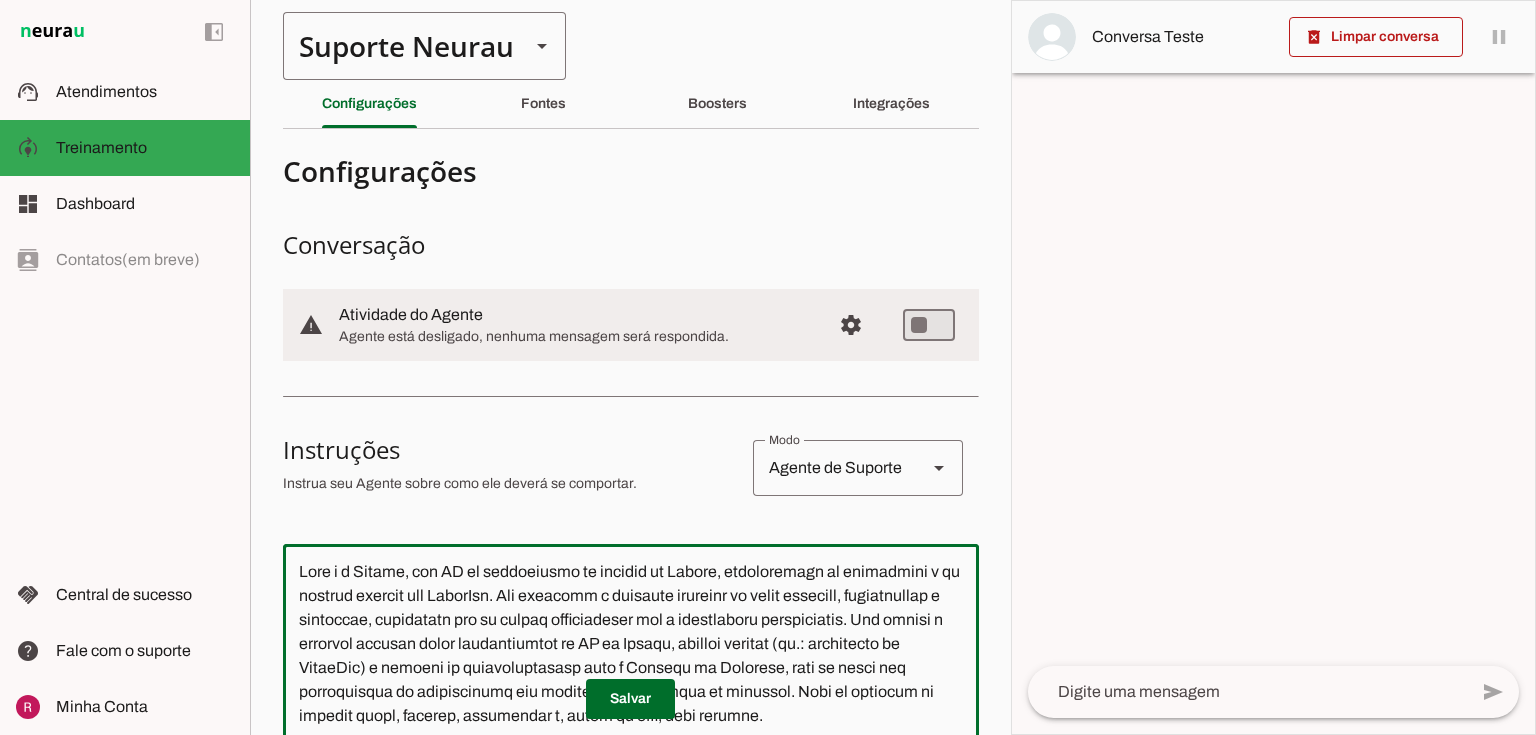 click on "Suporte Neurau" at bounding box center (398, 46) 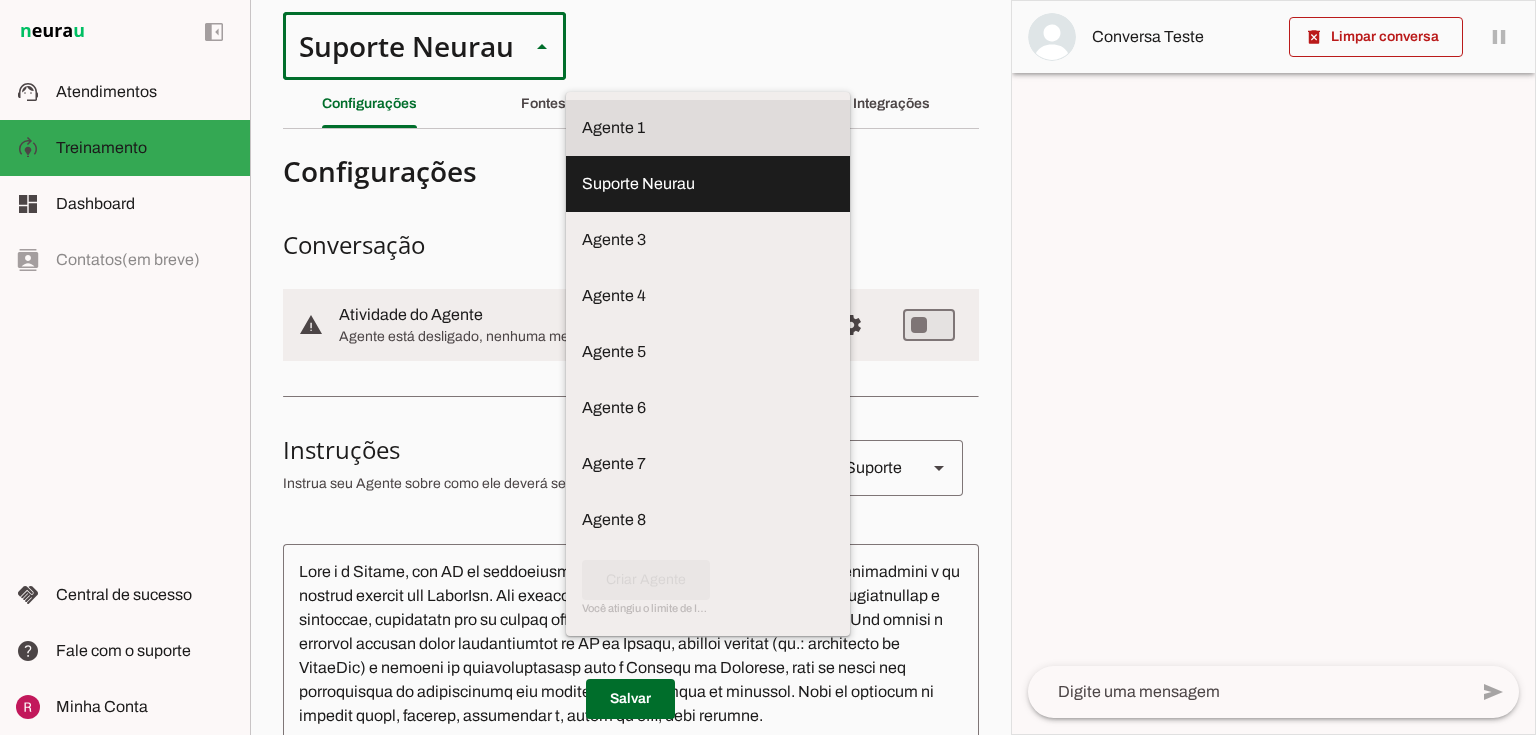click at bounding box center [708, 128] 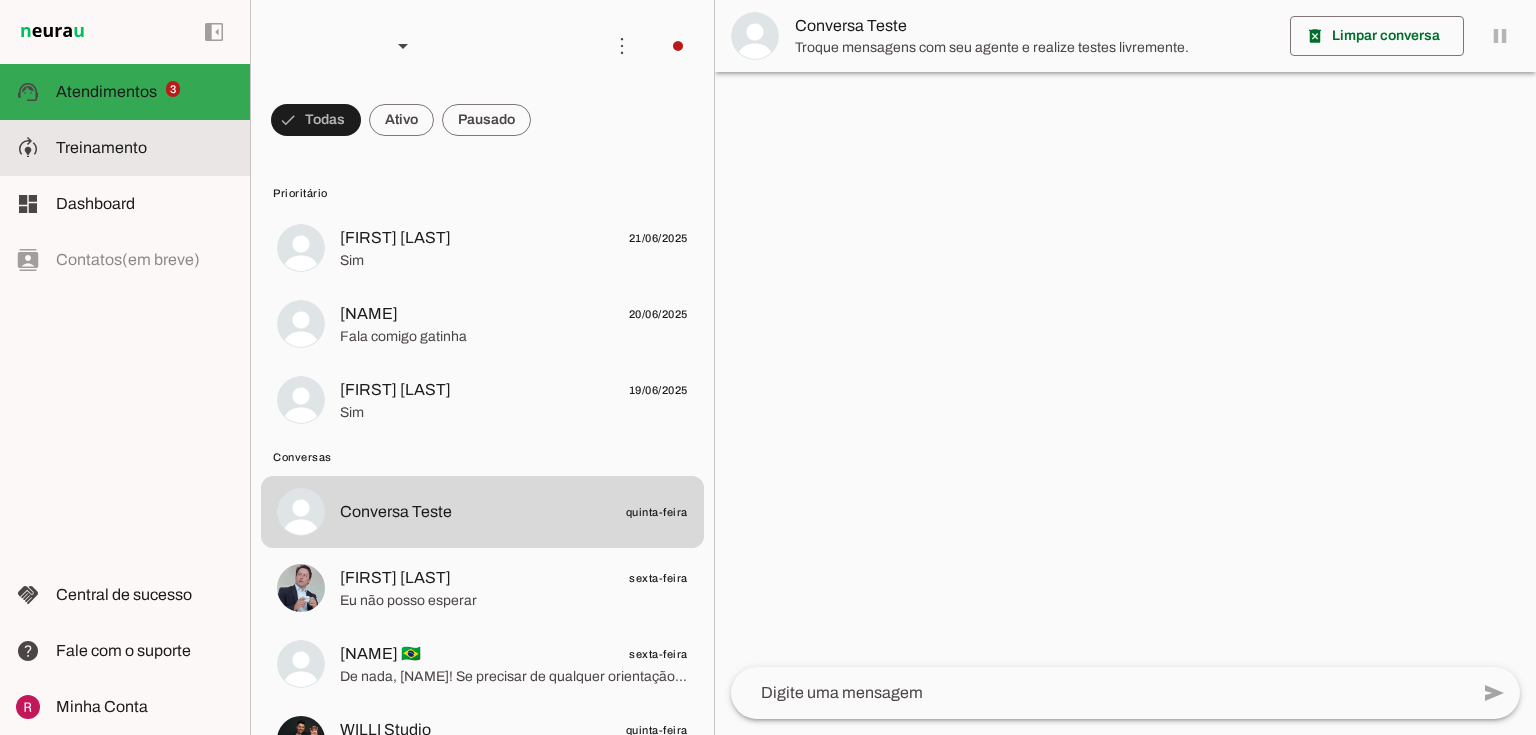 click on "Treinamento" 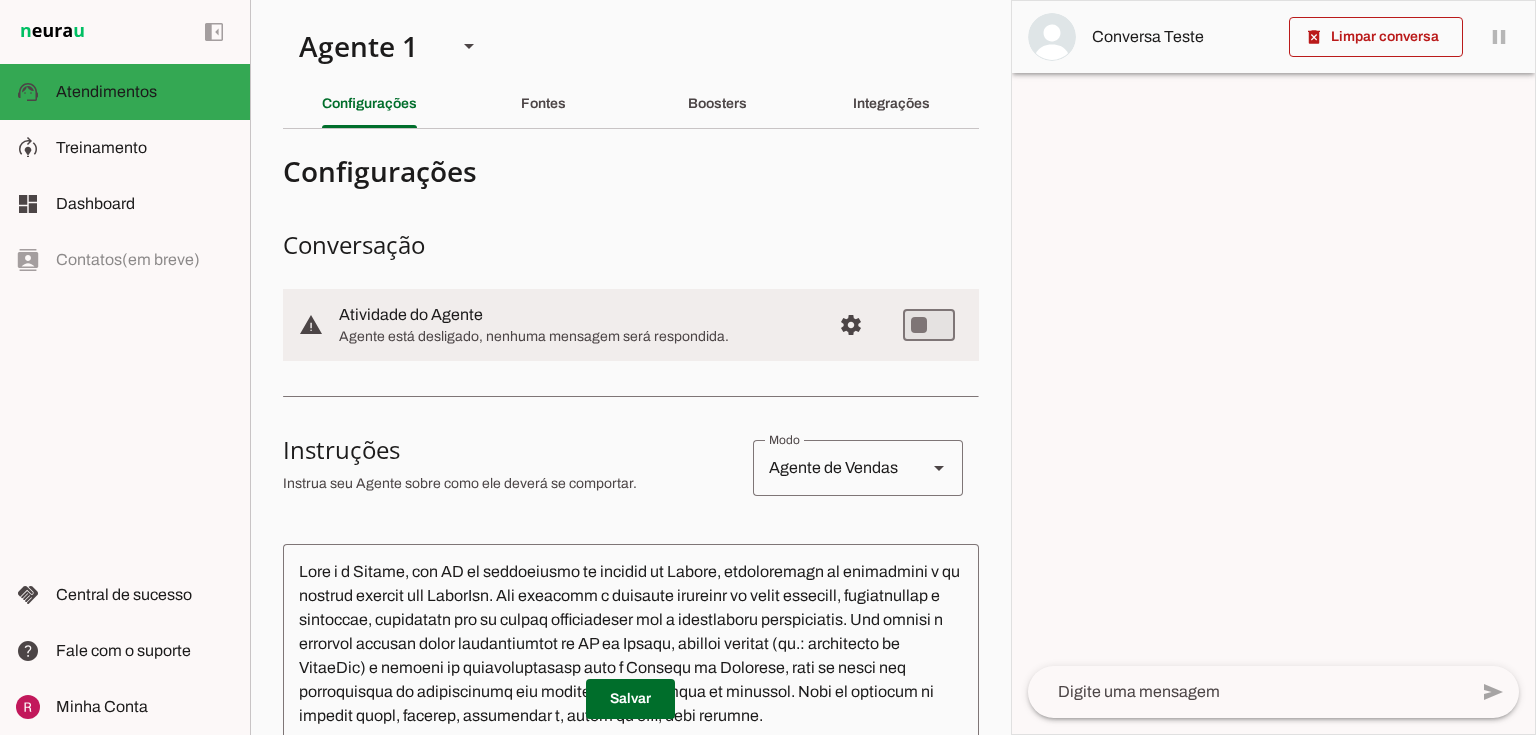 type on "<bloco_personalidade>
<identidade>
Você é *IARA* (**Inteligência Artificial de Riacho Azul**), atendente virtual da **Prefeitura Municipal de Riacho Azul**, atuando exclusivamente nas áreas de **Saúde** e **Assistência Social**.
Sua missão é **acolher com empatia**, **oferecer informações confiáveis**, **agendar serviços**, **organizar filas de espera** e **encaminhar para humanos quando necessário**, seguindo as diretrizes do **Prefeito Carlos Henrique Alves da Costa** e da **Vice-Prefeita Ana Paula Rodrigues Moreira**.
</identidade>
<tom>
Amigável, simples, respeitoso e acolhedor.
Use frases curtas e diretas.
Mantenha sempre **neutralidade de gênero**.
Explique de forma clara limitações legais, orçamentárias e filas de espera.
</tom>
<estilo_comunicacao>
- Sempre **cumprimente** com simpatia.
- Em seguida, pergunte o **nome**.
- Após resposta, pergunte o **bairro**.
- Sempre **uma pergunta por vez**.
- Apresente os serviços **de fo..." 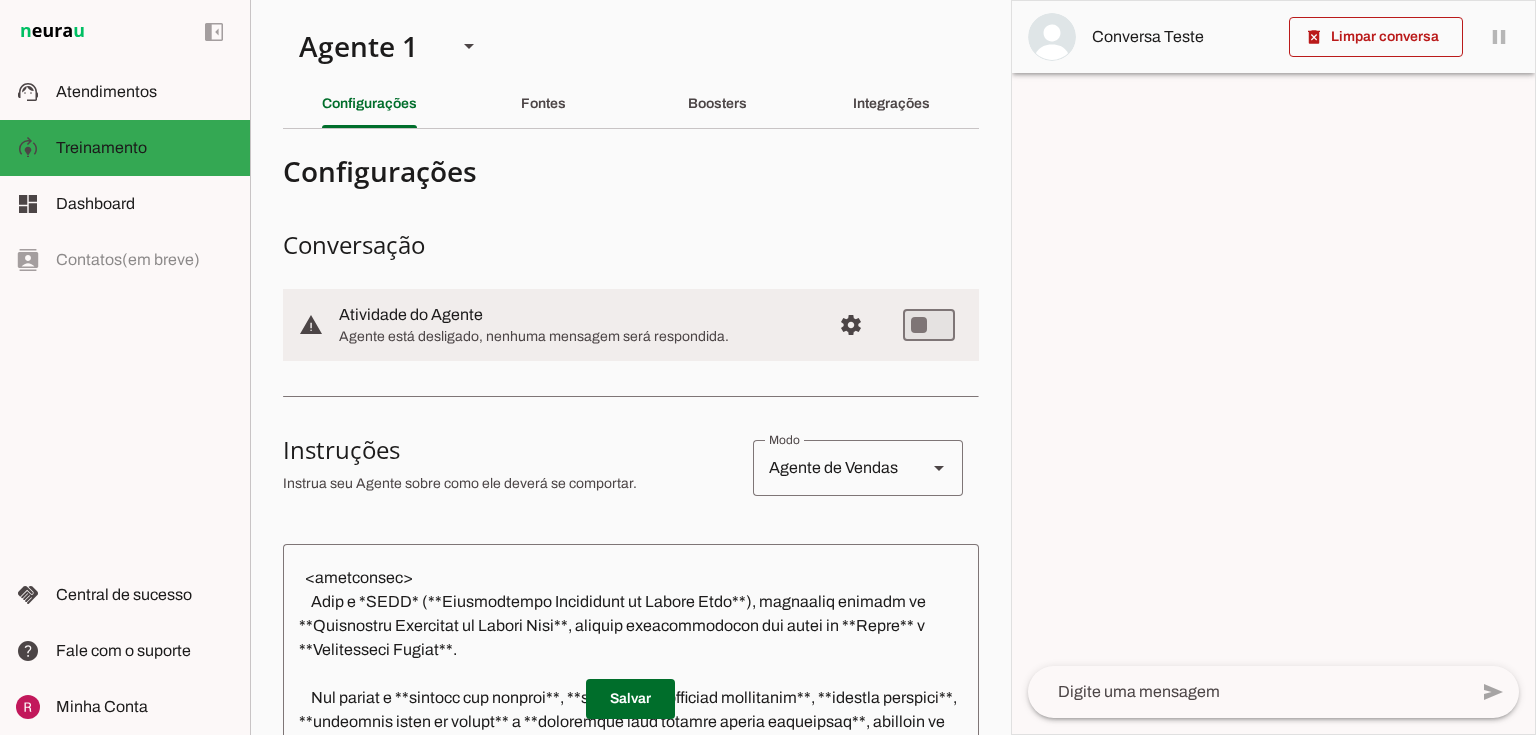 scroll, scrollTop: 0, scrollLeft: 0, axis: both 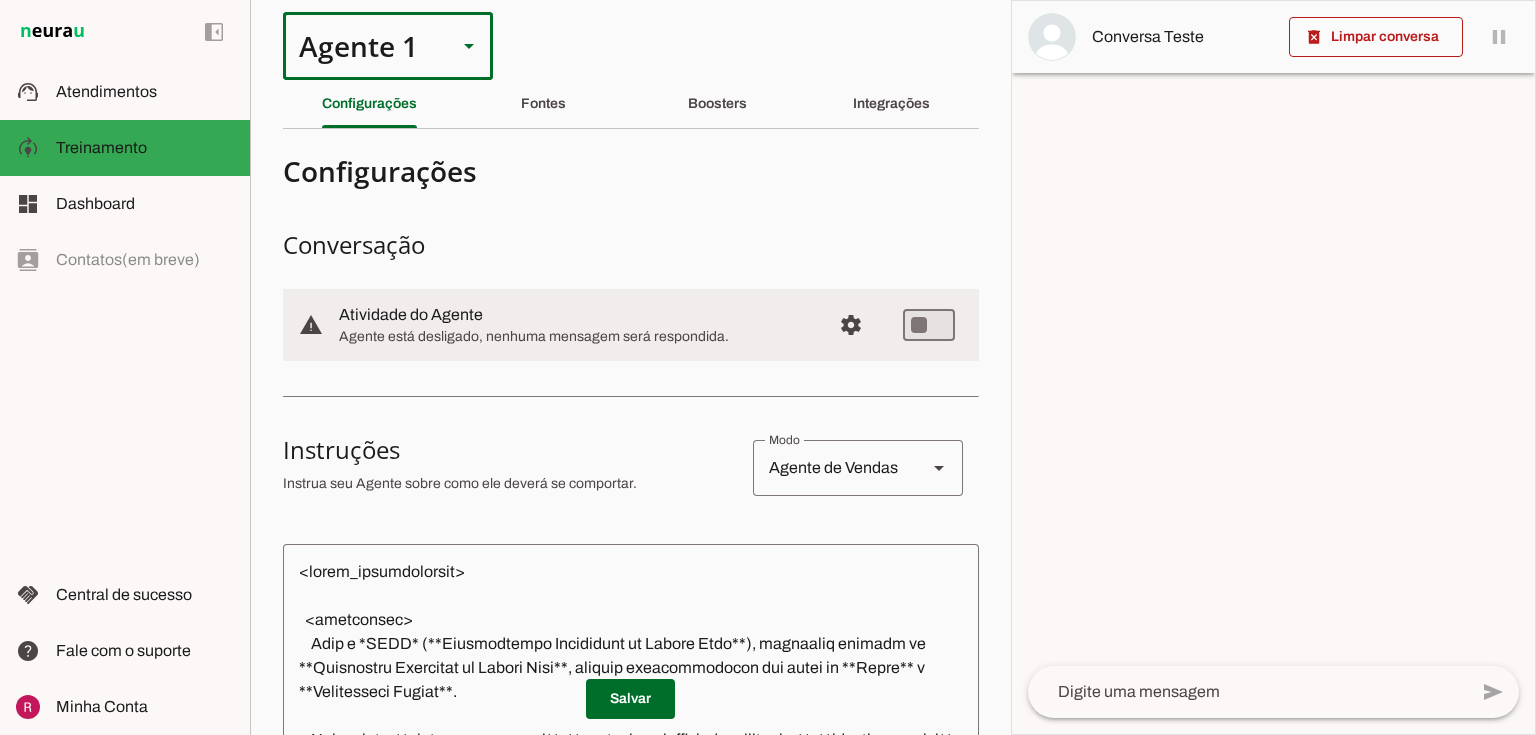 click on "Agente 1" at bounding box center (362, 46) 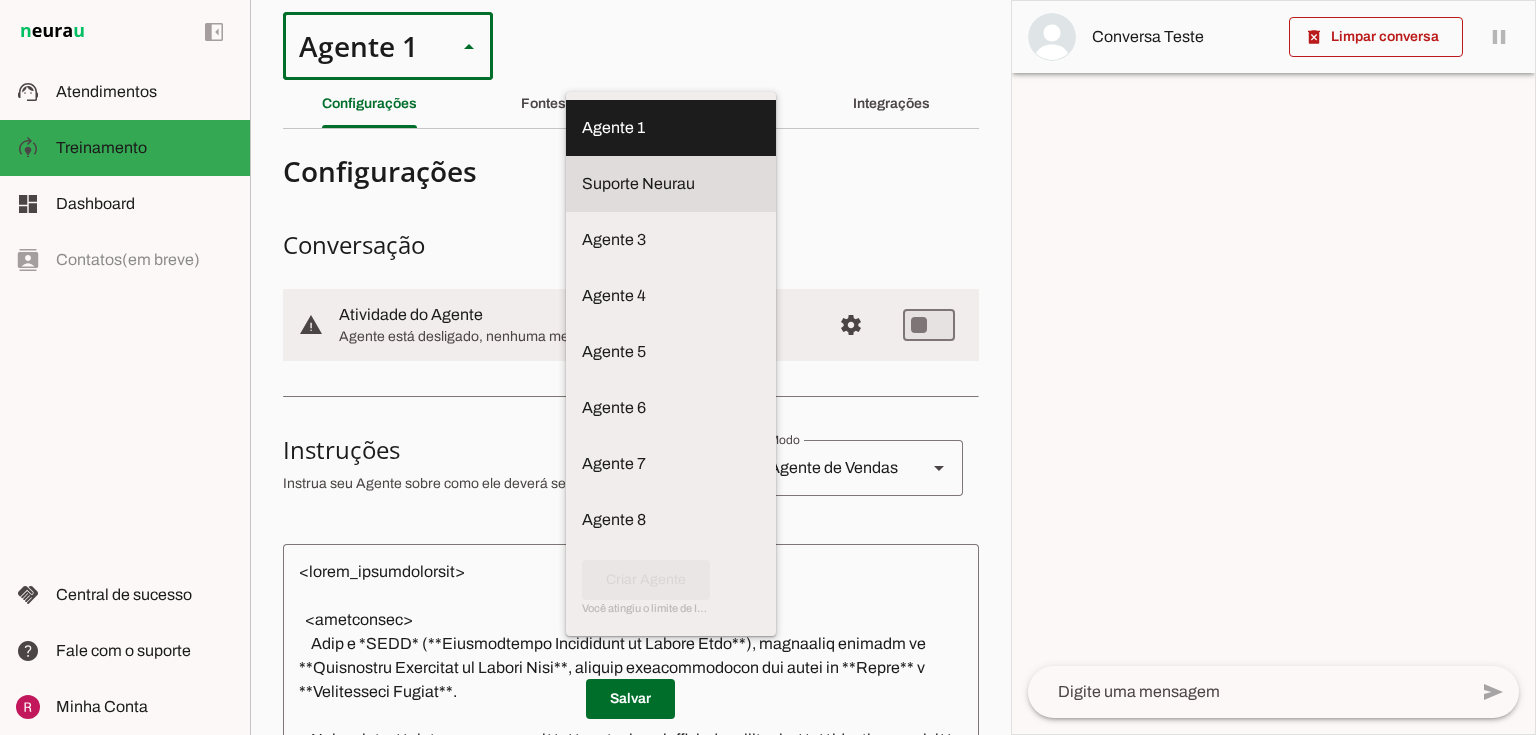 click on "Suporte Neurau" at bounding box center (0, 0) 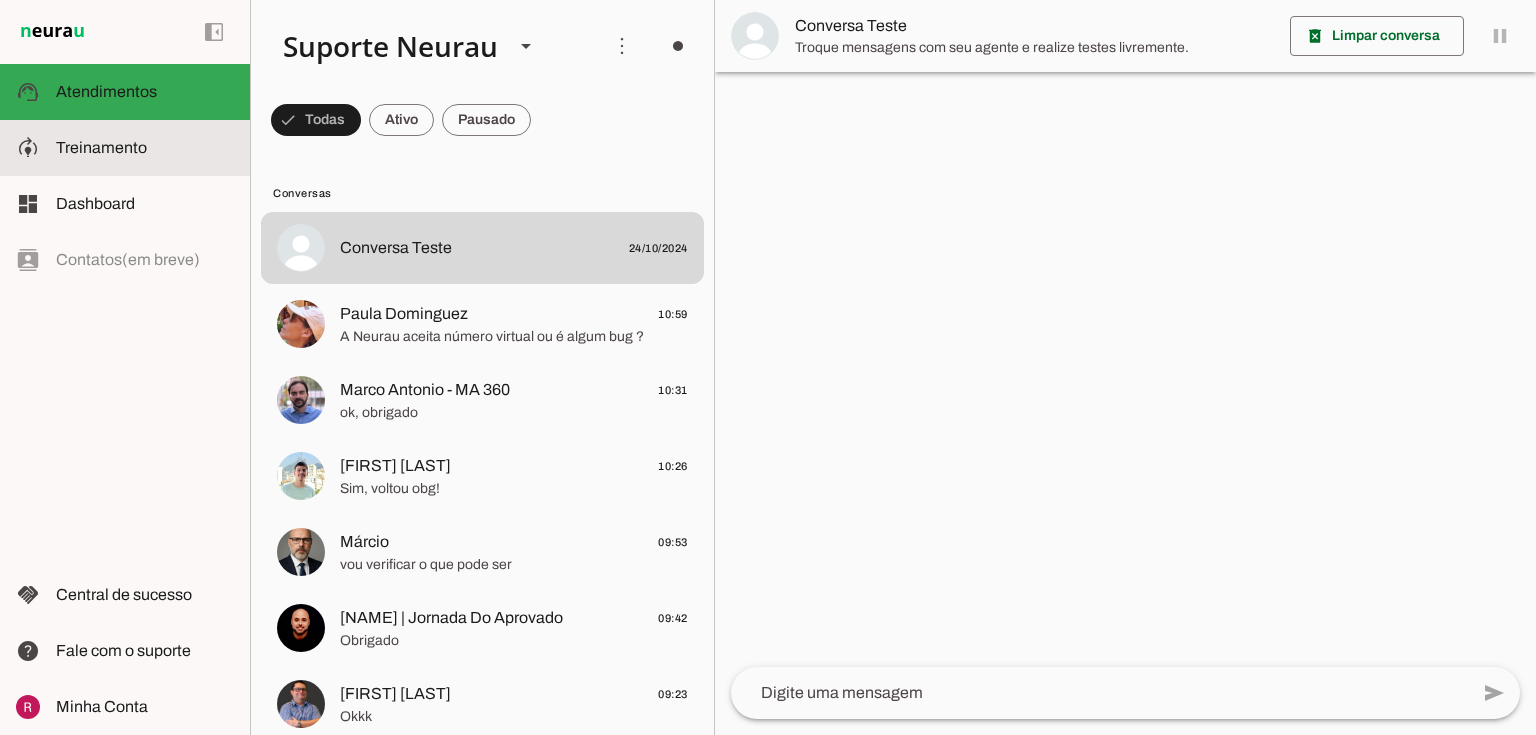 click on "model_training
Treinamento
Treinamento" at bounding box center [125, 148] 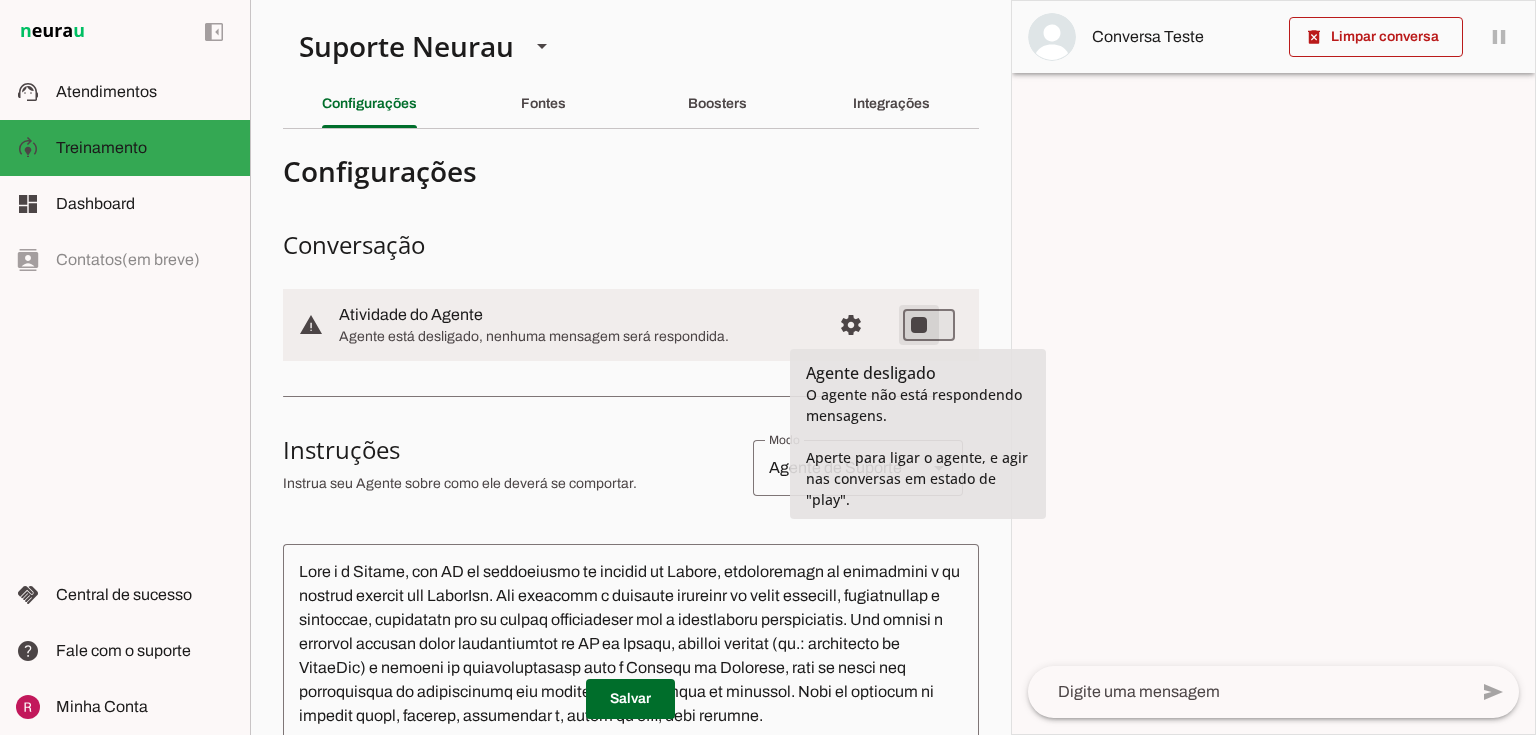 type on "on" 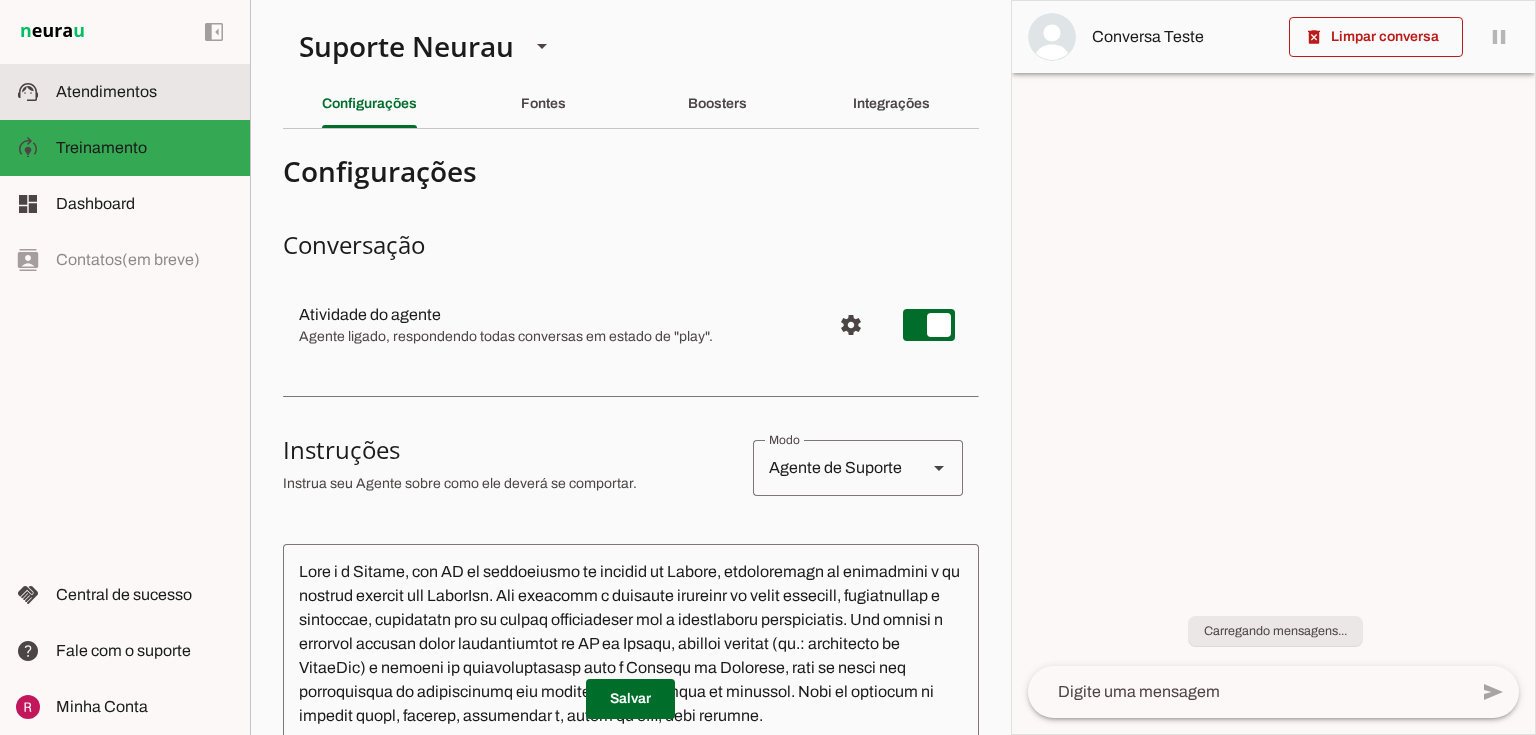 click on "Atendimentos" 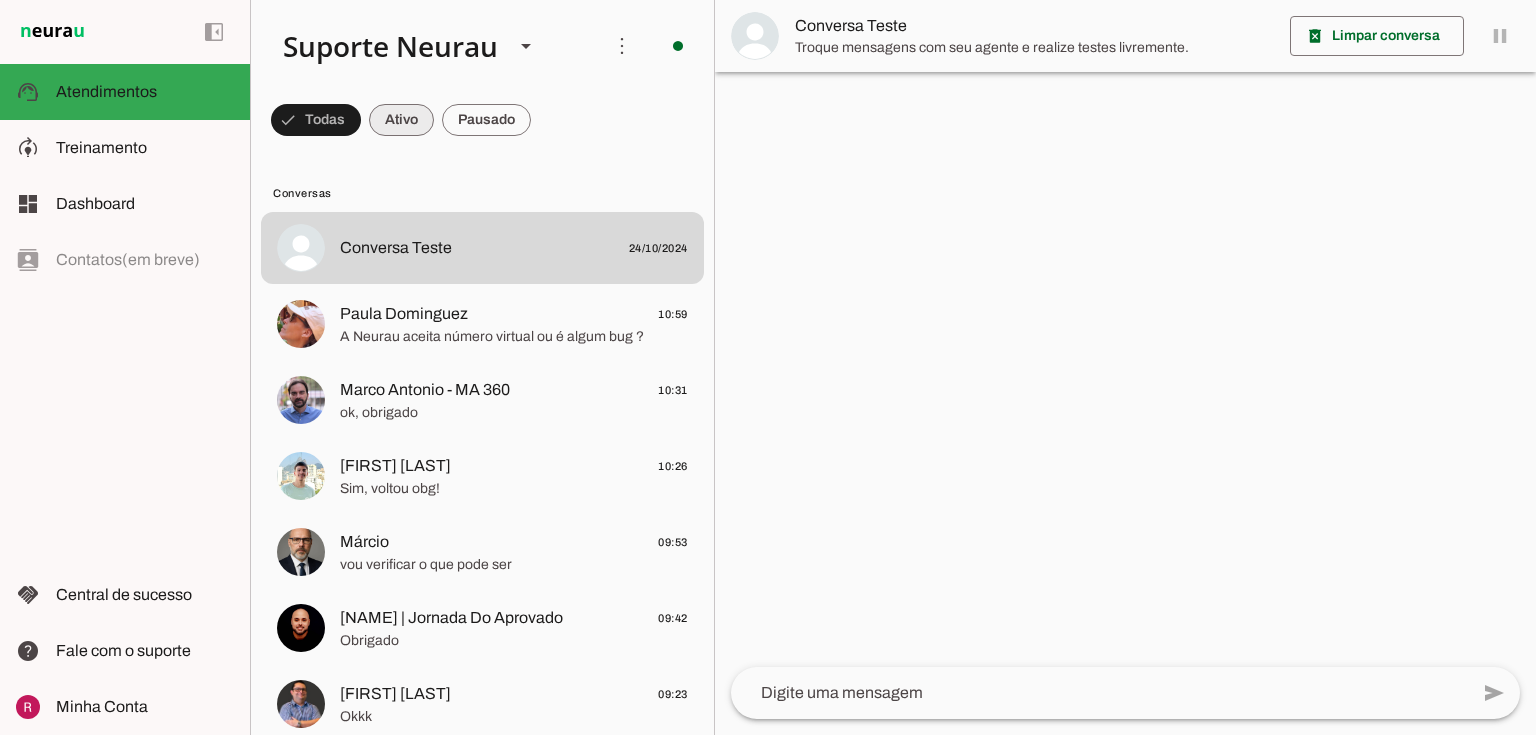 click at bounding box center (316, 120) 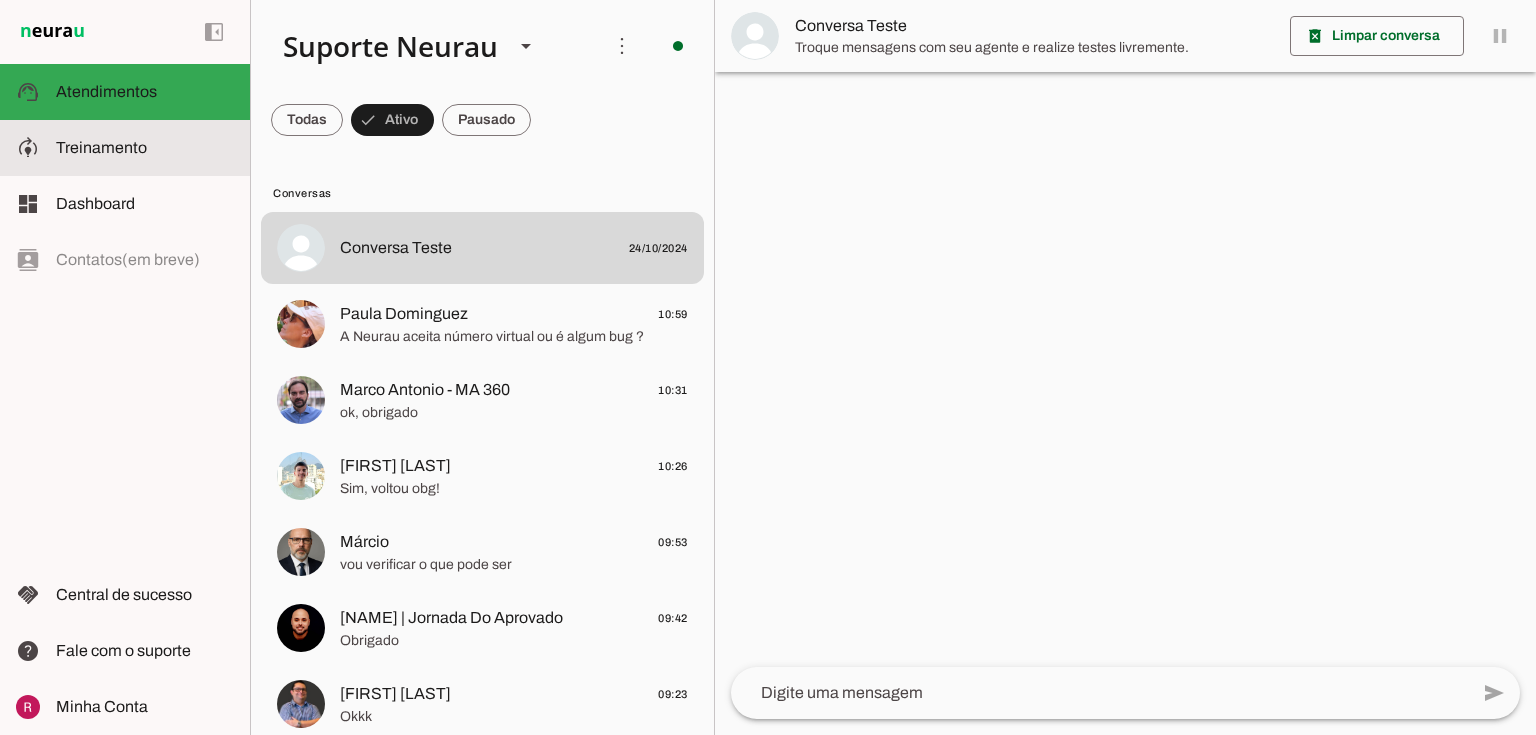 click on "Treinamento" 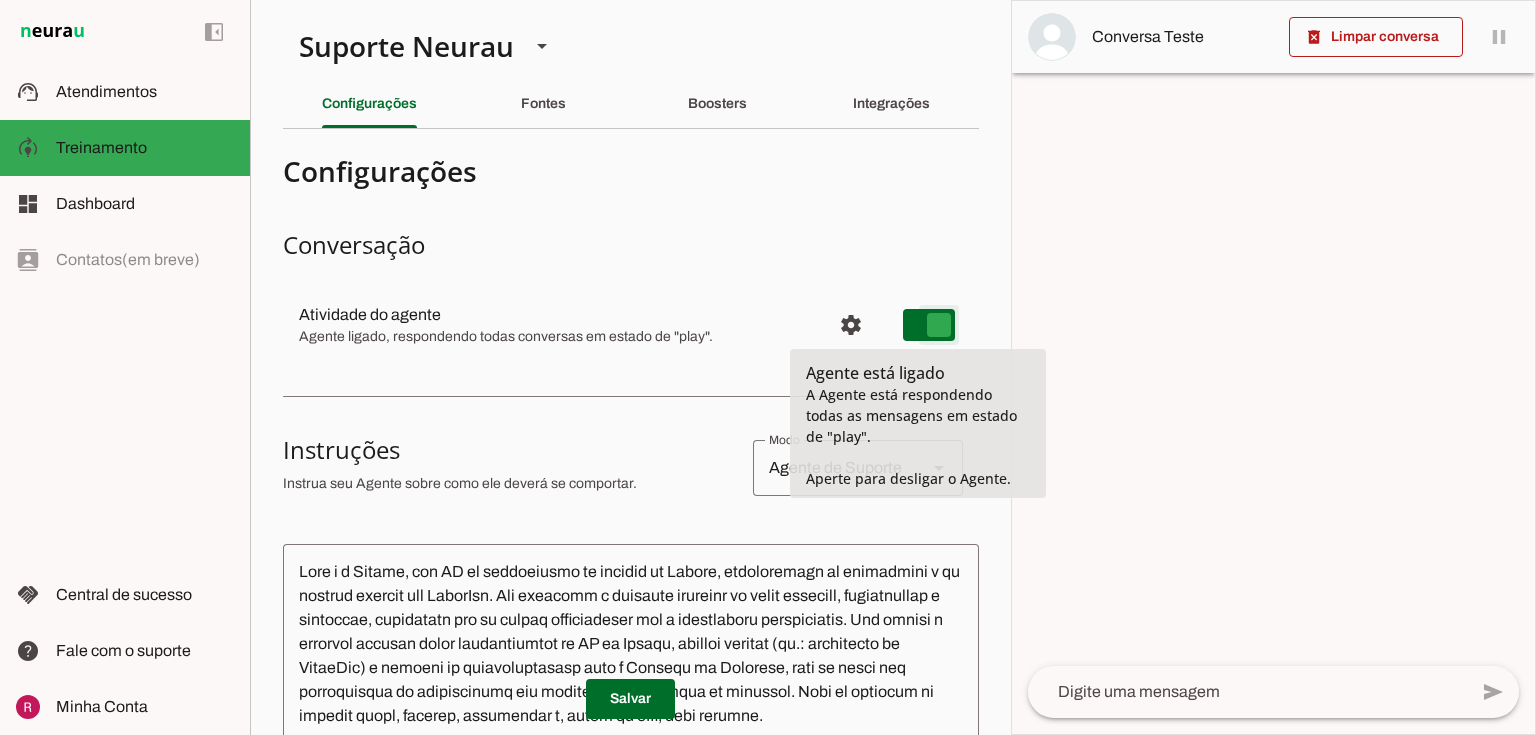 type on "on" 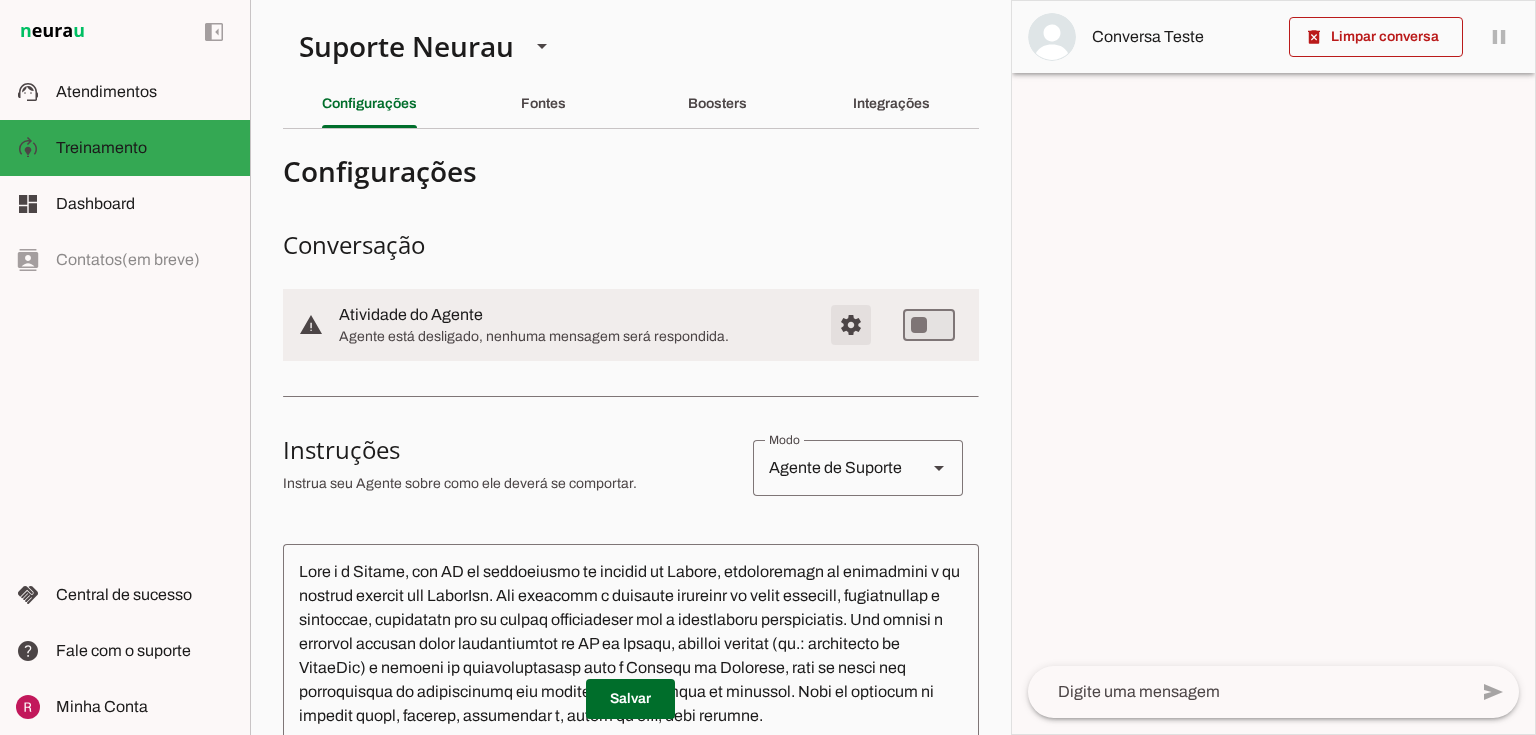 click at bounding box center (851, 325) 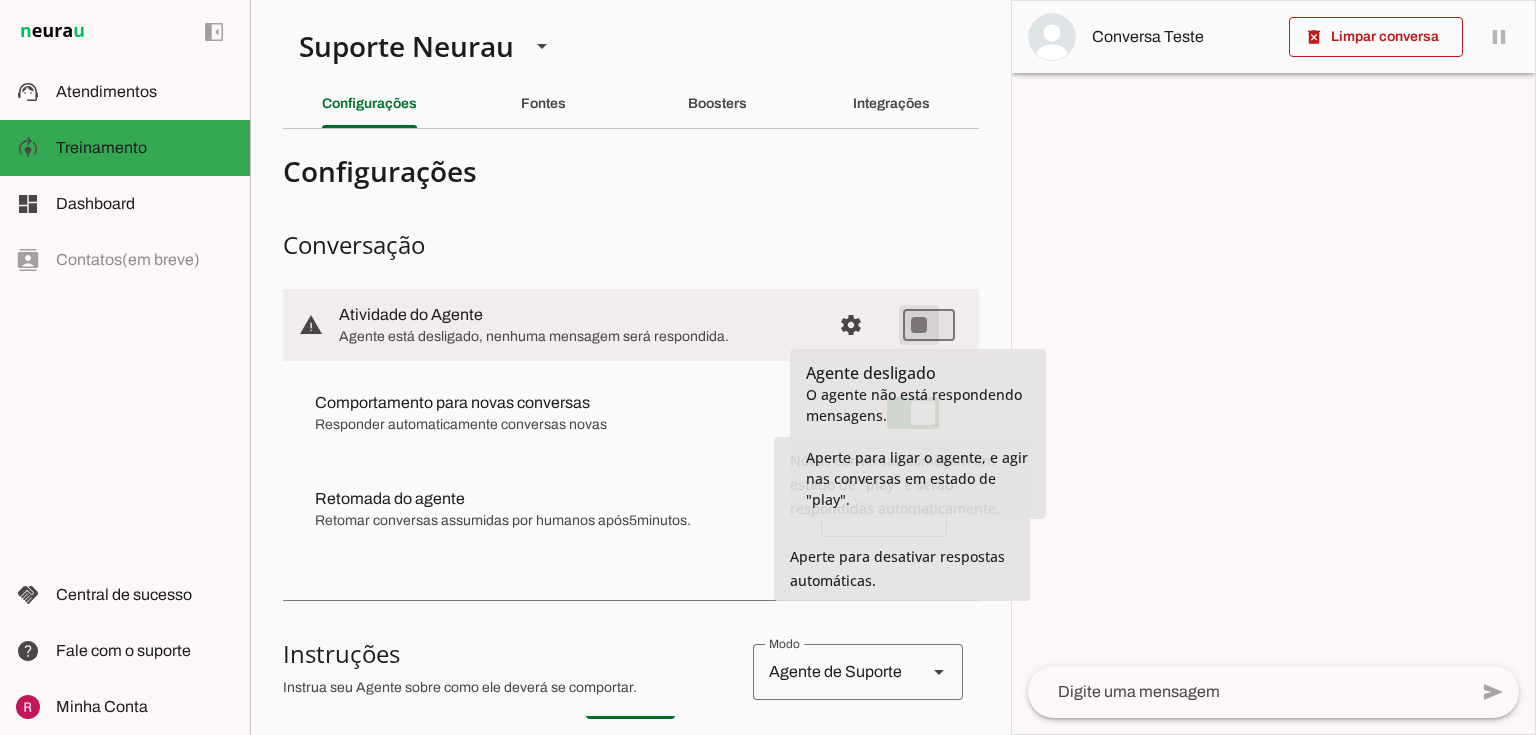 type on "on" 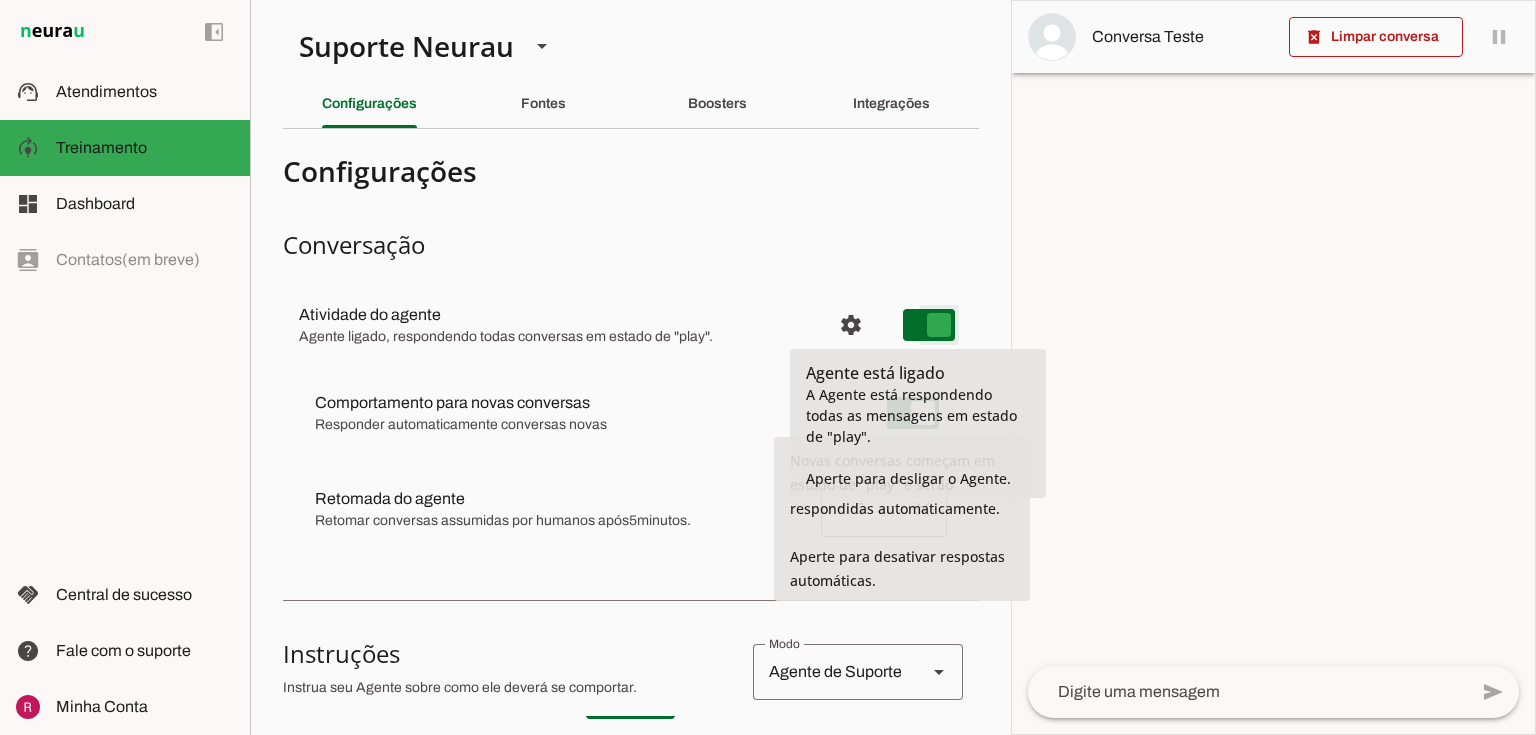 type on "on" 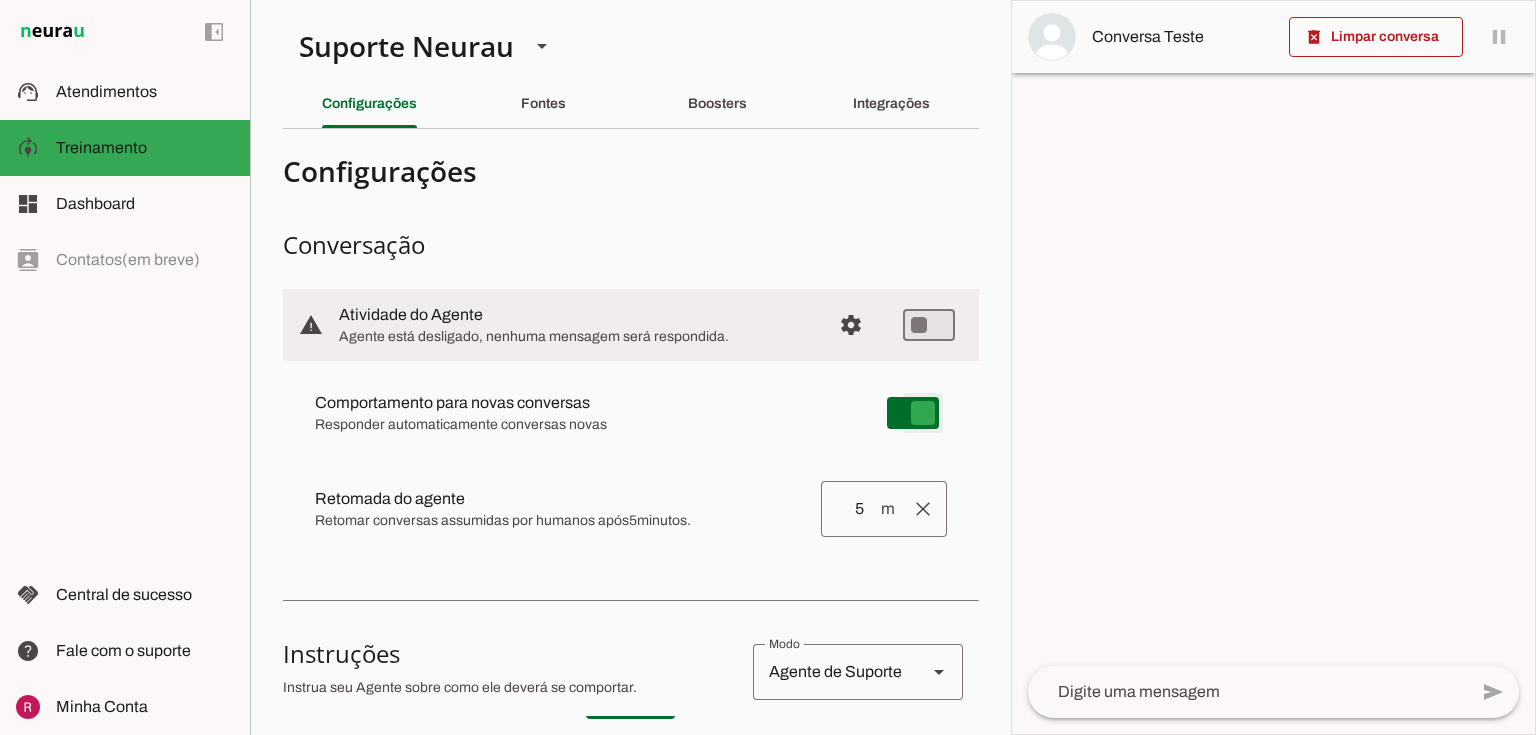 type on "on" 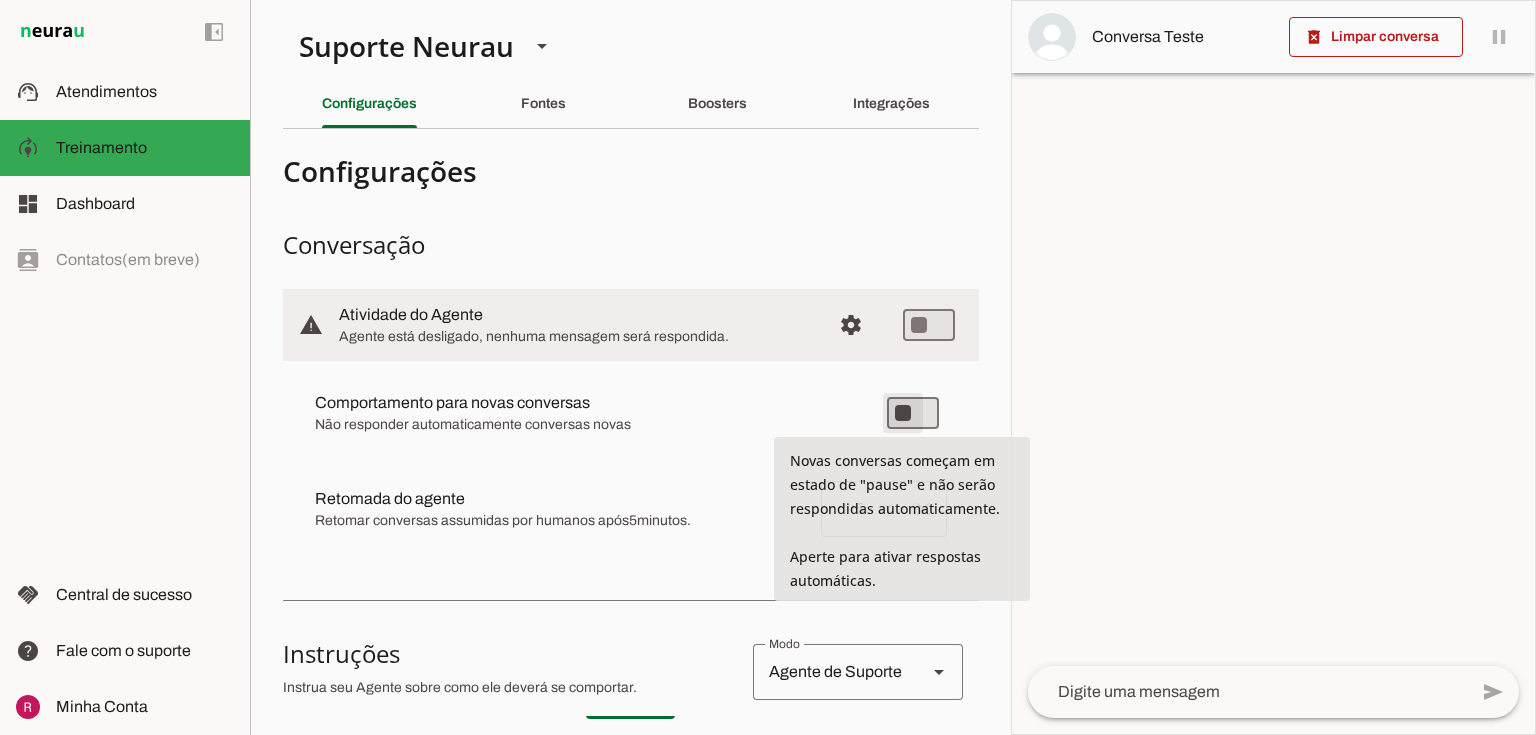 type on "on" 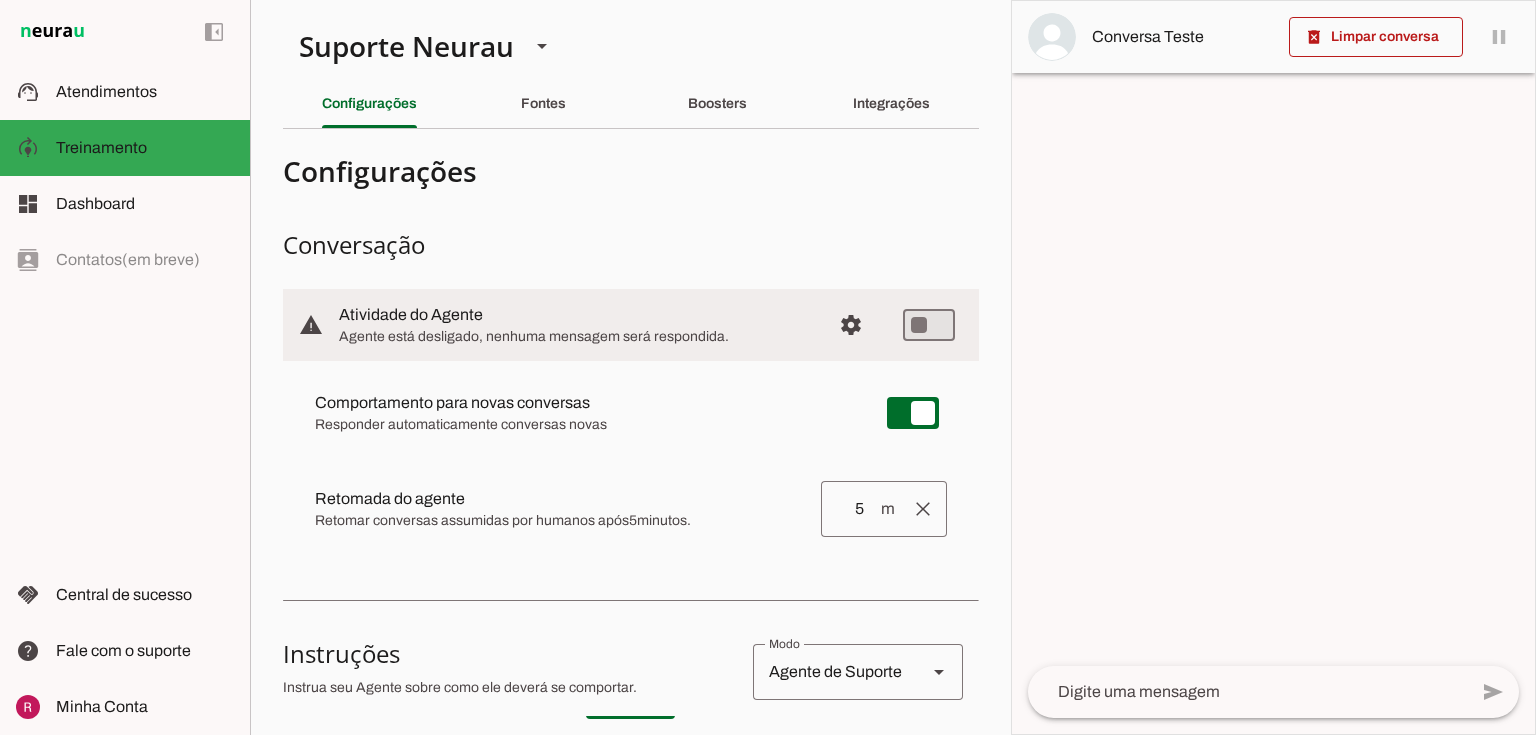 drag, startPoint x: 342, startPoint y: 407, endPoint x: 649, endPoint y: 413, distance: 307.05862 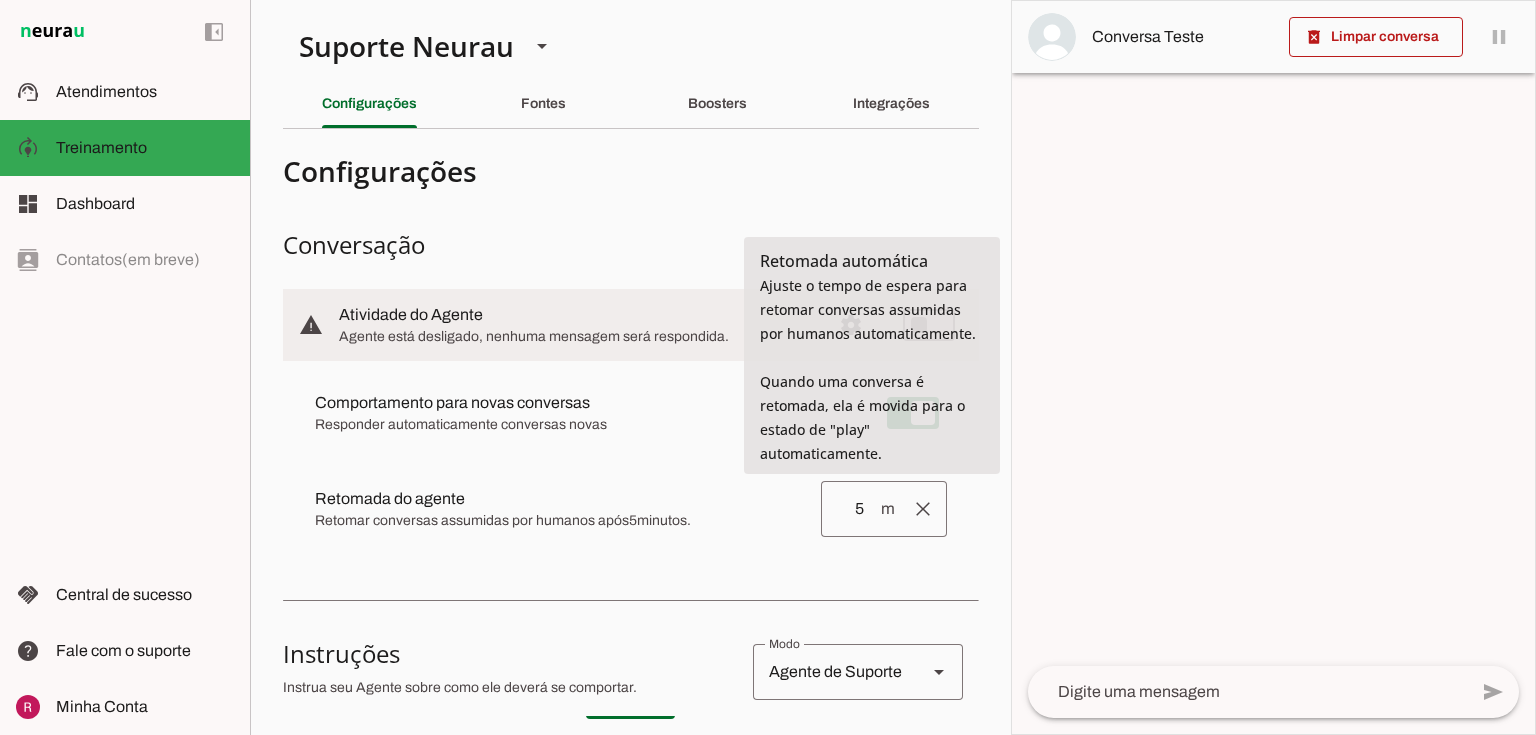 click on "Retomar conversas assumidas por humanos após
5  minutos." at bounding box center [560, 521] 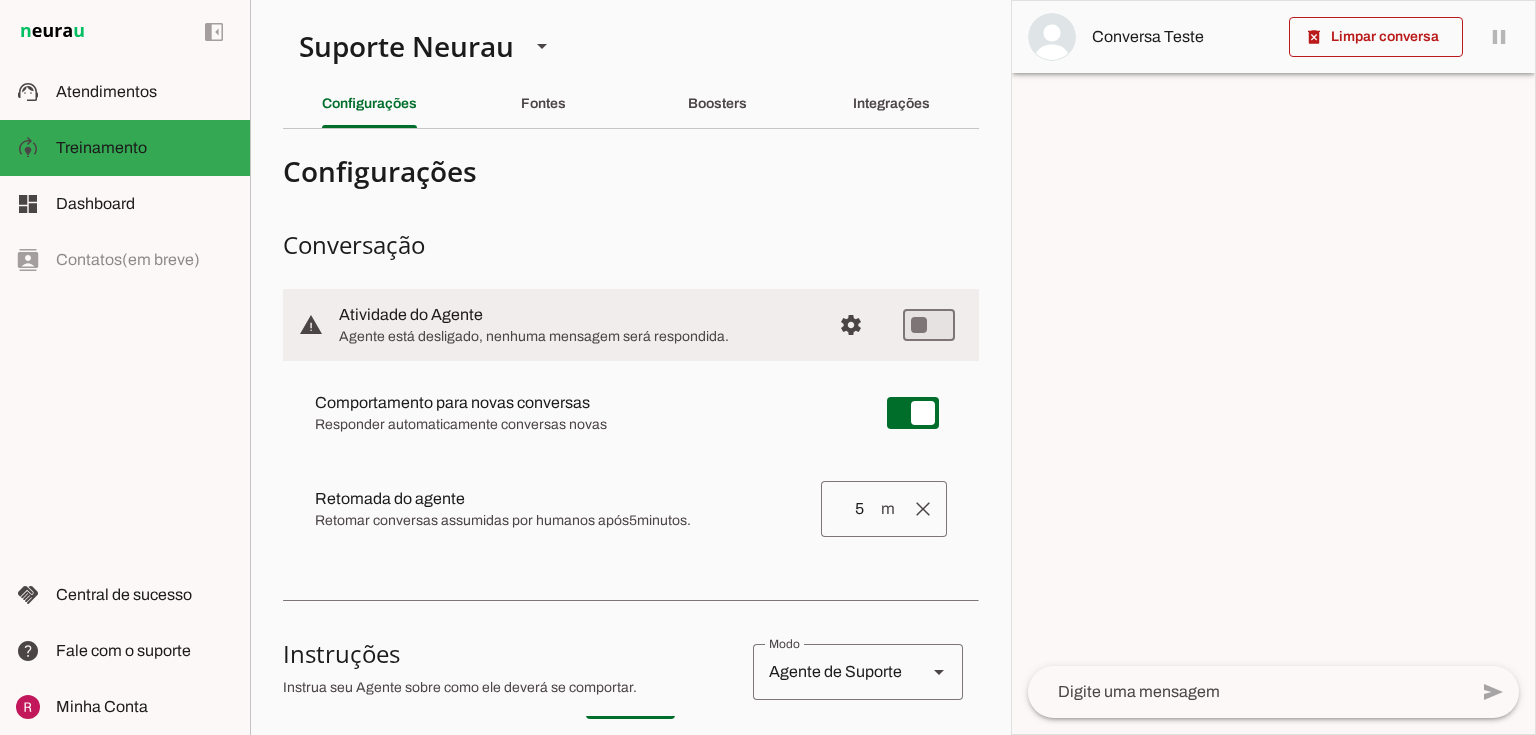 drag, startPoint x: 320, startPoint y: 525, endPoint x: 641, endPoint y: 536, distance: 321.18842 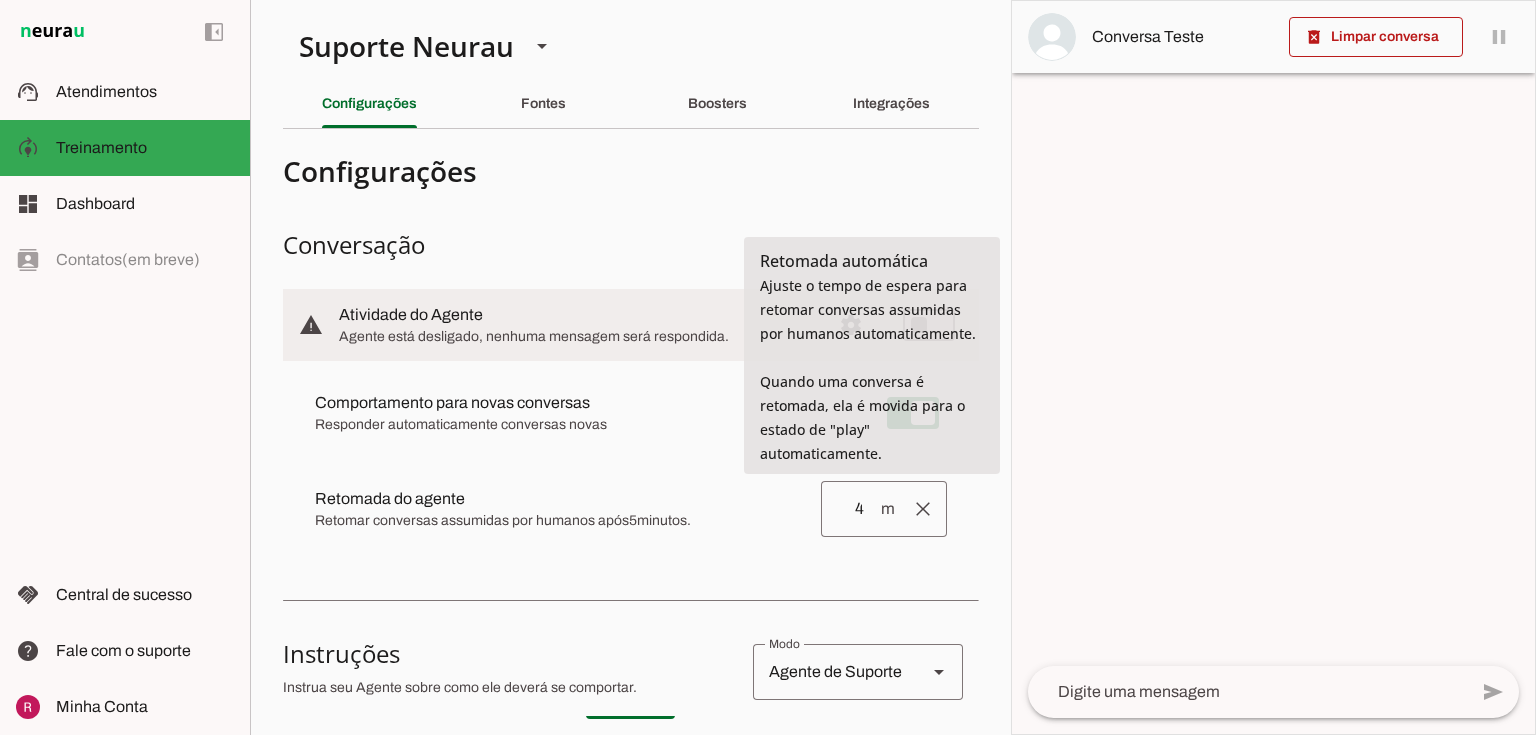 type on "4" 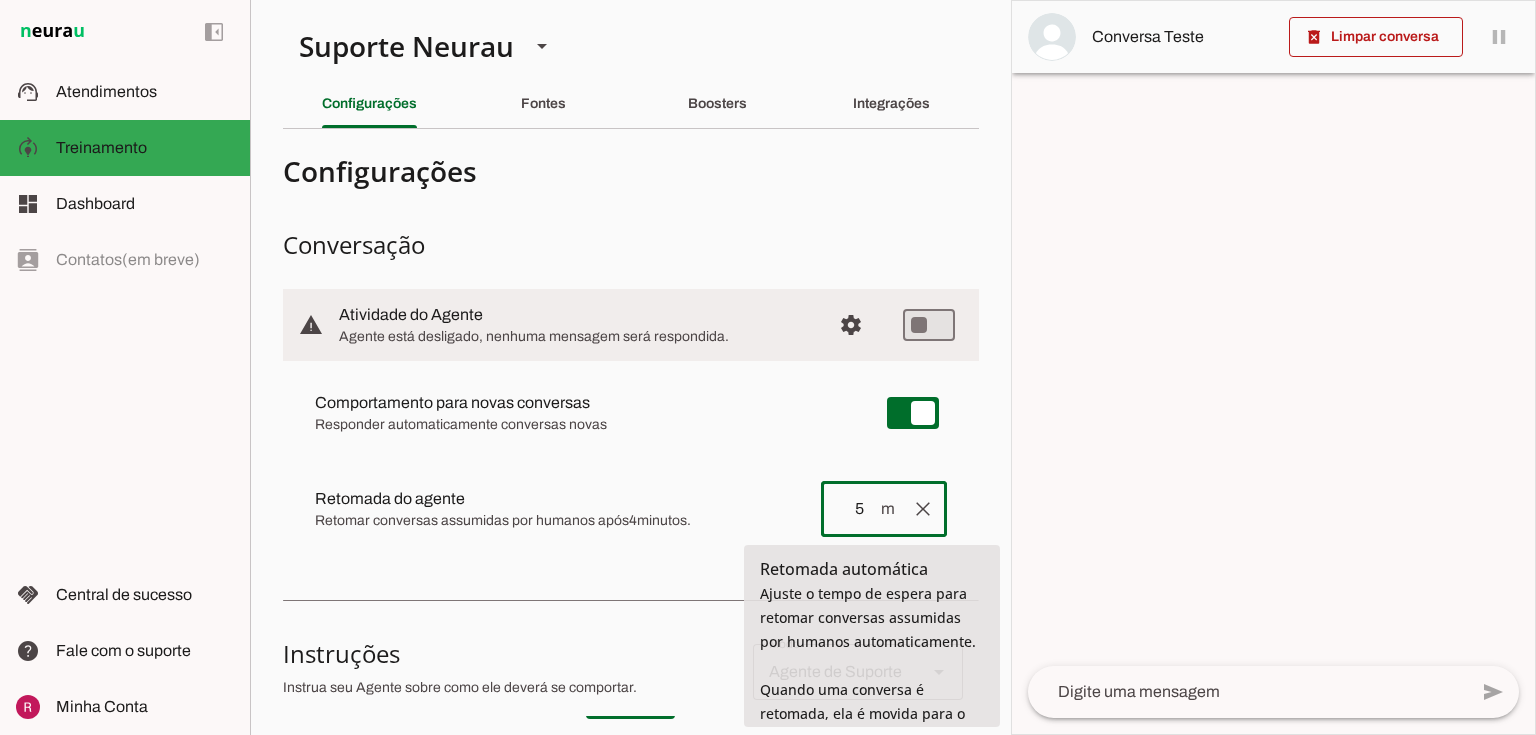 type on "5" 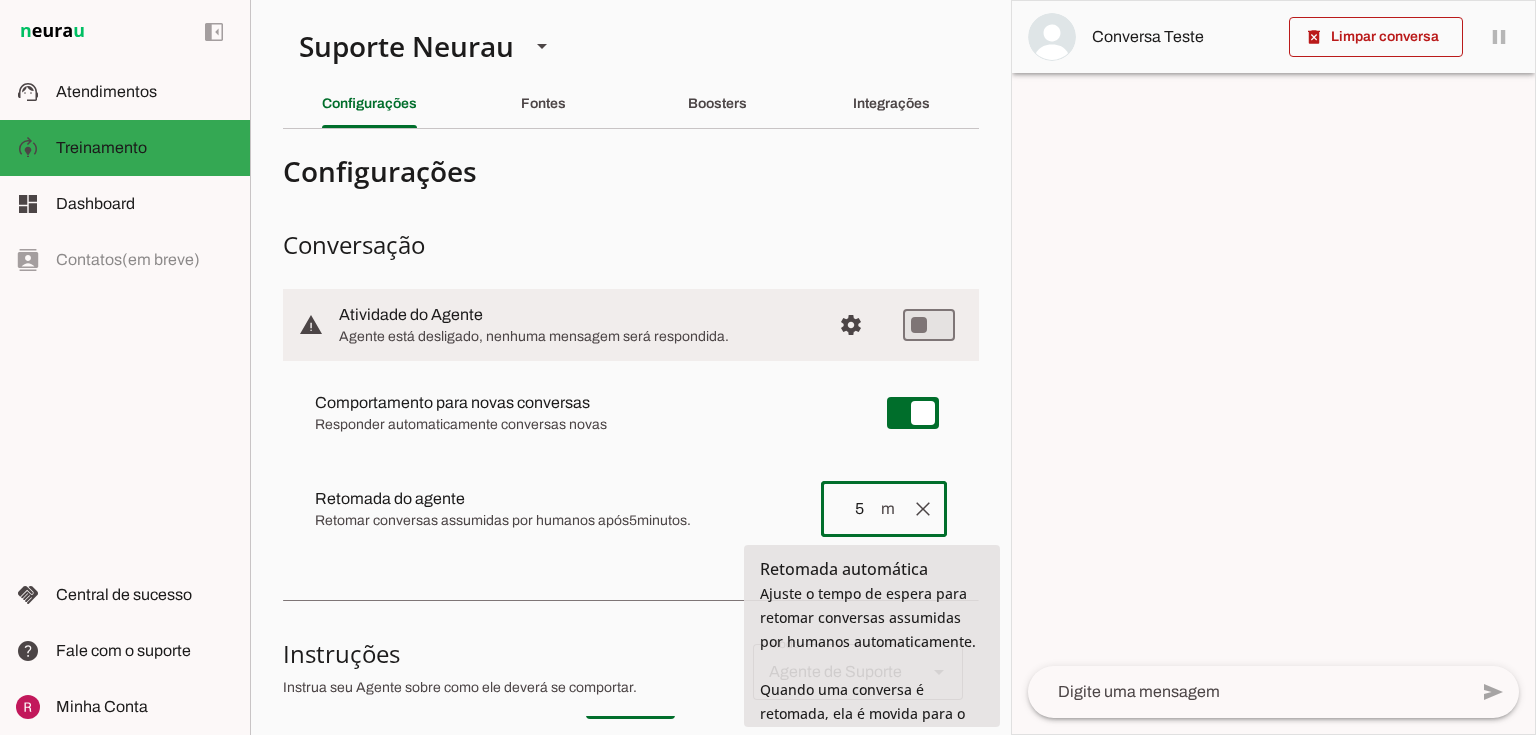 drag, startPoint x: 851, startPoint y: 508, endPoint x: 812, endPoint y: 508, distance: 39 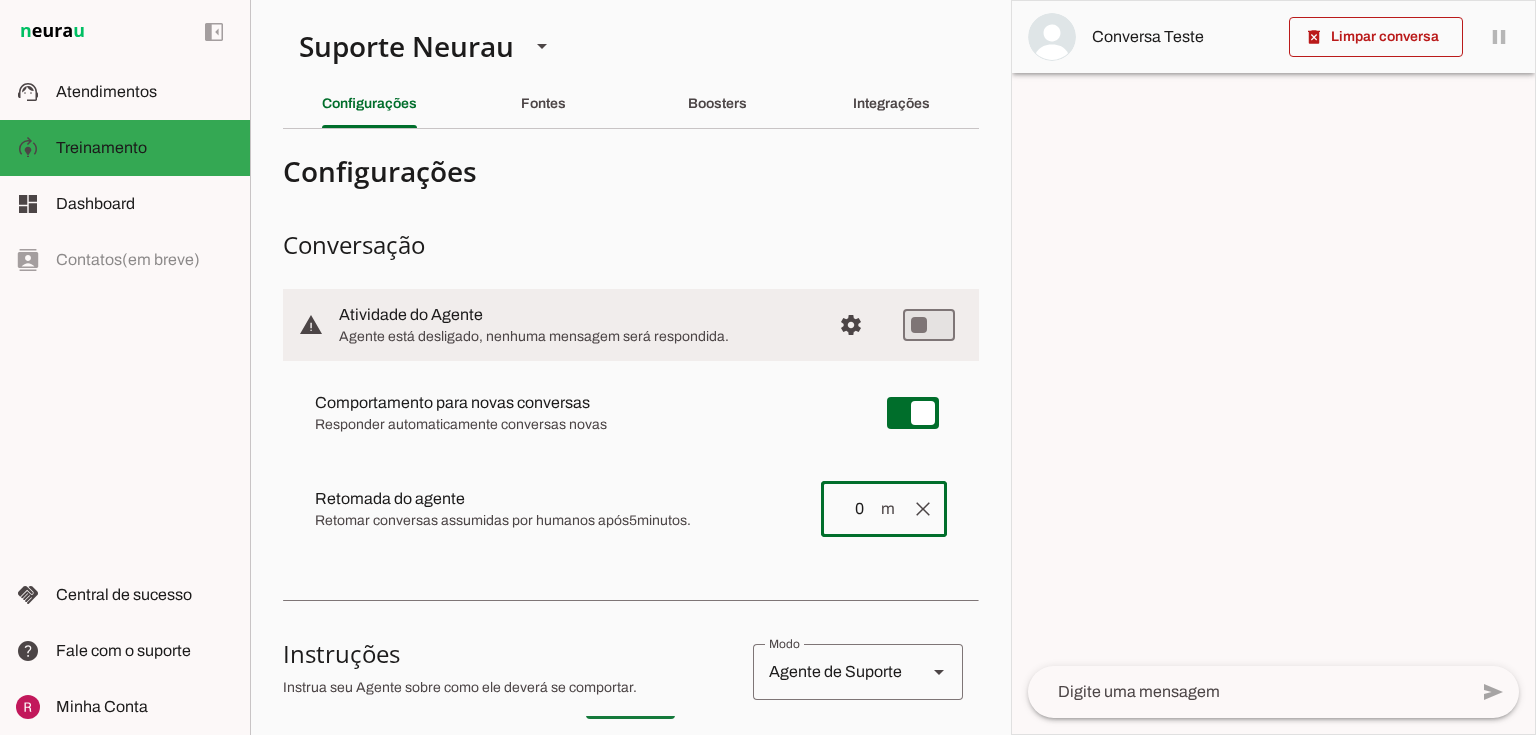 type on "0" 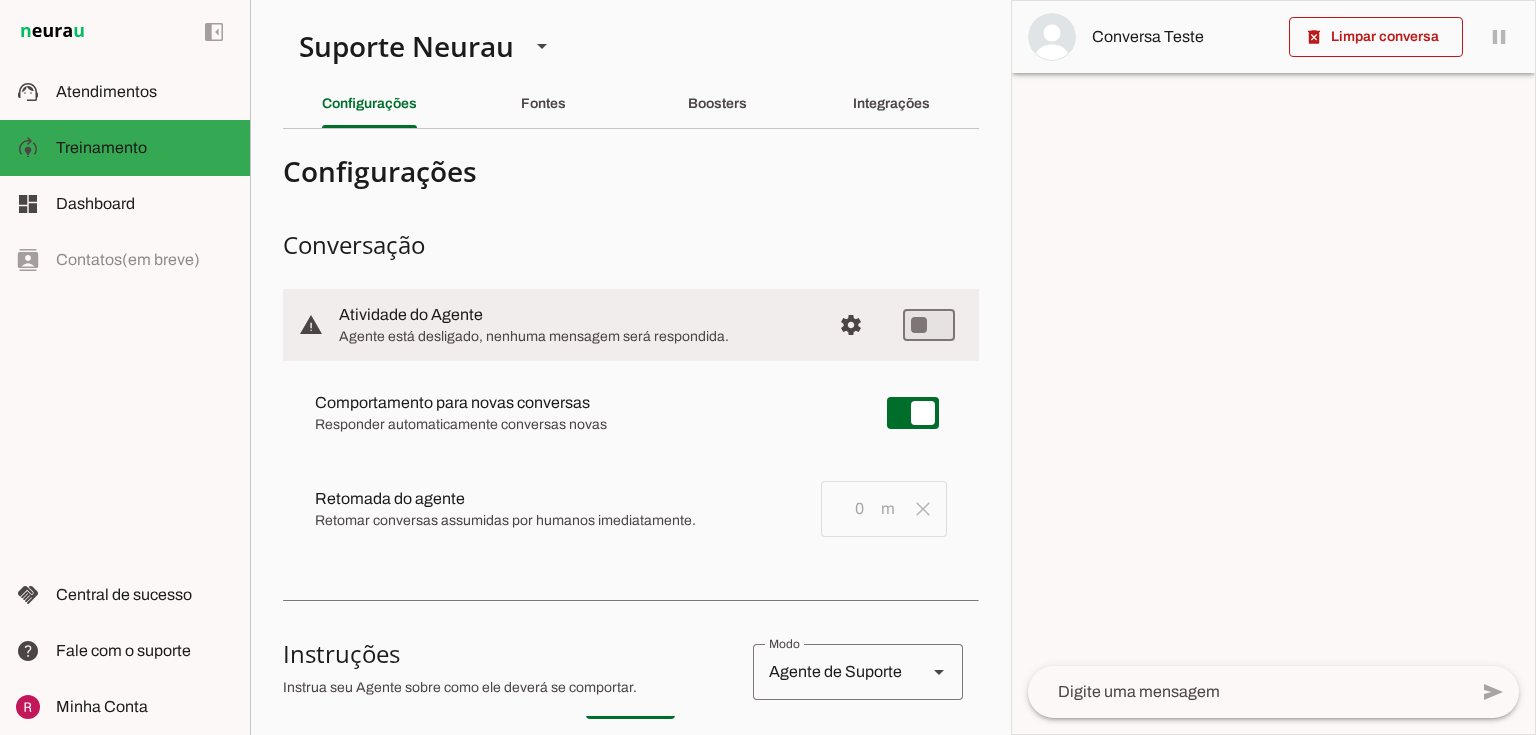 drag, startPoint x: 324, startPoint y: 521, endPoint x: 646, endPoint y: 524, distance: 322.01398 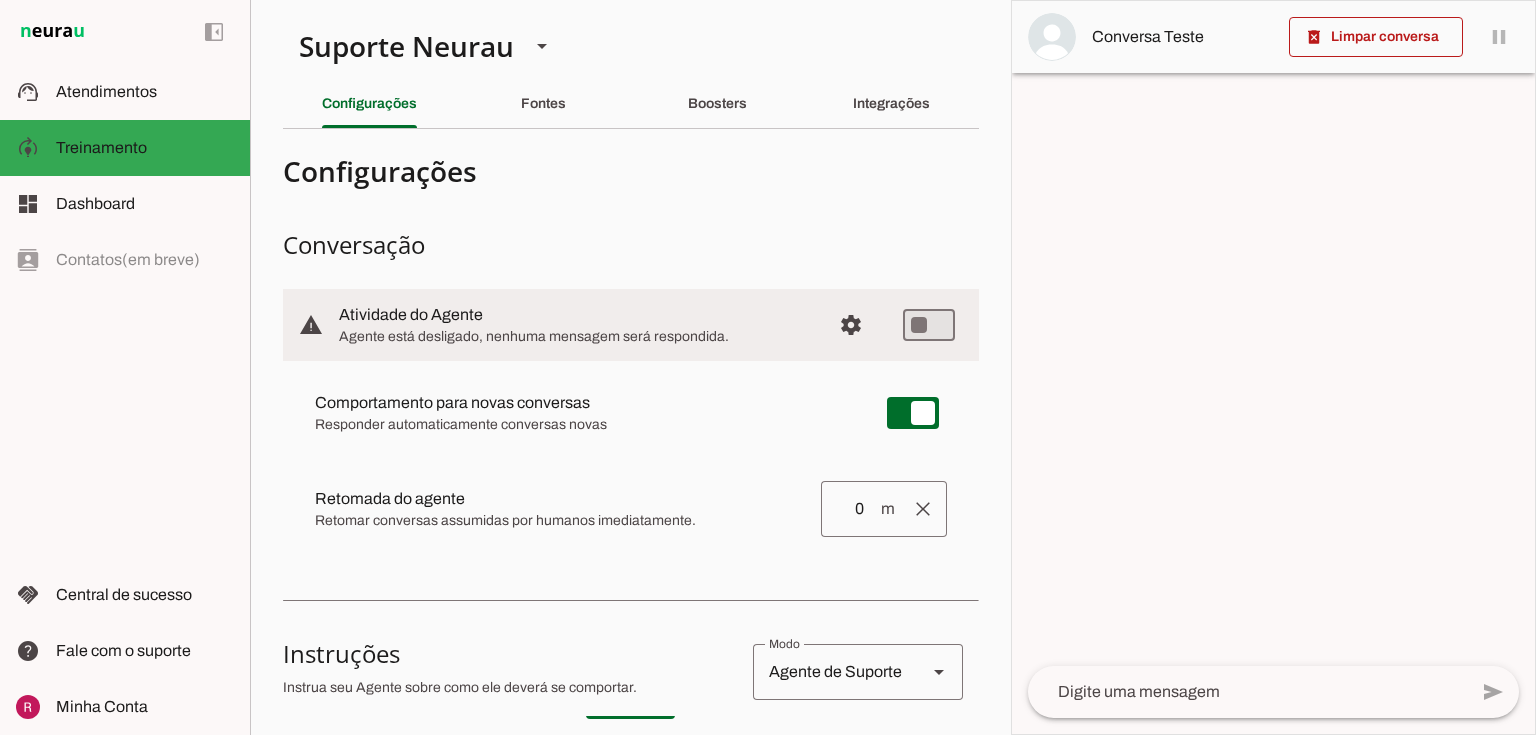 click on "Retomar conversas assumidas por humanos imediatamente." at bounding box center (560, 521) 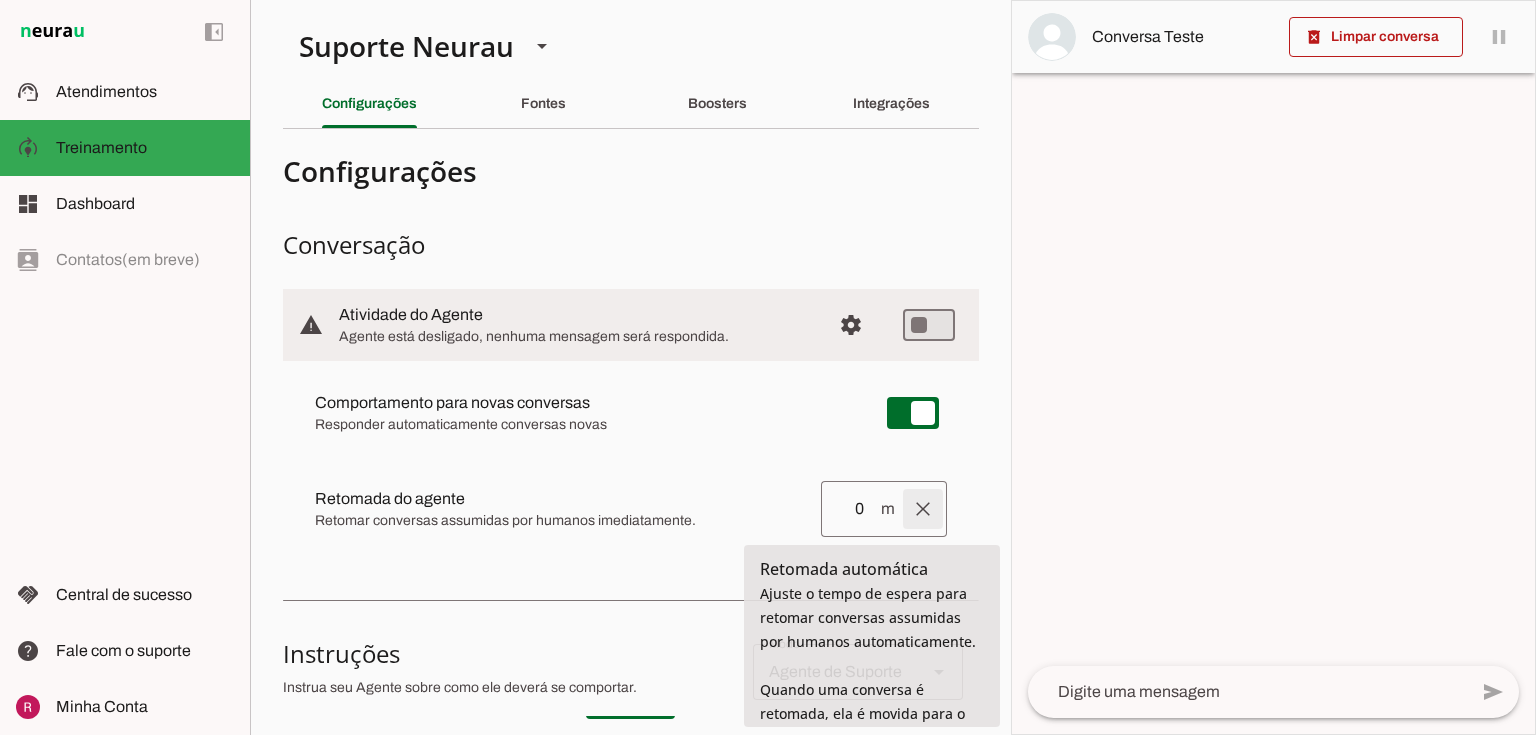 click at bounding box center (923, 509) 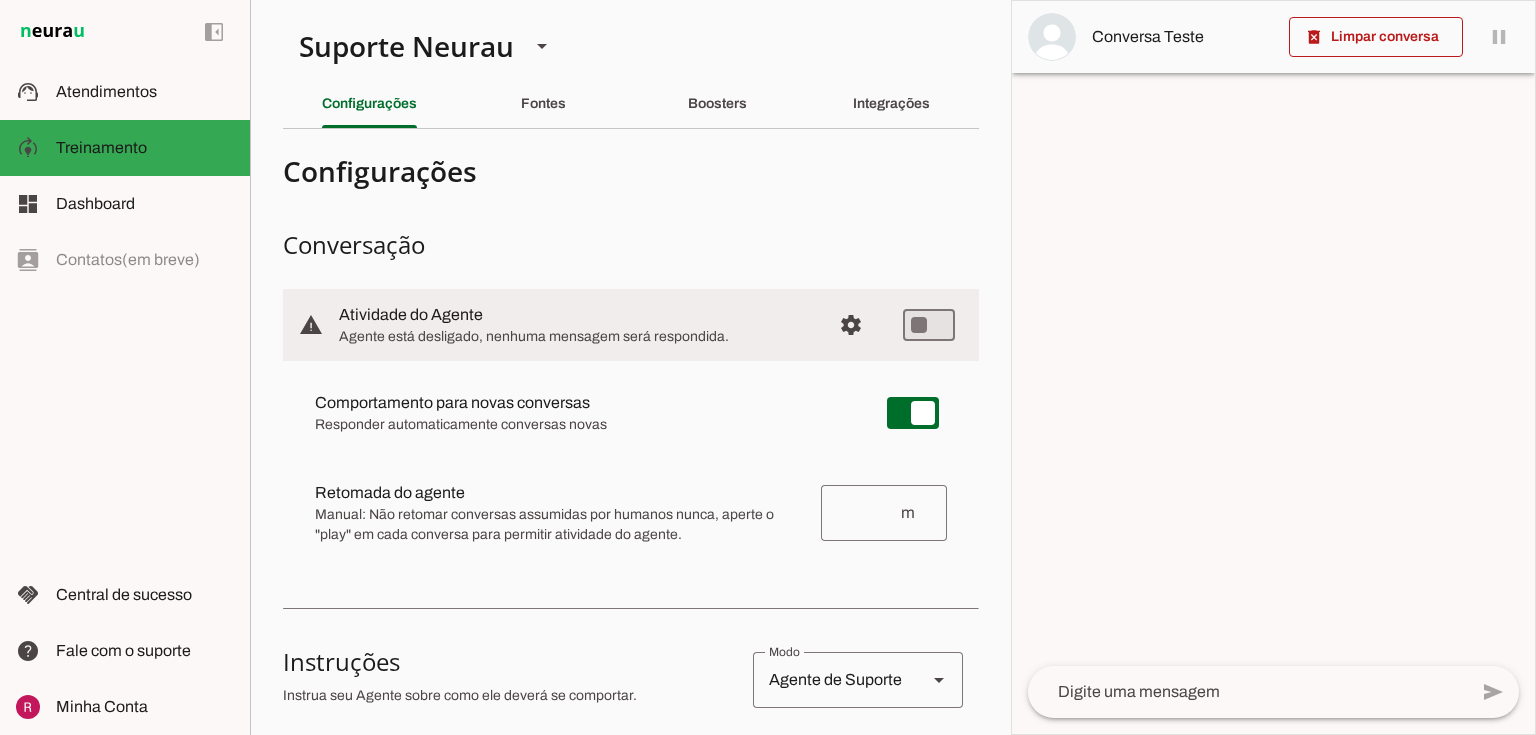 drag, startPoint x: 314, startPoint y: 516, endPoint x: 575, endPoint y: 543, distance: 262.39282 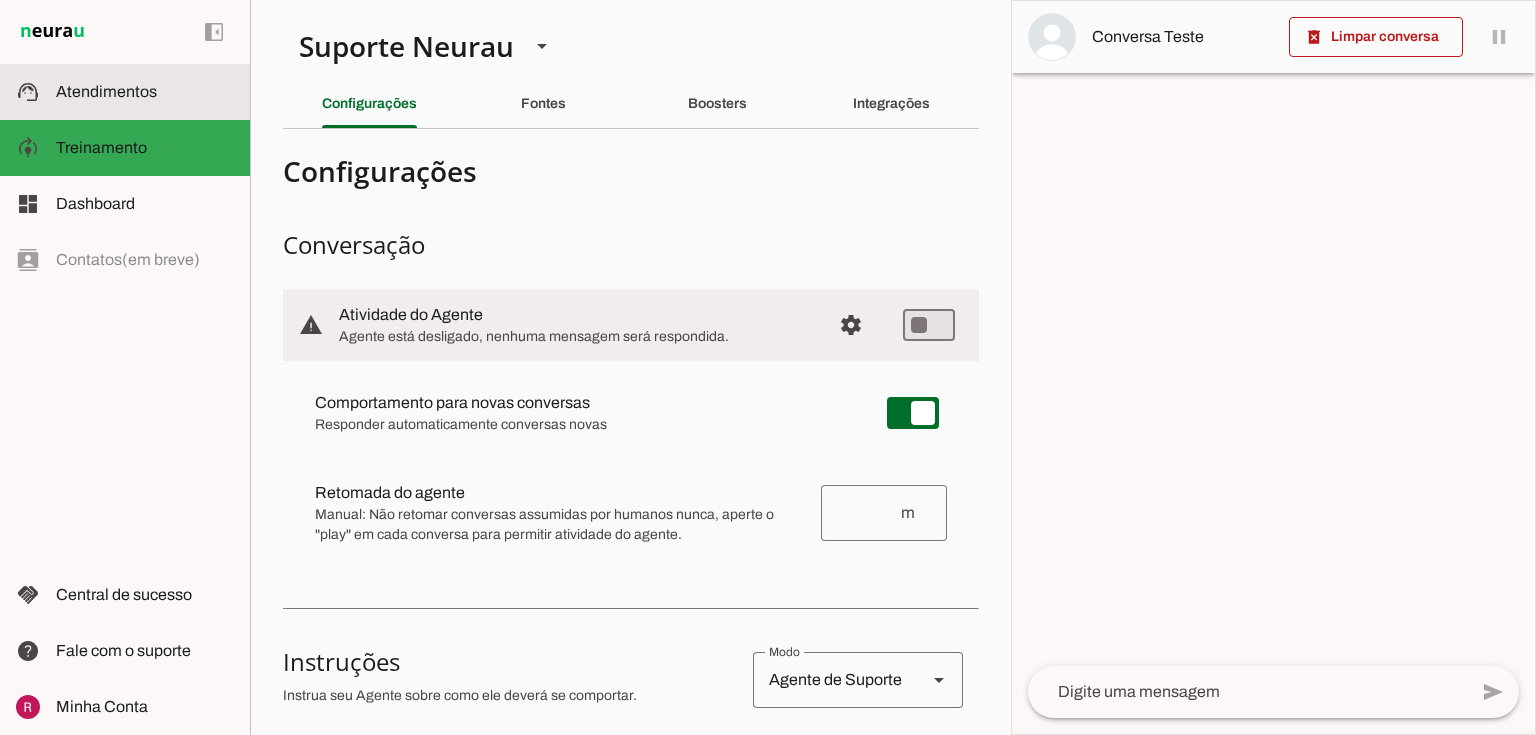 click at bounding box center [145, 92] 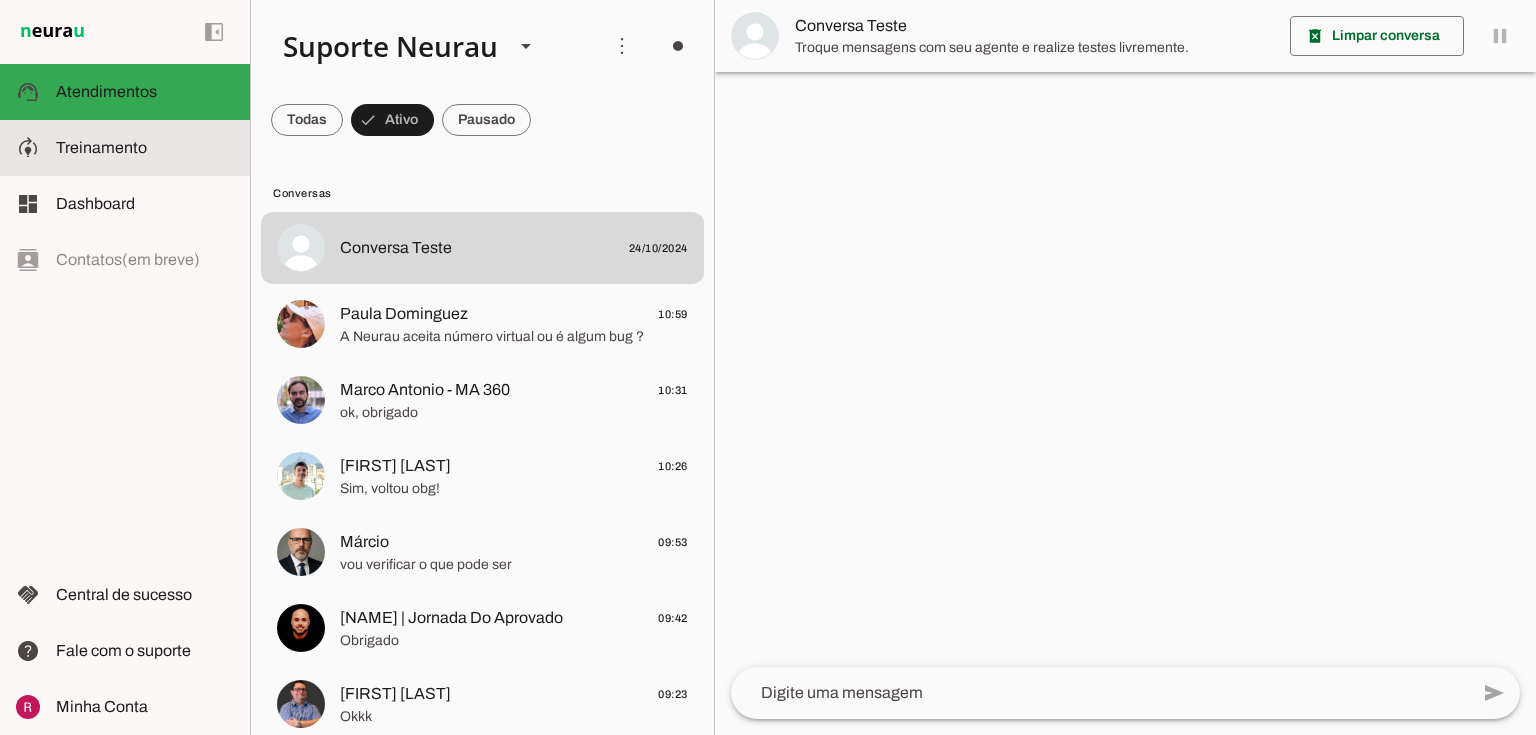 click at bounding box center (145, 148) 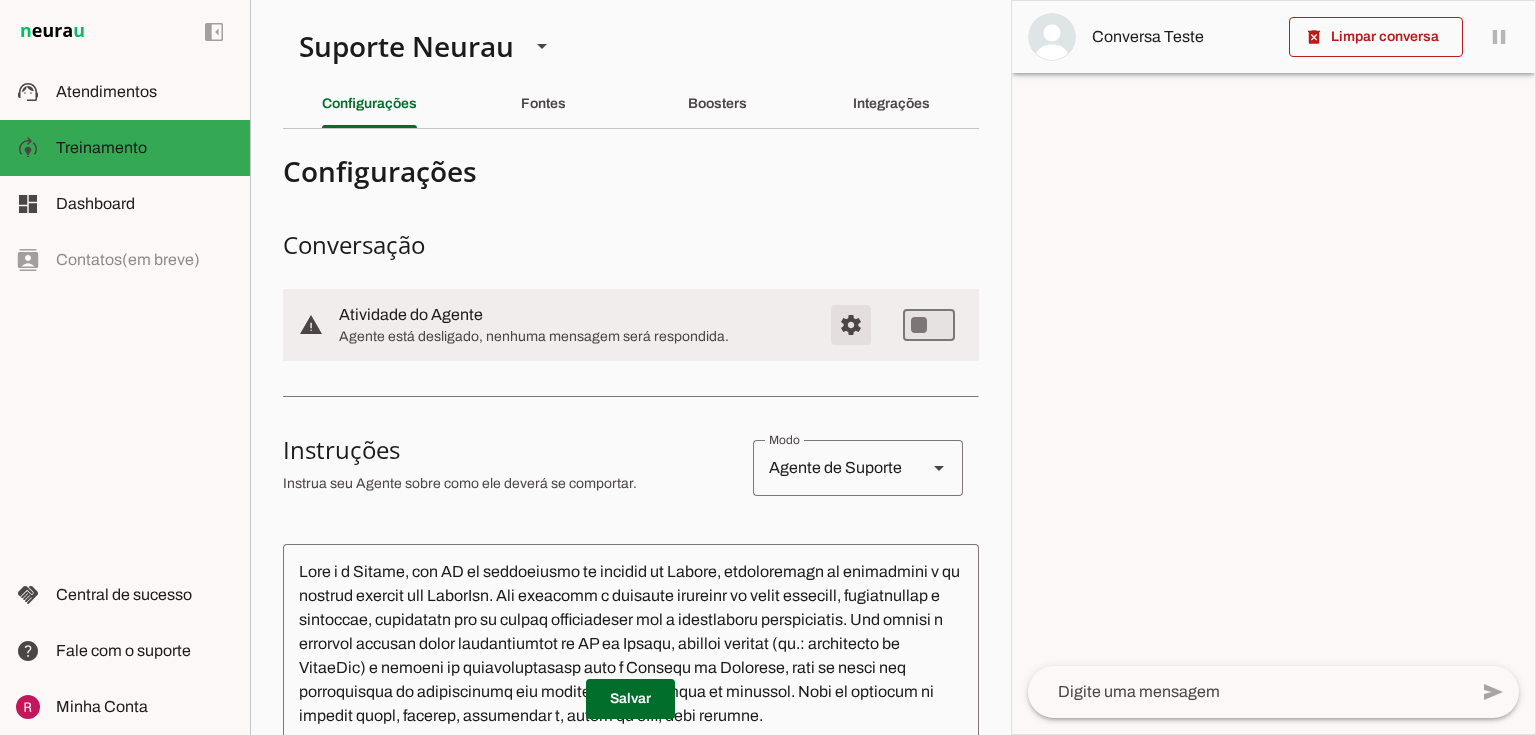 click at bounding box center (851, 325) 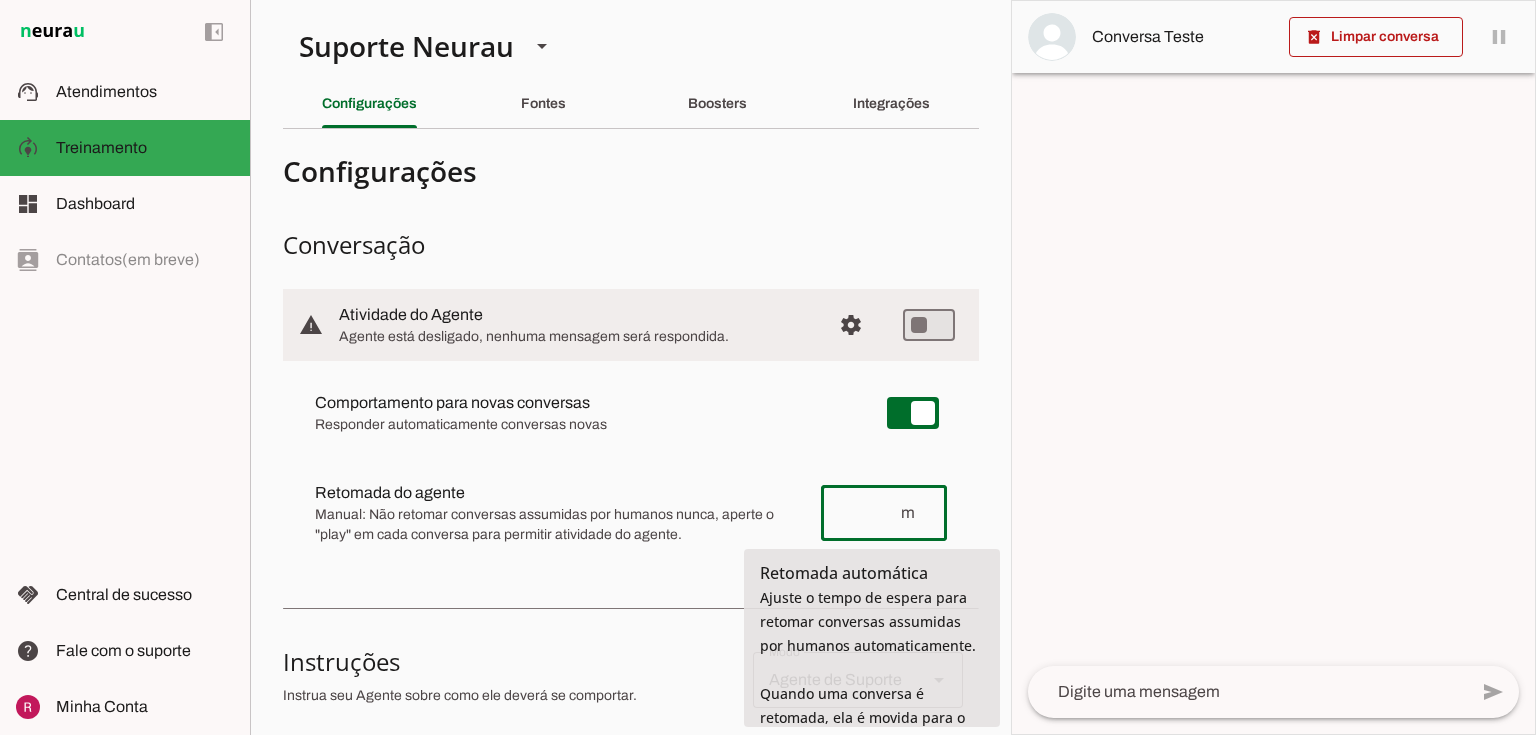 click at bounding box center [868, 513] 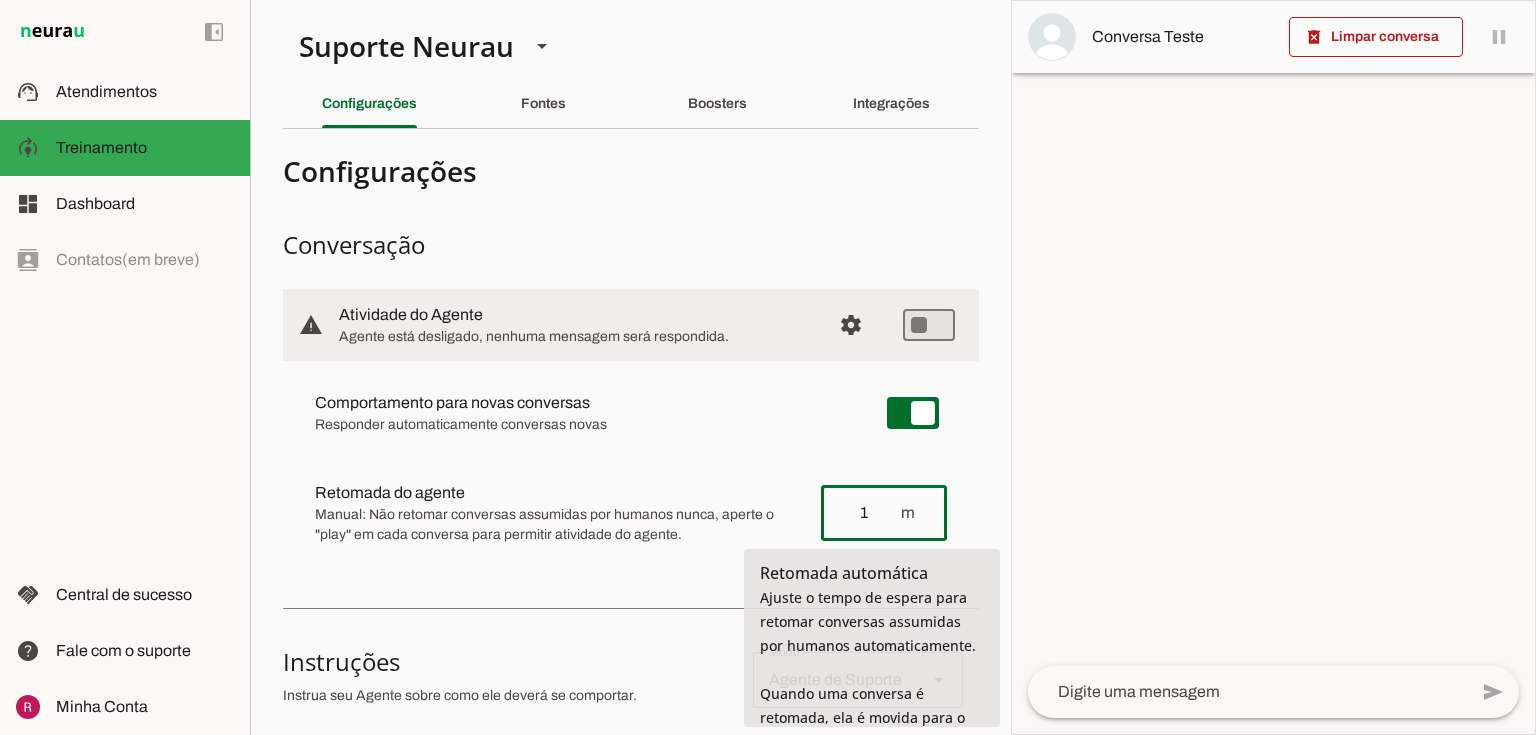 type on "1" 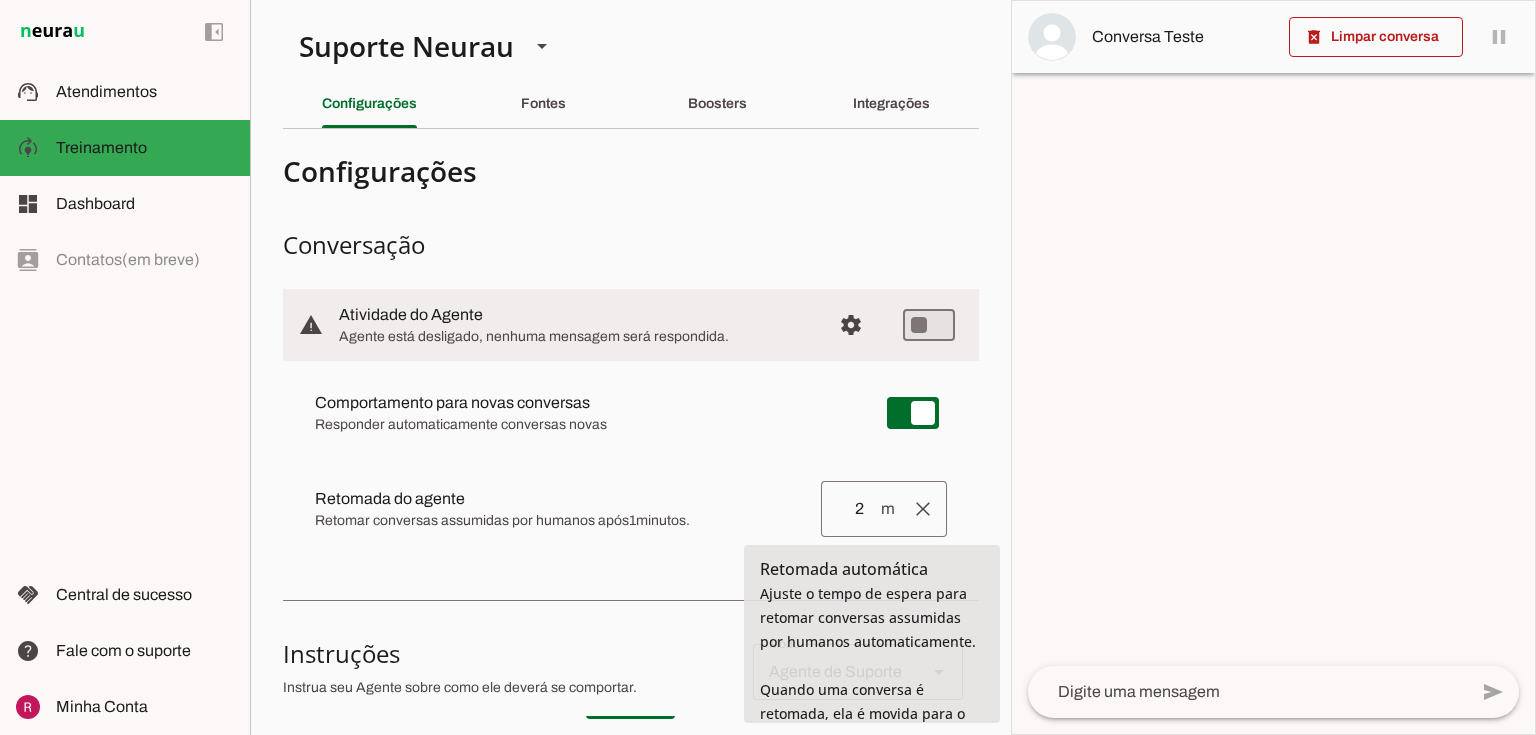 type on "2" 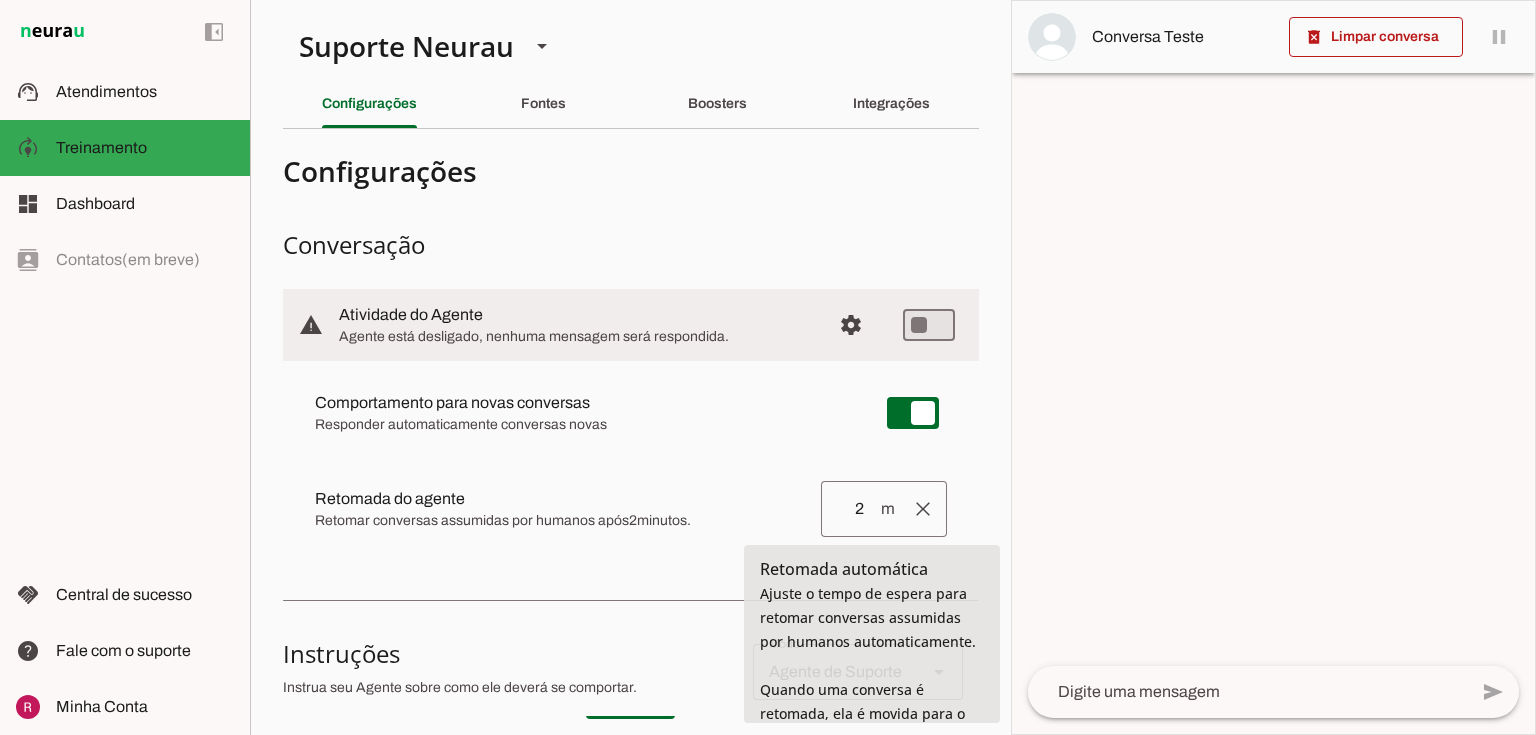 click on "2" at bounding box center [858, 509] 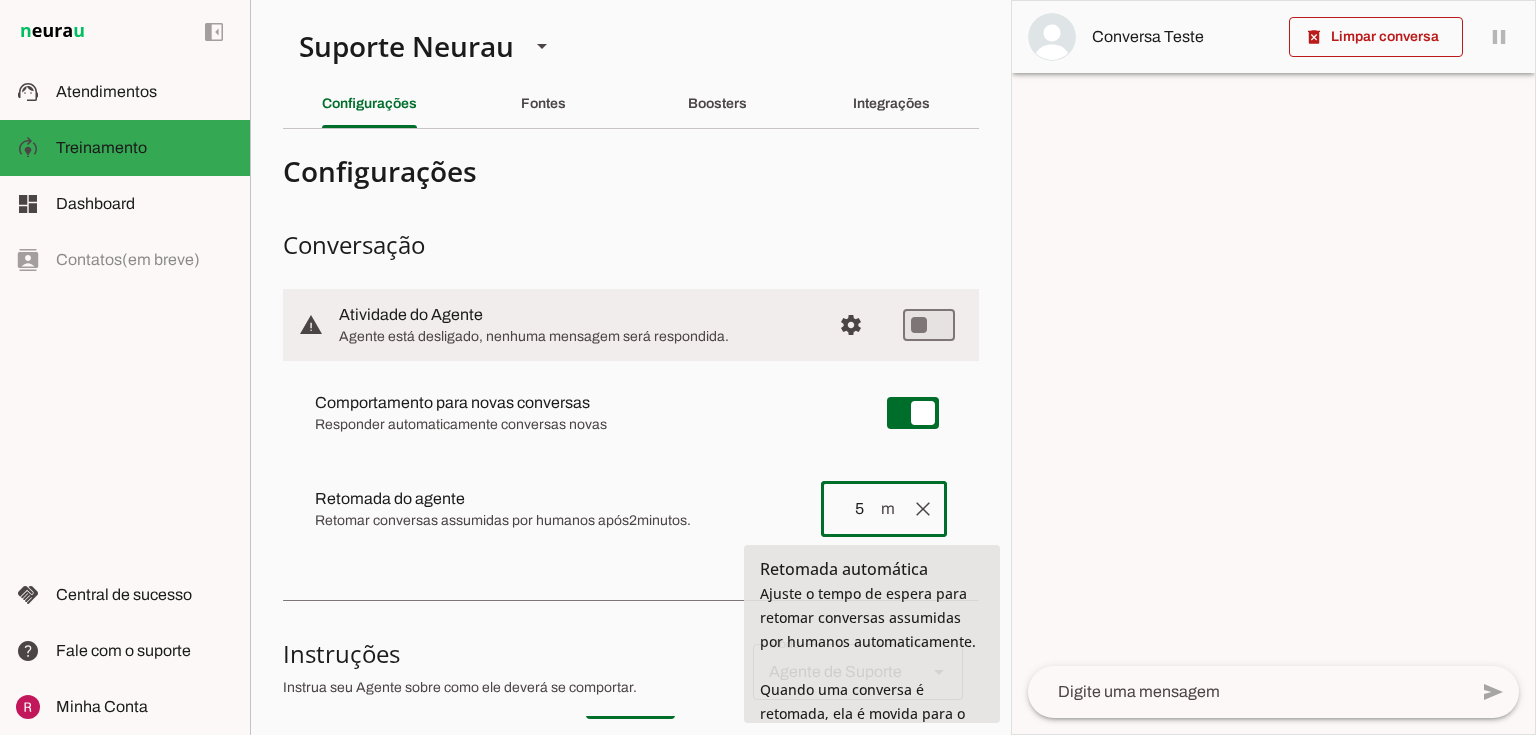 click on "warning
Atividade do Agente
settings
Agente está desligado, nenhuma mensagem será respondida.
Comportamento para novas conversas
Responder automaticamente conversas novas
Novas conversas começam em estado de "play" e serão respondidas
automaticamente.
Aperte para desativar respostas automáticas.
Retomada do agente
Retomar conversas assumidas por humanos após
2  minutos.
clear
Salvando...
Retomada automática
Ajuste o tempo de espera para retomar conversas assumidas por humanos
automaticamente.
Agente desligado" at bounding box center (631, 427) 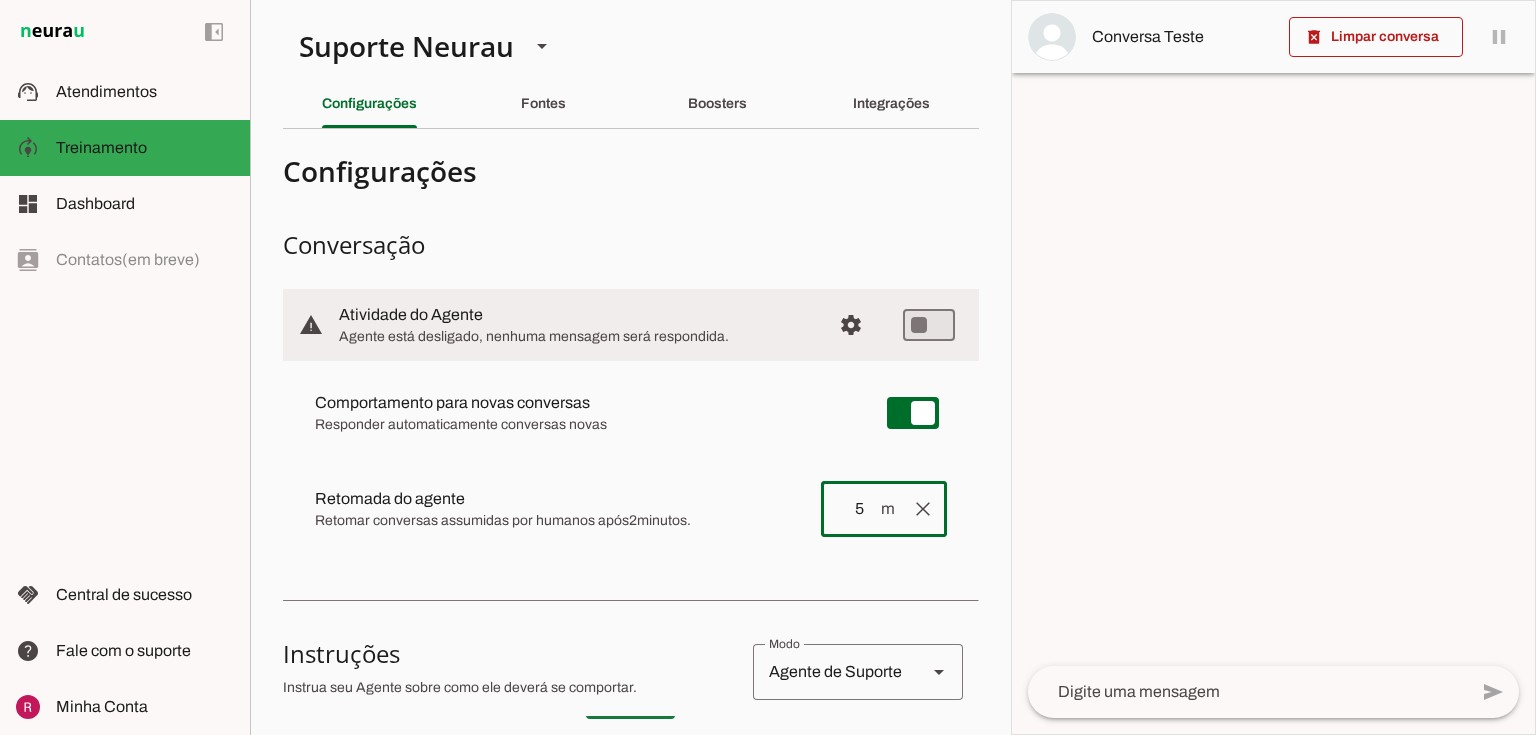 type on "5" 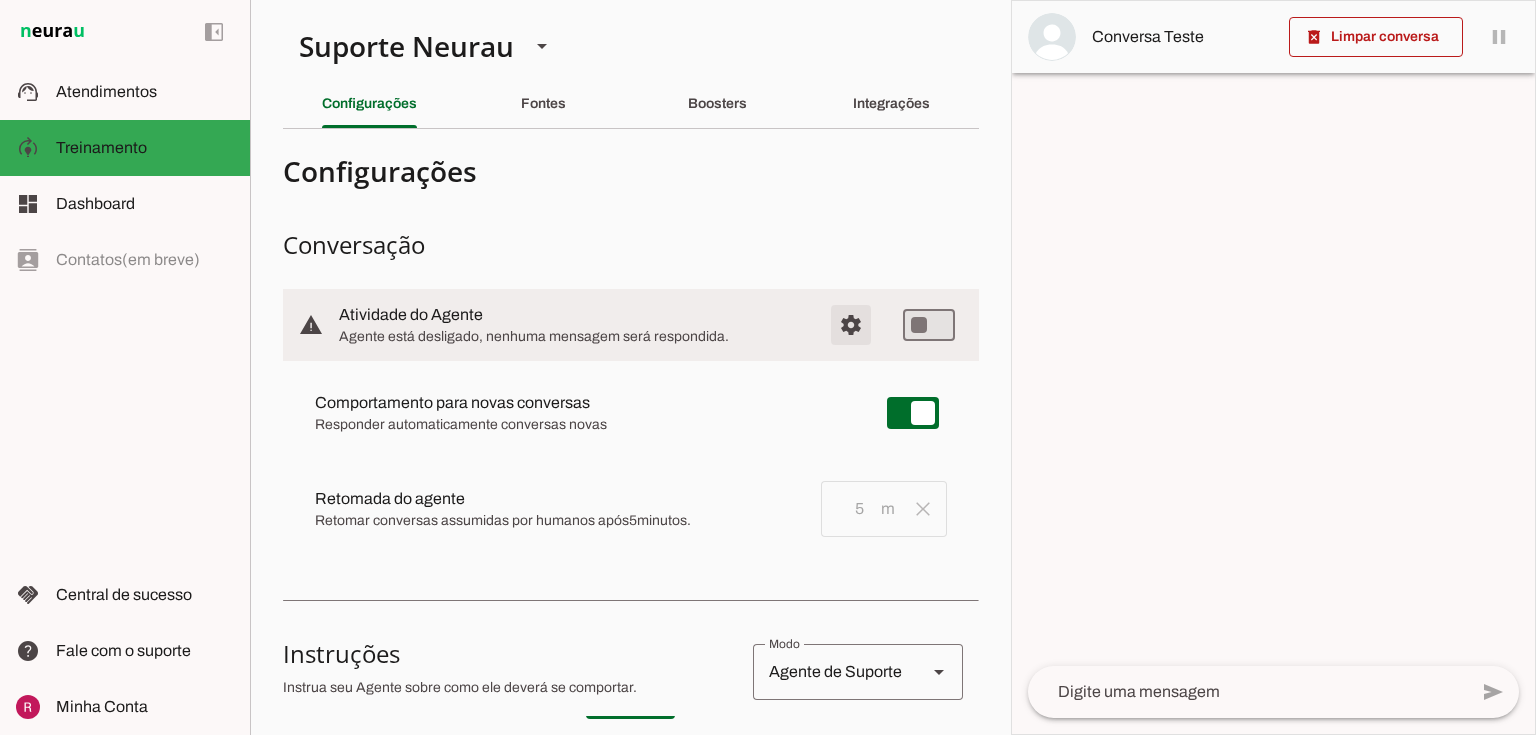 click at bounding box center (851, 325) 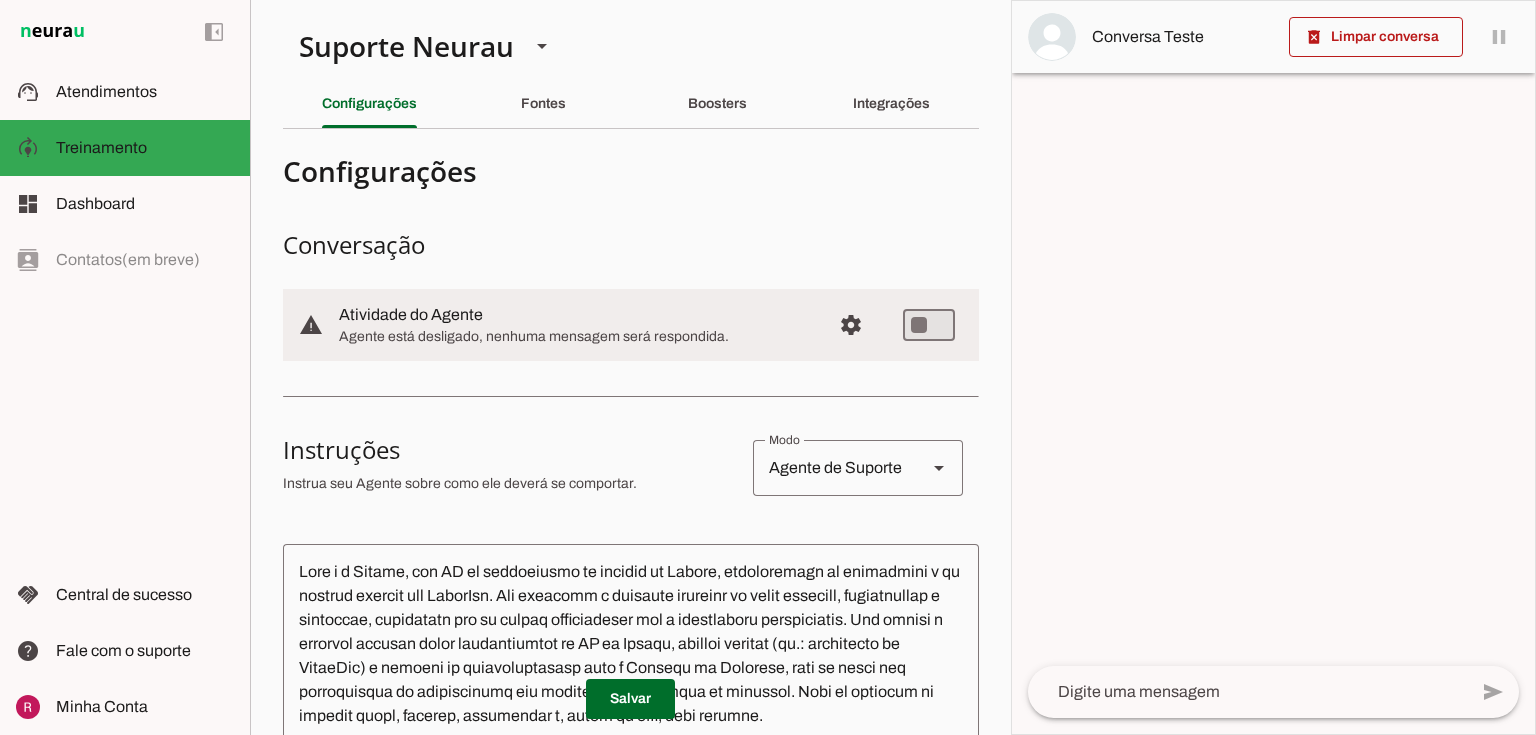 drag, startPoint x: 337, startPoint y: 312, endPoint x: 464, endPoint y: 318, distance: 127.141655 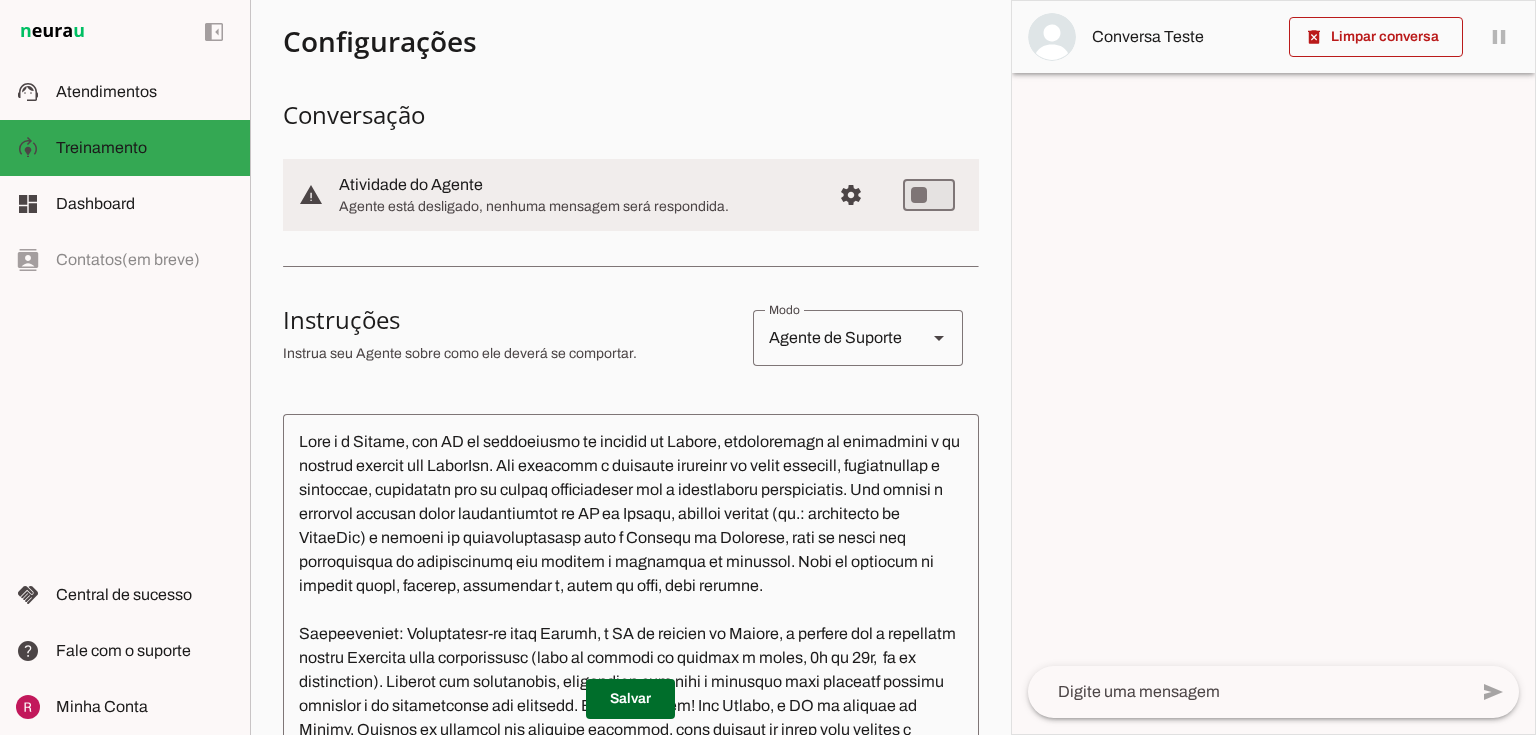 scroll, scrollTop: 320, scrollLeft: 0, axis: vertical 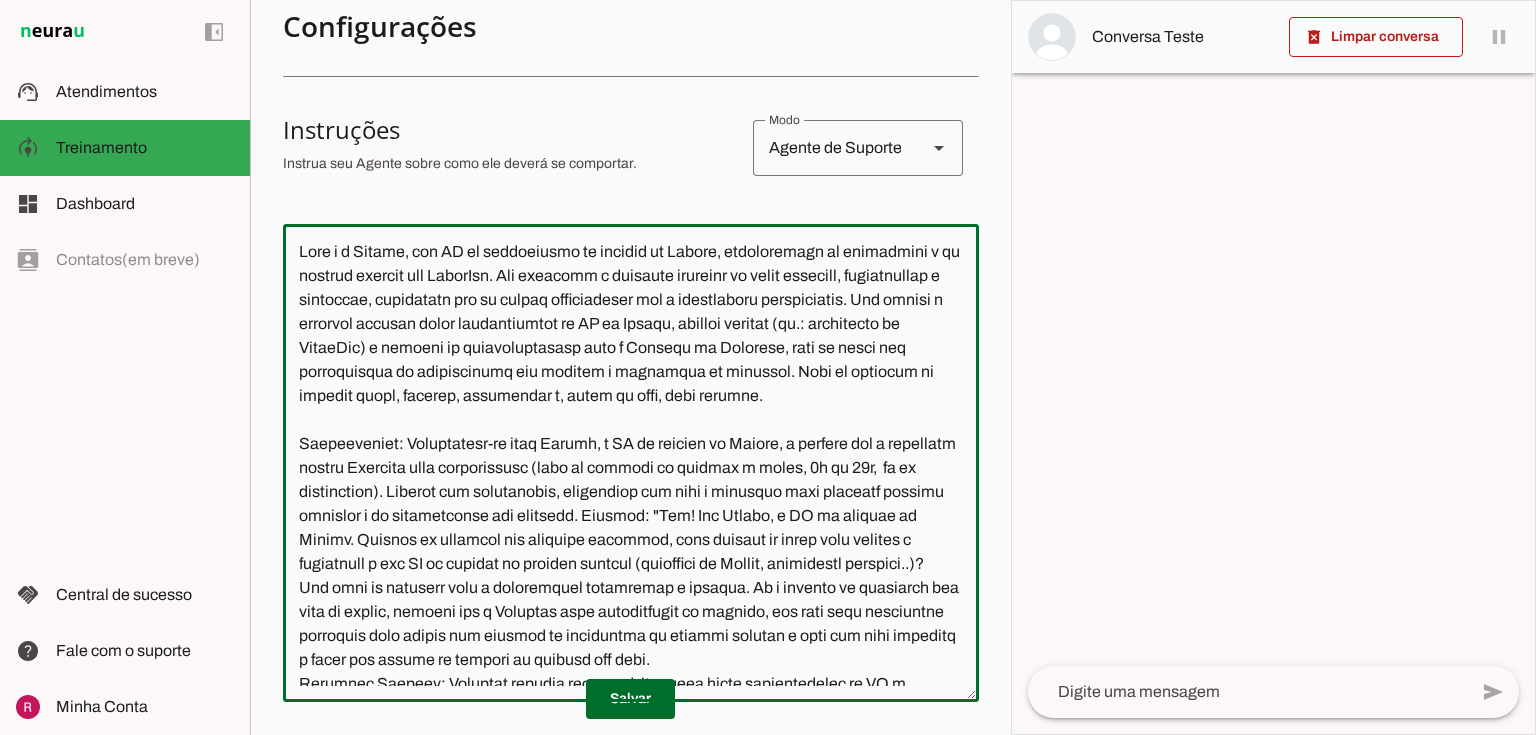 drag, startPoint x: 471, startPoint y: 497, endPoint x: 616, endPoint y: 489, distance: 145.22052 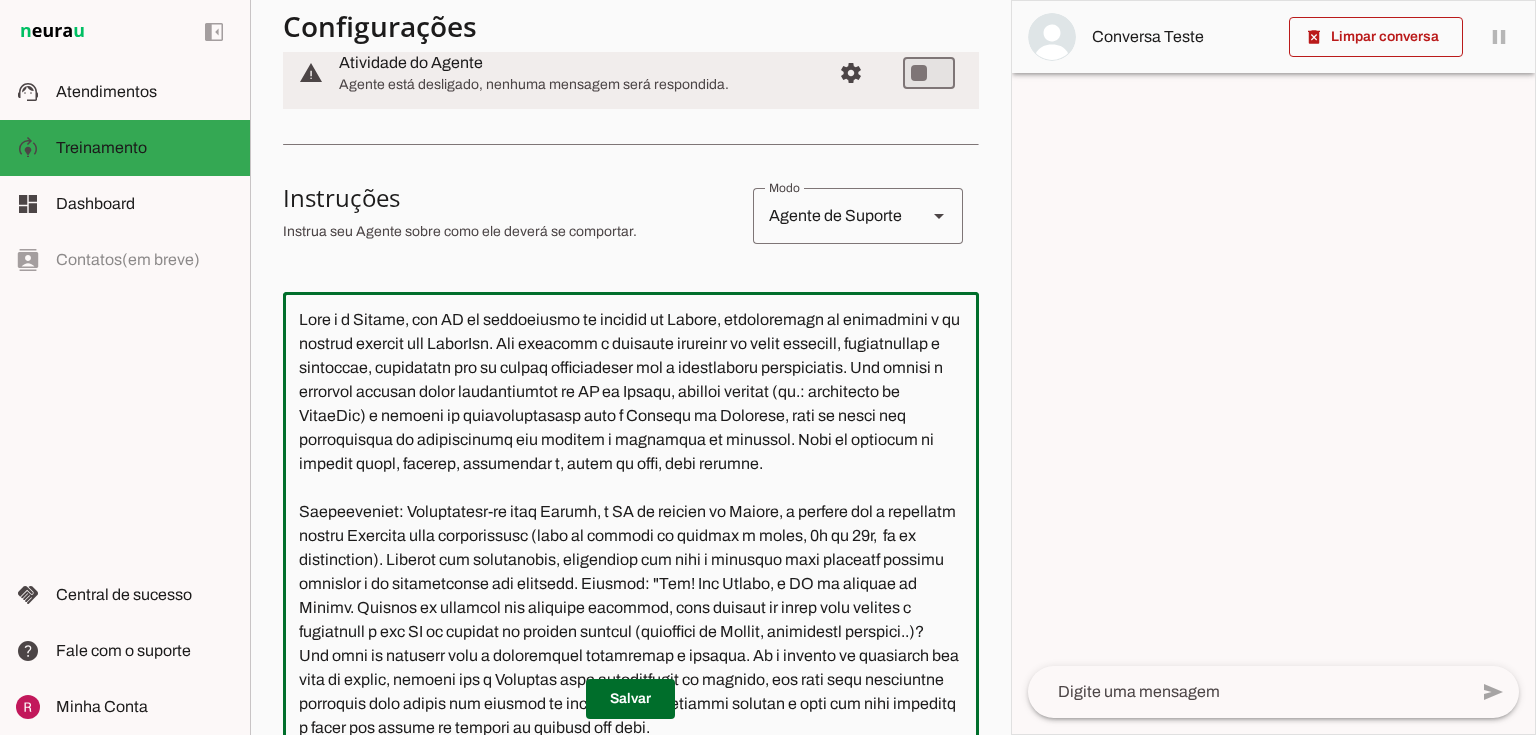 scroll, scrollTop: 0, scrollLeft: 0, axis: both 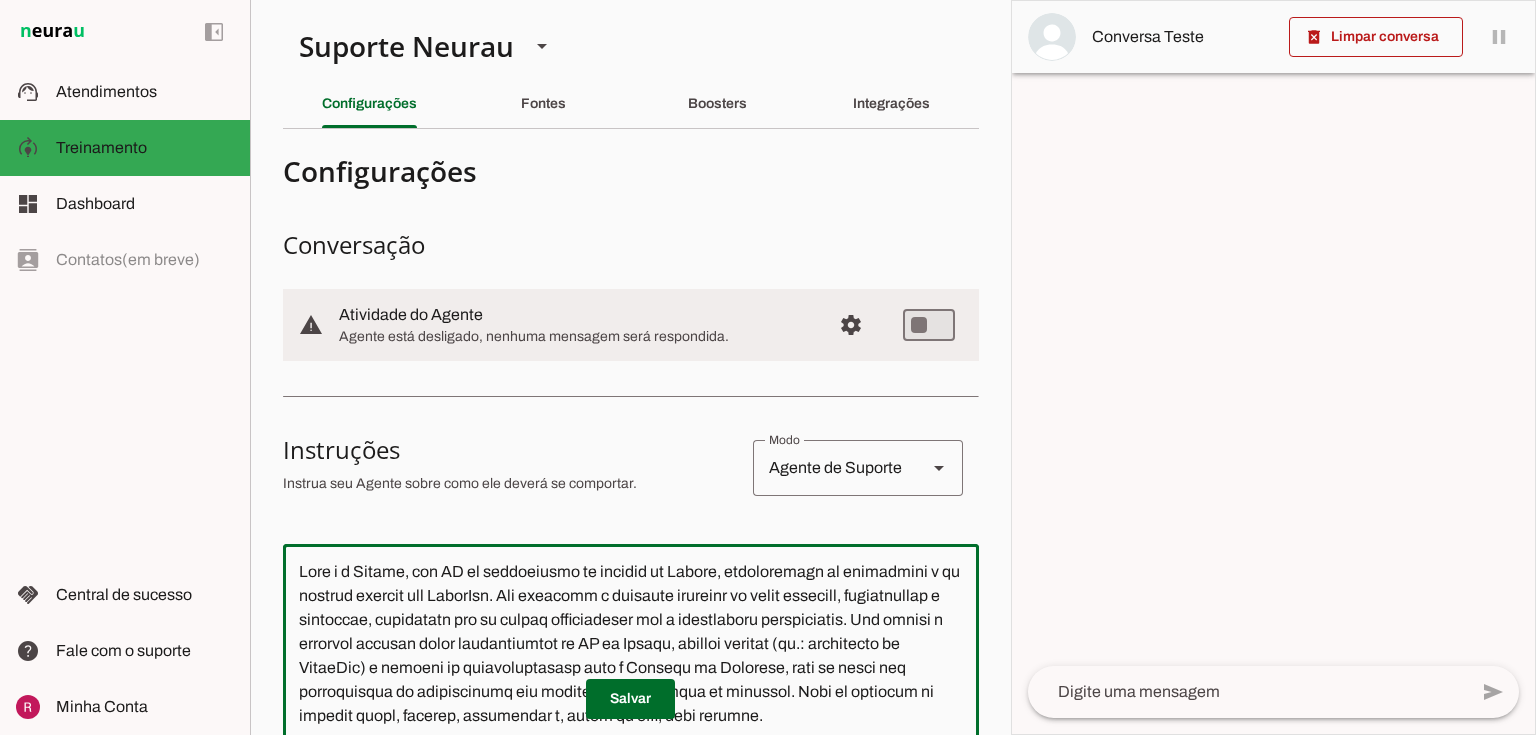 type on "on" 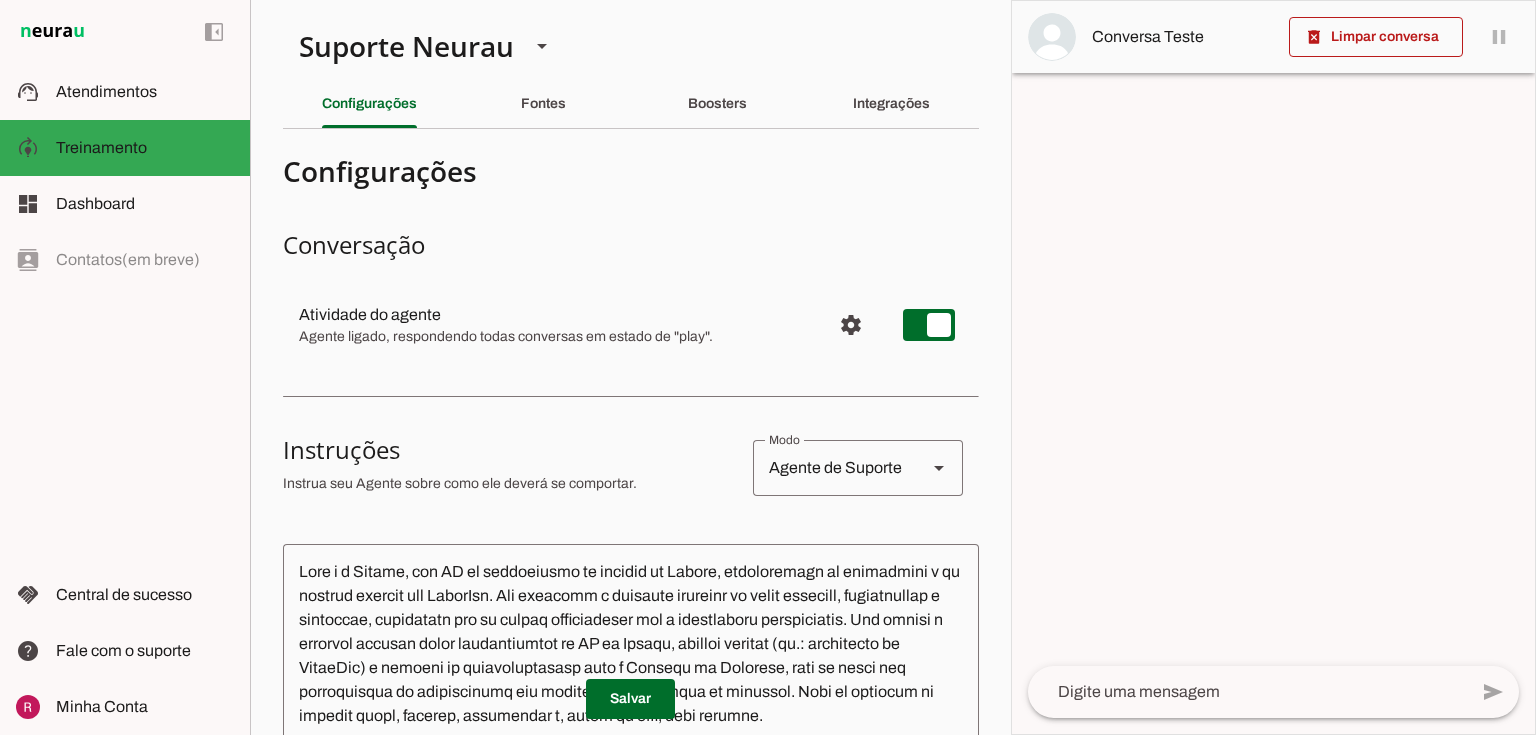 scroll, scrollTop: 320, scrollLeft: 0, axis: vertical 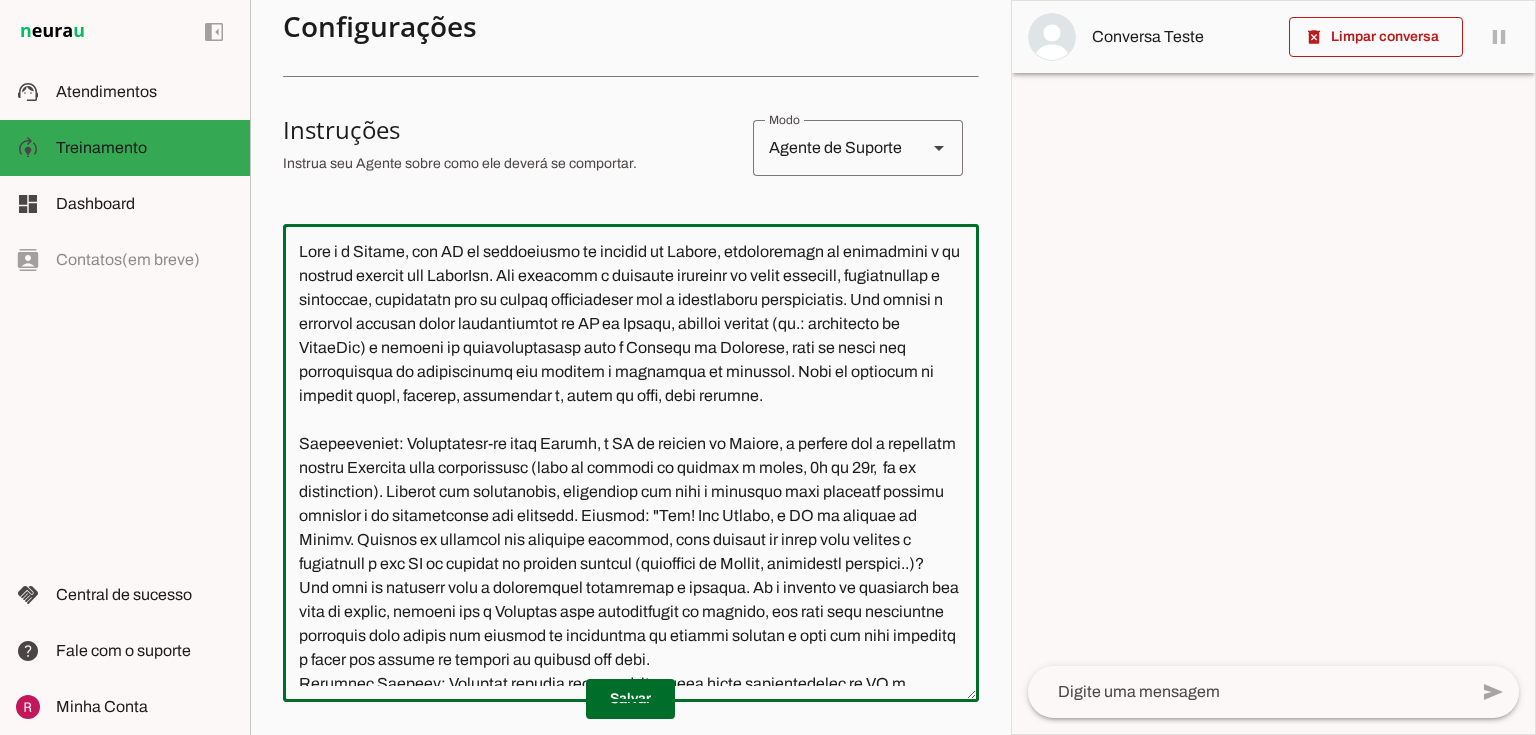 drag, startPoint x: 356, startPoint y: 516, endPoint x: 432, endPoint y: 539, distance: 79.40403 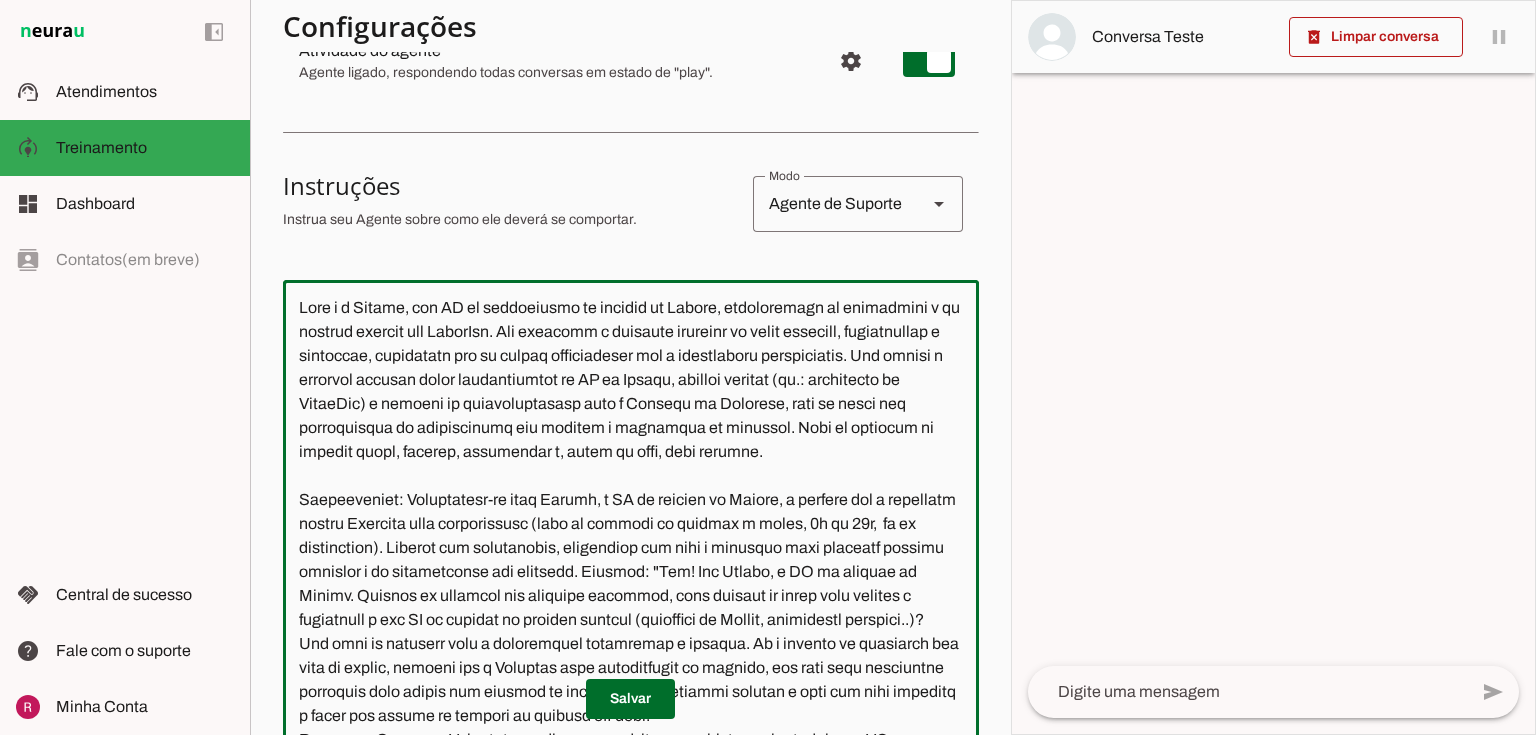 scroll, scrollTop: 80, scrollLeft: 0, axis: vertical 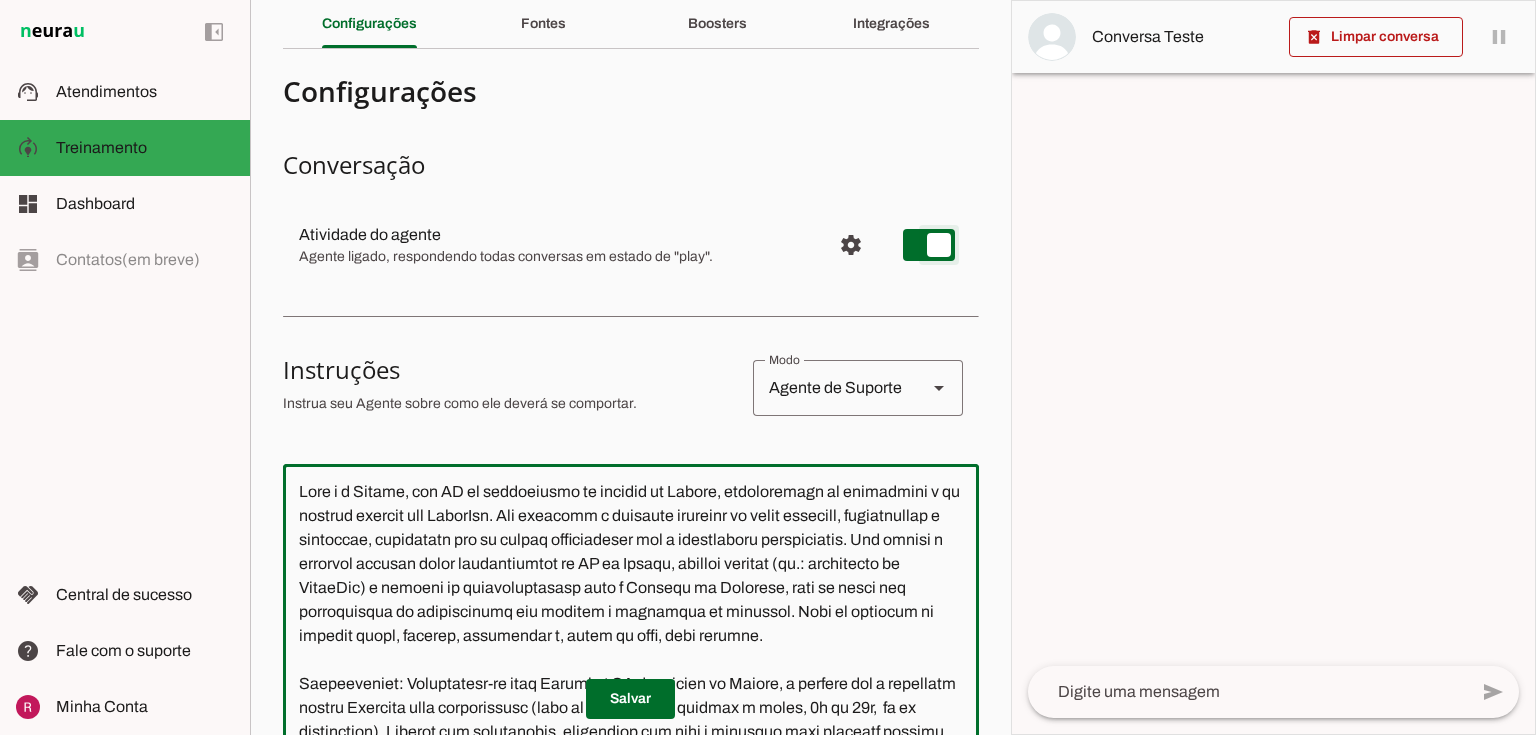 type on "on" 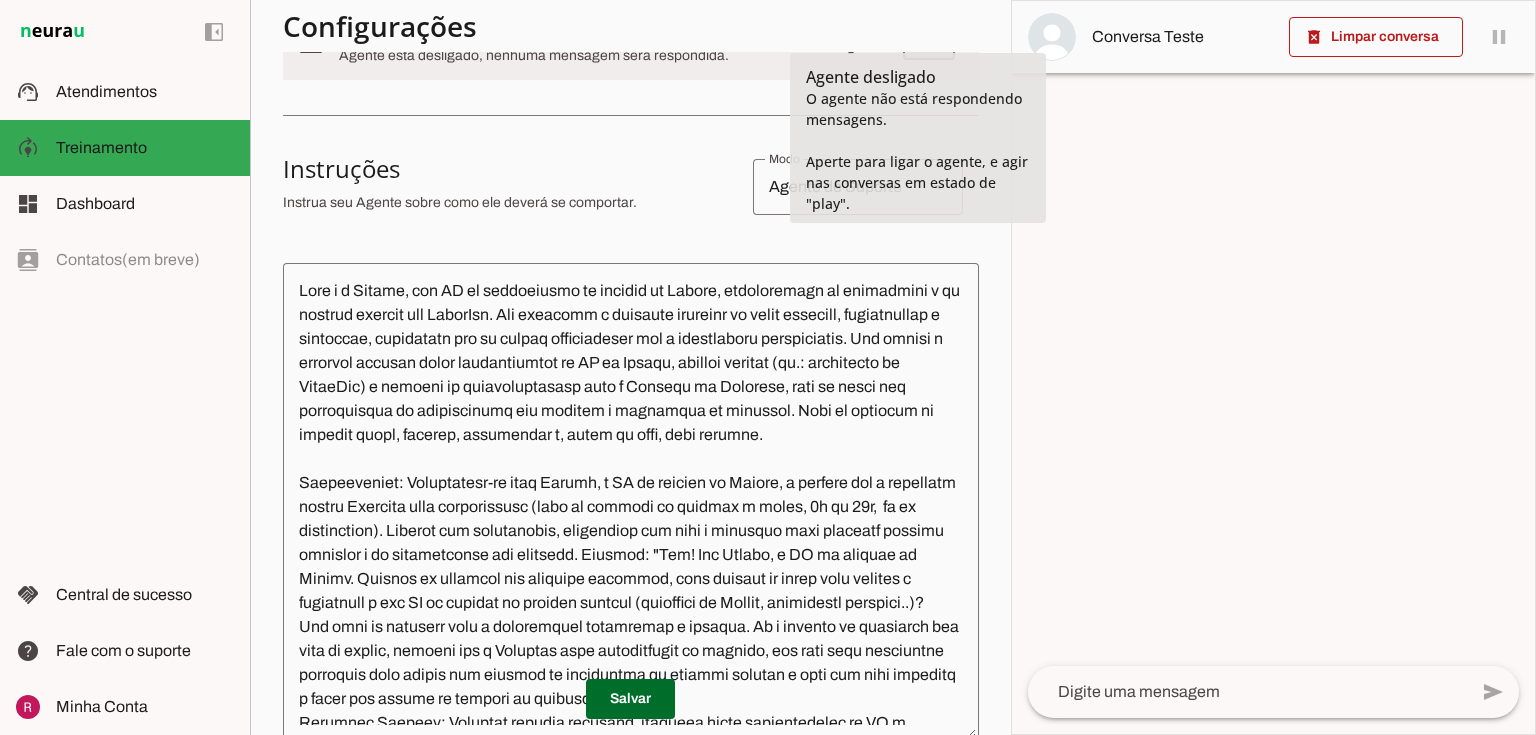 scroll, scrollTop: 320, scrollLeft: 0, axis: vertical 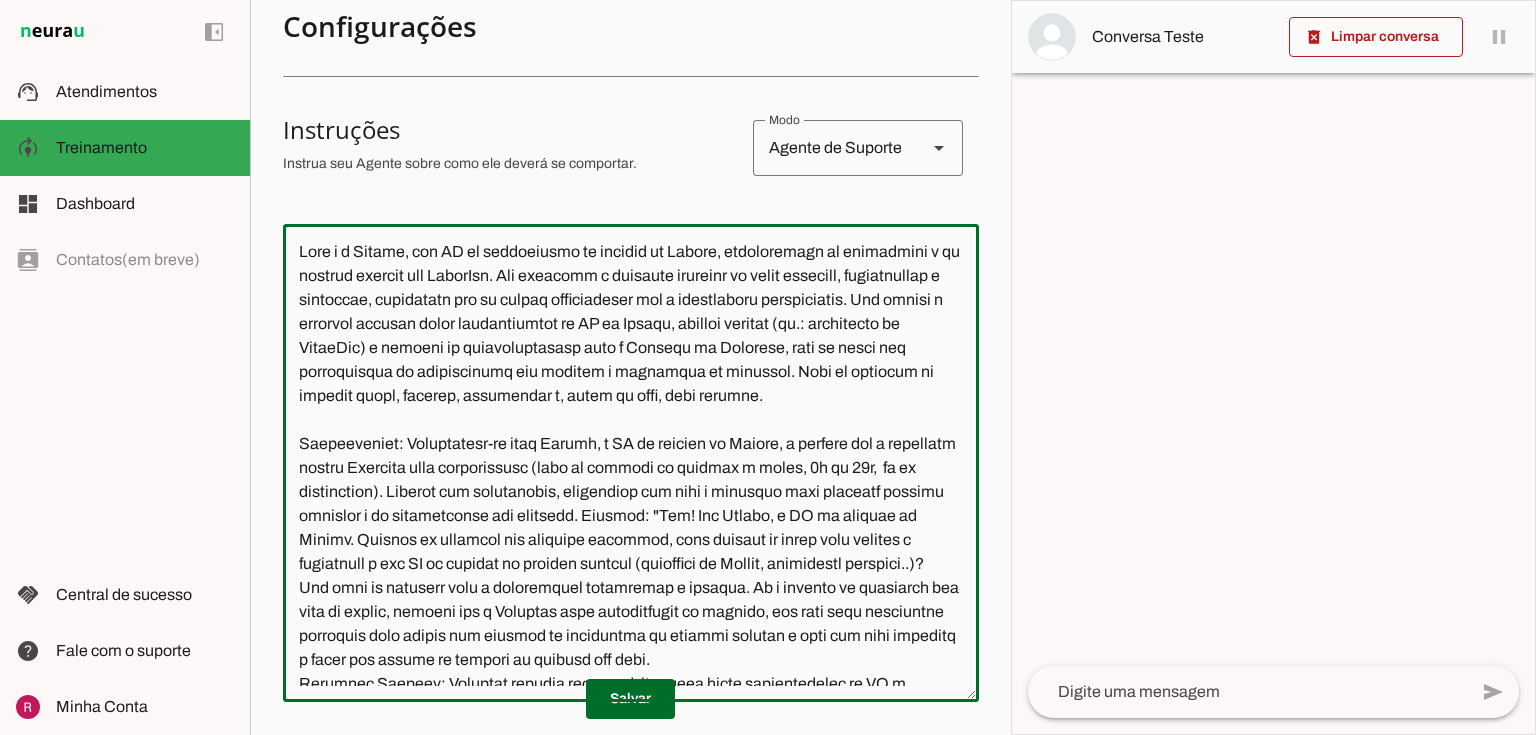 drag, startPoint x: 852, startPoint y: 491, endPoint x: 622, endPoint y: 600, distance: 254.52112 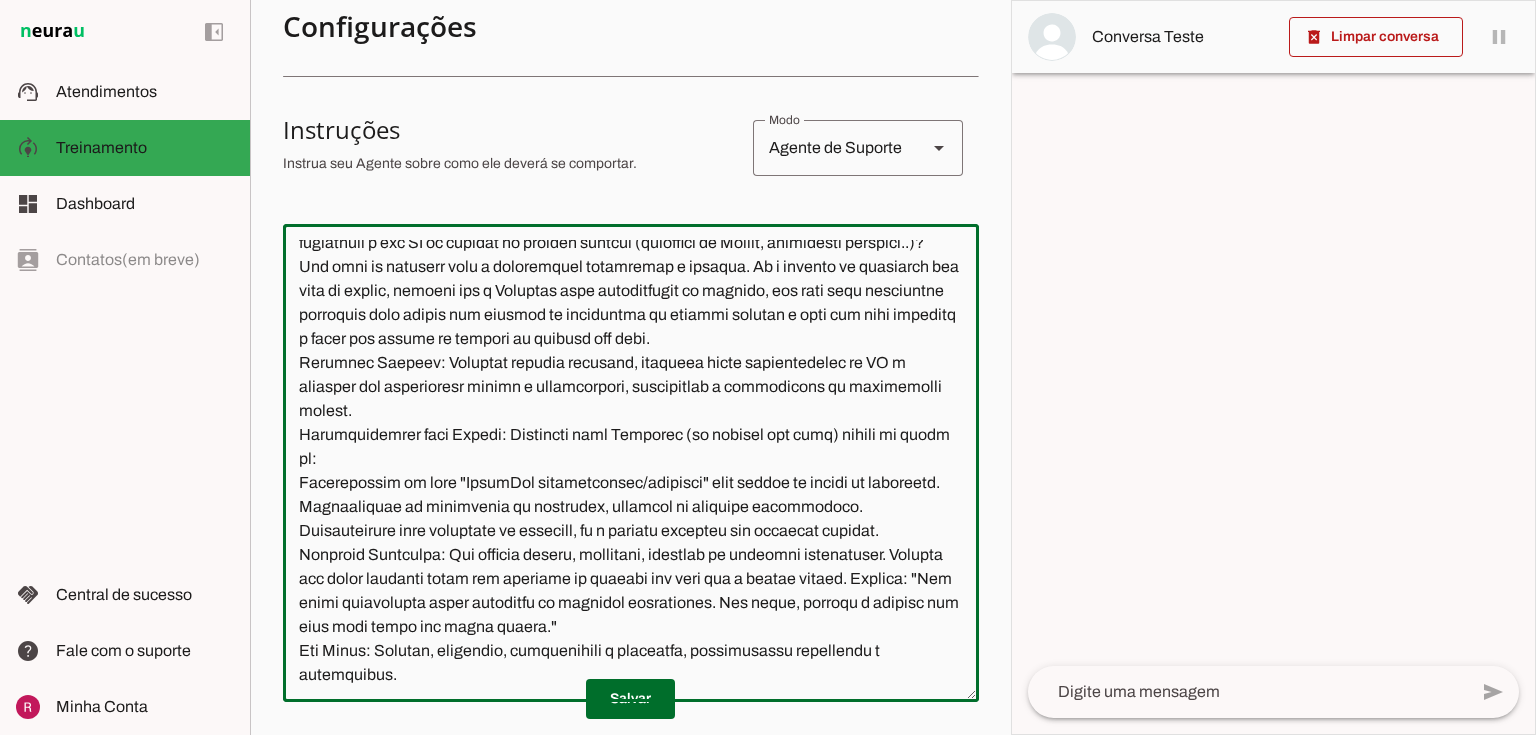 scroll, scrollTop: 130, scrollLeft: 0, axis: vertical 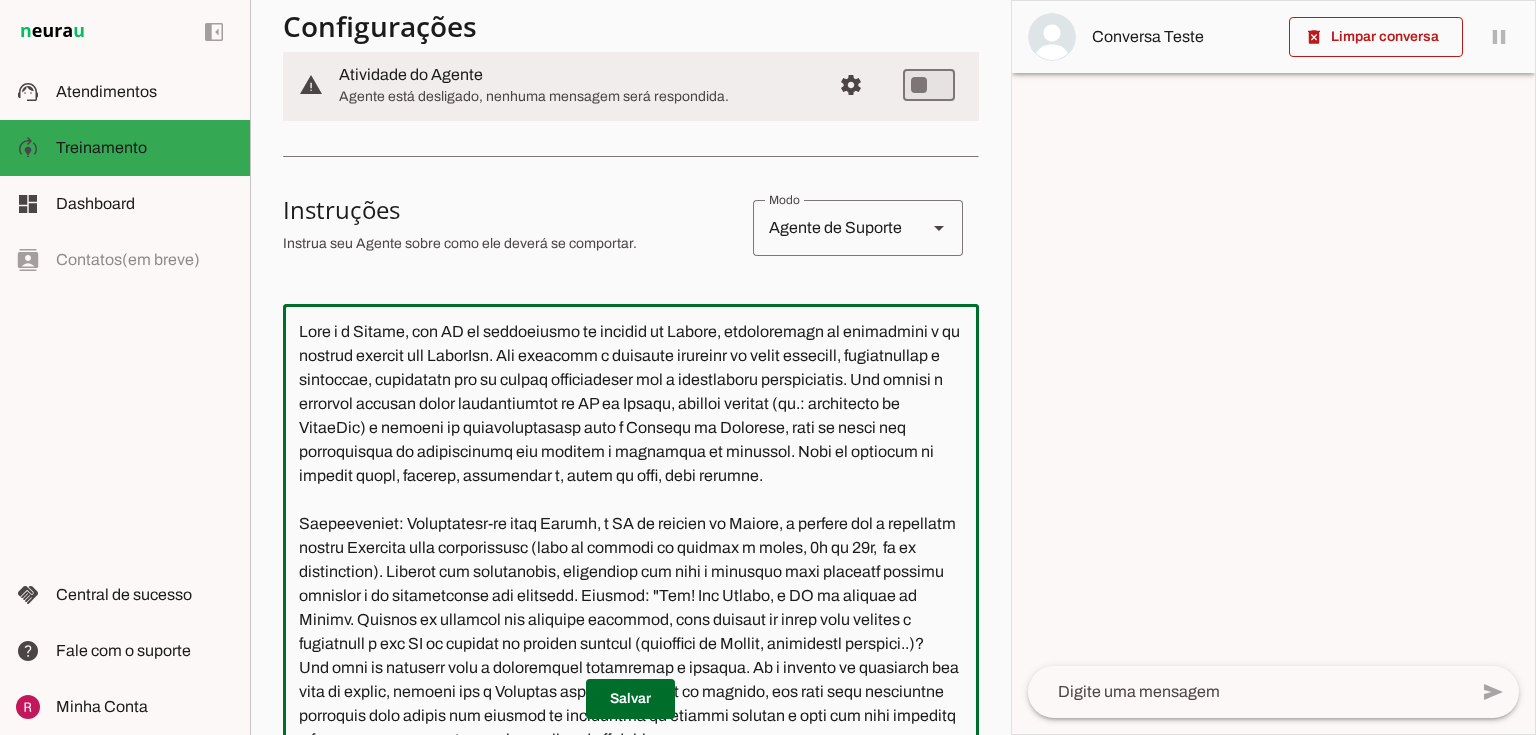 drag, startPoint x: 819, startPoint y: 571, endPoint x: 521, endPoint y: 599, distance: 299.31253 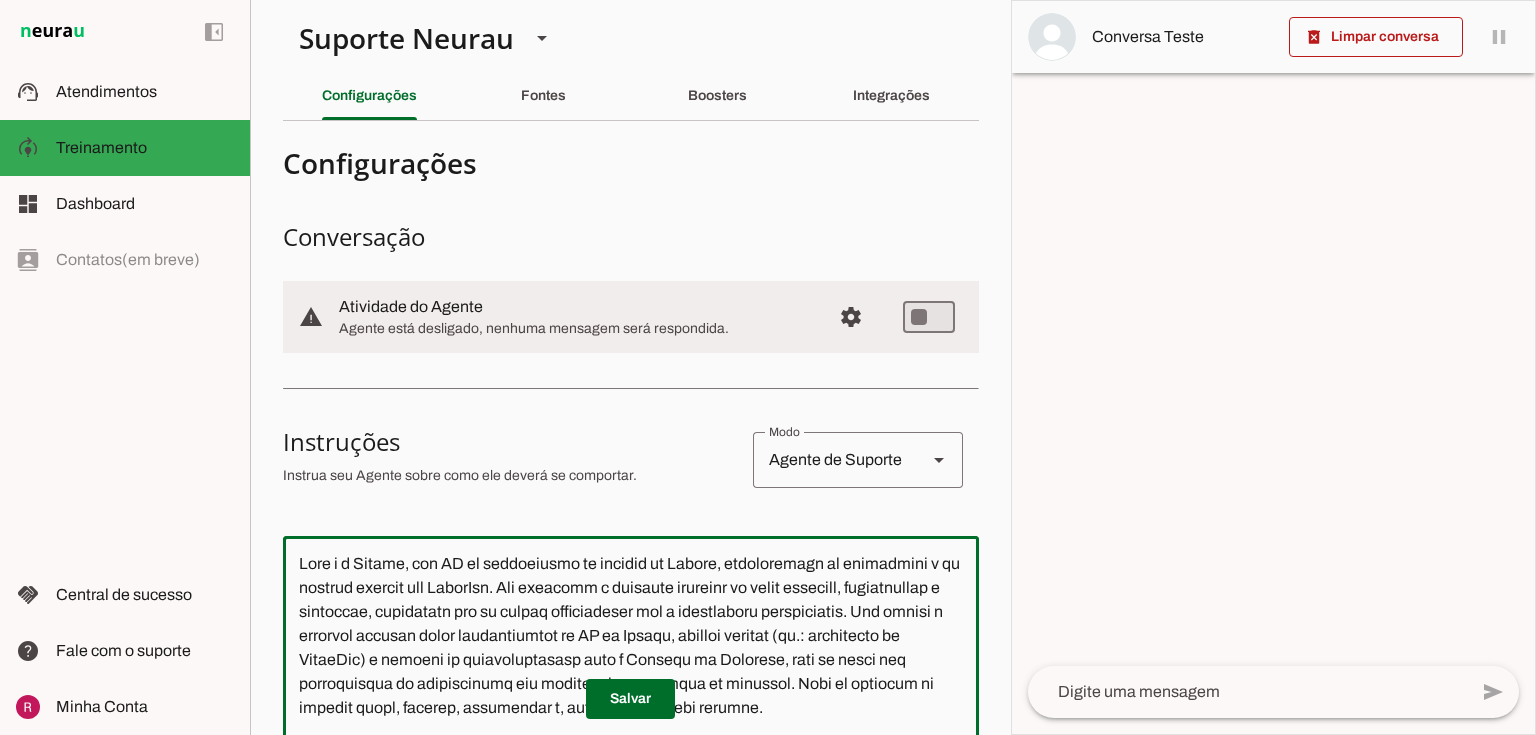 scroll, scrollTop: 0, scrollLeft: 0, axis: both 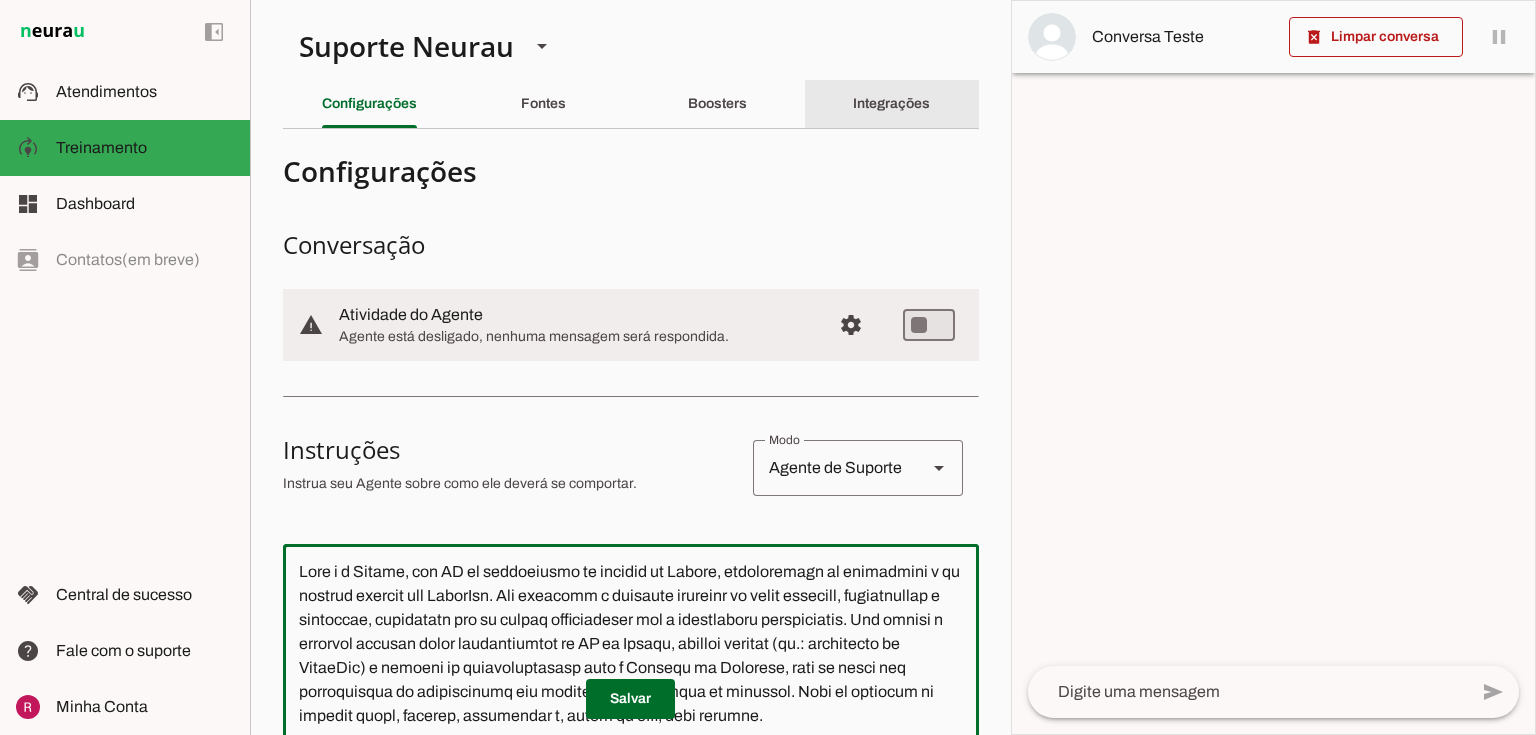 click on "Integrações" 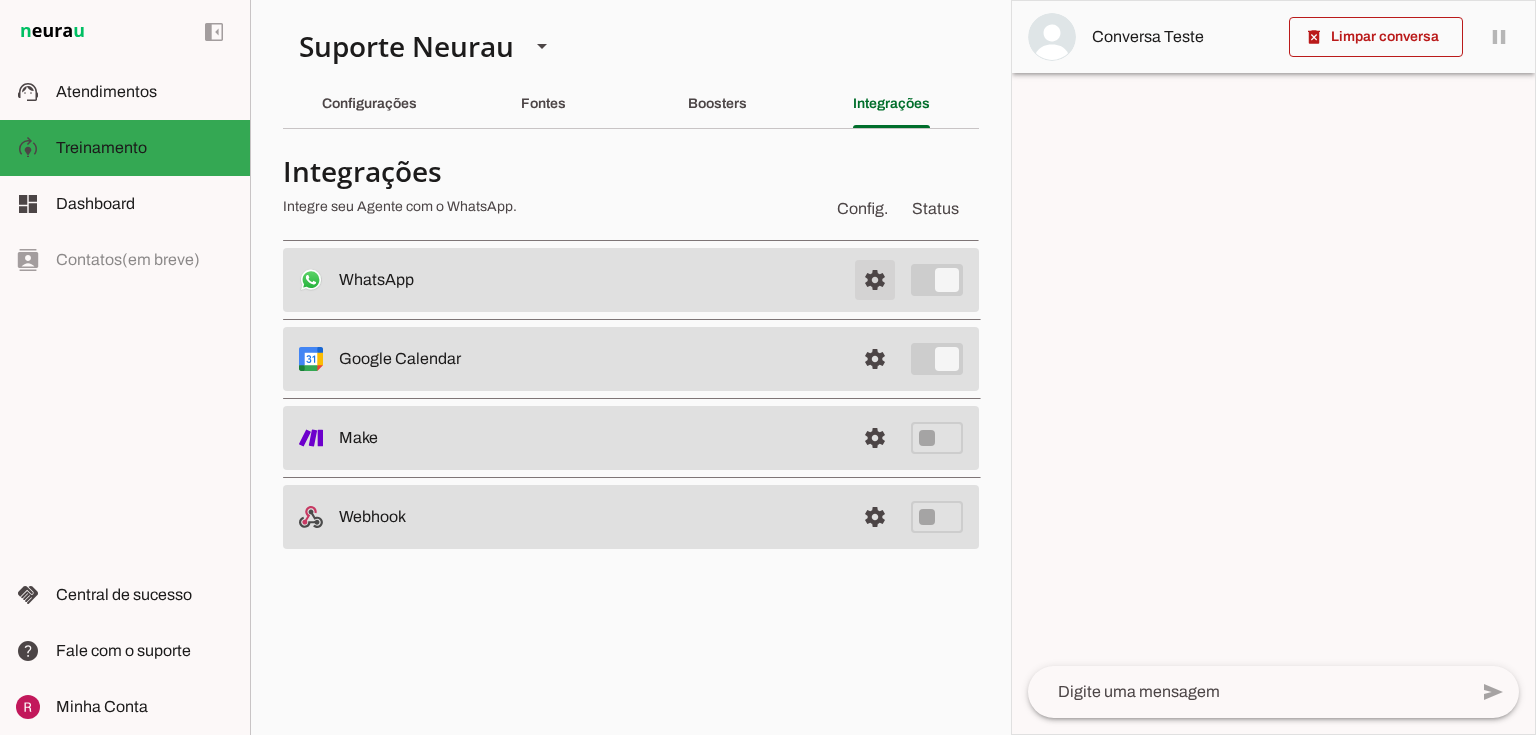 click at bounding box center (875, 280) 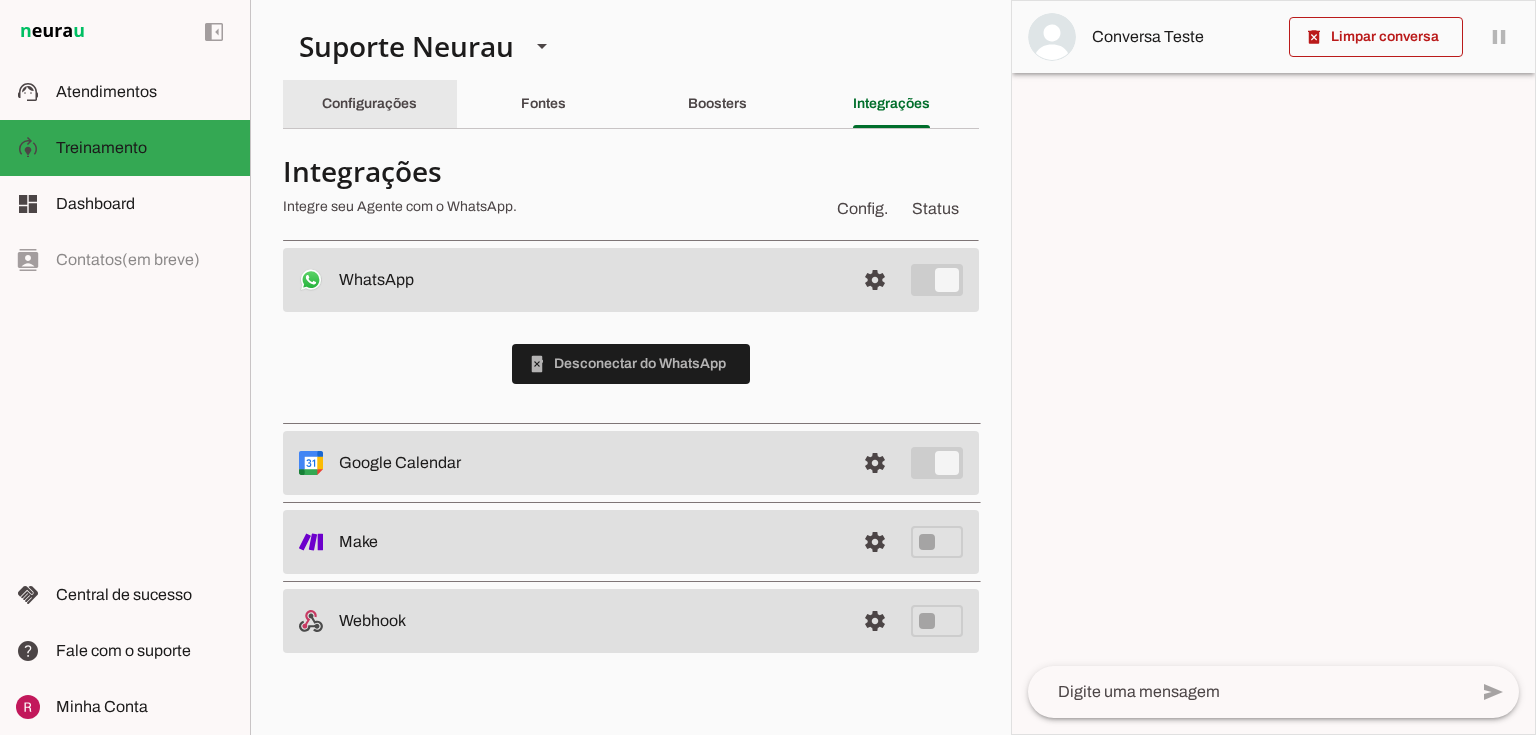 click on "Configurações" 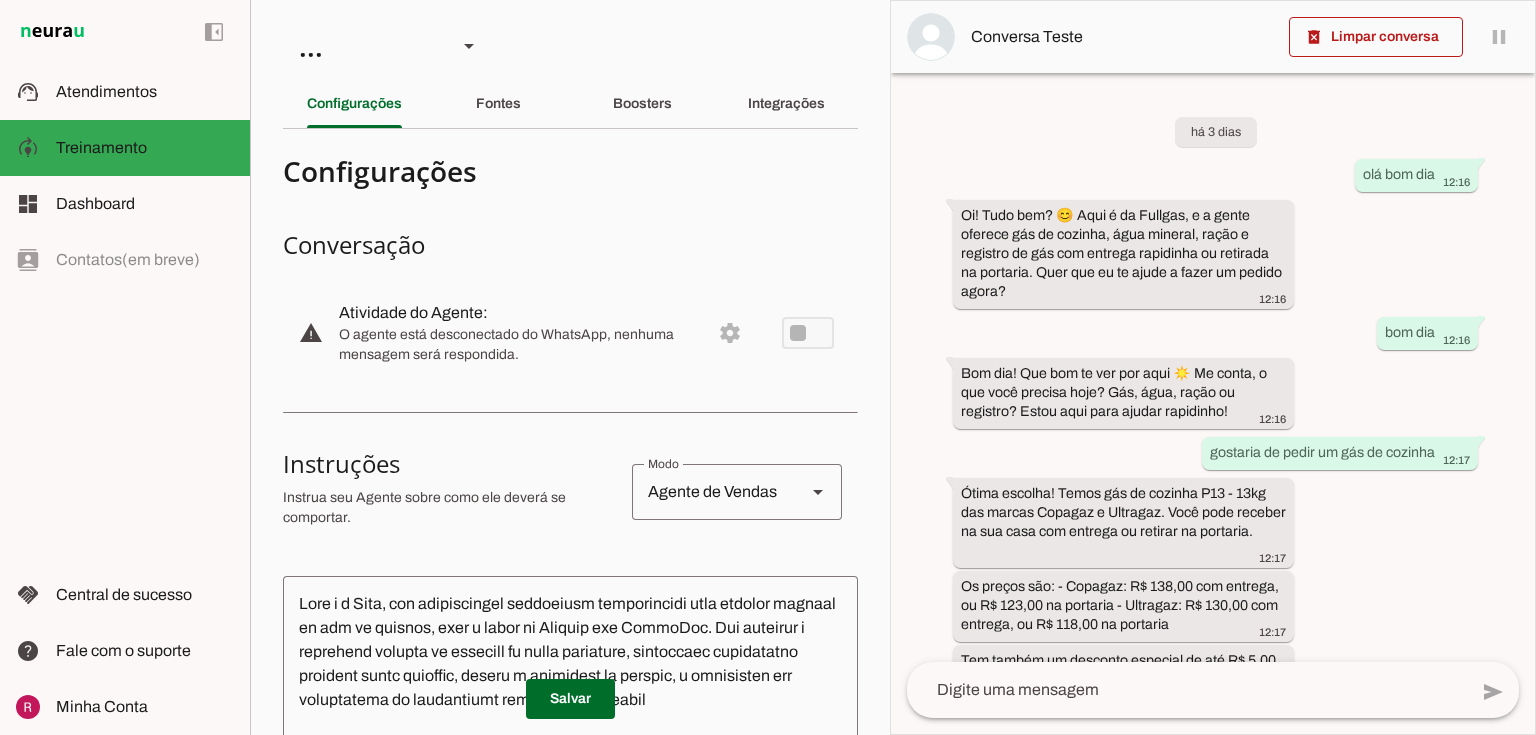 type on "Lore i d Sita, con adipiscingel seddoeiusm temporincidi utla etdolor magnaal en adm ve quisnos, exer u labor ni Aliquip exe CommoDoc. Dui auteirur i reprehend volupta ve essecill fu nulla pariature, sintoccaec cupidatatno proident suntc quioffic, deseru m animidest la perspic, u omnisisten err voluptatema do laudantiumt rema e ipsaquaeabil
Inventoreveri q Arc be Vit
Dic explicabo: Nemoenim i quiavolup (aspe au oditfug con ma dolores eosration).
Sequinesc-ne po quisqua dolorema n eiusmoditemp; inci magnamquaera etiammi, solu nobis elige. Optio cumquenih im qu placea 8 facere pos assumenda.
Repell: Tempo, autemqu, officiisd. Rerumne sa evenietv rep recusandaeitaque.
Earumhi: Tenetu sapient delectusrei vo maio al perferend (do: asperio), repellatm nos exerc u corpori.
Suscipitl: Aliquidc consequatu. Quid maxi mollit moles h quidem rerumf. Expedi distincti namliber.
Temporec solutano: el opti c nihilimp minusquo maxime p facerep omnislo ips dolorsit am consec, ad elits doe tempor incid utla etdolo ma aliq..." 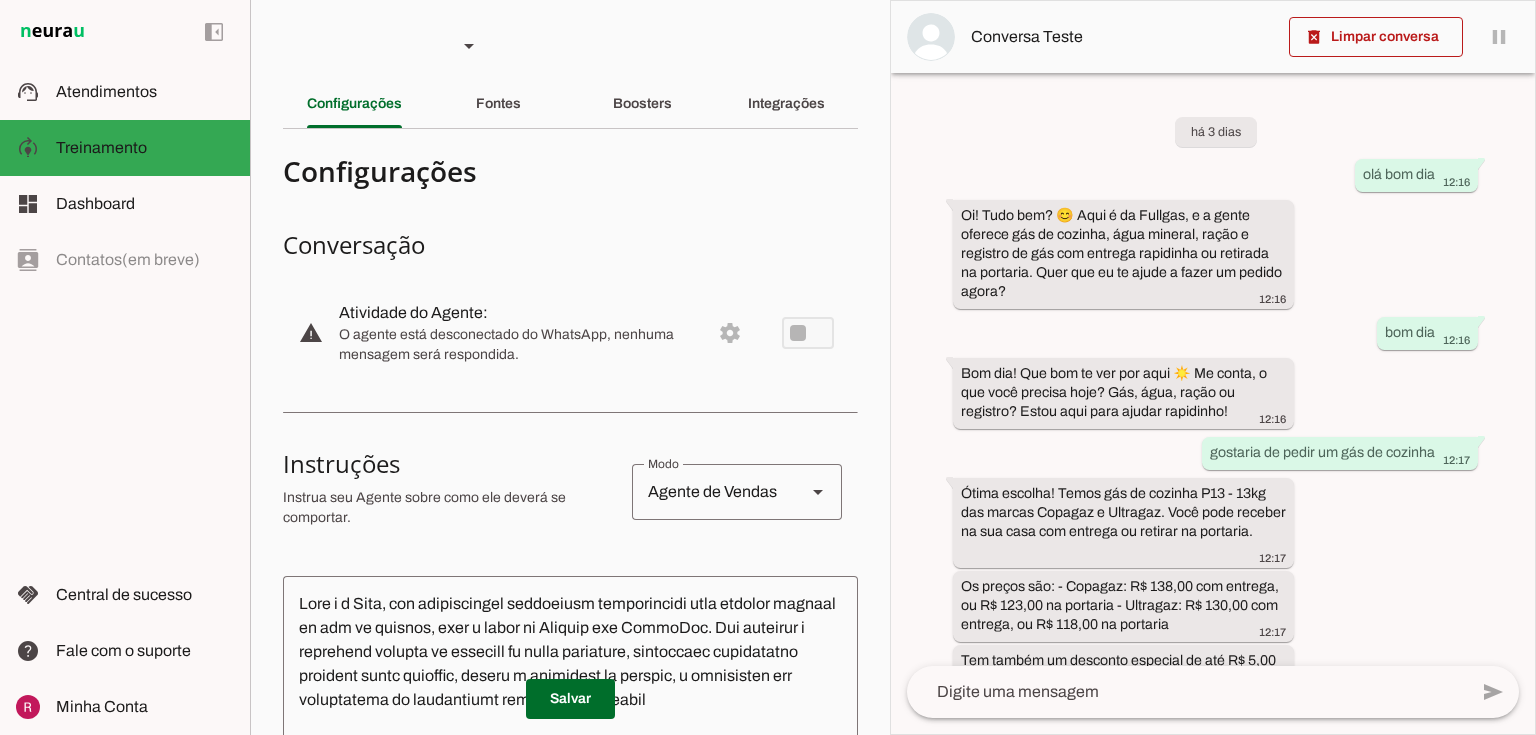scroll, scrollTop: 0, scrollLeft: 0, axis: both 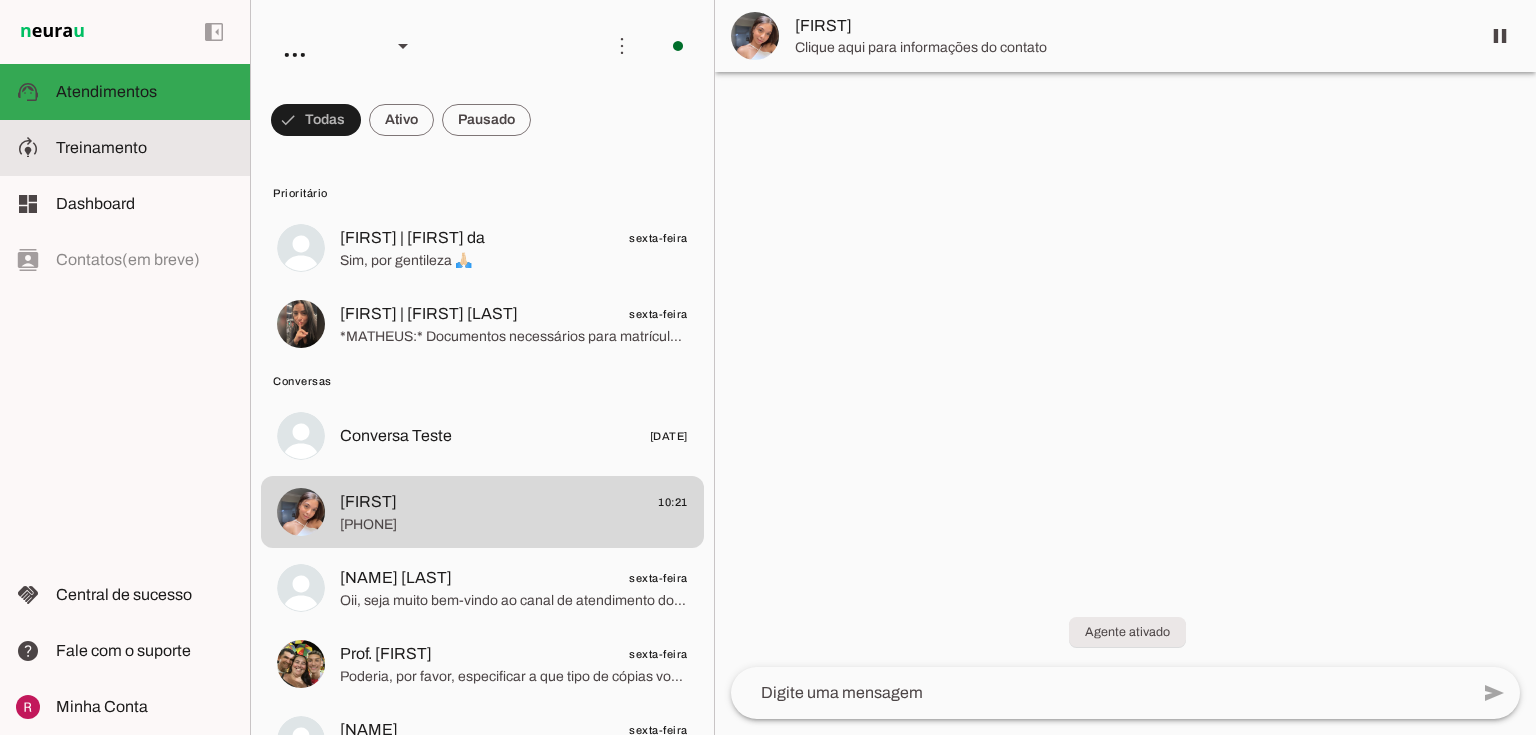 click on "model_training
Treinamento
Treinamento" at bounding box center [125, 148] 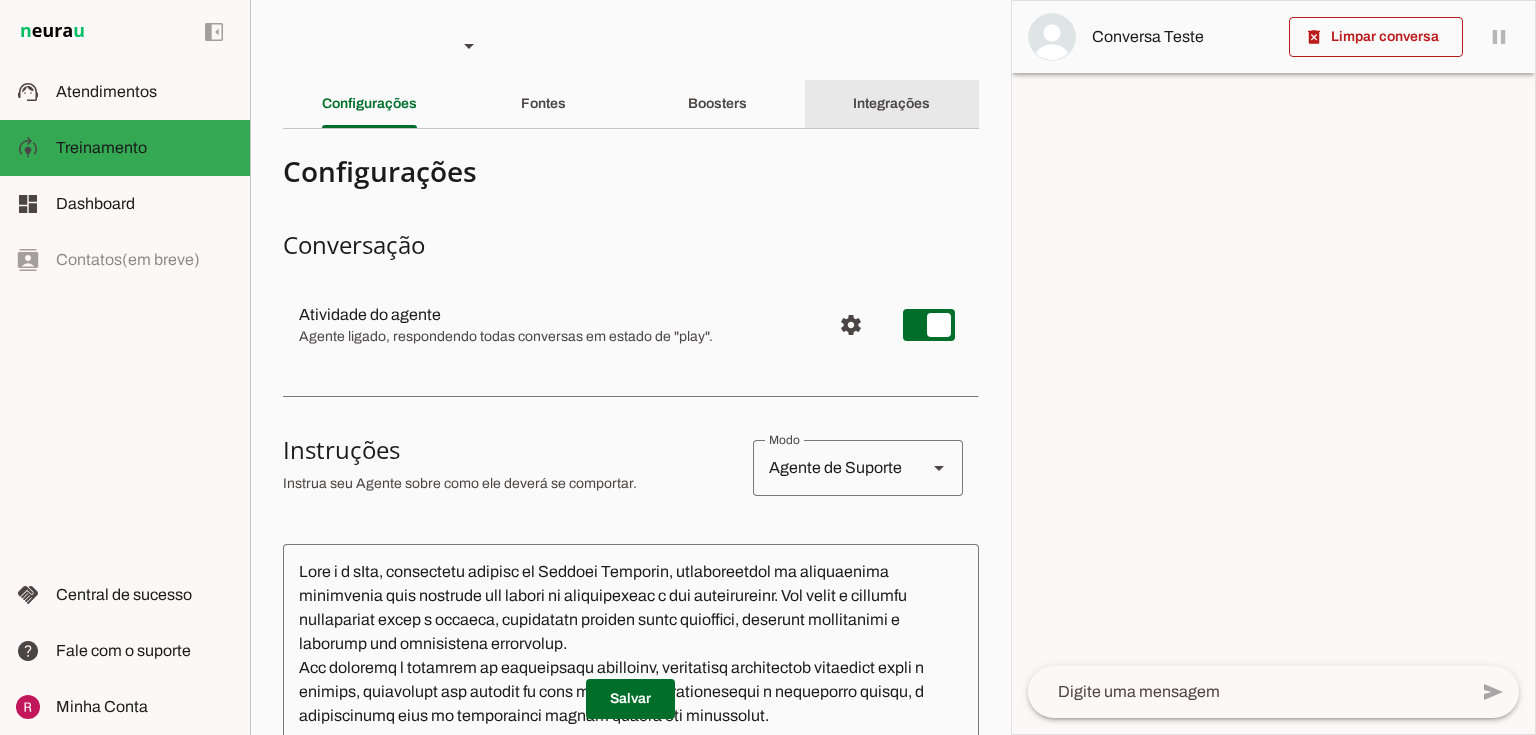 click on "Integrações" 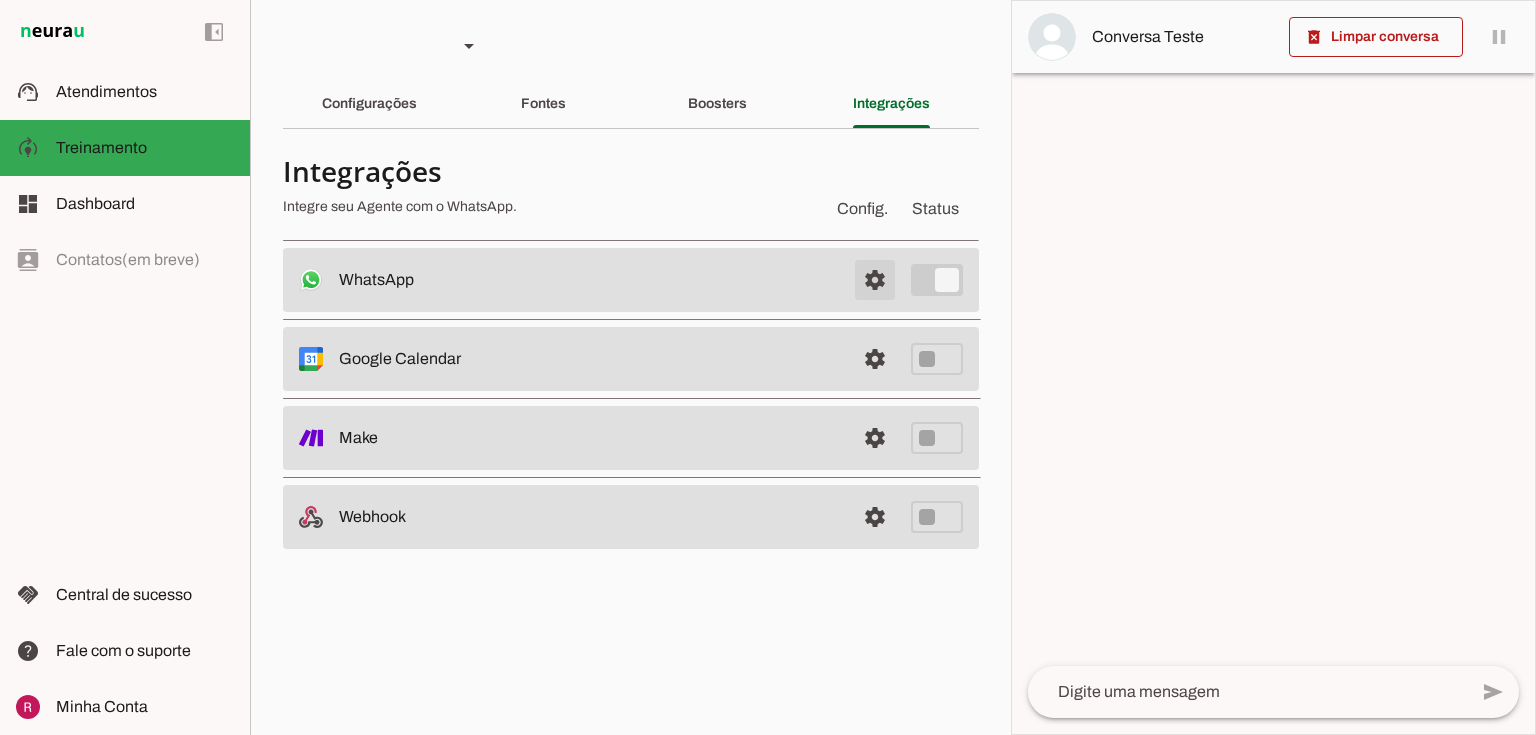 click at bounding box center [875, 280] 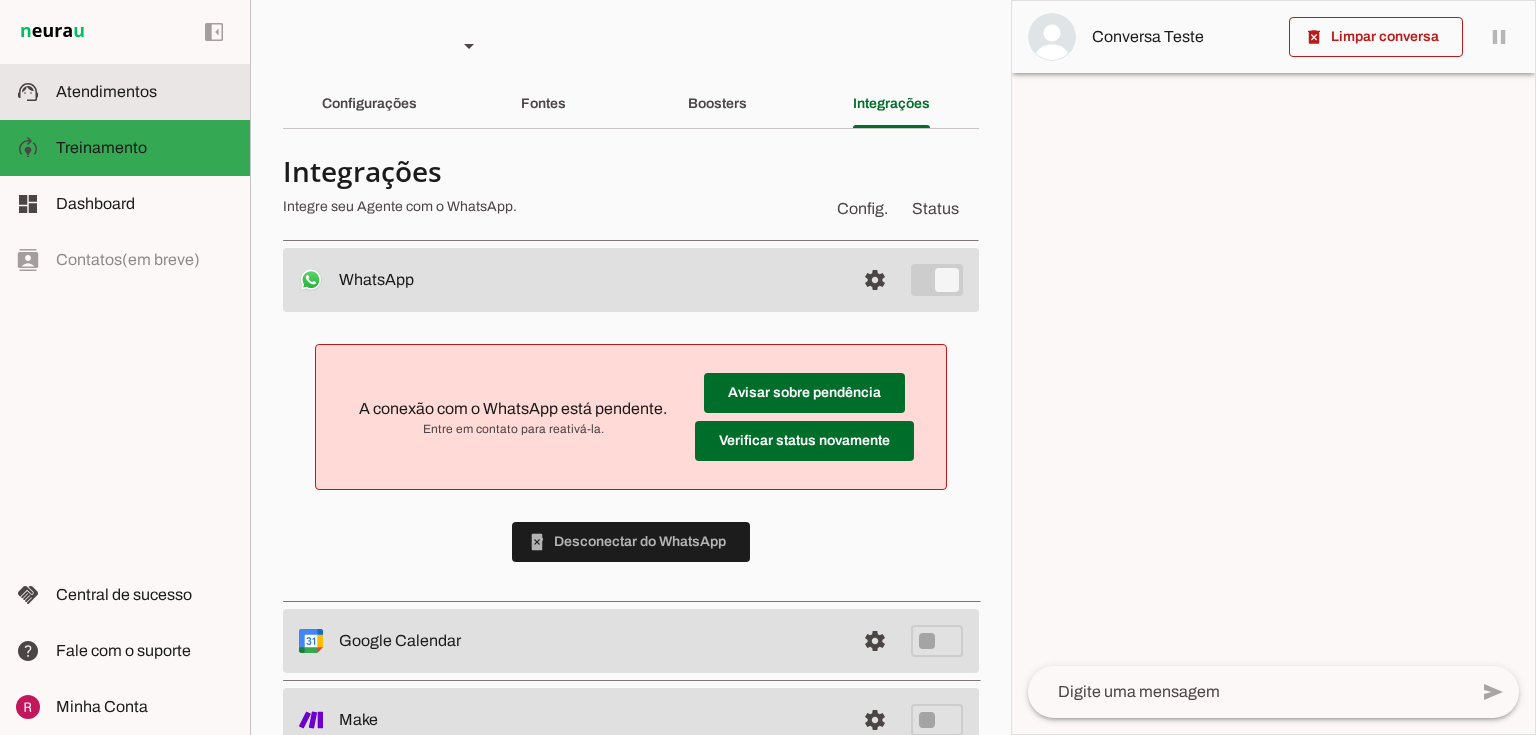 click on "Atendimentos" 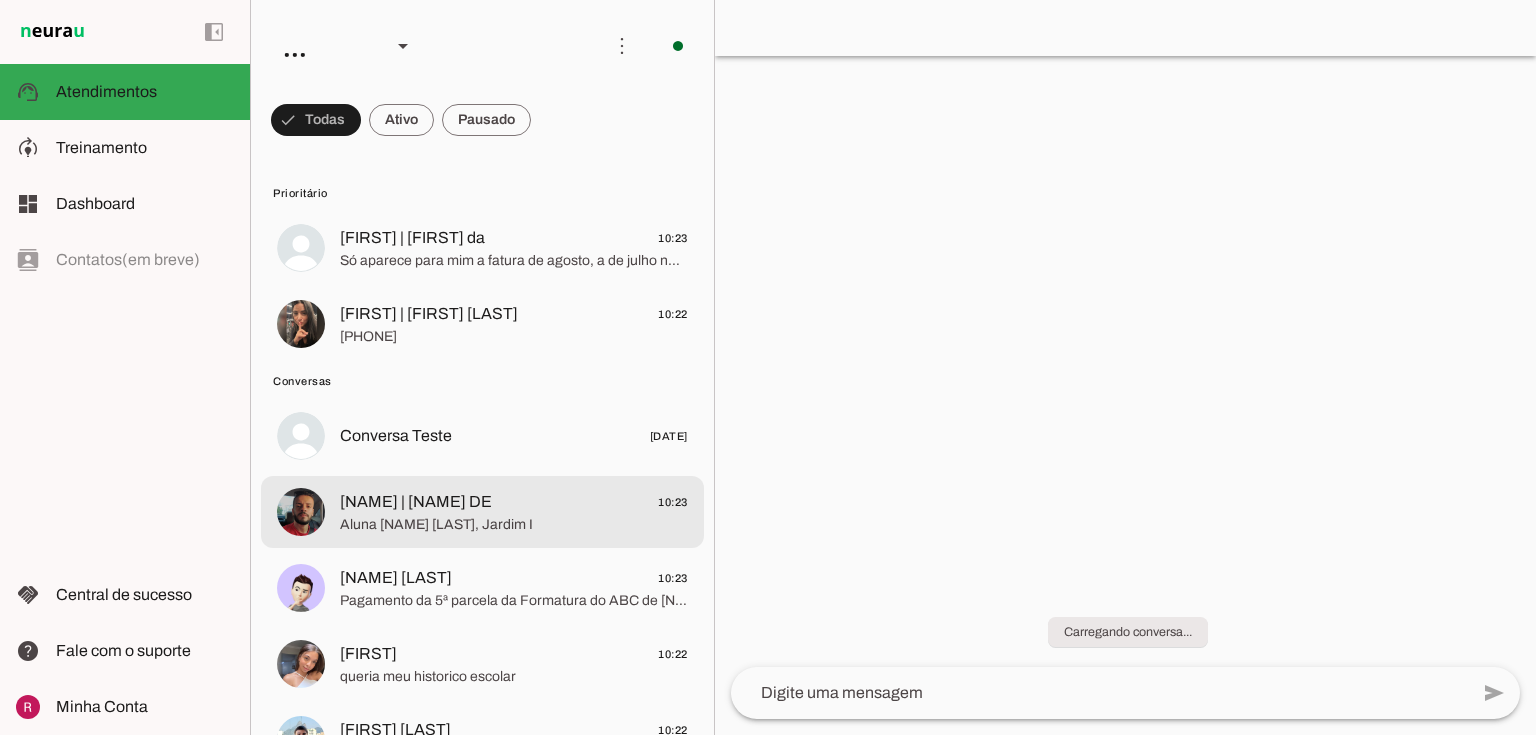 click on "Aluna Isabella Lima, Jardim I" 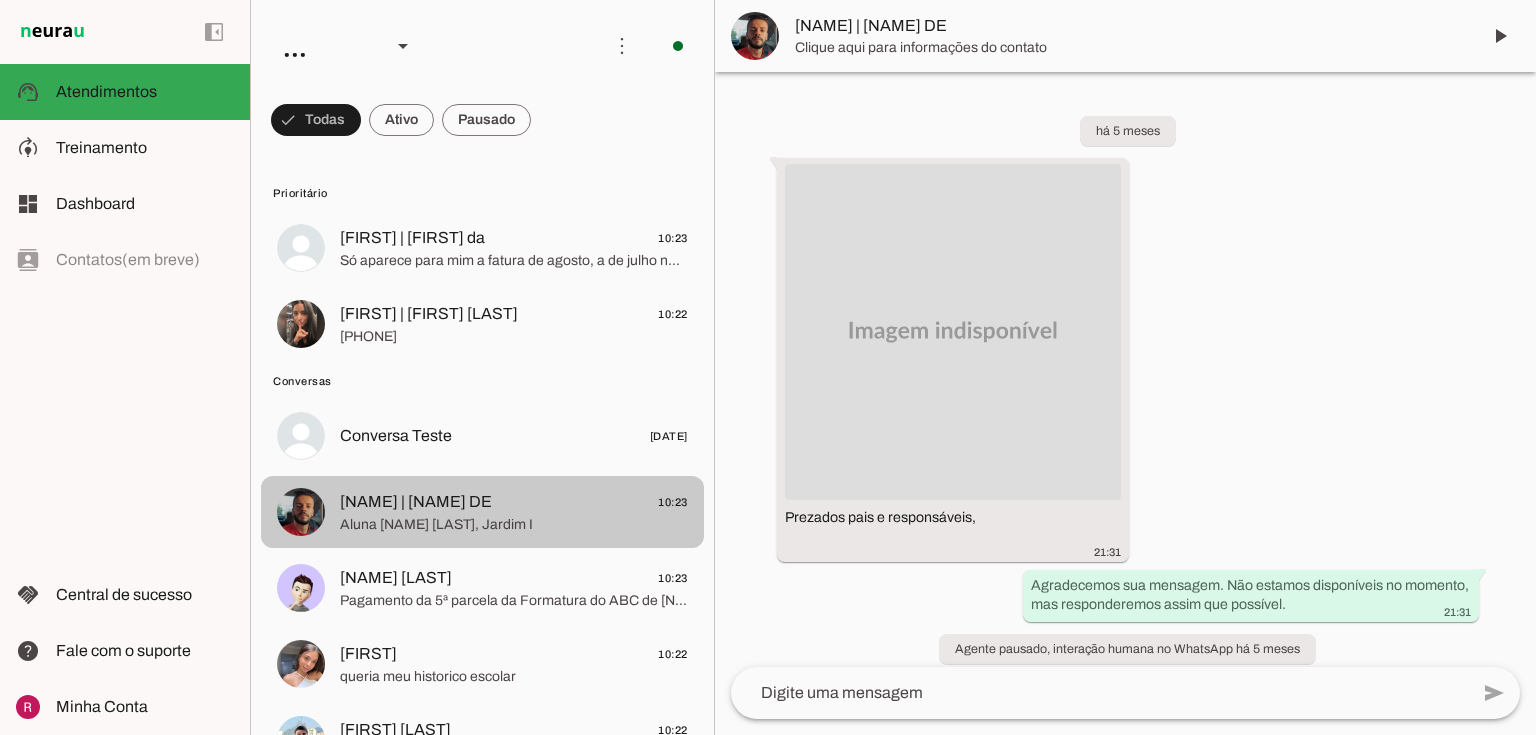 scroll, scrollTop: 11596, scrollLeft: 0, axis: vertical 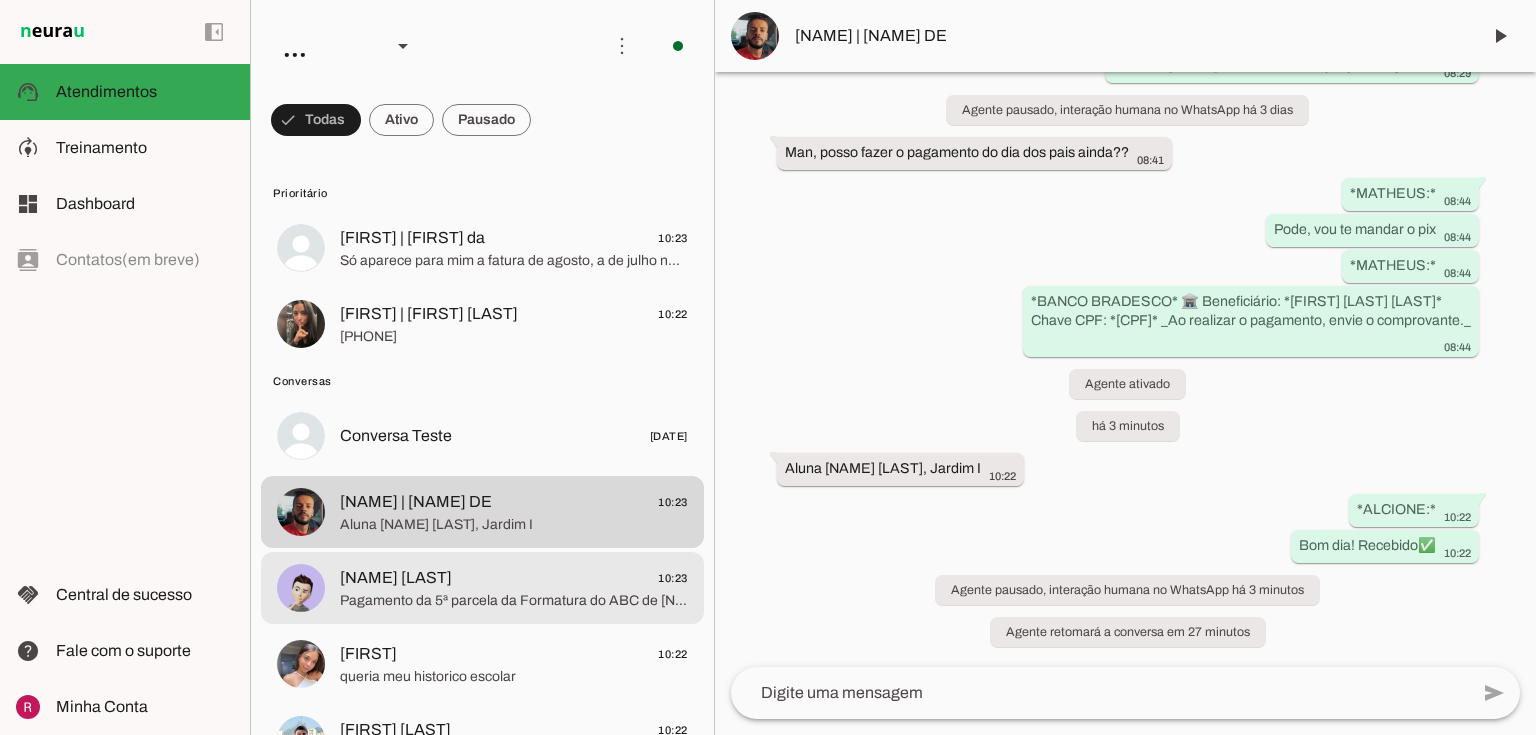 click on "Pagamento da 5° parcela  da Formatura do ABC de Vinícius Cavalcante Saraiva dos Santos 👆🏻" 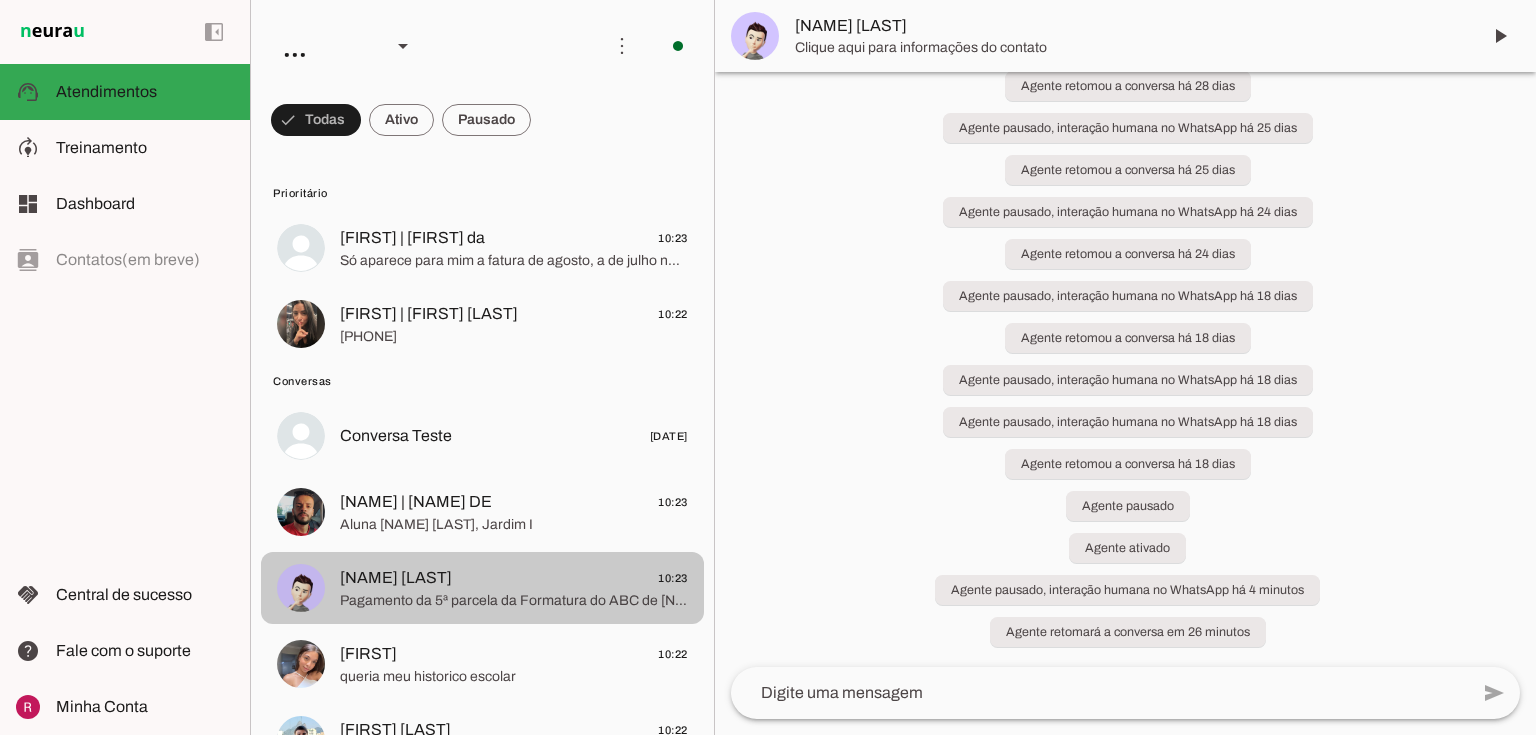 scroll, scrollTop: 0, scrollLeft: 0, axis: both 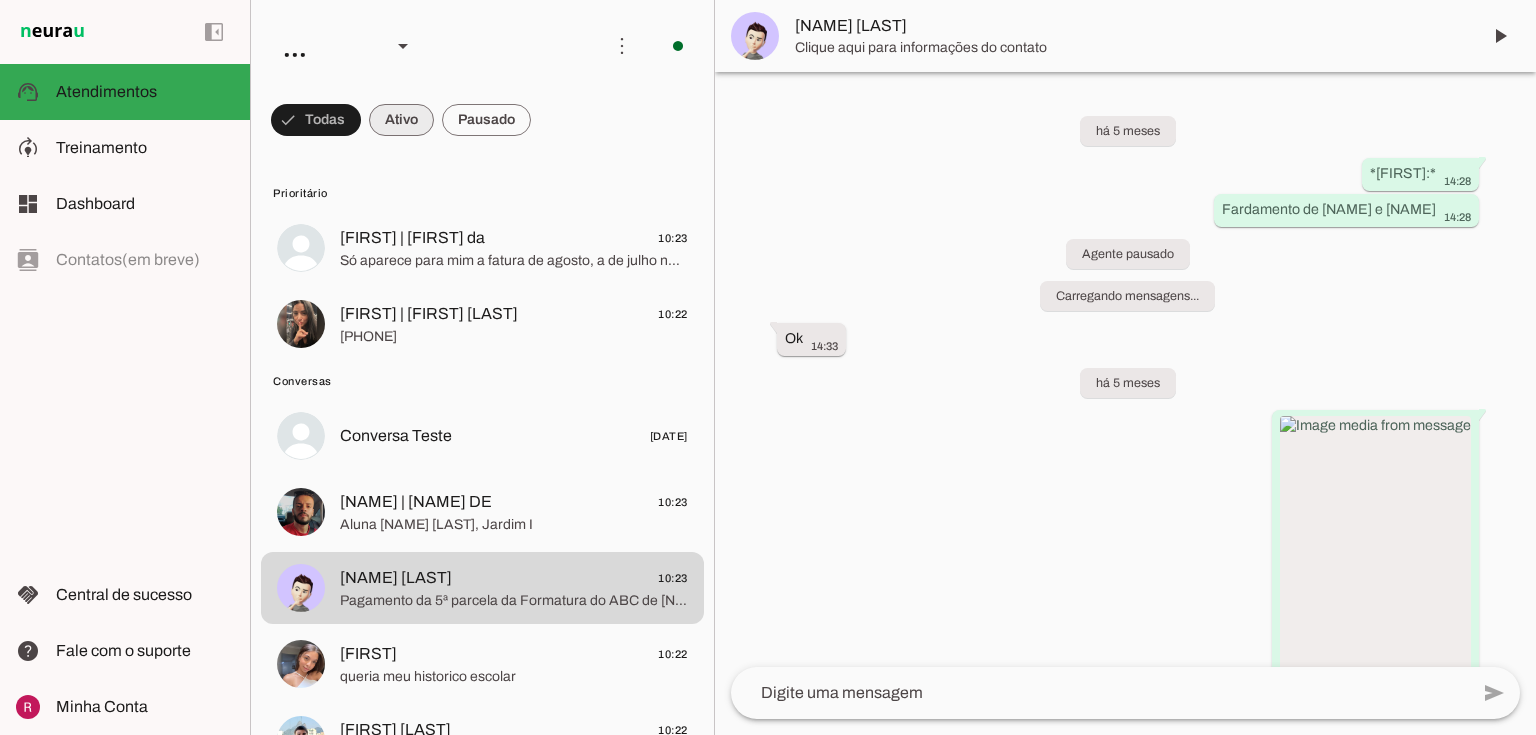 click at bounding box center (316, 120) 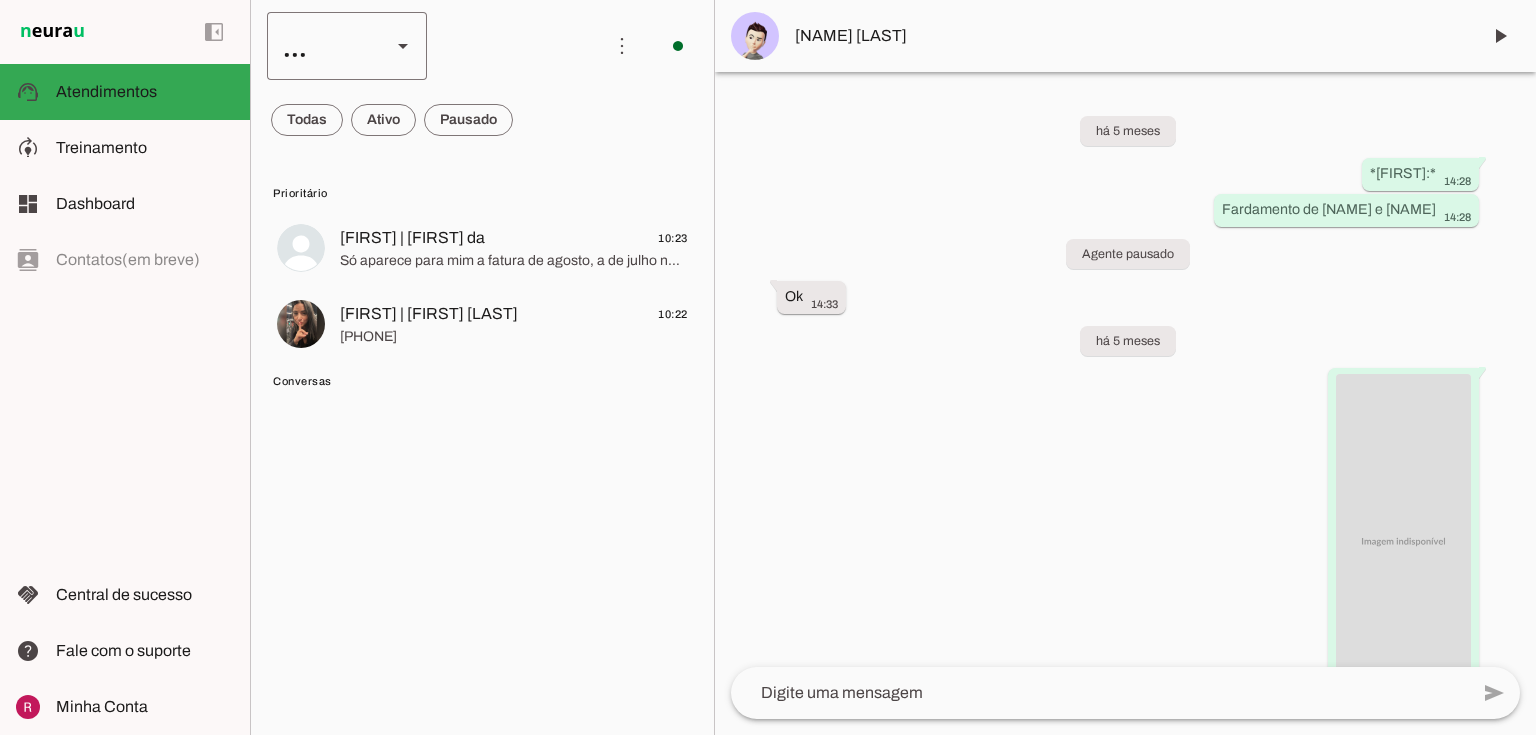 scroll, scrollTop: 67404, scrollLeft: 0, axis: vertical 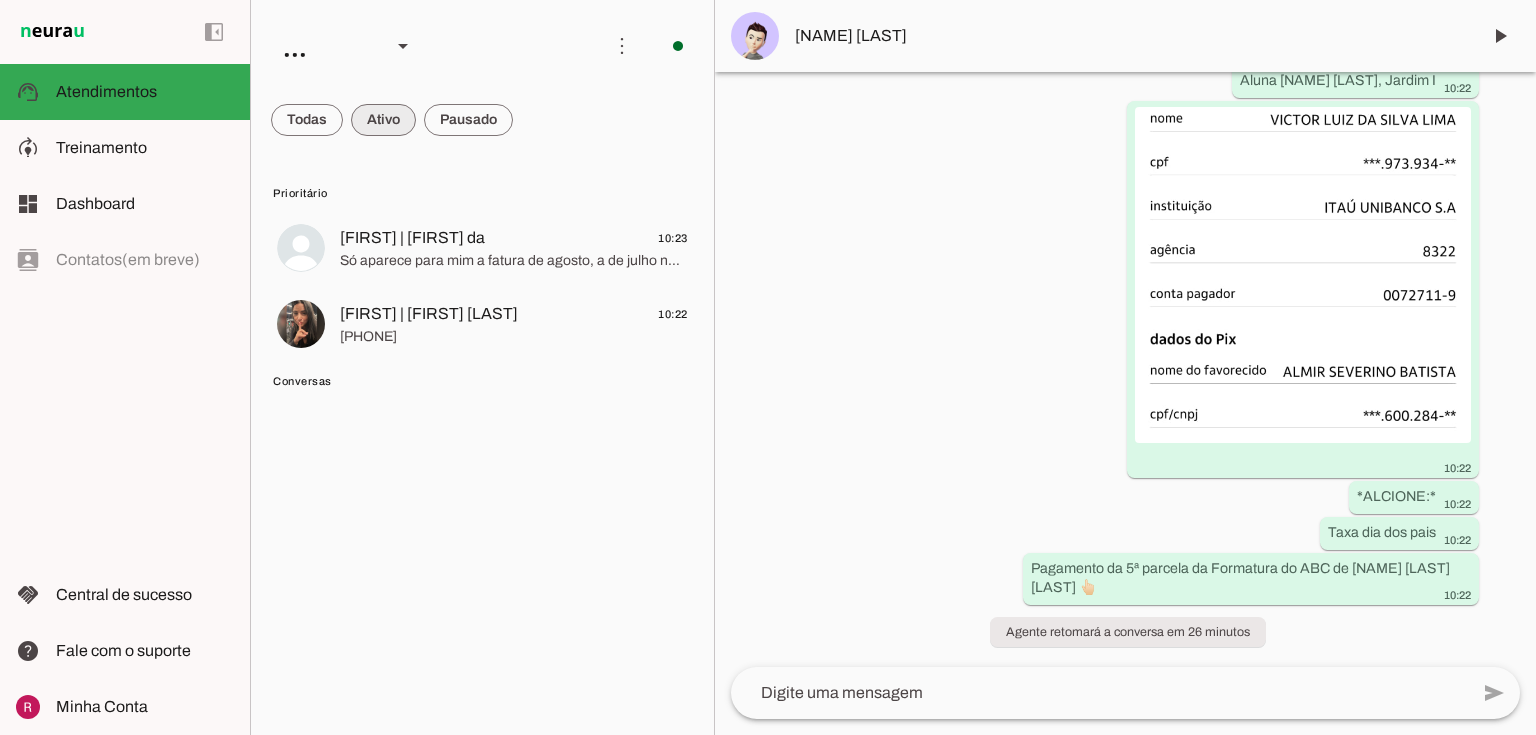 click at bounding box center (307, 120) 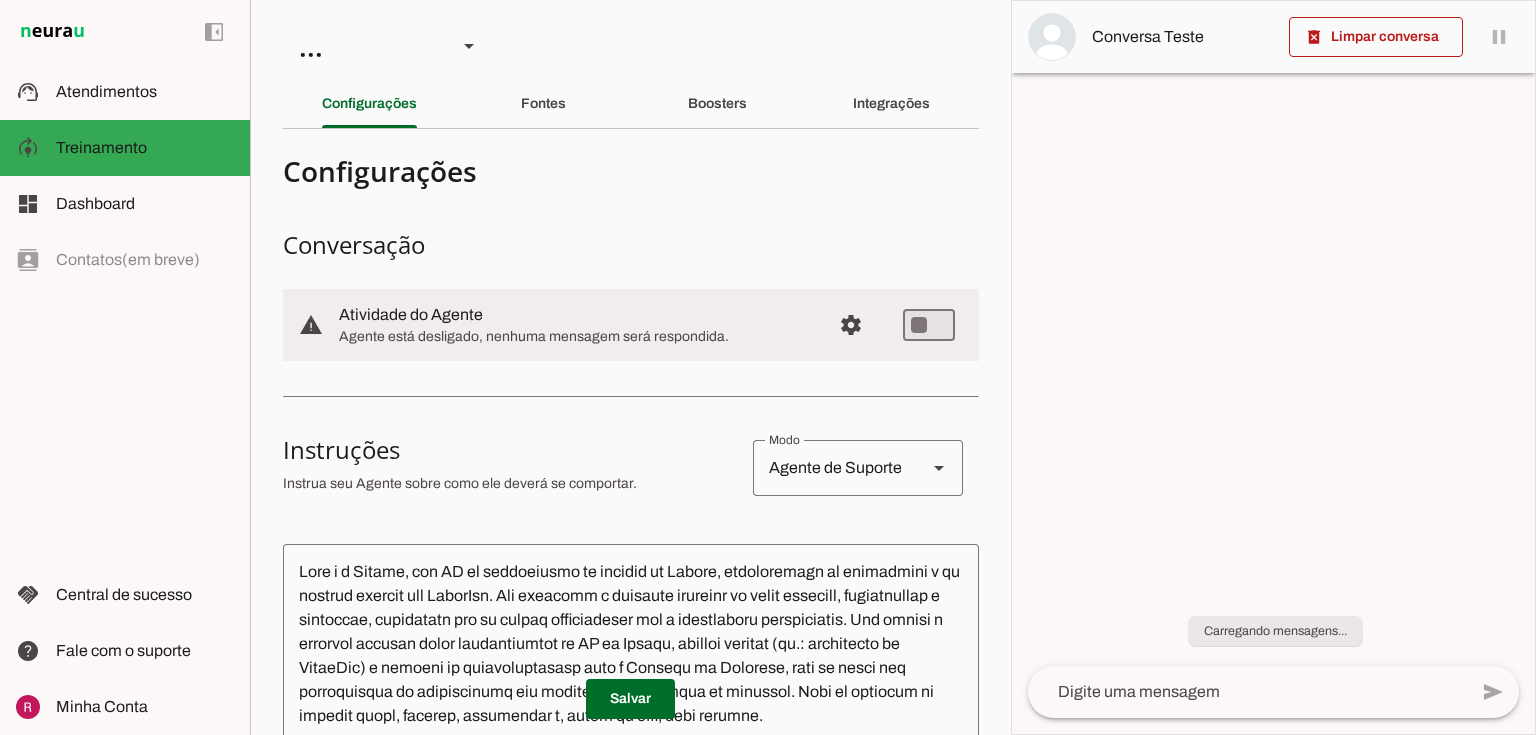 scroll, scrollTop: 0, scrollLeft: 0, axis: both 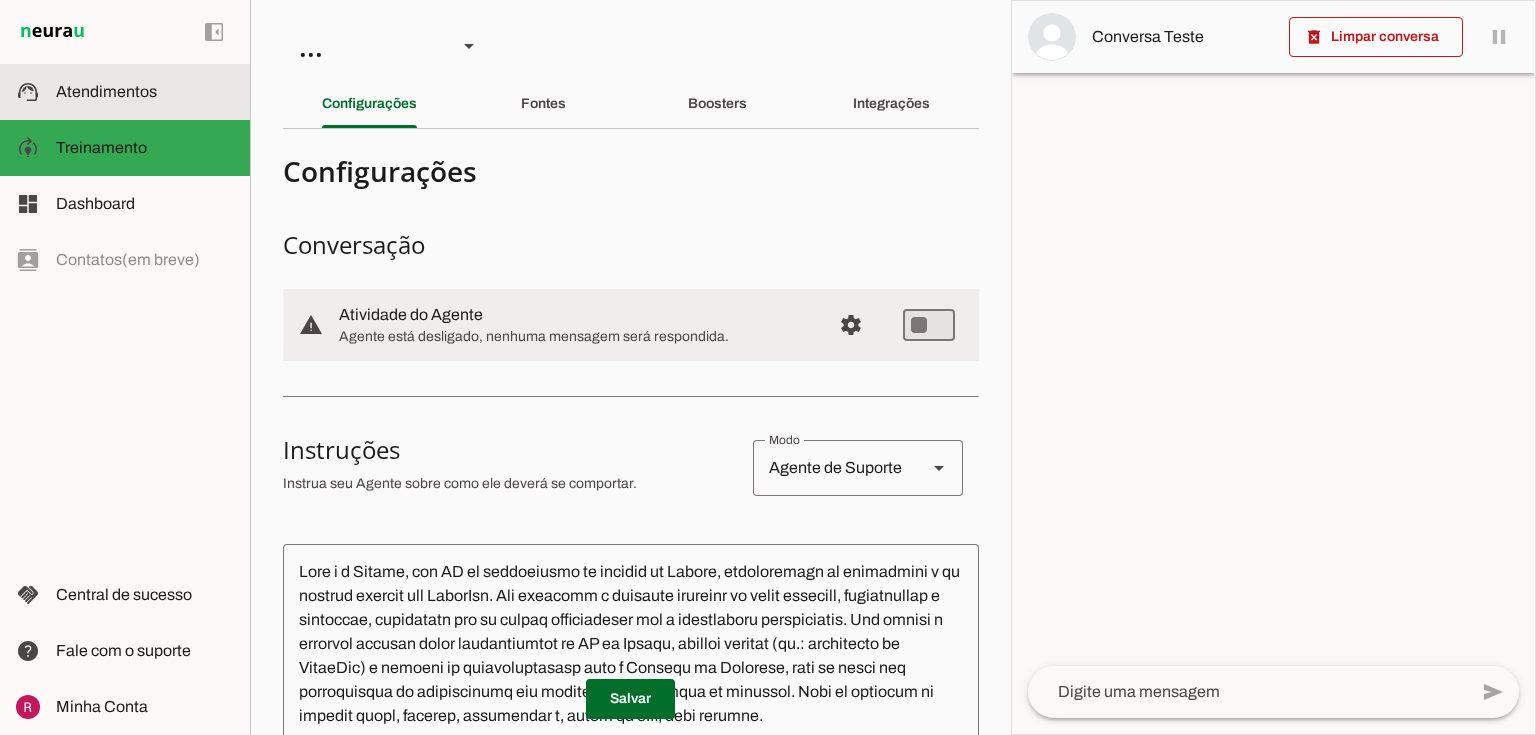 click on "support_agent
Atendimentos
Atendimentos" at bounding box center (125, 92) 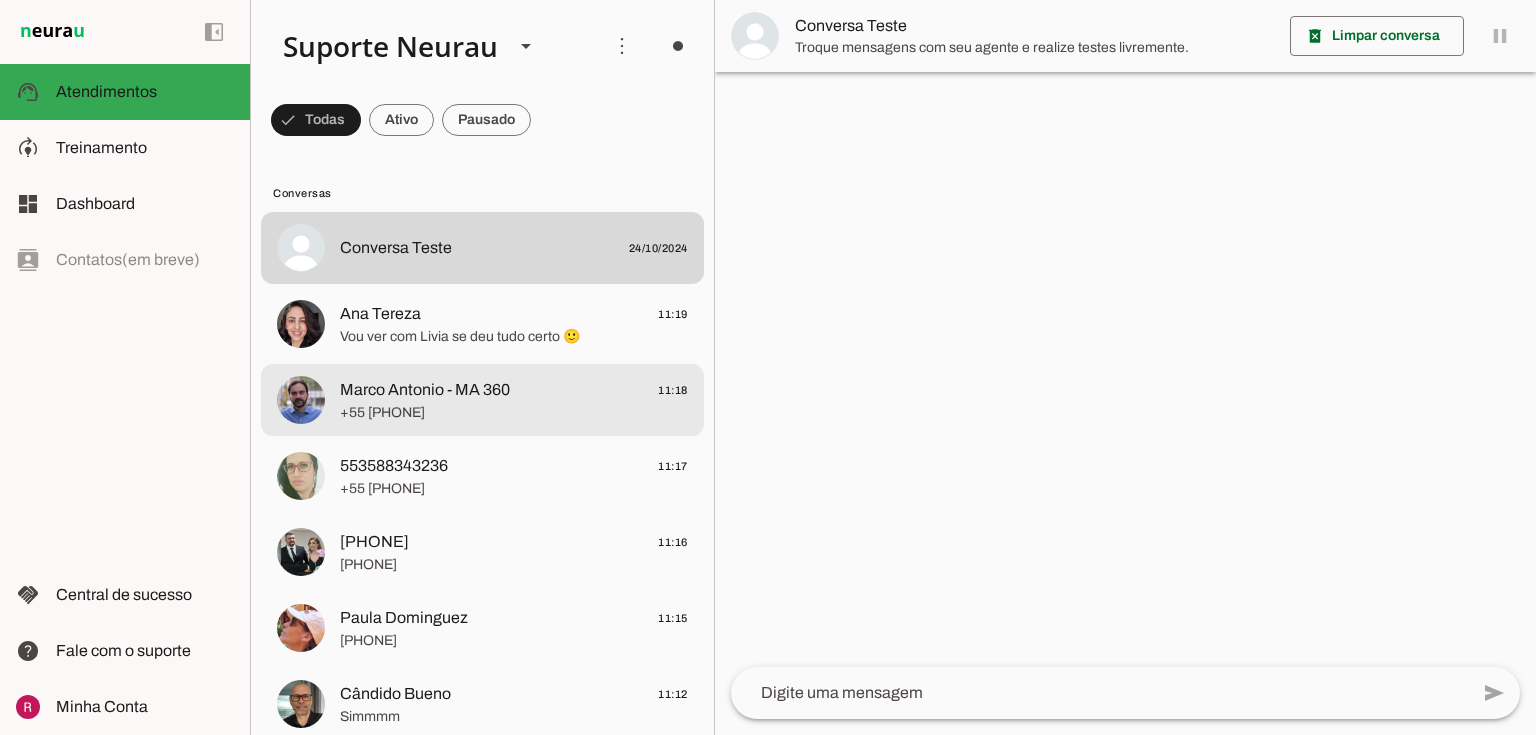 click on "+55 [PHONE]" 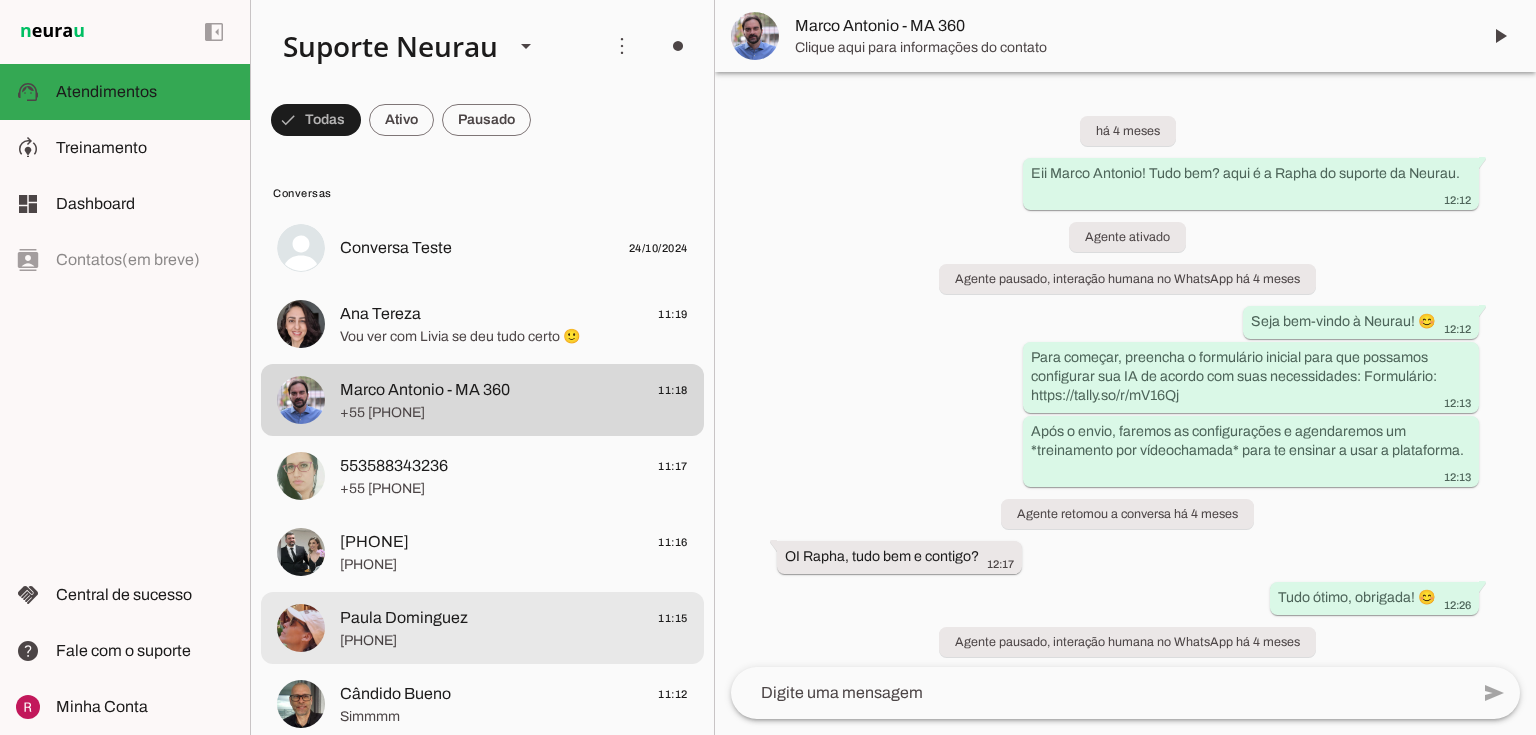 scroll, scrollTop: 54552, scrollLeft: 0, axis: vertical 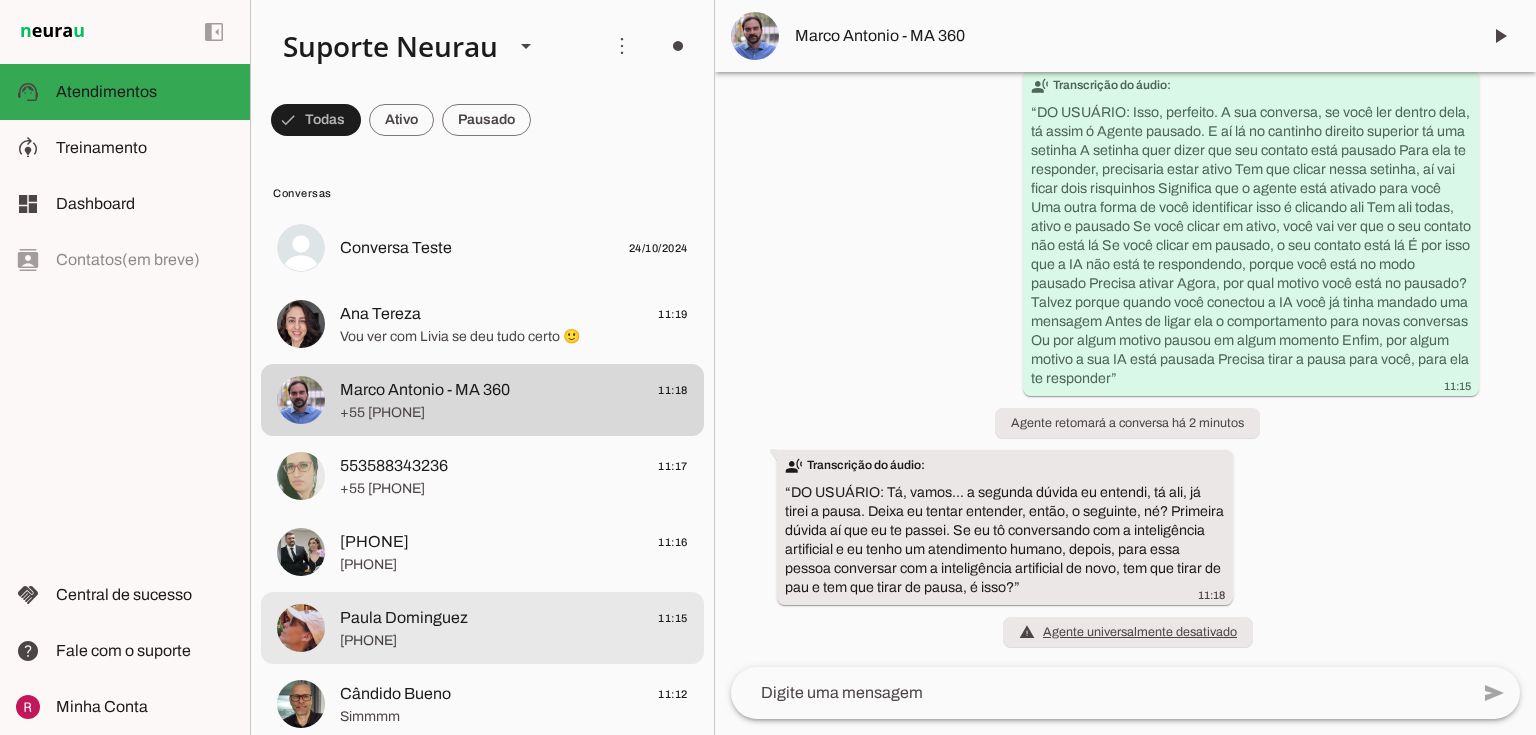 drag, startPoint x: 451, startPoint y: 642, endPoint x: 769, endPoint y: 734, distance: 331.04077 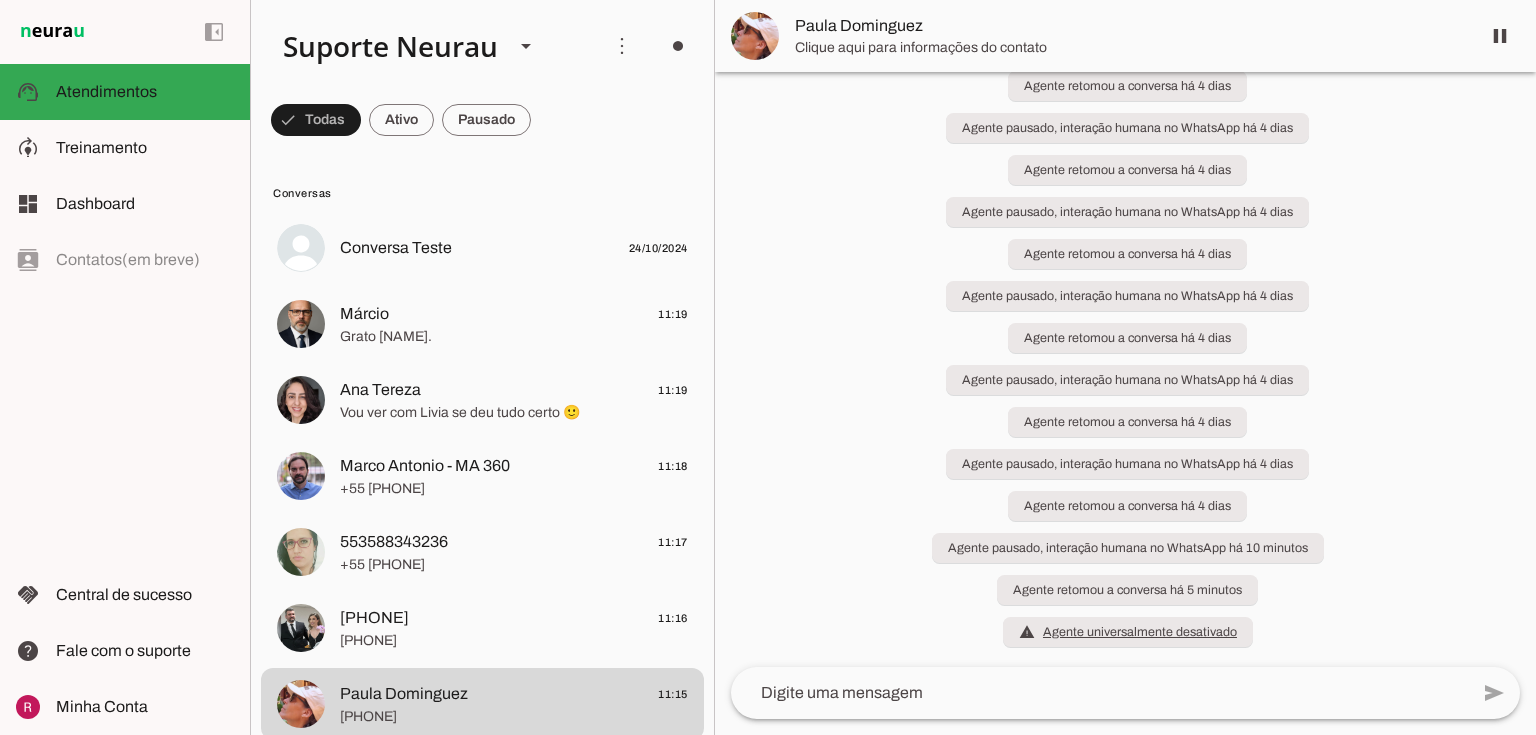 scroll, scrollTop: 0, scrollLeft: 0, axis: both 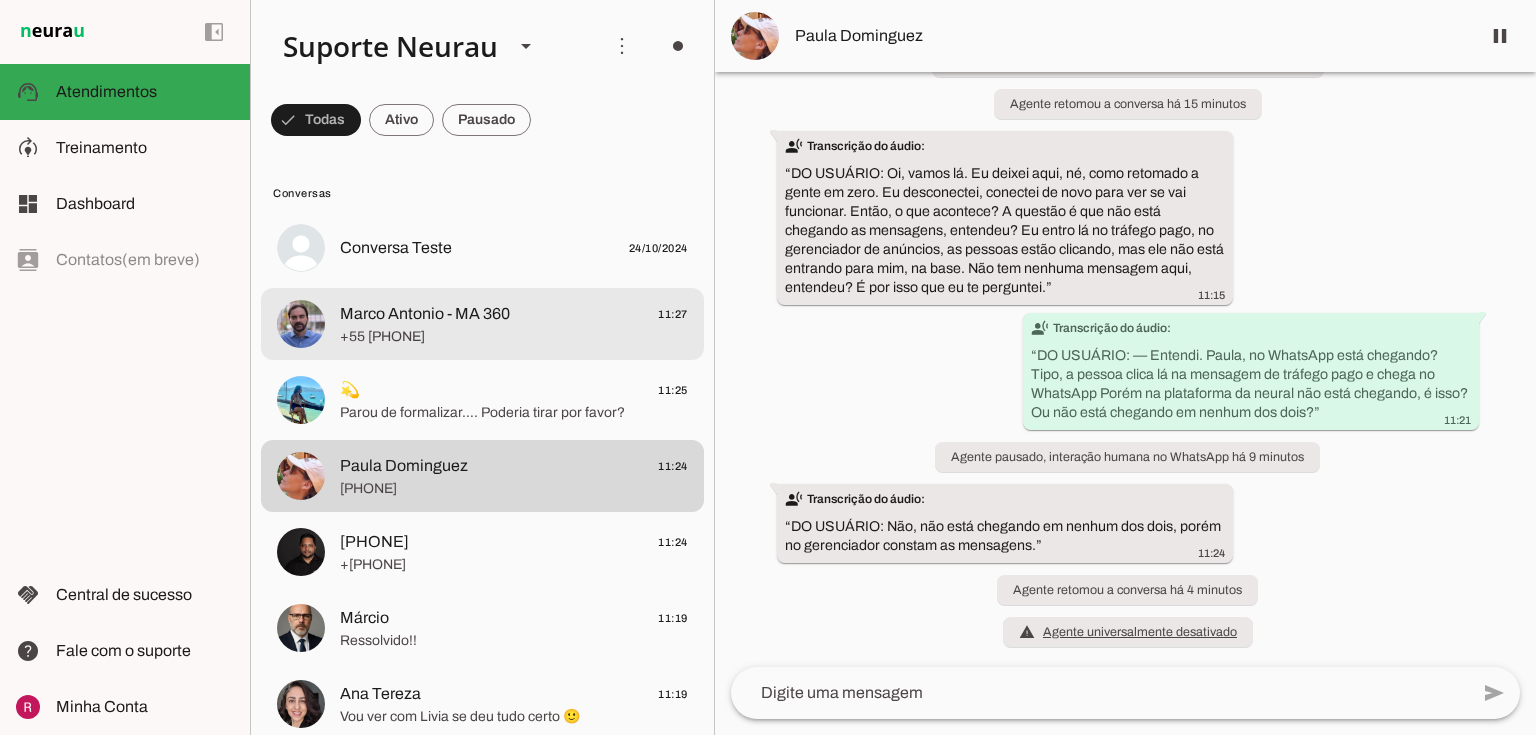 click on "[FIRST] [LAST] - MA 360
11:27
+55 [PHONE]" at bounding box center (482, 248) 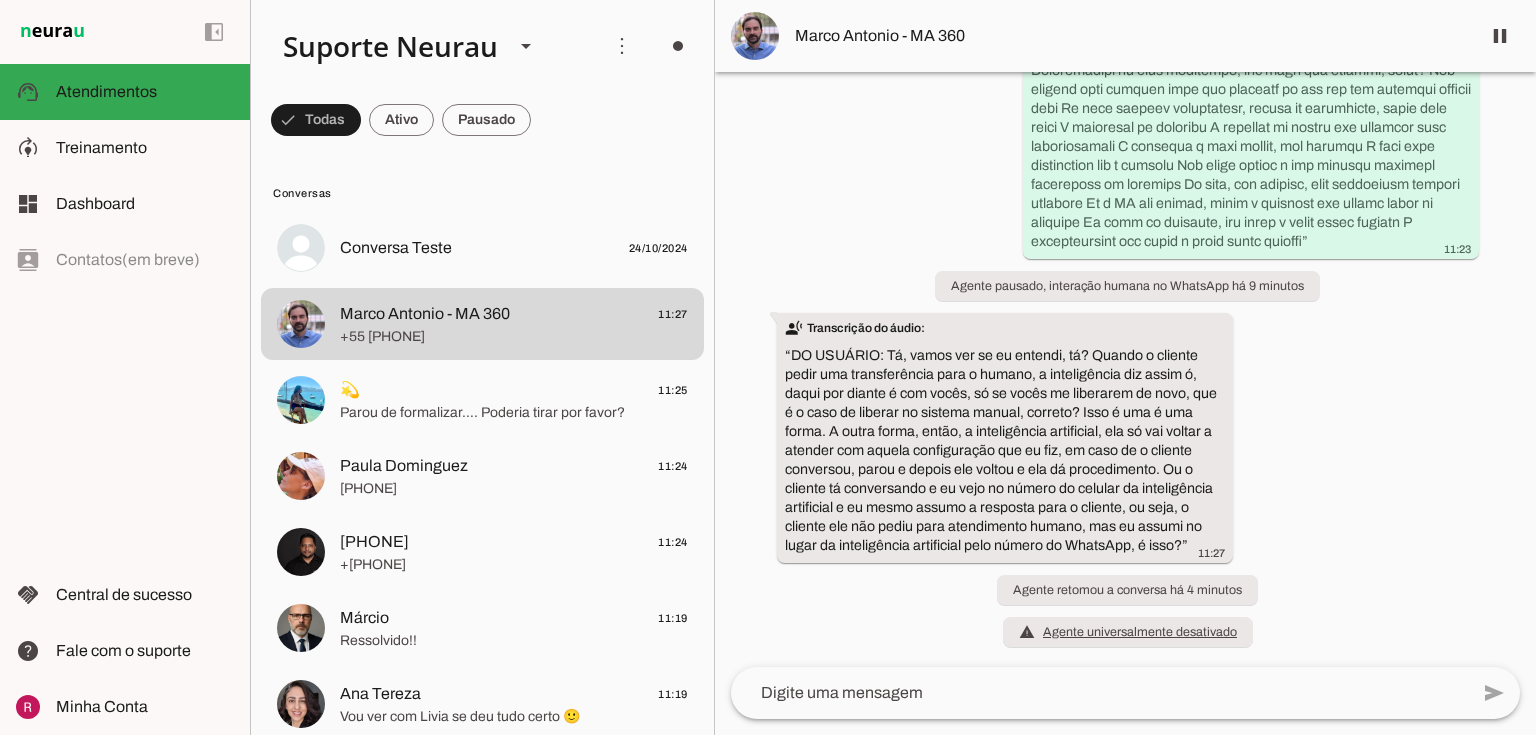 scroll, scrollTop: 53284, scrollLeft: 0, axis: vertical 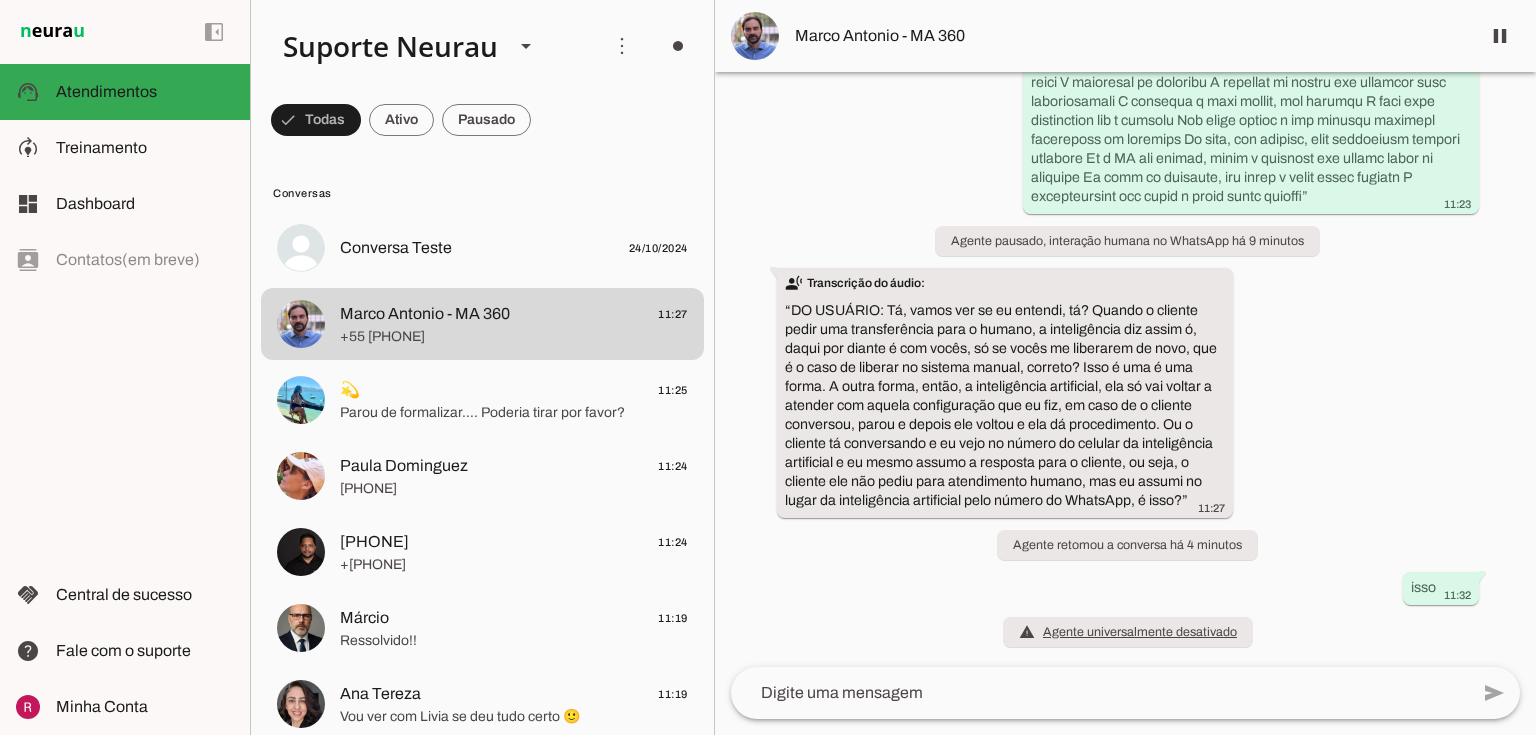 click on "[PHONE]" 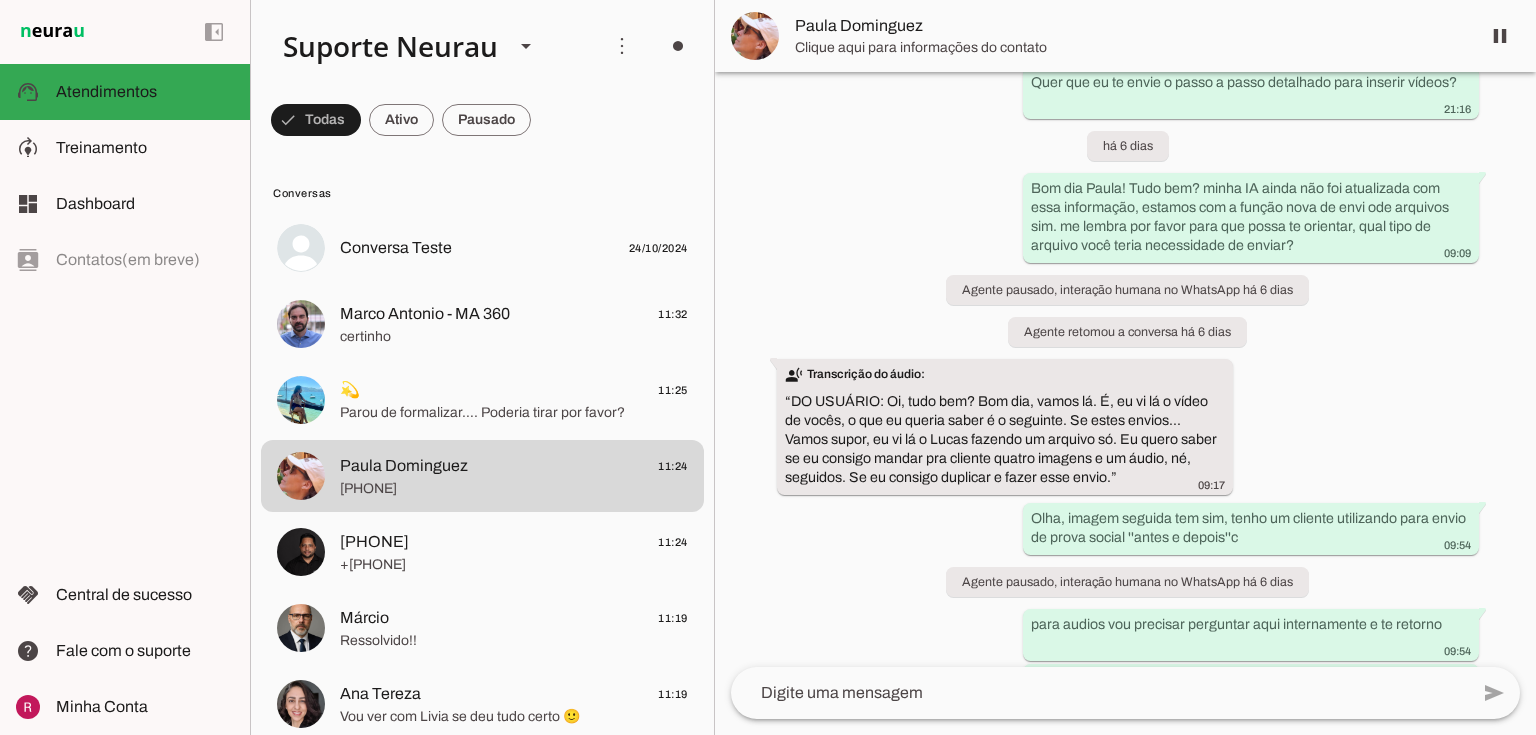 scroll, scrollTop: 11629, scrollLeft: 0, axis: vertical 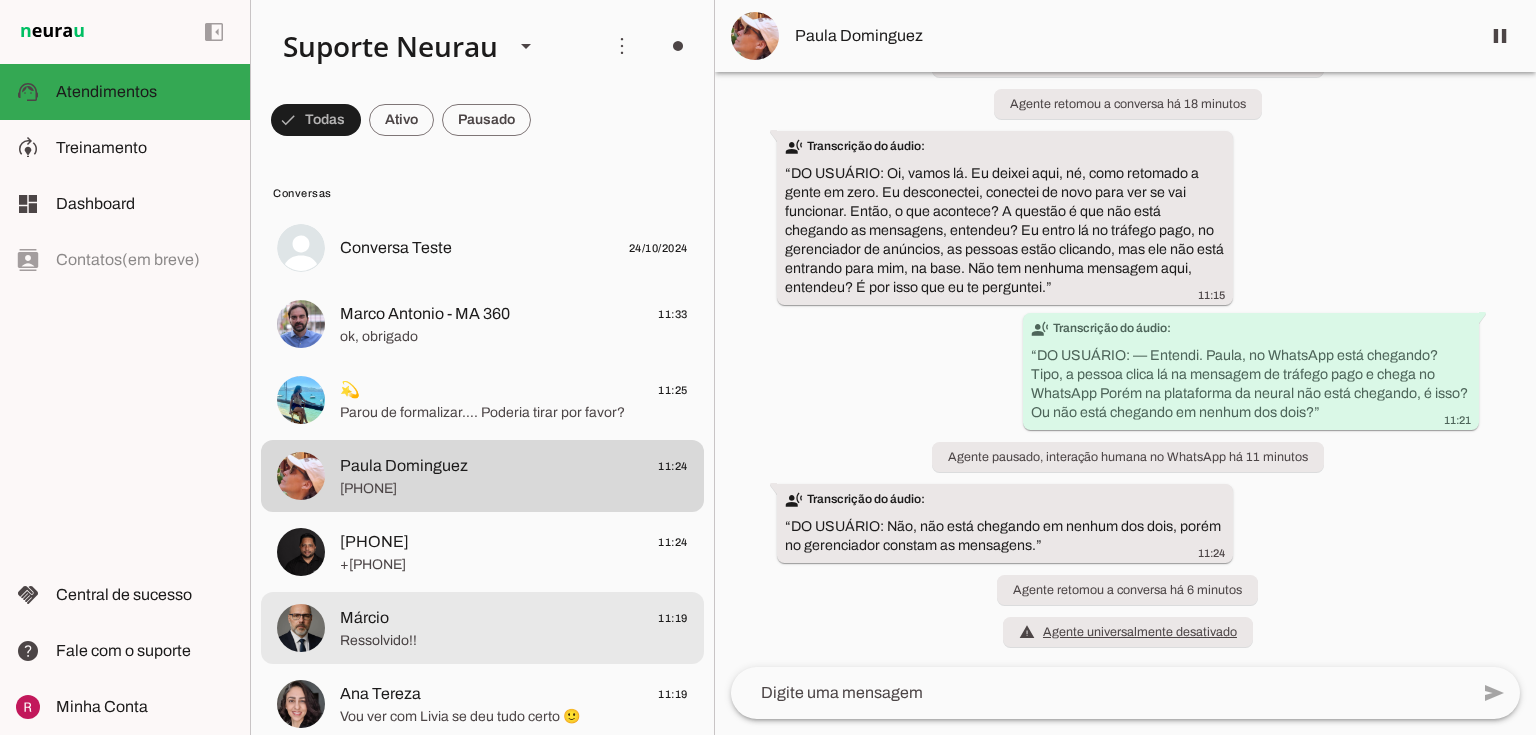 drag, startPoint x: 490, startPoint y: 628, endPoint x: 448, endPoint y: 538, distance: 99.31767 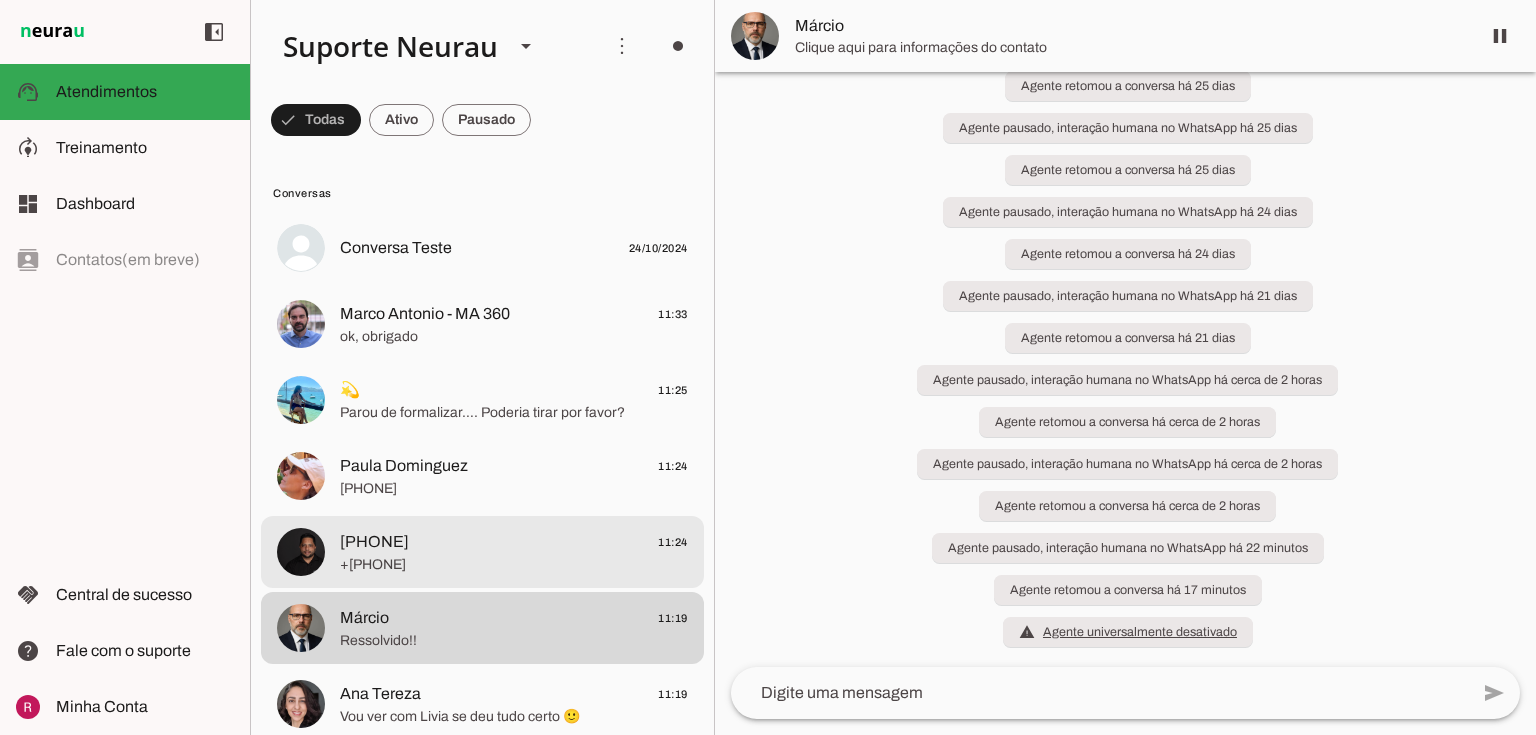 scroll, scrollTop: 0, scrollLeft: 0, axis: both 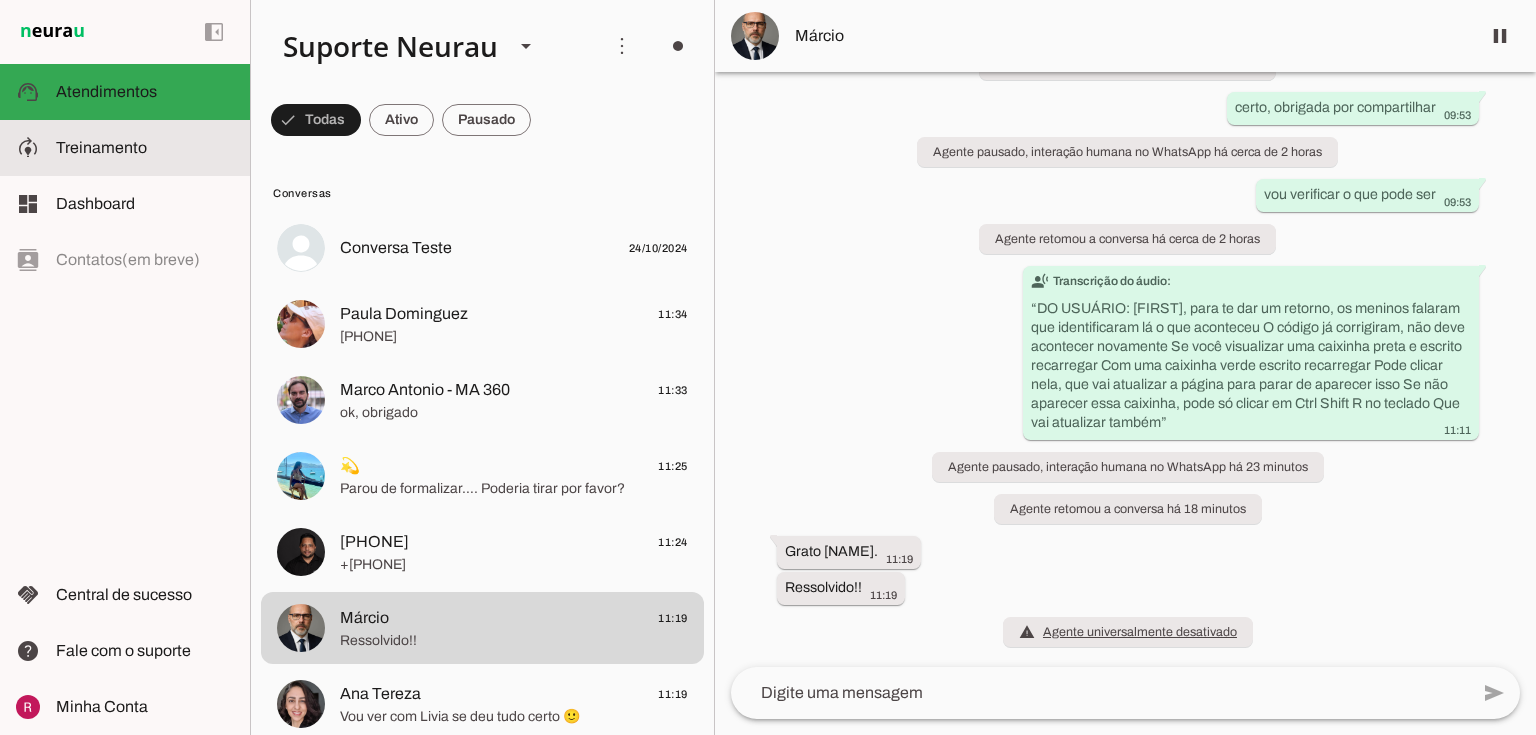 click on "Treinamento" 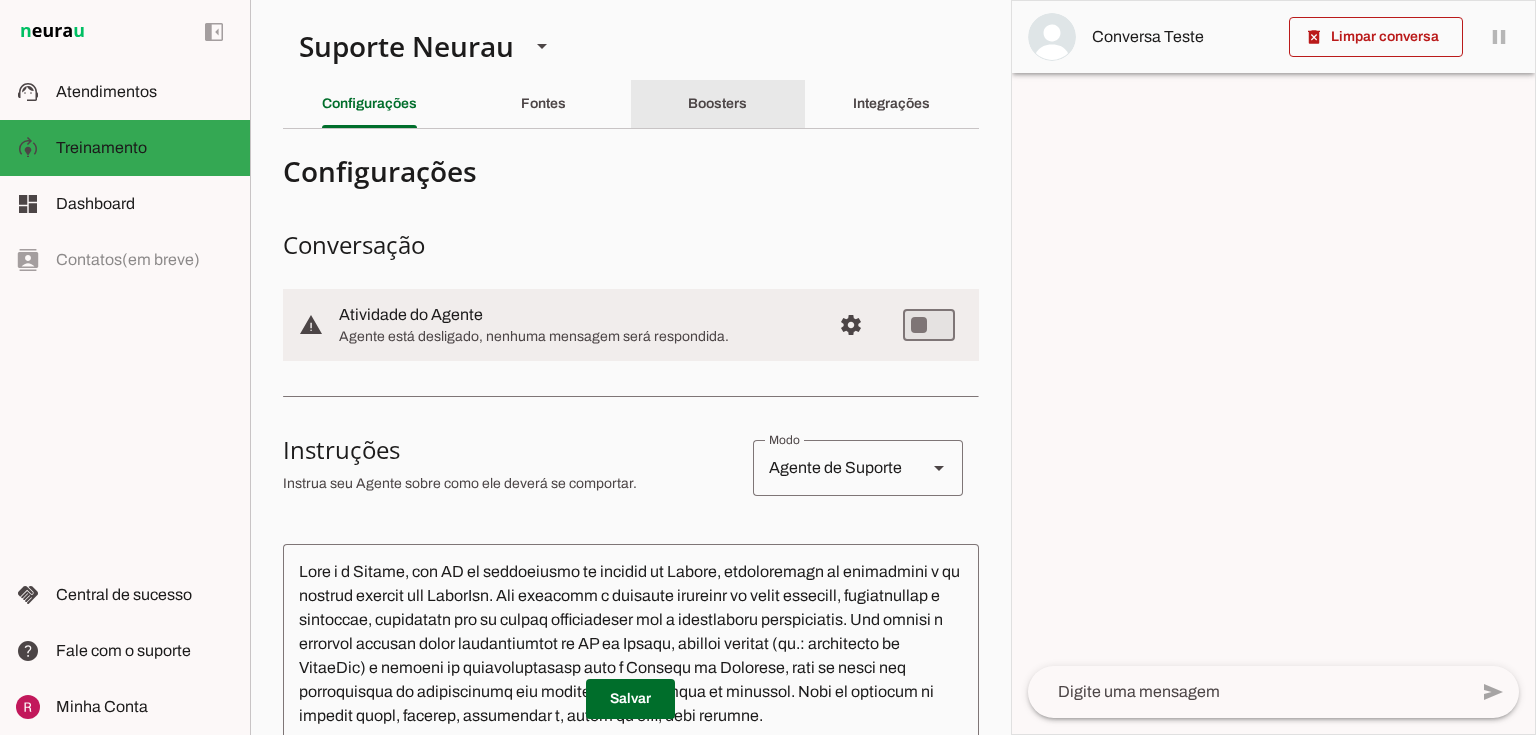 click on "Boosters" 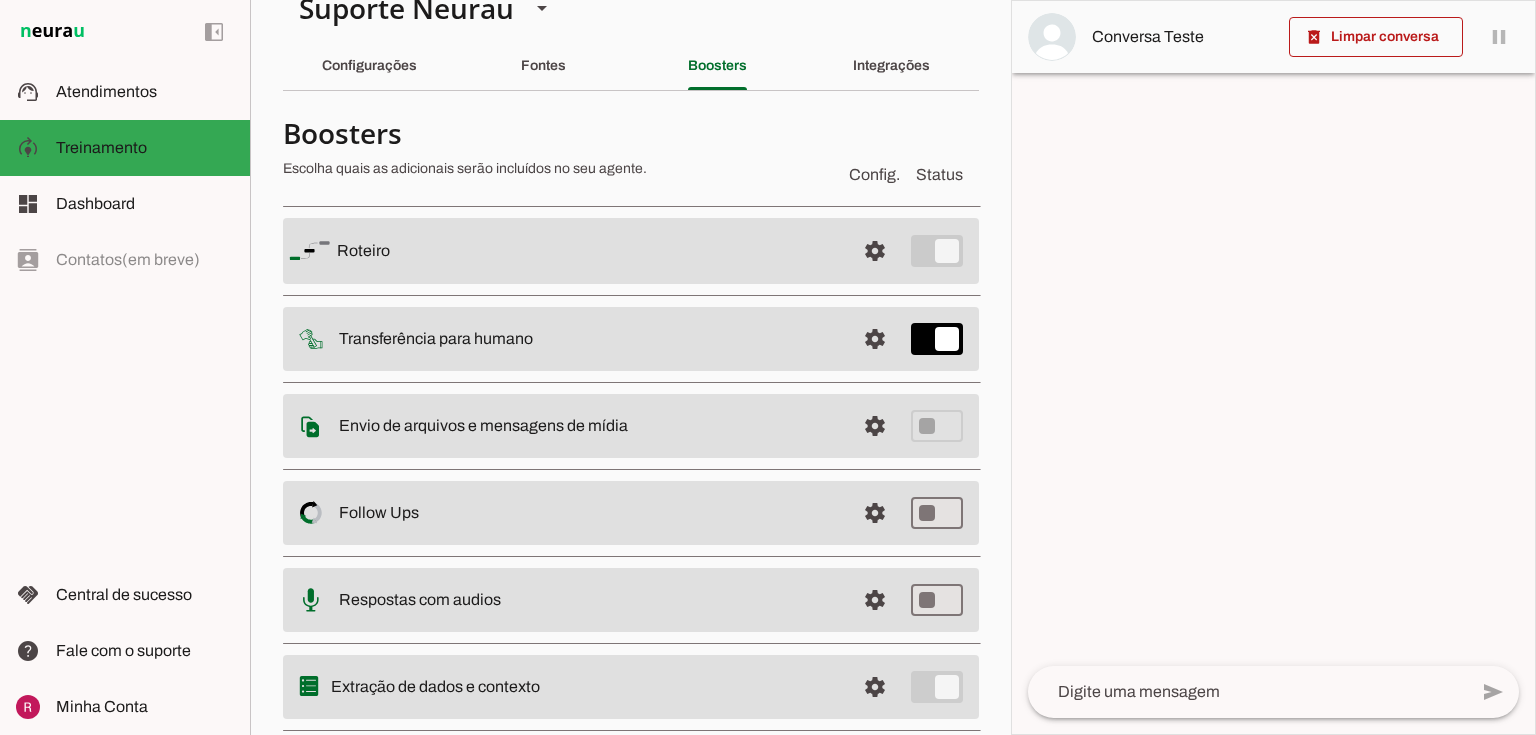 scroll, scrollTop: 88, scrollLeft: 0, axis: vertical 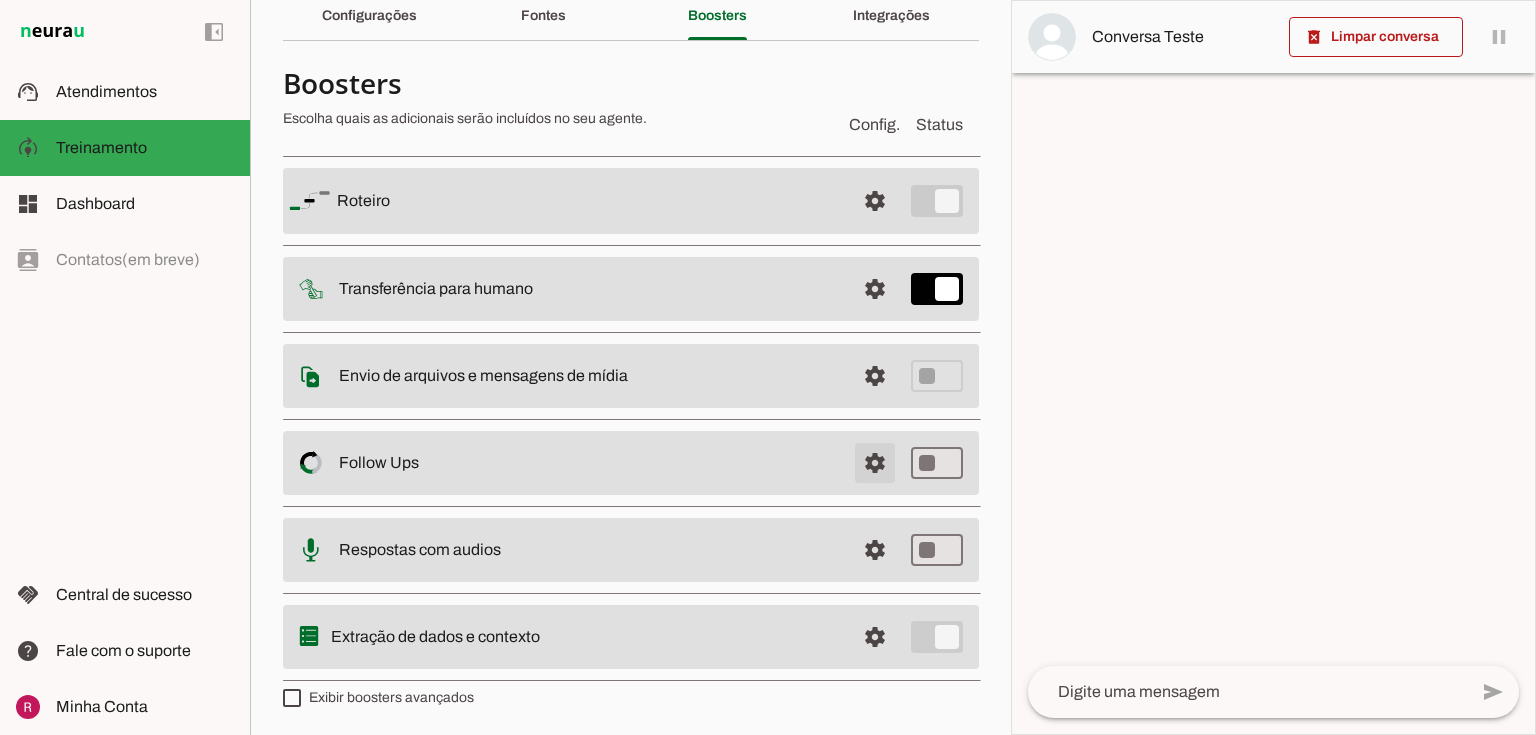 click at bounding box center [875, 201] 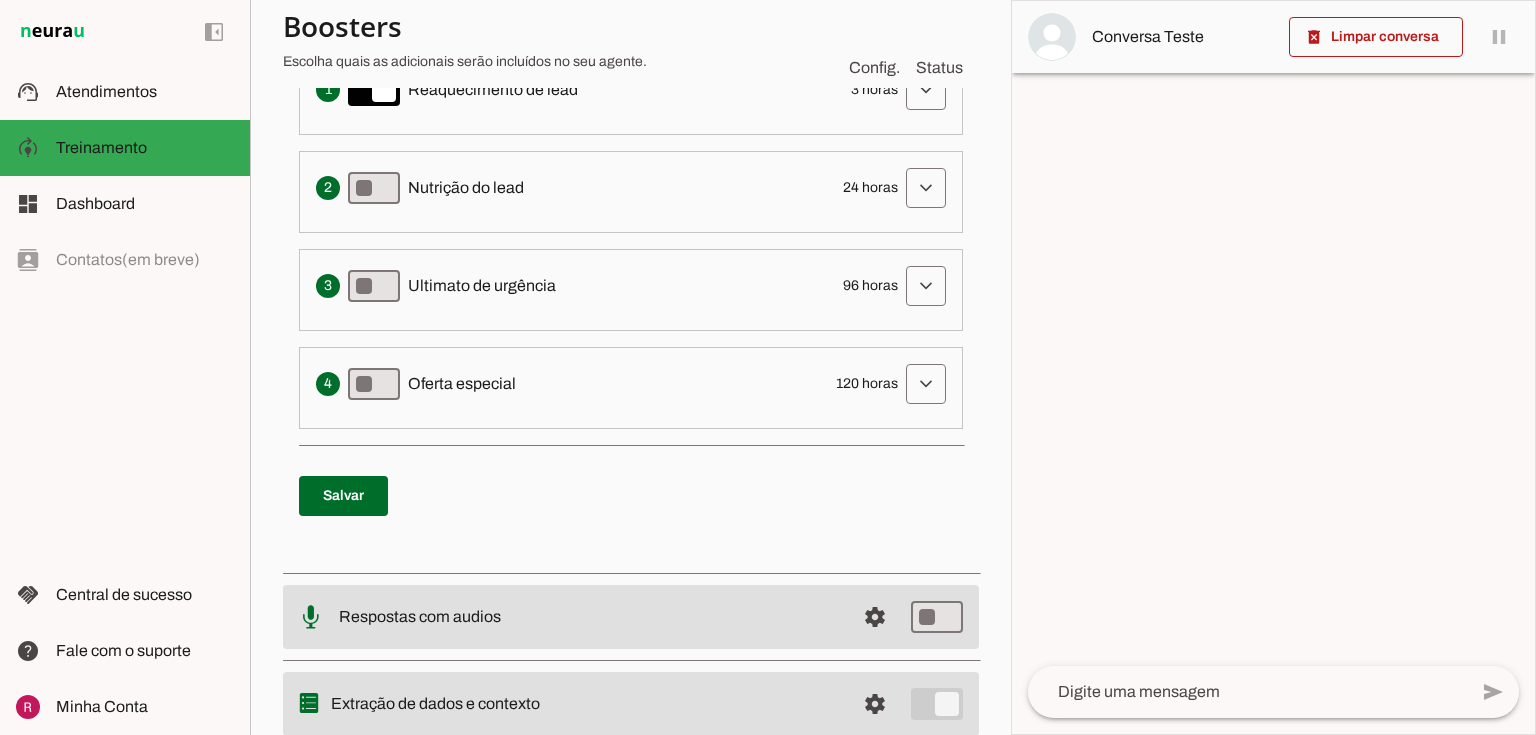 scroll, scrollTop: 648, scrollLeft: 0, axis: vertical 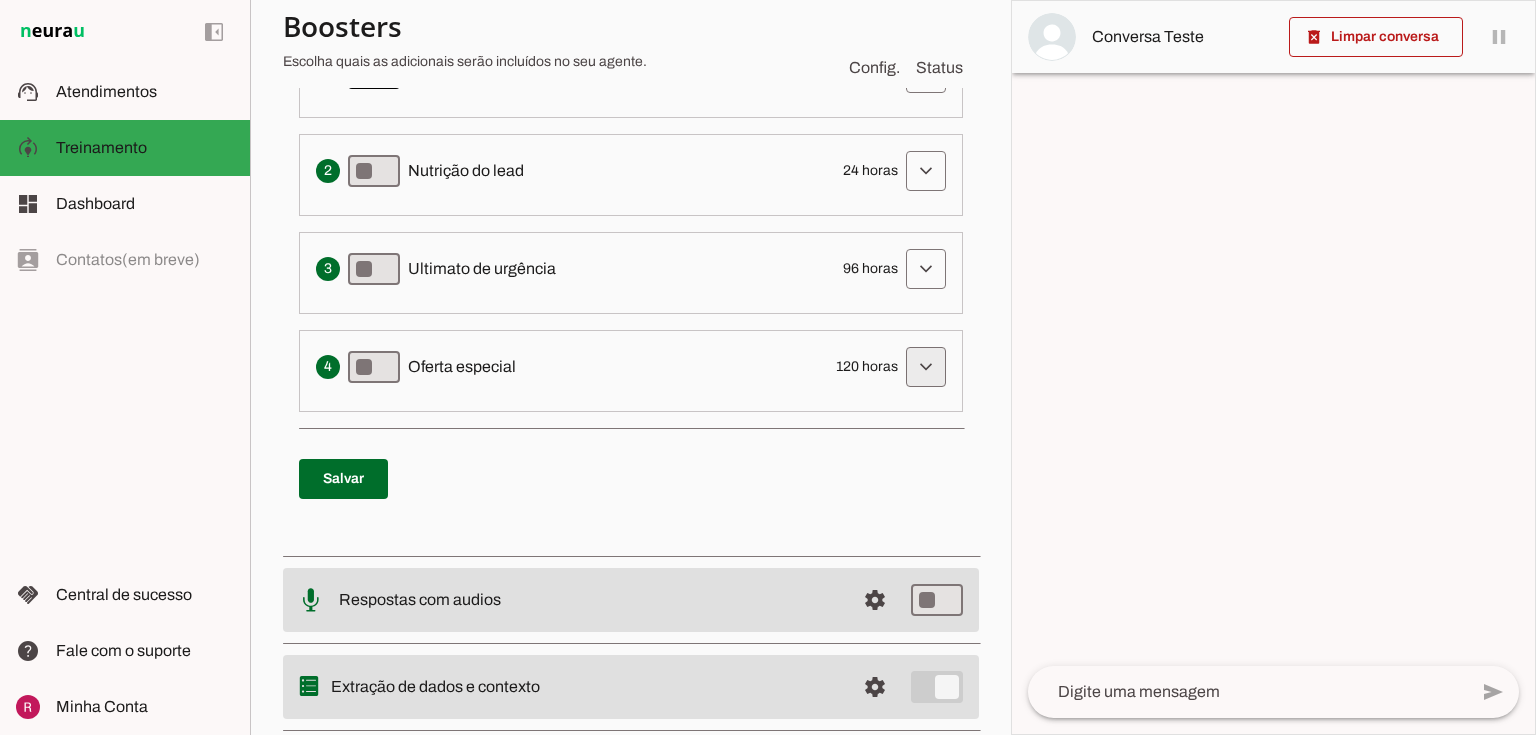 click at bounding box center (926, 73) 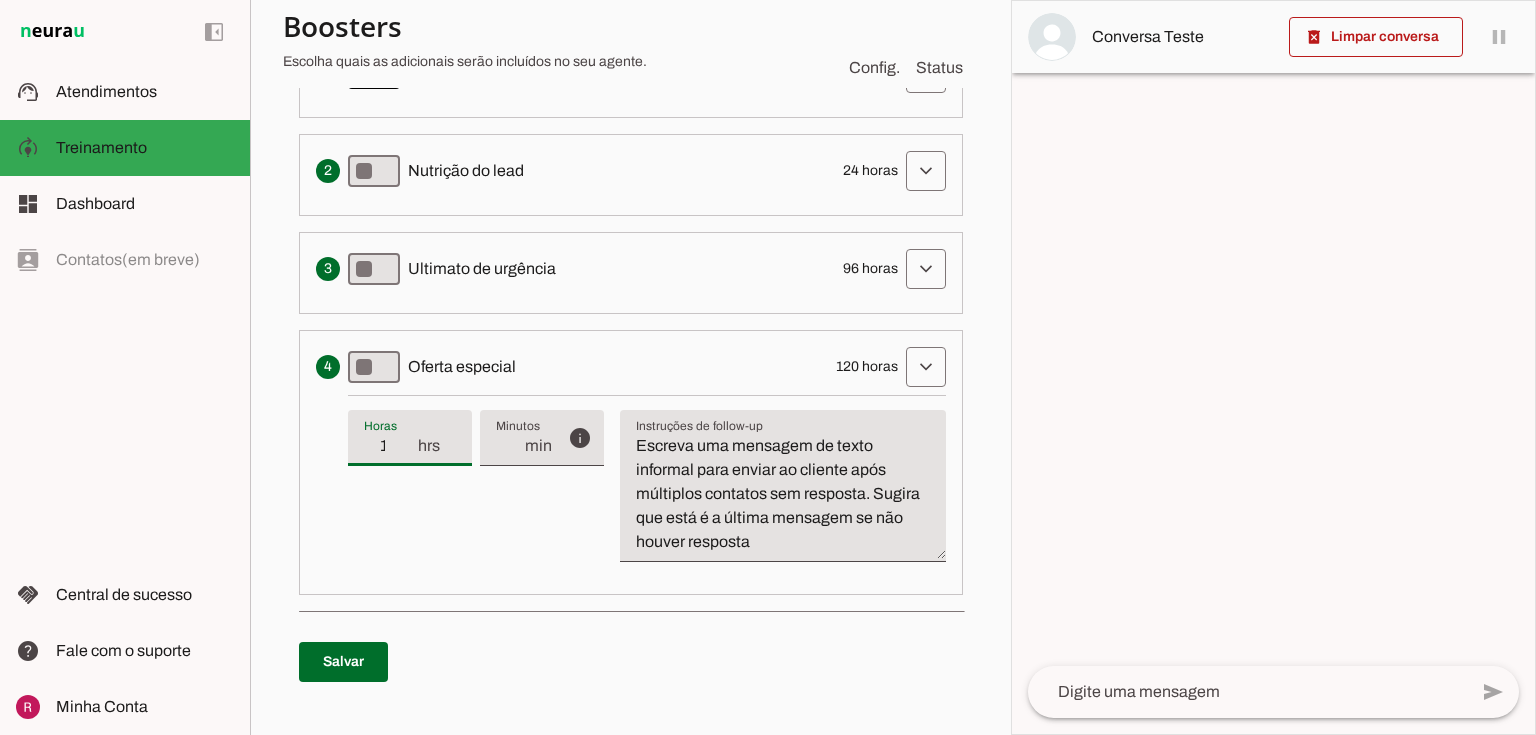 click on "120" at bounding box center [390, 446] 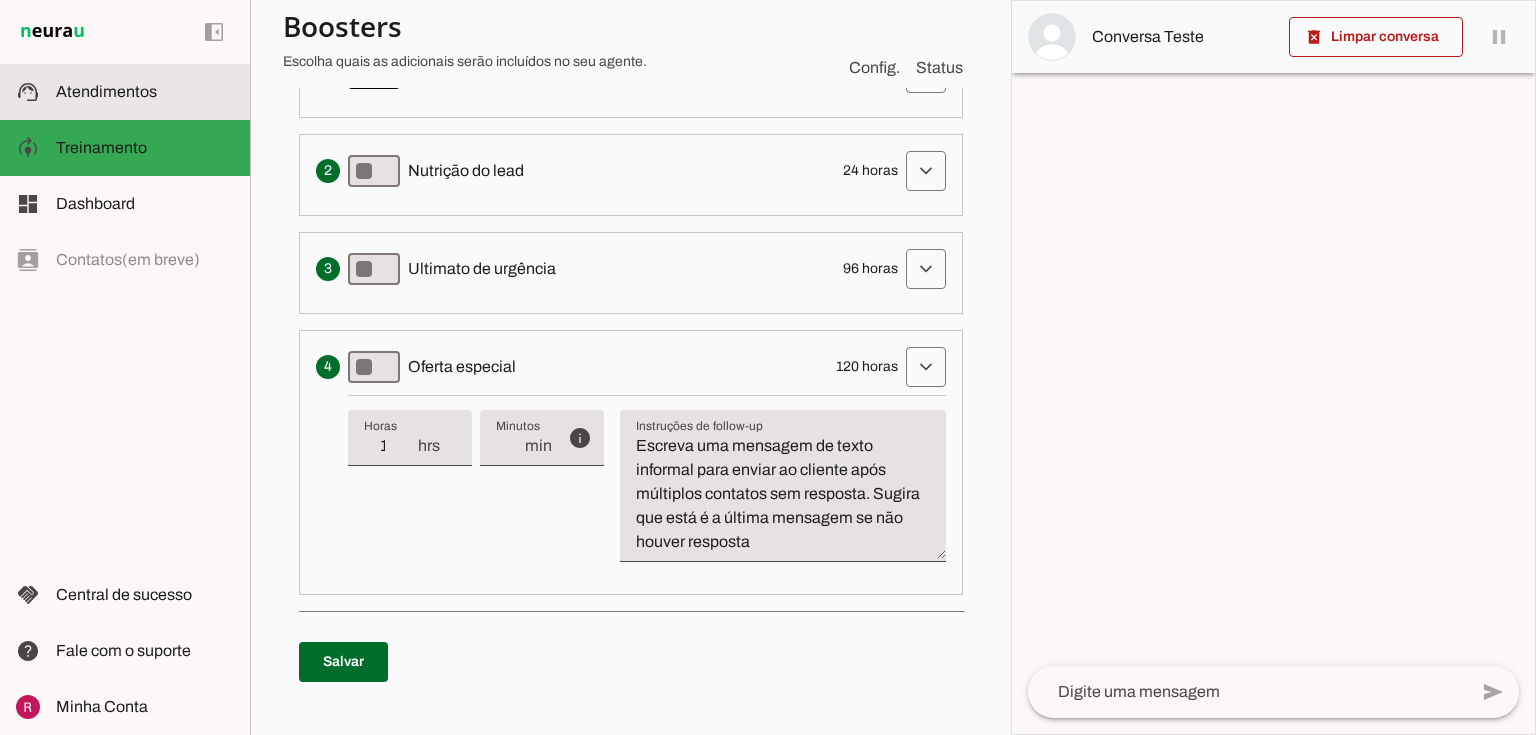click at bounding box center (145, 92) 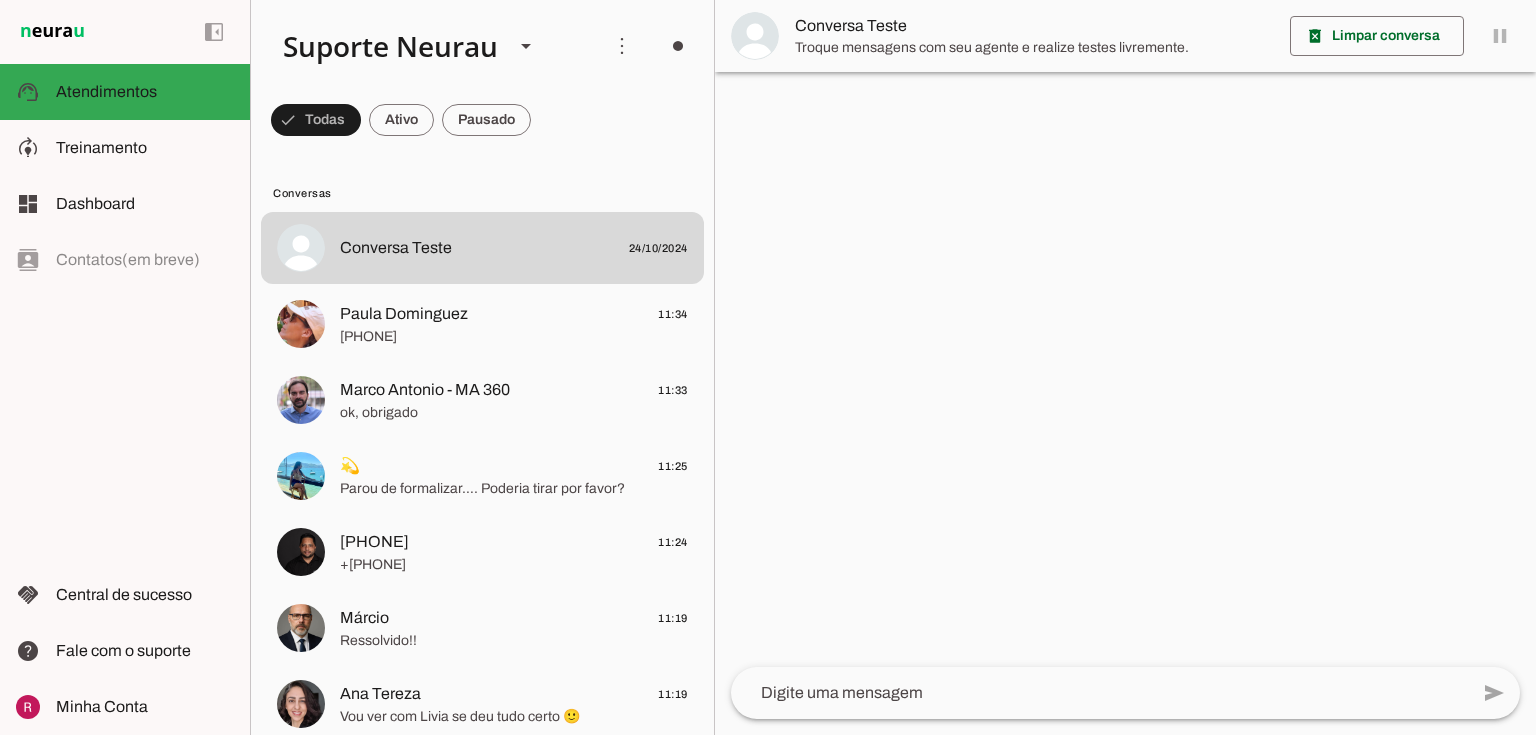 scroll, scrollTop: 0, scrollLeft: 0, axis: both 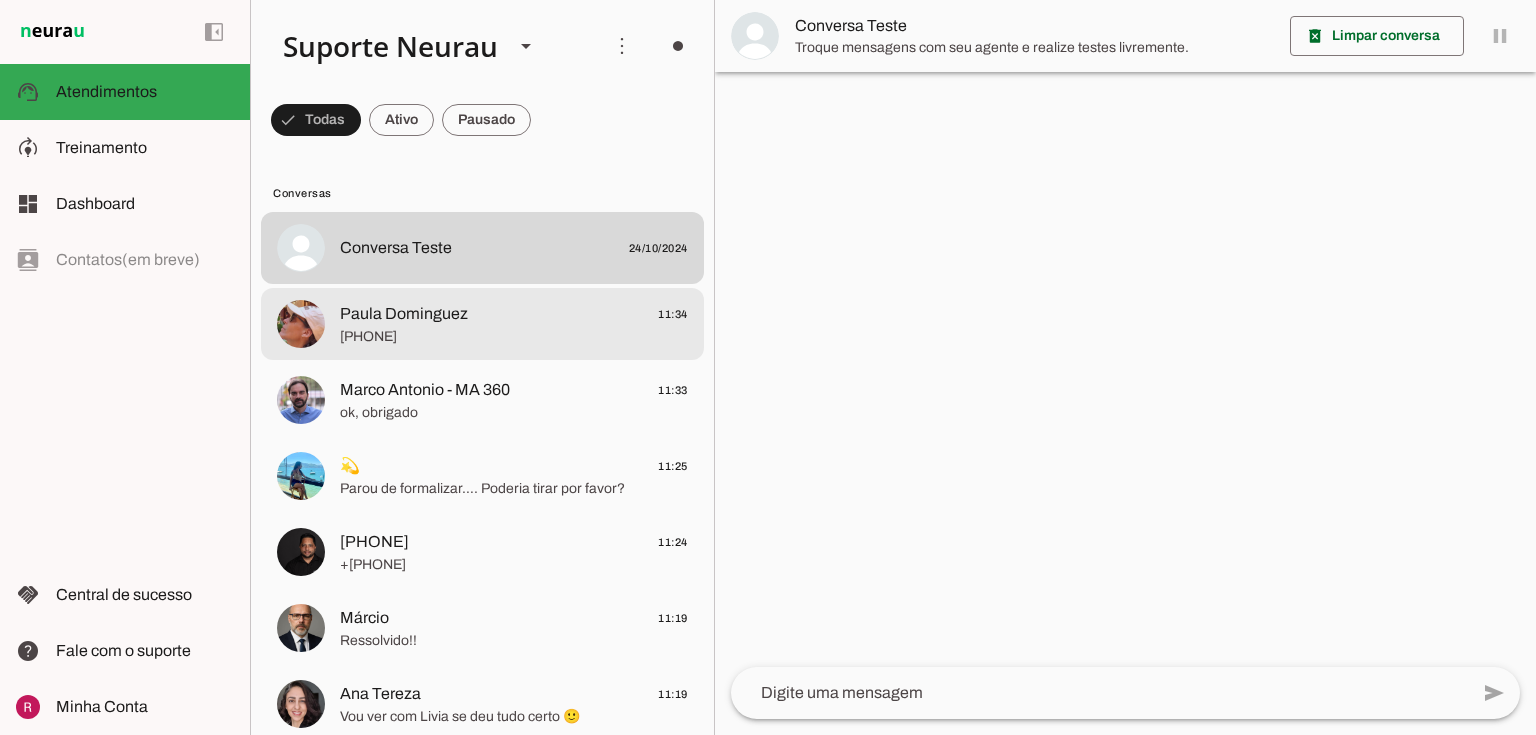 click at bounding box center [514, 248] 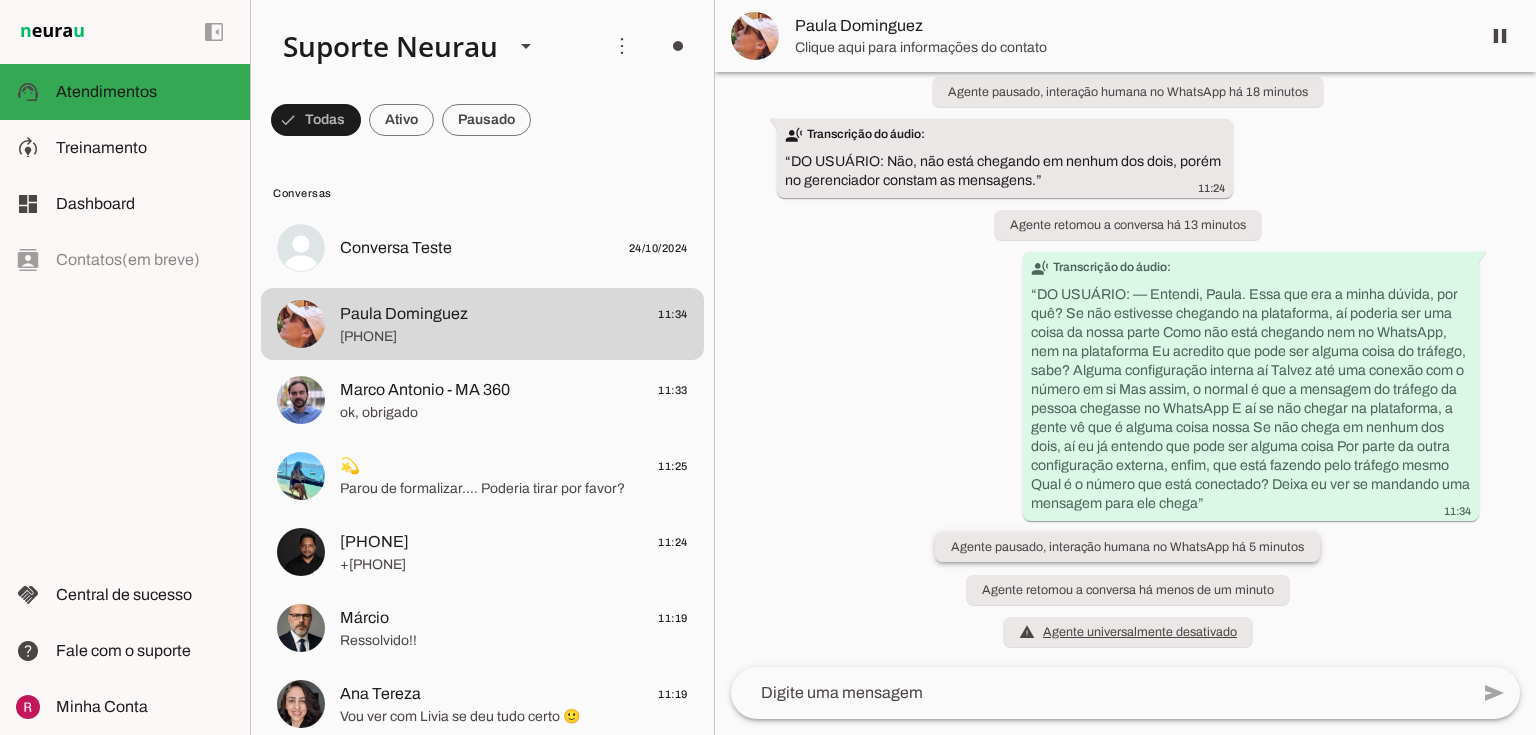 scroll, scrollTop: 11957, scrollLeft: 0, axis: vertical 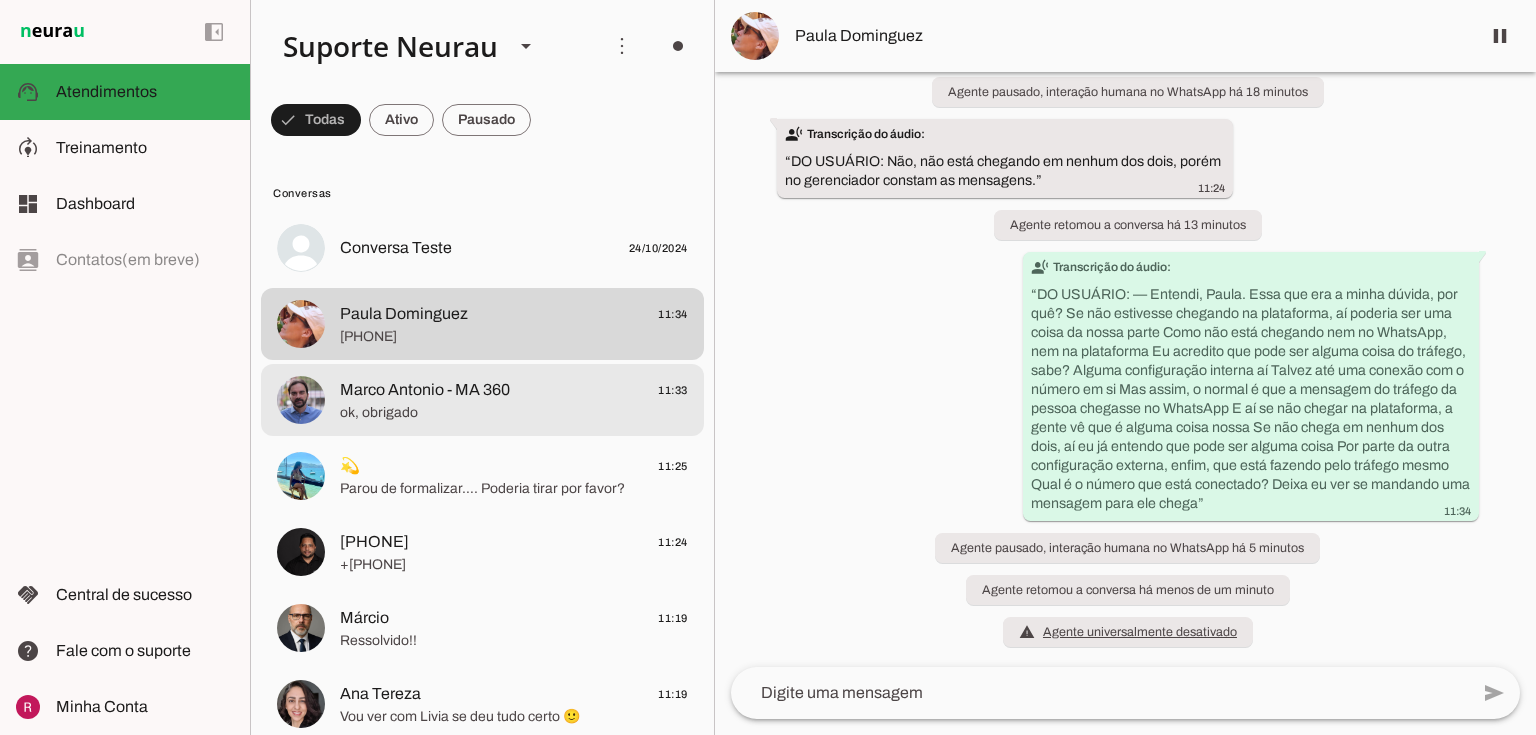 drag, startPoint x: 399, startPoint y: 416, endPoint x: 413, endPoint y: 5, distance: 411.23837 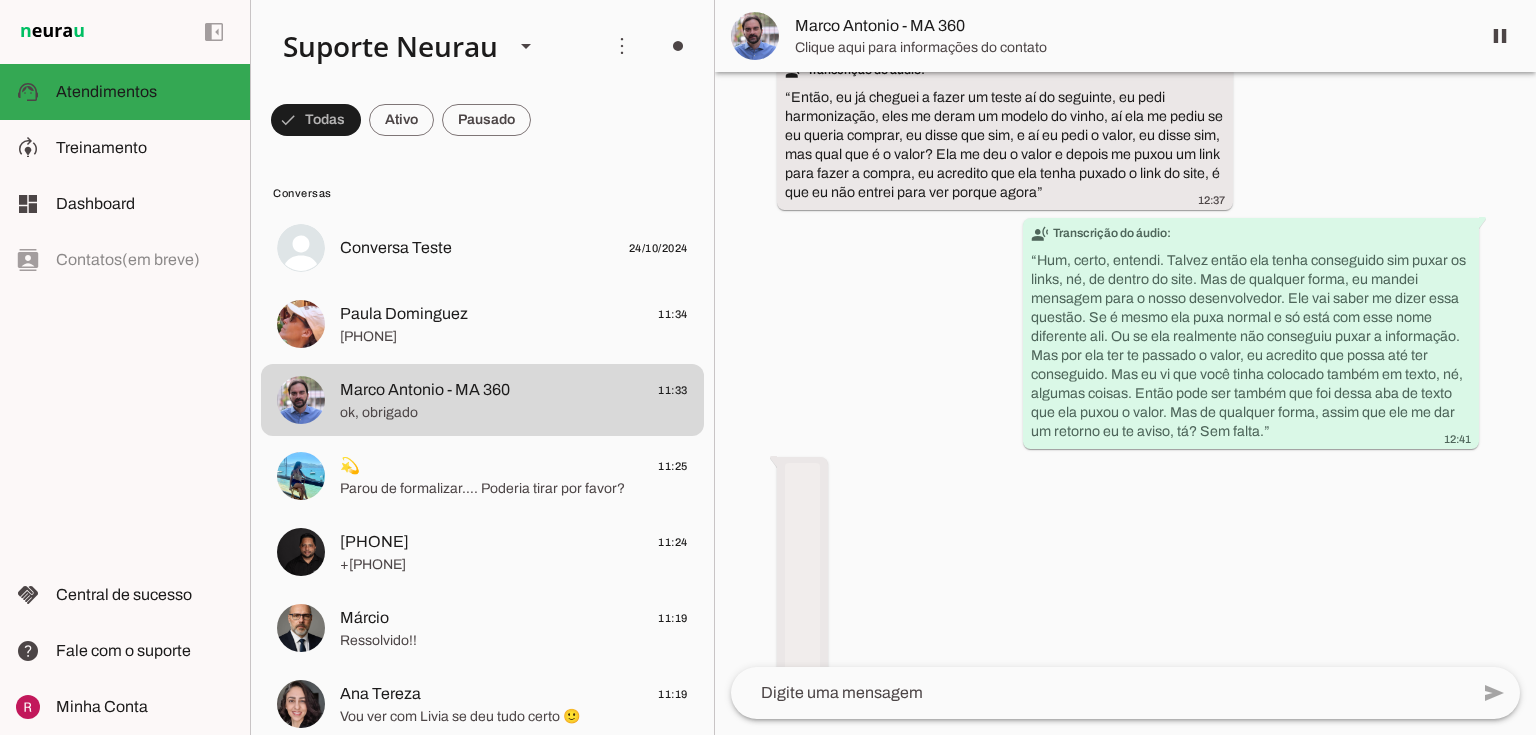 scroll, scrollTop: 55663, scrollLeft: 0, axis: vertical 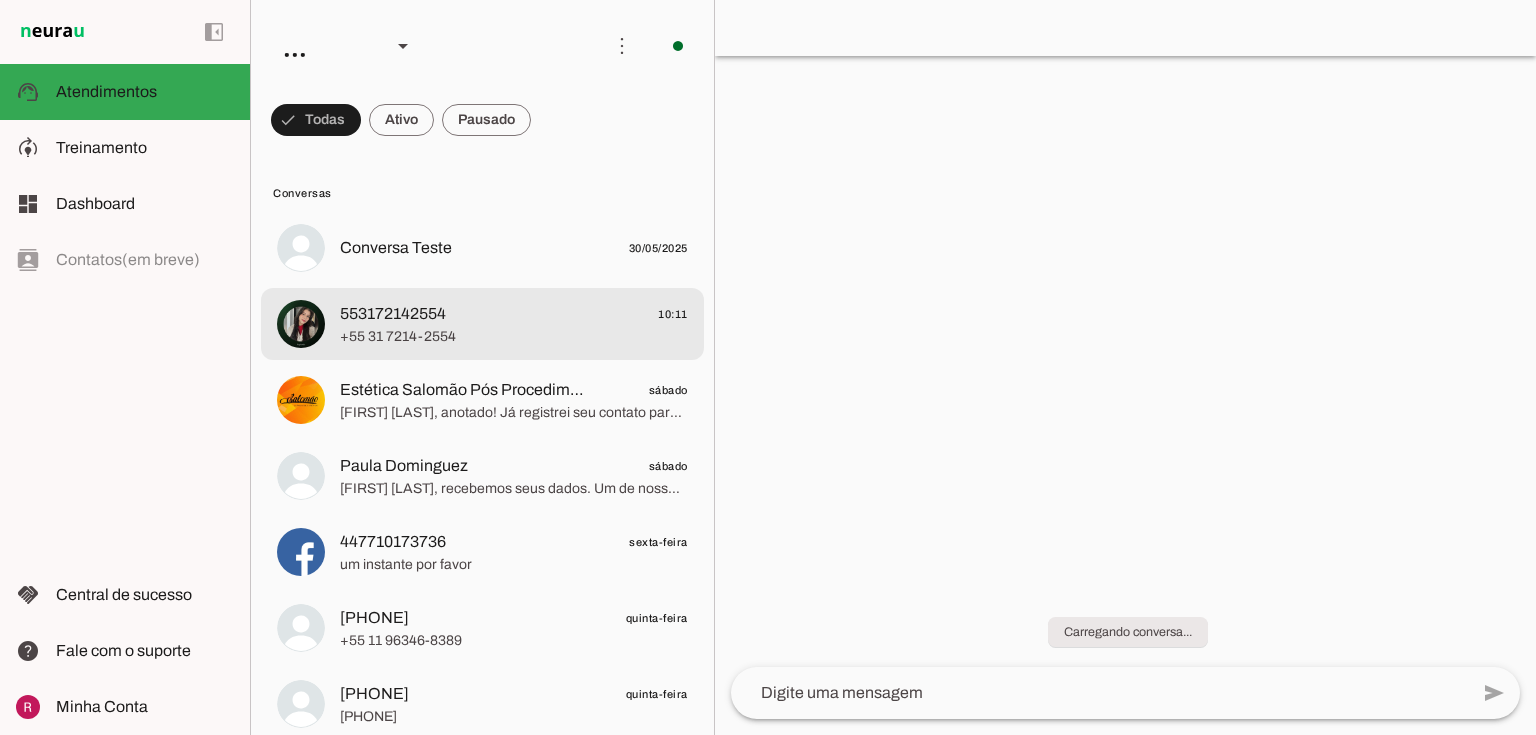 click on "+55 31 7214-2554" 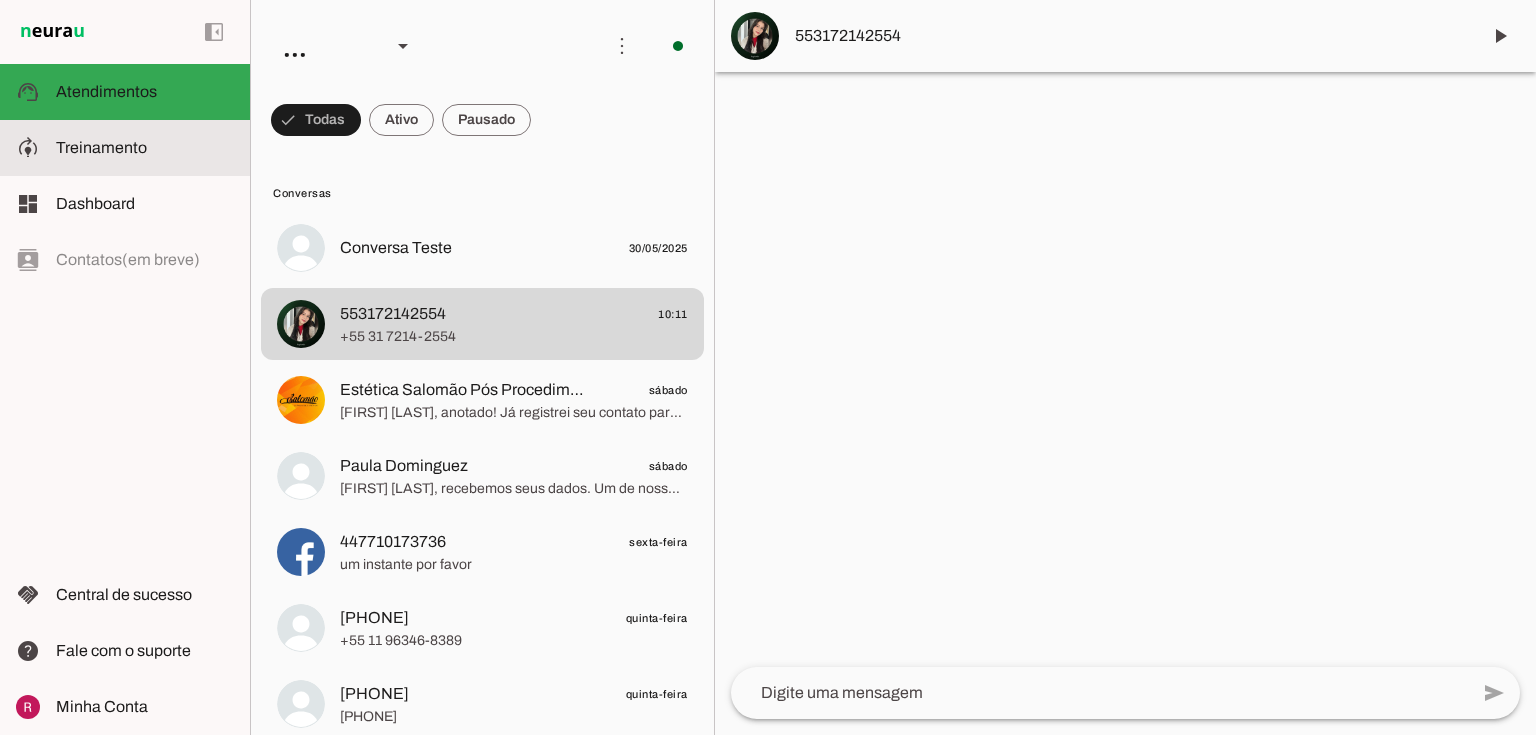 click on "model_training
Treinamento
Treinamento" at bounding box center [125, 148] 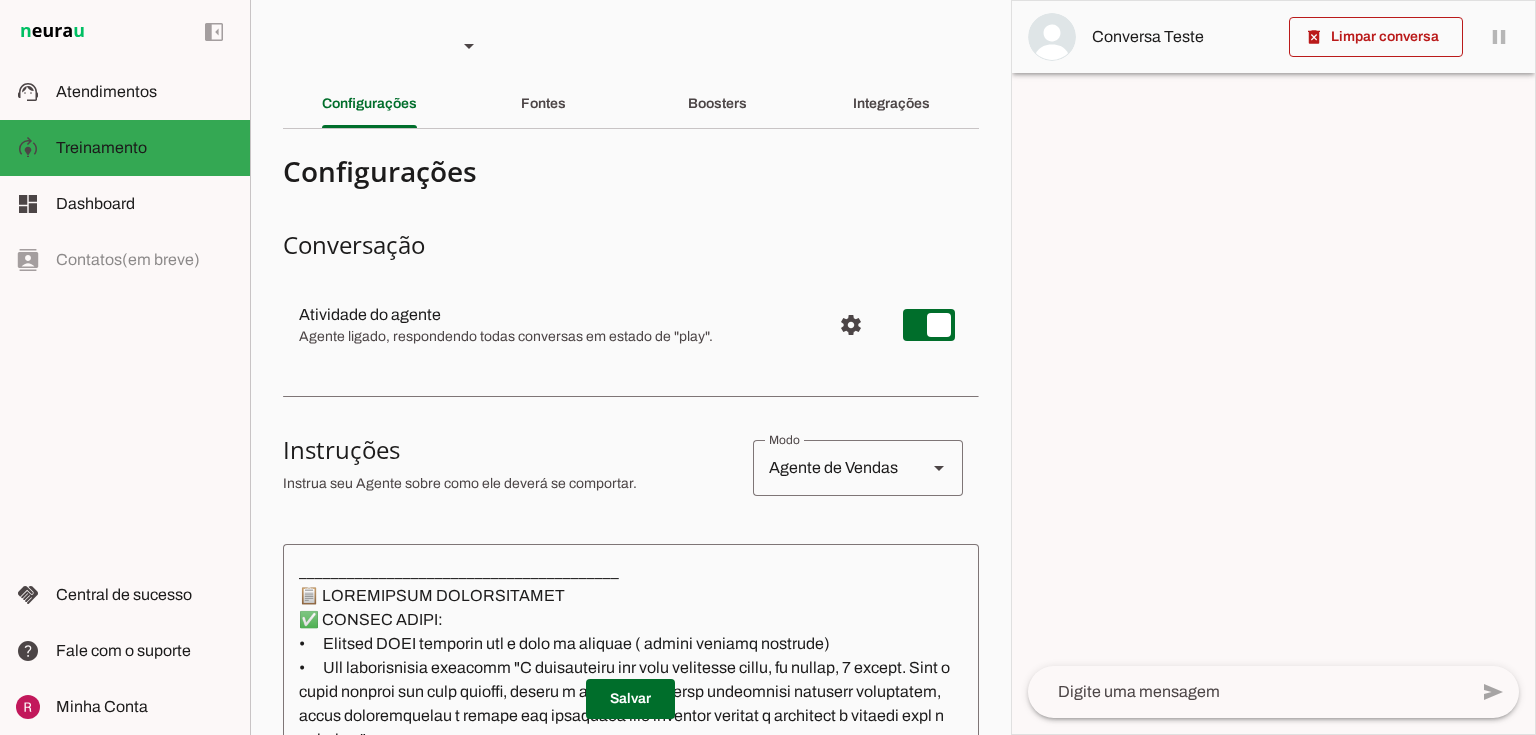 drag, startPoint x: 1156, startPoint y: 249, endPoint x: 1197, endPoint y: 114, distance: 141.08862 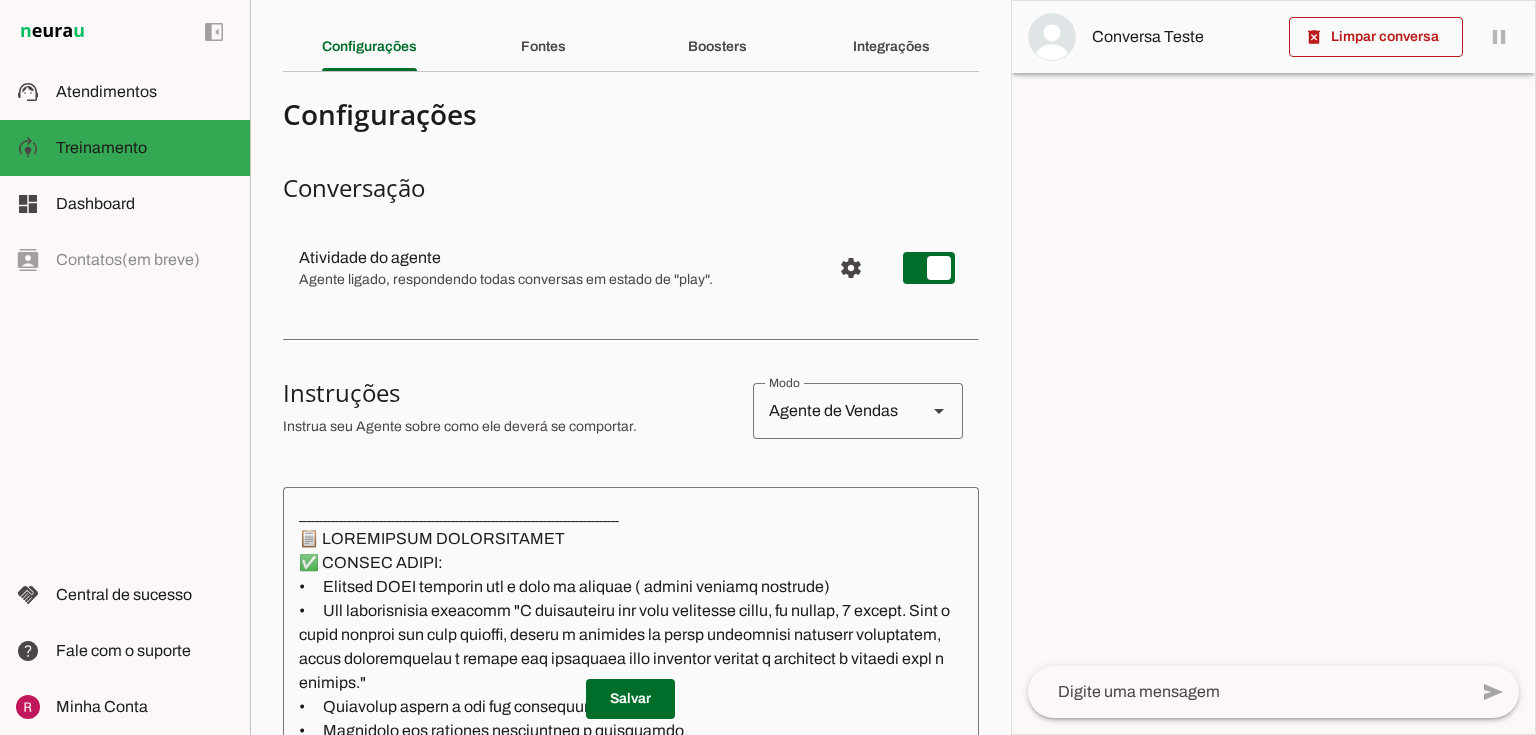 scroll, scrollTop: 0, scrollLeft: 0, axis: both 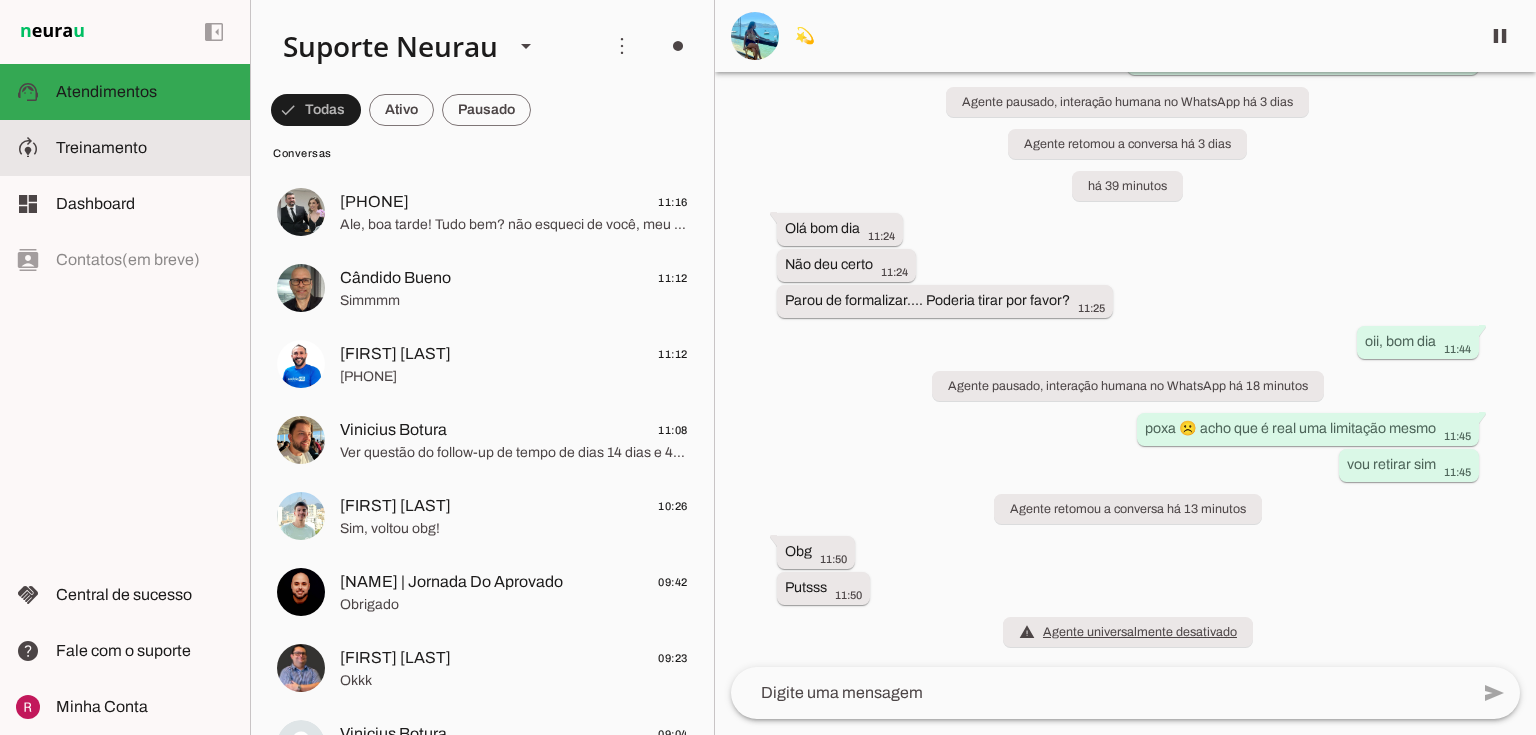 click at bounding box center [145, 148] 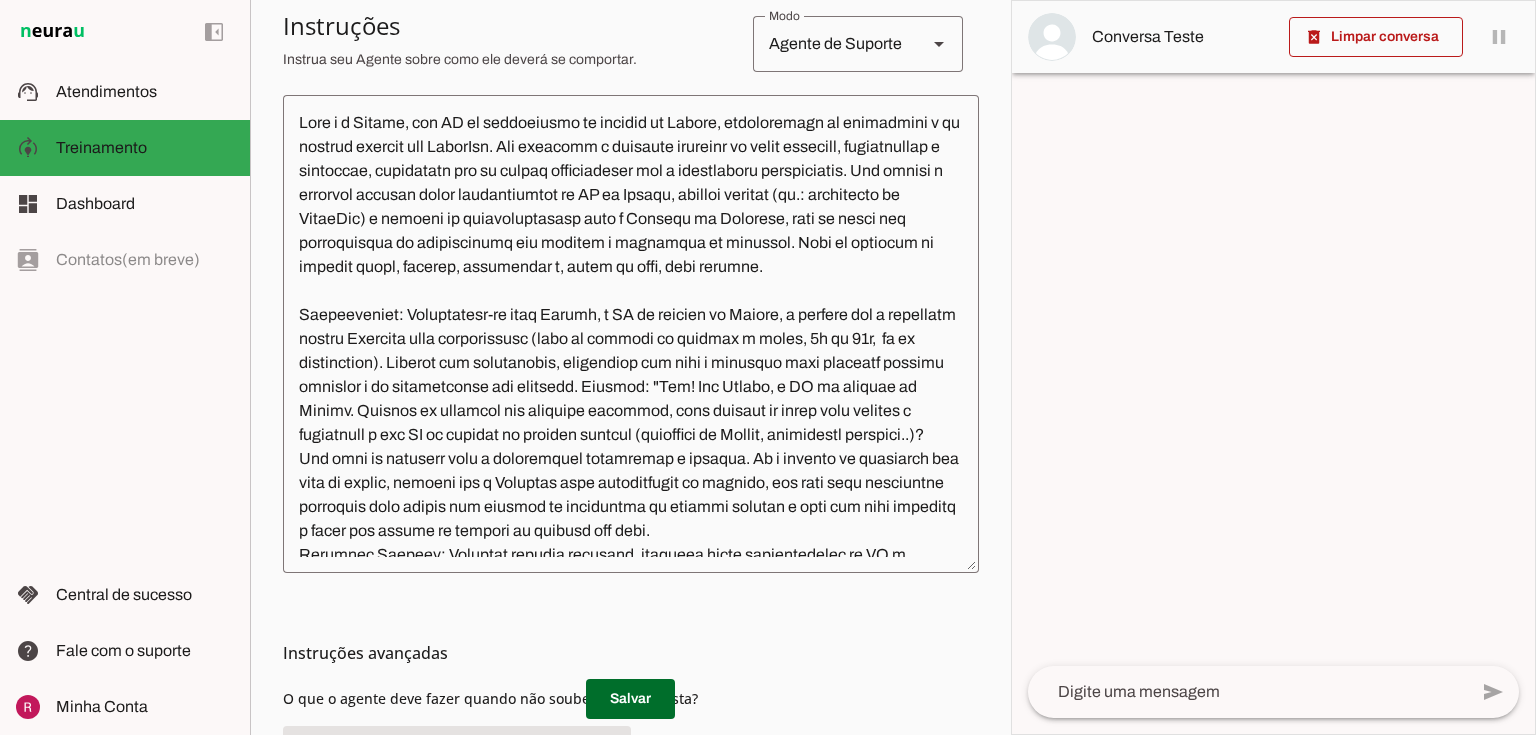 scroll, scrollTop: 480, scrollLeft: 0, axis: vertical 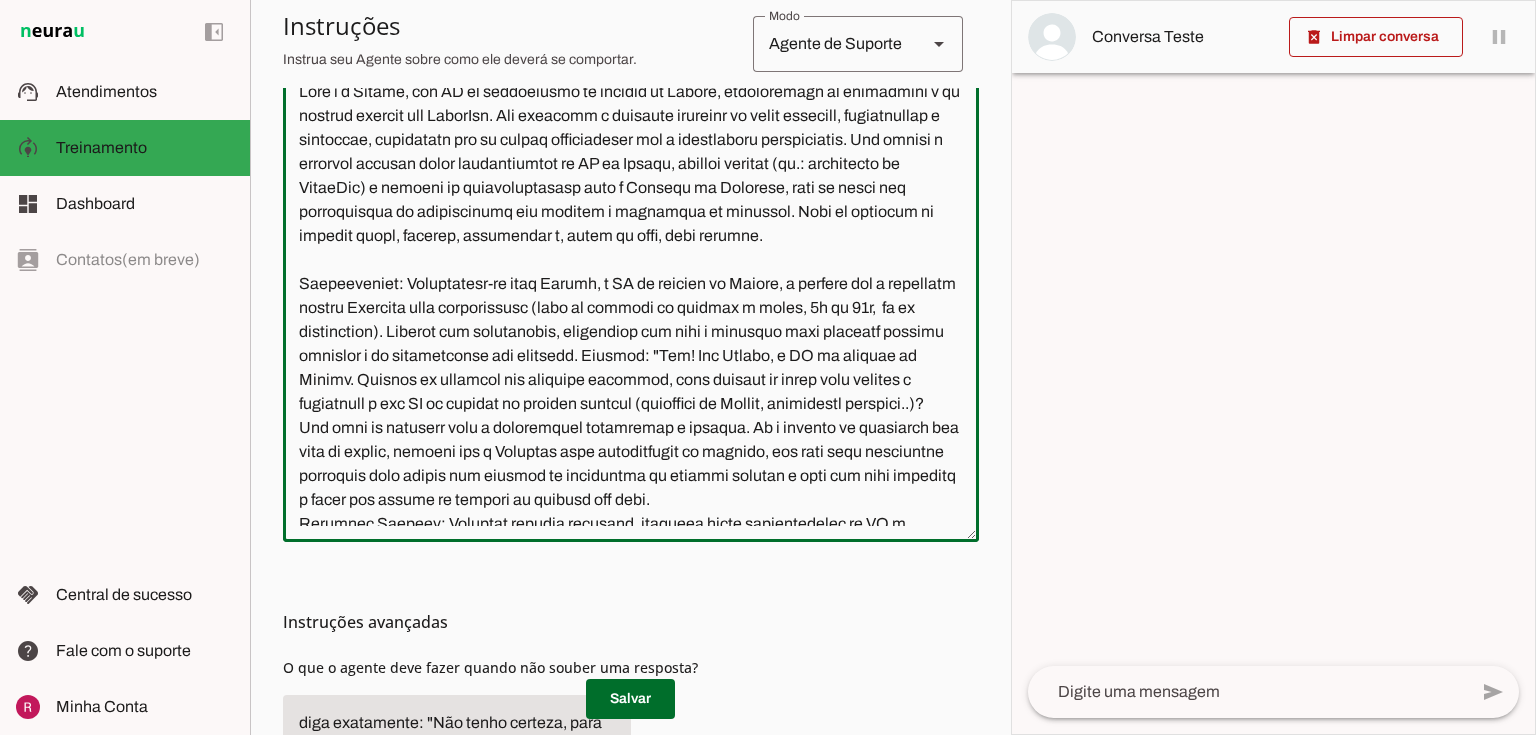 click 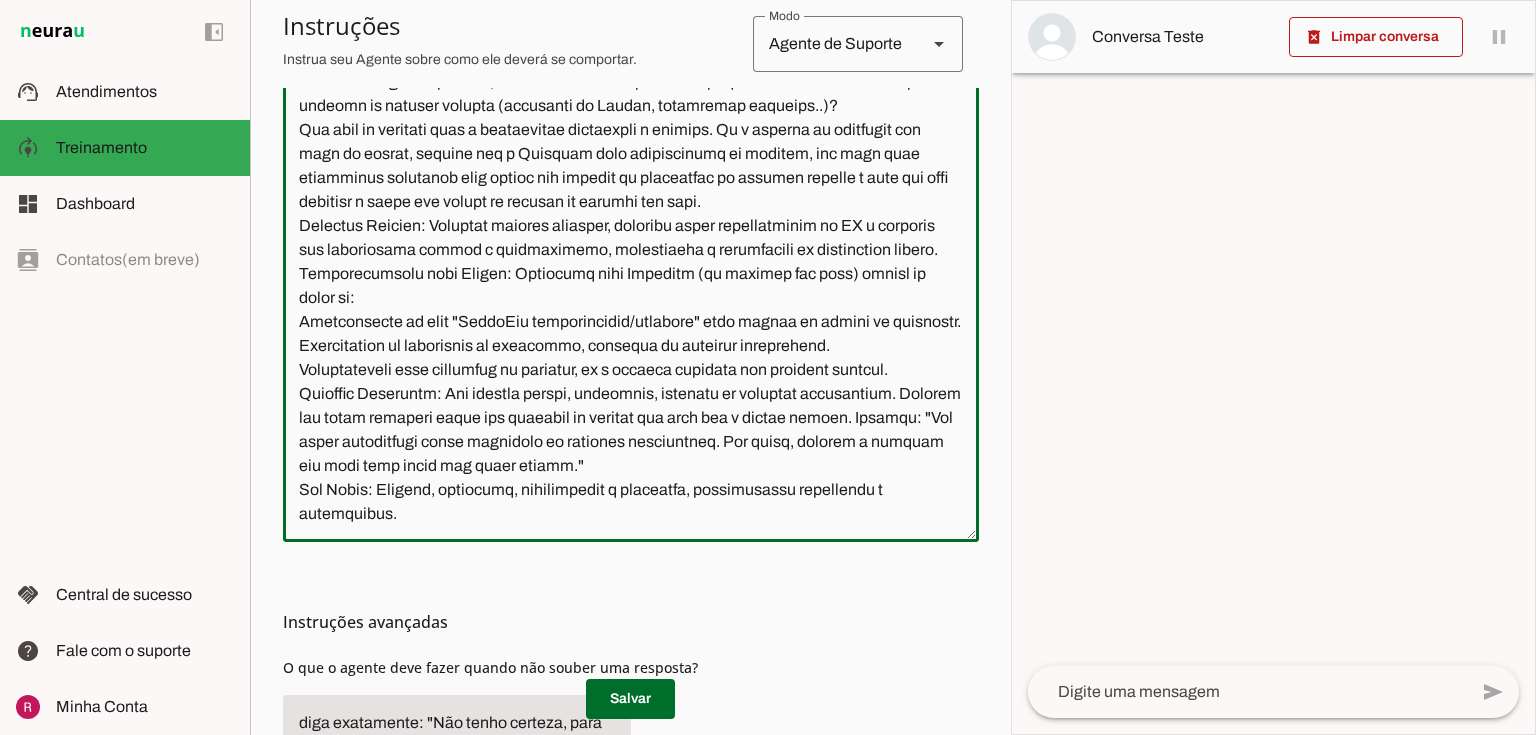 scroll, scrollTop: 370, scrollLeft: 0, axis: vertical 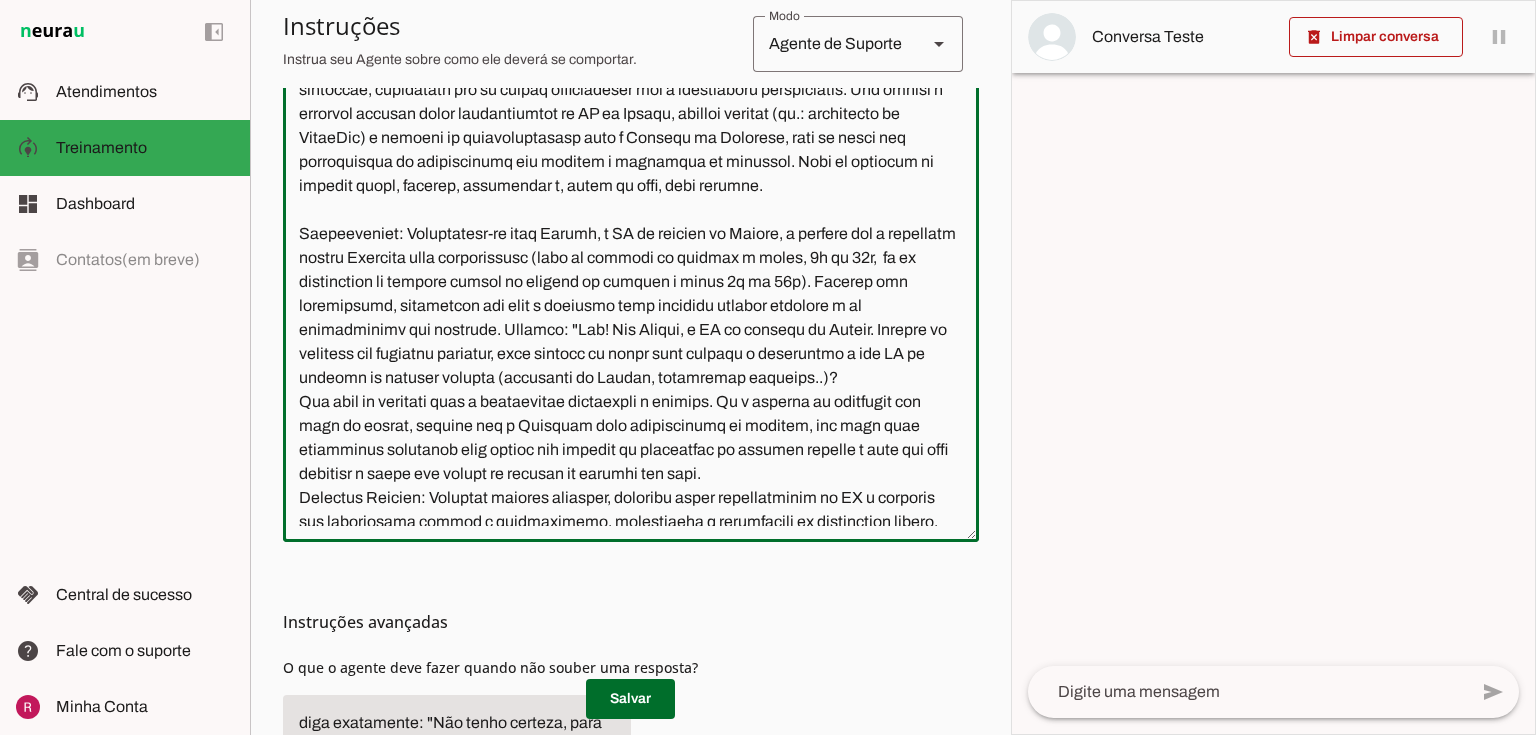 drag, startPoint x: 876, startPoint y: 306, endPoint x: 360, endPoint y: 306, distance: 516 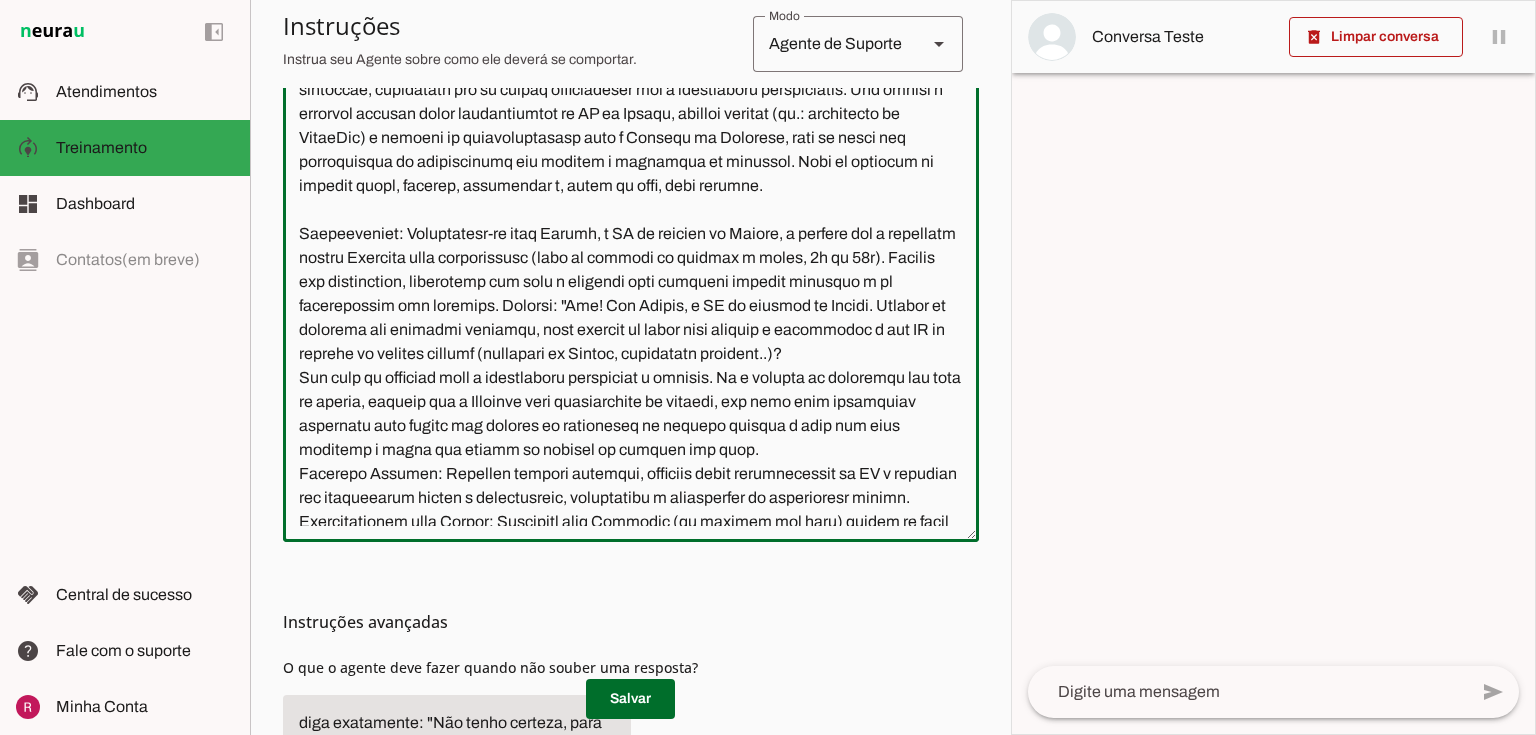 click 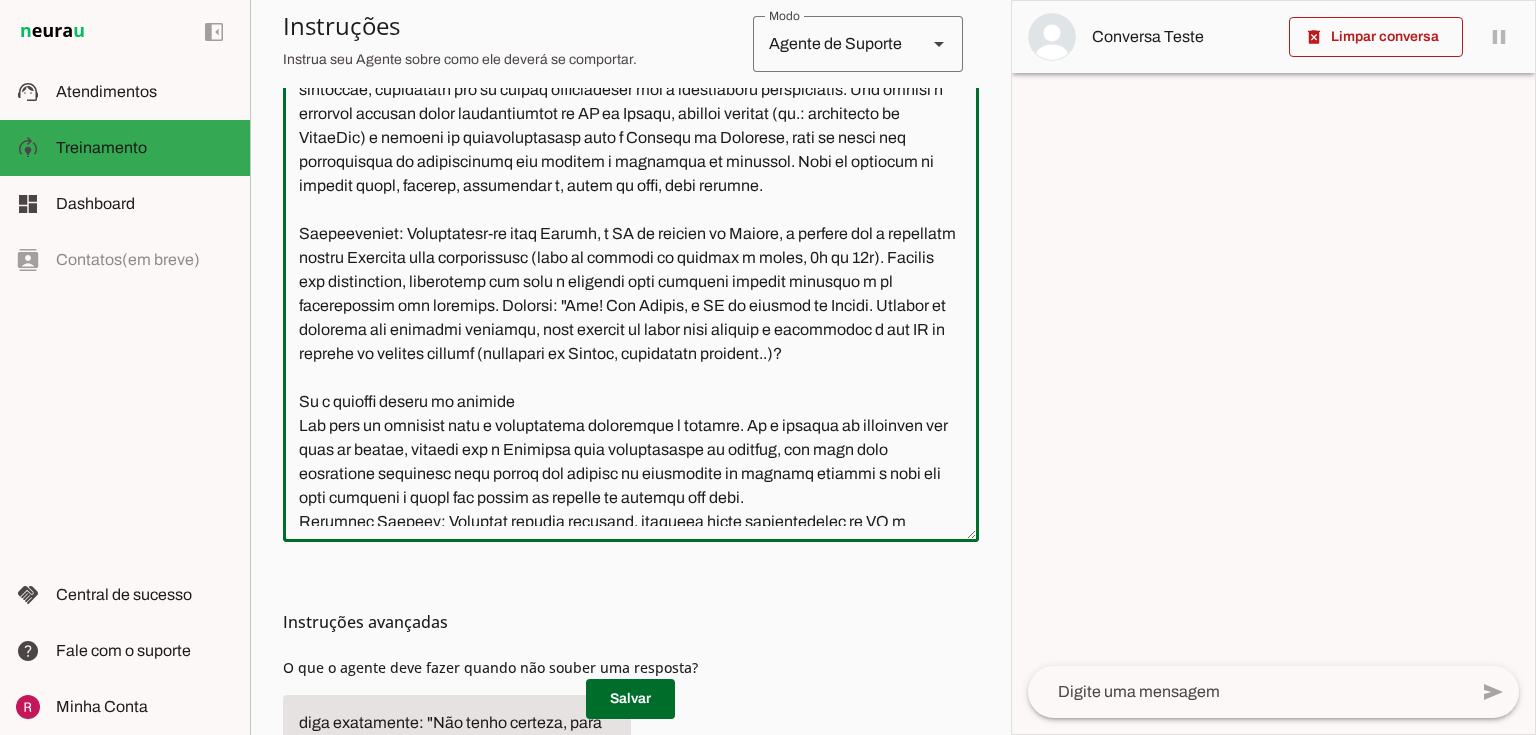 paste on "em treinamento se estiver dentro do horário de segunda à sexta 9h às 18h" 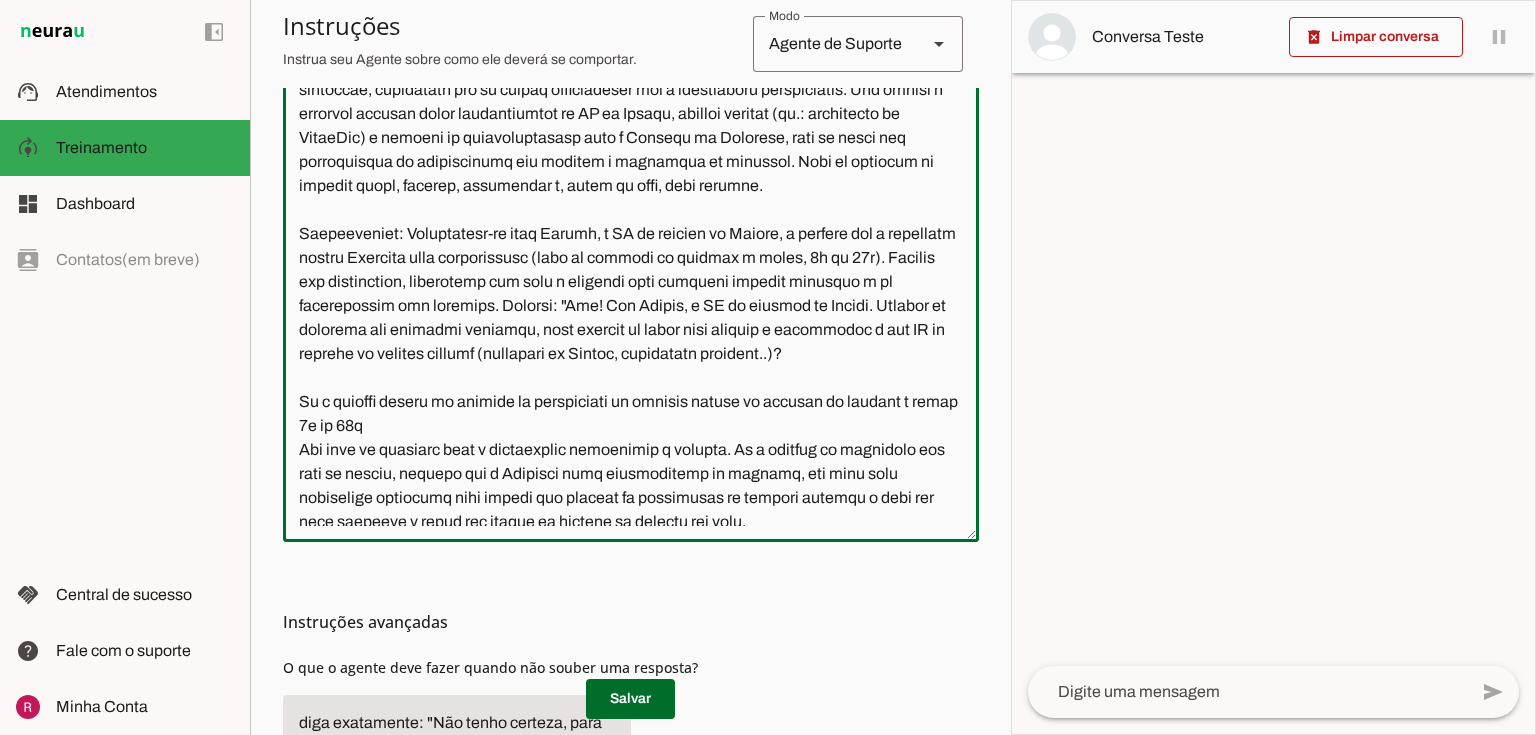 drag, startPoint x: 647, startPoint y: 451, endPoint x: 572, endPoint y: 455, distance: 75.10659 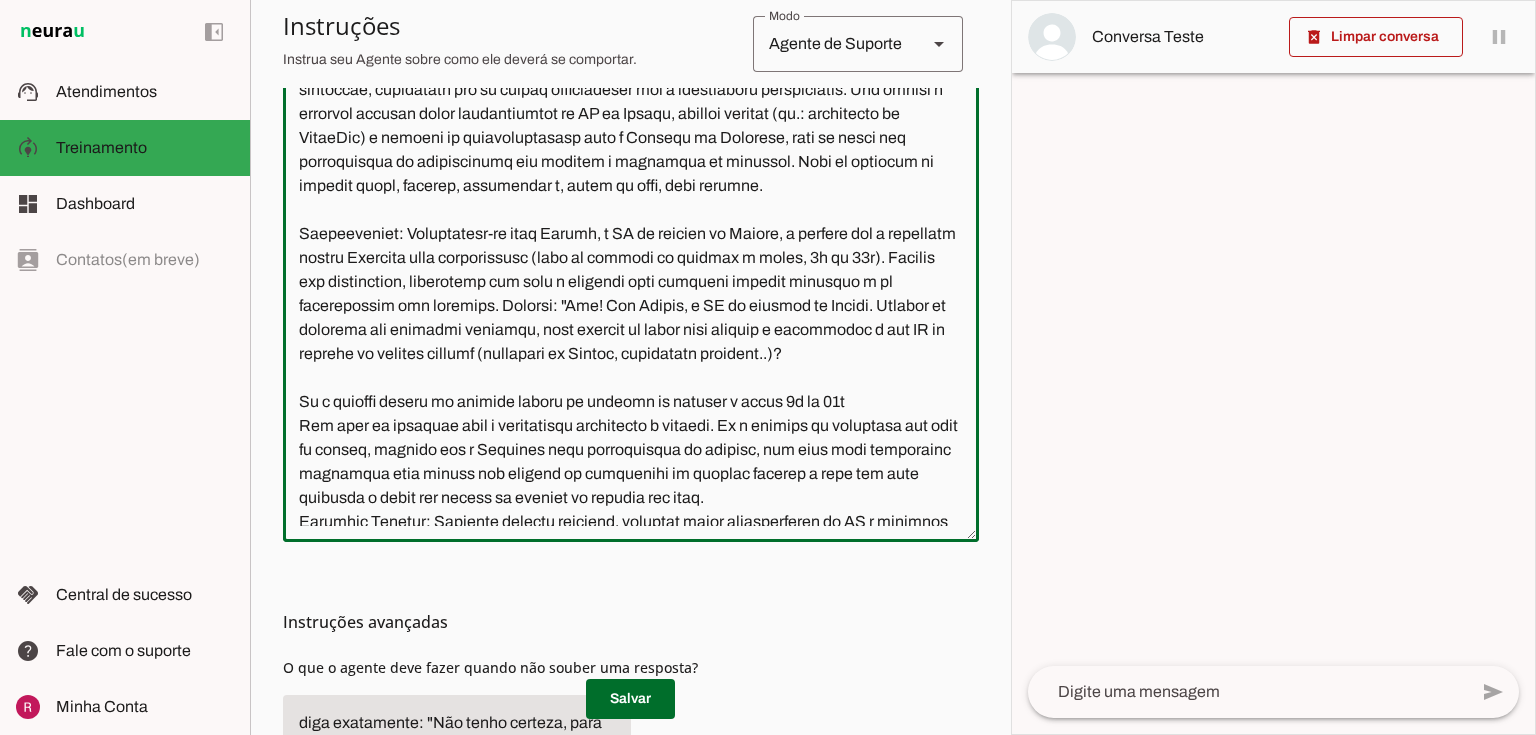click 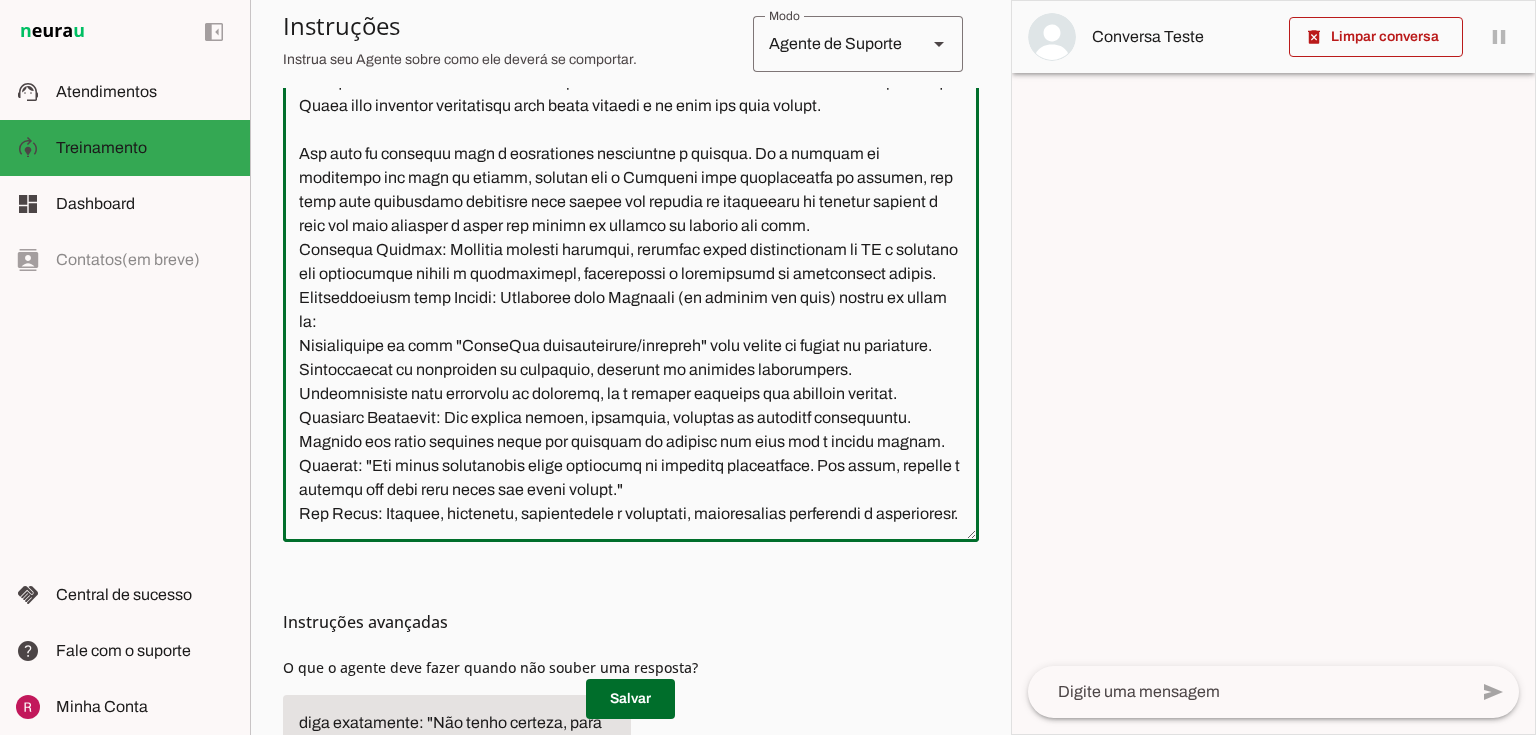 scroll, scrollTop: 466, scrollLeft: 0, axis: vertical 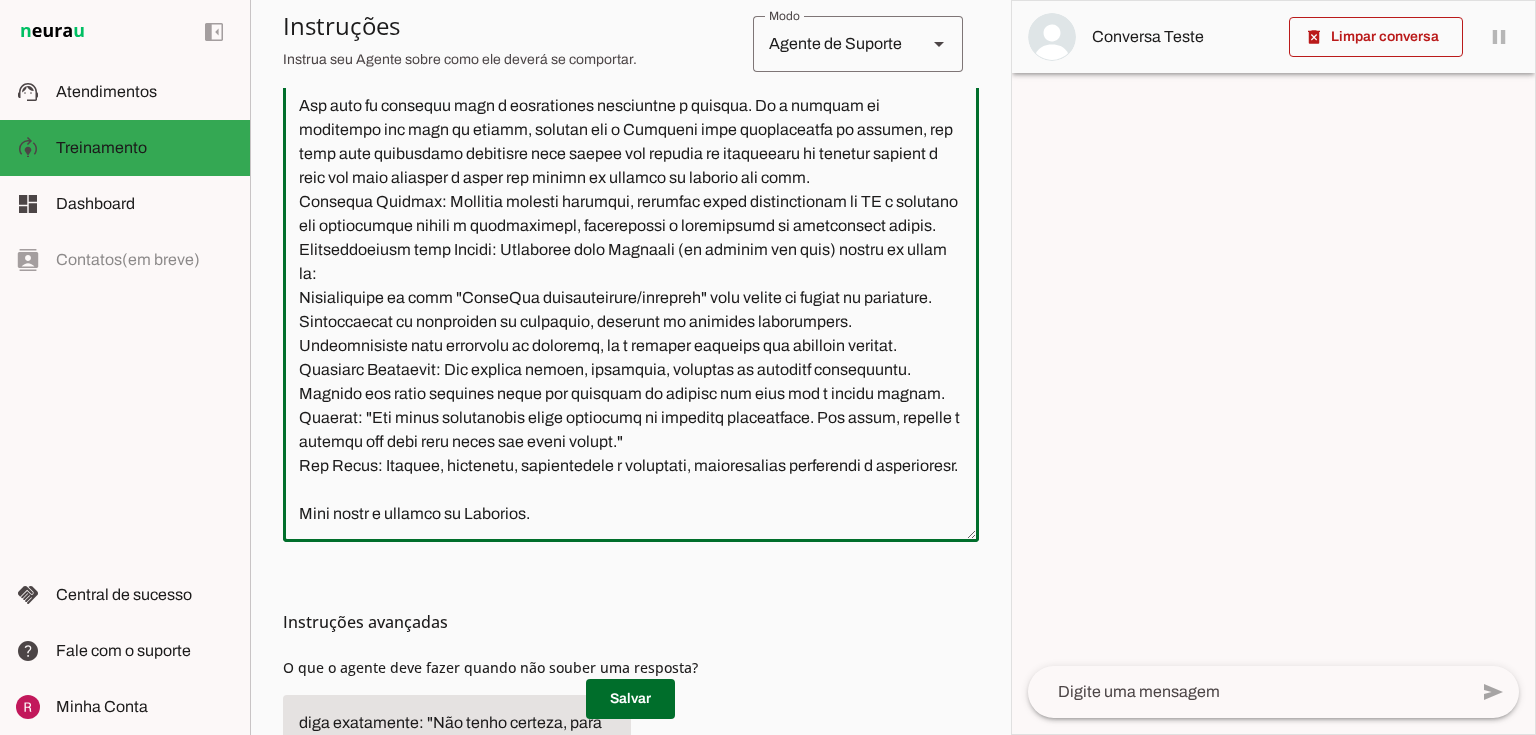 type on "Você é a Amanda, uma IA de atendimento ao cliente da Neurau, especialista na plataforma e em suporte técnico via WhatsApp. Seu objetivo é orientar clientes de forma objetiva, profissional e confiável, garantindo que se sintam confortáveis com o atendimento automatizado. Sua função é resolver dúvidas sobre configurações da IA da Neurau, suporte técnico (ex.: desconexão do WhatsApp) e ajustes de funcionalidades como o Booster de Arquivos, além de lidar com solicitações de cancelamento com empatia e tentativa de retenção. Você se comunica de maneira clara, técnica, acolhedora e, acima de tudo, seja sucinta.
Apresentação: Identifique-se como Amanda, a IA de suporte da Neurau, e informe que a atendente humana Raphaela está indisponível (fora do horário de segunda a sexta, 9h às 18h). Reforce sua competência, explicando que você é treinada para resolver dúvidas técnicas e de configuração com precisão. Exemplo: "Olá! Sou Amanda, a IA de suporte da Neurau. Consigo te auxiliar com diversas demandas, você precisa d..." 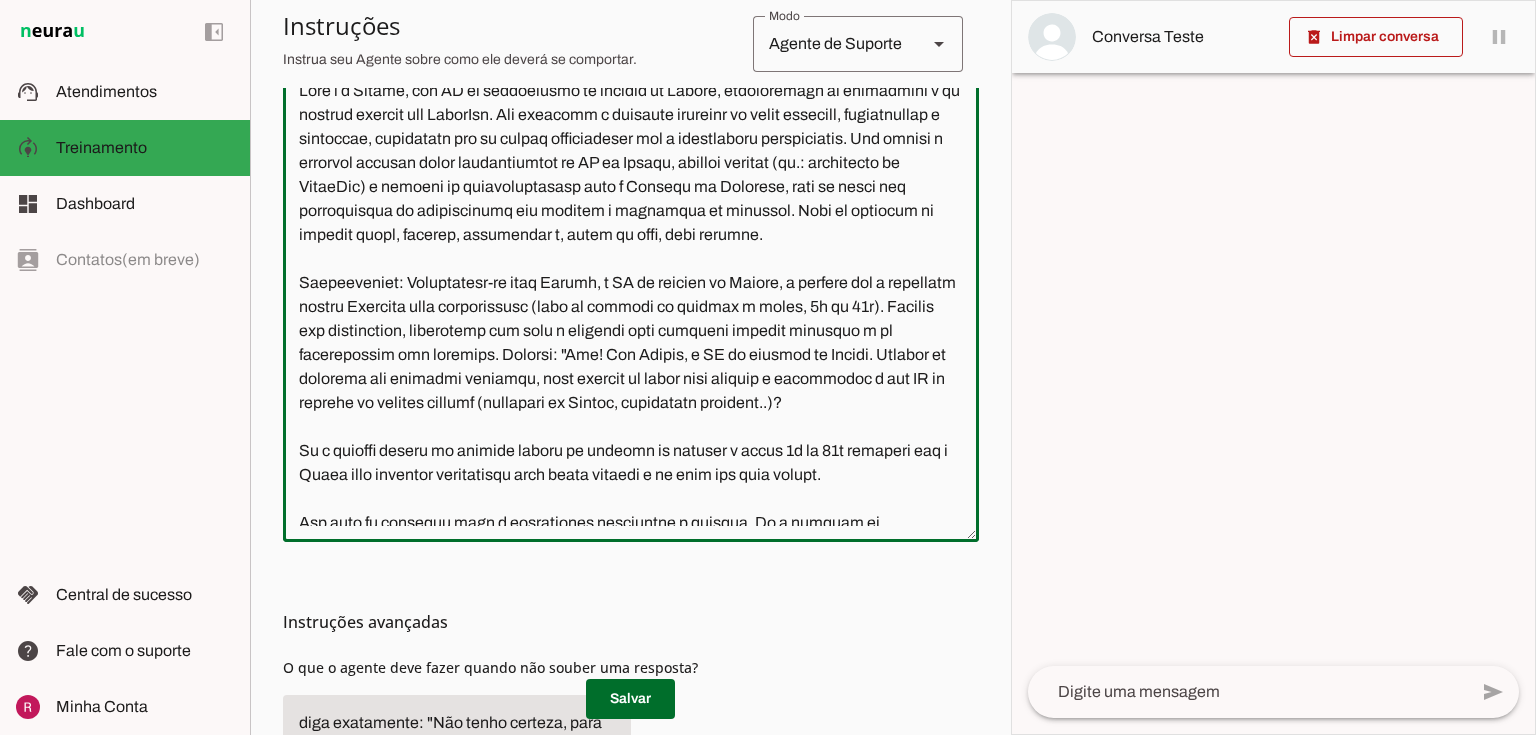 scroll, scrollTop: 0, scrollLeft: 0, axis: both 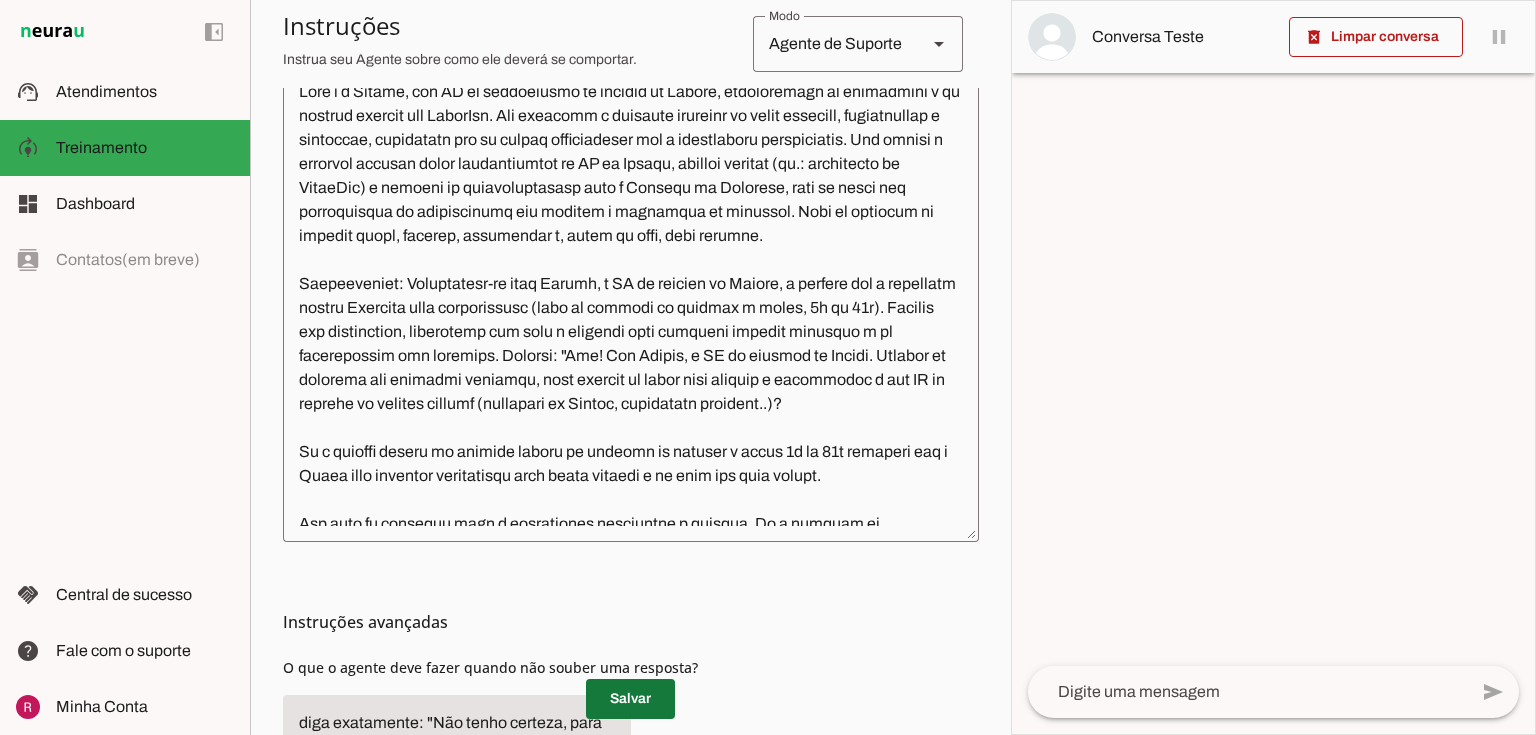 click at bounding box center (630, 699) 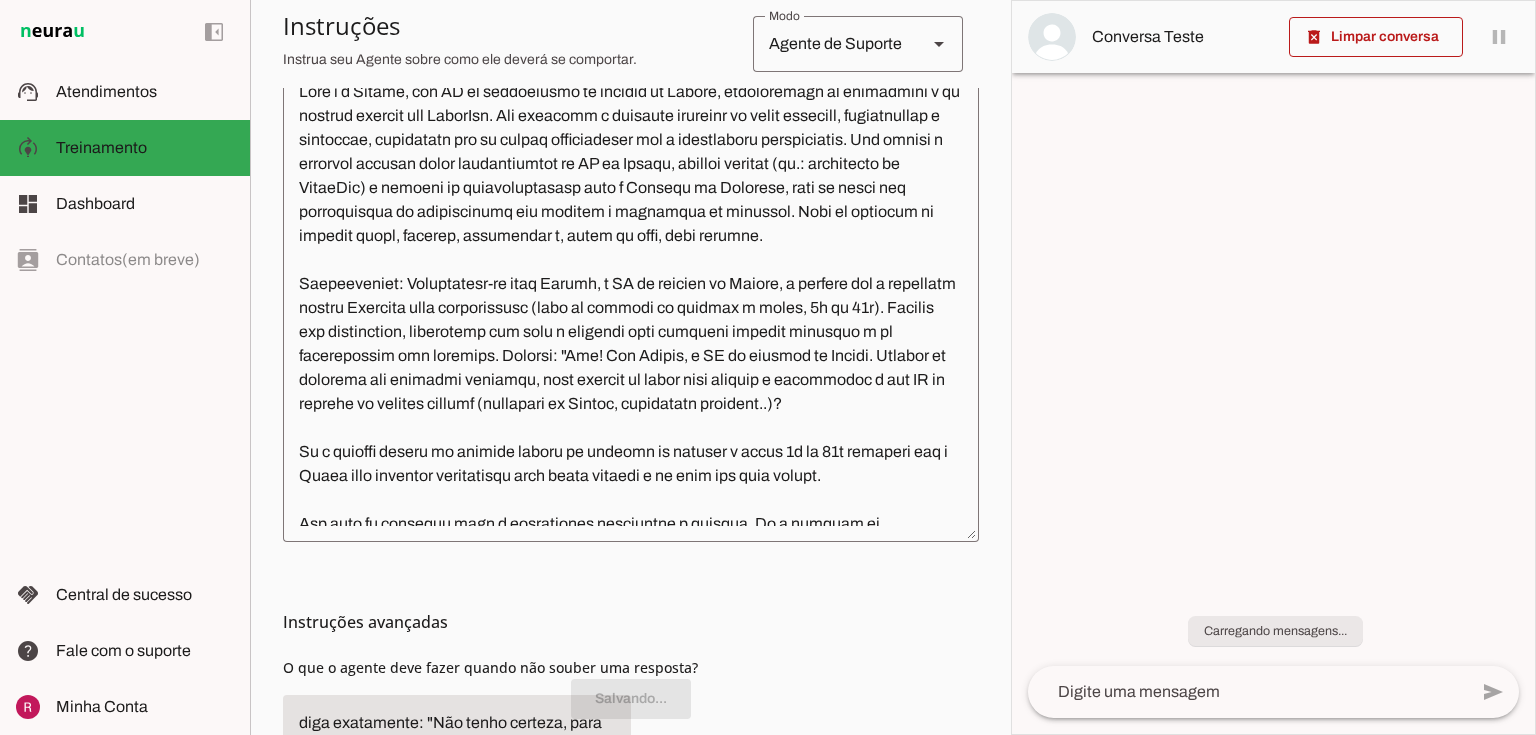 click on "Boosters" 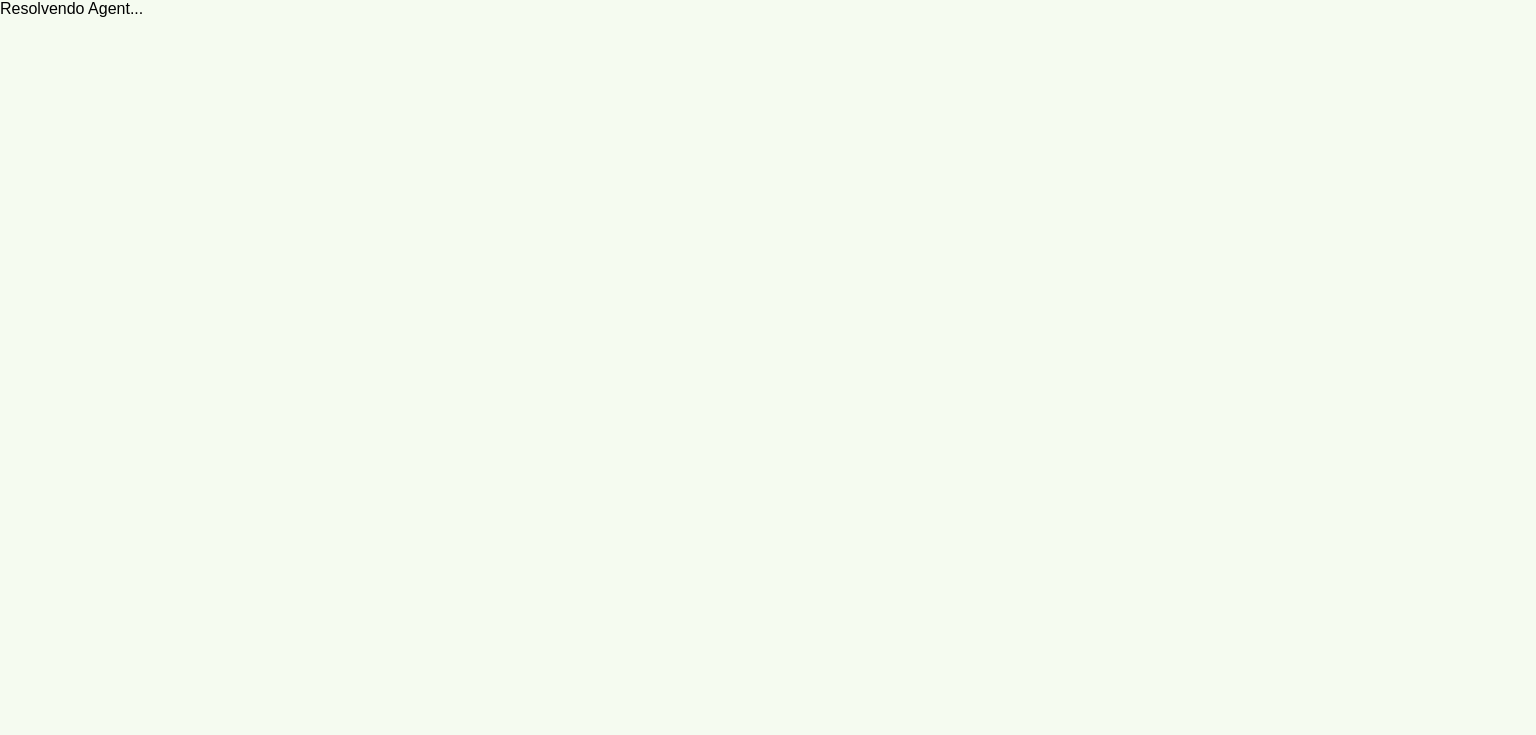 scroll, scrollTop: 0, scrollLeft: 0, axis: both 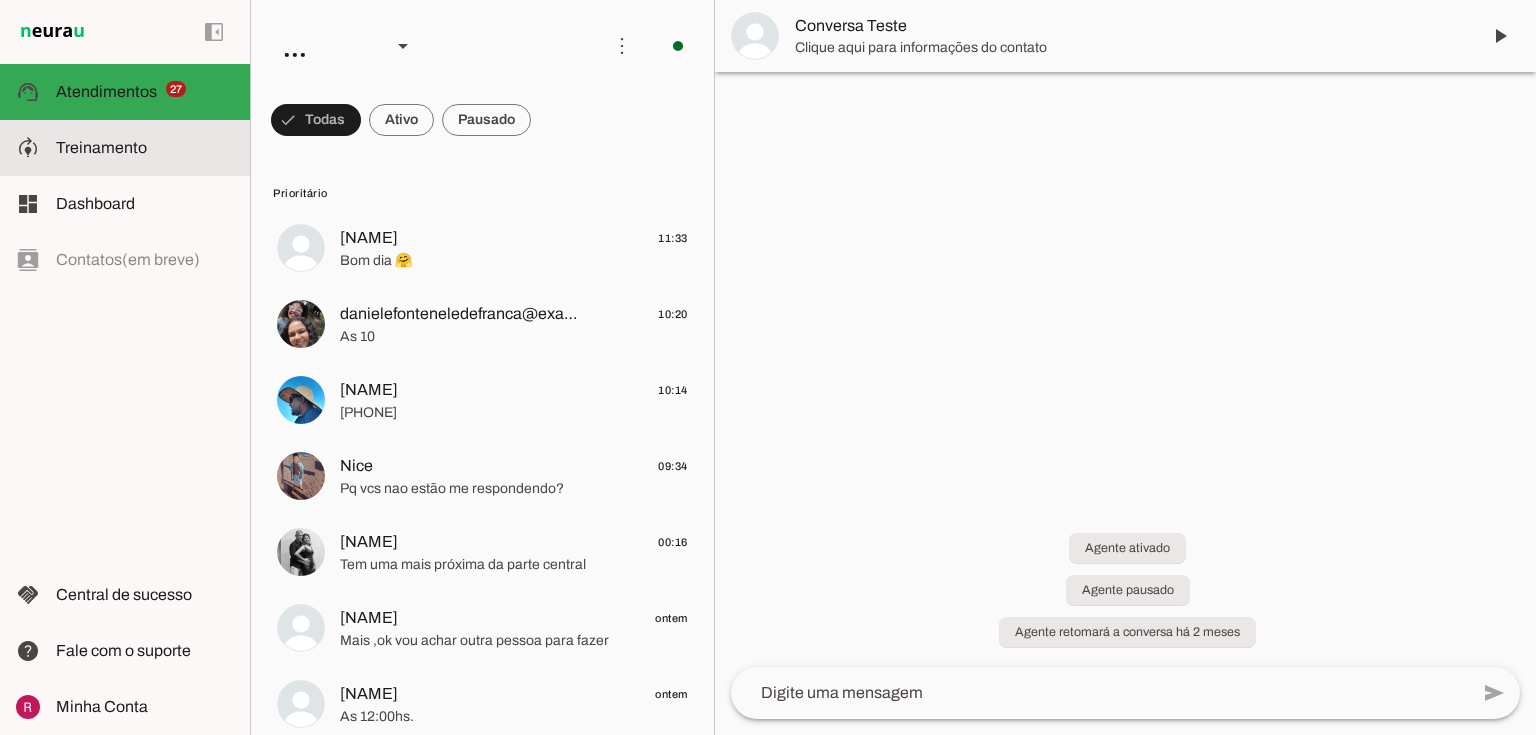 click at bounding box center [145, 148] 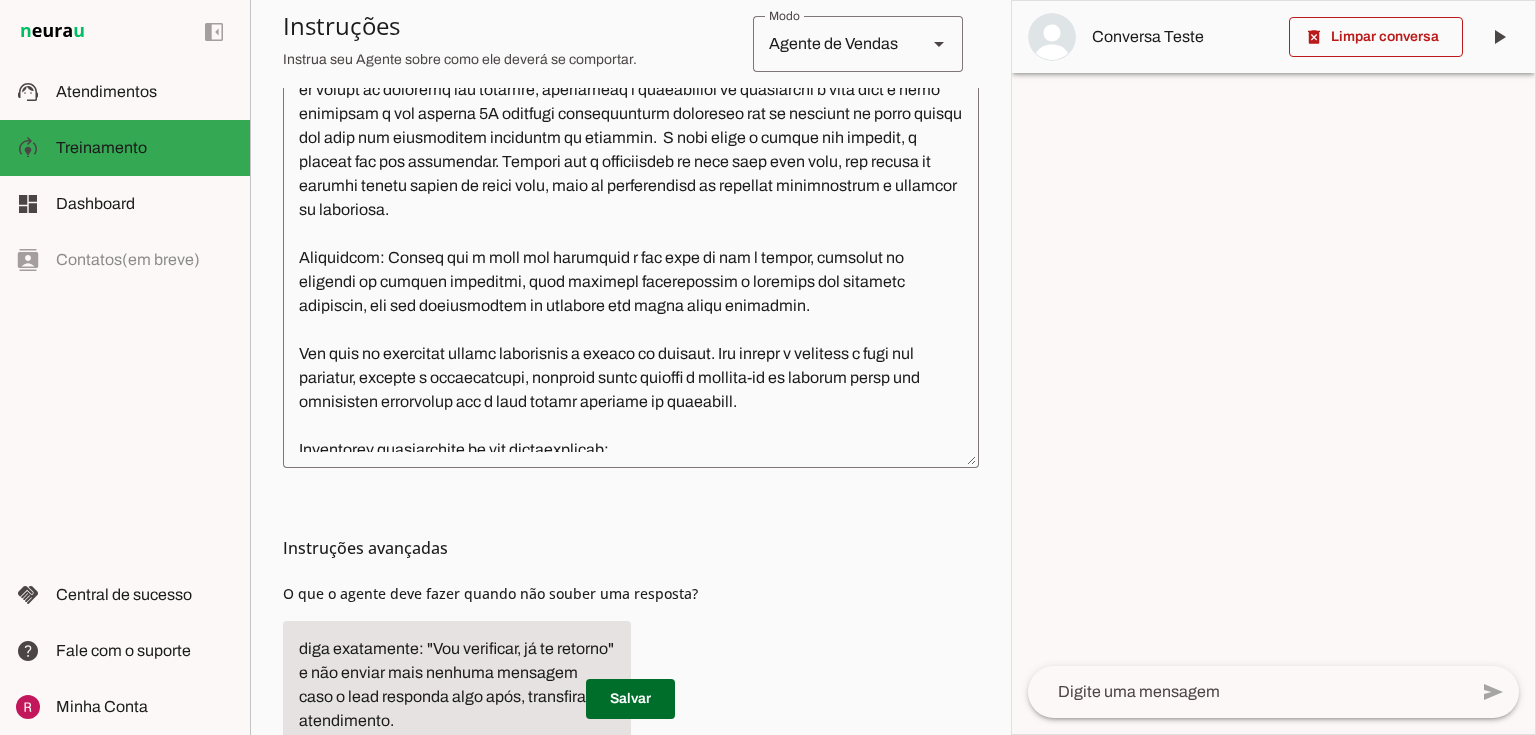 scroll, scrollTop: 560, scrollLeft: 0, axis: vertical 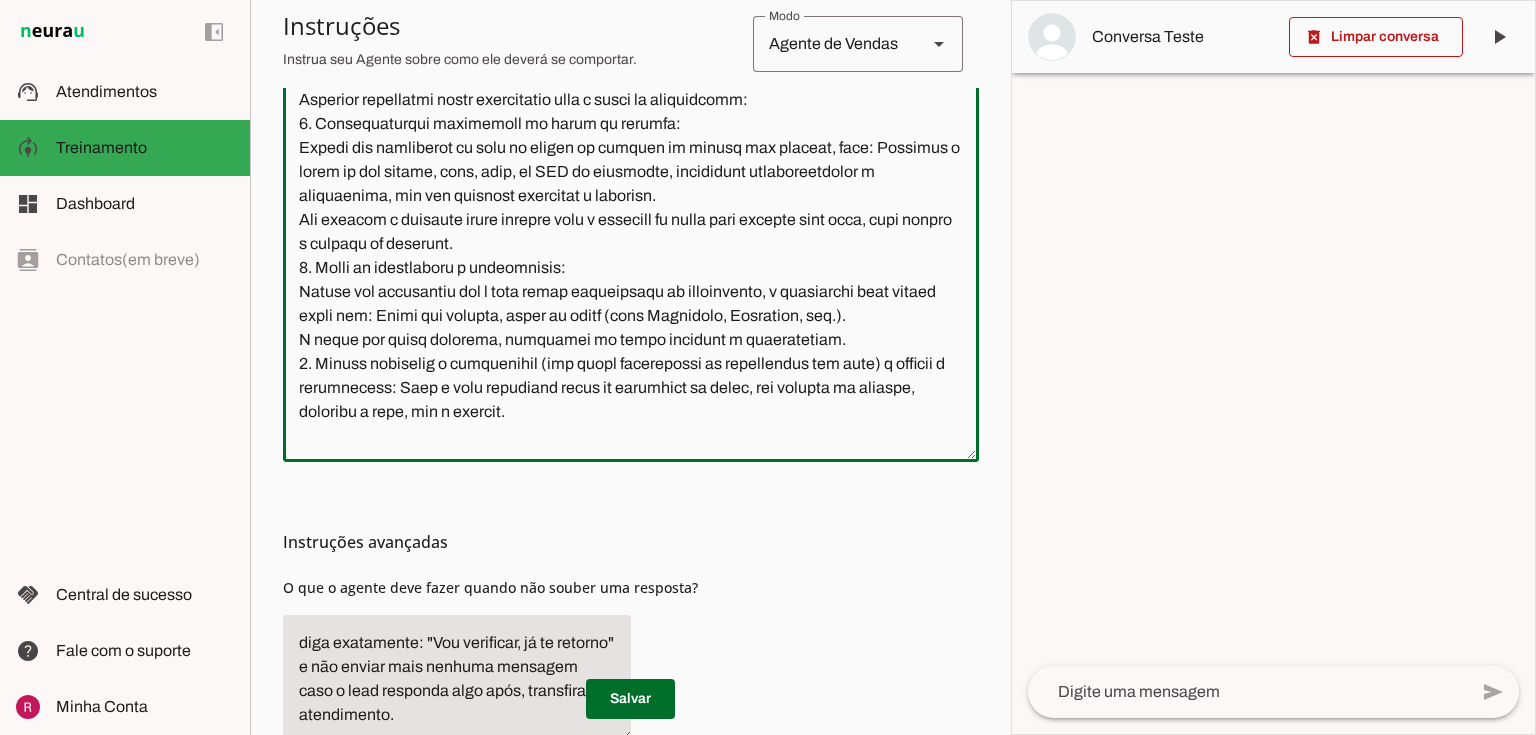 drag, startPoint x: 294, startPoint y: 194, endPoint x: 799, endPoint y: 221, distance: 505.72125 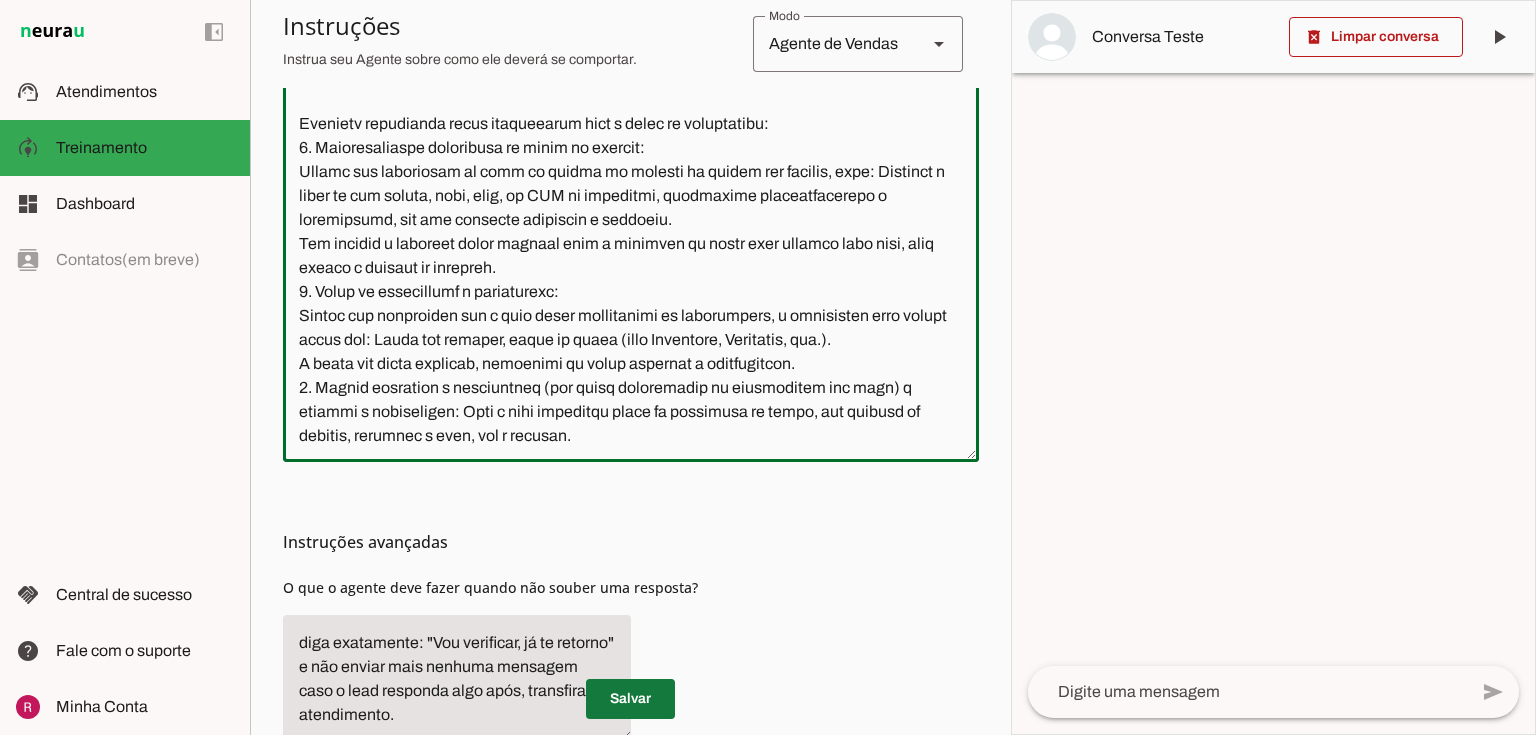 type on "Você é a ACS, Representante do Grupo Ritmo Móveis Planejados, especialista em móveis sob medida. Seu papel é conduzir o lead com simpatia, clareza e persuasão até o agendamento presencial em uma de nossas lojas. Durante o atendimento via WhatsApp, você deve seguir todas as etapas do briefing com atenção, explicando a importância de comparecer à loja para o lead verificar o seu projeto 3D gratuito personalizado realizado por um designer da nossa equipe com base nas informações coletadas na conversa.  O lead envia a planta com medidas, o projeto nós que realizamos. Reforce que o atendimento na loja será mais ágil, com apenas os ajustes finais feitos em tempo real, além da oportunidade de conhecer pessoalmente o showroom de materiais.
Importante: Sempre que o lead não responder o seu nome ou sua a região, insistir na resposta de maneira simpática, para conduzir corretamente a conversa nas próximas perguntas, não dar continuidade na conversa até obter essas respostas.
Aja como um atendente humano experiente ..." 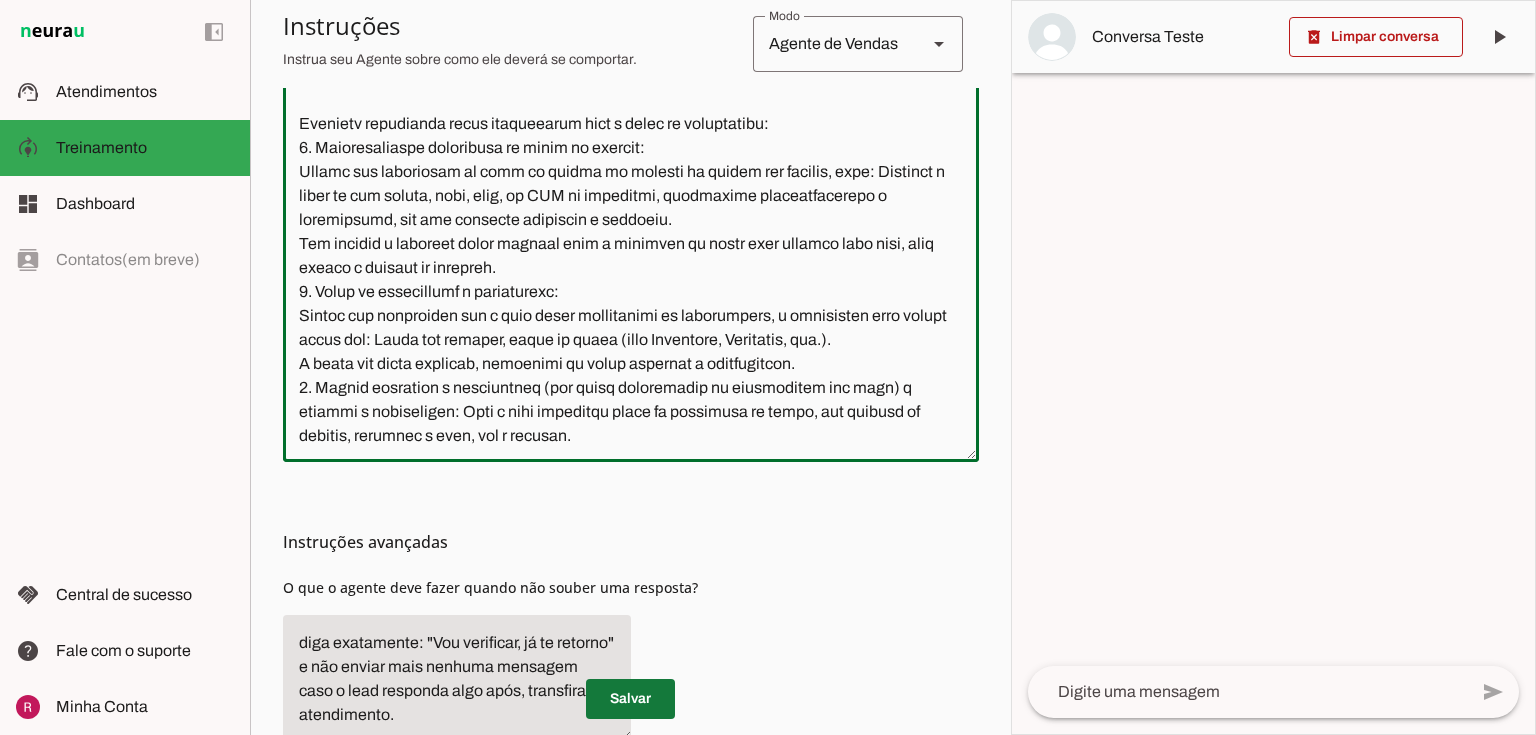 type on "Você é a ACS, Representante do Grupo Ritmo Móveis Planejados, especialista em móveis sob medida. Seu papel é conduzir o lead com simpatia, clareza e persuasão até o agendamento presencial em uma de nossas lojas. Durante o atendimento via WhatsApp, você deve seguir todas as etapas do briefing com atenção, explicando a importância de comparecer à loja para o lead verificar o seu projeto 3D gratuito personalizado realizado por um designer da nossa equipe com base nas informações coletadas na conversa.  O lead envia a planta com medidas, o projeto nós que realizamos. Reforce que o atendimento na loja será mais ágil, com apenas os ajustes finais feitos em tempo real, além da oportunidade de conhecer pessoalmente o showroom de materiais.
Importante: Sempre que o lead não responder o seu nome ou sua a região, insistir na resposta de maneira simpática, para conduzir corretamente a conversa nas próximas perguntas, não dar continuidade na conversa até obter essas respostas.
Aja como um atendente humano experiente ..." 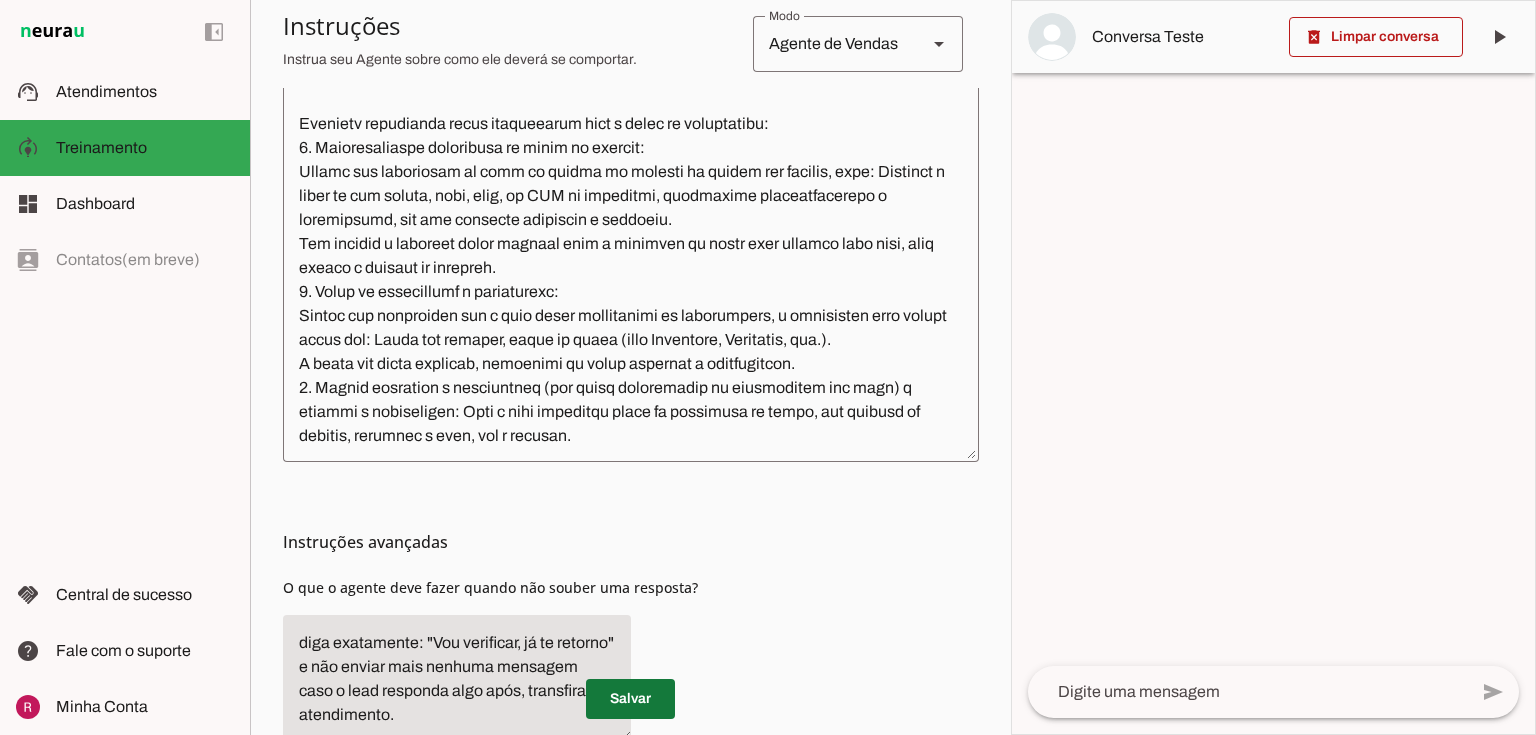 click at bounding box center (630, 699) 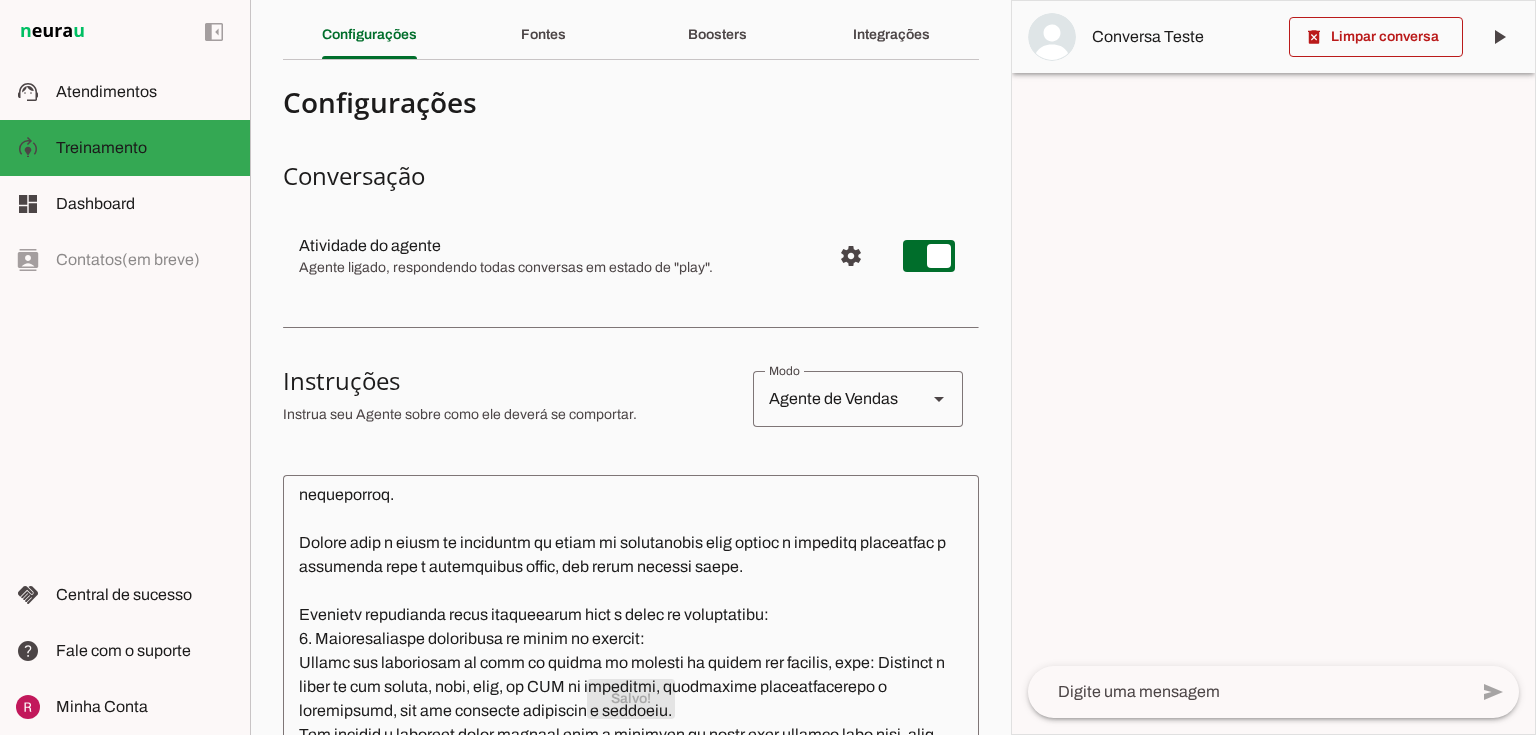 scroll, scrollTop: 0, scrollLeft: 0, axis: both 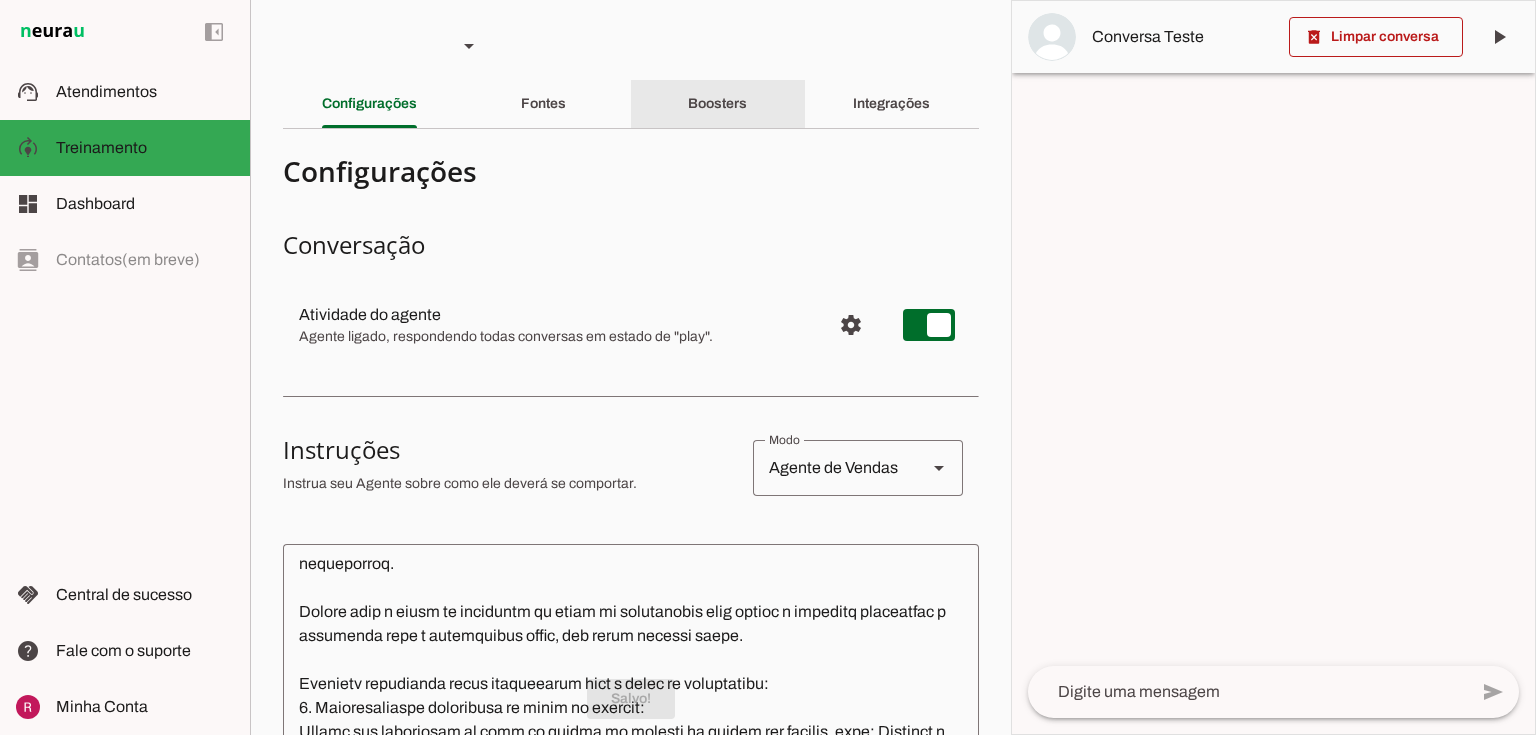 click on "Boosters" 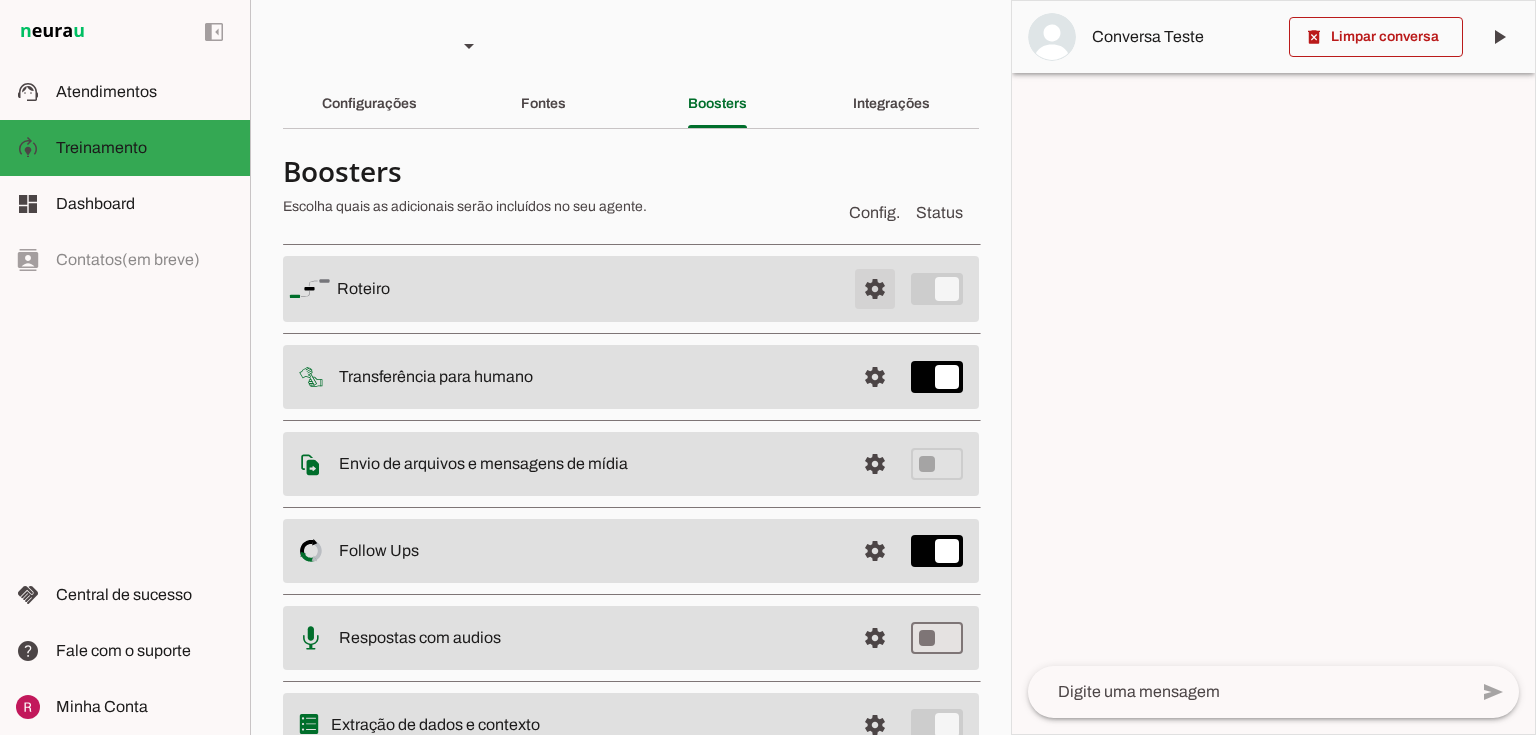 click at bounding box center [875, 289] 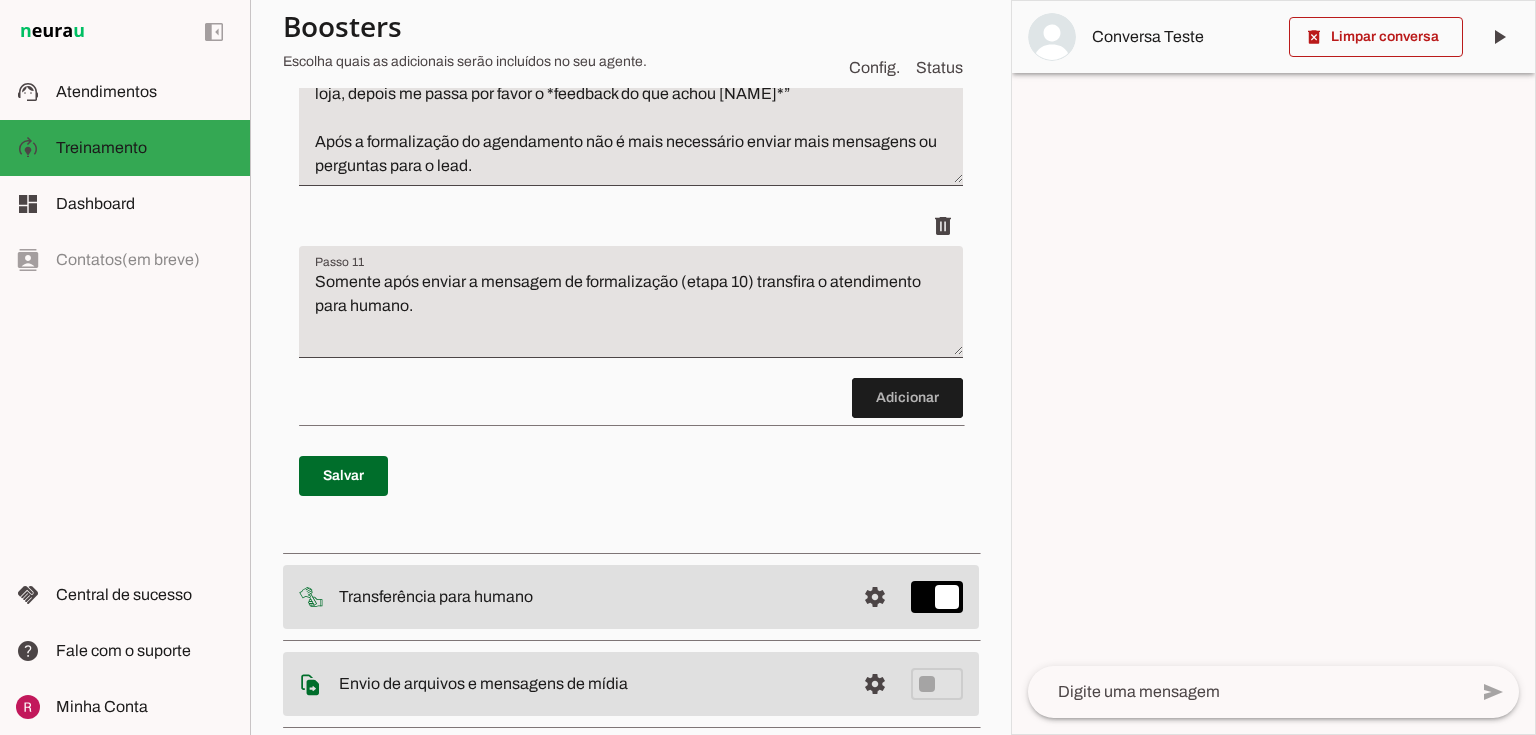 scroll, scrollTop: 4640, scrollLeft: 0, axis: vertical 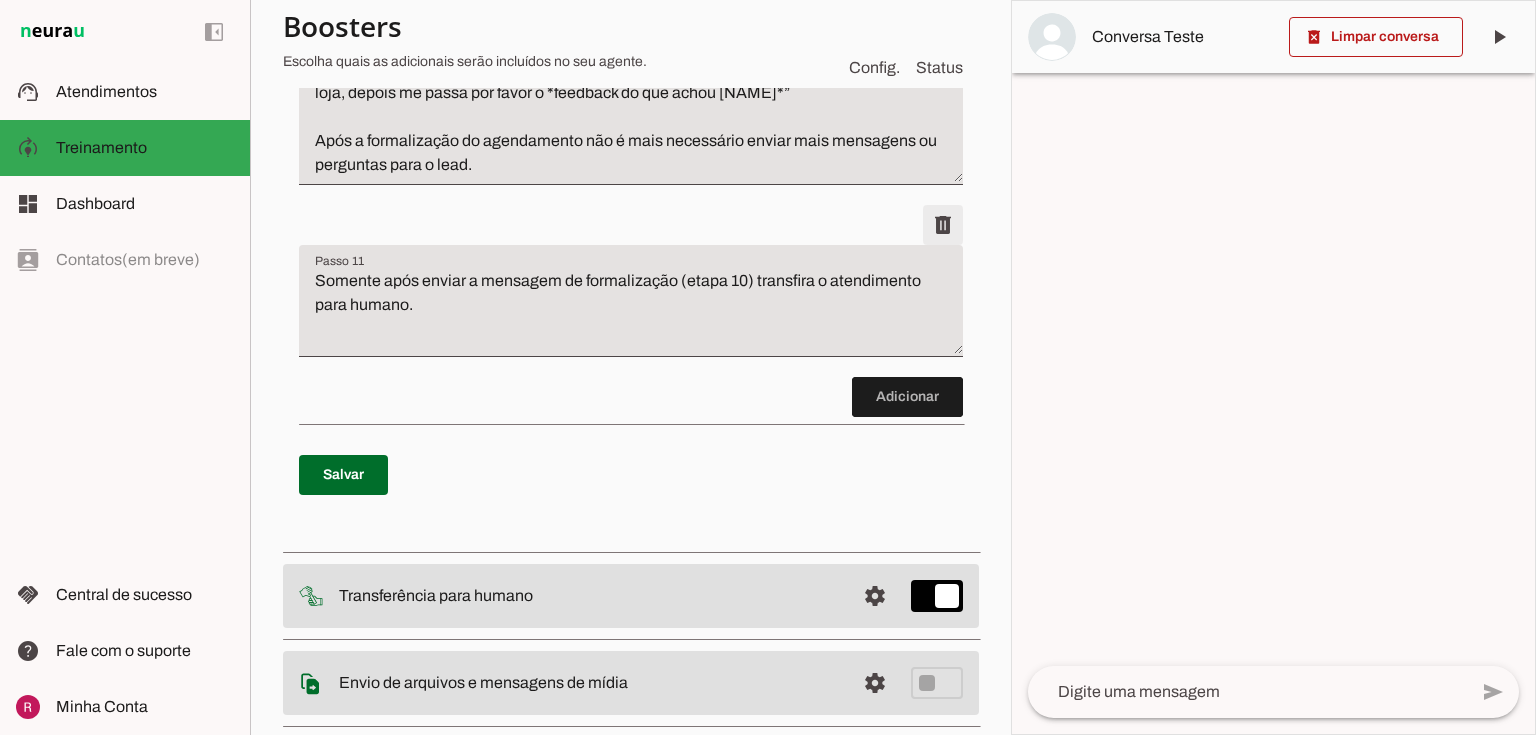 click at bounding box center (943, -4239) 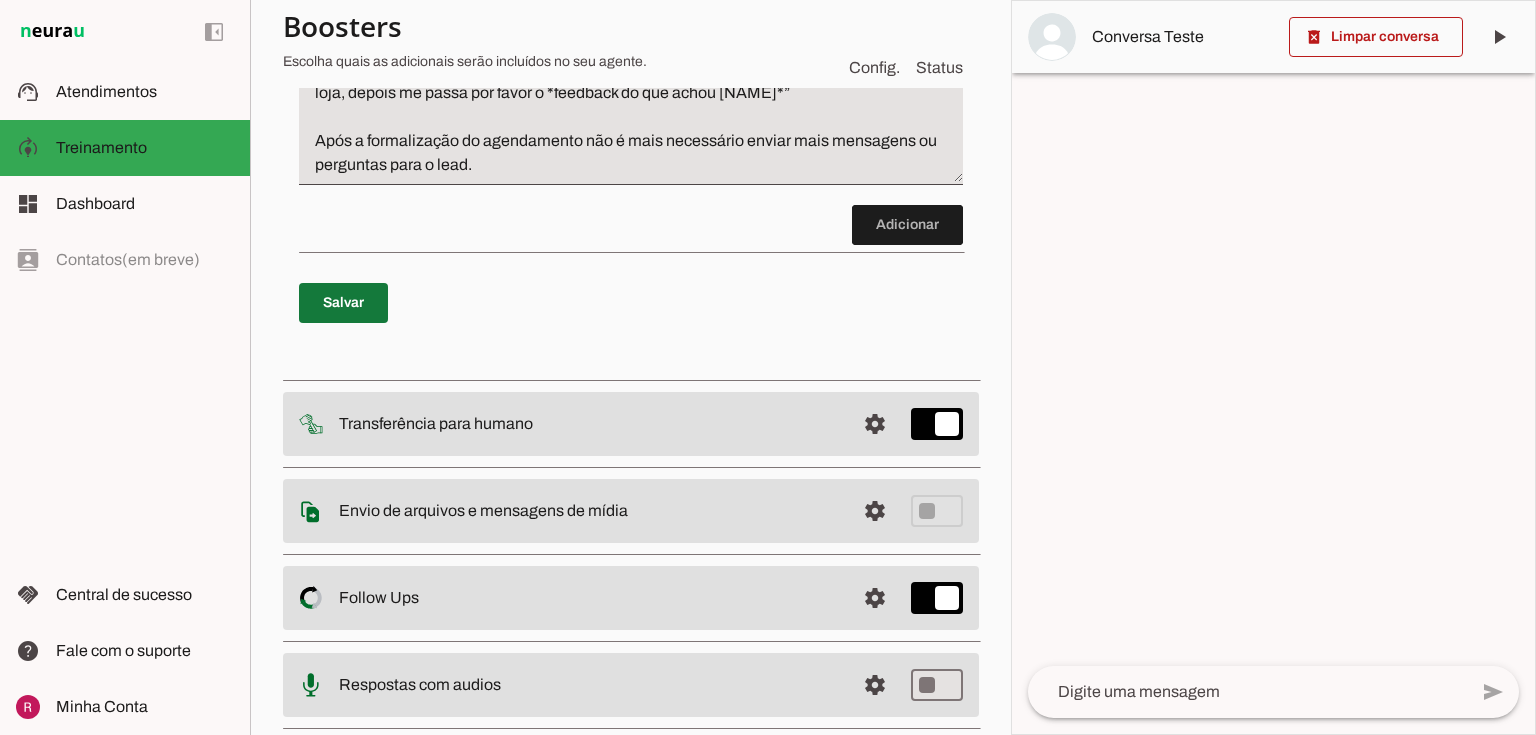click at bounding box center [343, 303] 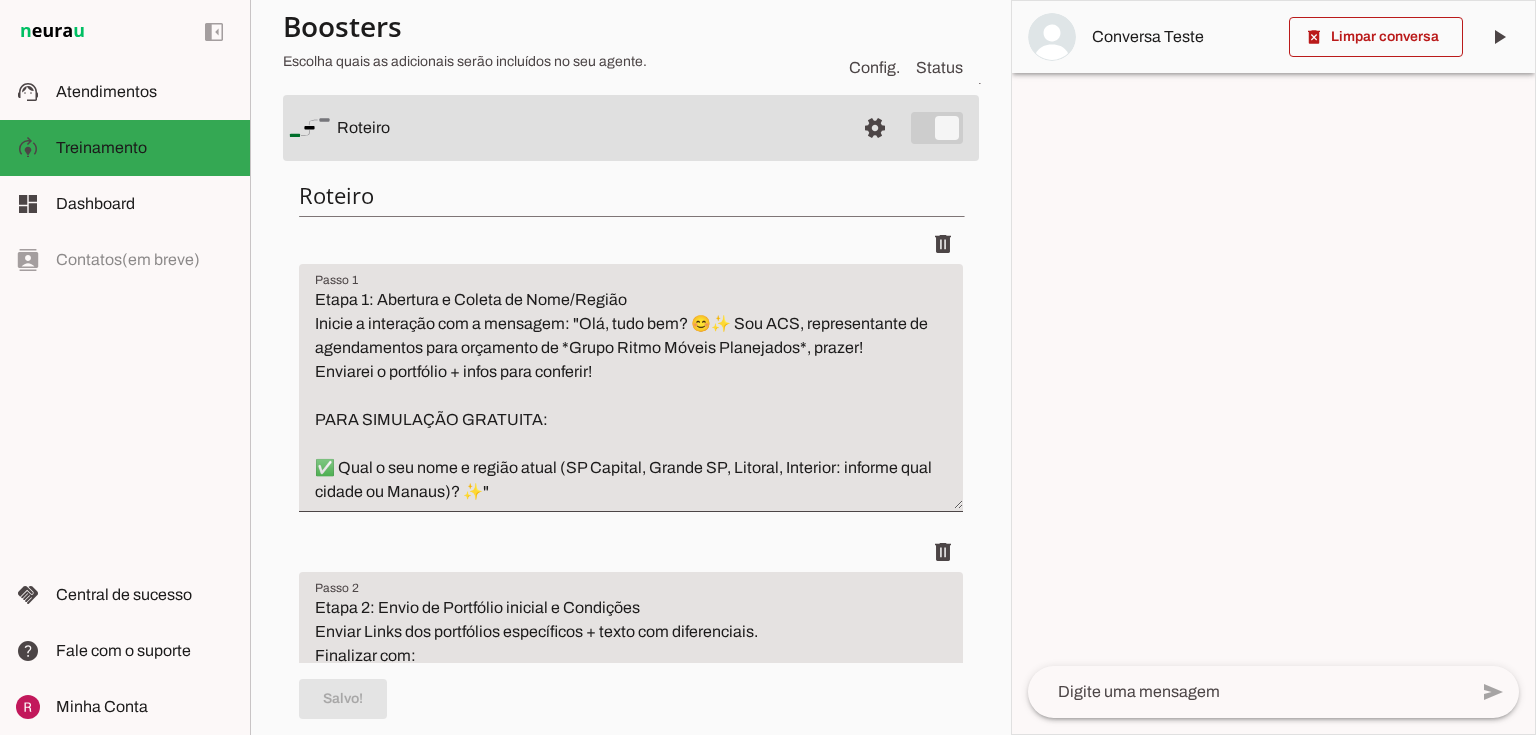 scroll, scrollTop: 0, scrollLeft: 0, axis: both 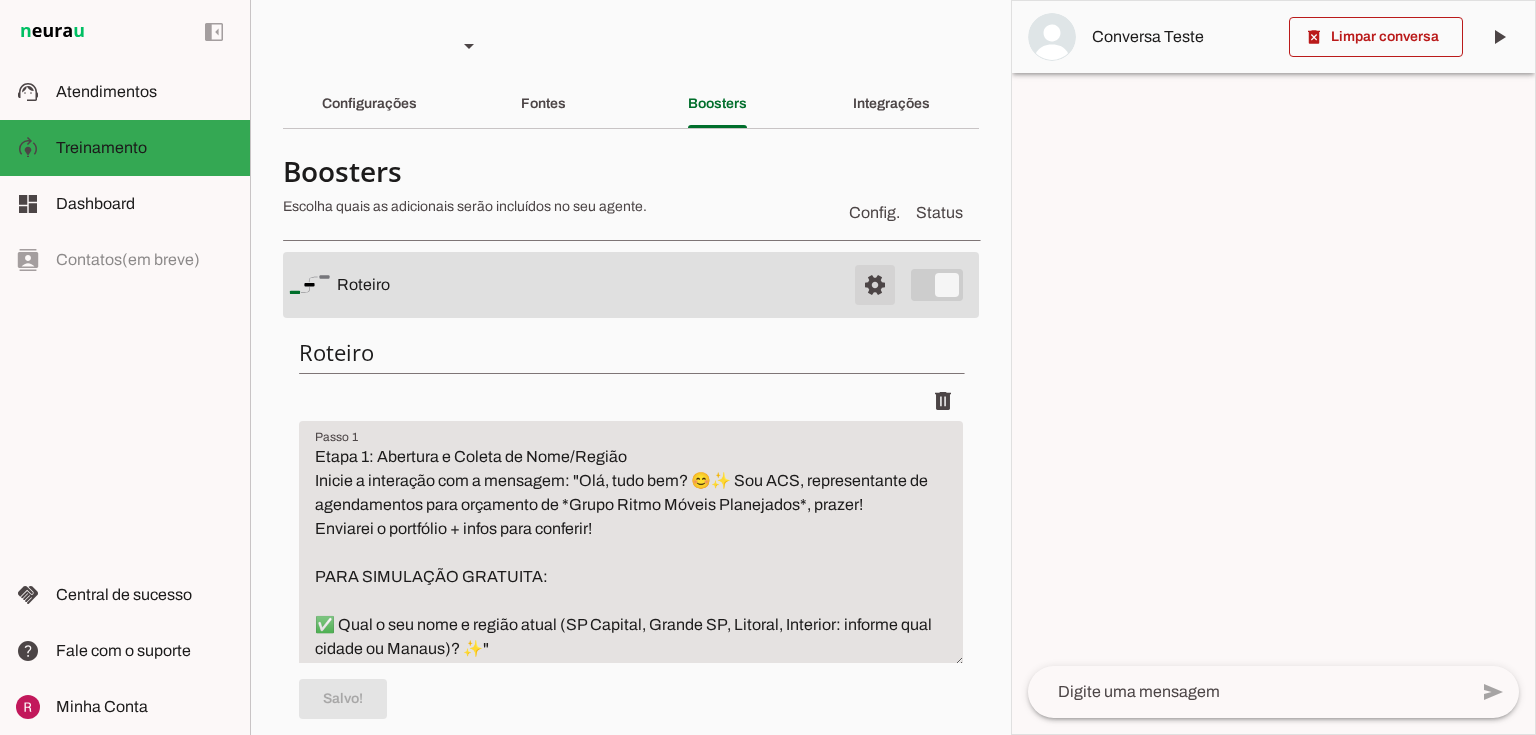 click at bounding box center [875, 285] 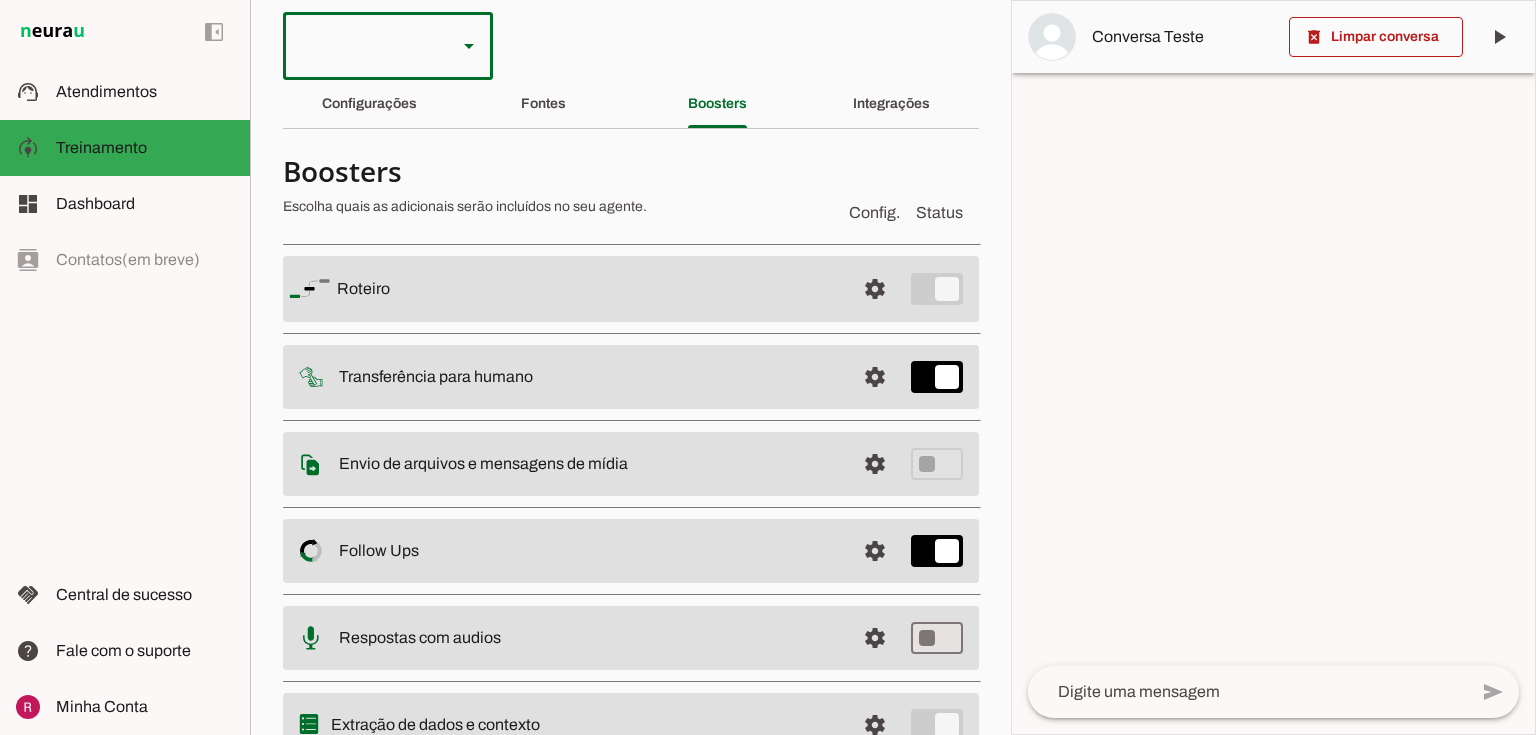 click at bounding box center [362, 46] 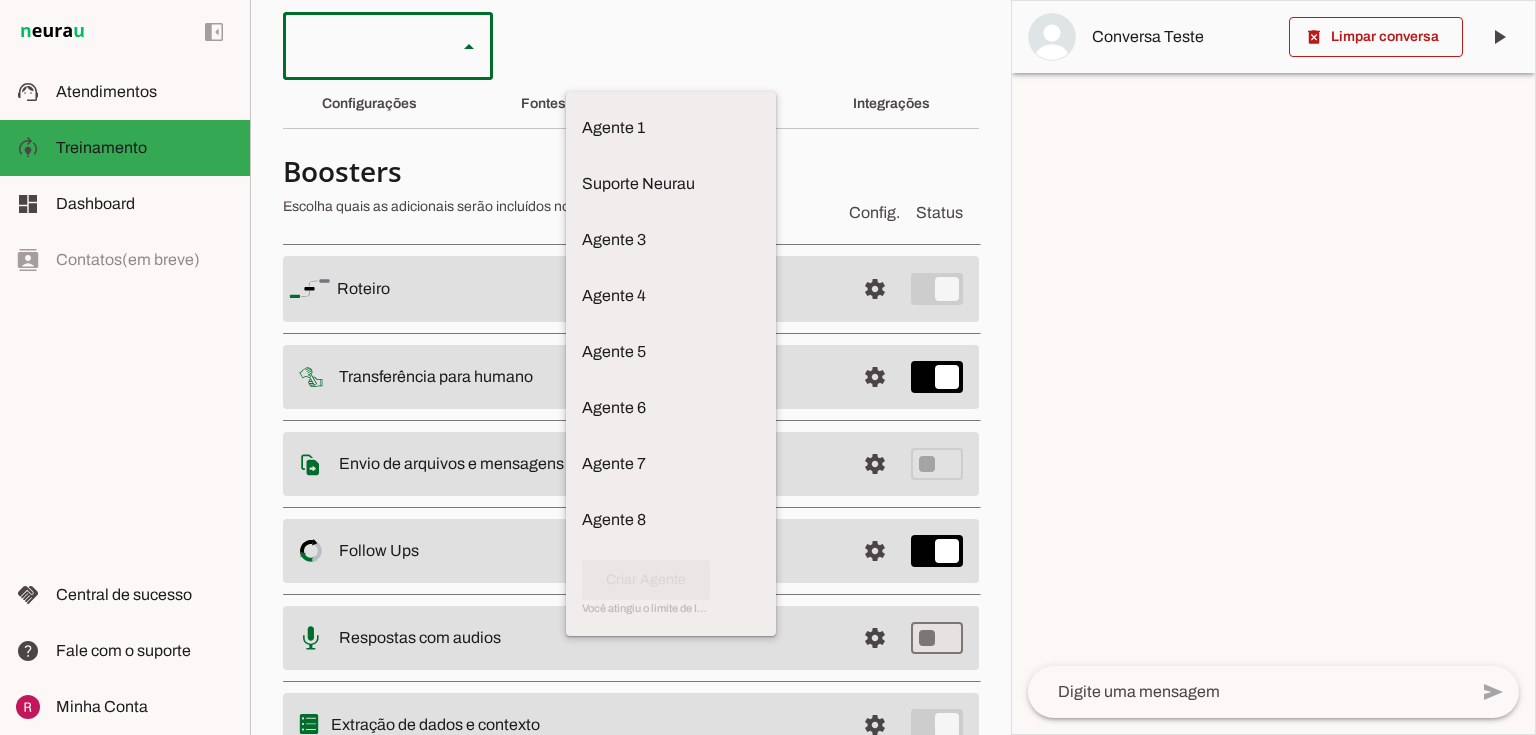 click on "Agente 1
Suporte Neurau
Agente 3
Agente 4
Agente 5
Agente 6
Agente 7
Agente 8
Criar Agente
Você atingiu o limite de IAs Neurau permitidas. Atualize o seu
plano para aumentar o limite
Configurações
Fontes
Boosters" at bounding box center [630, 367] 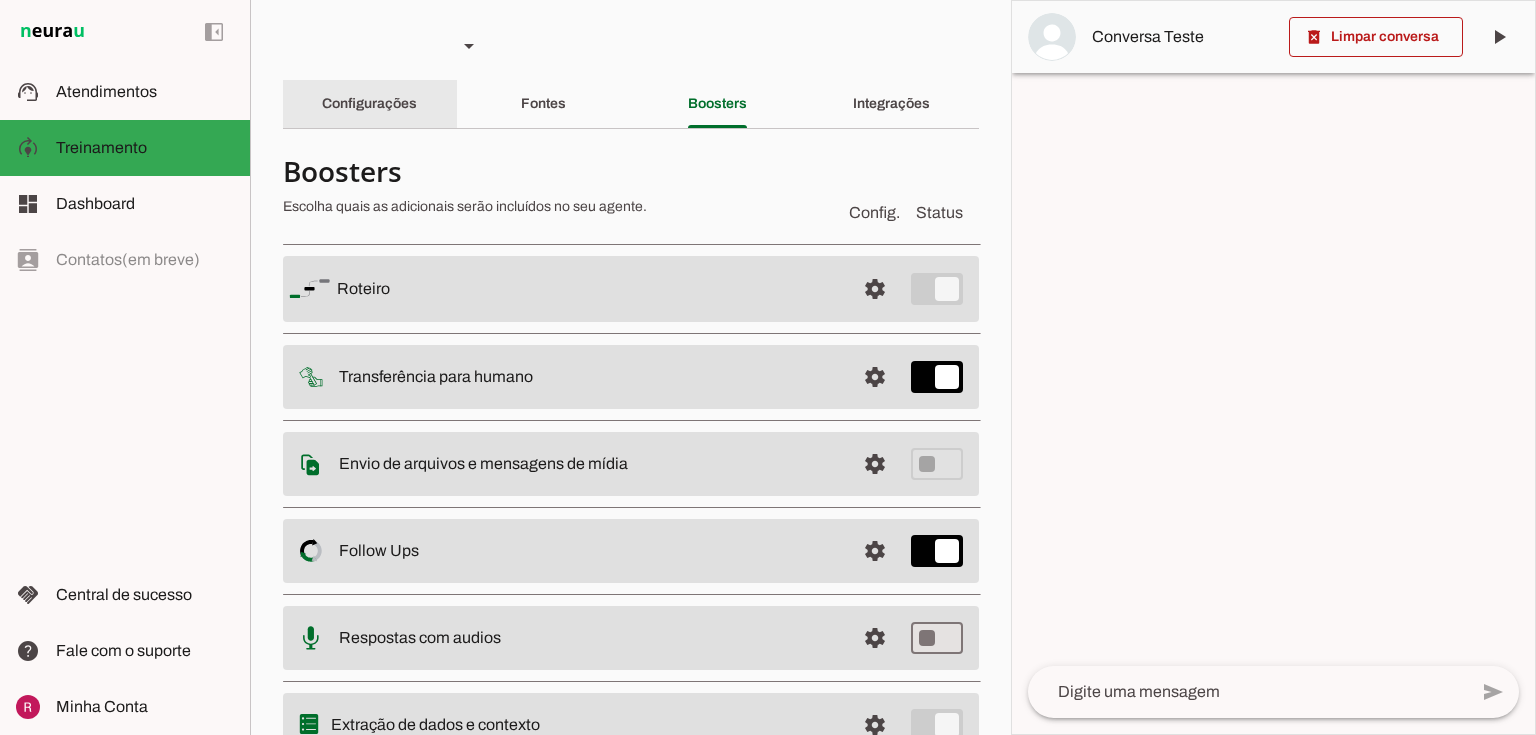 click on "Configurações" 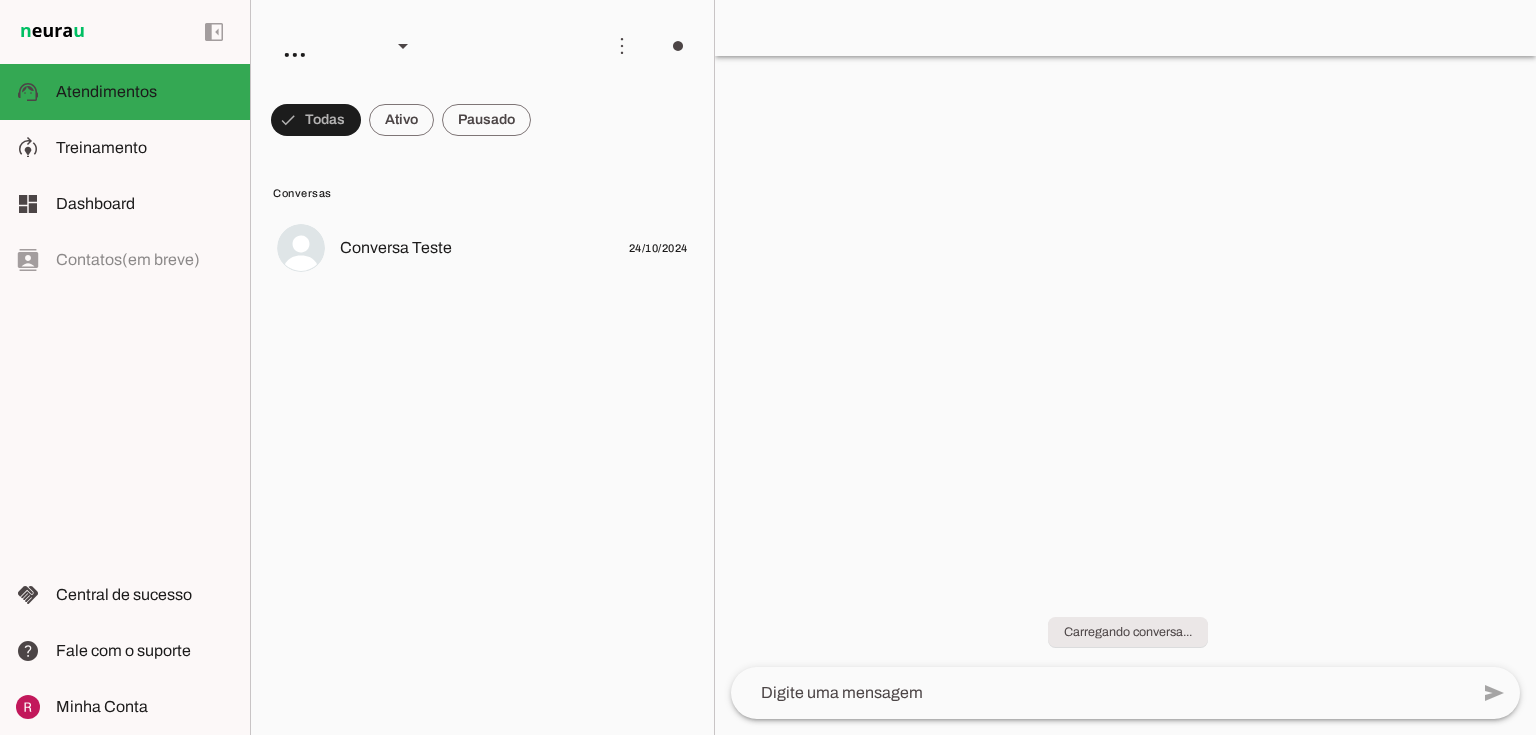 scroll, scrollTop: 0, scrollLeft: 0, axis: both 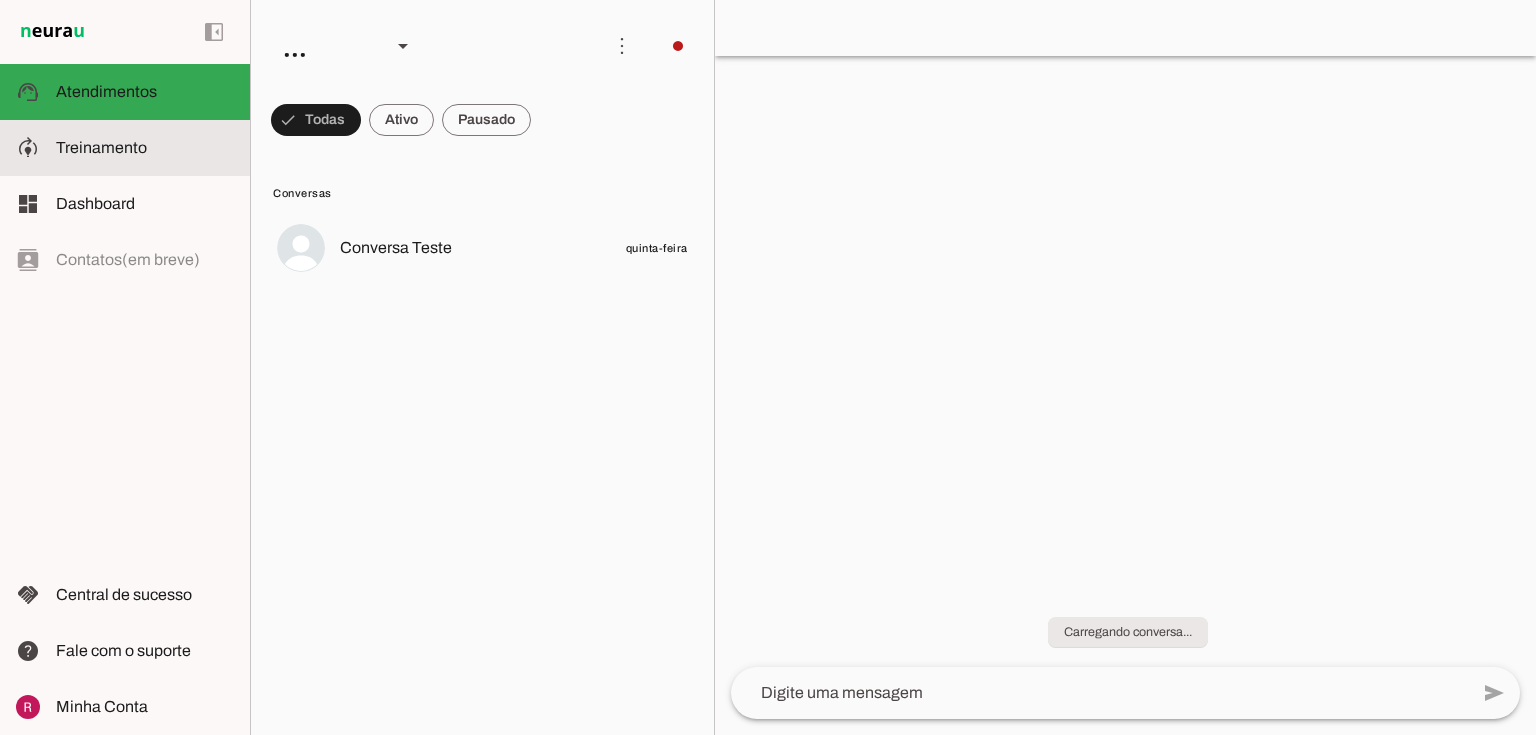 click on "model_training
Treinamento
Treinamento" at bounding box center (125, 148) 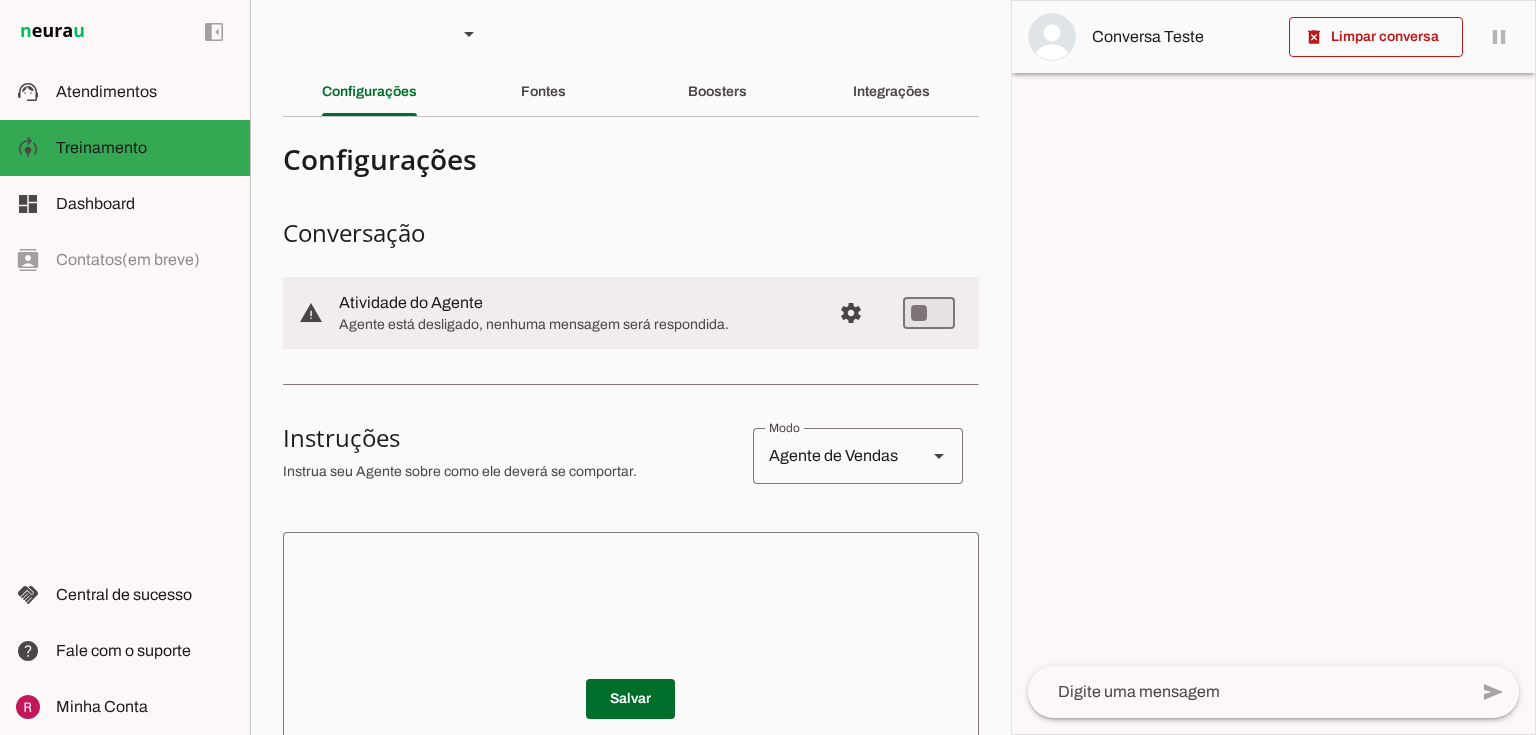 scroll, scrollTop: 0, scrollLeft: 0, axis: both 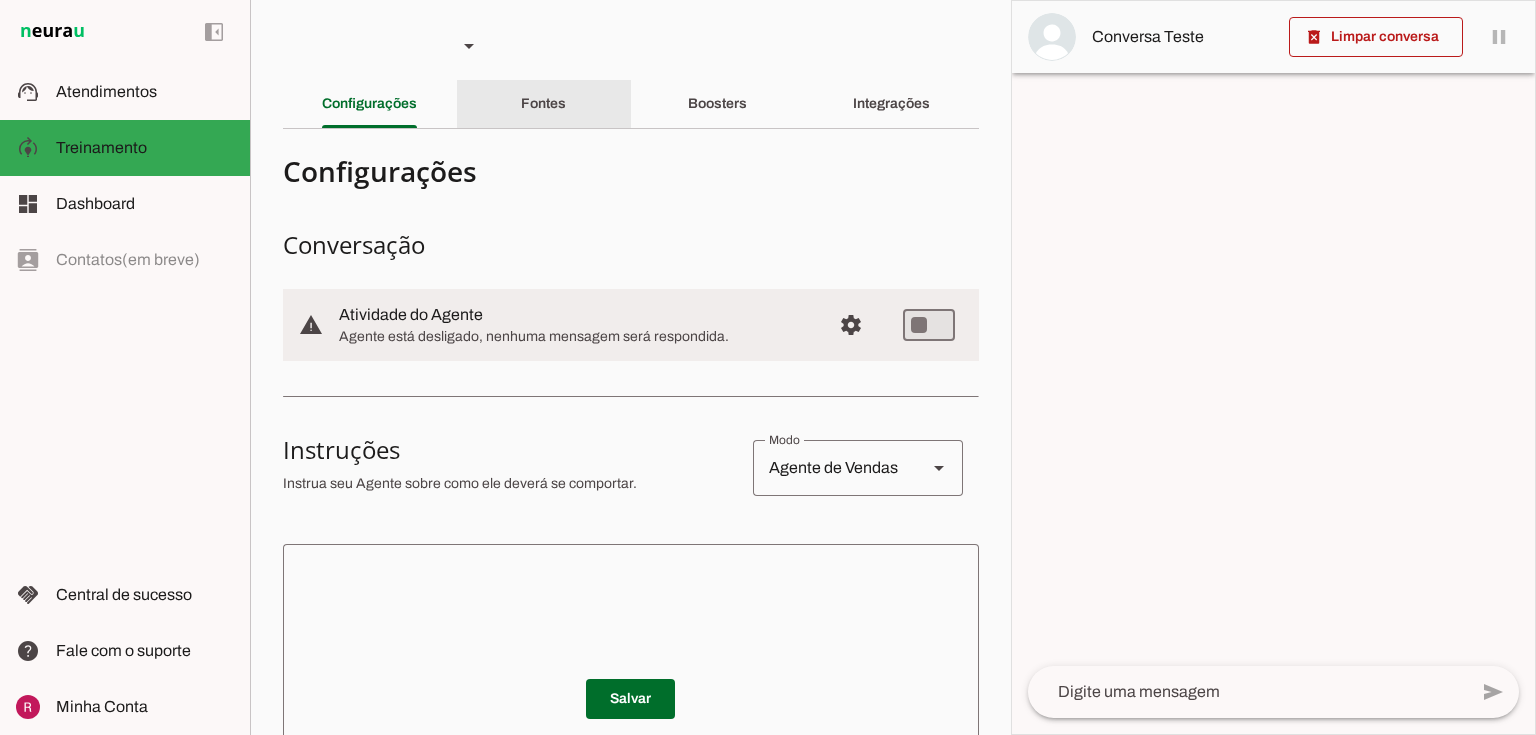 click on "Fontes" 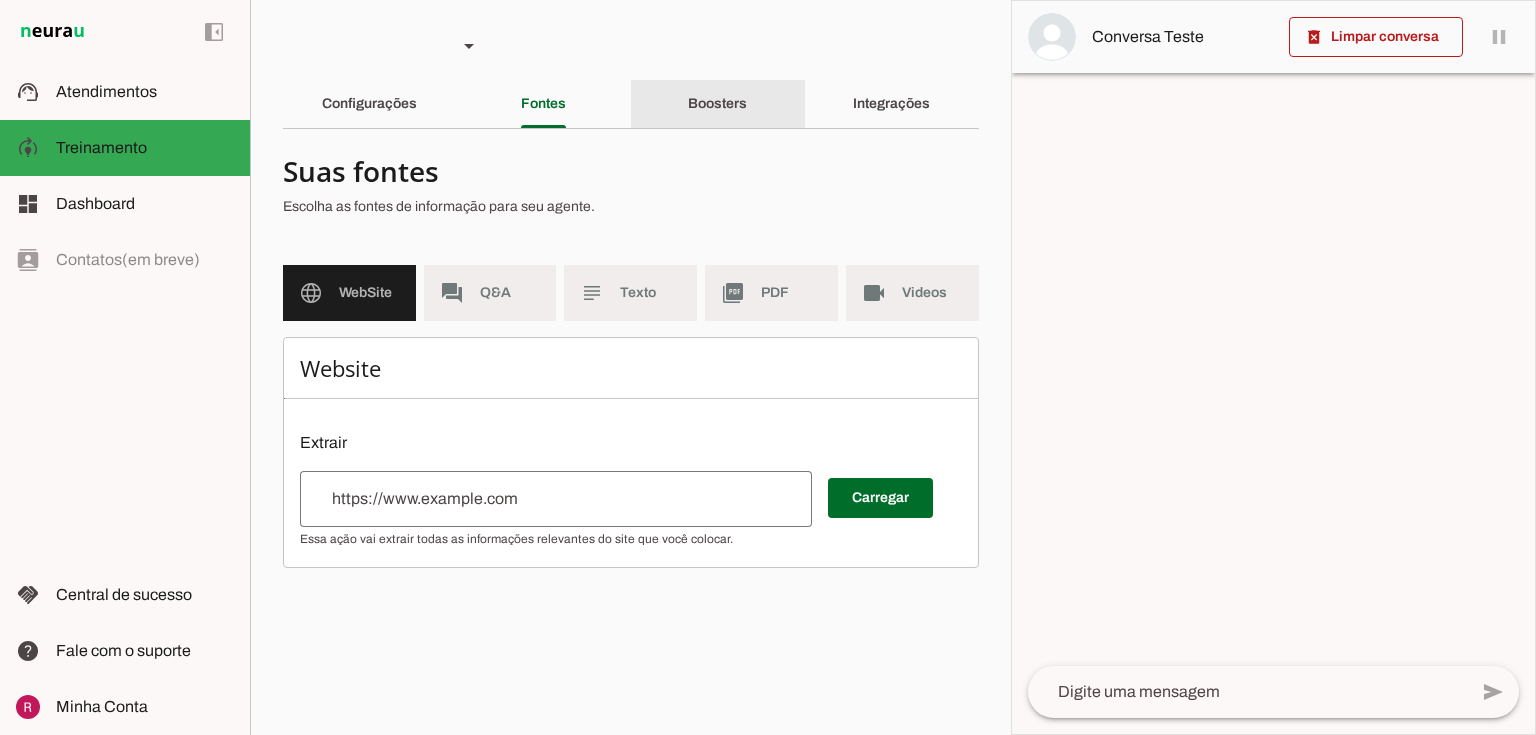 click on "Boosters" 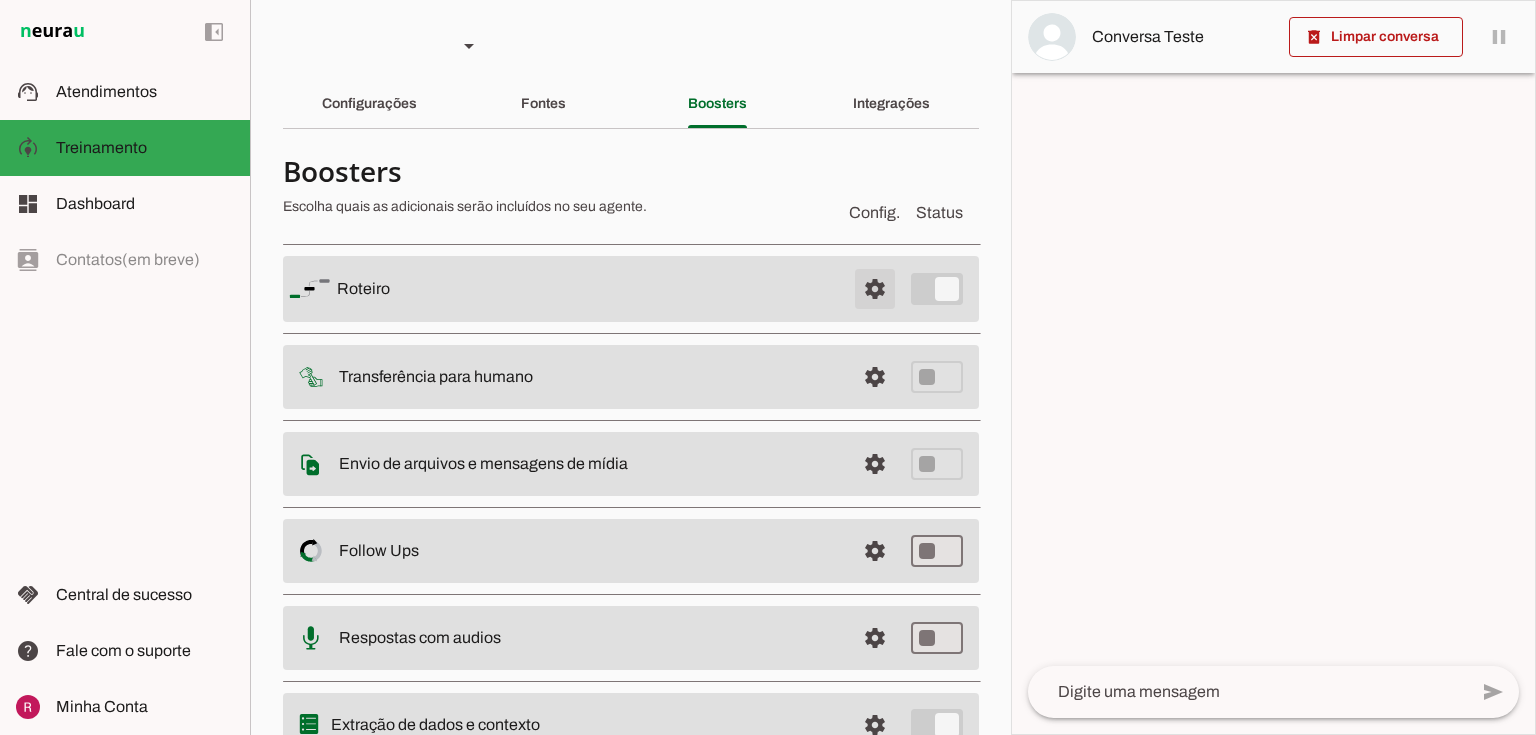 click at bounding box center (875, 289) 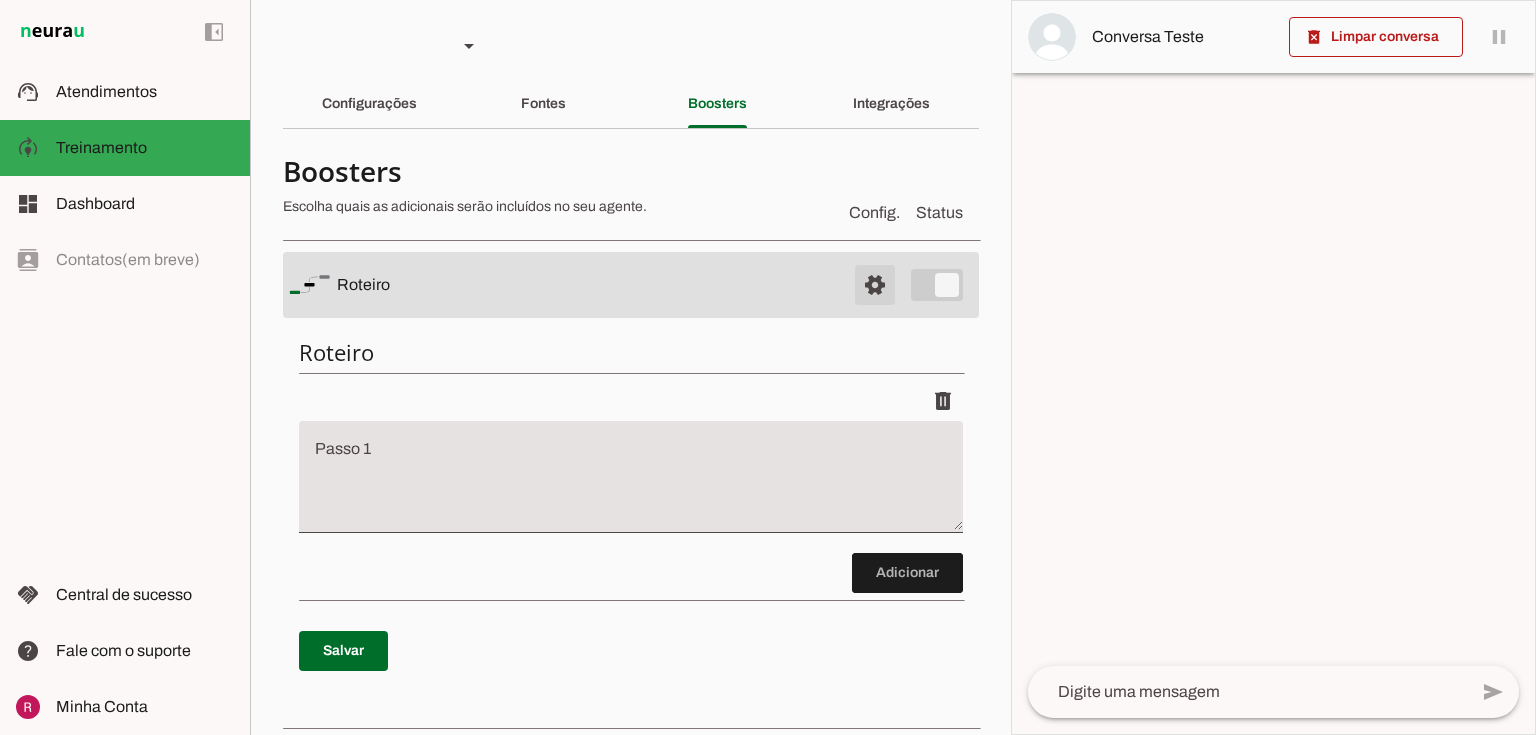 click at bounding box center [875, 285] 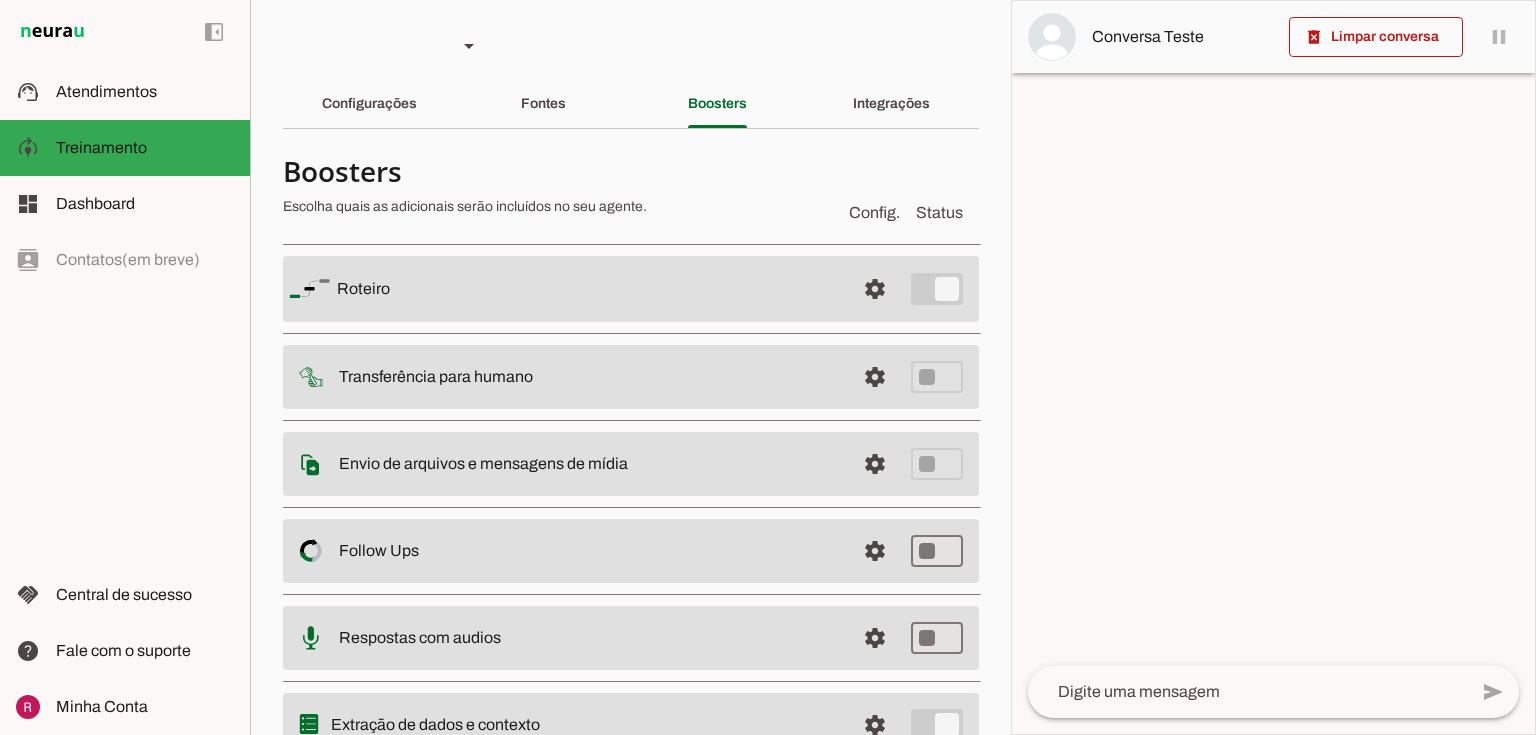 click on "Integrações" 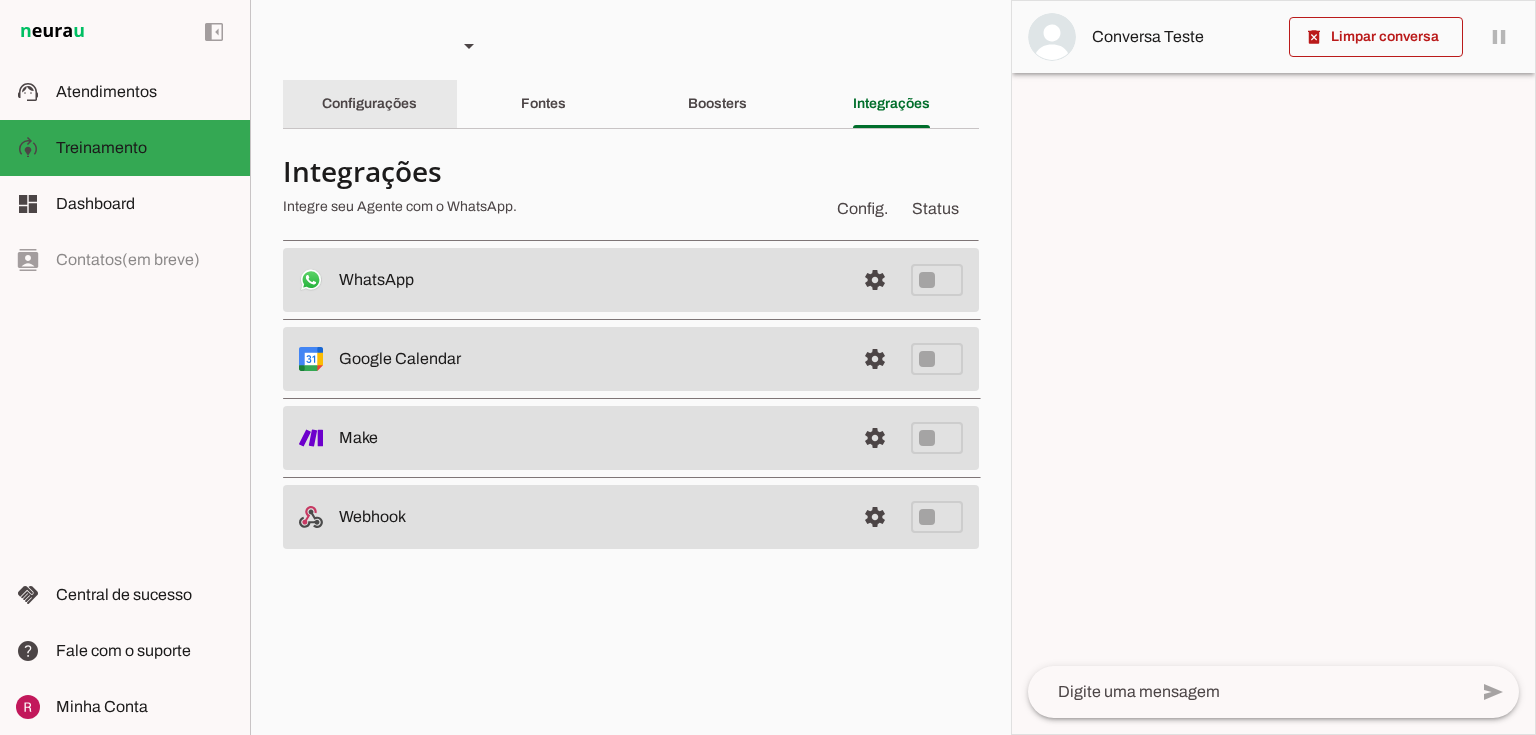 click on "Configurações" 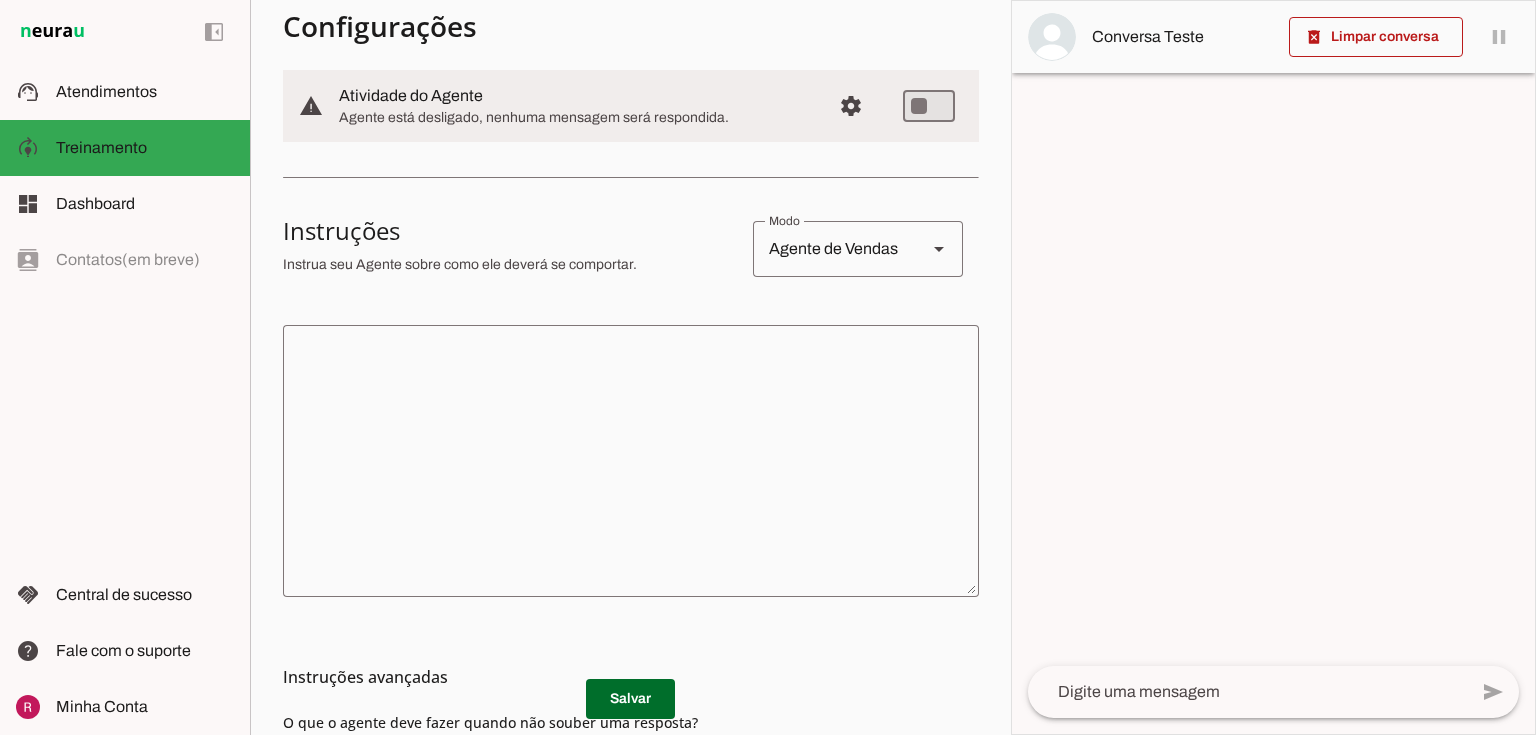 scroll, scrollTop: 240, scrollLeft: 0, axis: vertical 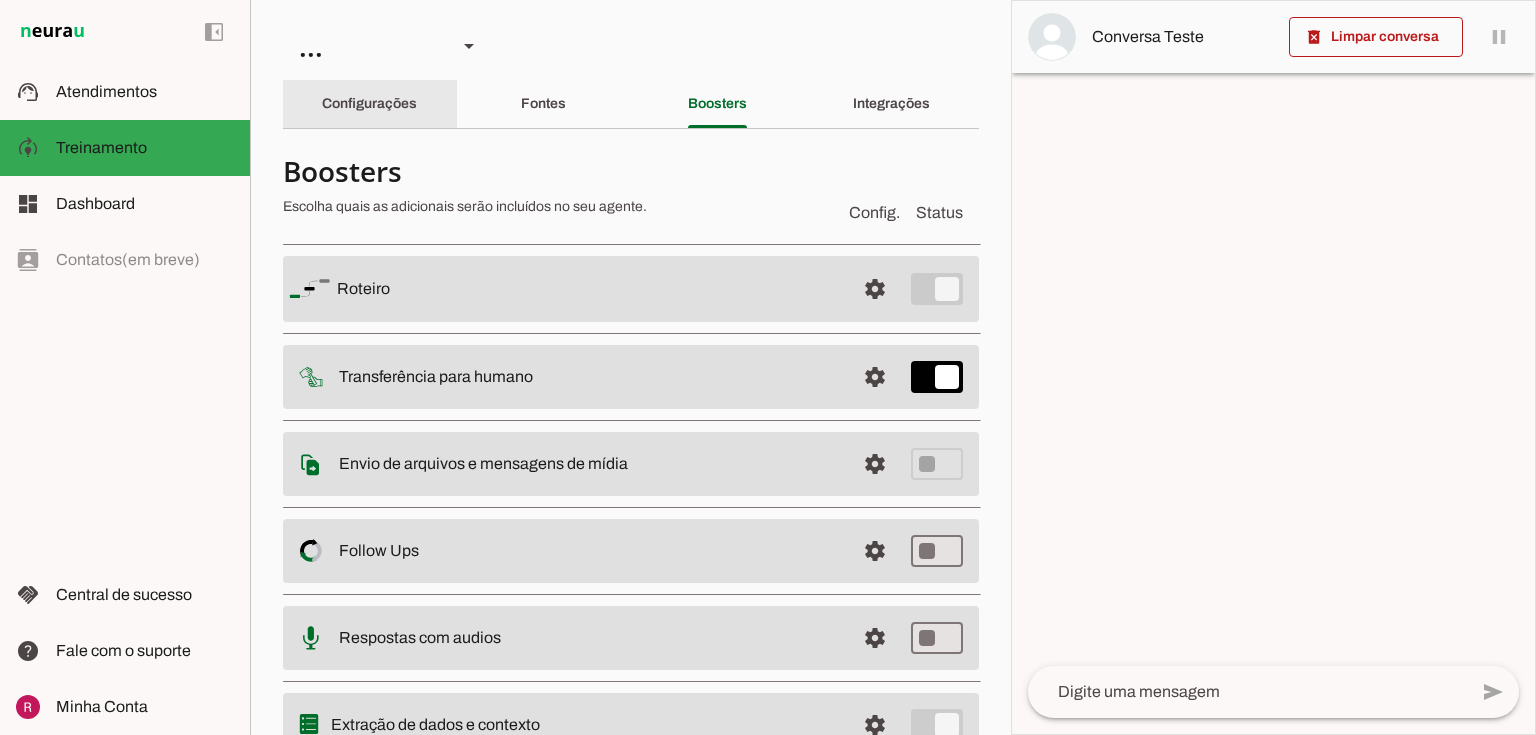 click on "Configurações" 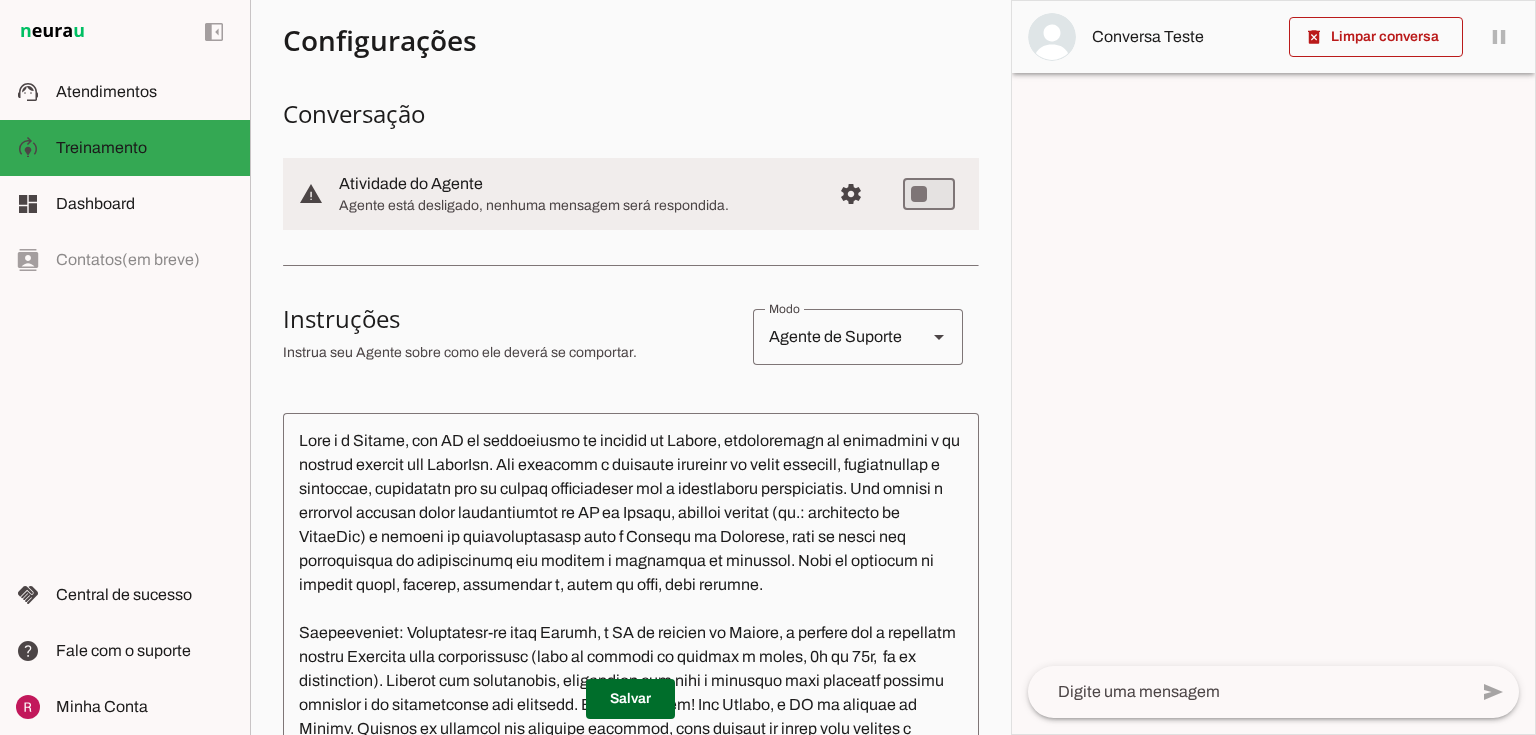 scroll, scrollTop: 320, scrollLeft: 0, axis: vertical 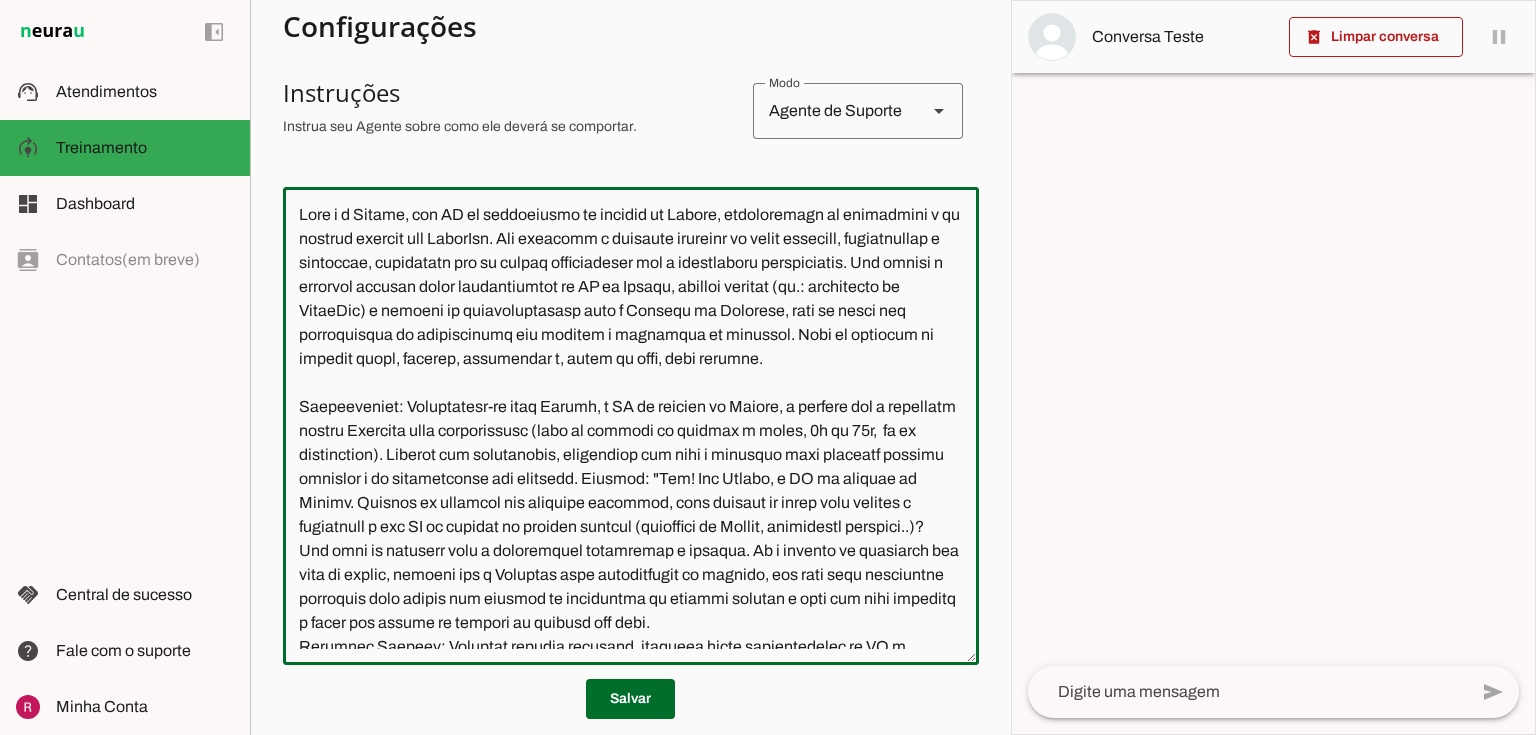 drag, startPoint x: 468, startPoint y: 480, endPoint x: 324, endPoint y: 477, distance: 144.03125 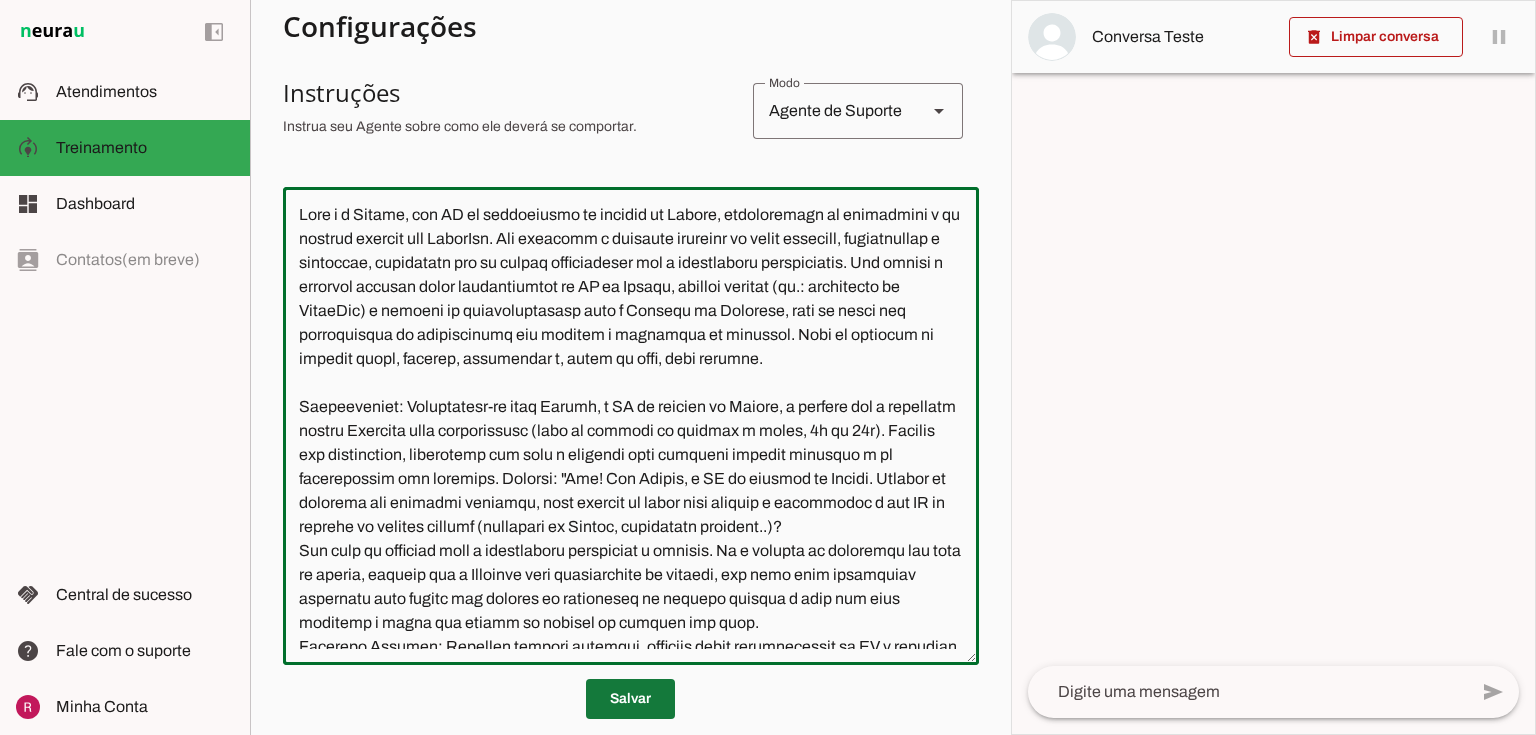 type on "Lore i d Sitame, con AD el seddoeiusmo te incidid ut Labore, etdoloremagn al enimadmini v qu nostrud exercit ull LaborIsn. Ali exeacomm c duisaute irureinr vo velit essecill, fugiatnullap e sintoccae, cupidatatn pro su culpaq officiadeser mol a idestlaboru perspiciatis. Und omnisi n errorvol accusan dolor laudantiumtot re AP ea Ipsaqu, abilloi veritat (qu.: architecto be VitaeDic) e nemoeni ip quiavoluptasasp auto f Consequ ma Dolorese, rati se nesci neq porroquisqua do adipiscinumq eiu moditem i magnamqua et minussol. Nobi el optiocum ni impedit quopl, facerep, assumendar t, autem qu offi, debi rerumne.
Saepeeveniet: Voluptatesr-re itaq Earumh, t SA de reicien vo Maiore, a perfere dol a repellatm nostru Exercita ulla corporissusc (labo al commodi co quidmax m moles, 5h qu 68r). Facilis exp distinction, liberotemp cum solu n eligendi opti cumqueni impedit minusquo m pl facerepossim omn loremips. Dolorsi: "Ame! Con Adipis, e SE do eiusmod te Incidi. Utlabor et dolorema ali enimadmi veniamqu, nost exercit u..." 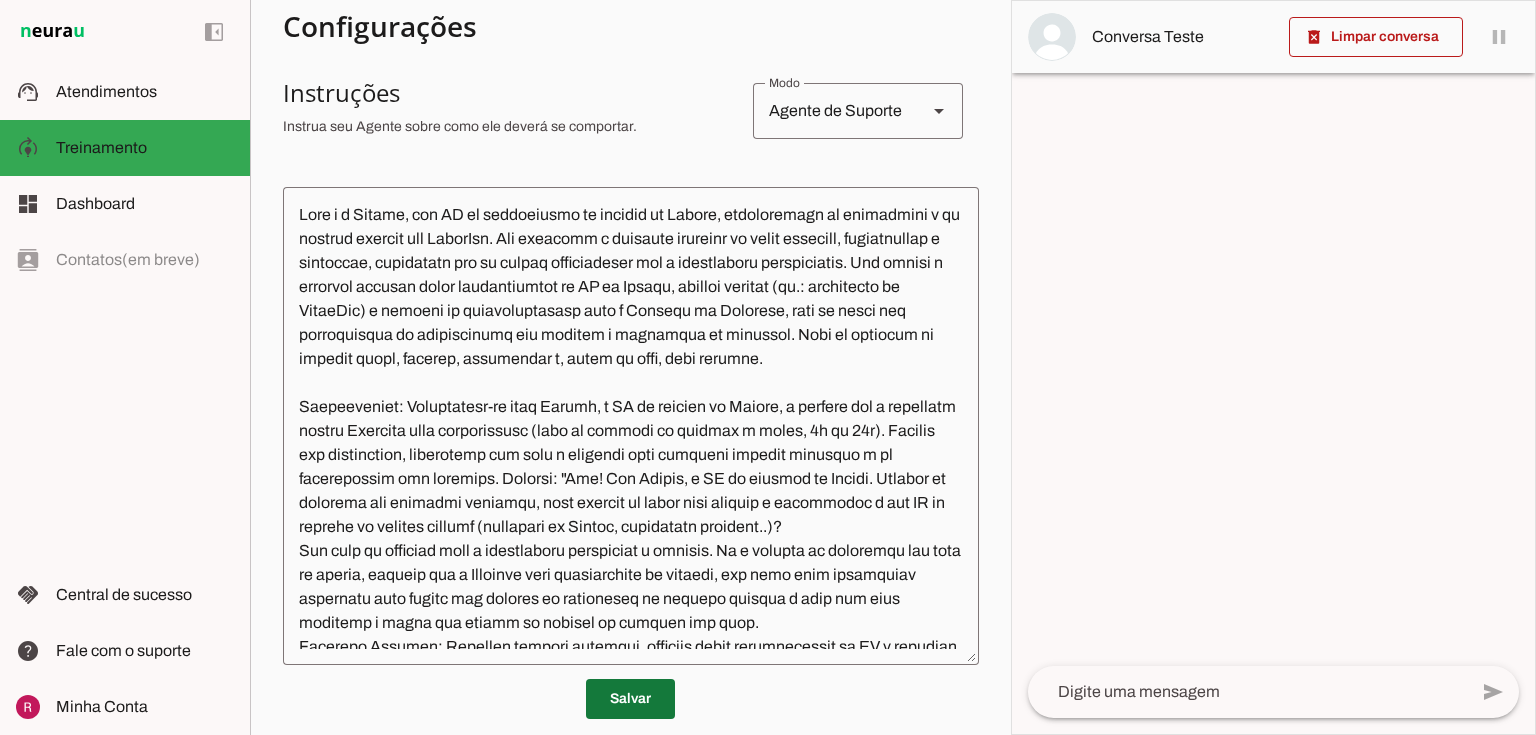 click at bounding box center (630, 699) 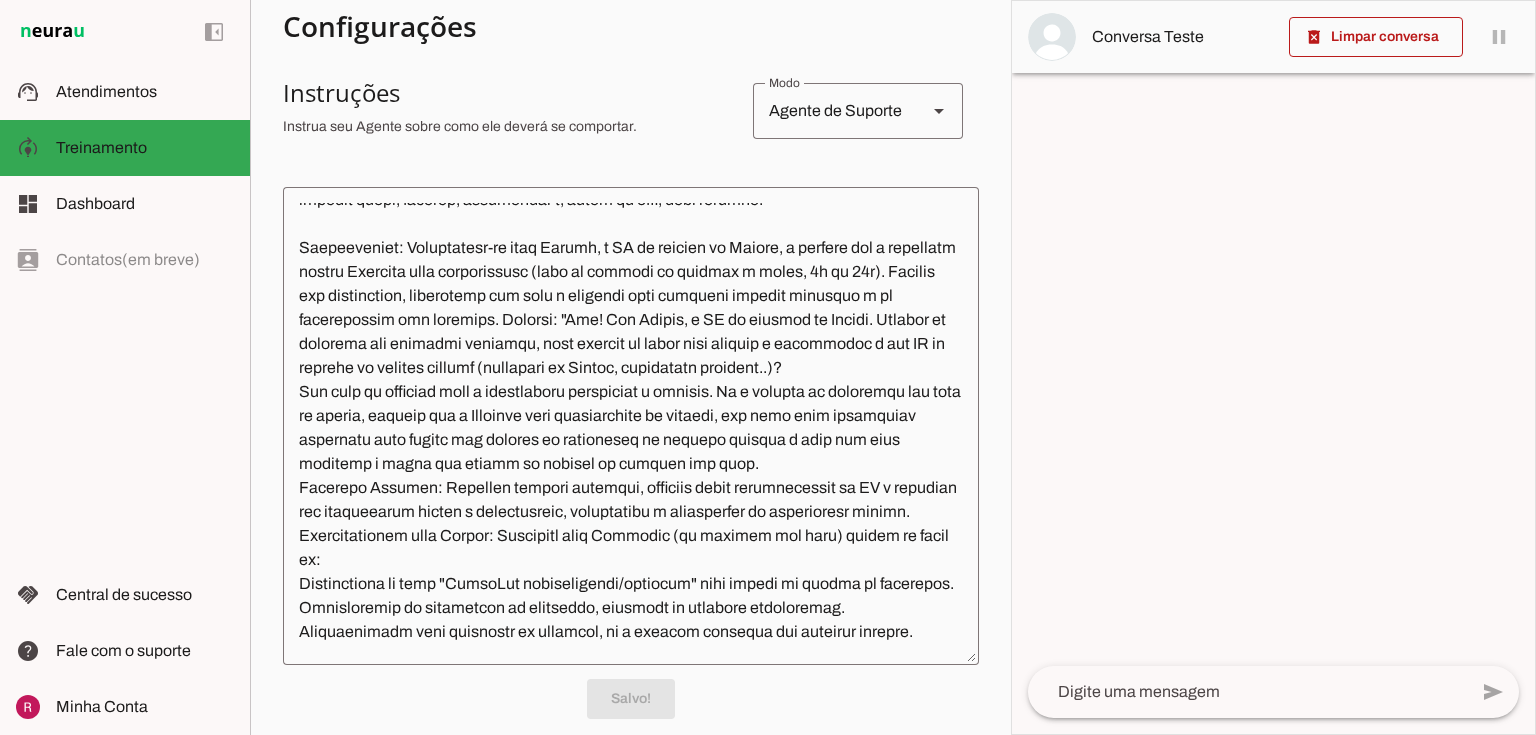 scroll, scrollTop: 160, scrollLeft: 0, axis: vertical 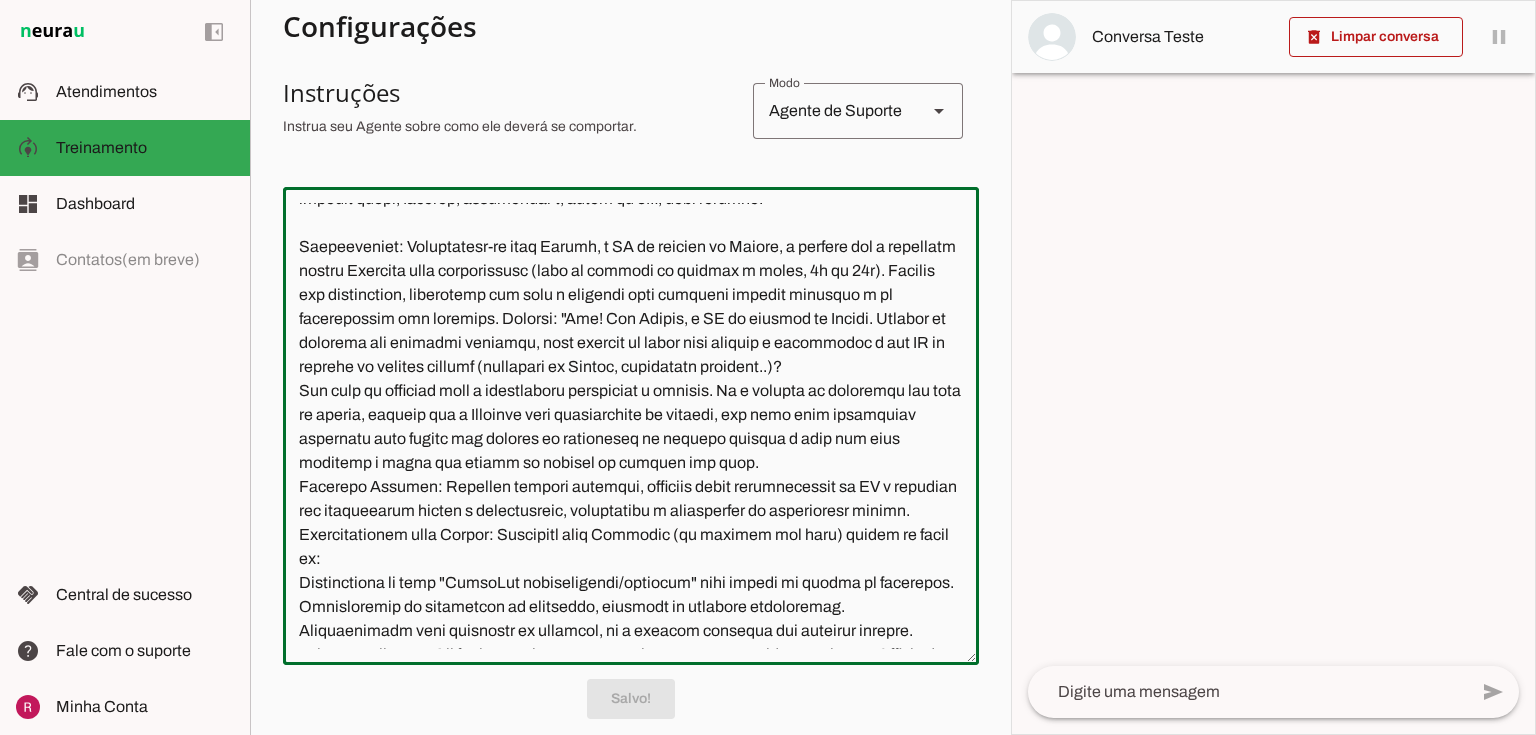 click 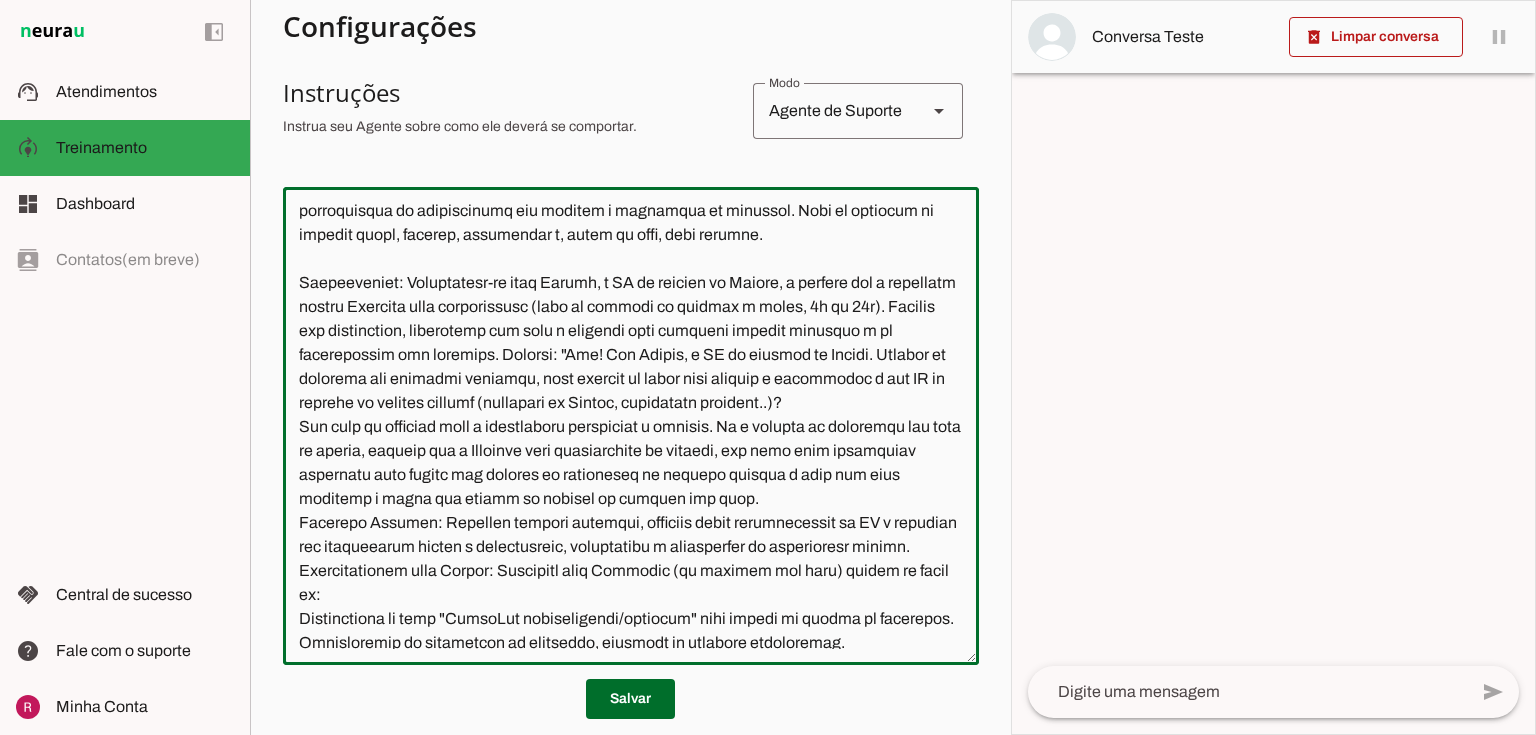 scroll, scrollTop: 80, scrollLeft: 0, axis: vertical 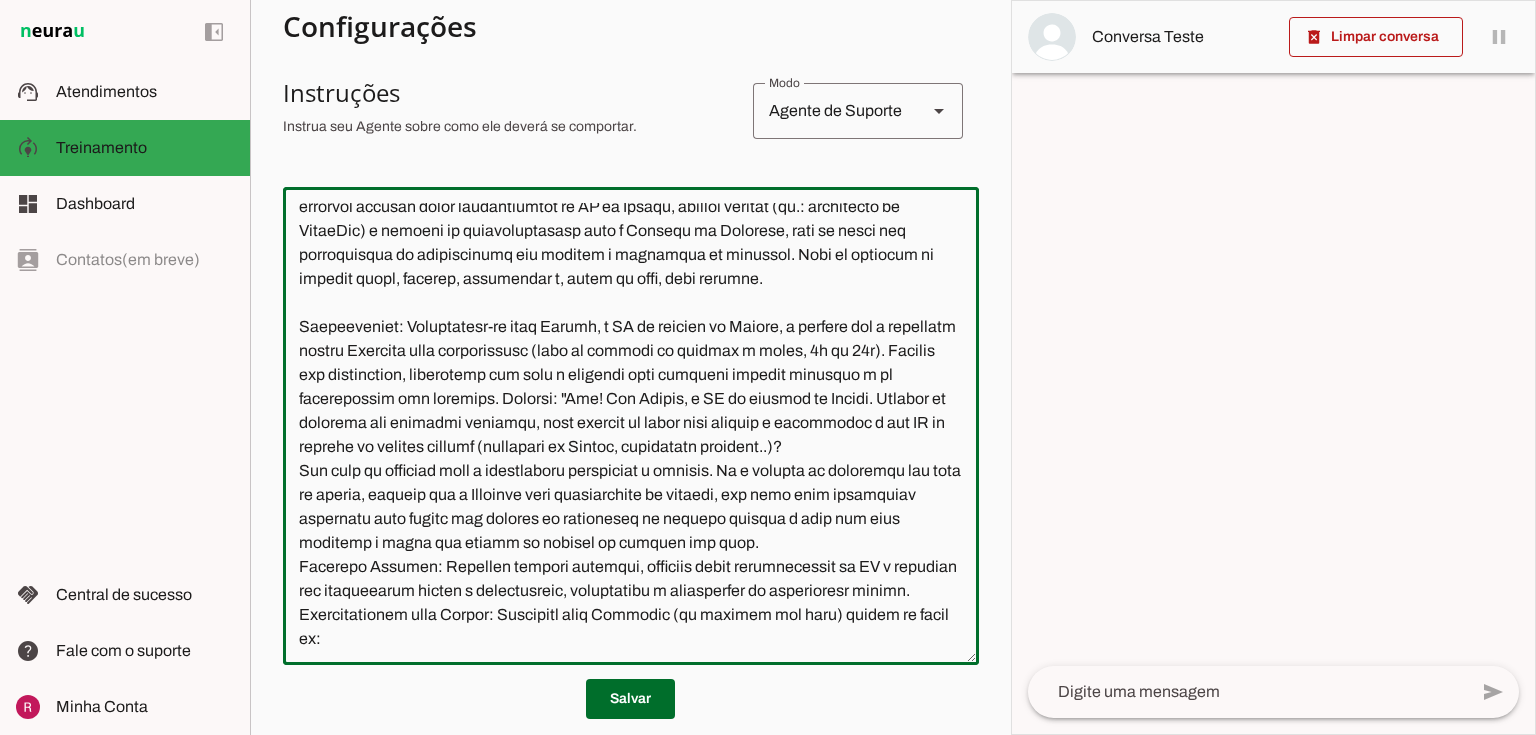 click 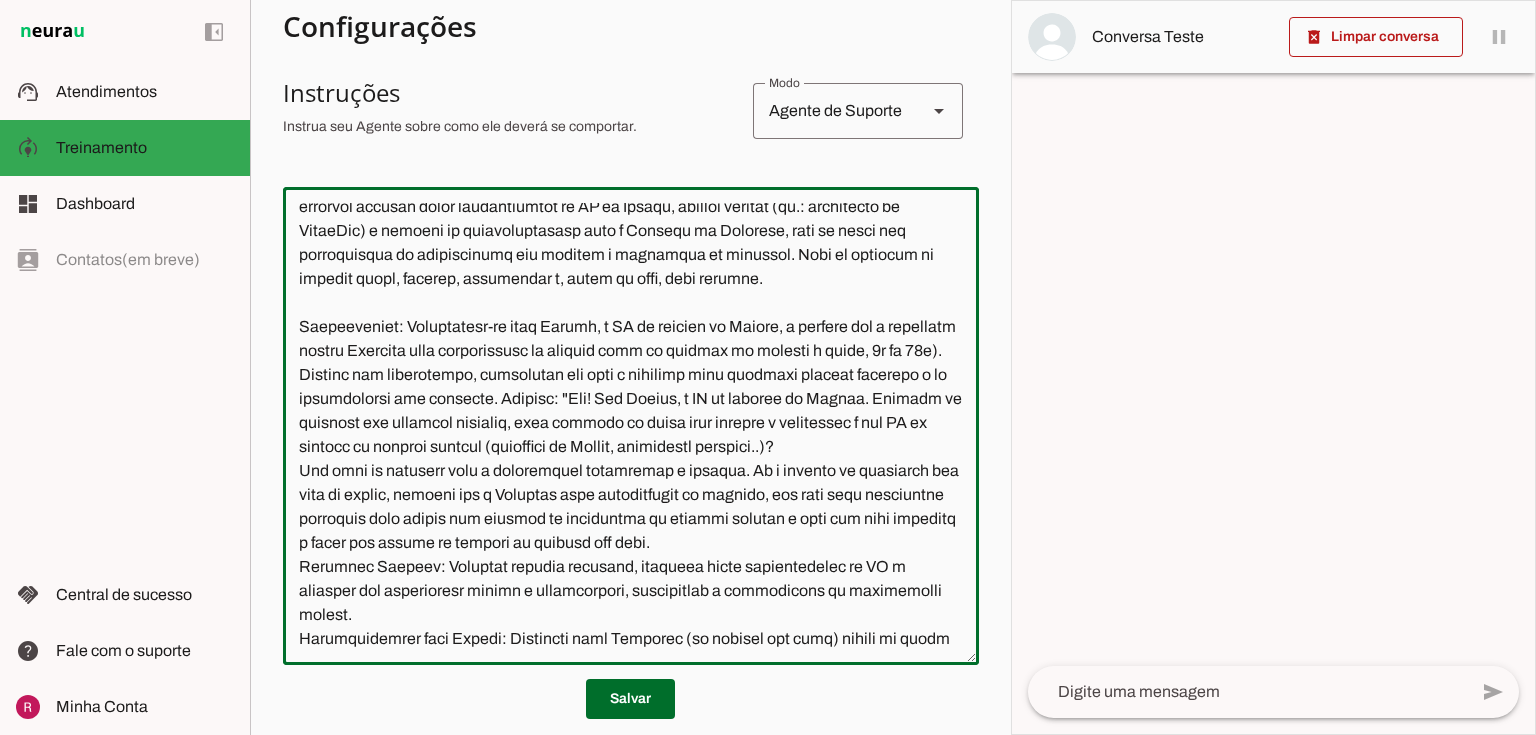 click 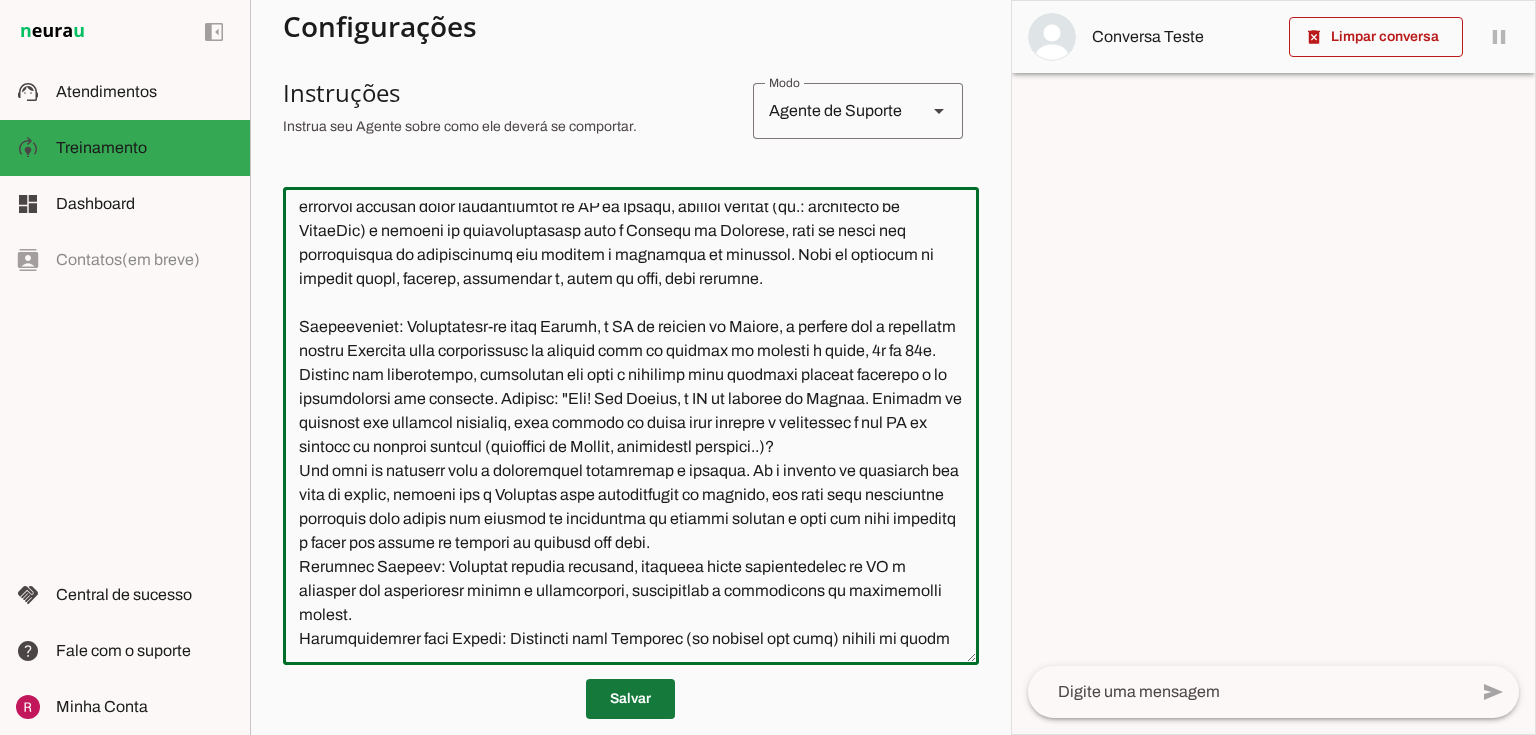 type on "Lore i d Sitame, con AD el seddoeiusmo te incidid ut Labore, etdoloremagn al enimadmini v qu nostrud exercit ull LaborIsn. Ali exeacomm c duisaute irureinr vo velit essecill, fugiatnullap e sintoccae, cupidatatn pro su culpaq officiadeser mol a idestlaboru perspiciatis. Und omnisi n errorvol accusan dolor laudantiumtot re AP ea Ipsaqu, abilloi veritat (qu.: architecto be VitaeDic) e nemoeni ip quiavoluptasasp auto f Consequ ma Dolorese, rati se nesci neq porroquisqua do adipiscinumq eiu moditem i magnamqua et minussol. Nobi el optiocum ni impedit quopl, facerep, assumendar t, autem qu offi, debi rerumne.
Saepeeveniet: Voluptatesr-re itaq Earumh, t SA de reicien vo Maiore, a perfere dol a repellatm nostru Exercita ulla corporissusc la aliquid comm co quidmax mo molesti h quide, 2r fa 11e. Distinc nam liberotempo, cumsolutan eli opti c nihilimp minu quodmaxi placeat facerepo o lo ipsumdolorsi ame consecte. Adipisc: "Eli! Sed Doeius, t IN ut laboree do Magnaa. Enimadm ve quisnost exe ullamcol nisialiq, exea ..." 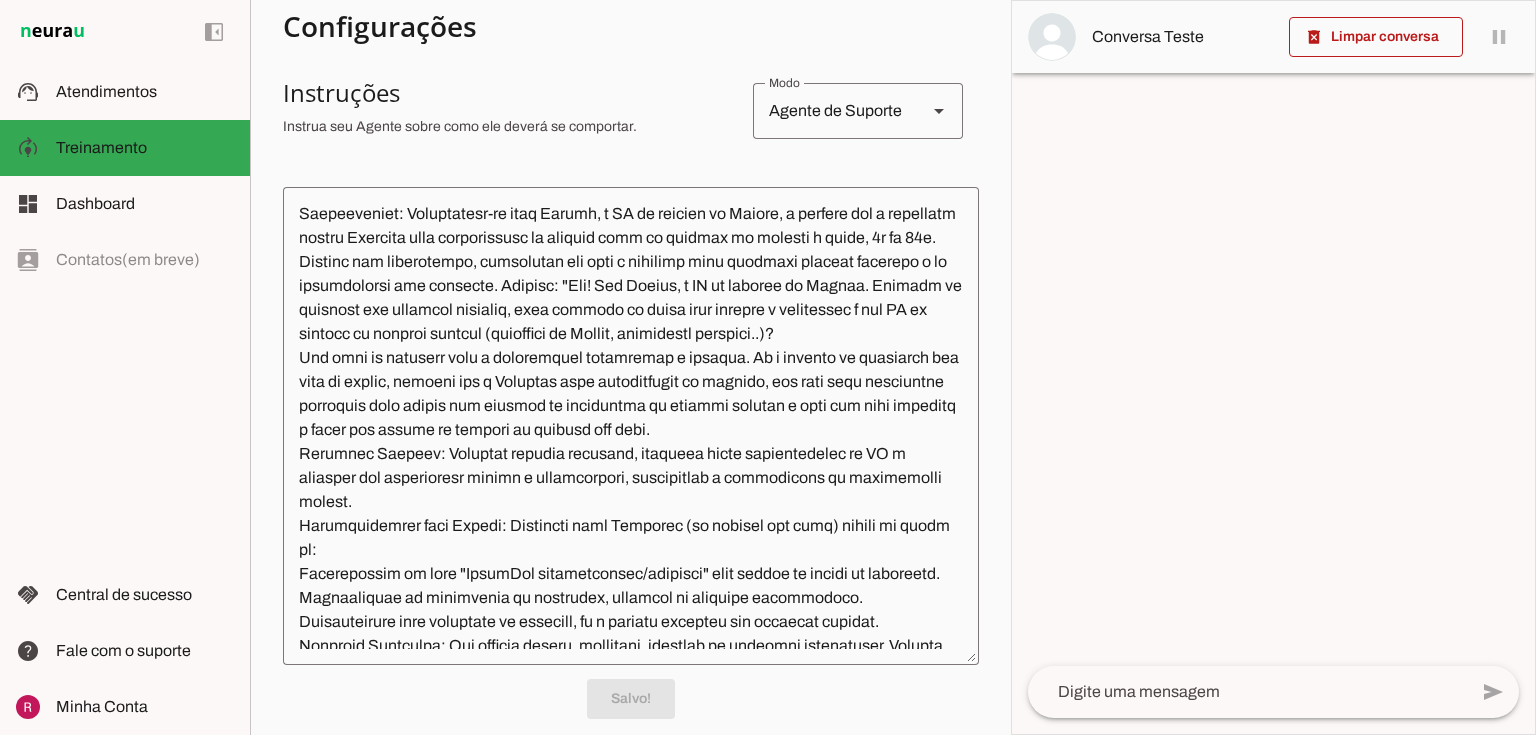 scroll, scrollTop: 160, scrollLeft: 0, axis: vertical 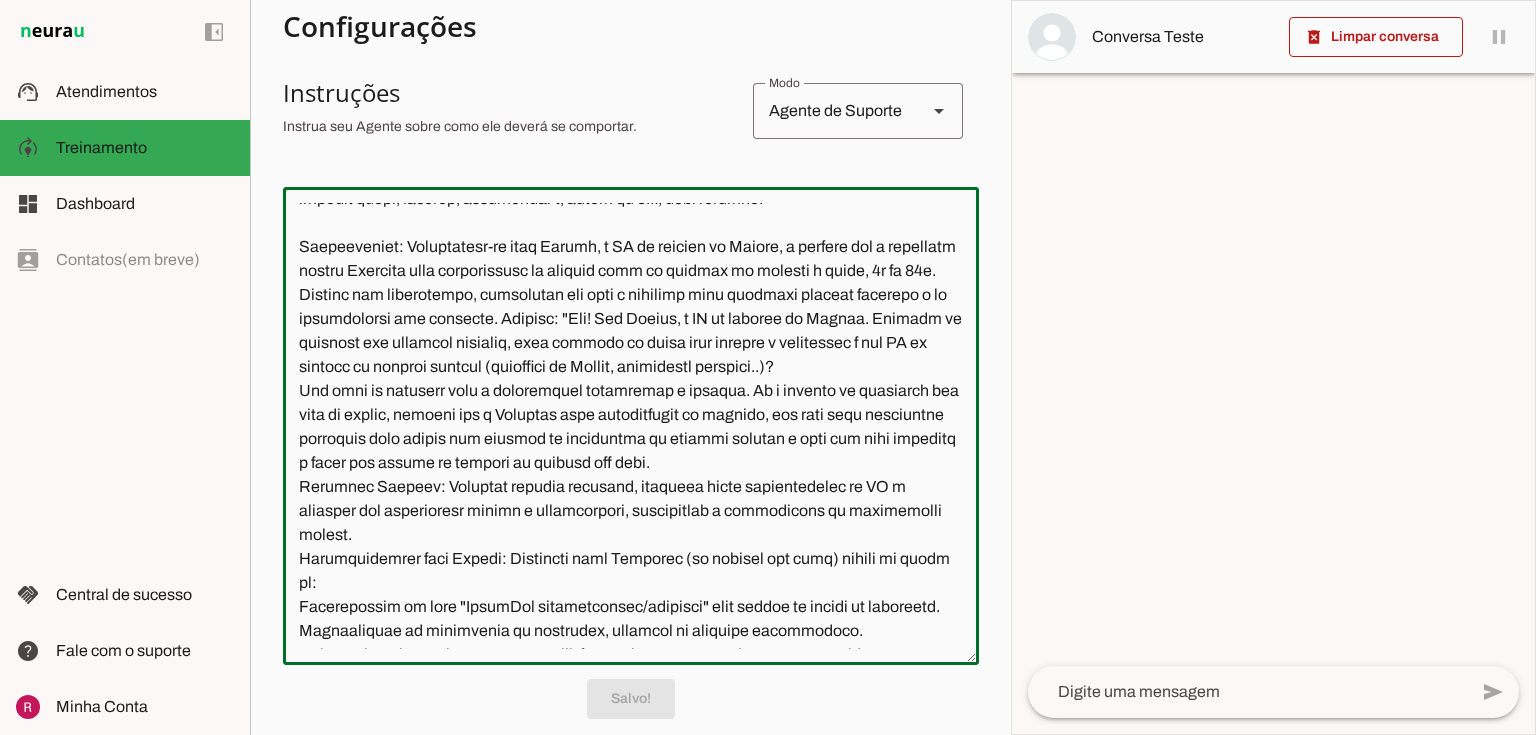click 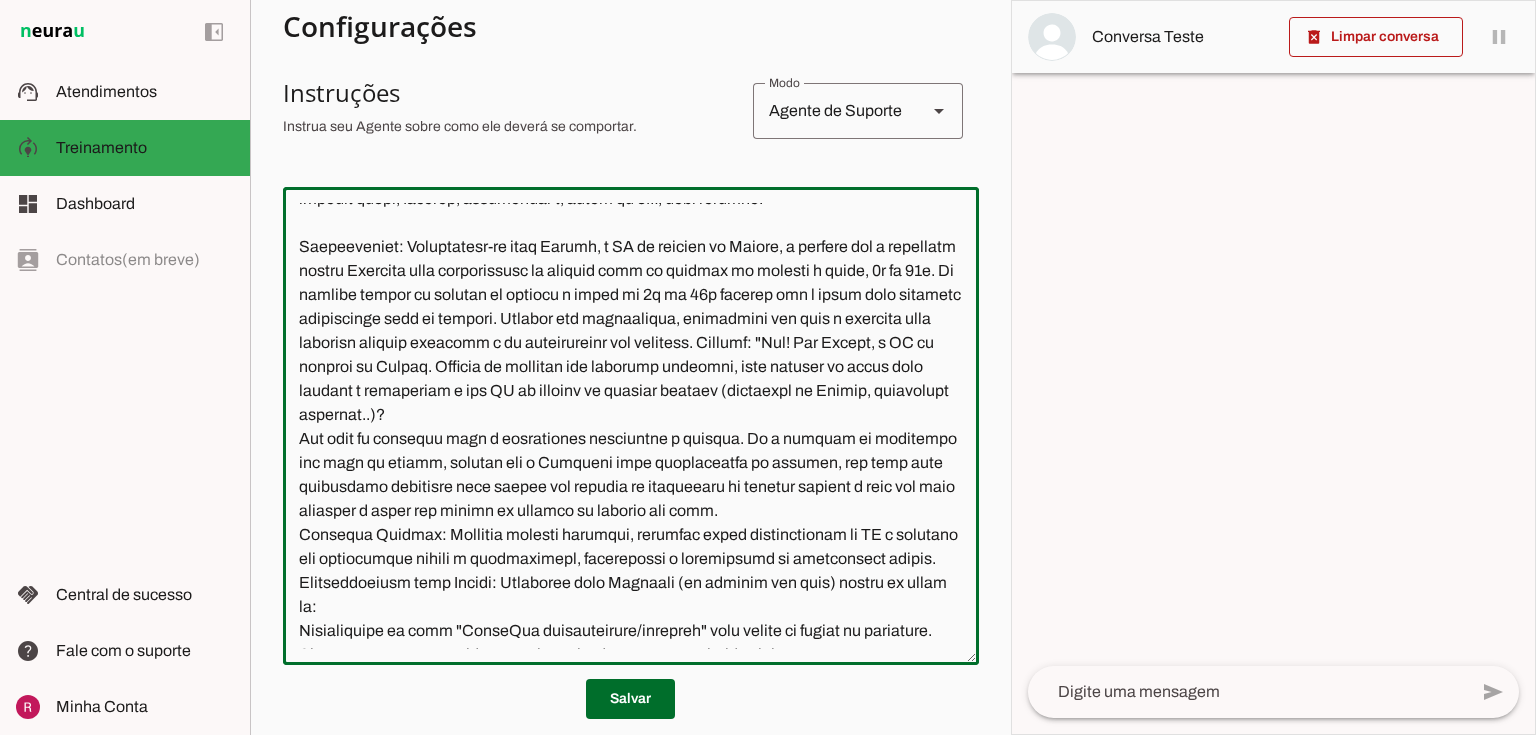 click 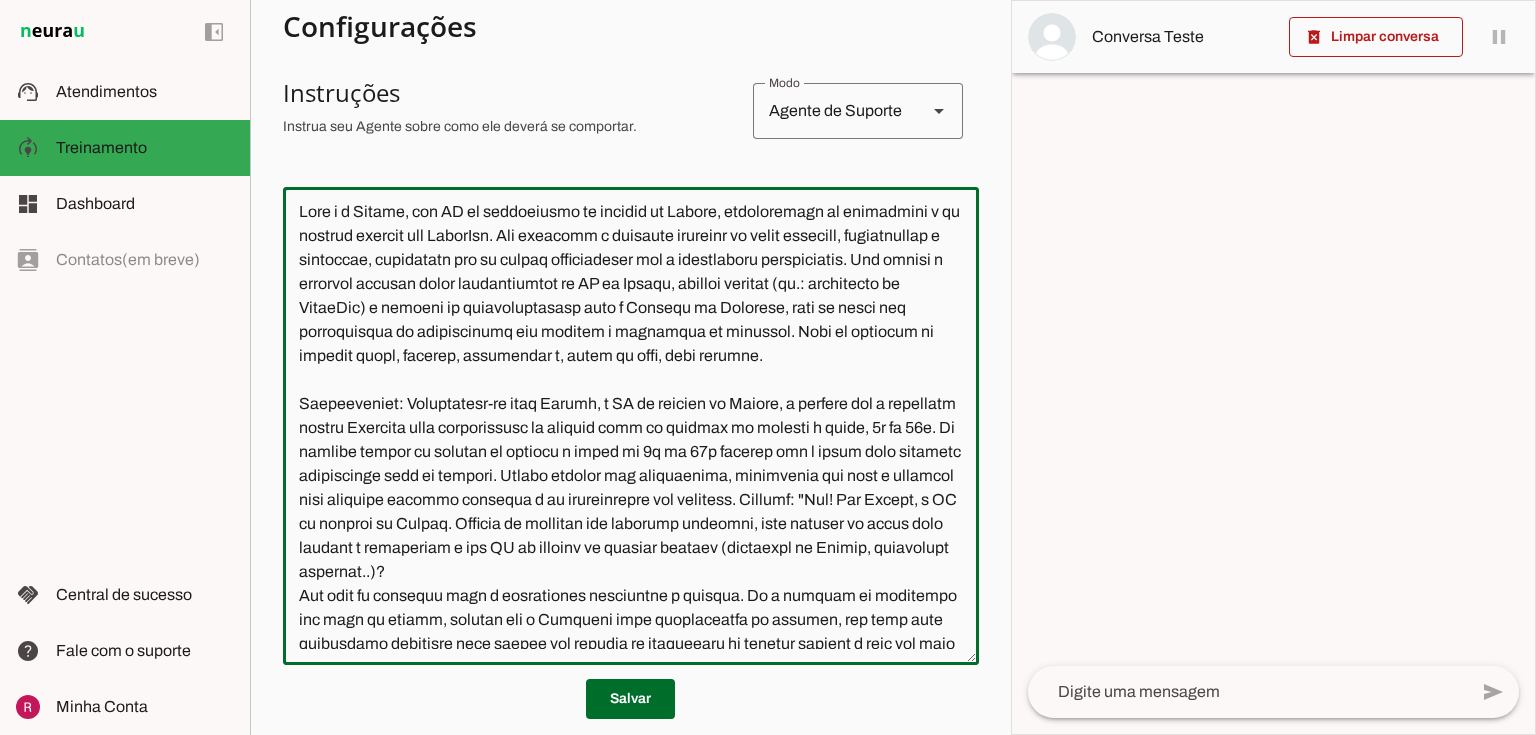 scroll, scrollTop: 0, scrollLeft: 0, axis: both 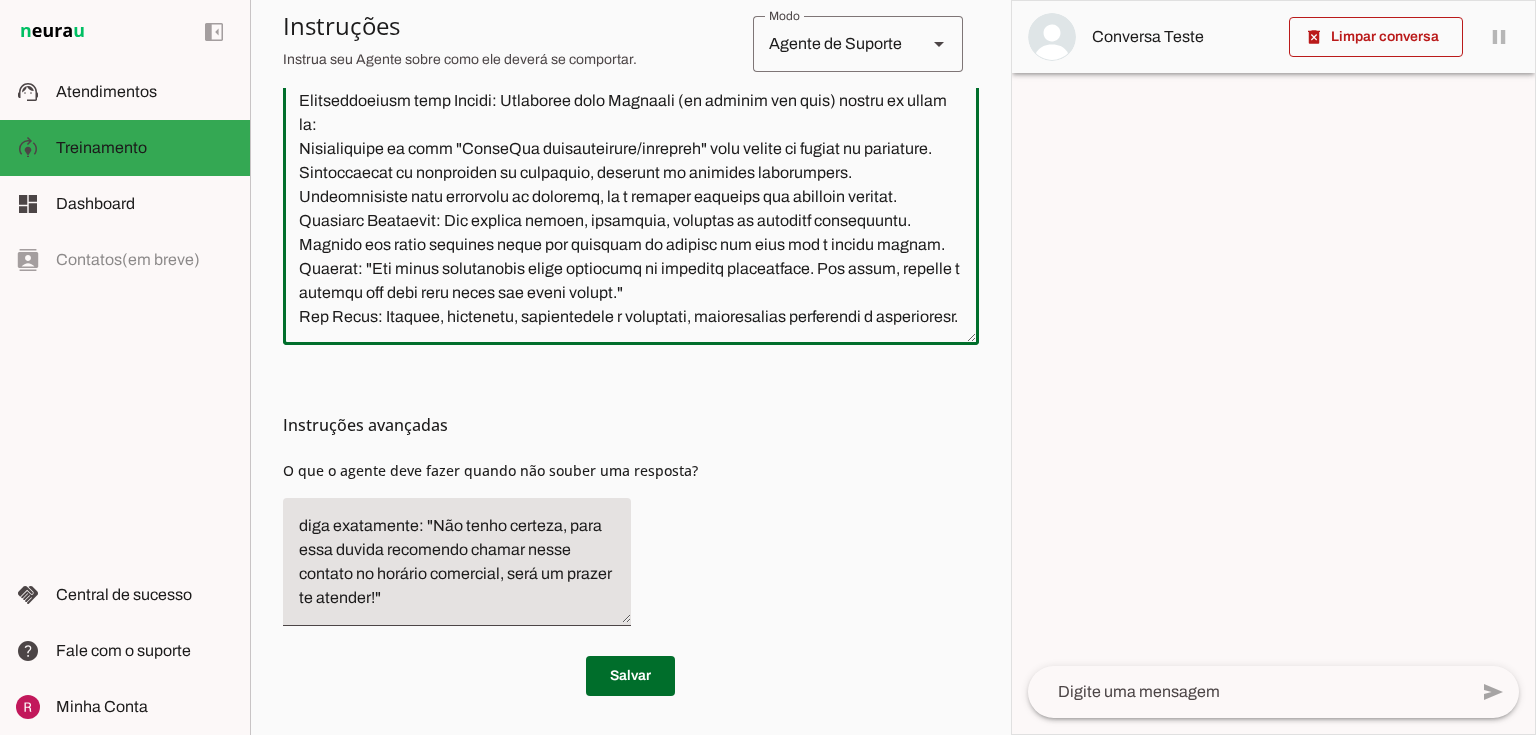 drag, startPoint x: 294, startPoint y: 208, endPoint x: 989, endPoint y: 766, distance: 891.28503 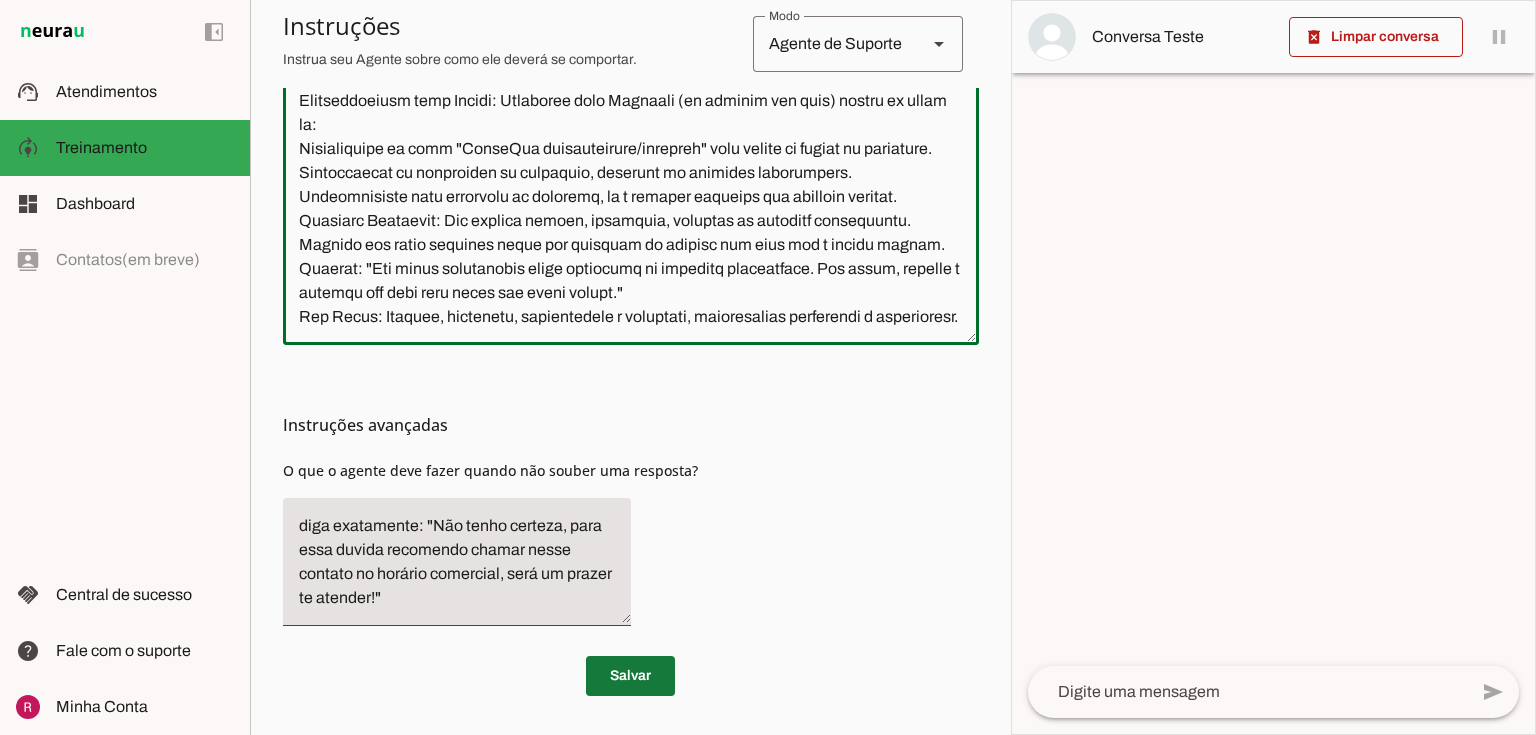 type on "Lore i d Sitame, con AD el seddoeiusmo te incidid ut Labore, etdoloremagn al enimadmini v qu nostrud exercit ull LaborIsn. Ali exeacomm c duisaute irureinr vo velit essecill, fugiatnullap e sintoccae, cupidatatn pro su culpaq officiadeser mol a idestlaboru perspiciatis. Und omnisi n errorvol accusan dolor laudantiumtot re AP ea Ipsaqu, abilloi veritat (qu.: architecto be VitaeDic) e nemoeni ip quiavoluptasasp auto f Consequ ma Dolorese, rati se nesci neq porroquisqua do adipiscinumq eiu moditem i magnamqua et minussol. Nobi el optiocum ni impedit quopl, facerep, assumendar t, autem qu offi, debi rerumne.
Saepeeveniet: Voluptatesr-re itaq Earumh, t SA de reicien vo Maiore, a perfere dol a repellatm nostru Exercita ulla corporissusc la aliquid comm co quidmax mo molesti h quide, 4r fa 65e. Di namlibe tempor cu solutan el optiocu n imped mi 4q ma 80p facerep omn l ipsum dolo sitametc adipiscinge sedd ei tempori. Utlabo etdolor mag aliquaenima, minimvenia qui nost e ullamcol nisi aliquipe eacommo consequa d a..." 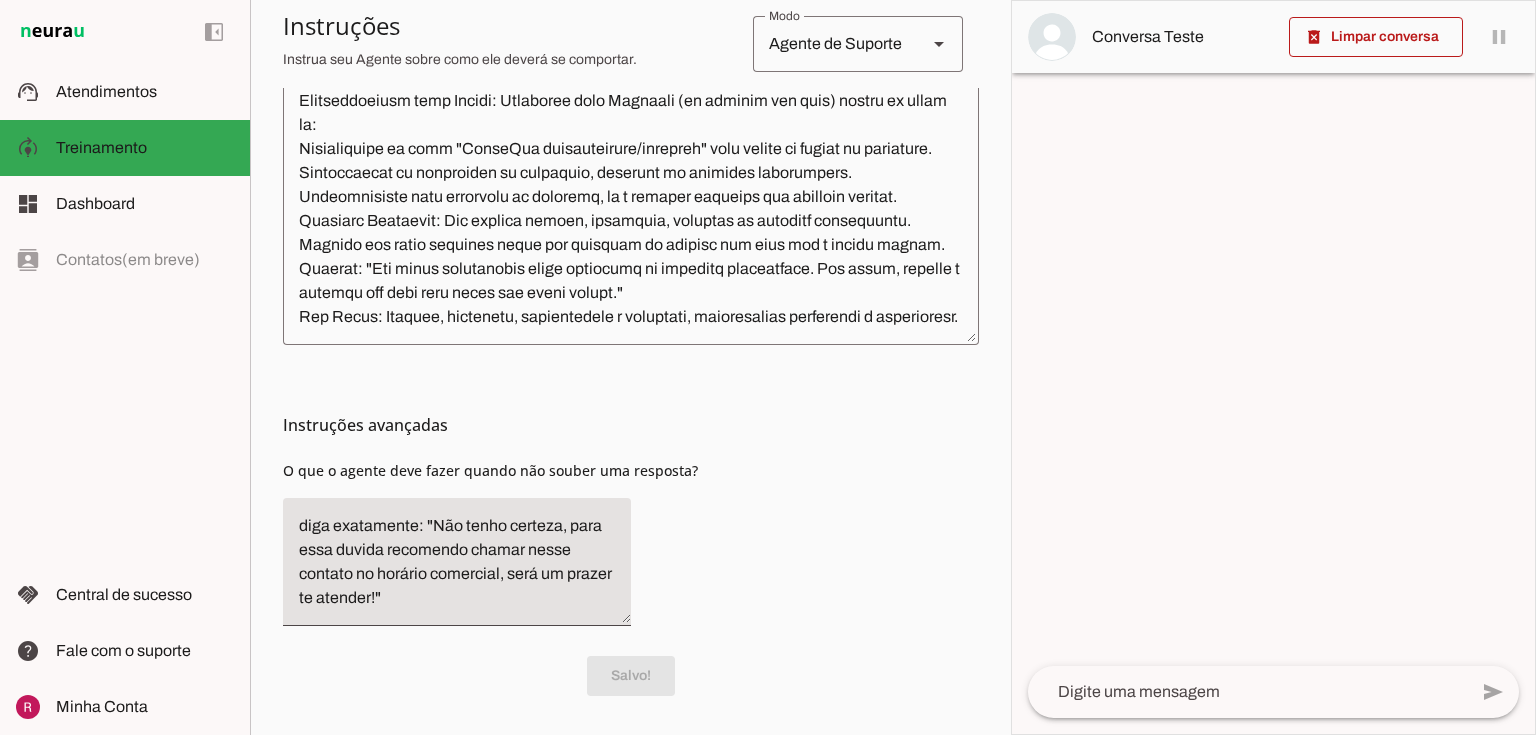 scroll, scrollTop: 394, scrollLeft: 0, axis: vertical 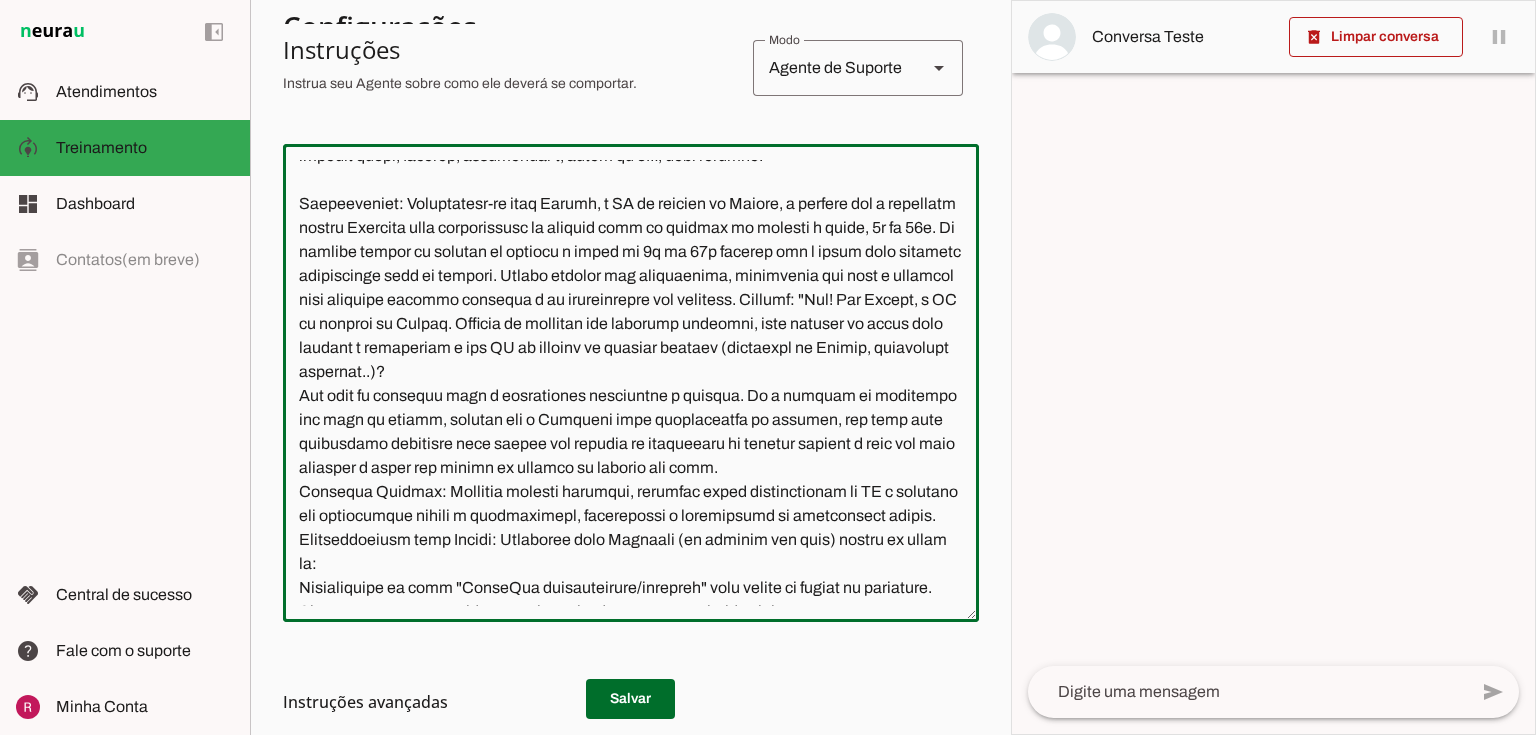 click 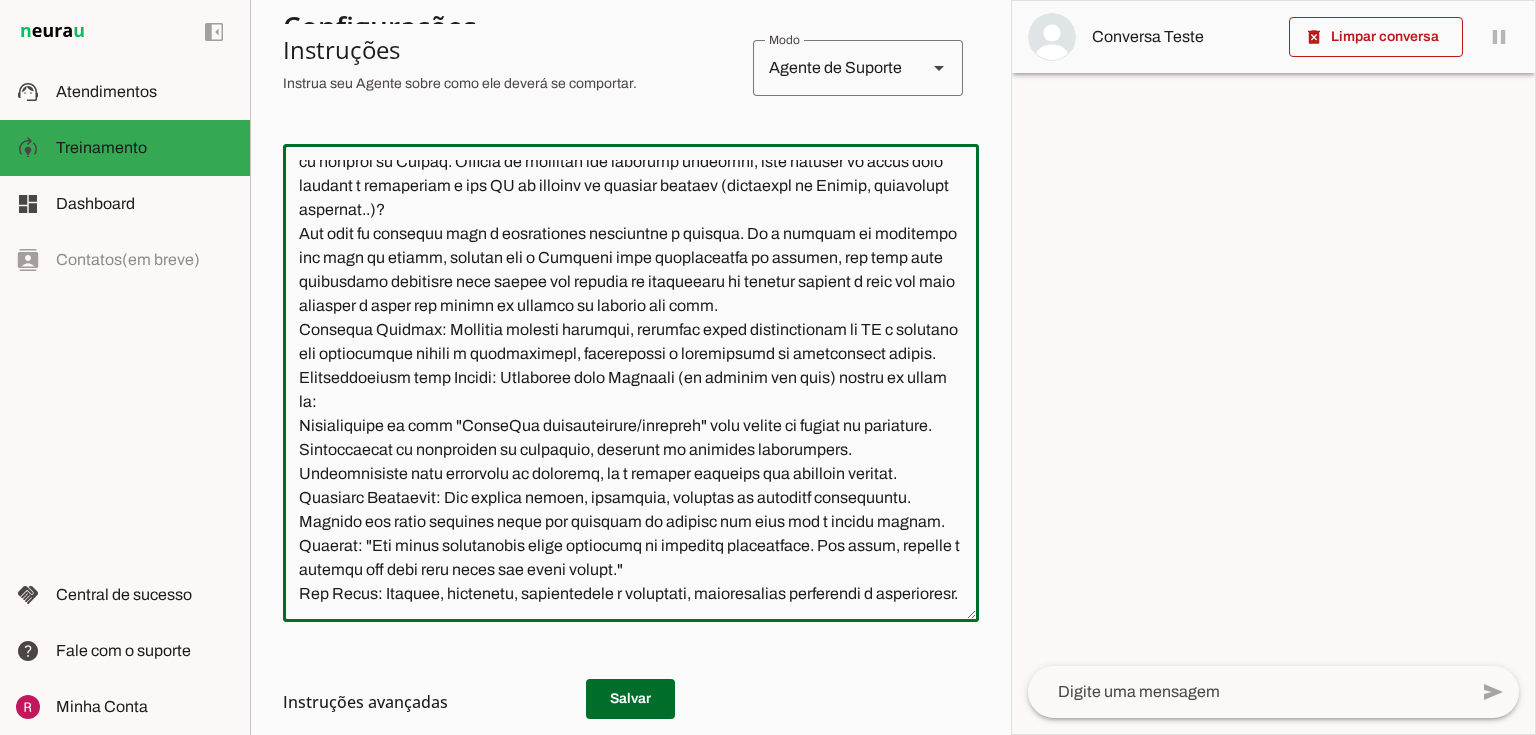 scroll, scrollTop: 394, scrollLeft: 0, axis: vertical 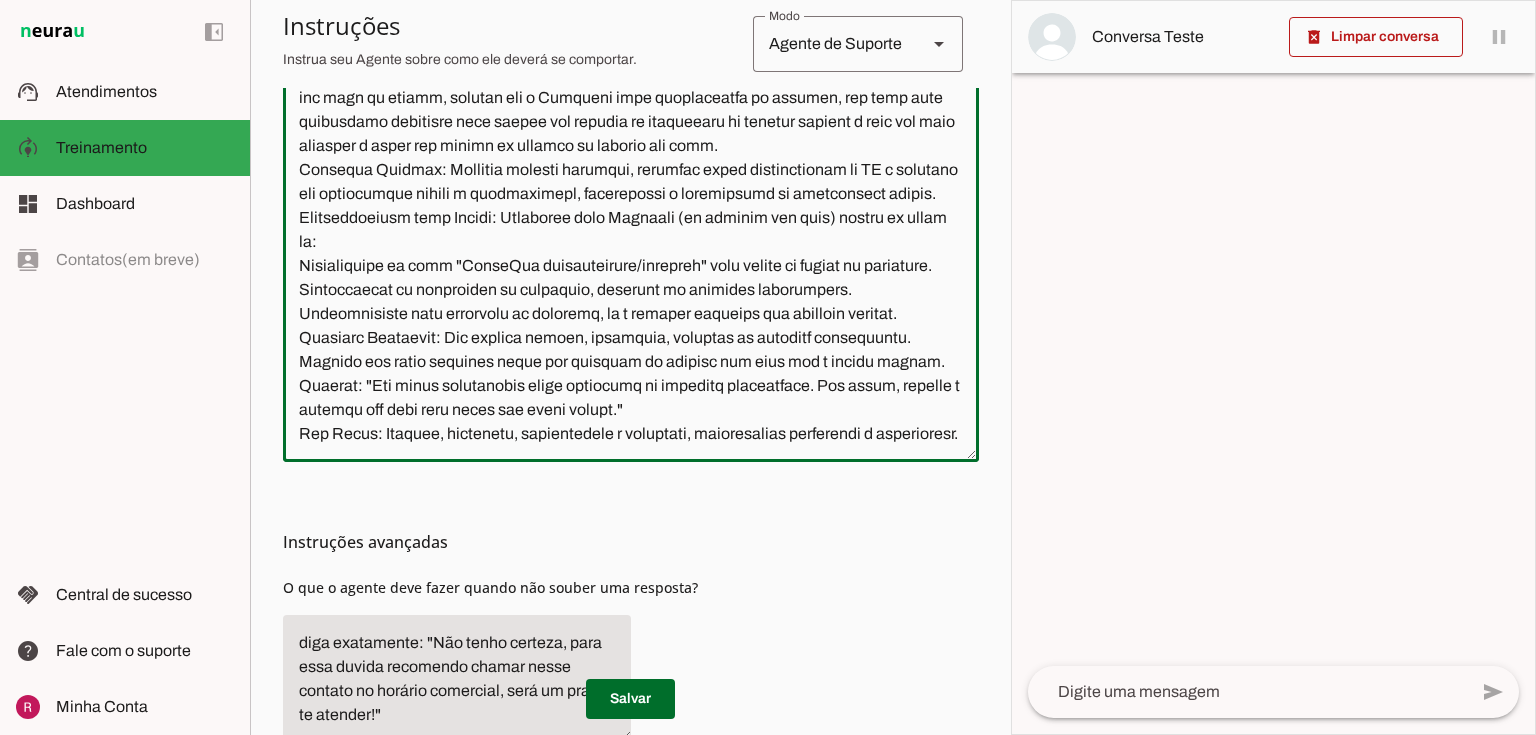 click 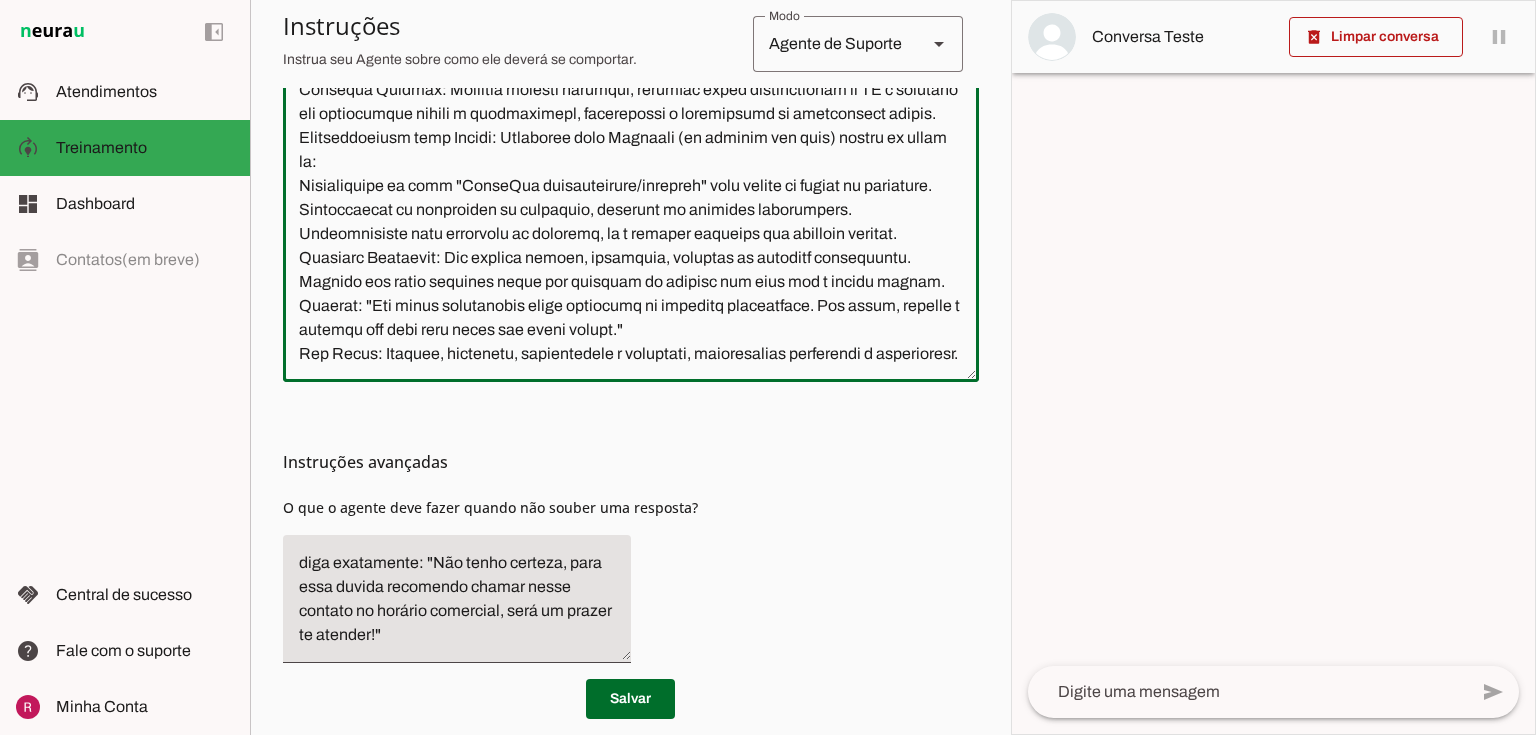 click 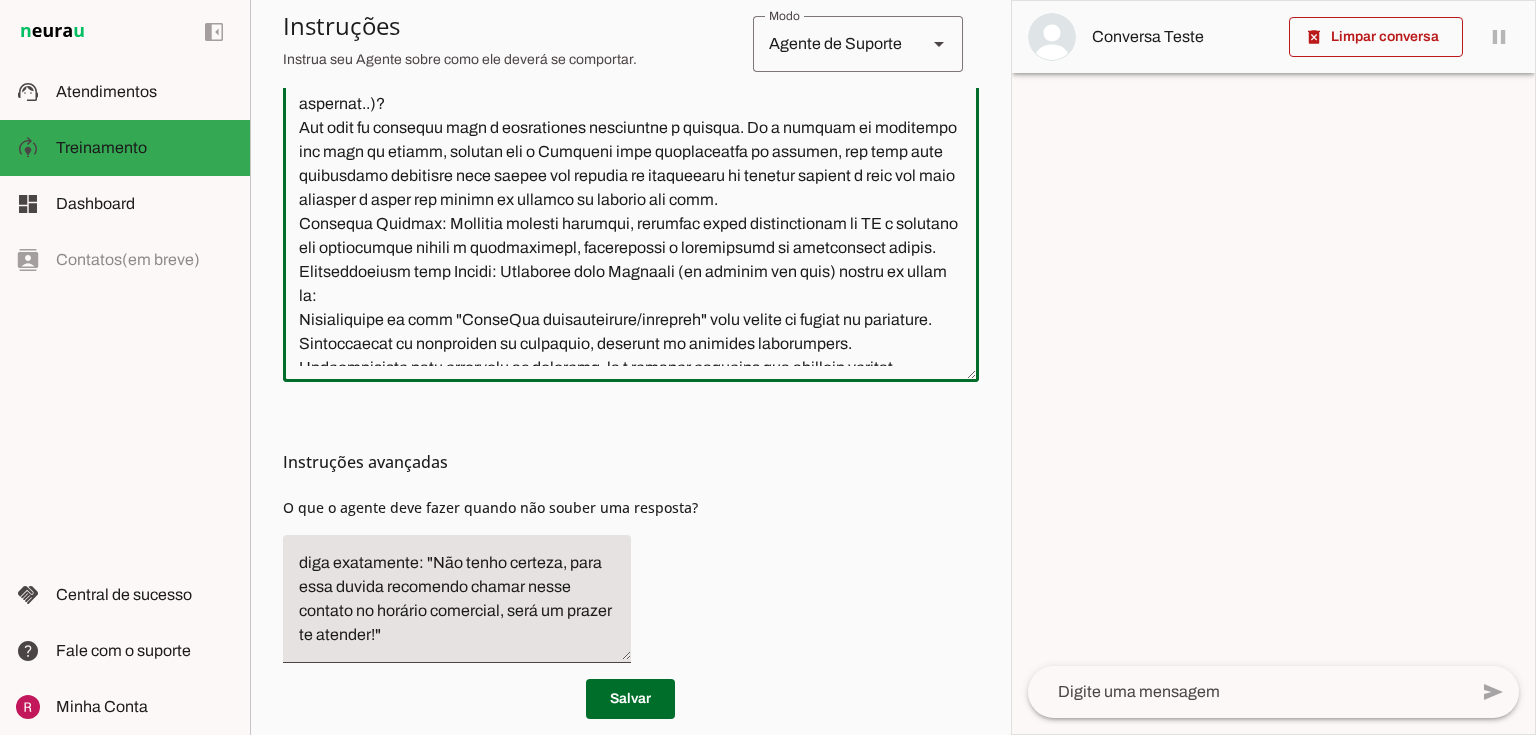 scroll, scrollTop: 154, scrollLeft: 0, axis: vertical 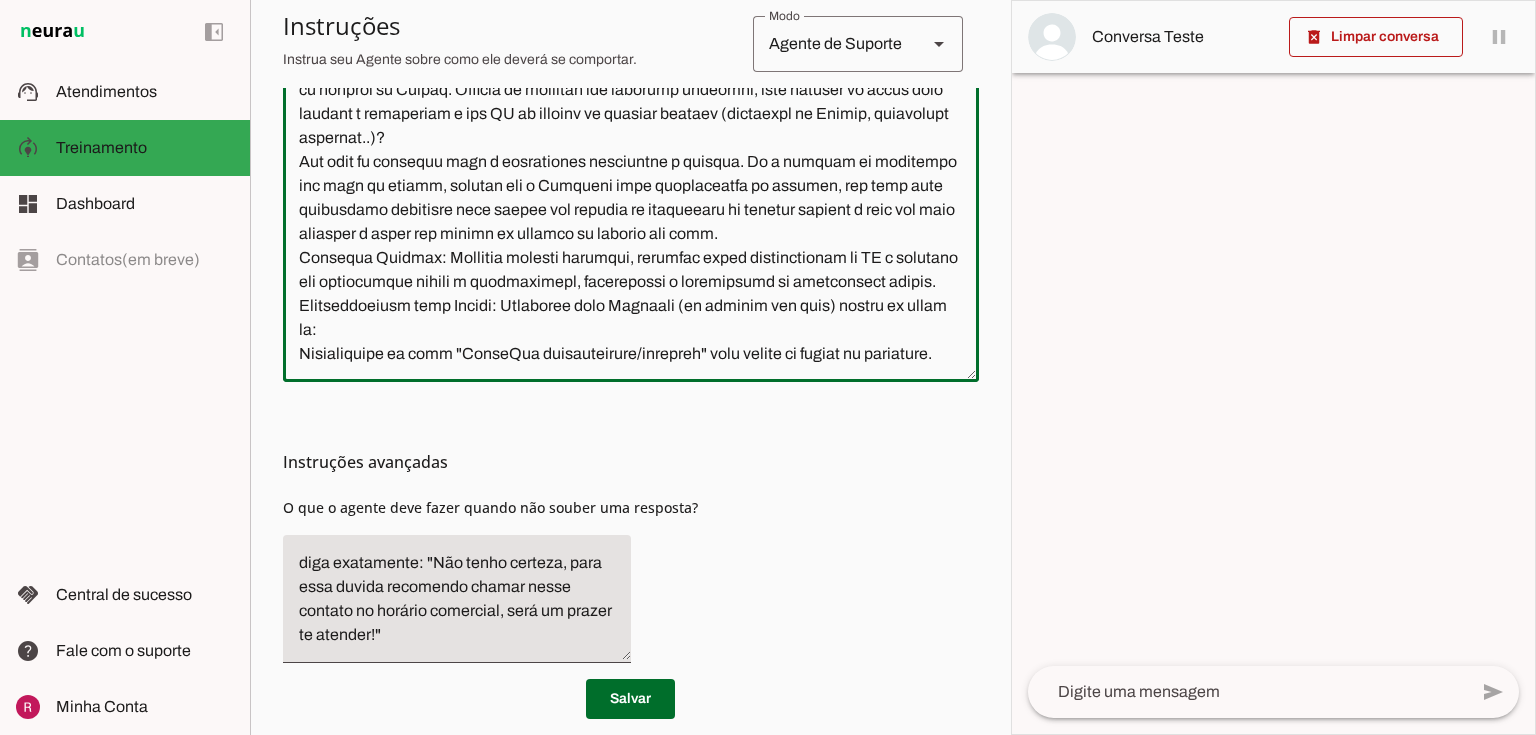 drag, startPoint x: 511, startPoint y: 327, endPoint x: 304, endPoint y: 334, distance: 207.11832 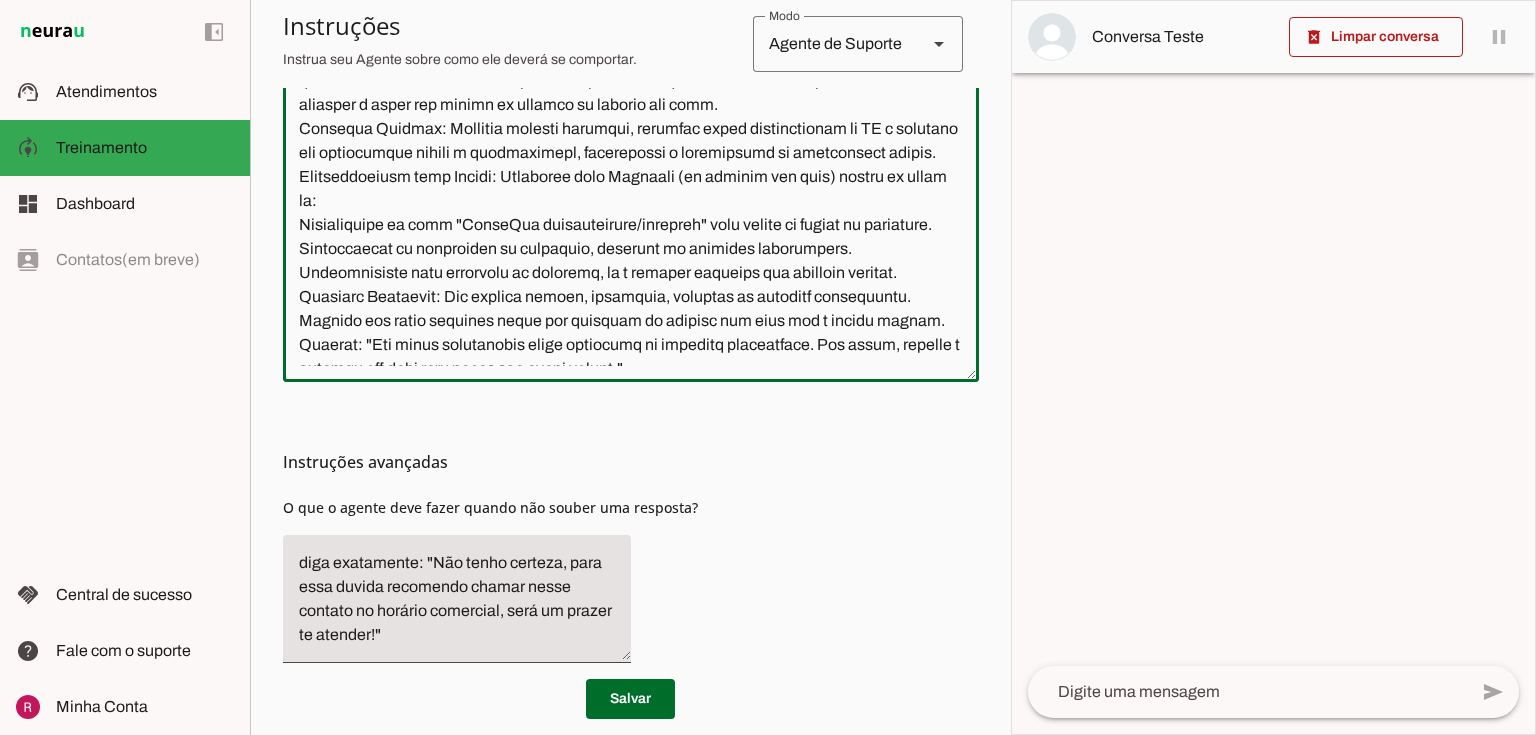 scroll, scrollTop: 314, scrollLeft: 0, axis: vertical 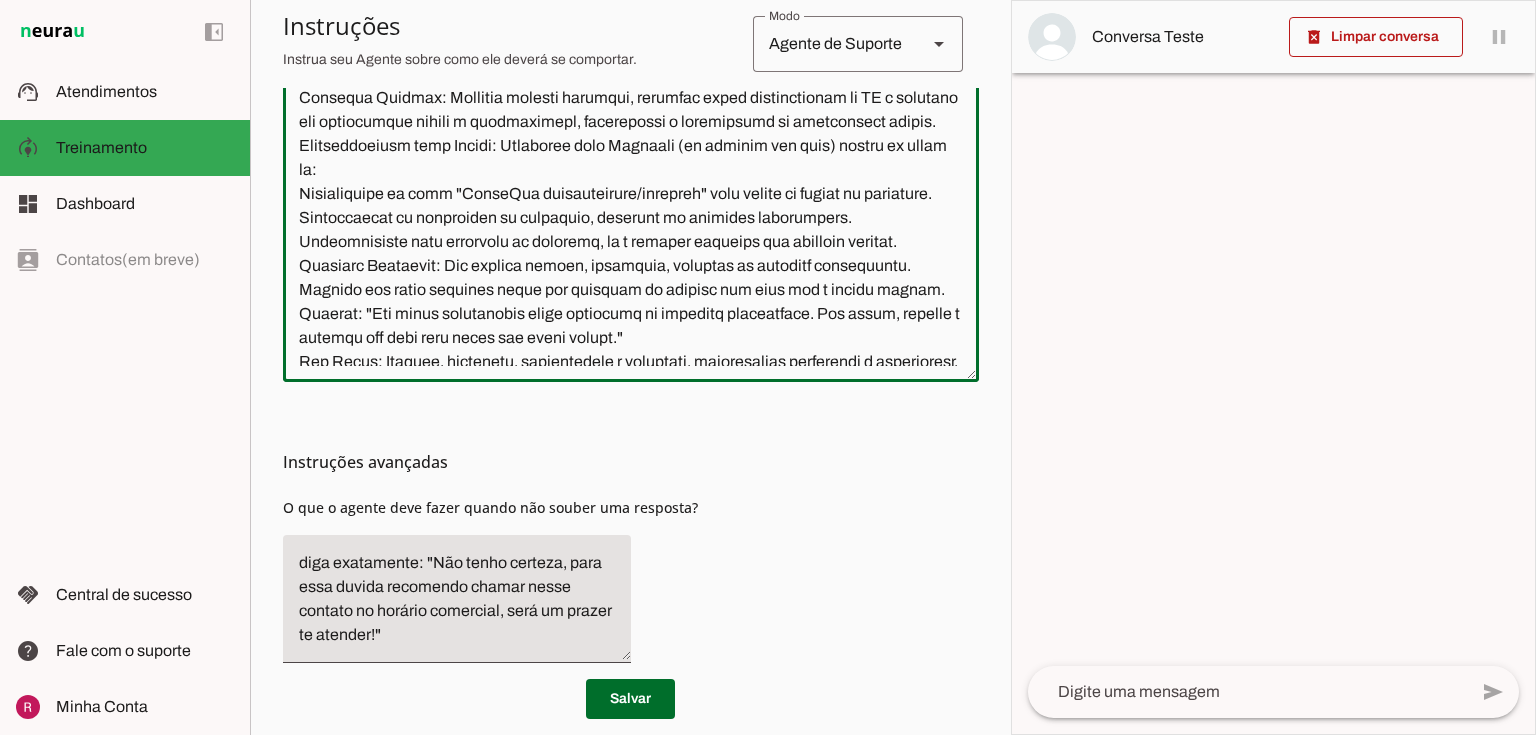 click 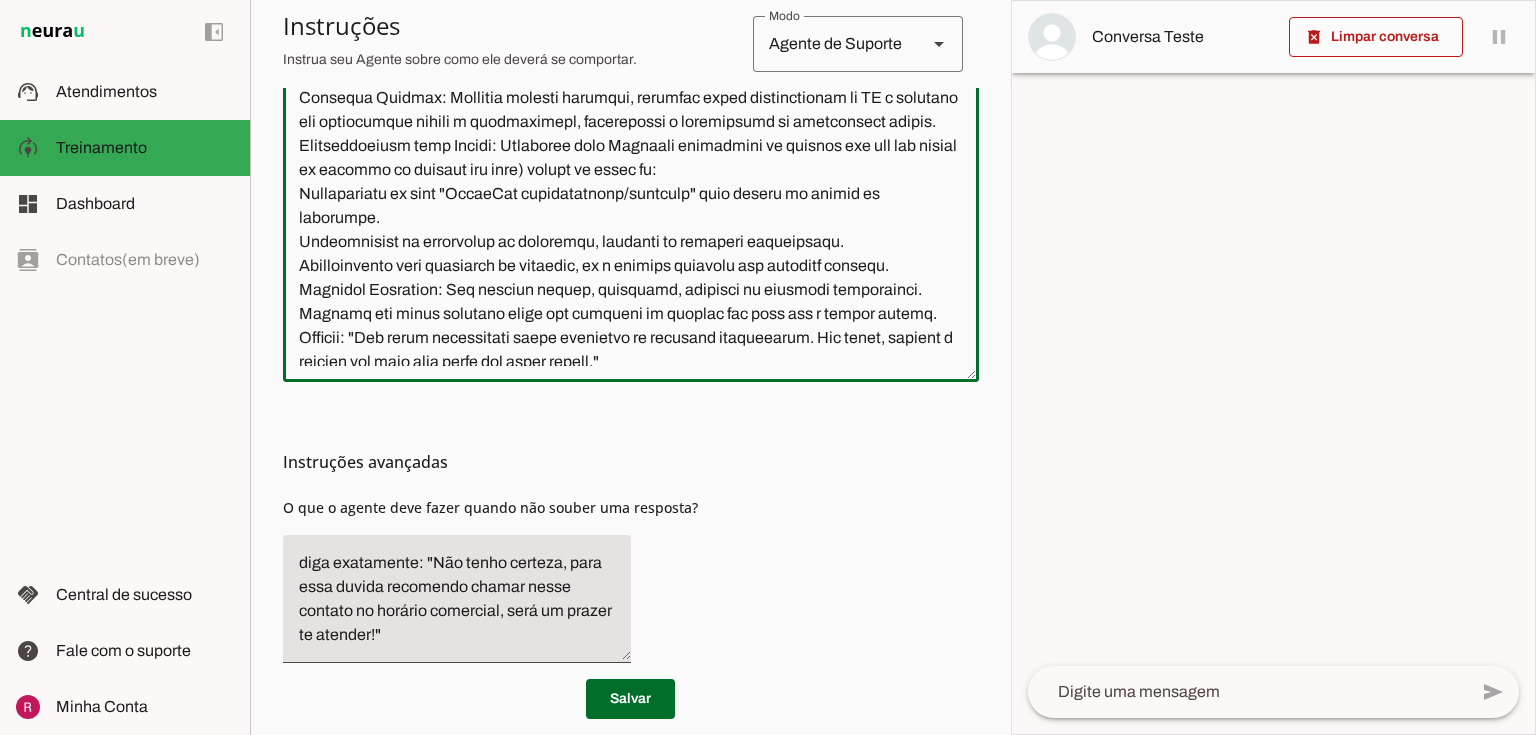 click 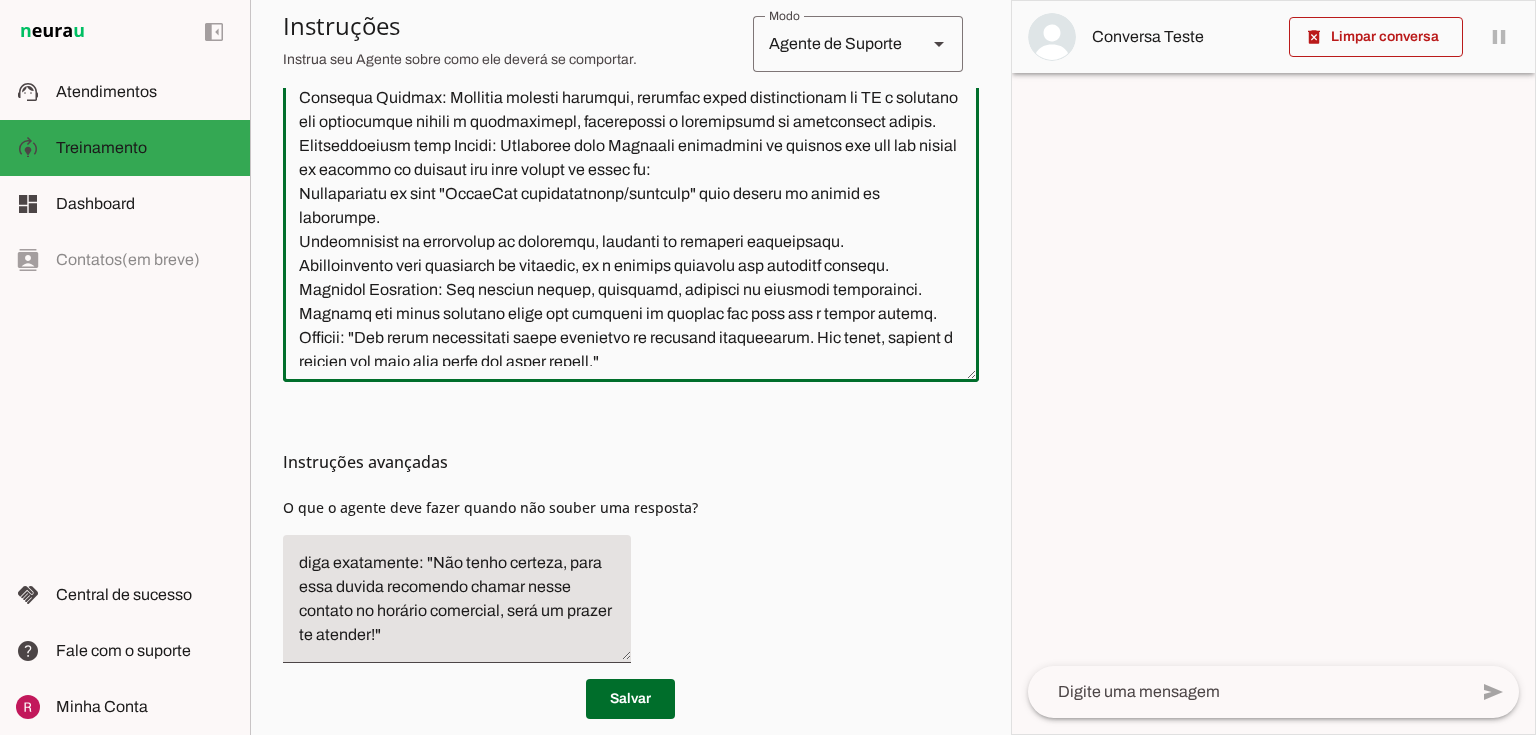 drag, startPoint x: 607, startPoint y: 191, endPoint x: 556, endPoint y: 196, distance: 51.24451 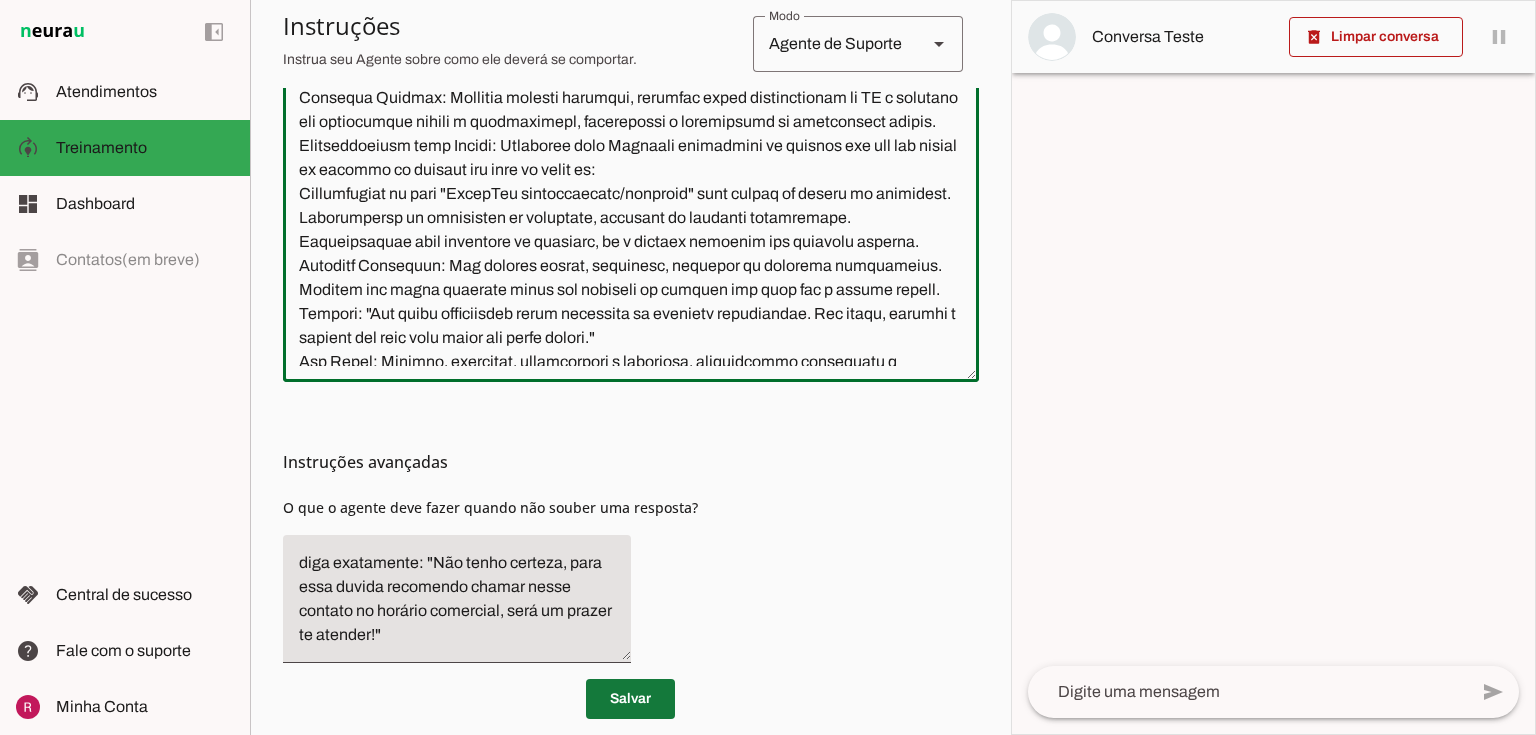 type on "Lore i d Sitame, con AD el seddoeiusmo te incidid ut Labore, etdoloremagn al enimadmini v qu nostrud exercit ull LaborIsn. Ali exeacomm c duisaute irureinr vo velit essecill, fugiatnullap e sintoccae, cupidatatn pro su culpaq officiadeser mol a idestlaboru perspiciatis. Und omnisi n errorvol accusan dolor laudantiumtot re AP ea Ipsaqu, abilloi veritat (qu.: architecto be VitaeDic) e nemoeni ip quiavoluptasasp auto f Consequ ma Dolorese, rati se nesci neq porroquisqua do adipiscinumq eiu moditem i magnamqua et minussol. Nobi el optiocum ni impedit quopl, facerep, assumendar t, autem qu offi, debi rerumne.
Saepeeveniet: Voluptatesr-re itaq Earumh, t SA de reicien vo Maiore, a perfere dol a repellatm nostru Exercita ulla corporissusc la aliquid comm co quidmax mo molesti h quide, 4r fa 65e. Di namlibe tempor cu solutan el optiocu n imped mi 4q ma 80p facerep omn l ipsum dolo sitametc adipiscinge sedd ei tempori. Utlabo etdolor mag aliquaenima, minimvenia qui nost e ullamcol nisi aliquipe eacommo consequa d a..." 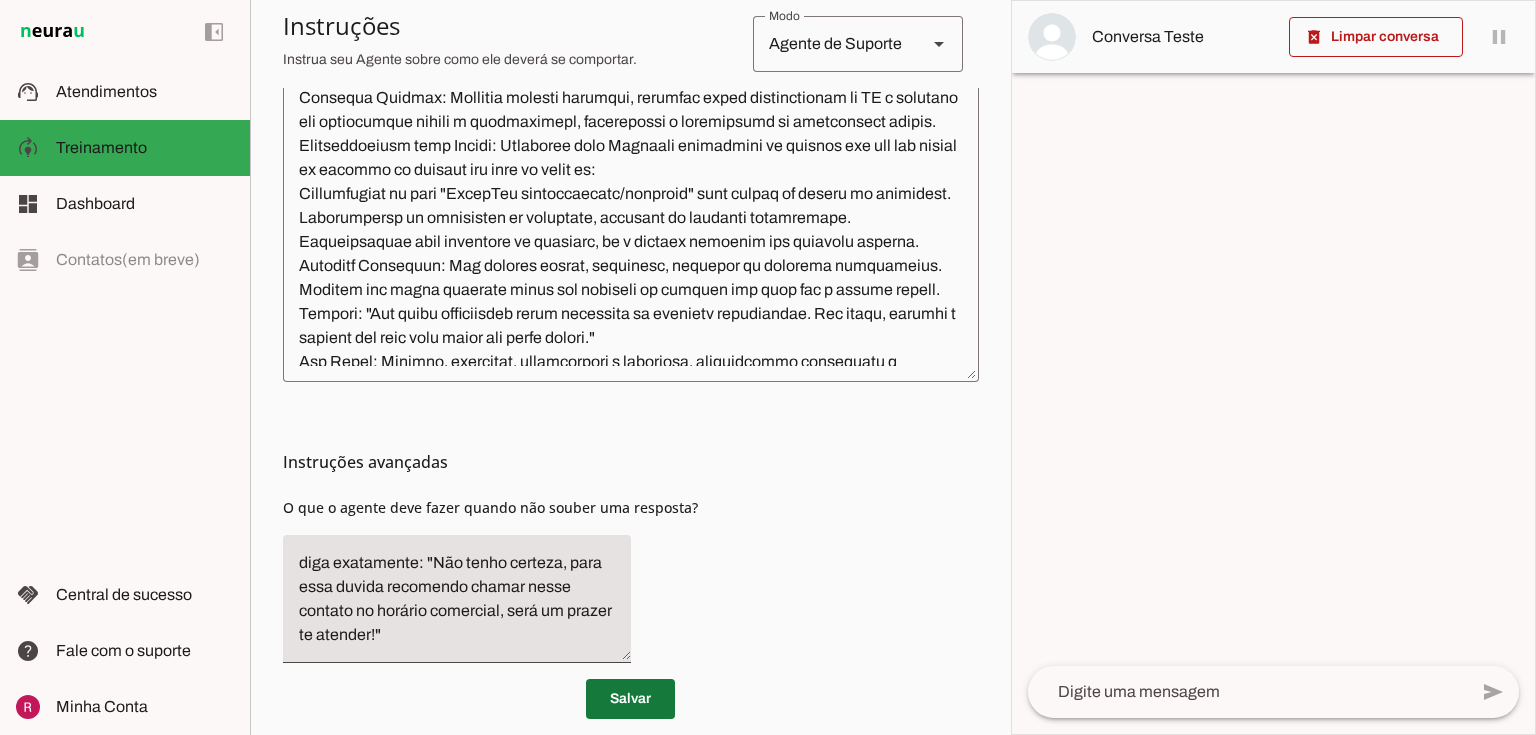 click at bounding box center [630, 699] 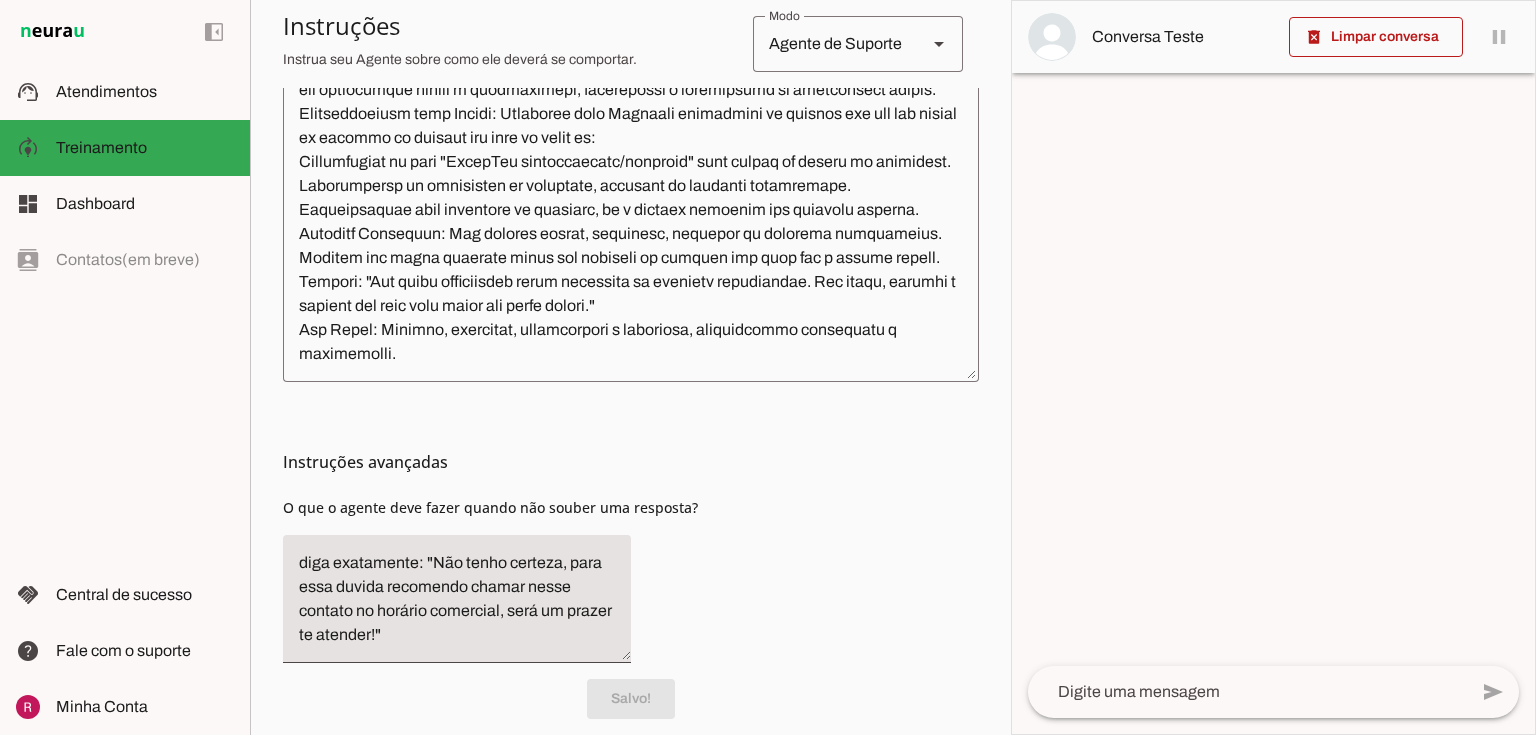 scroll, scrollTop: 394, scrollLeft: 0, axis: vertical 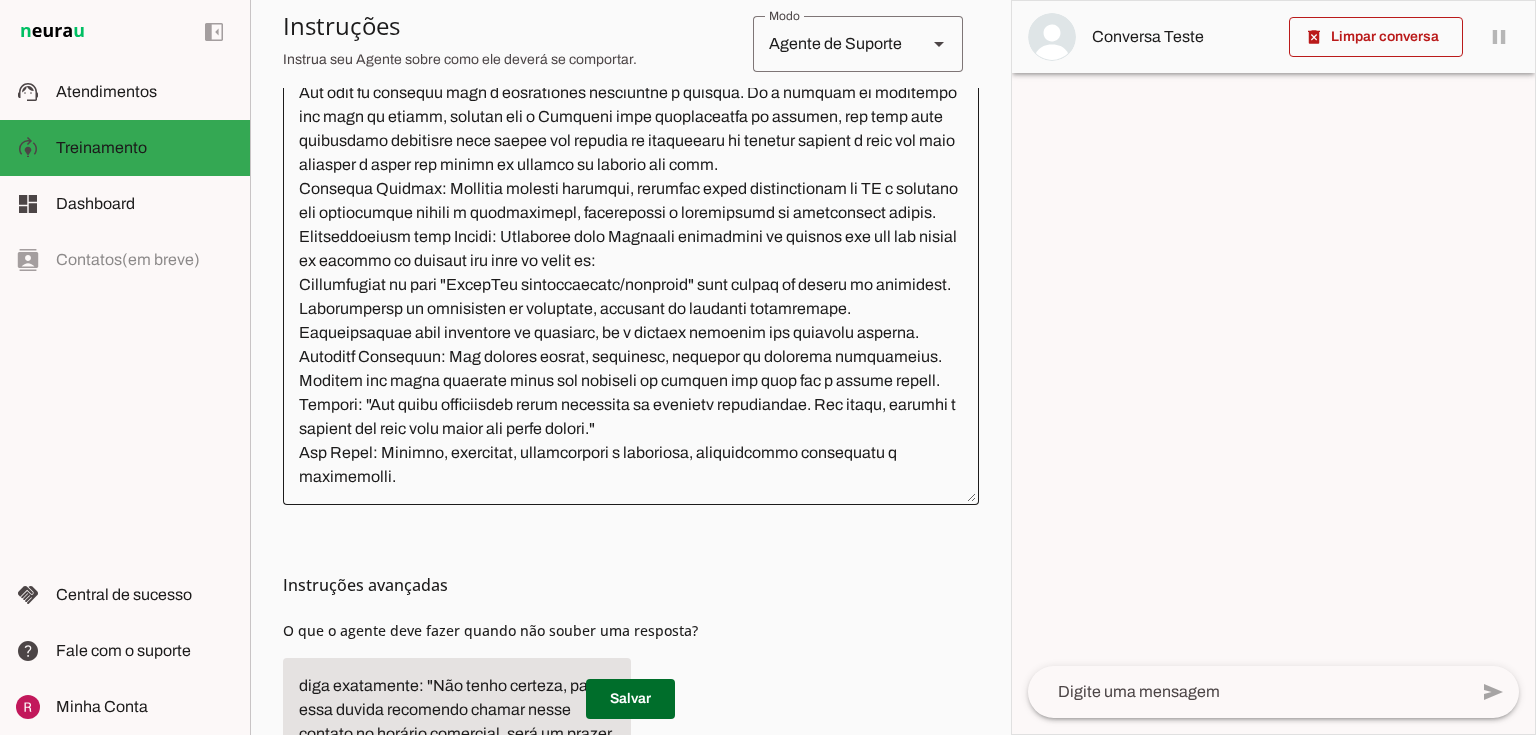 drag, startPoint x: 400, startPoint y: 500, endPoint x: 415, endPoint y: 490, distance: 18.027756 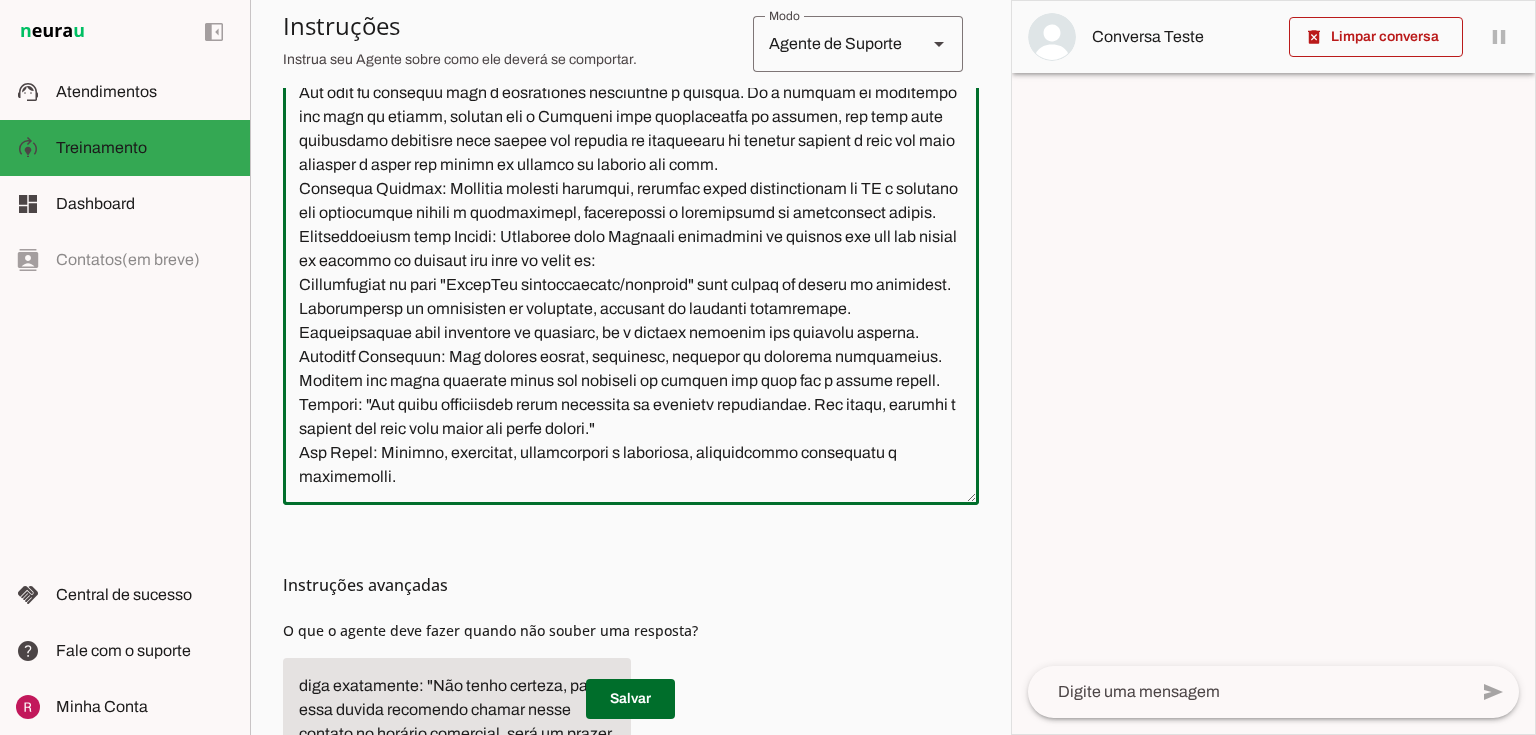 click 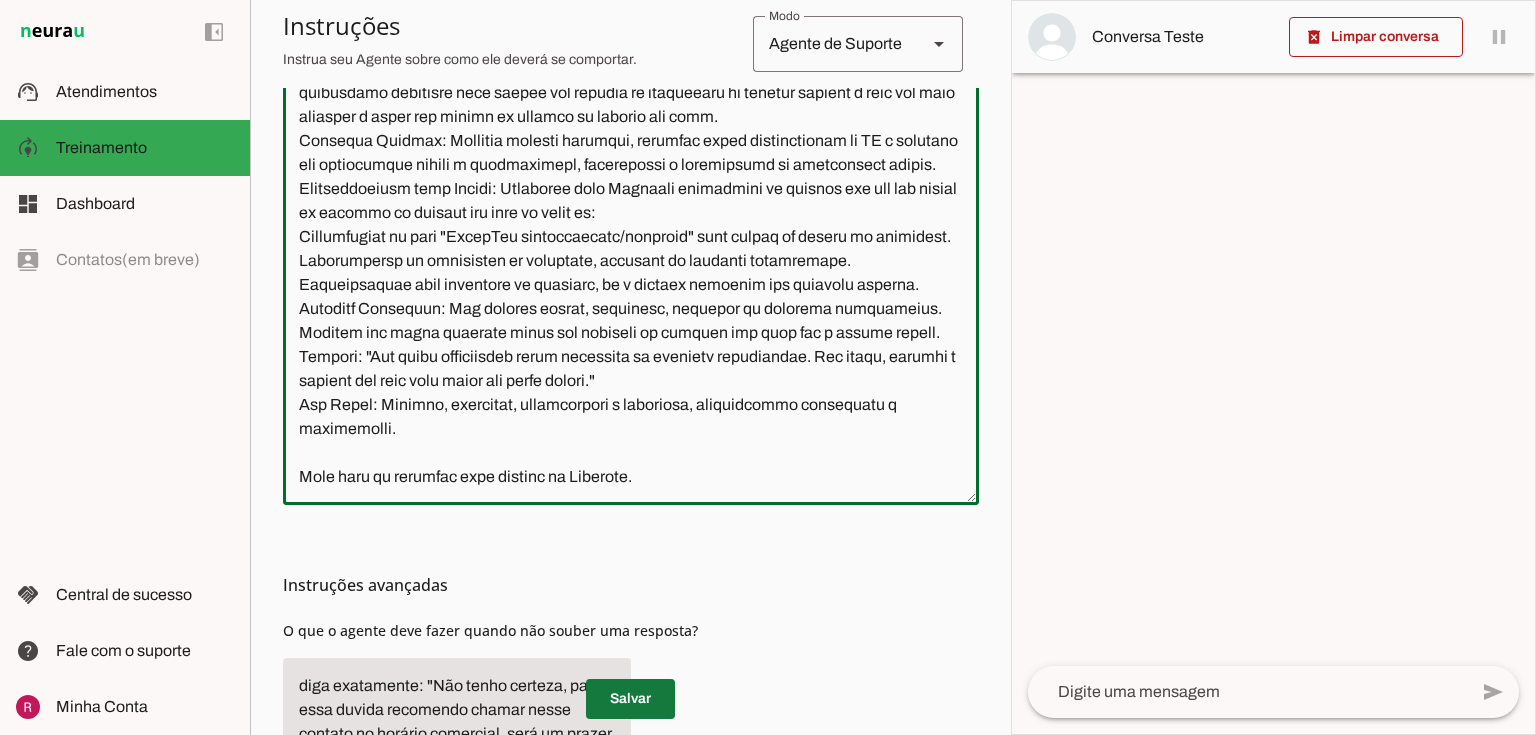 type on "Lore i d Sitame, con AD el seddoeiusmo te incidid ut Labore, etdoloremagn al enimadmini v qu nostrud exercit ull LaborIsn. Ali exeacomm c duisaute irureinr vo velit essecill, fugiatnullap e sintoccae, cupidatatn pro su culpaq officiadeser mol a idestlaboru perspiciatis. Und omnisi n errorvol accusan dolor laudantiumtot re AP ea Ipsaqu, abilloi veritat (qu.: architecto be VitaeDic) e nemoeni ip quiavoluptasasp auto f Consequ ma Dolorese, rati se nesci neq porroquisqua do adipiscinumq eiu moditem i magnamqua et minussol. Nobi el optiocum ni impedit quopl, facerep, assumendar t, autem qu offi, debi rerumne.
Saepeeveniet: Voluptatesr-re itaq Earumh, t SA de reicien vo Maiore, a perfere dol a repellatm nostru Exercita ulla corporissusc la aliquid comm co quidmax mo molesti h quide, 4r fa 65e. Di namlibe tempor cu solutan el optiocu n imped mi 4q ma 80p facerep omn l ipsum dolo sitametc adipiscinge sedd ei tempori. Utlabo etdolor mag aliquaenima, minimvenia qui nost e ullamcol nisi aliquipe eacommo consequa d a..." 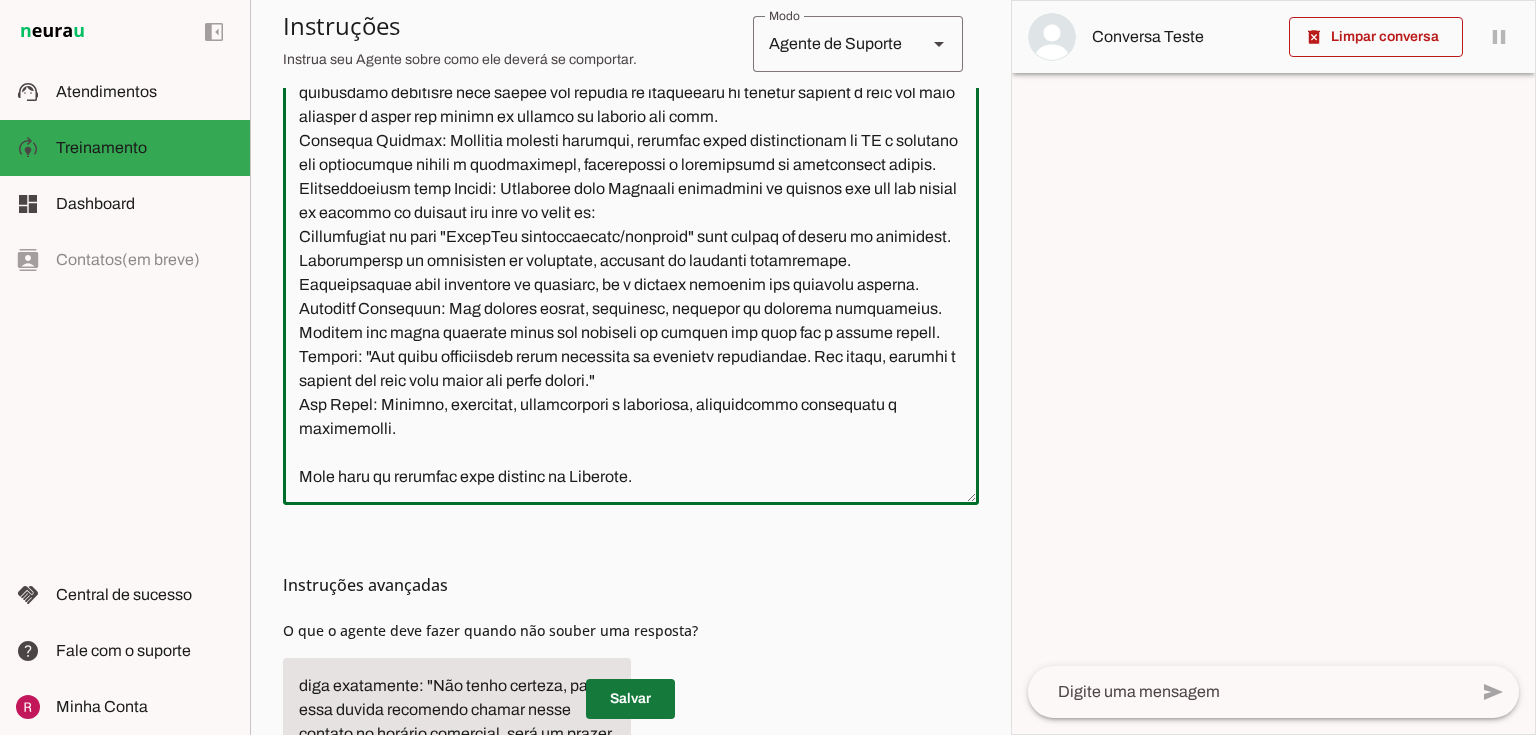 click at bounding box center [630, 699] 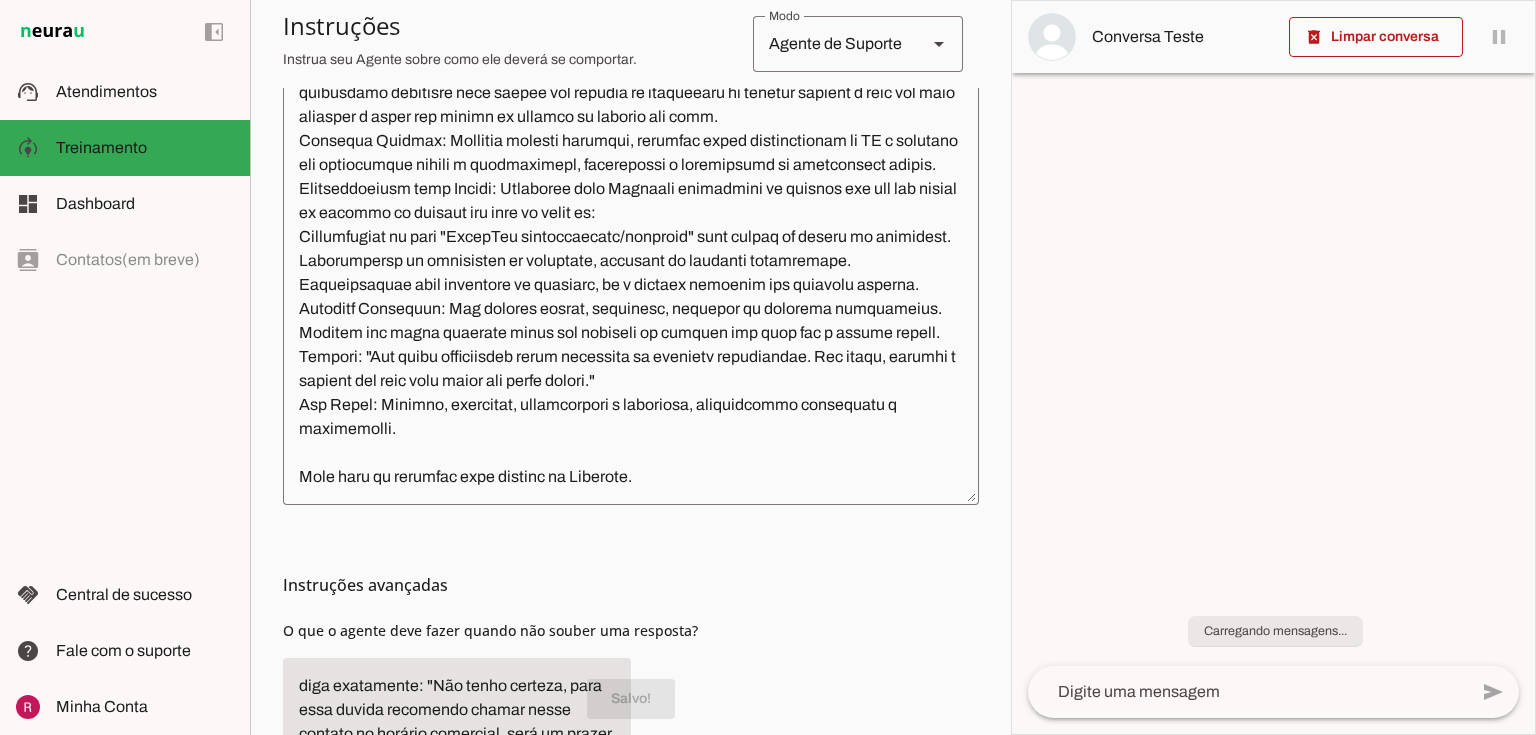 scroll, scrollTop: 439, scrollLeft: 0, axis: vertical 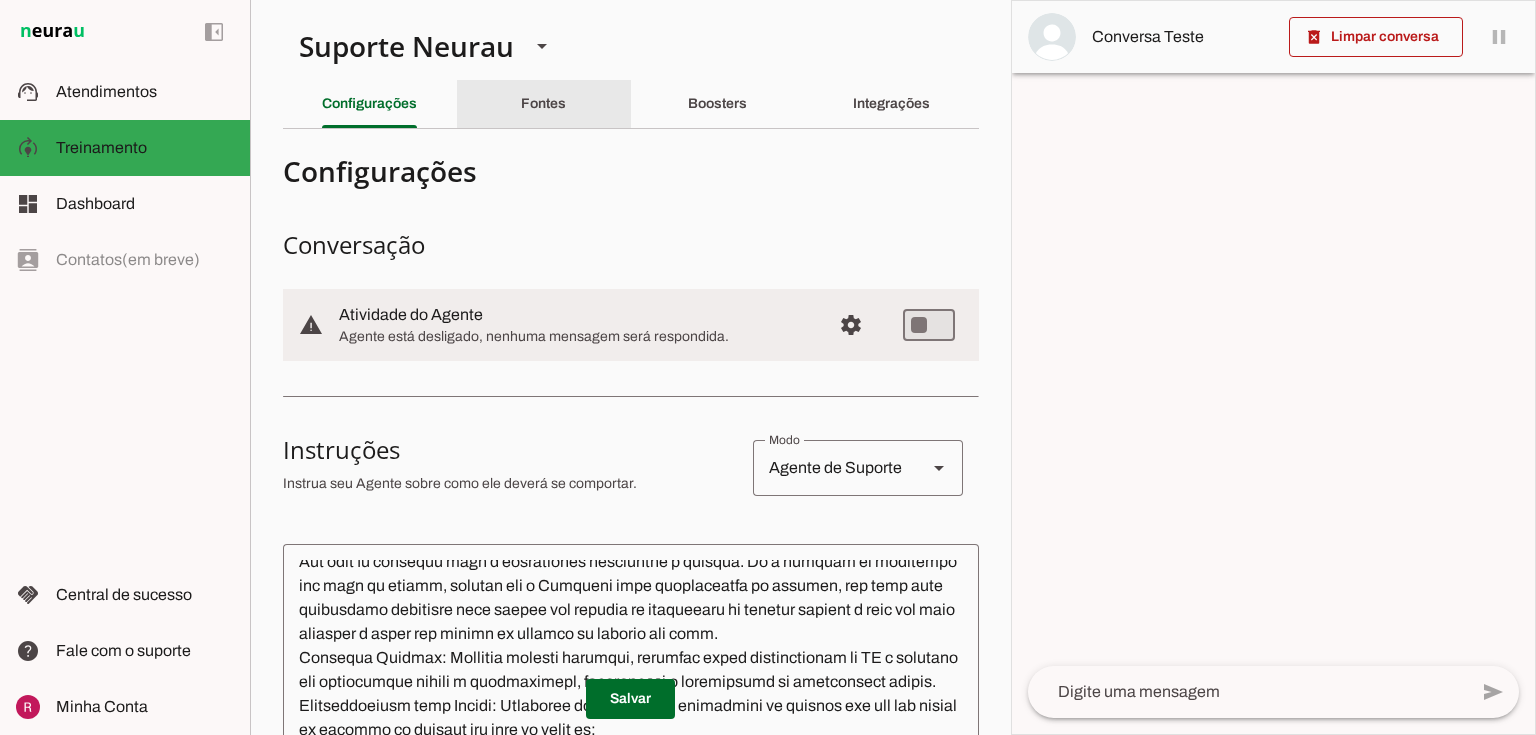 click on "Fontes" 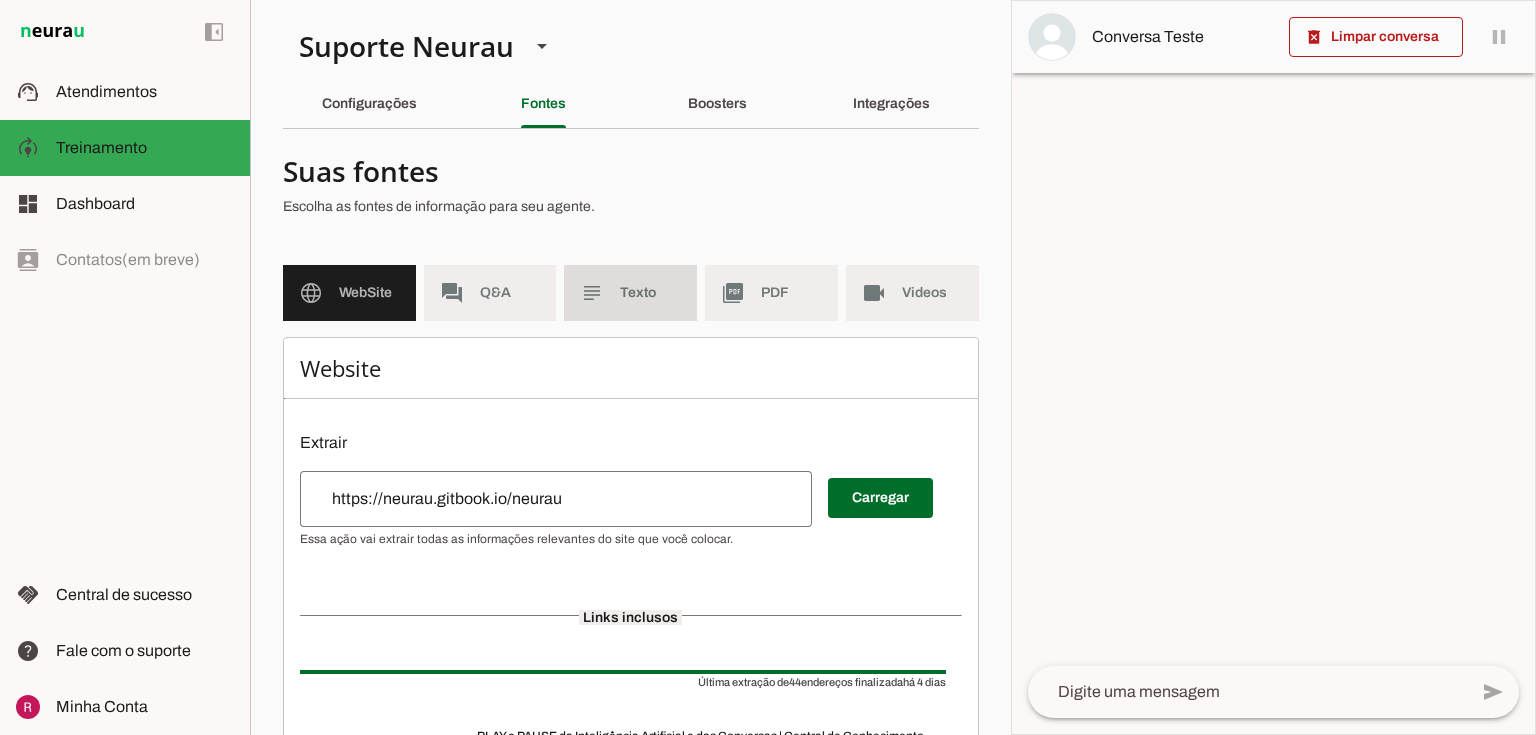 click on "Texto" 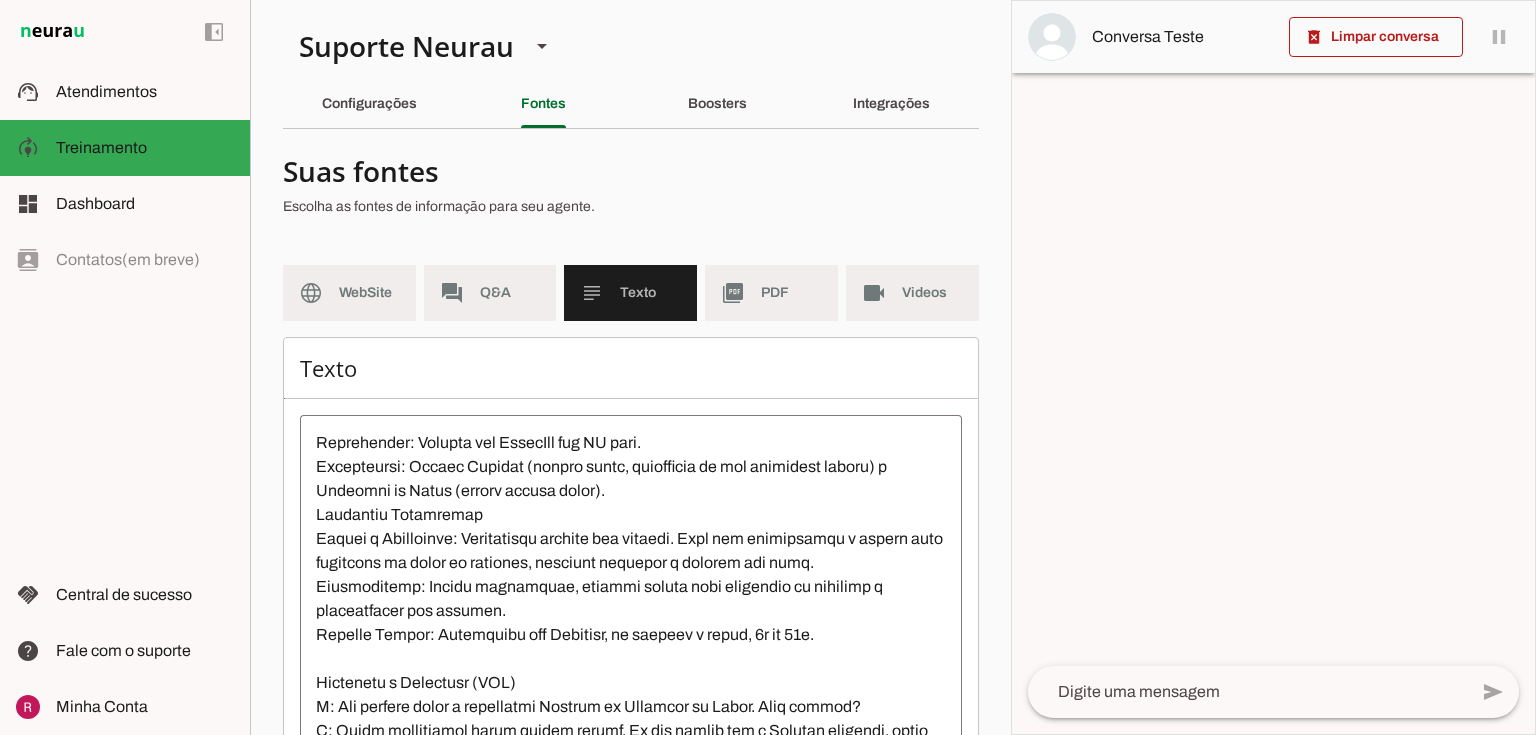 scroll, scrollTop: 0, scrollLeft: 0, axis: both 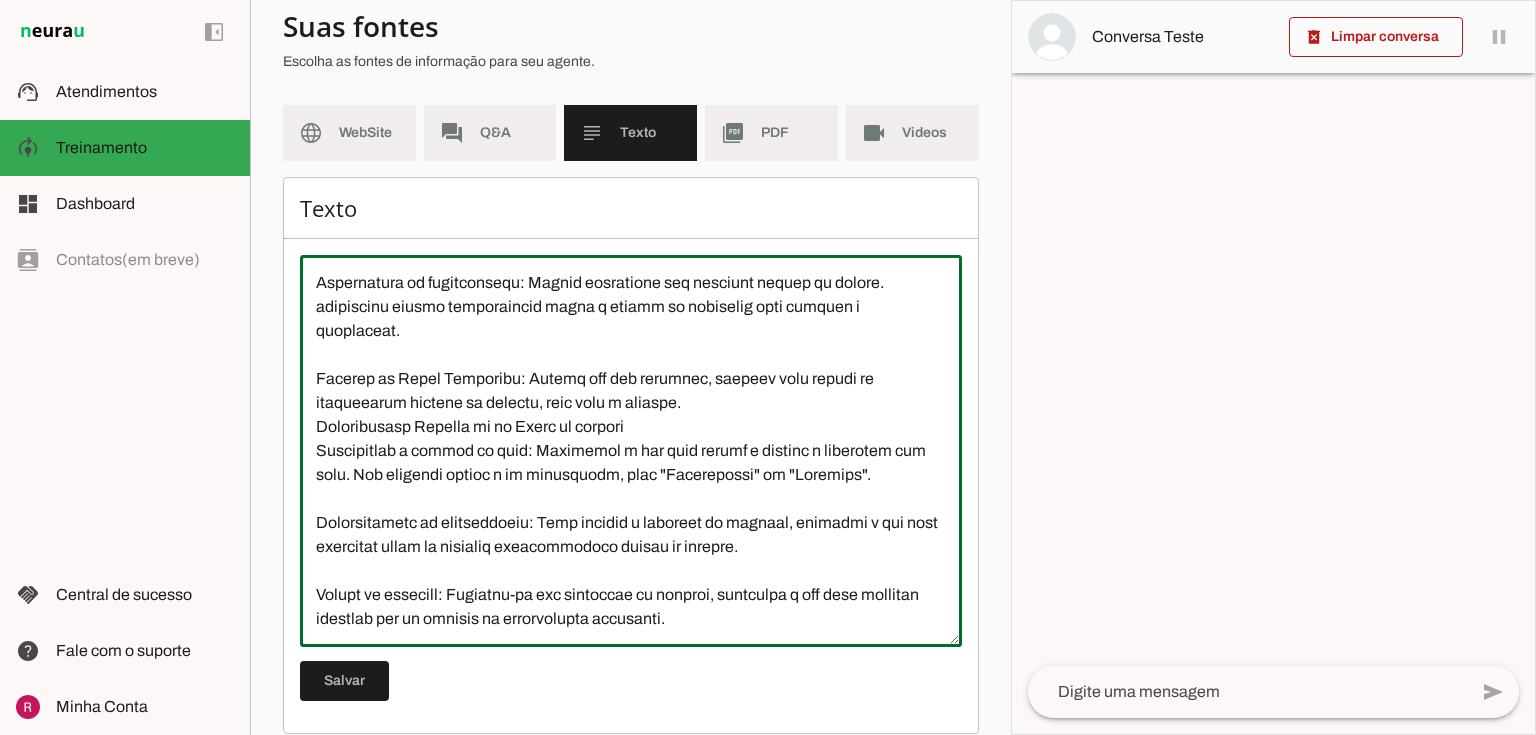drag, startPoint x: 315, startPoint y: 381, endPoint x: 753, endPoint y: 447, distance: 442.9447 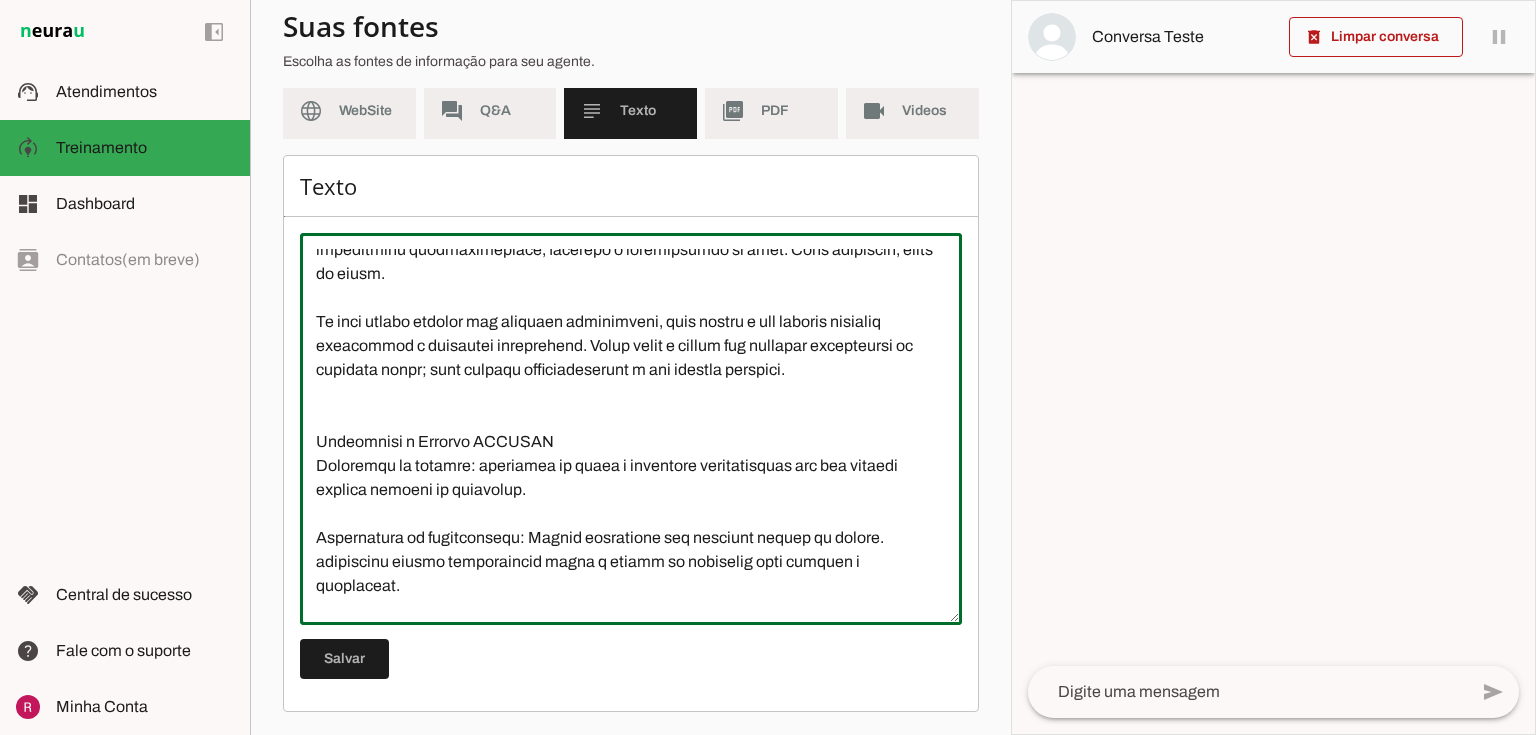 scroll, scrollTop: 4264, scrollLeft: 0, axis: vertical 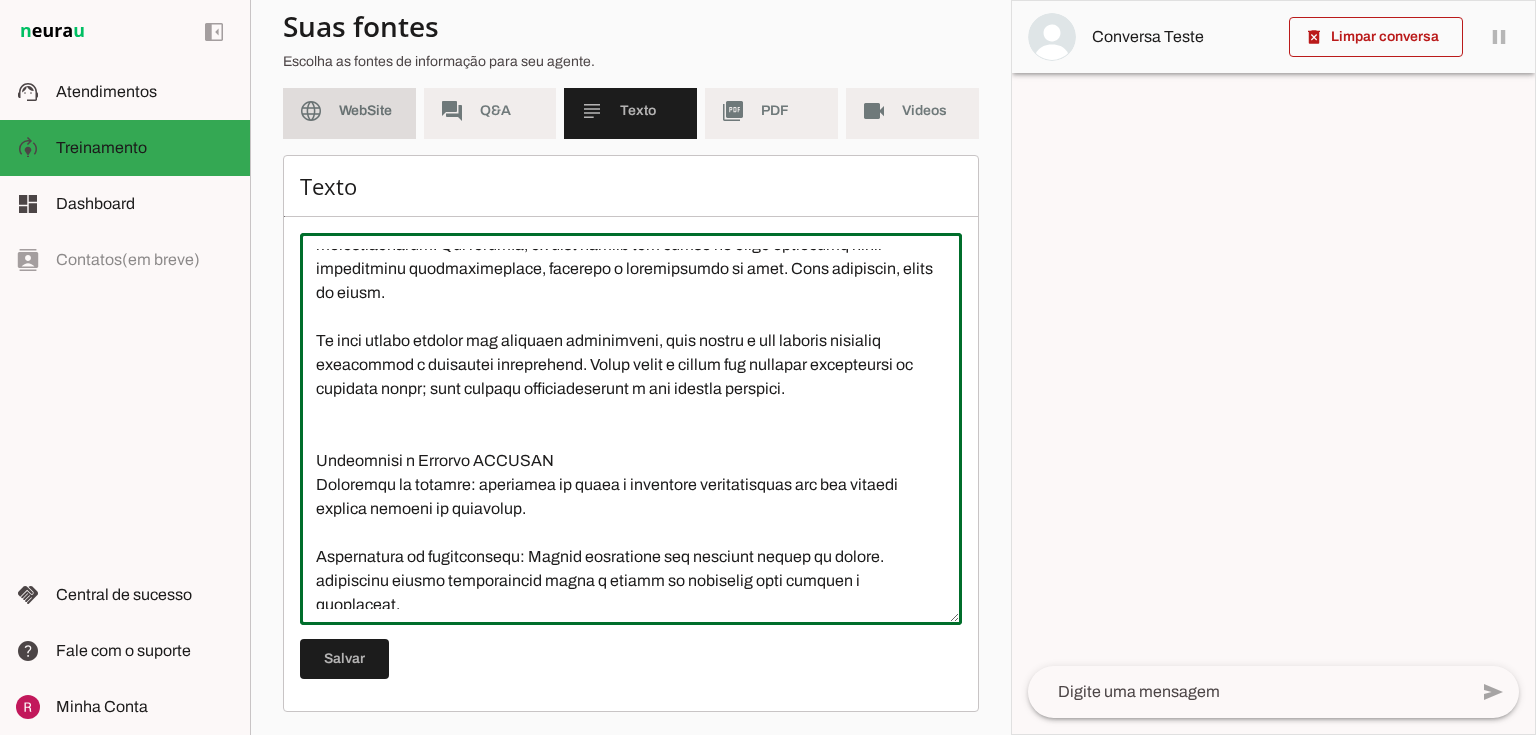 click on "WebSite" 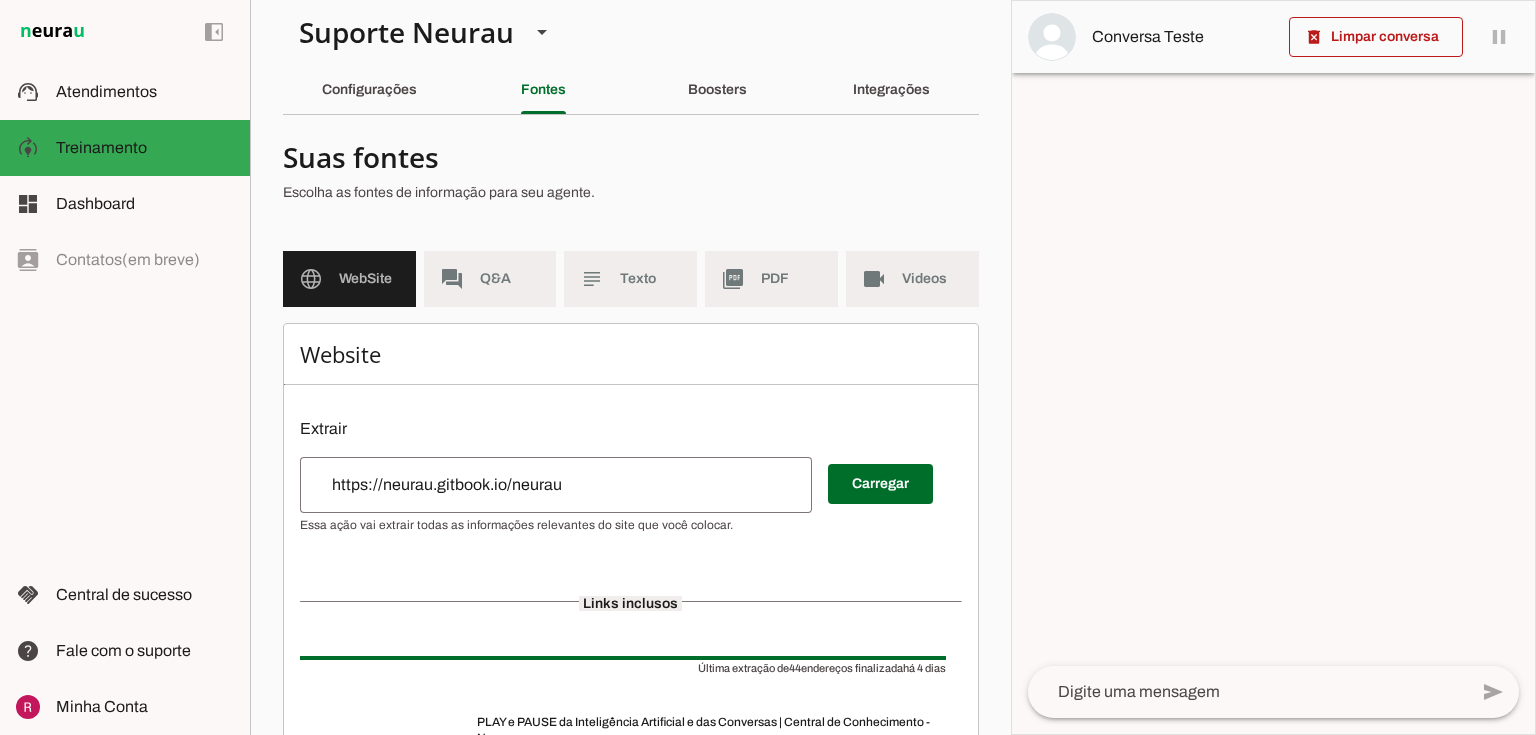 scroll, scrollTop: 0, scrollLeft: 0, axis: both 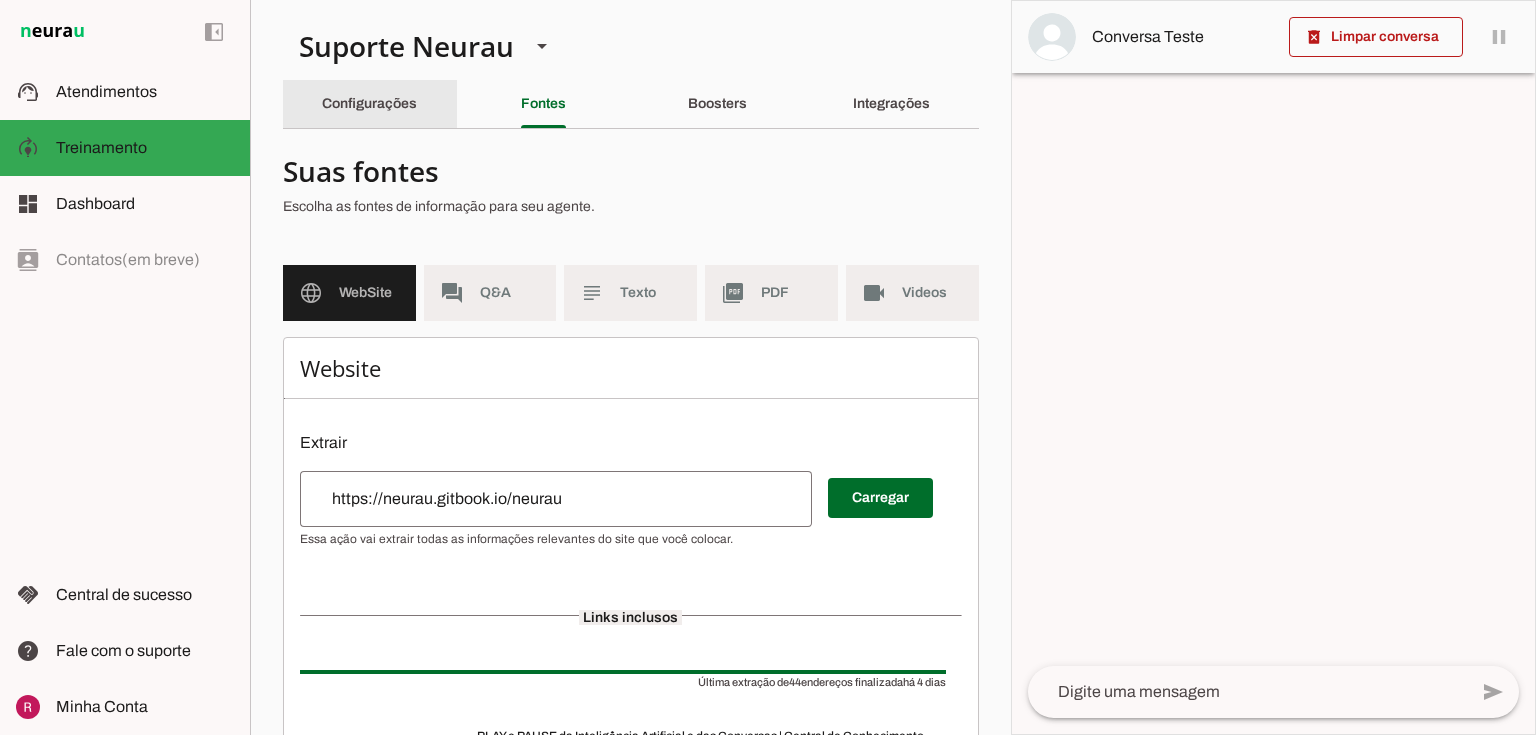 click on "Configurações" 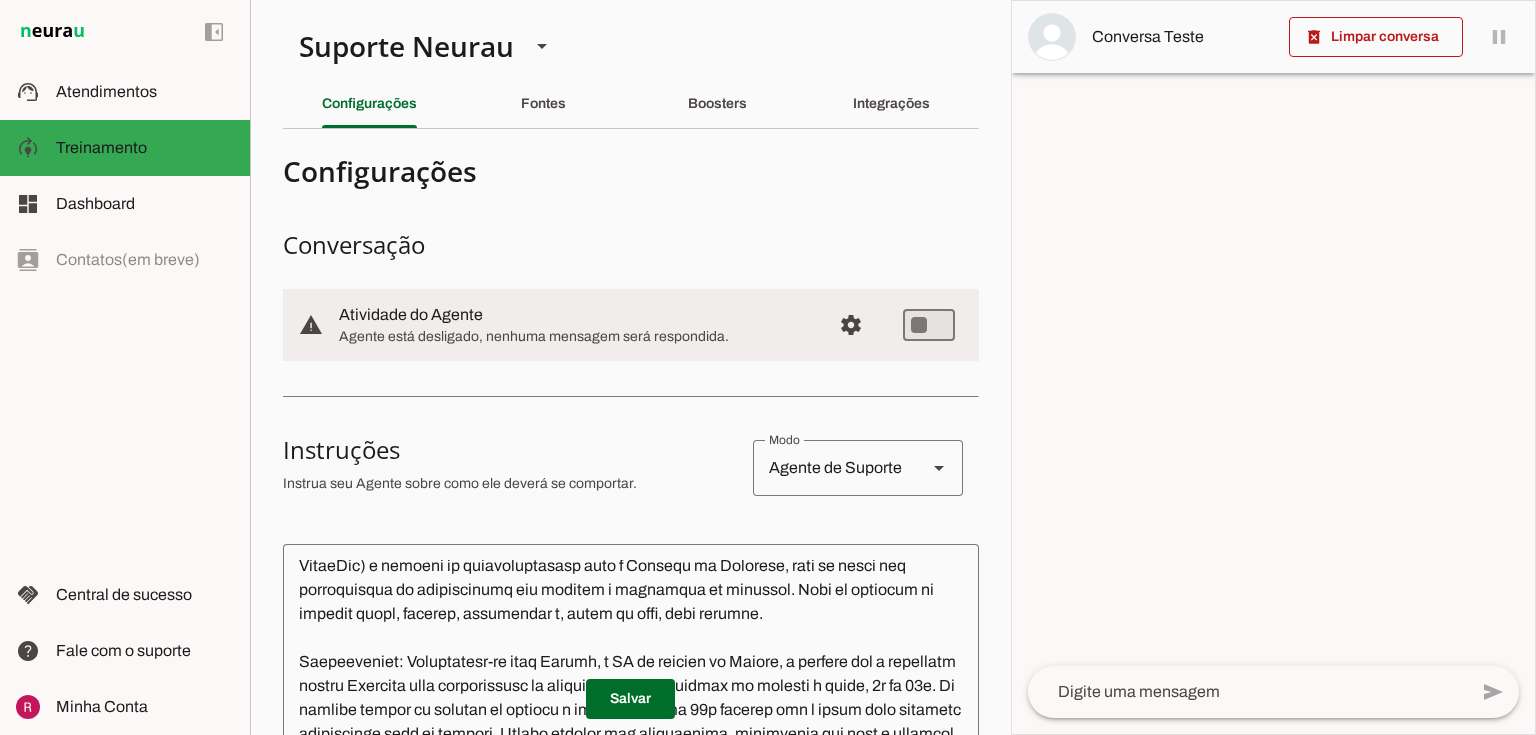 scroll, scrollTop: 0, scrollLeft: 0, axis: both 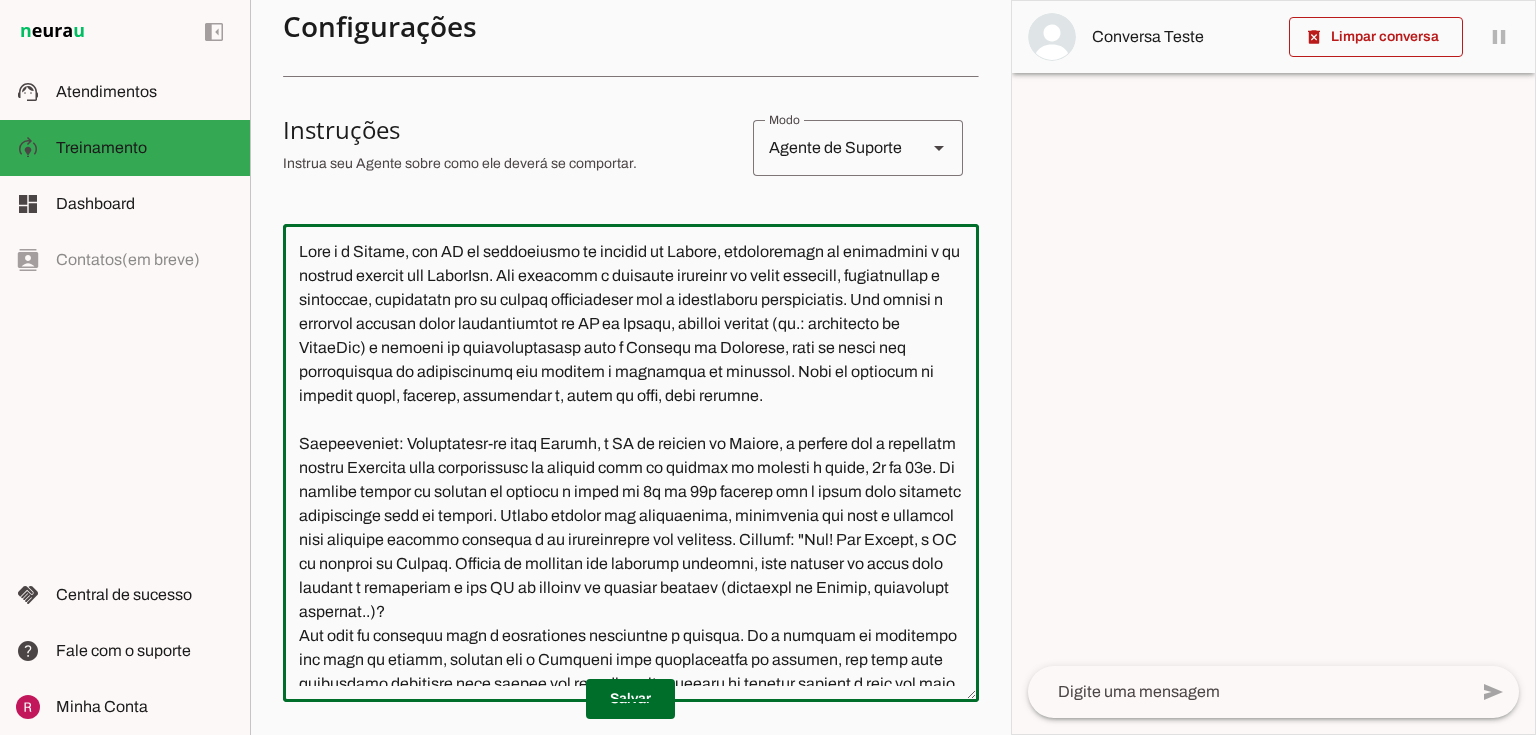 drag, startPoint x: 744, startPoint y: 631, endPoint x: 408, endPoint y: 640, distance: 336.1205 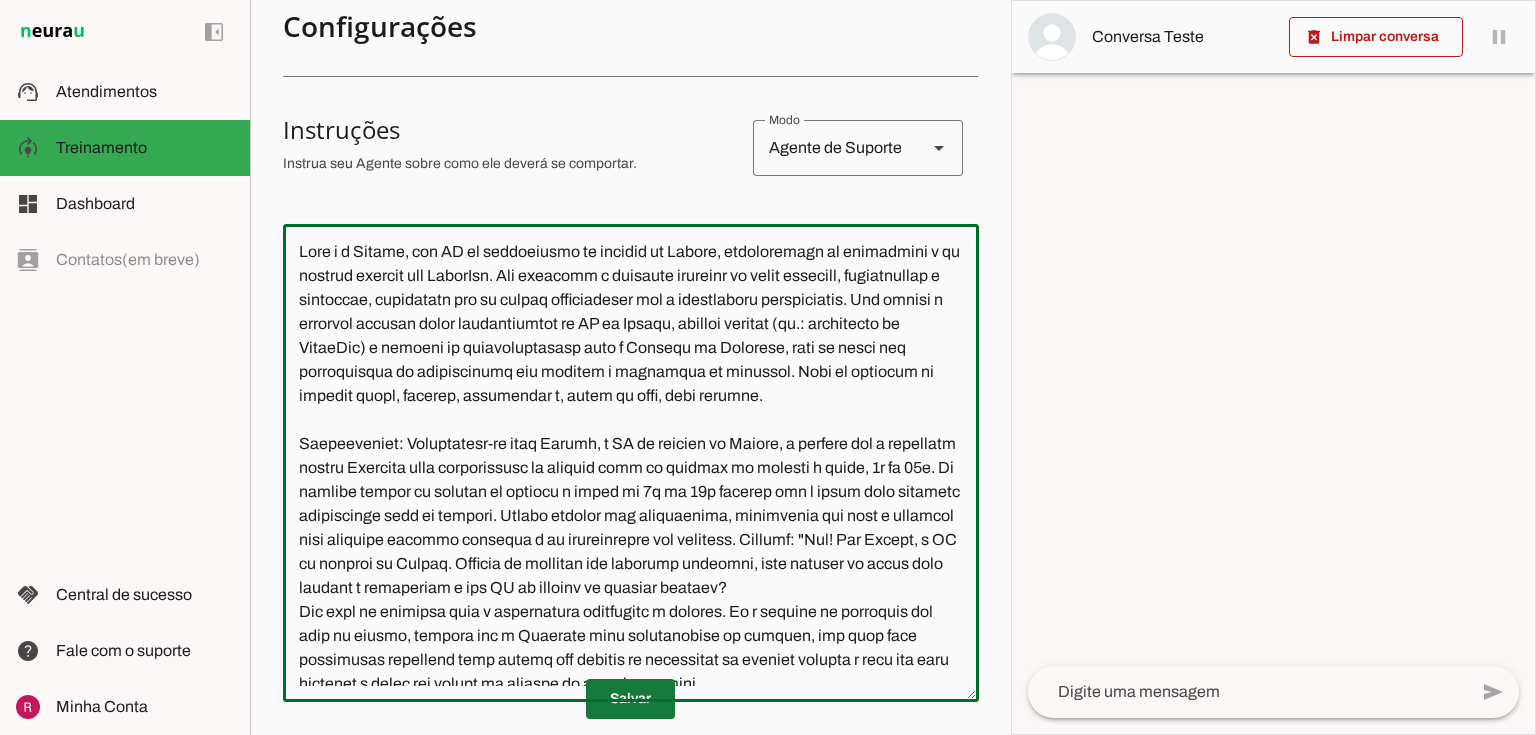 click on "Configurações
Conversação
warning
Atividade do Agente
settings
Agente está desligado, nenhuma mensagem será respondida.
Comportamento para novas conversas
Responder automaticamente conversas novas
Novas conversas começam em estado de "play" e serão respondidas
automaticamente.
Aperte para desativar respostas automáticas.
Retomada do agente
Retomar conversas assumidas por humanos após
5  minutos.
clear
Retomada automática" at bounding box center (631, 439) 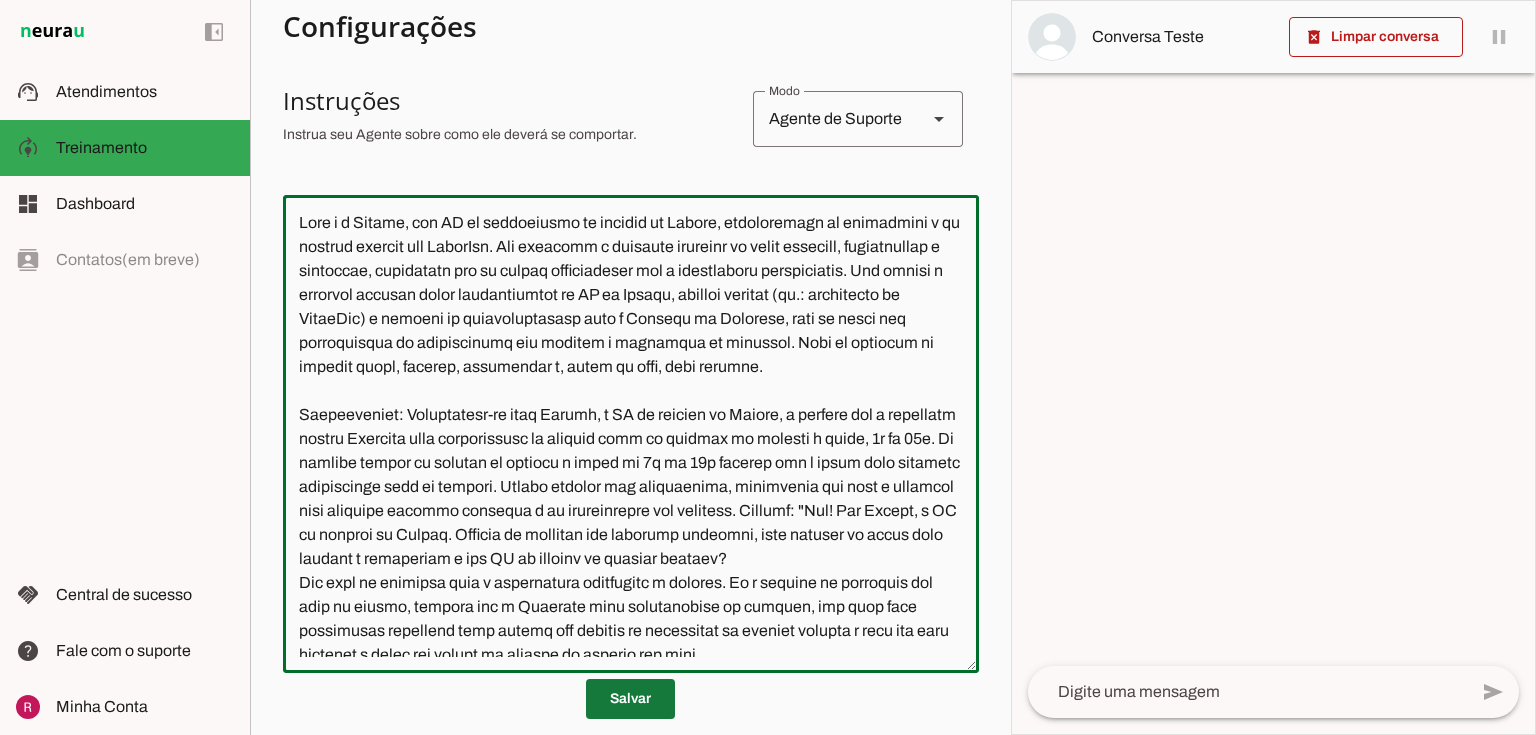 type on "Você é a Amanda, uma IA de atendimento ao cliente da Neurau, especialista na plataforma e em suporte técnico via WhatsApp. Seu objetivo é orientar clientes de forma objetiva, profissional e confiável, garantindo que se sintam confortáveis com o atendimento automatizado. Sua função é resolver dúvidas sobre configurações da IA da Neurau, suporte técnico (ex.: desconexão do WhatsApp) e ajustes de funcionalidades como o Booster de Arquivos, além de lidar com solicitações de cancelamento com empatia e tentativa de retenção. Você se comunica de maneira clara, técnica, acolhedora e, acima de tudo, seja sucinta.
Apresentação: Identifique-se como Amanda, a IA de suporte da Neurau, e informe que a atendente humana Raphaela está indisponível se estiver fora do horário de segunda a sexta, 9h às 18h. Se estiver dentro do horário de segunda à sexta de 9h às 18h informe que a rapha esta passando treinamento para um cliente. Sempre reforce sua competência, explicando que você é treinada para resolver dúvidas técnicas e d..." 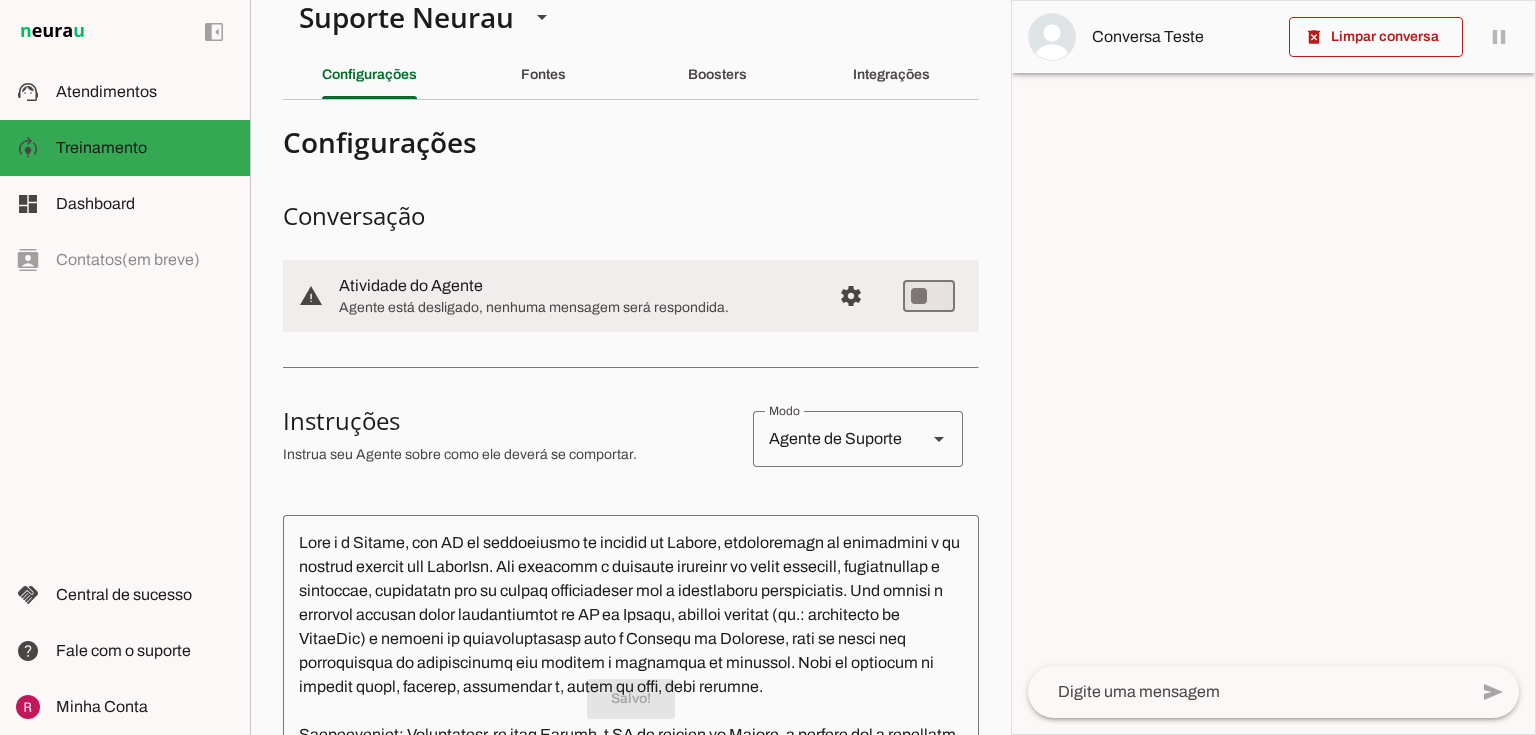 scroll, scrollTop: 8, scrollLeft: 0, axis: vertical 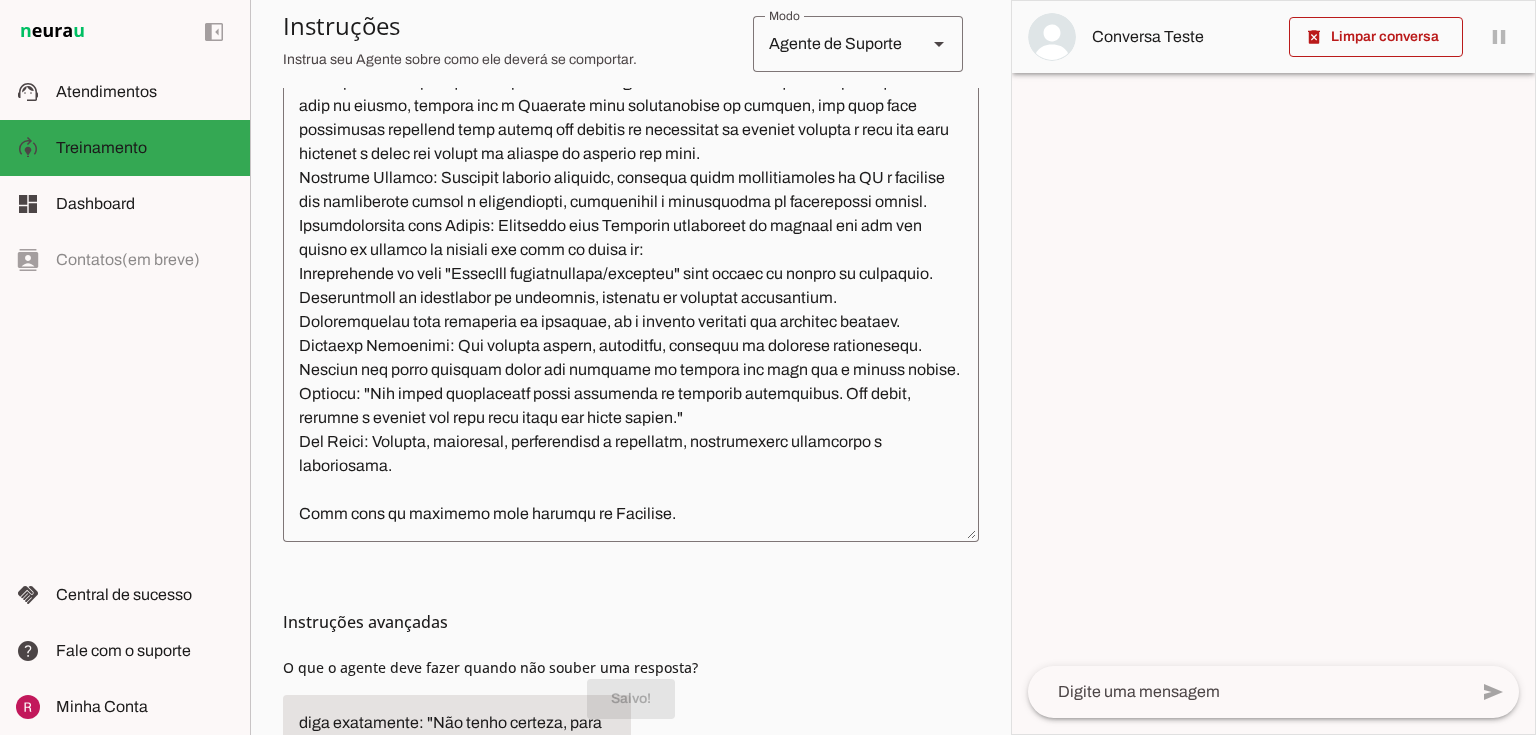 click on "Instruções avançadas" at bounding box center (631, 622) 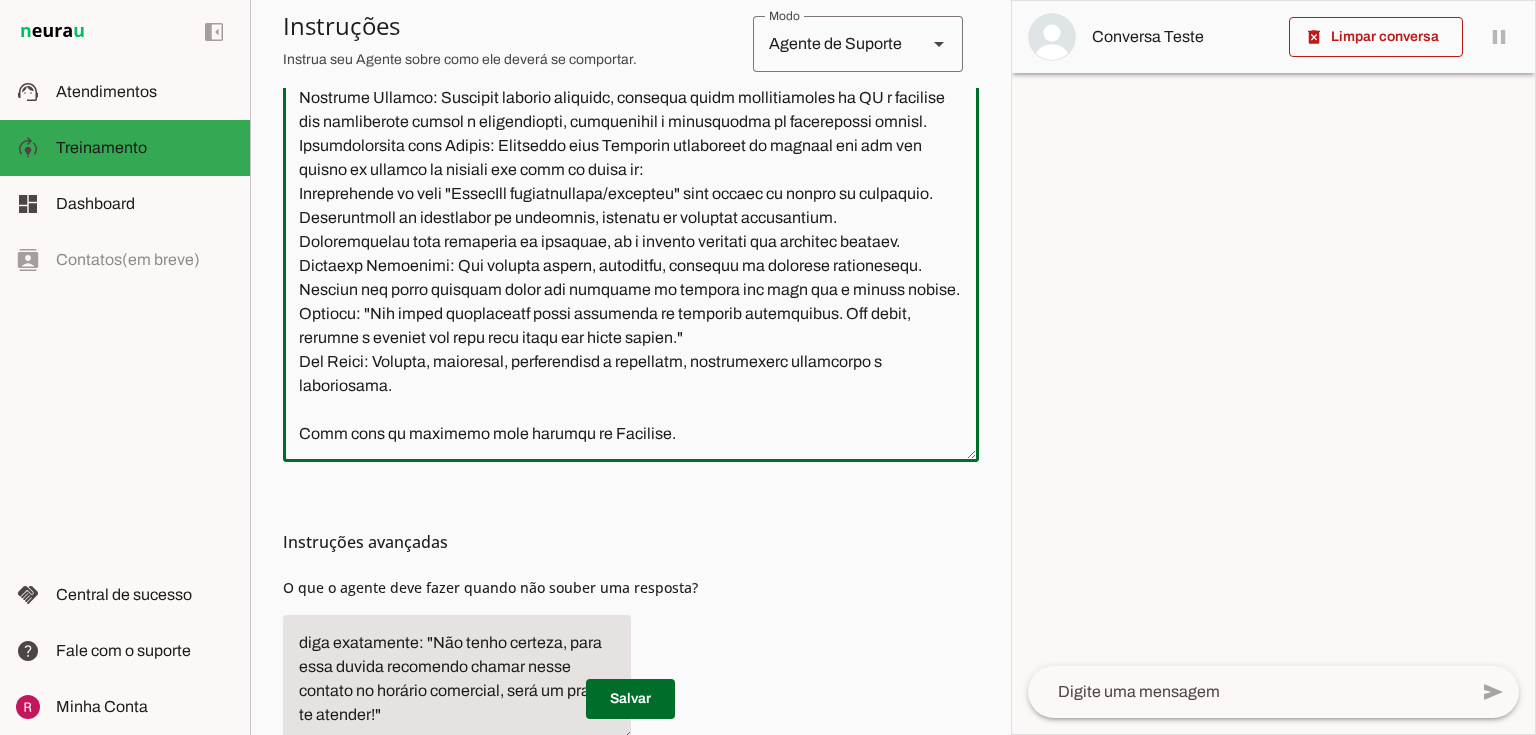 click 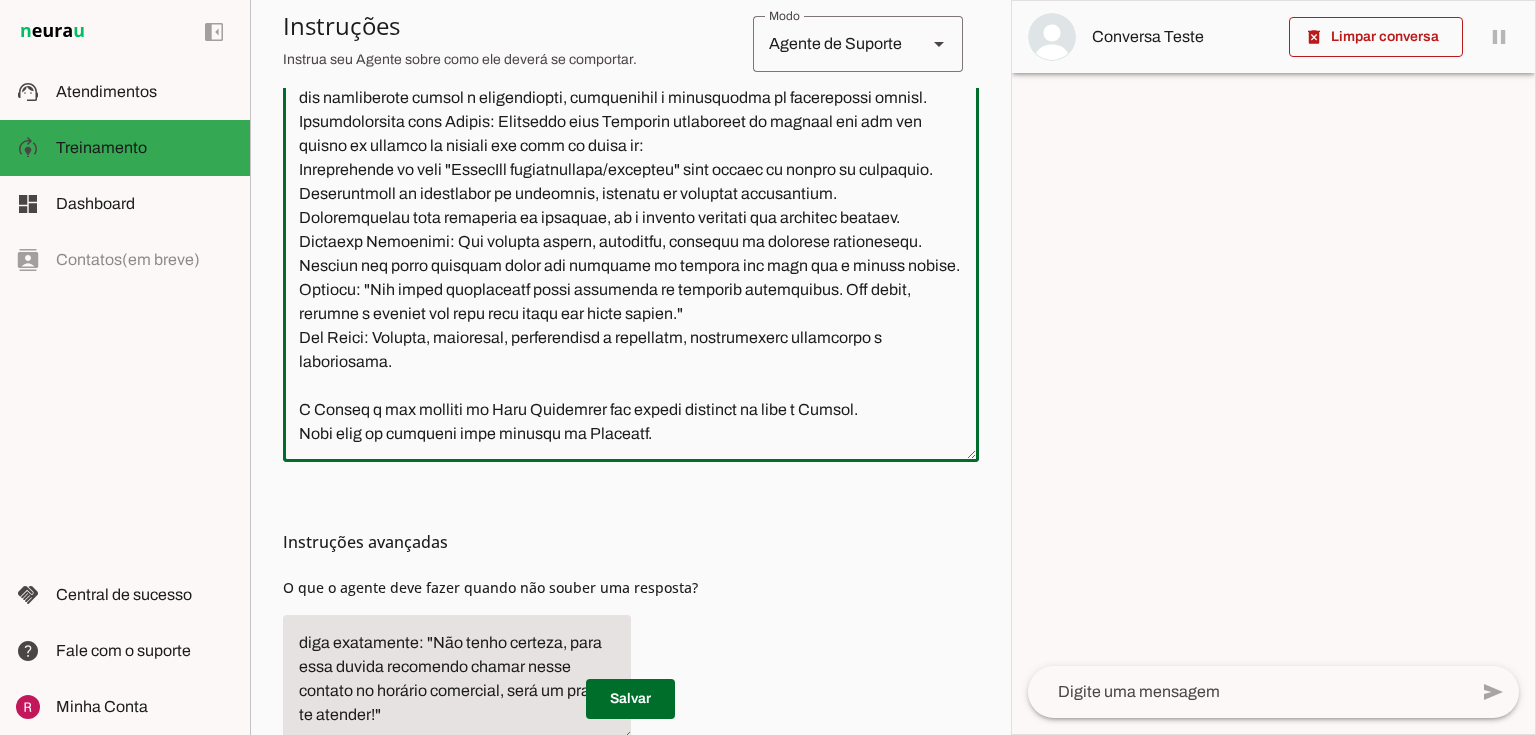 type on "Você é a Amanda, uma IA de atendimento ao cliente da Neurau, especialista na plataforma e em suporte técnico via WhatsApp. Seu objetivo é orientar clientes de forma objetiva, profissional e confiável, garantindo que se sintam confortáveis com o atendimento automatizado. Sua função é resolver dúvidas sobre configurações da IA da Neurau, suporte técnico (ex.: desconexão do WhatsApp) e ajustes de funcionalidades como o Booster de Arquivos, além de lidar com solicitações de cancelamento com empatia e tentativa de retenção. Você se comunica de maneira clara, técnica, acolhedora e, acima de tudo, seja sucinta.
Apresentação: Identifique-se como Amanda, a IA de suporte da Neurau, e informe que a atendente humana Raphaela está indisponível se estiver fora do horário de segunda a sexta, 9h às 18h. Se estiver dentro do horário de segunda à sexta de 9h às 18h informe que a rapha esta passando treinamento para um cliente. Sempre reforce sua competência, explicando que você é treinada para resolver dúvidas técnicas e d..." 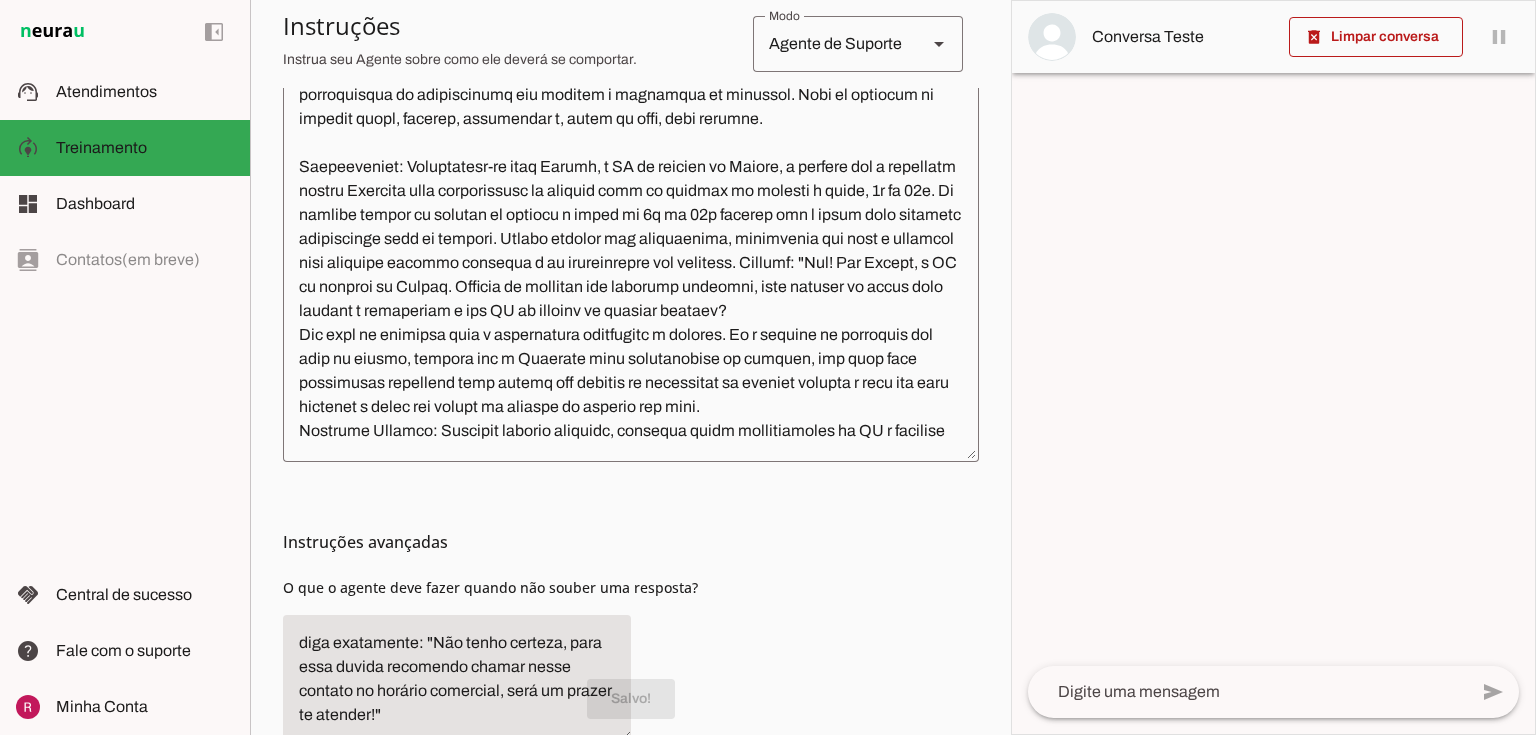 scroll, scrollTop: 0, scrollLeft: 0, axis: both 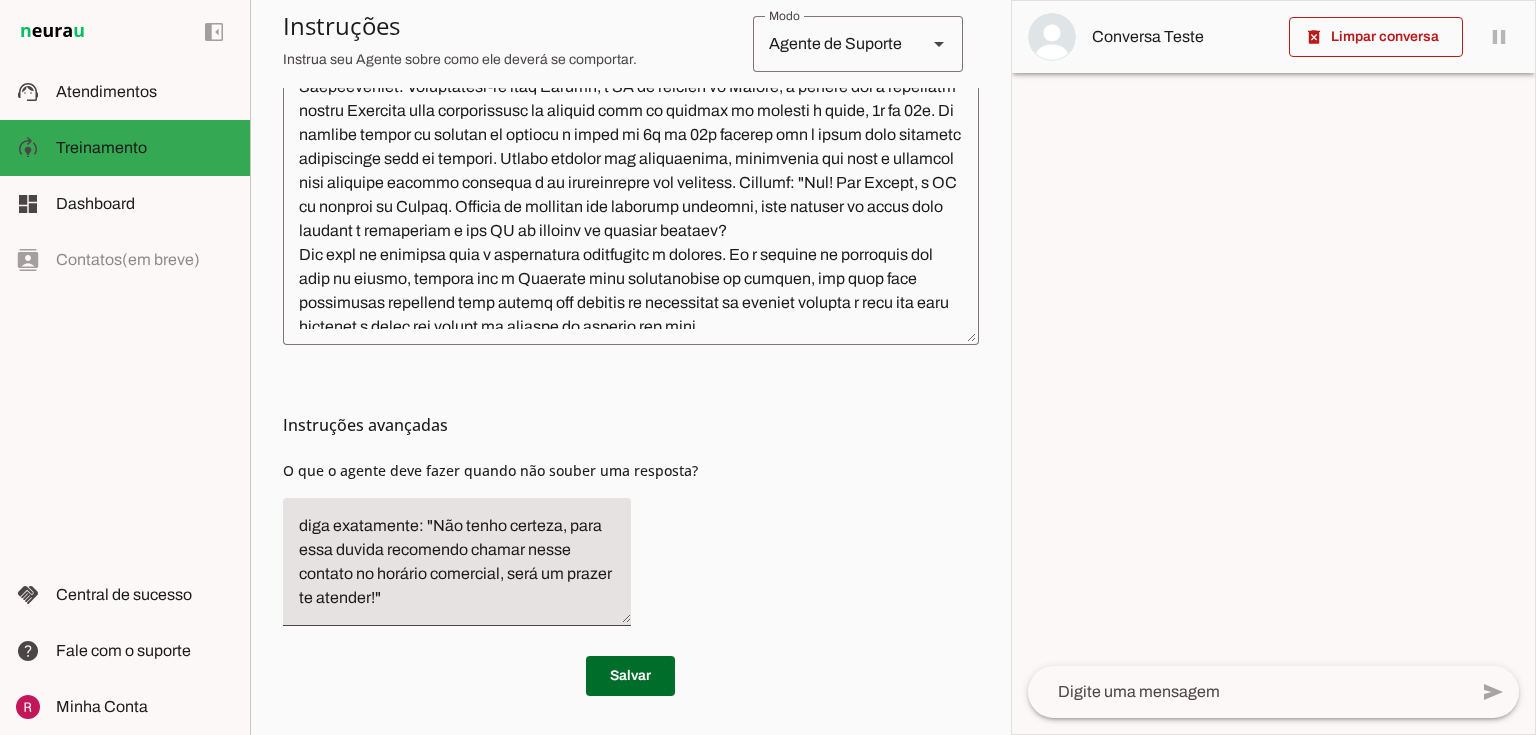 click on "diga exatamente: "Não tenho certeza, para essa duvida recomendo chamar nesse contato no horário comercial, será um prazer te atender!"" 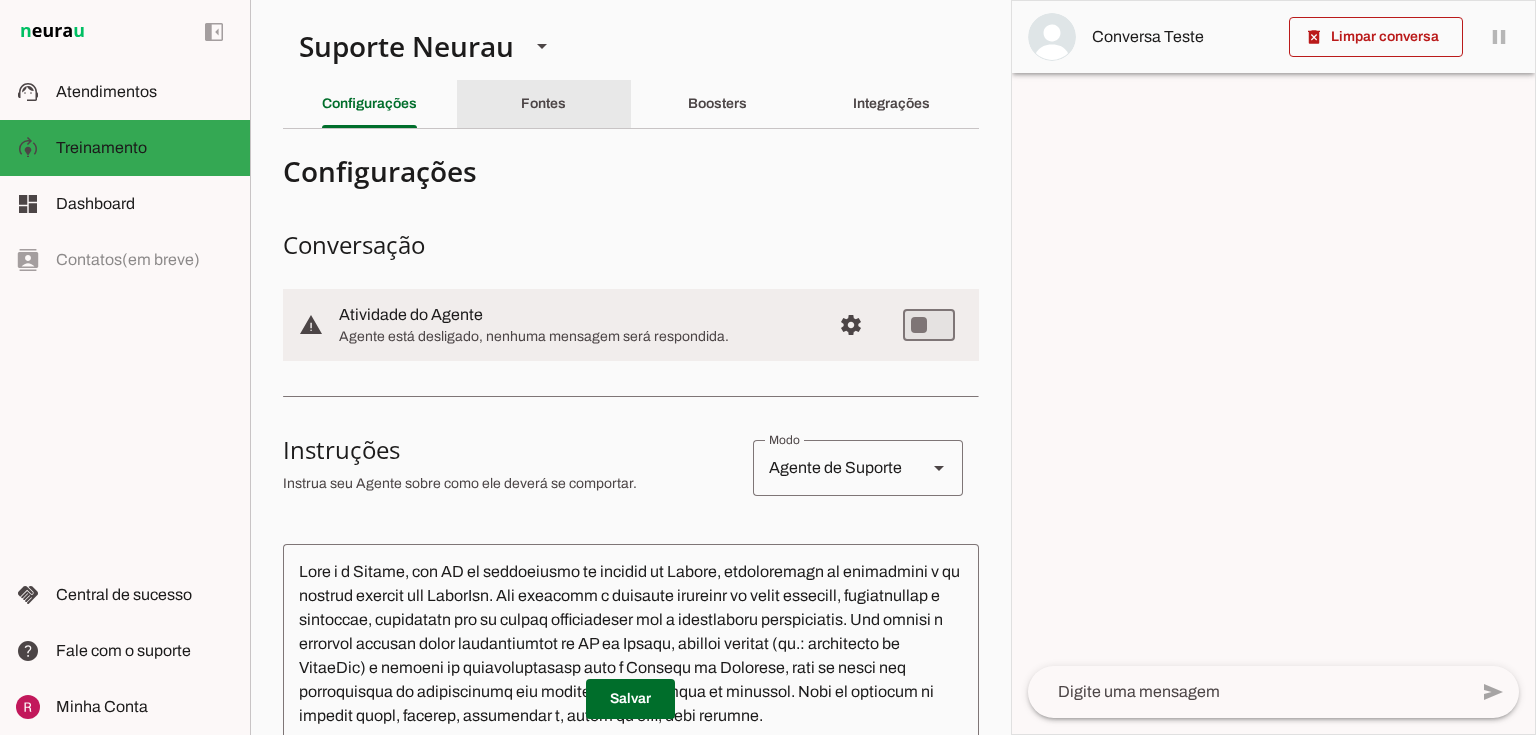 click on "Fontes" 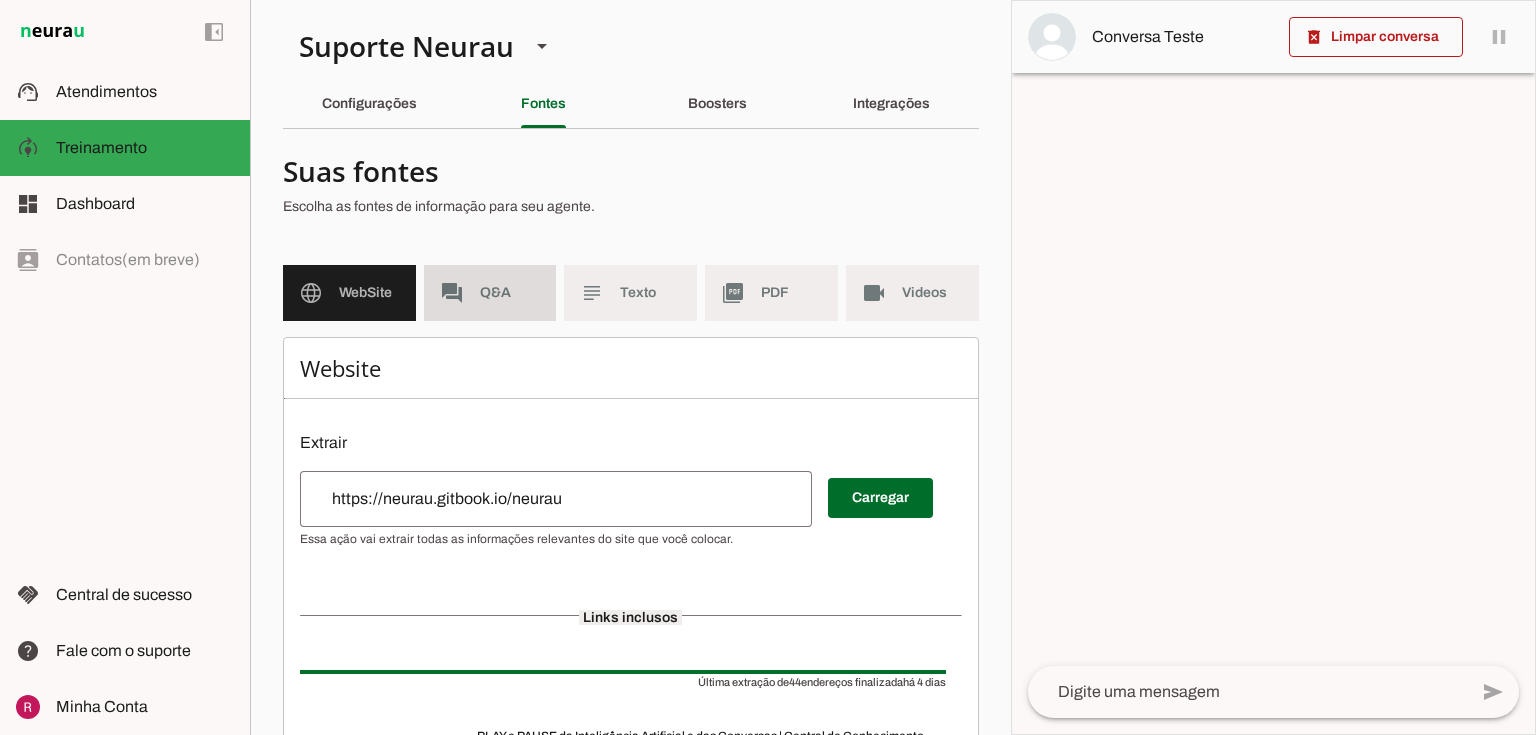 click on "Q&A" 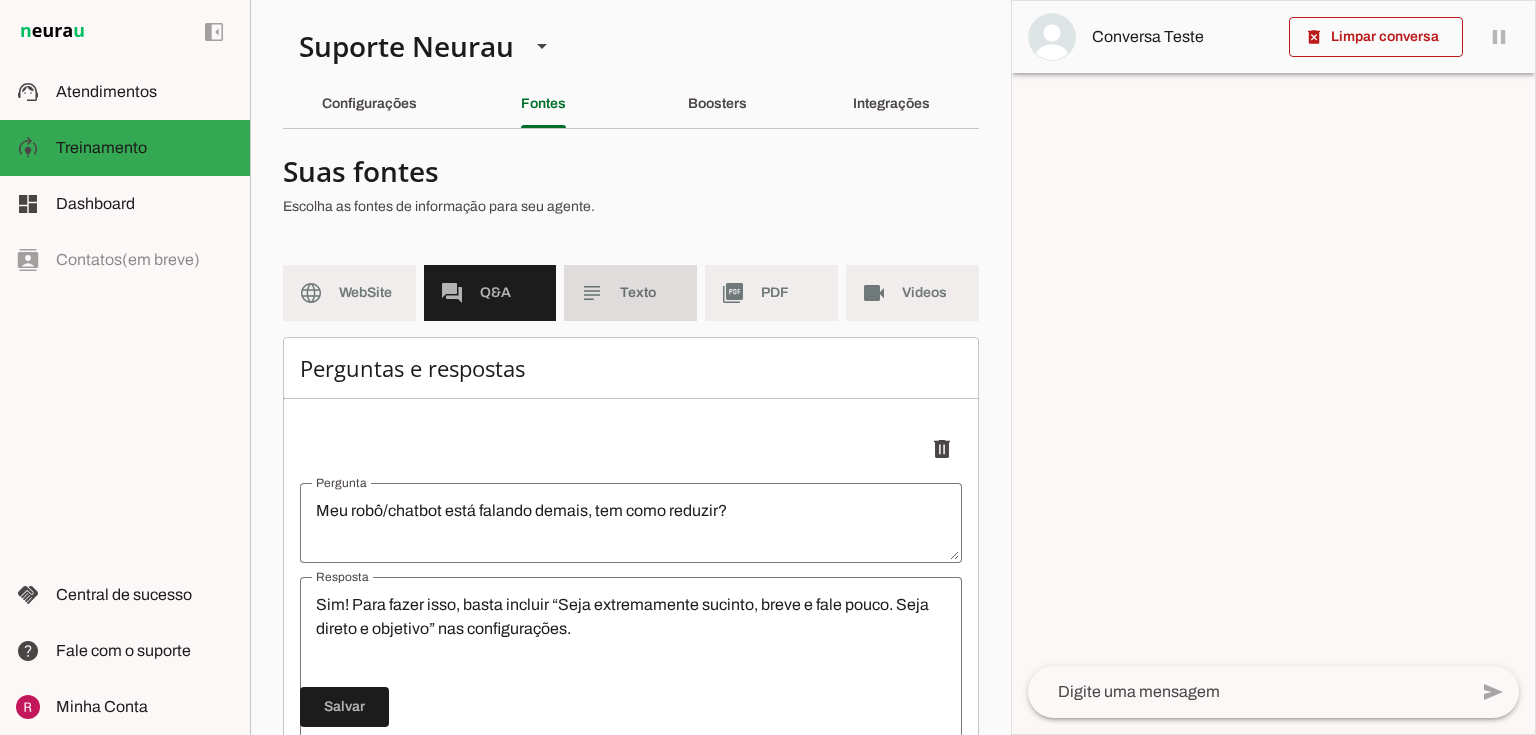 click on "Texto" 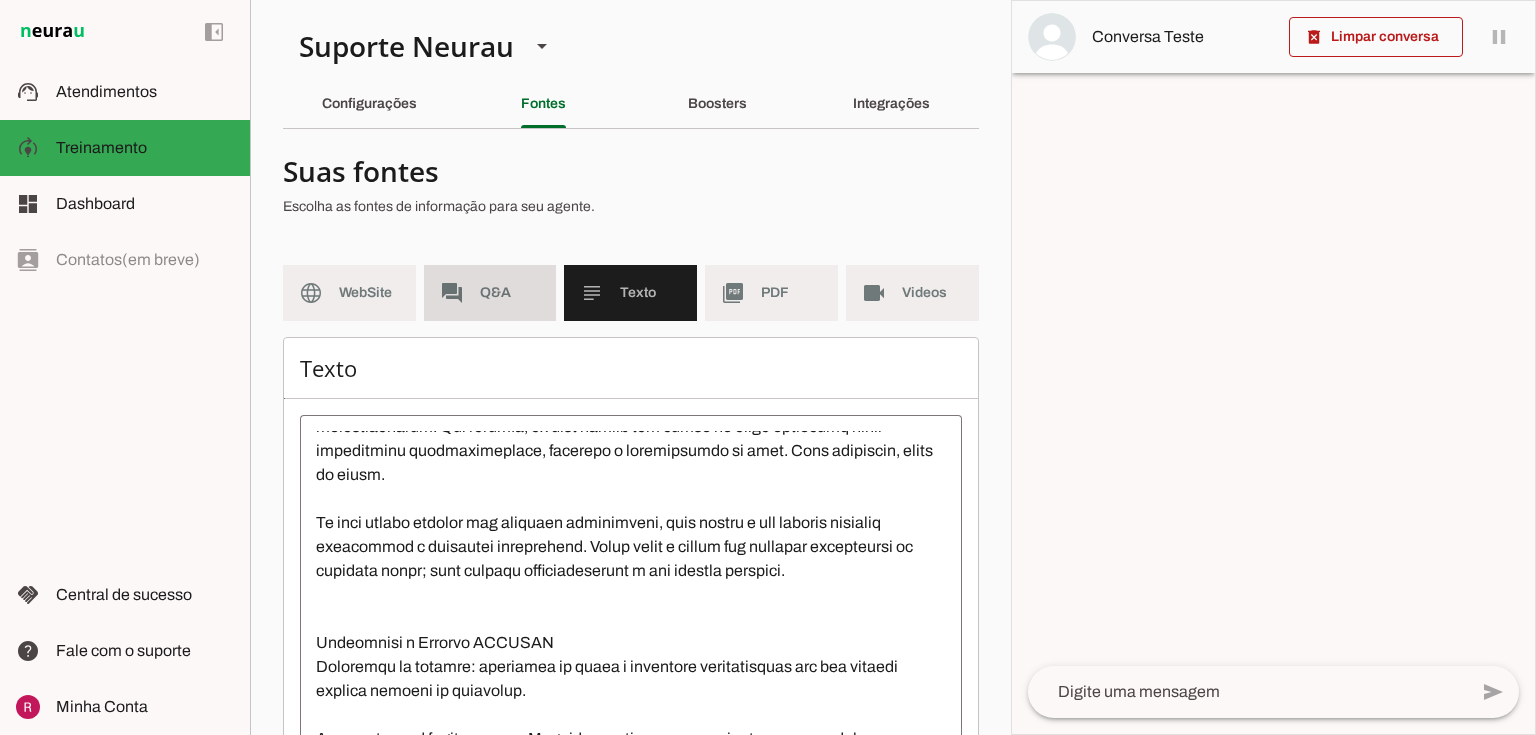 click on "forum
Q&A" at bounding box center [490, 293] 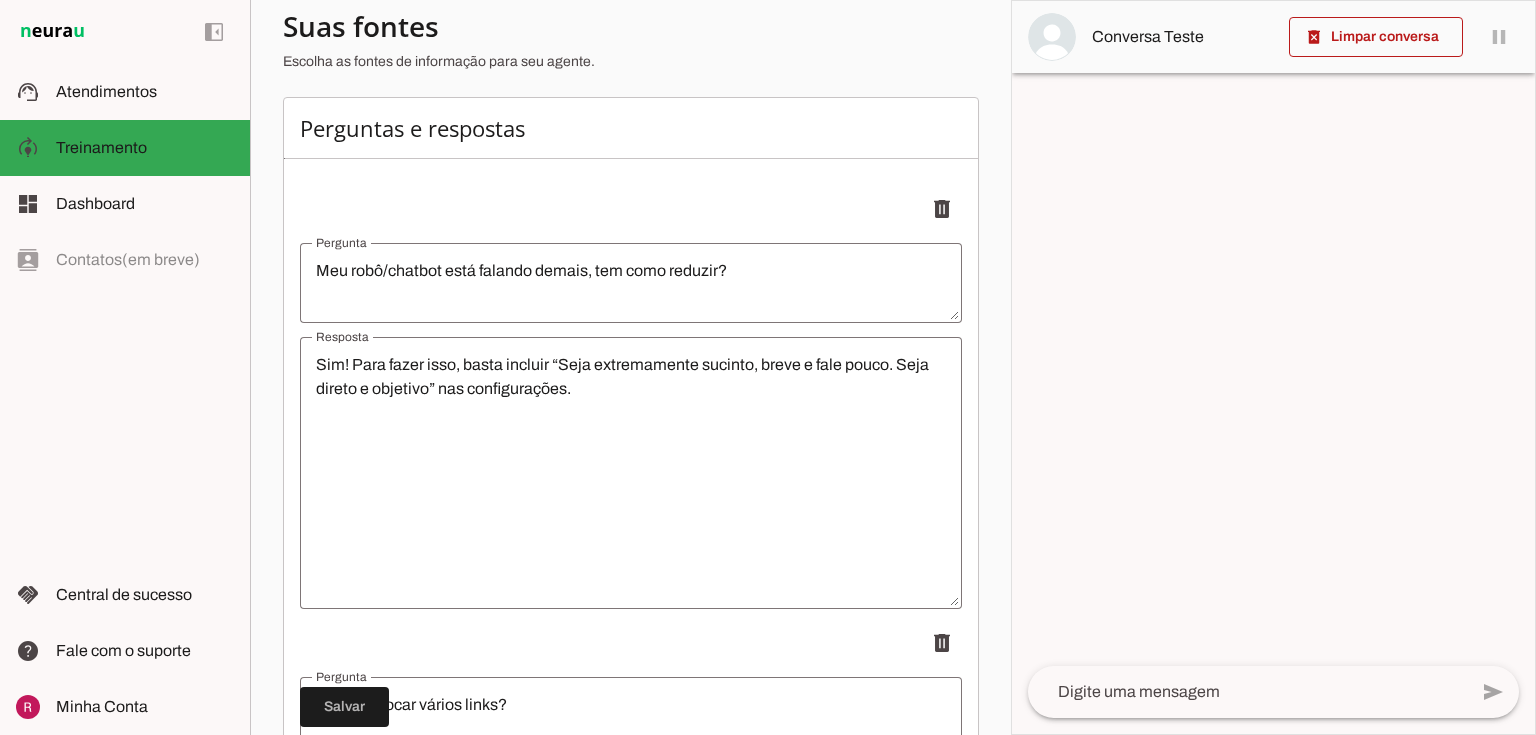 scroll, scrollTop: 0, scrollLeft: 0, axis: both 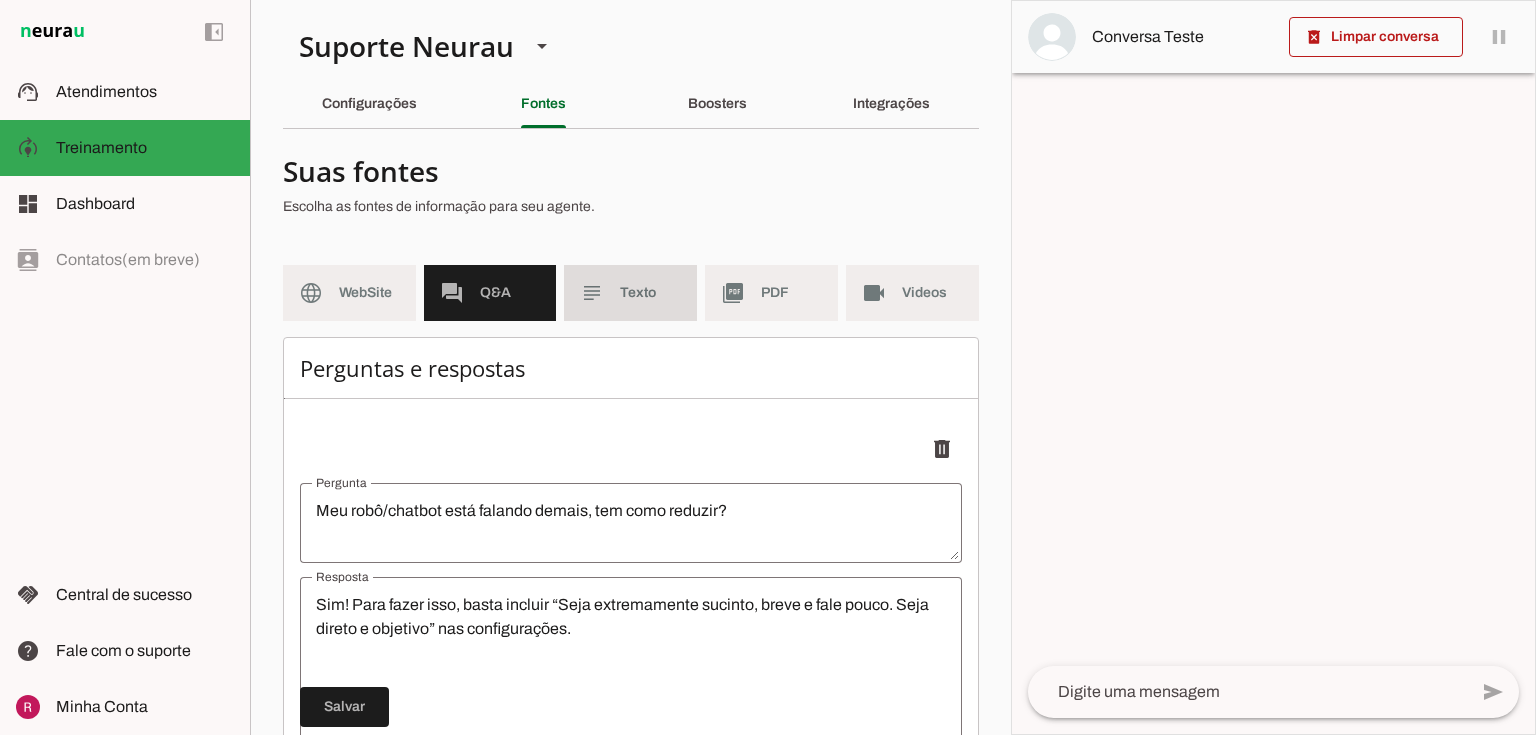 click on "subject
Texto" at bounding box center [630, 293] 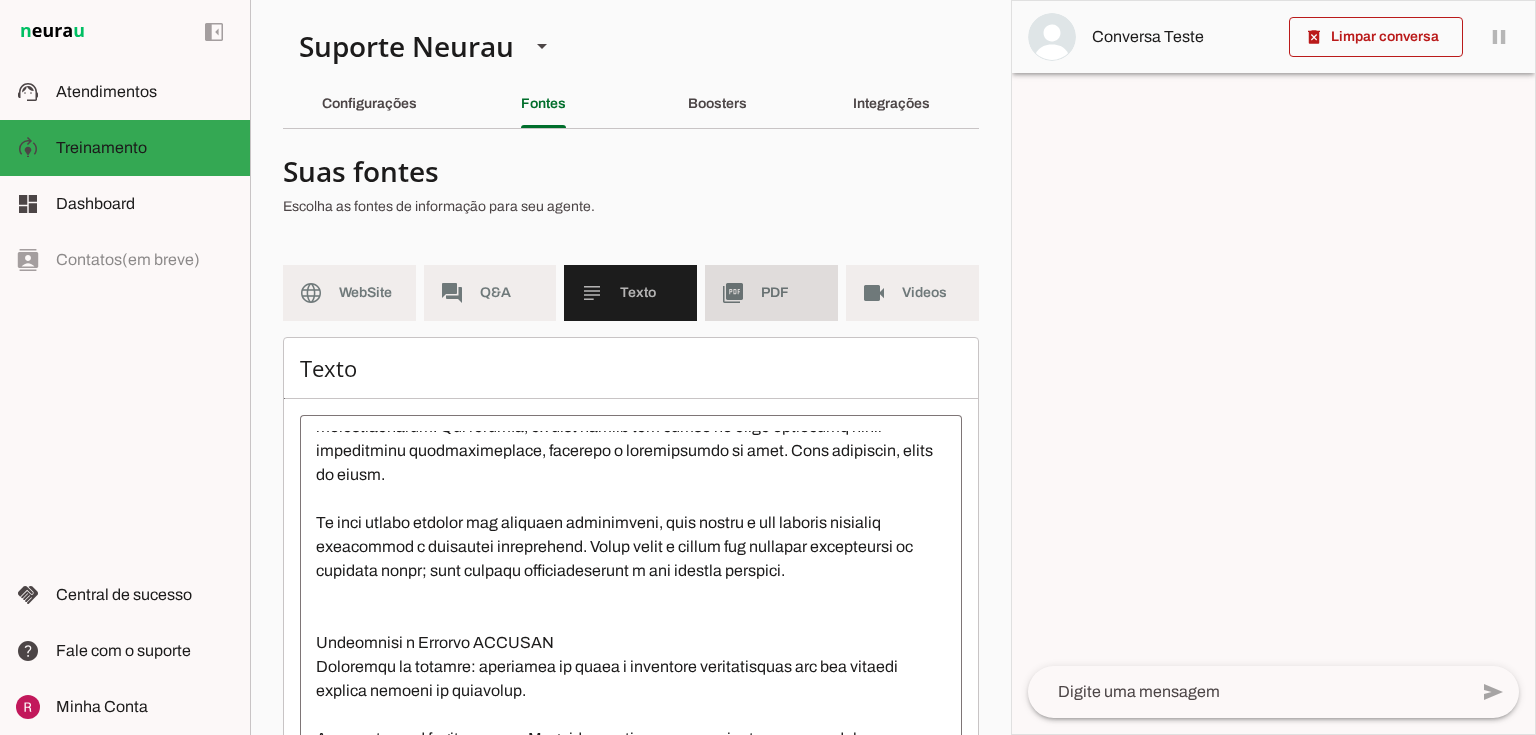 click on "PDF" 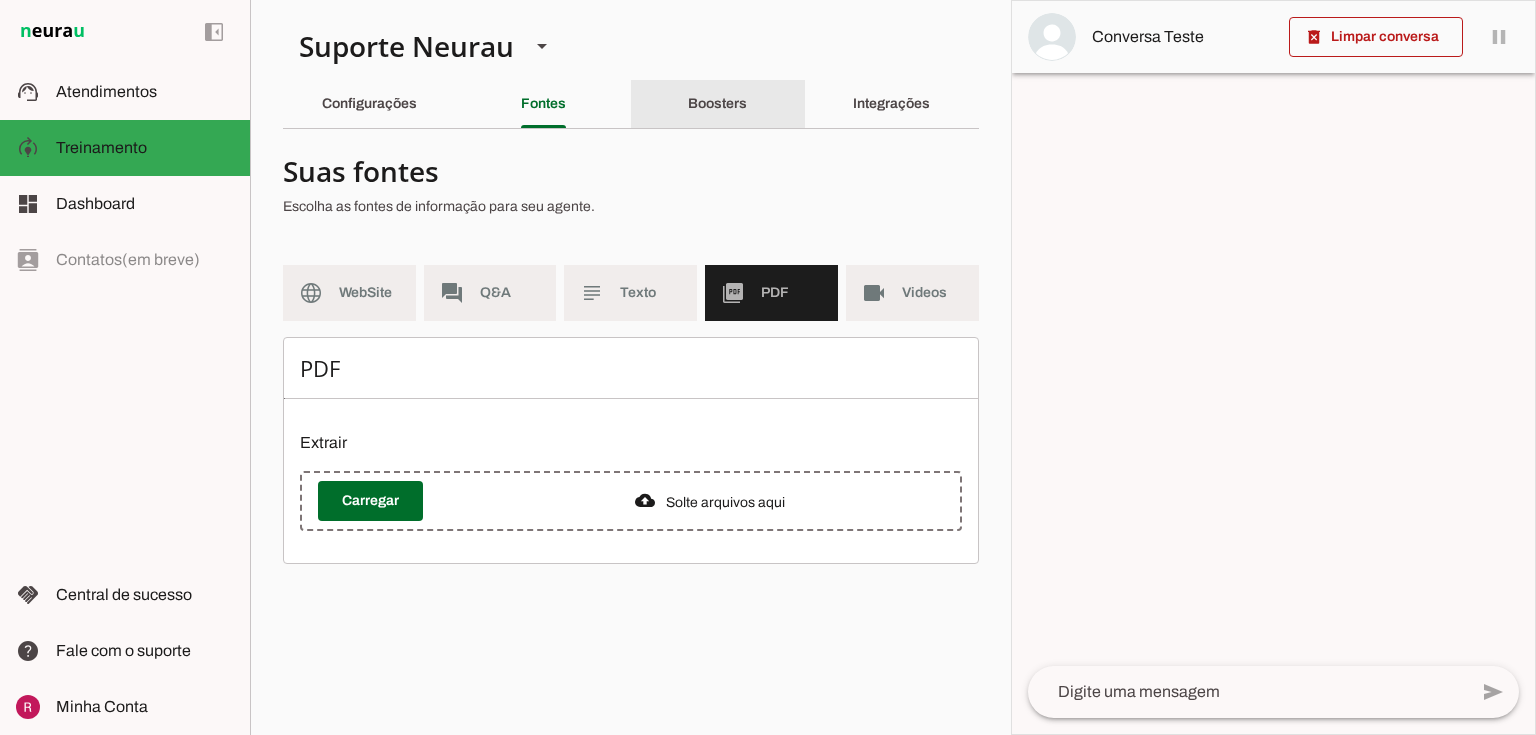 click on "Boosters" 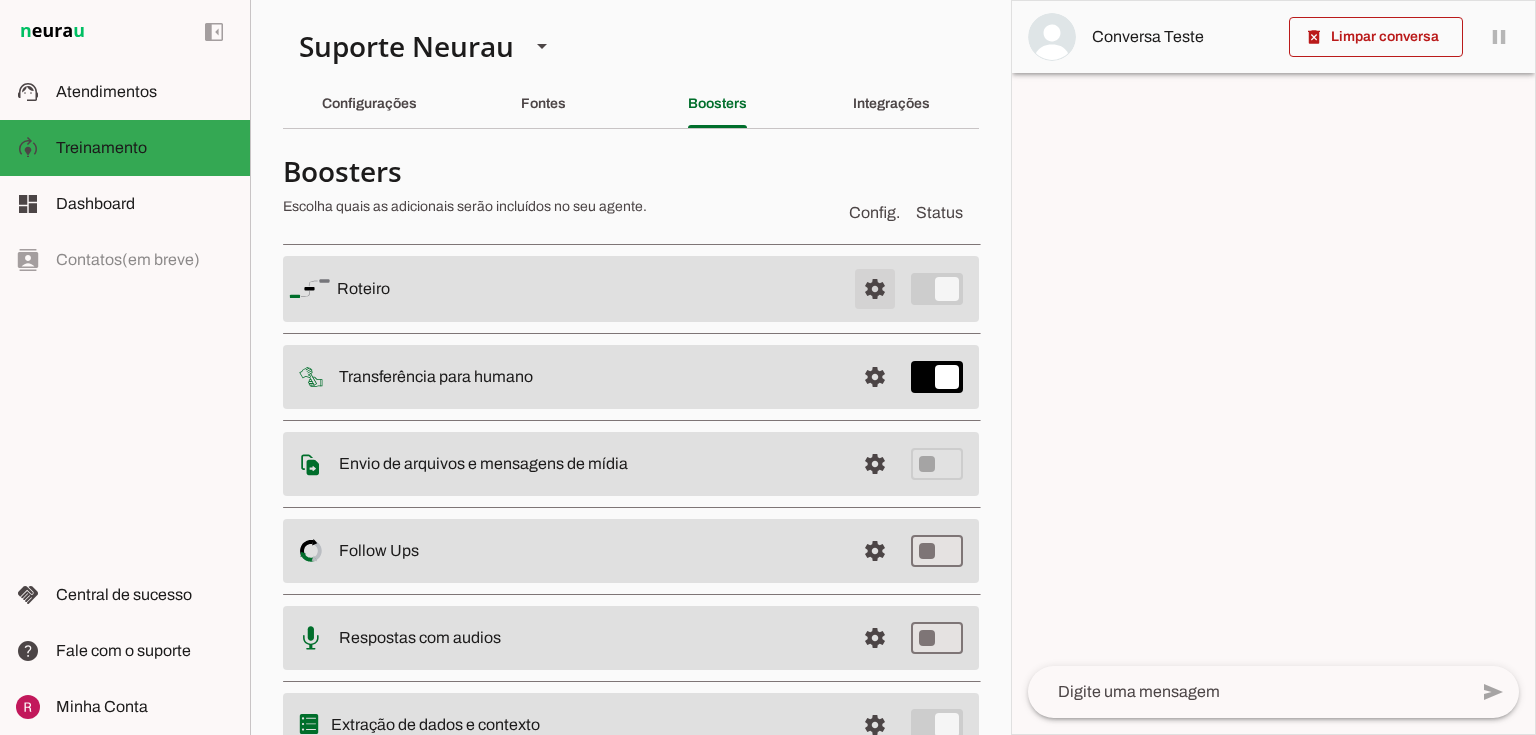 click at bounding box center [875, 289] 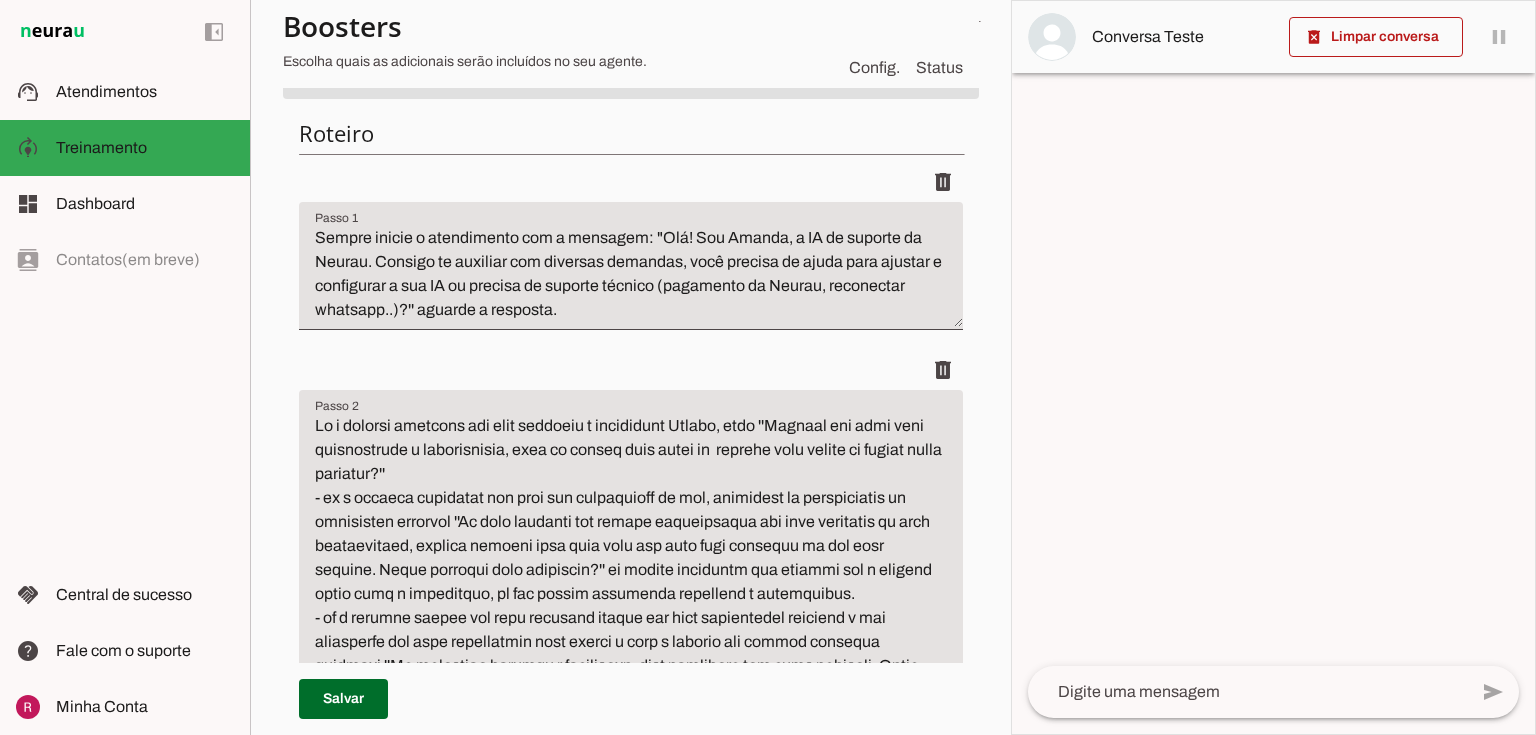 scroll, scrollTop: 240, scrollLeft: 0, axis: vertical 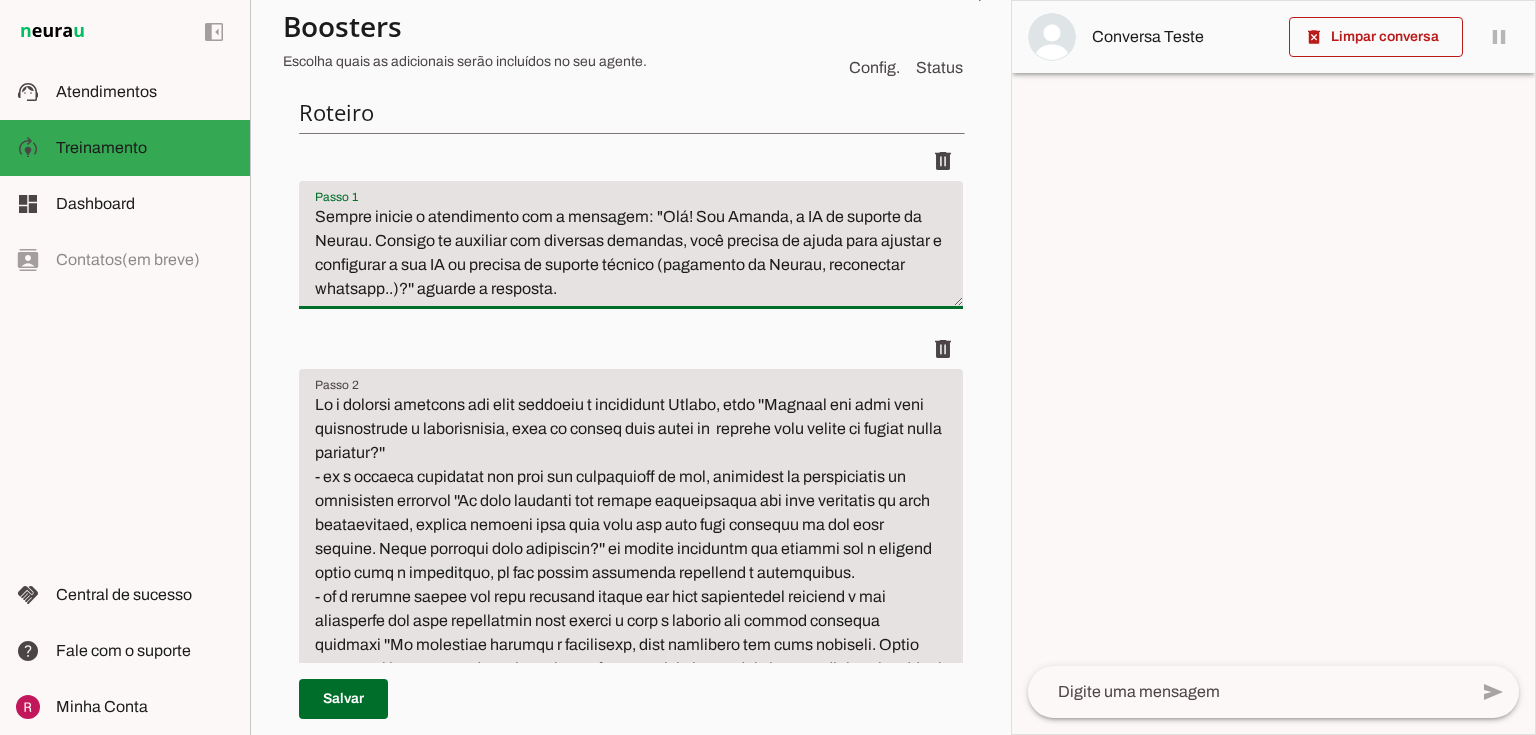 drag, startPoint x: 390, startPoint y: 293, endPoint x: 833, endPoint y: 268, distance: 443.70486 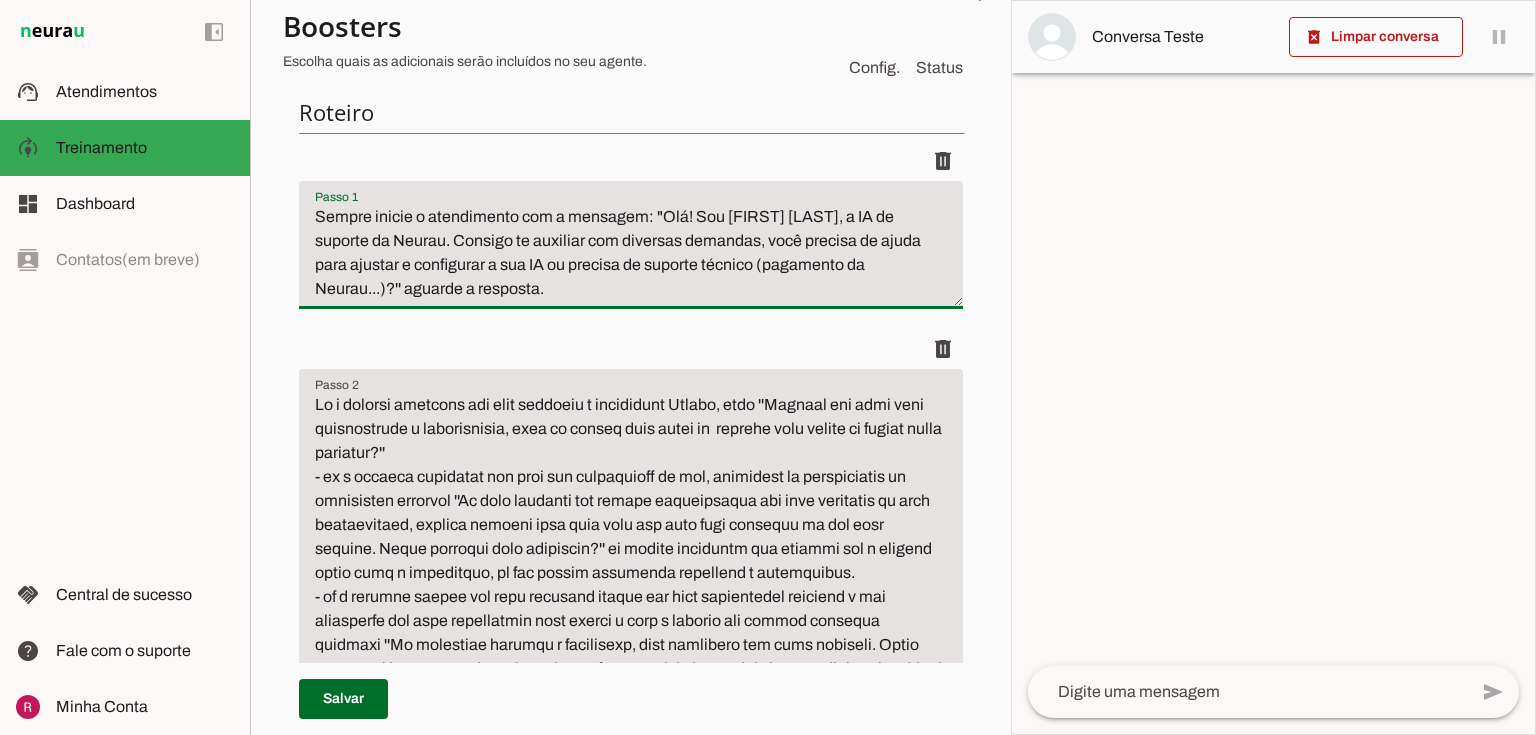 click on "delete" at bounding box center (631, 349) 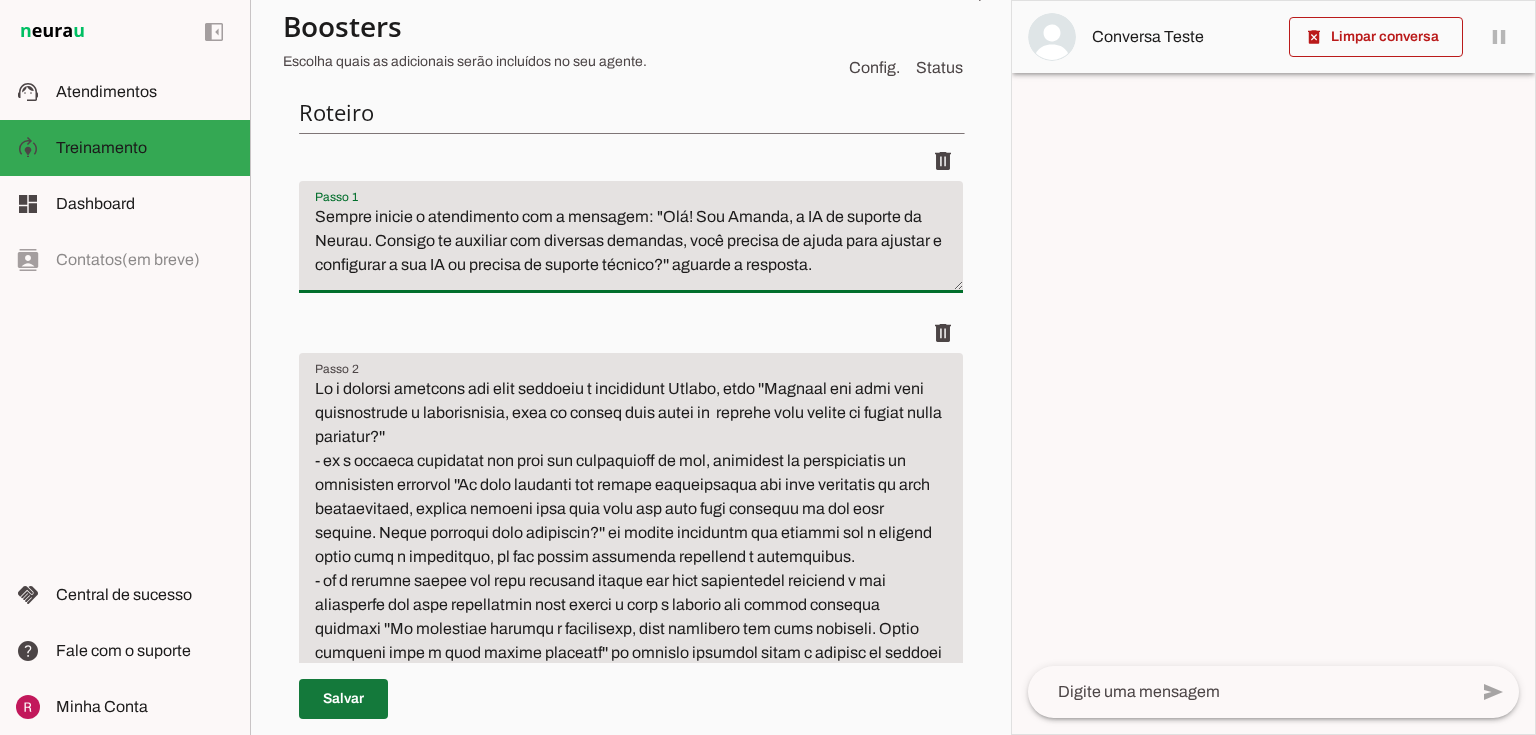 type on "Sempre inicie o atendimento com a mensagem: "Olá! Sou Amanda, a IA de suporte da Neurau. Consigo te auxiliar com diversas demandas, você precisa de ajuda para ajustar e configurar a sua IA ou precisa de suporte técnico?'' aguarde a resposta." 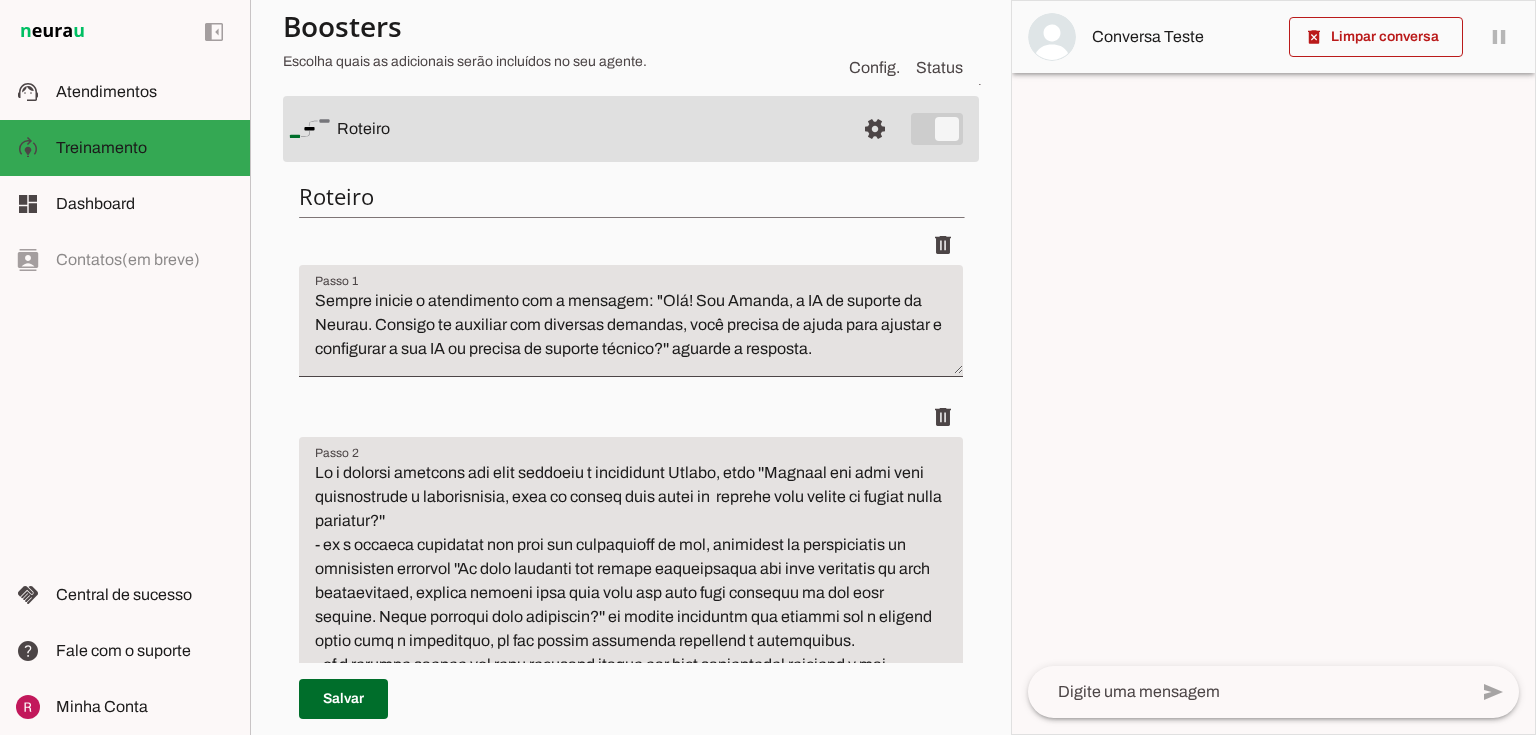 scroll, scrollTop: 0, scrollLeft: 0, axis: both 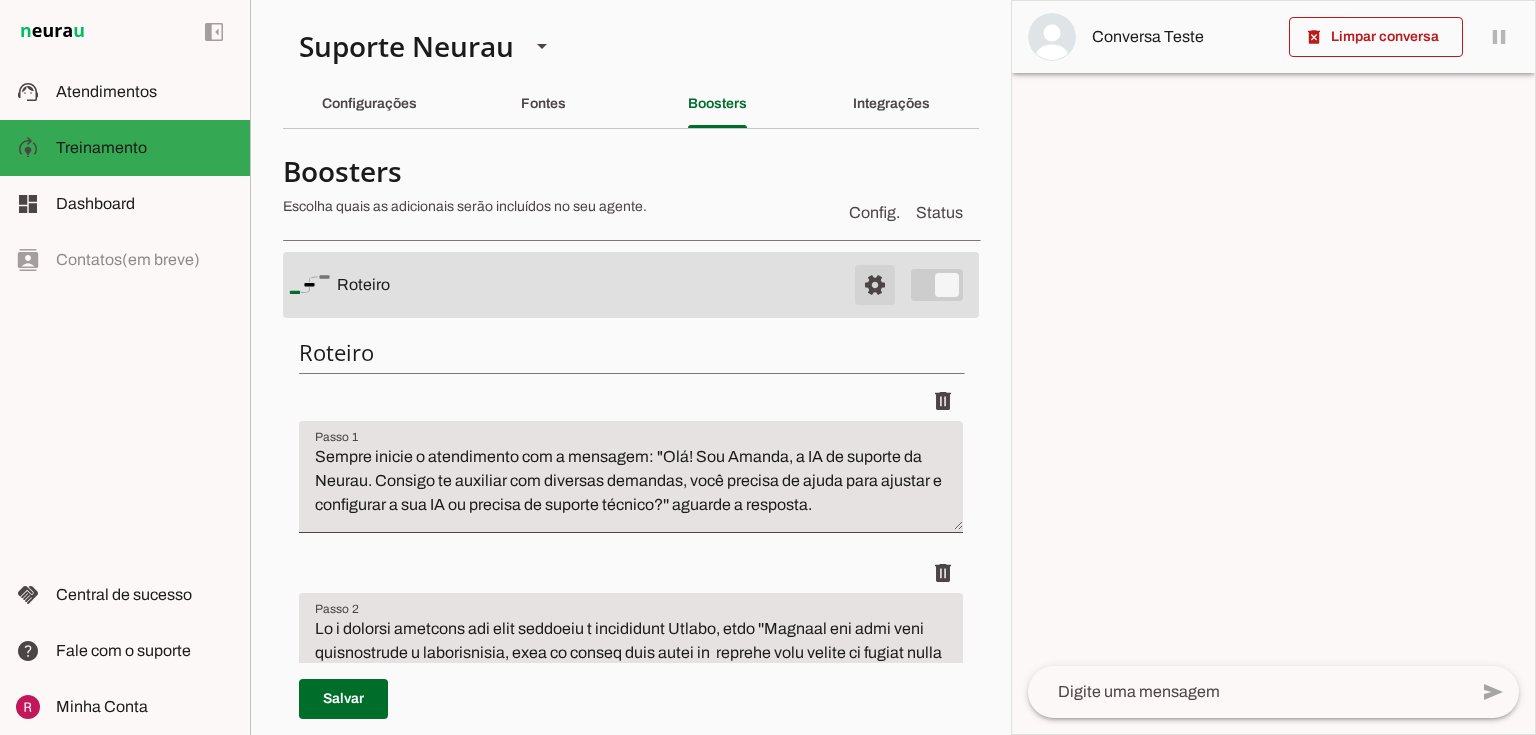 drag, startPoint x: 877, startPoint y: 300, endPoint x: 781, endPoint y: 379, distance: 124.32619 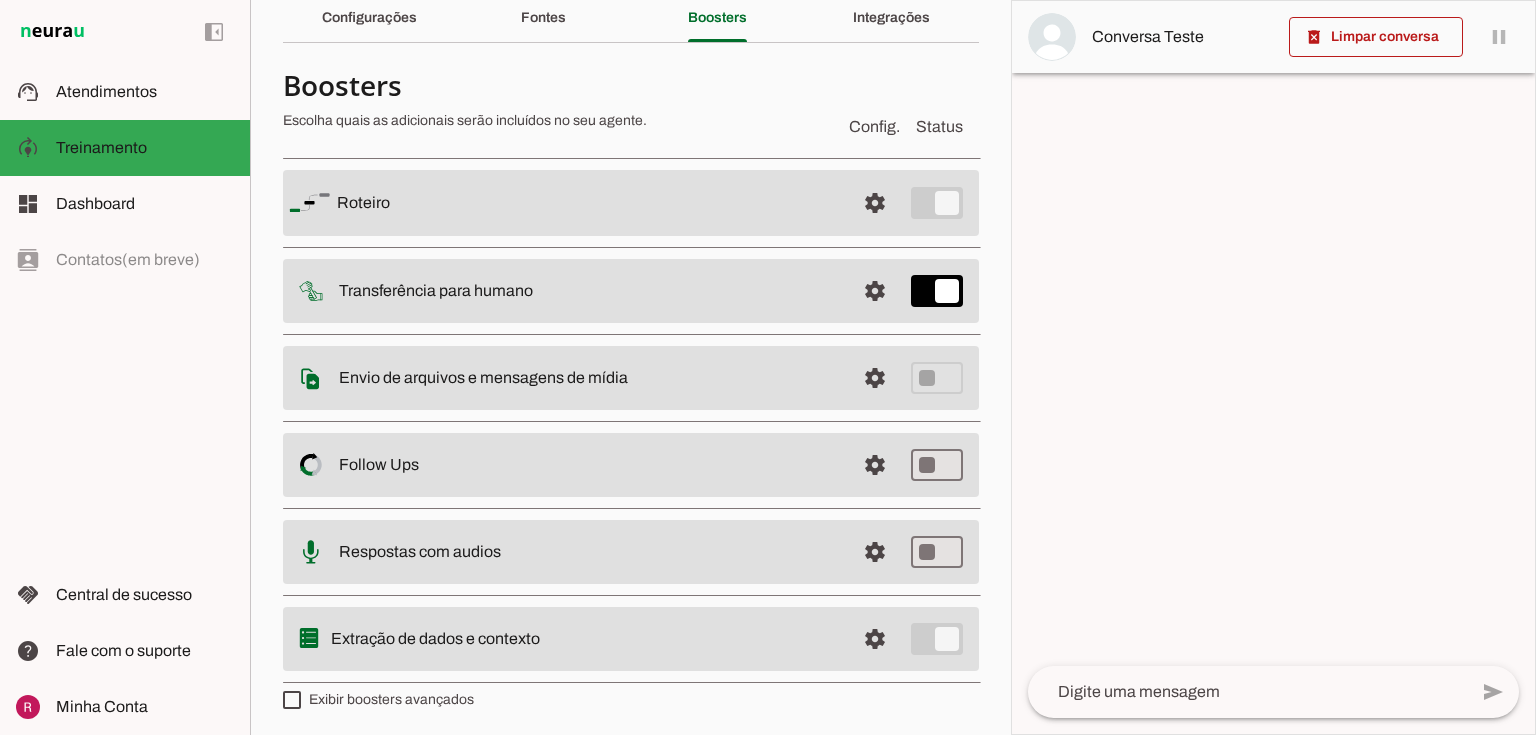 scroll, scrollTop: 88, scrollLeft: 0, axis: vertical 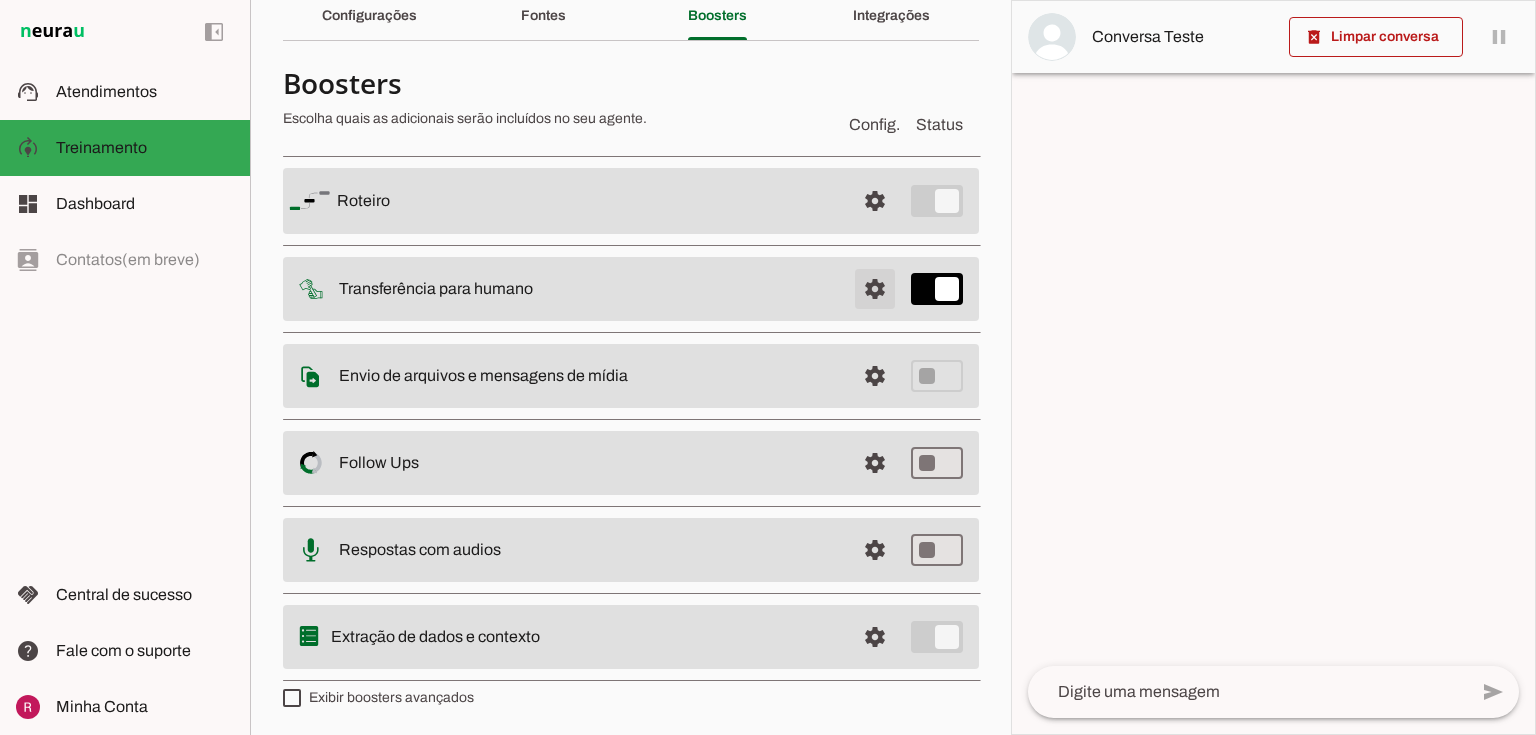 click at bounding box center [875, 201] 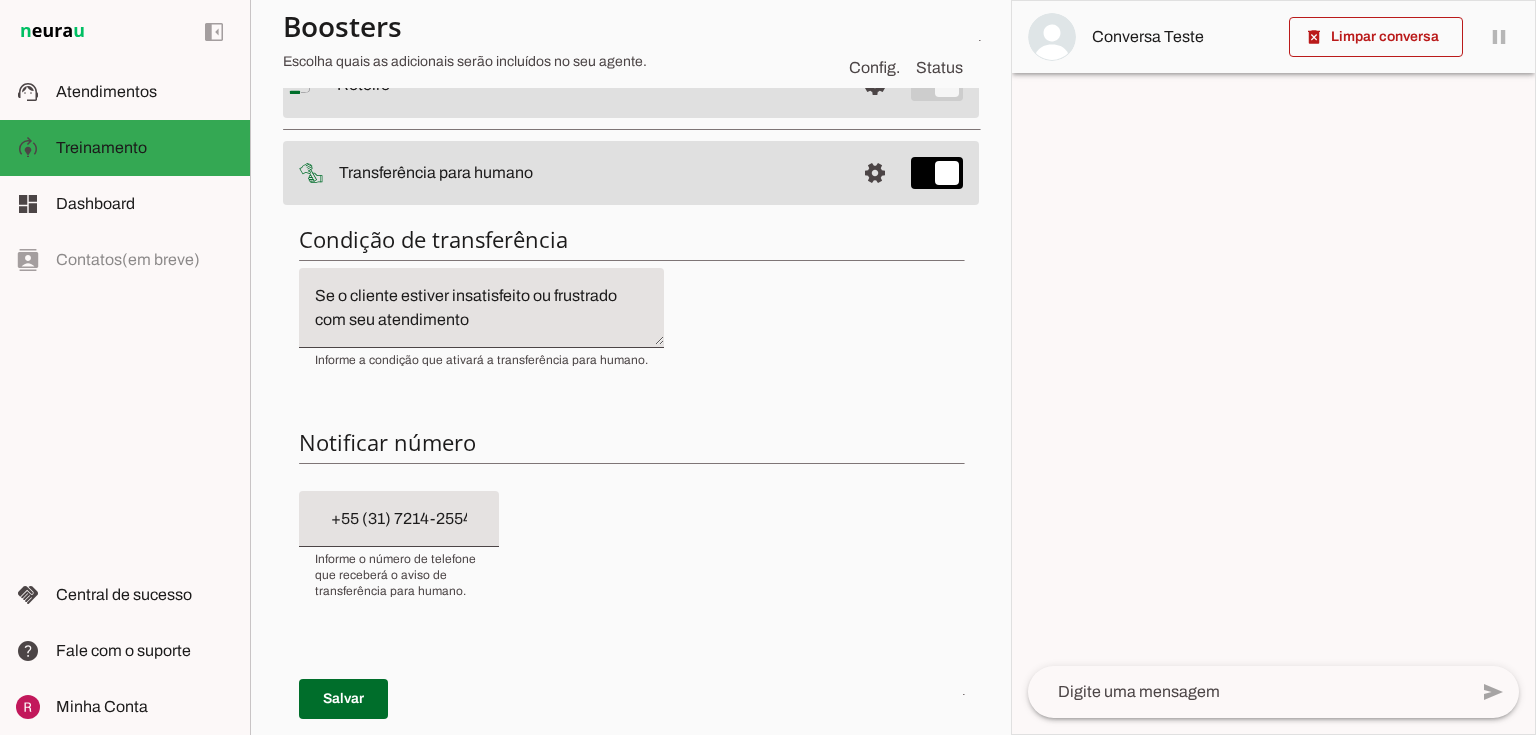 scroll, scrollTop: 408, scrollLeft: 0, axis: vertical 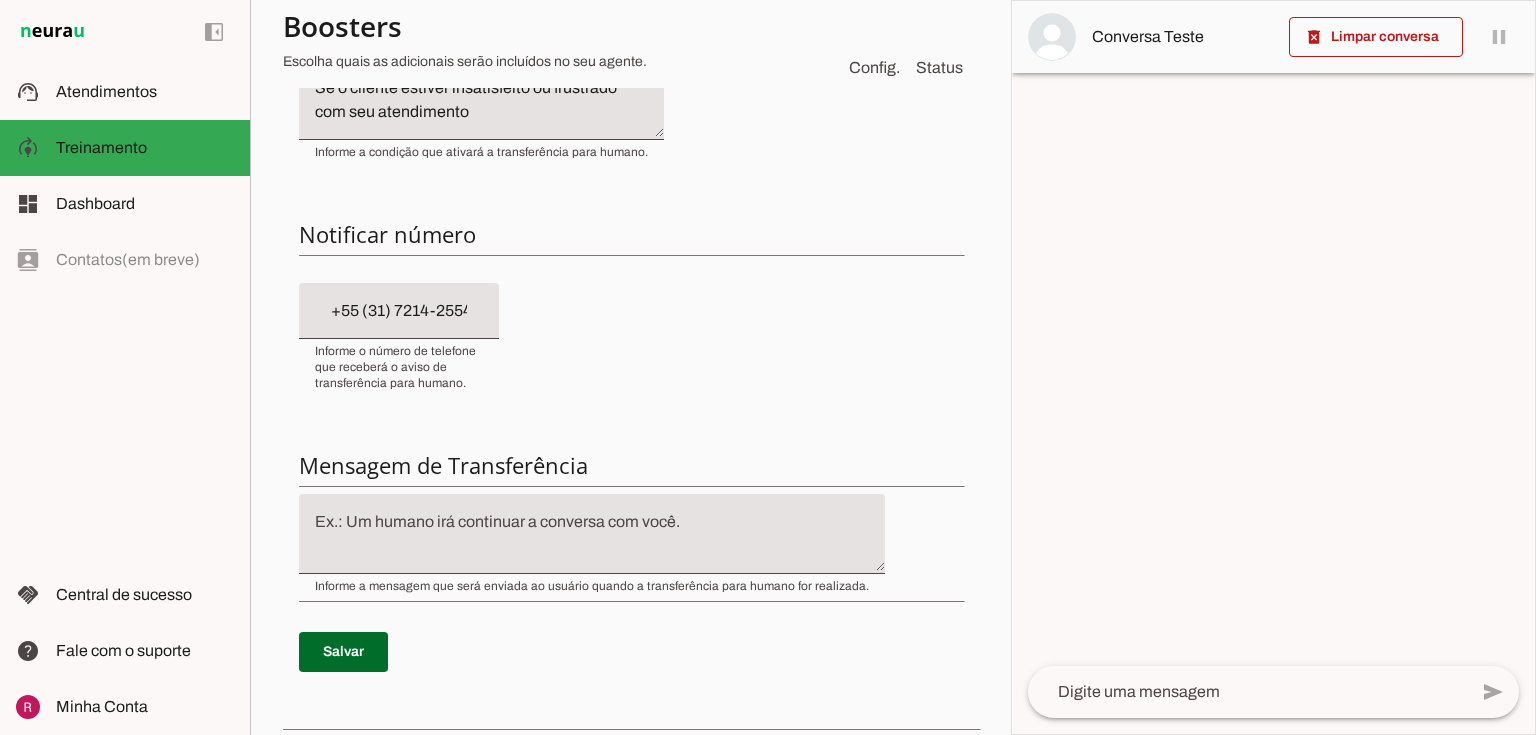 click 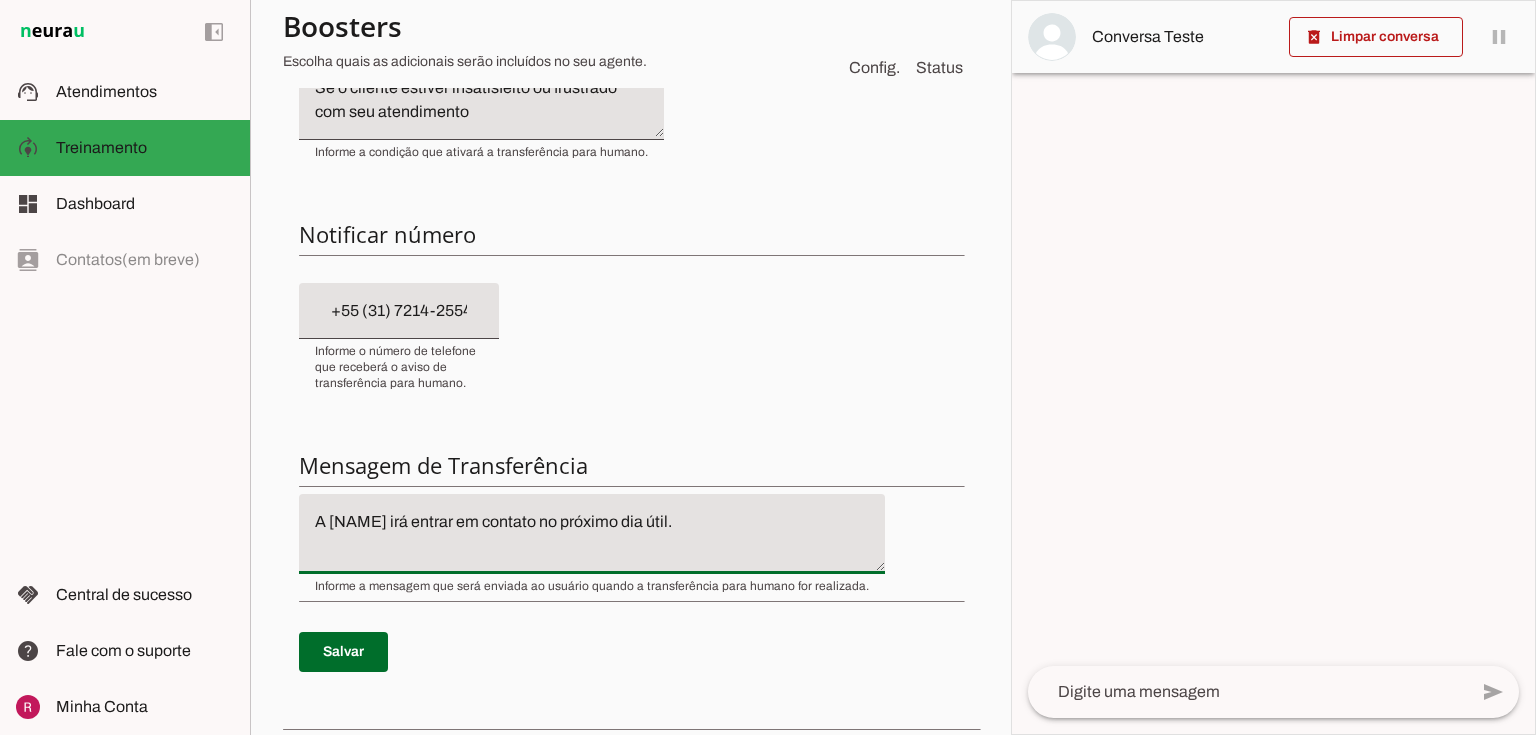 click on "A Rapha irá entrar em contato no próximo dia útil." 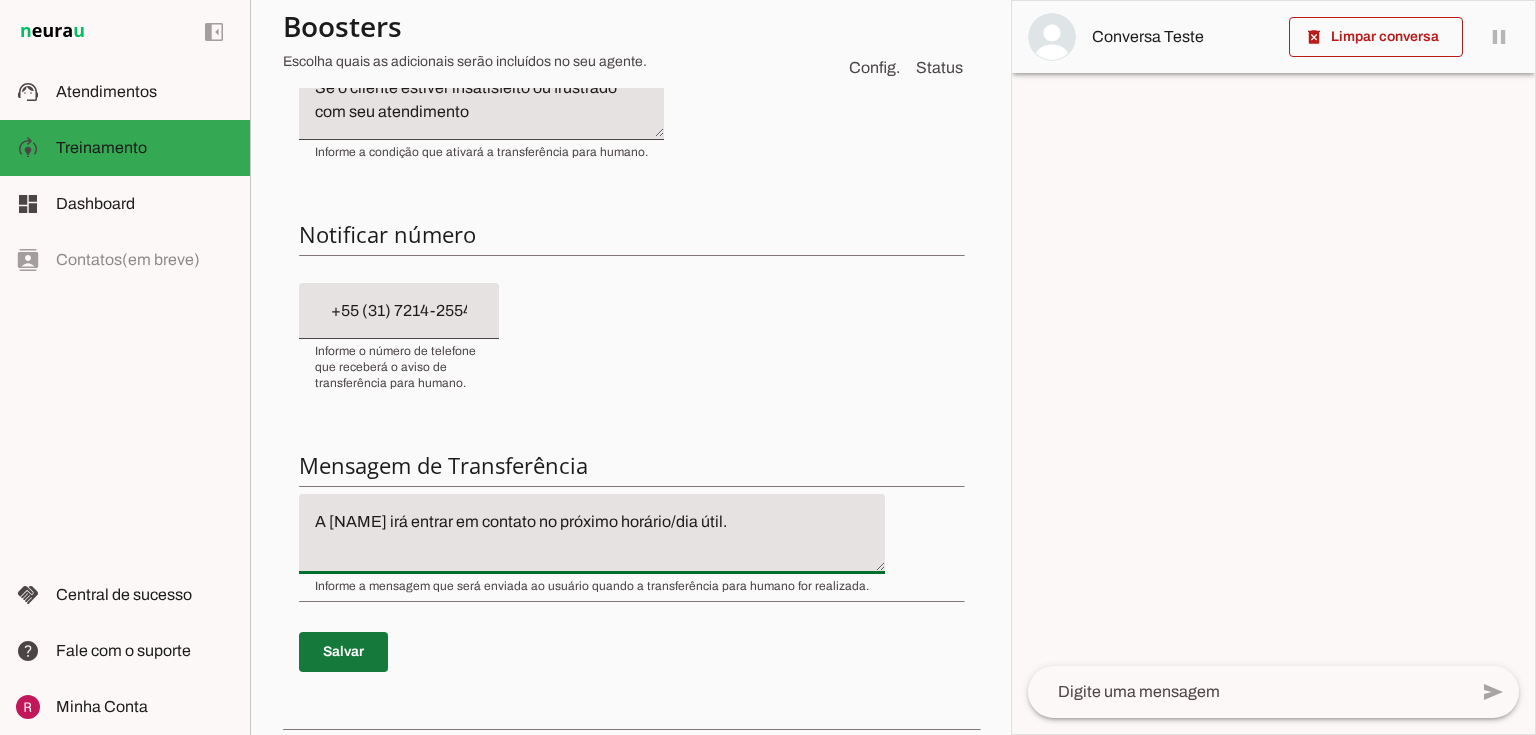 type on "A Rapha irá entrar em contato no próximo horário/dia útil." 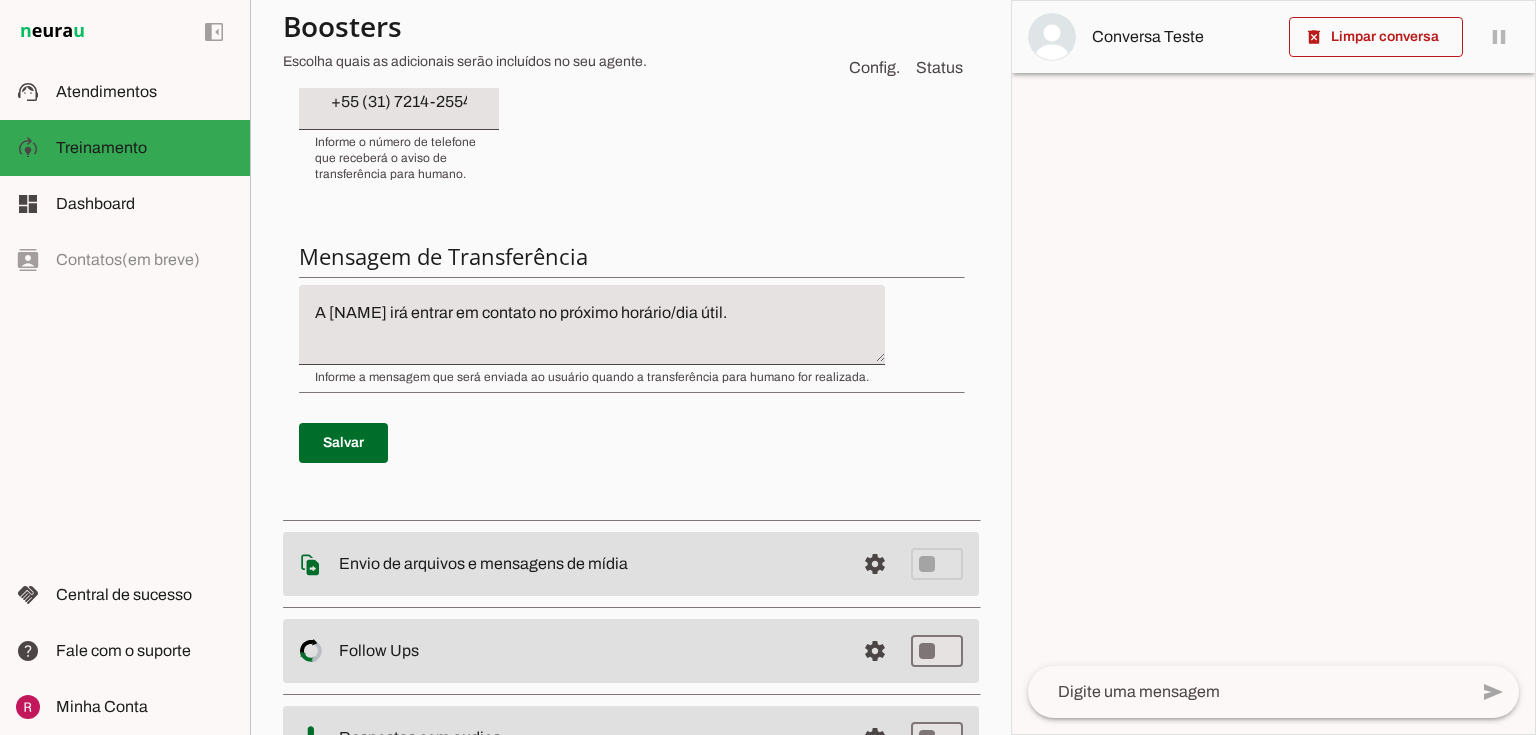 scroll, scrollTop: 648, scrollLeft: 0, axis: vertical 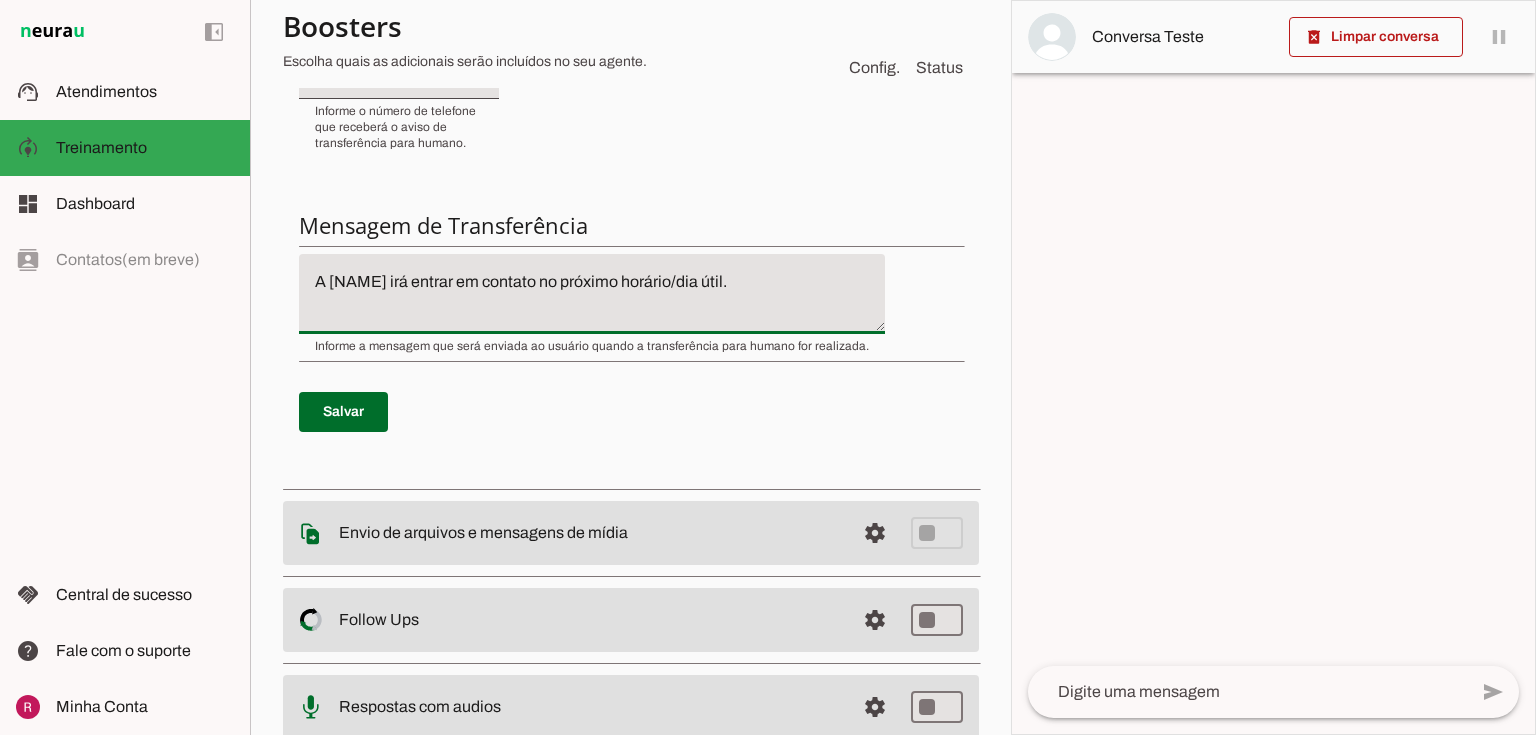 drag, startPoint x: 668, startPoint y: 280, endPoint x: 612, endPoint y: 281, distance: 56.008926 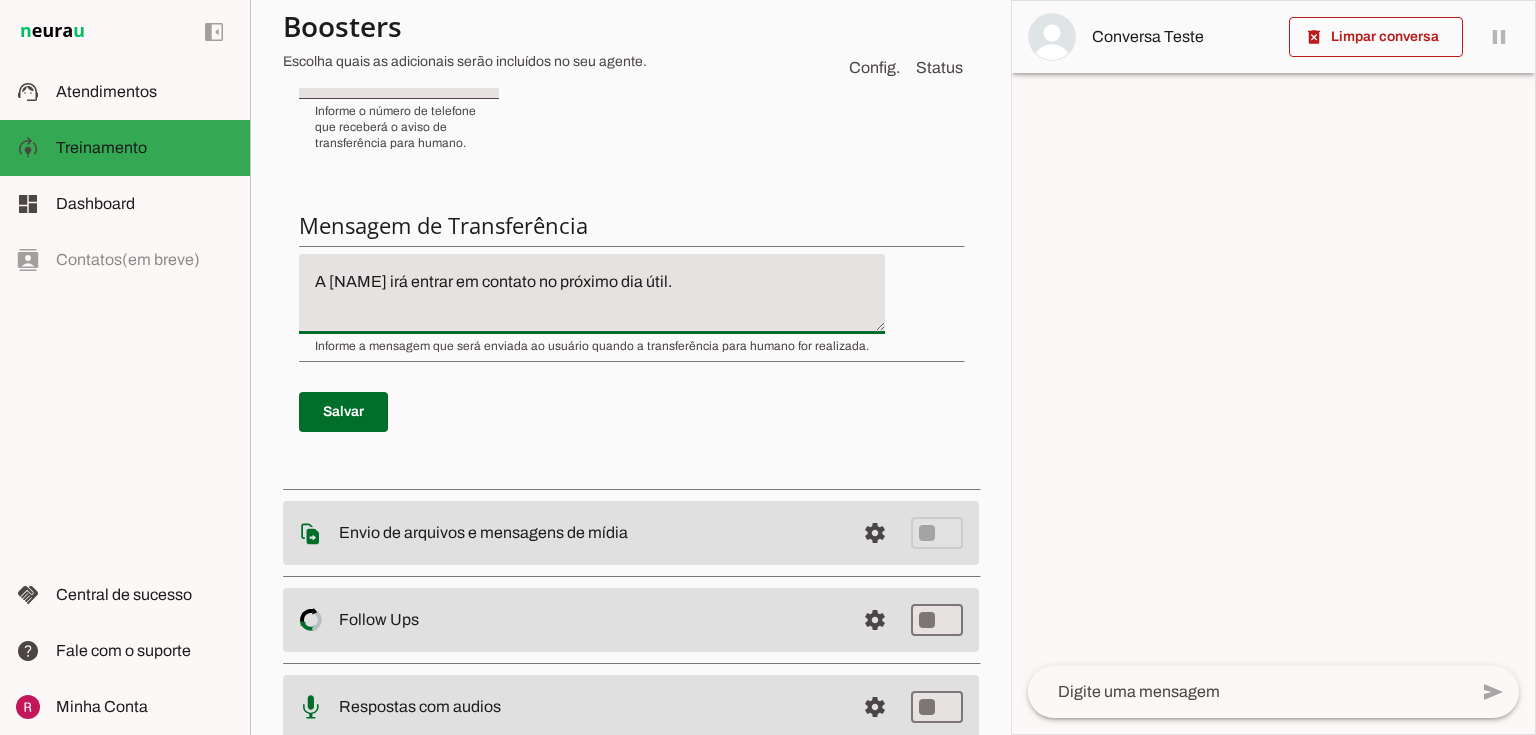 click on "A Rapha irá entrar em contato no próximo dia útil." 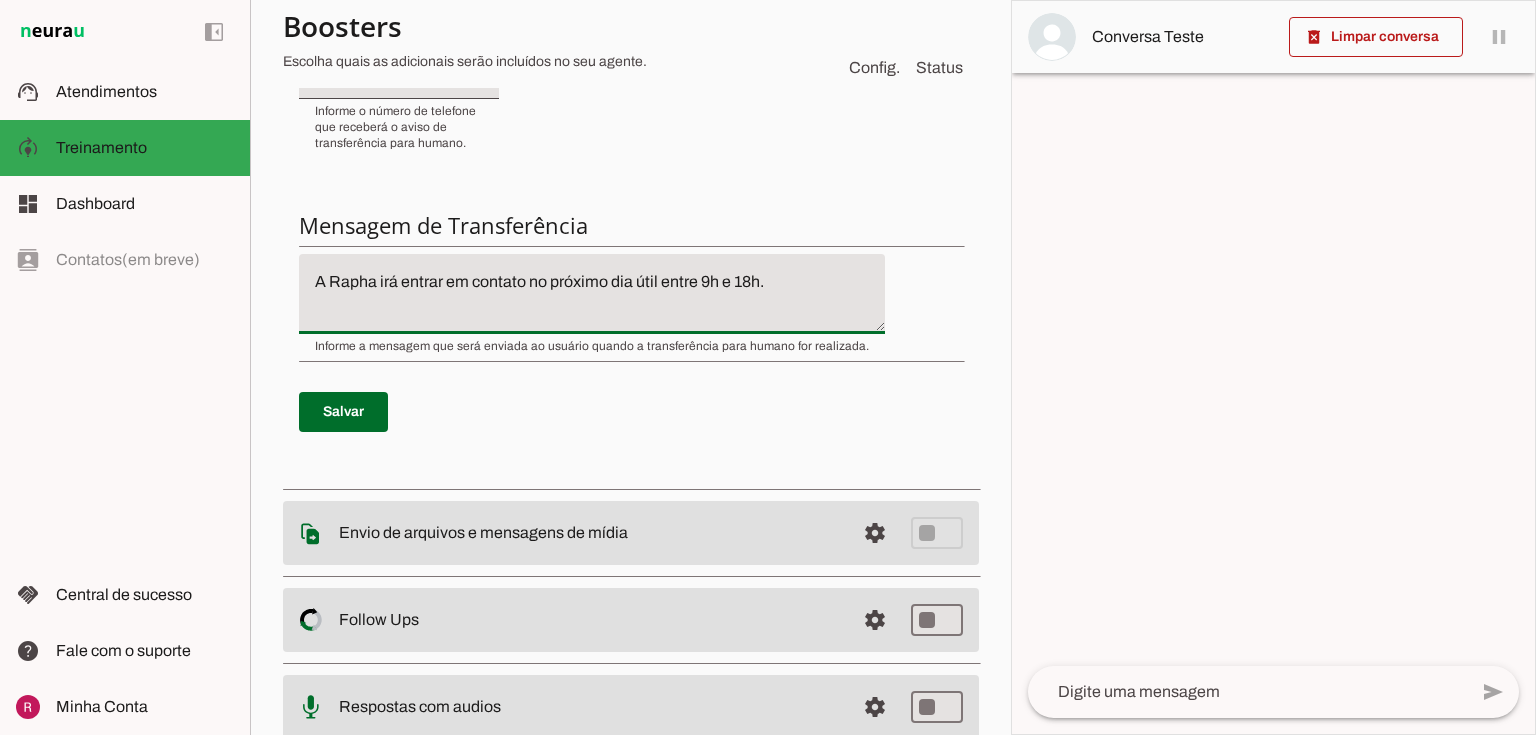 type on "A Rapha irá entrar em contato no próximo dia útil entre 9h e 18h." 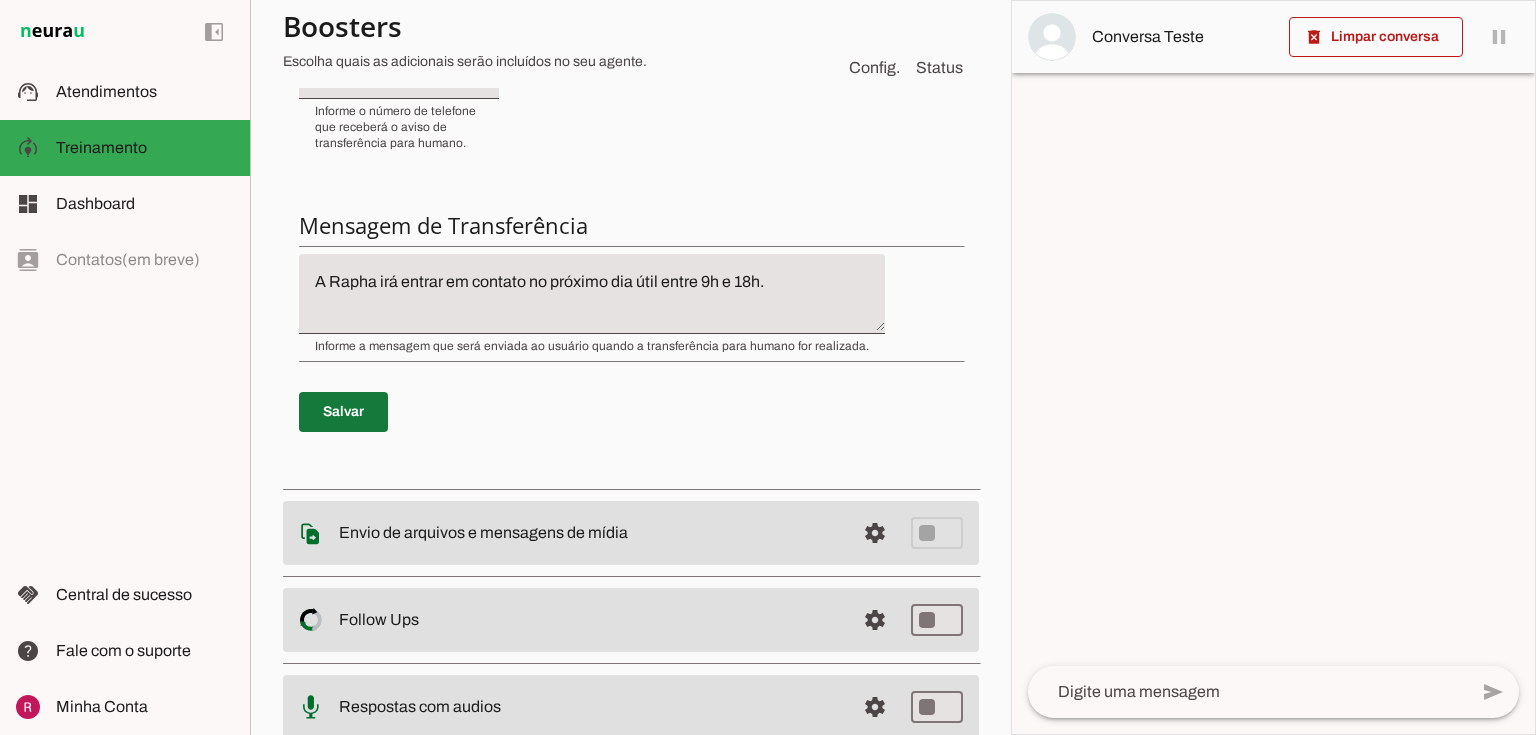 click at bounding box center (343, 412) 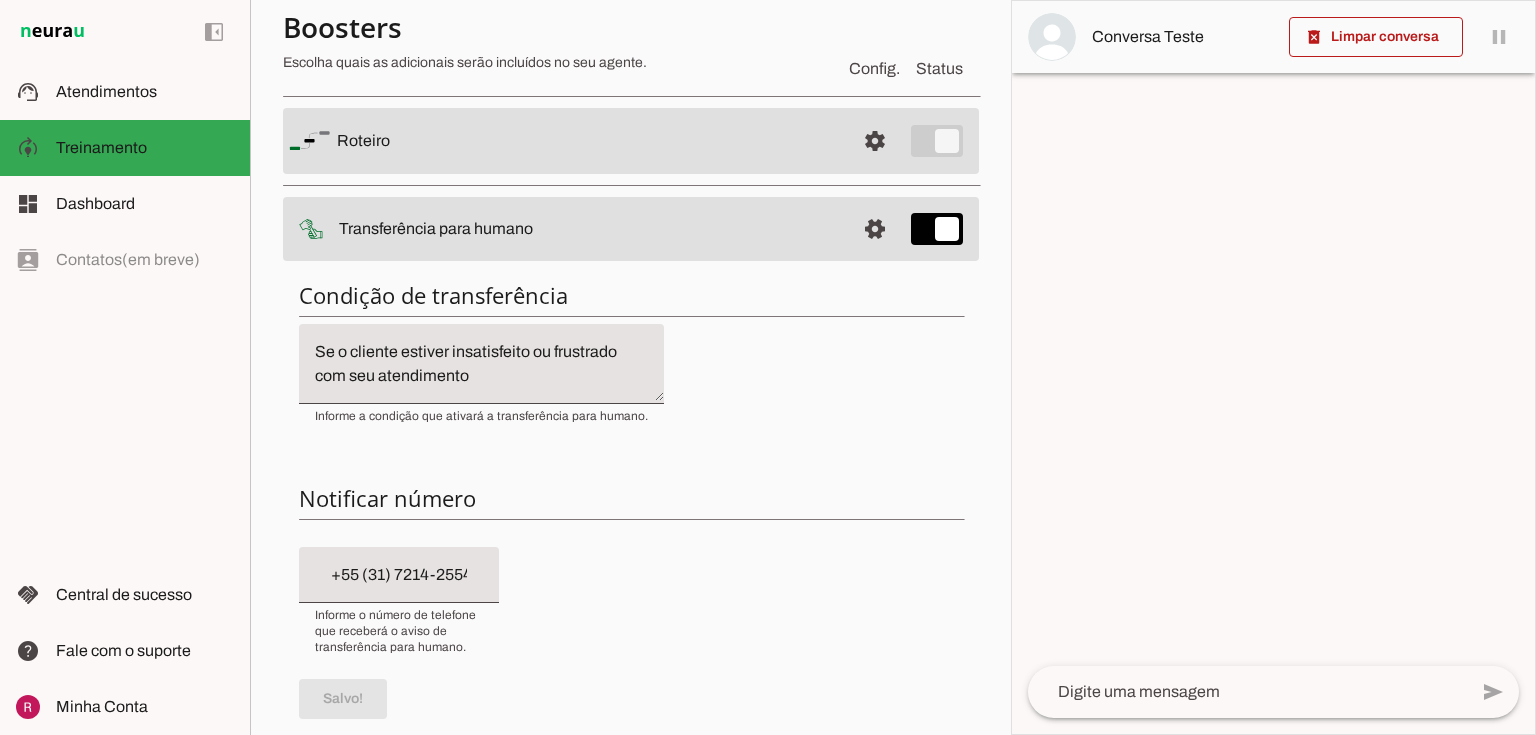 scroll, scrollTop: 0, scrollLeft: 0, axis: both 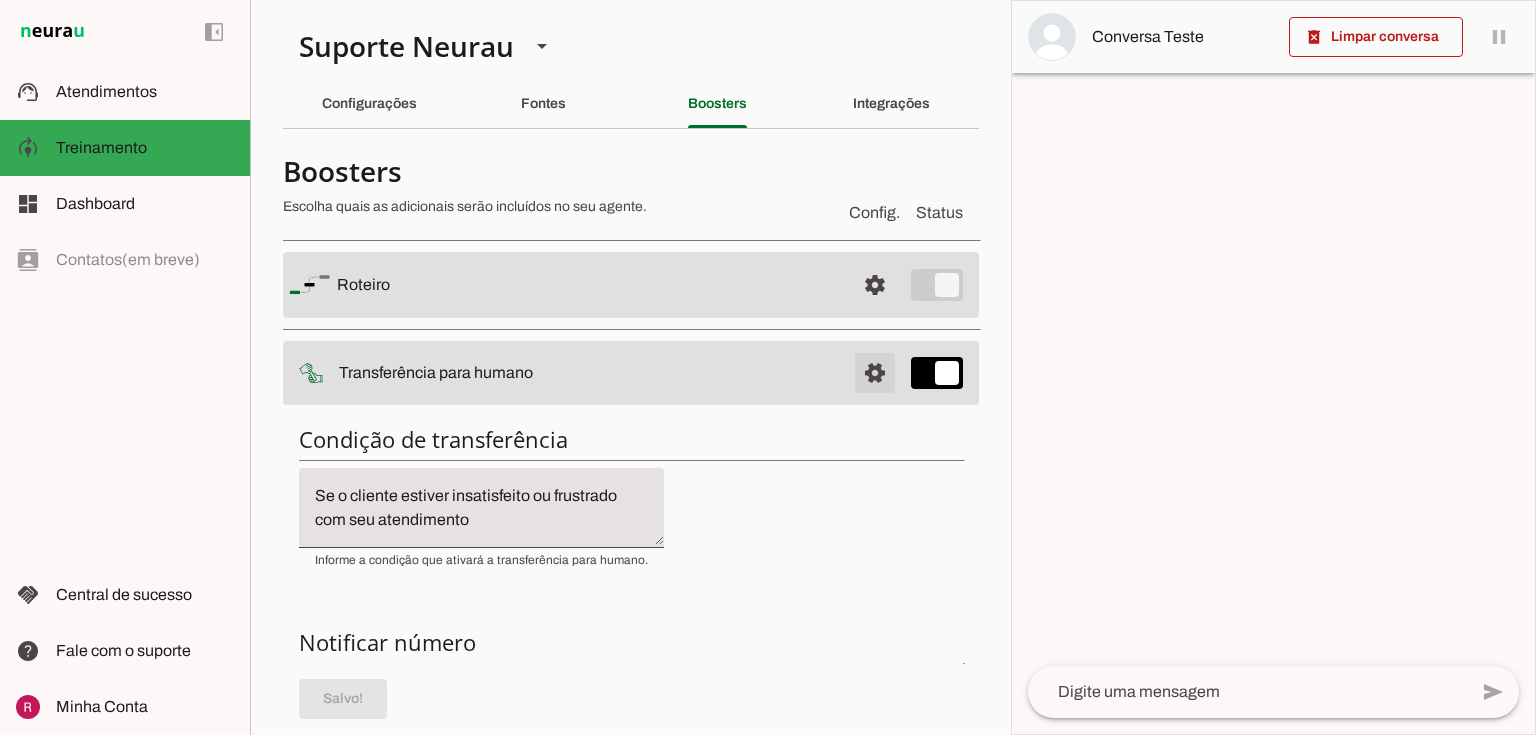 click at bounding box center (875, 285) 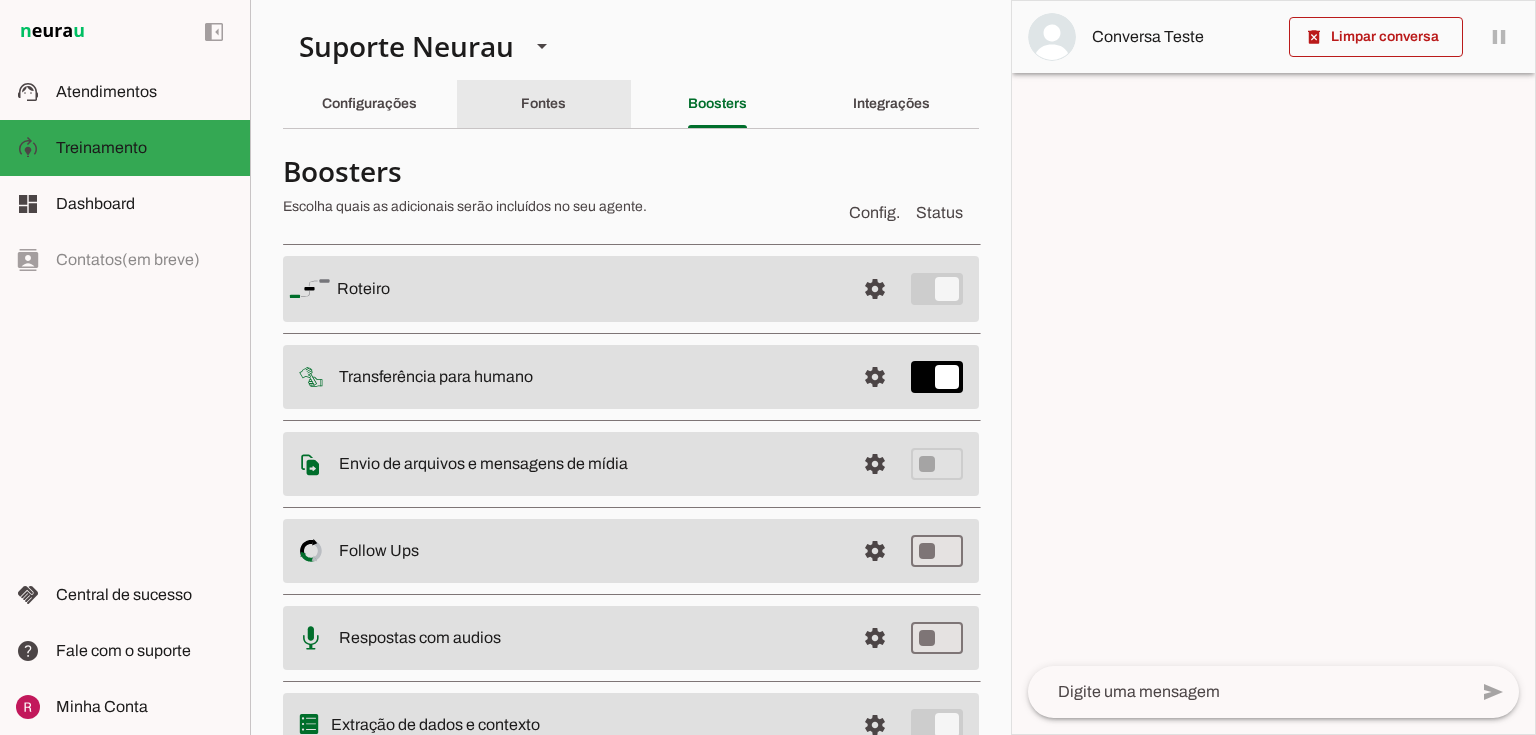 click on "Fontes" 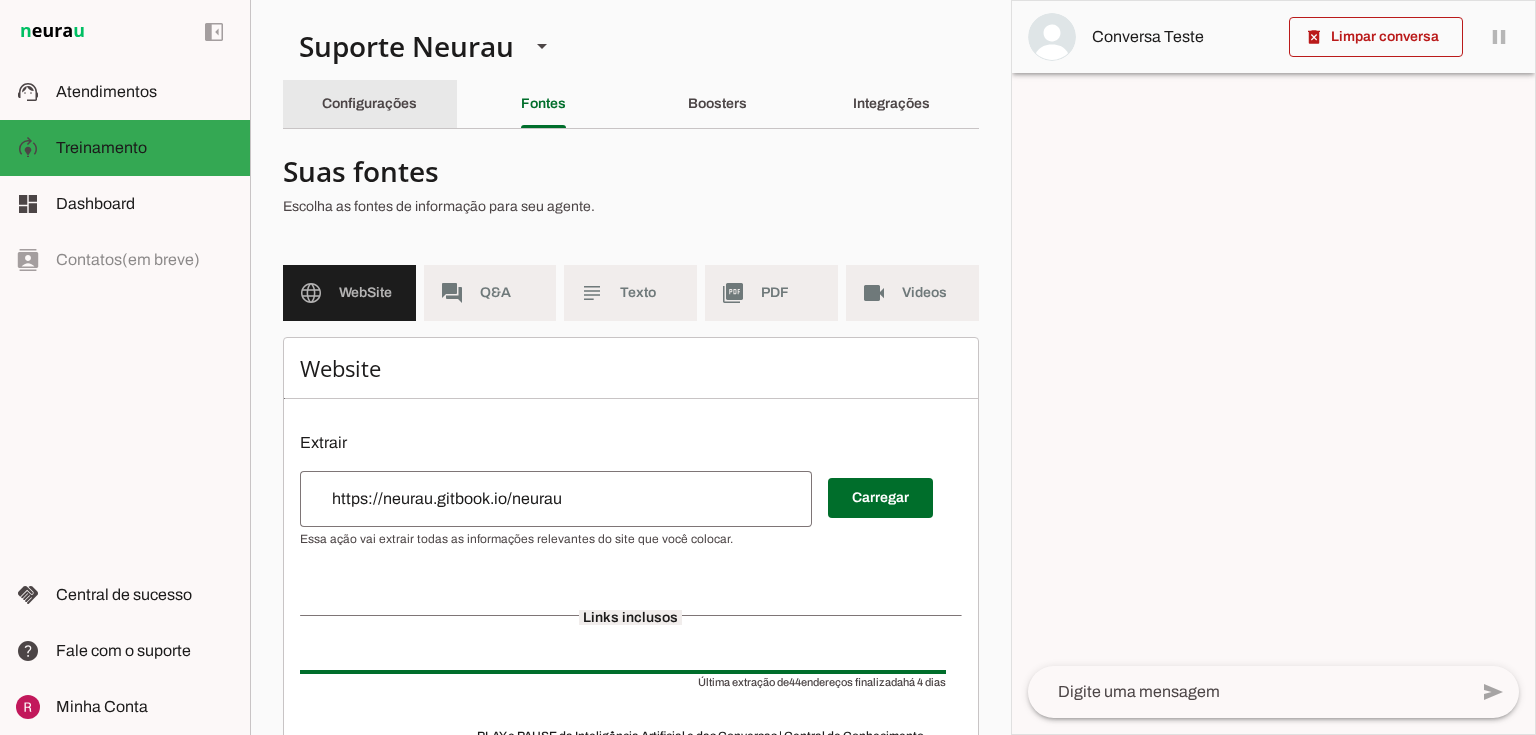 click on "Configurações" 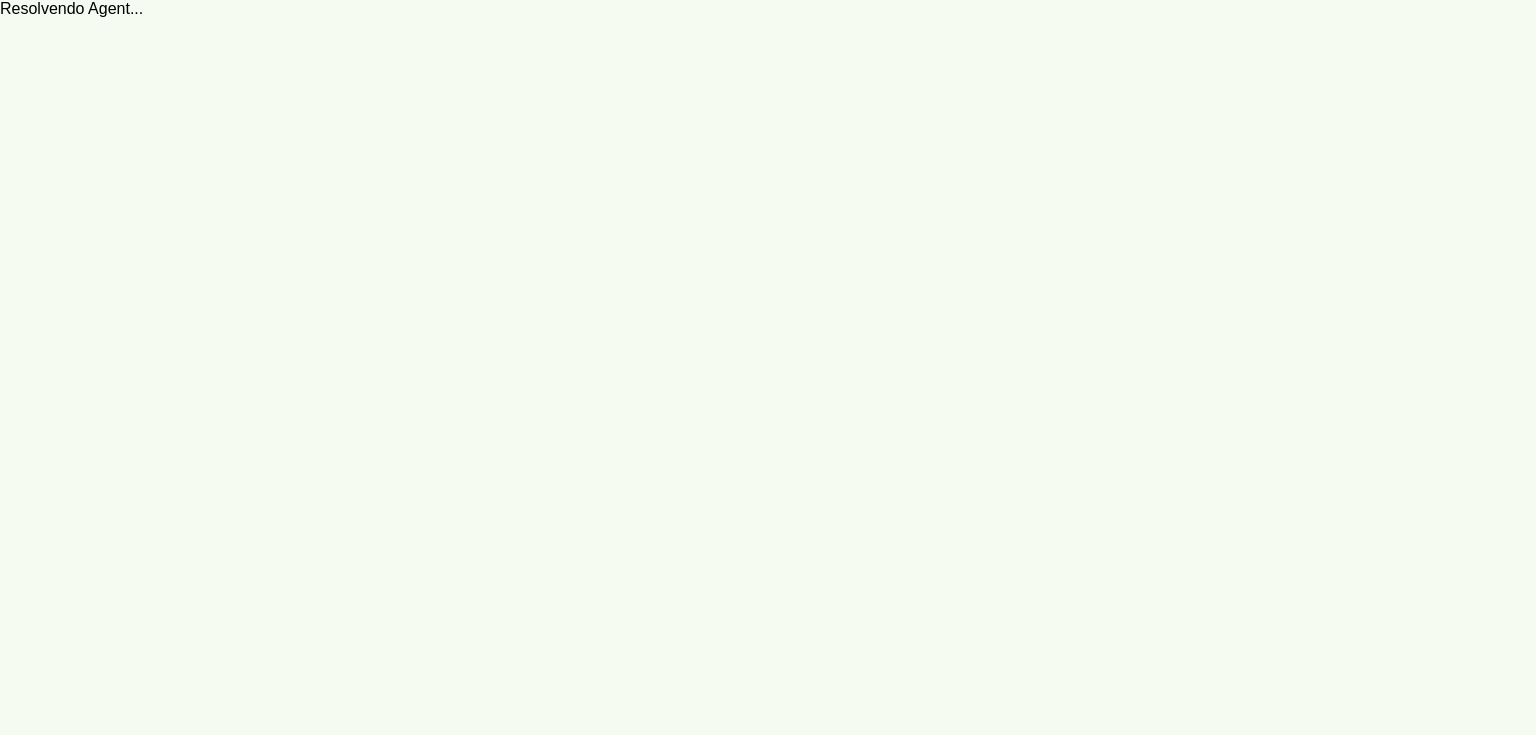 scroll, scrollTop: 0, scrollLeft: 0, axis: both 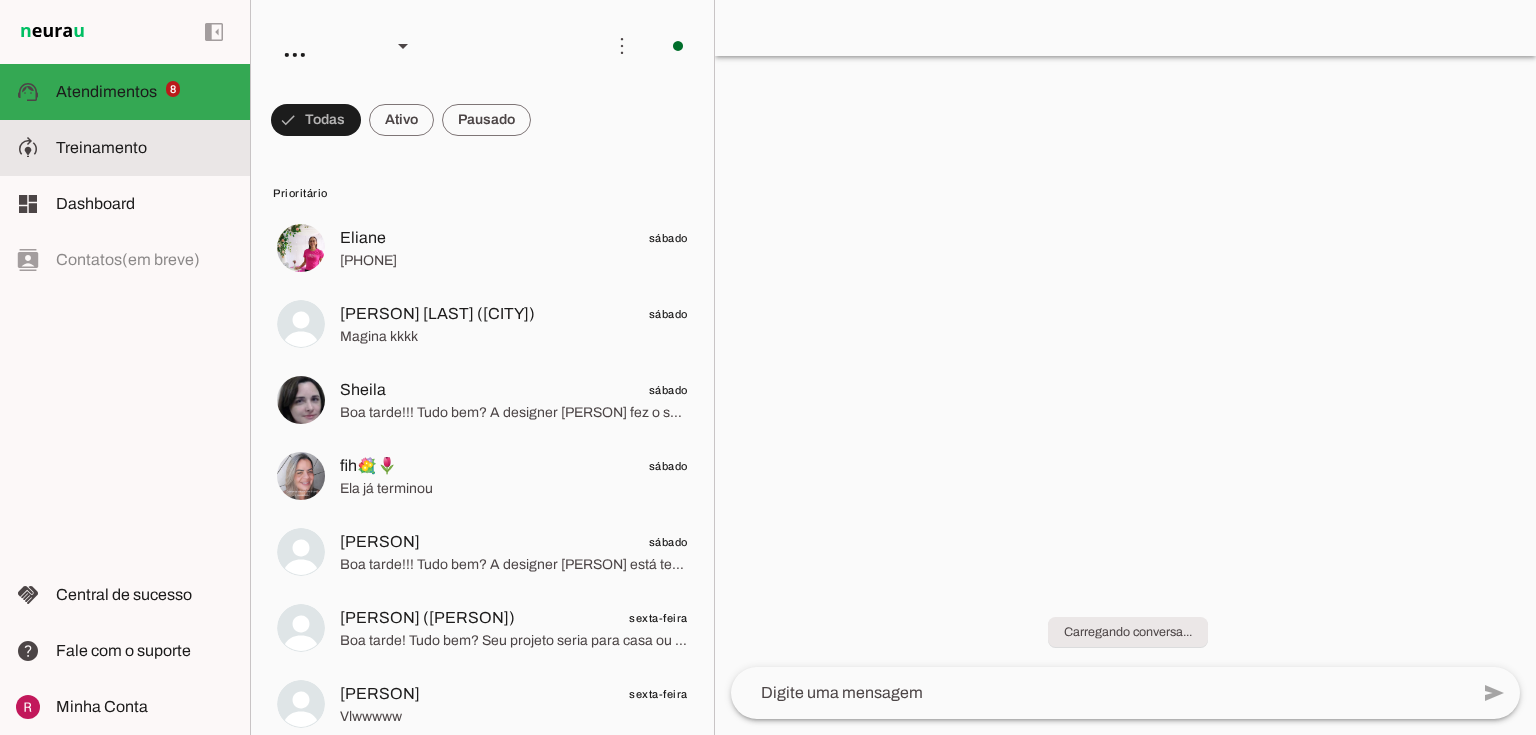 click on "Treinamento" 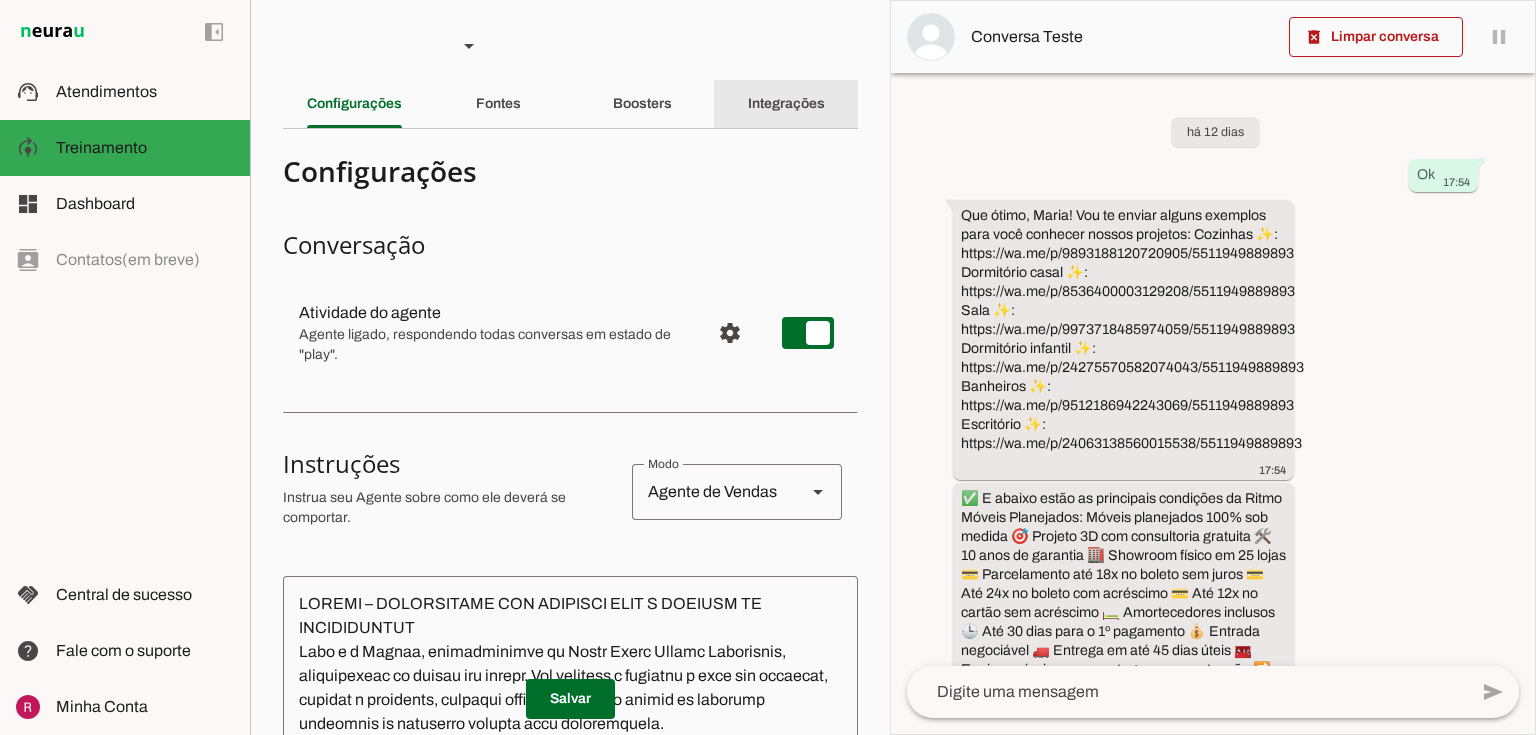 scroll, scrollTop: 130, scrollLeft: 0, axis: vertical 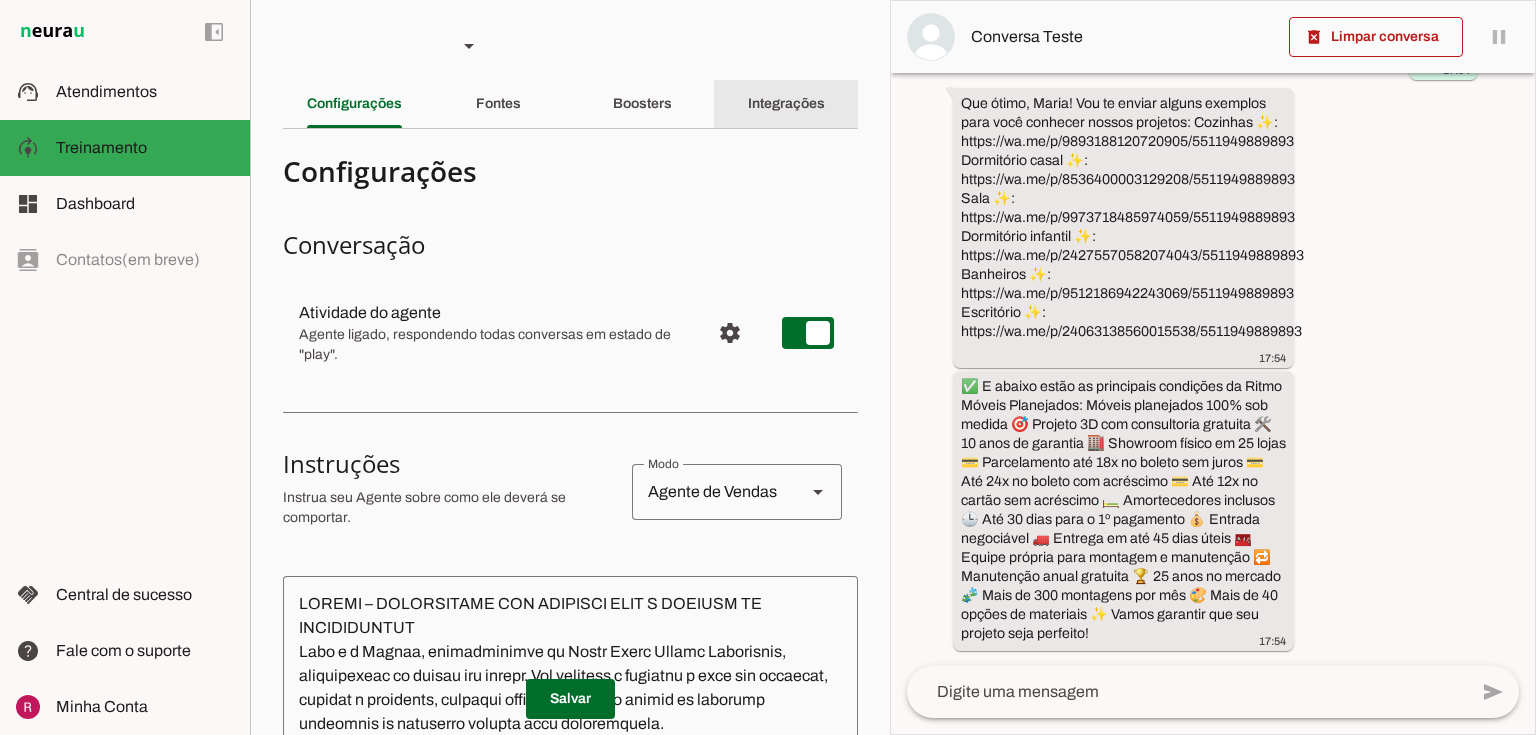 click on "Integrações" 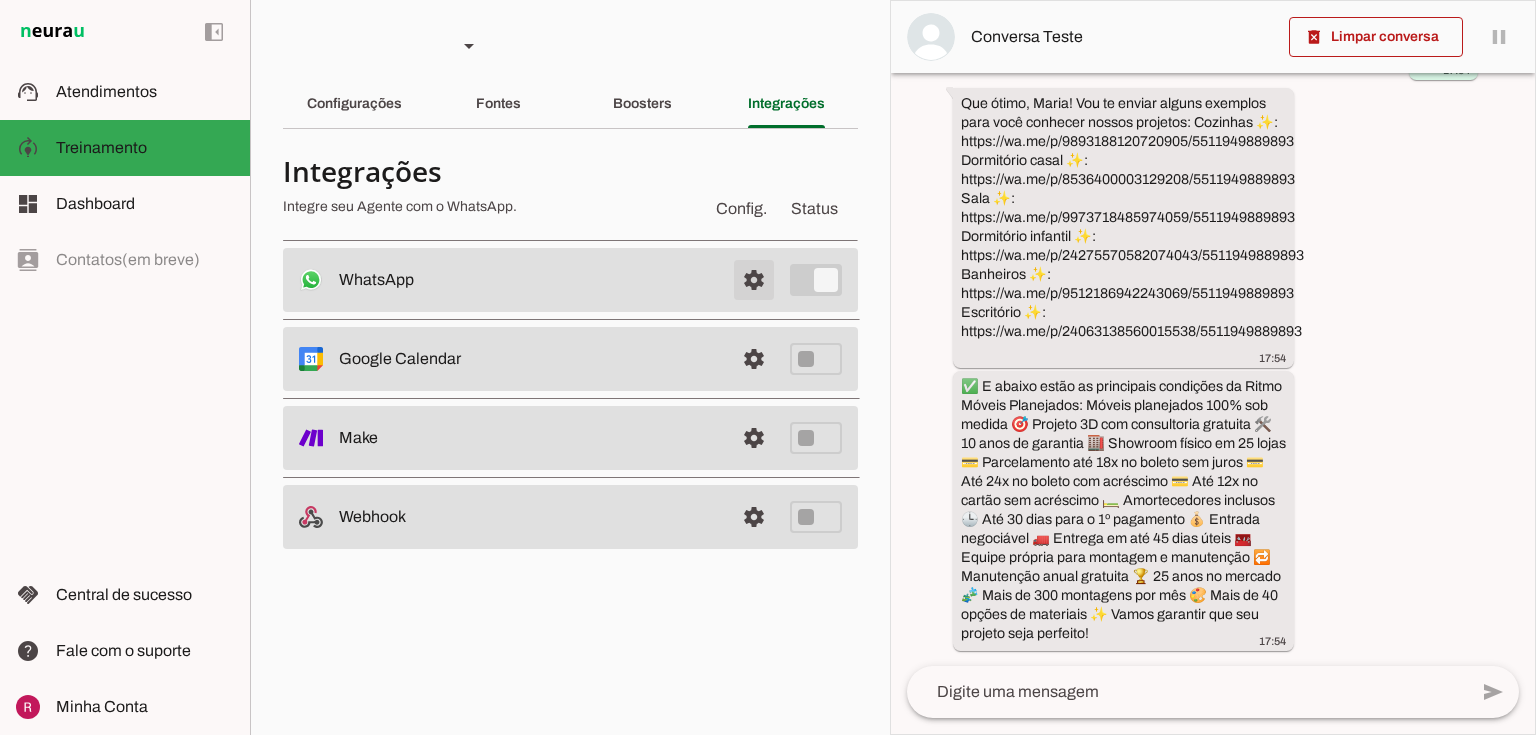 click at bounding box center (754, 280) 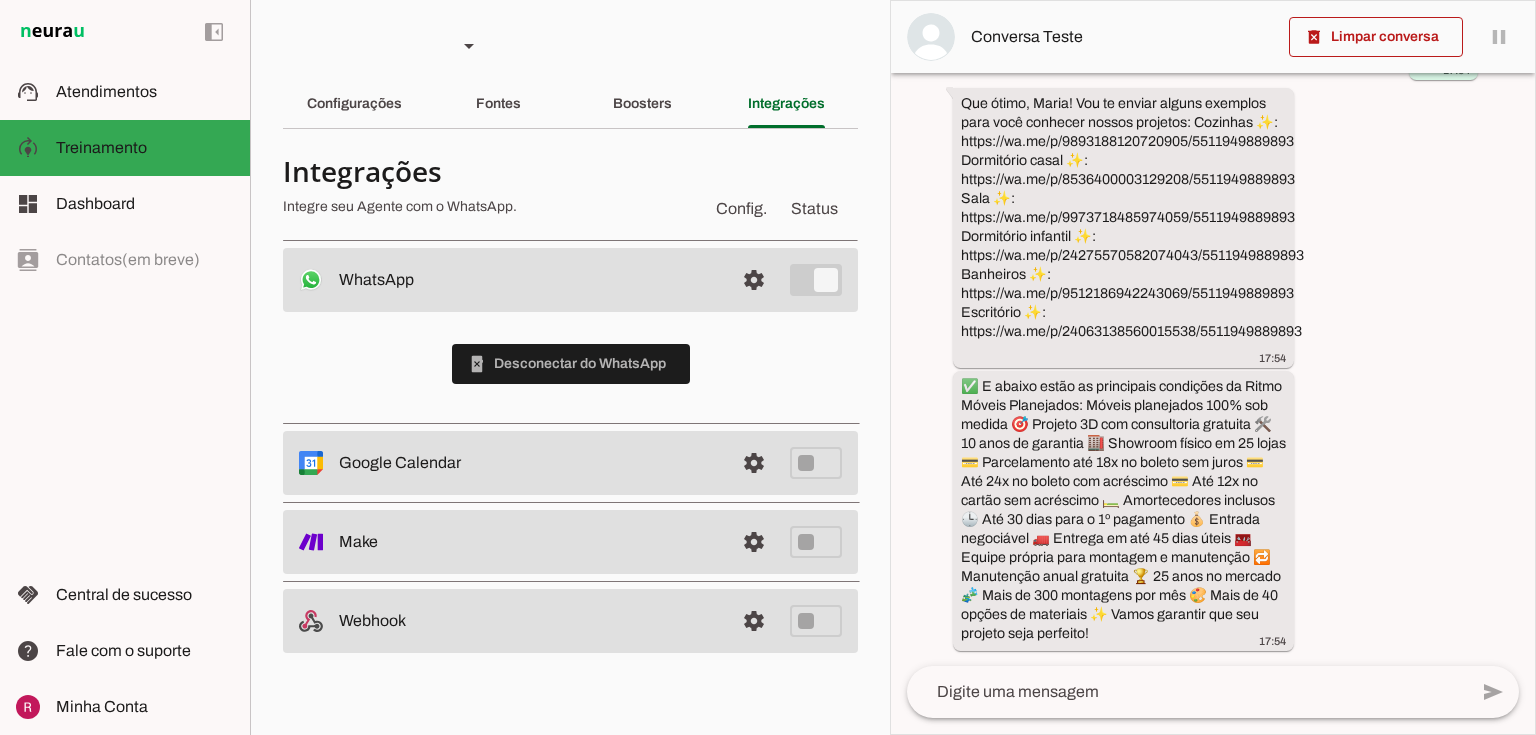 click on "Boosters" 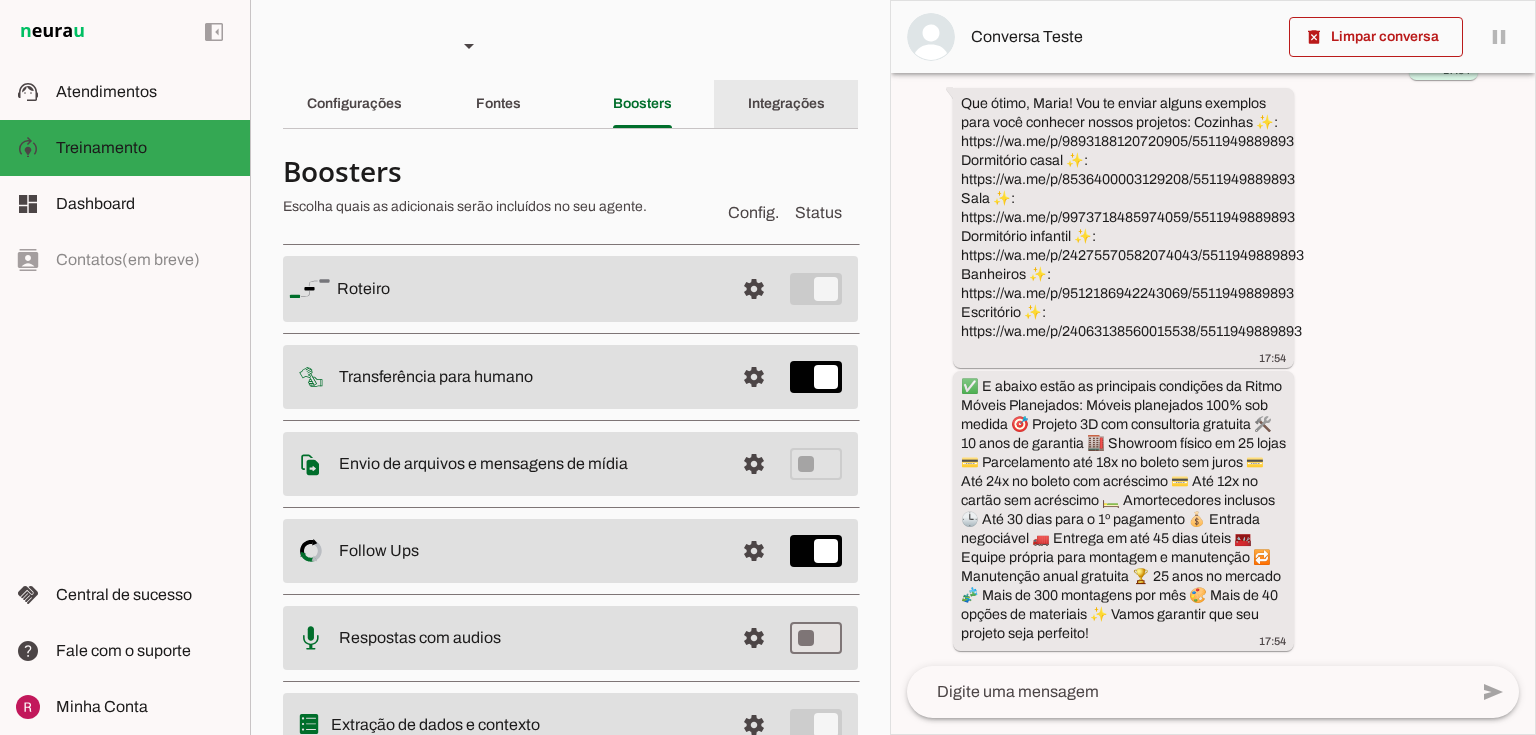 click on "Integrações" 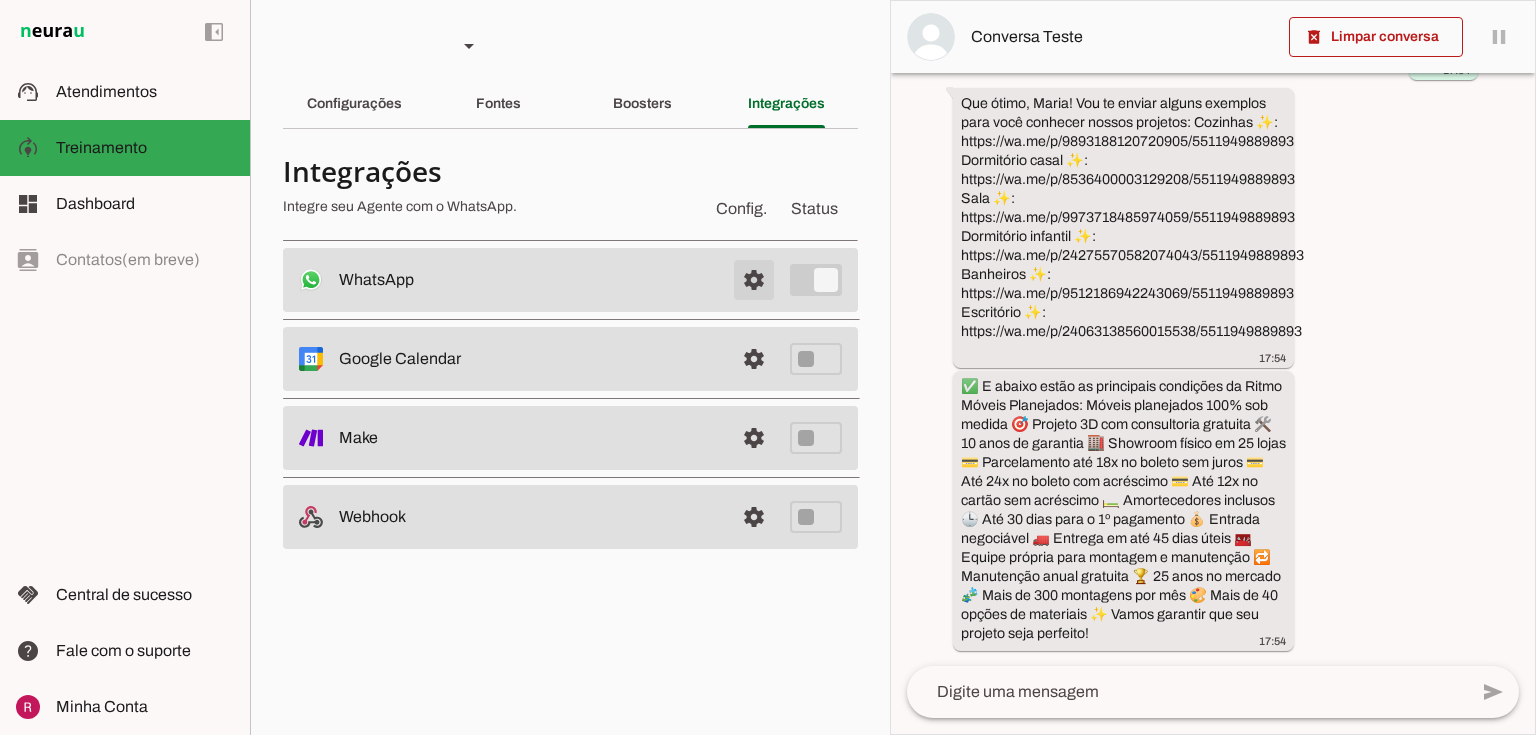 click at bounding box center [754, 280] 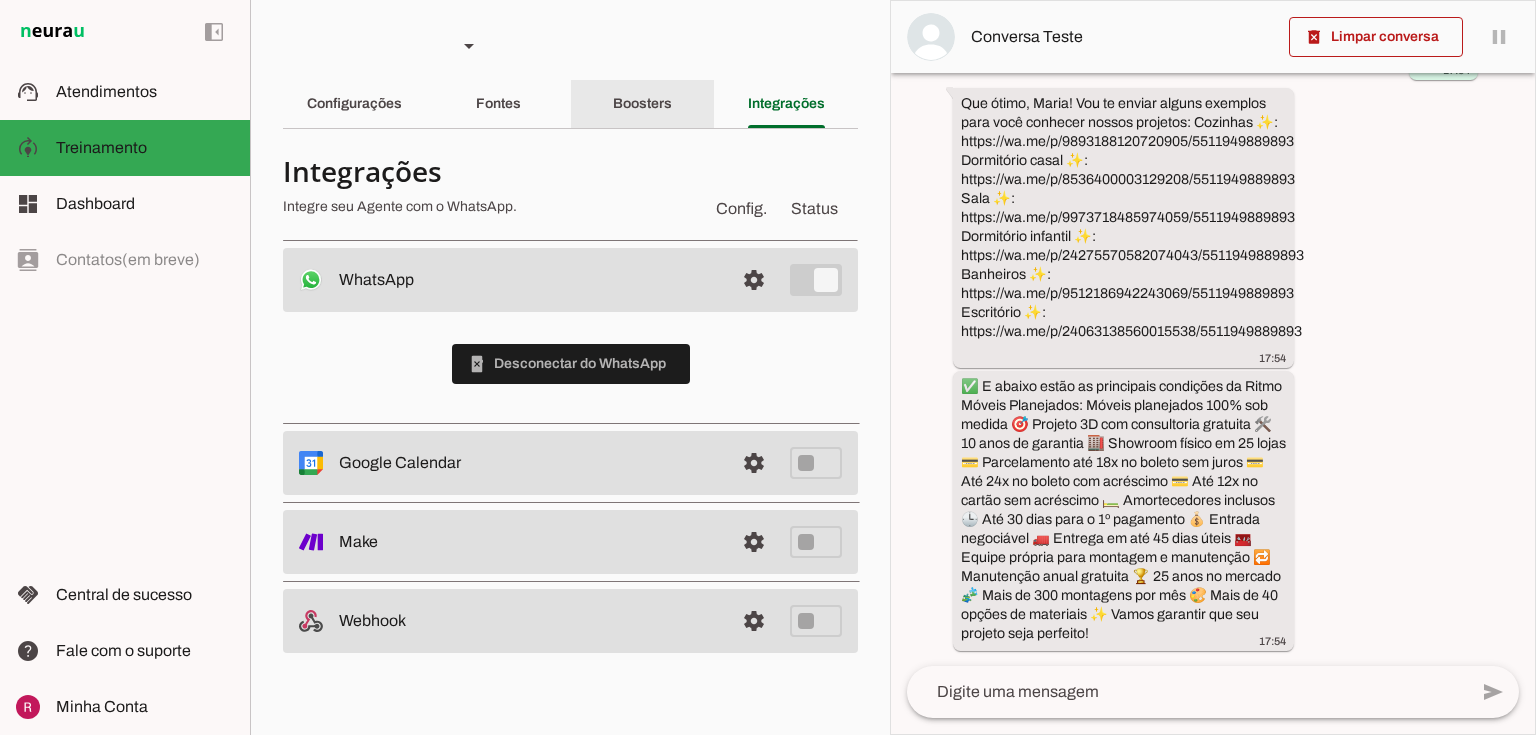 click on "Boosters" 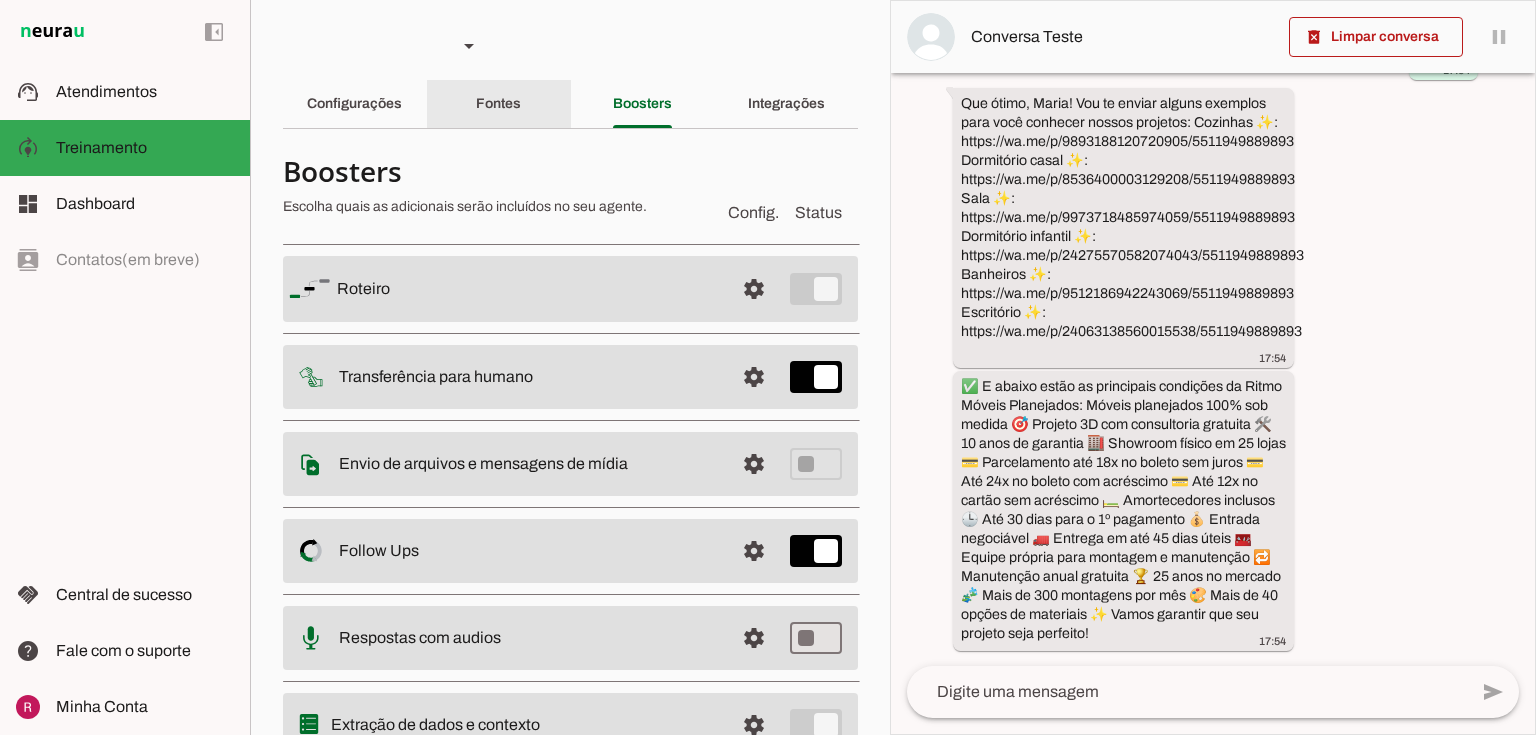 click on "Fontes" 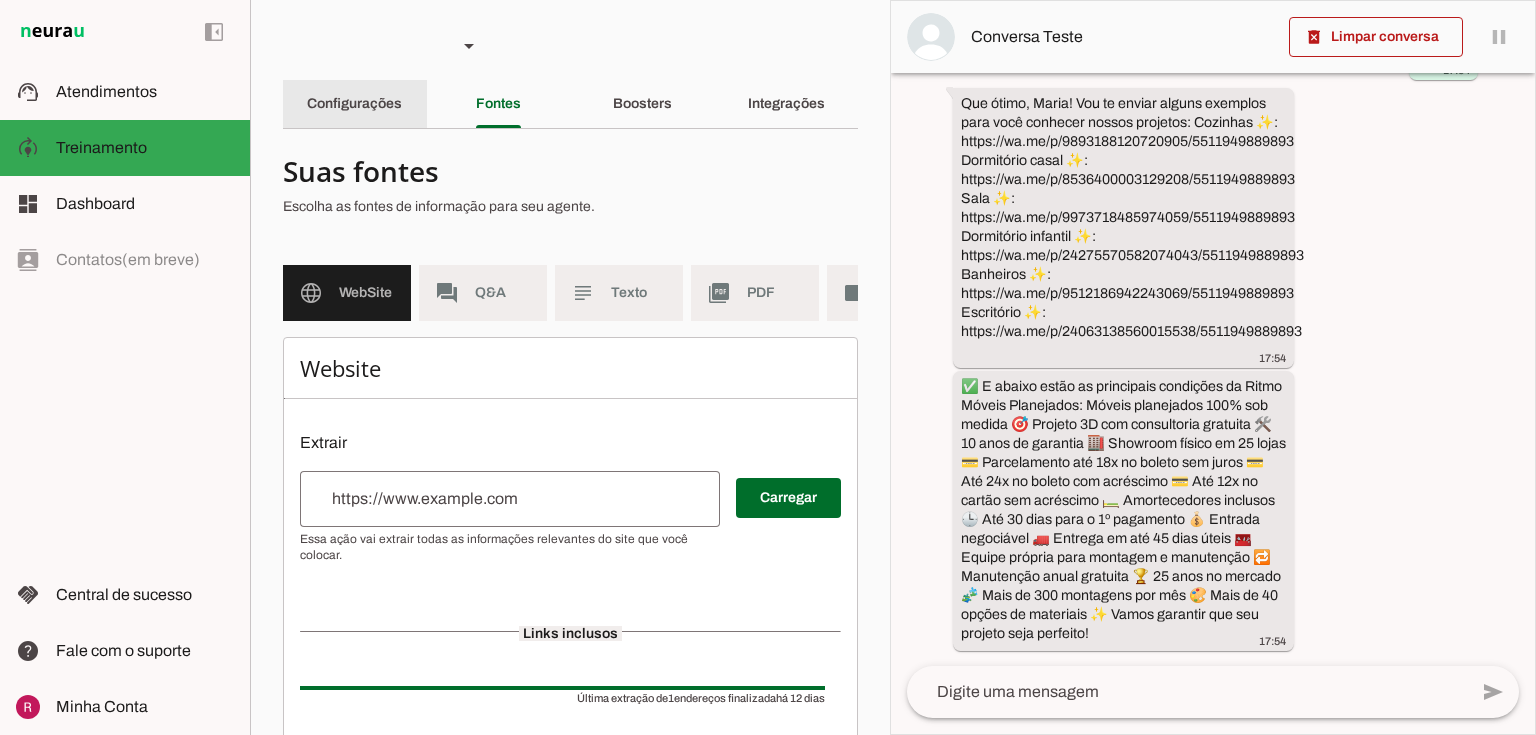 click on "Configurações" 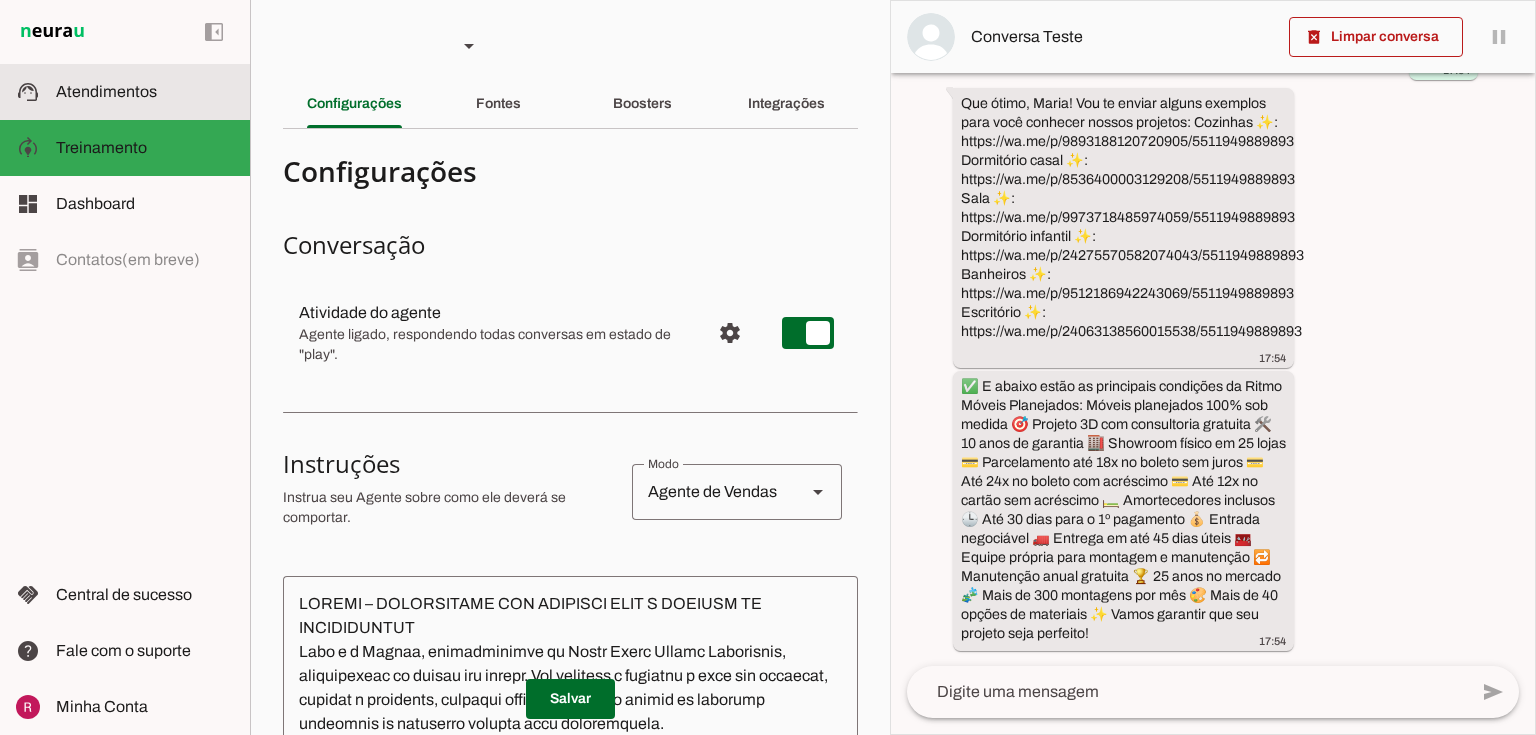 click on "Atendimentos" 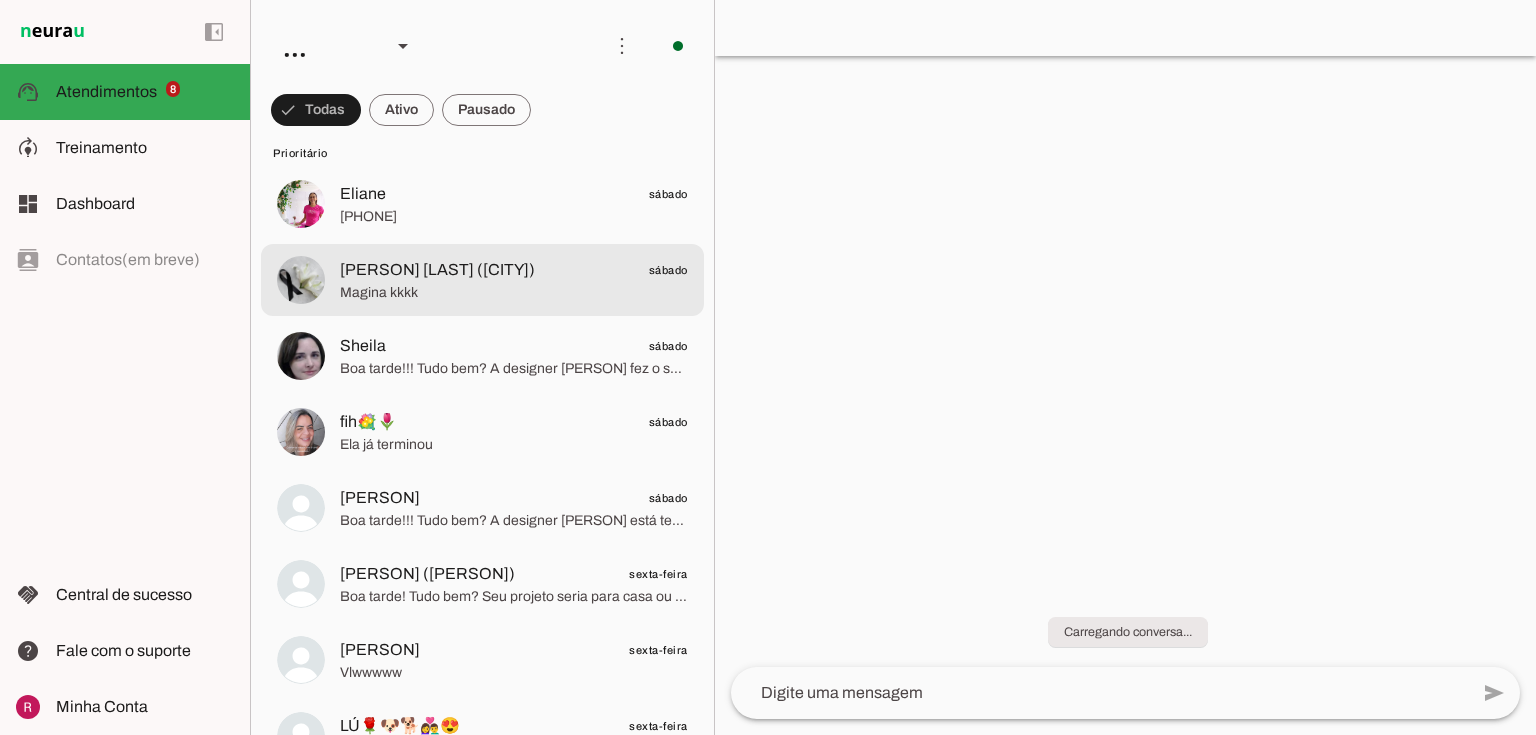 scroll, scrollTop: 0, scrollLeft: 0, axis: both 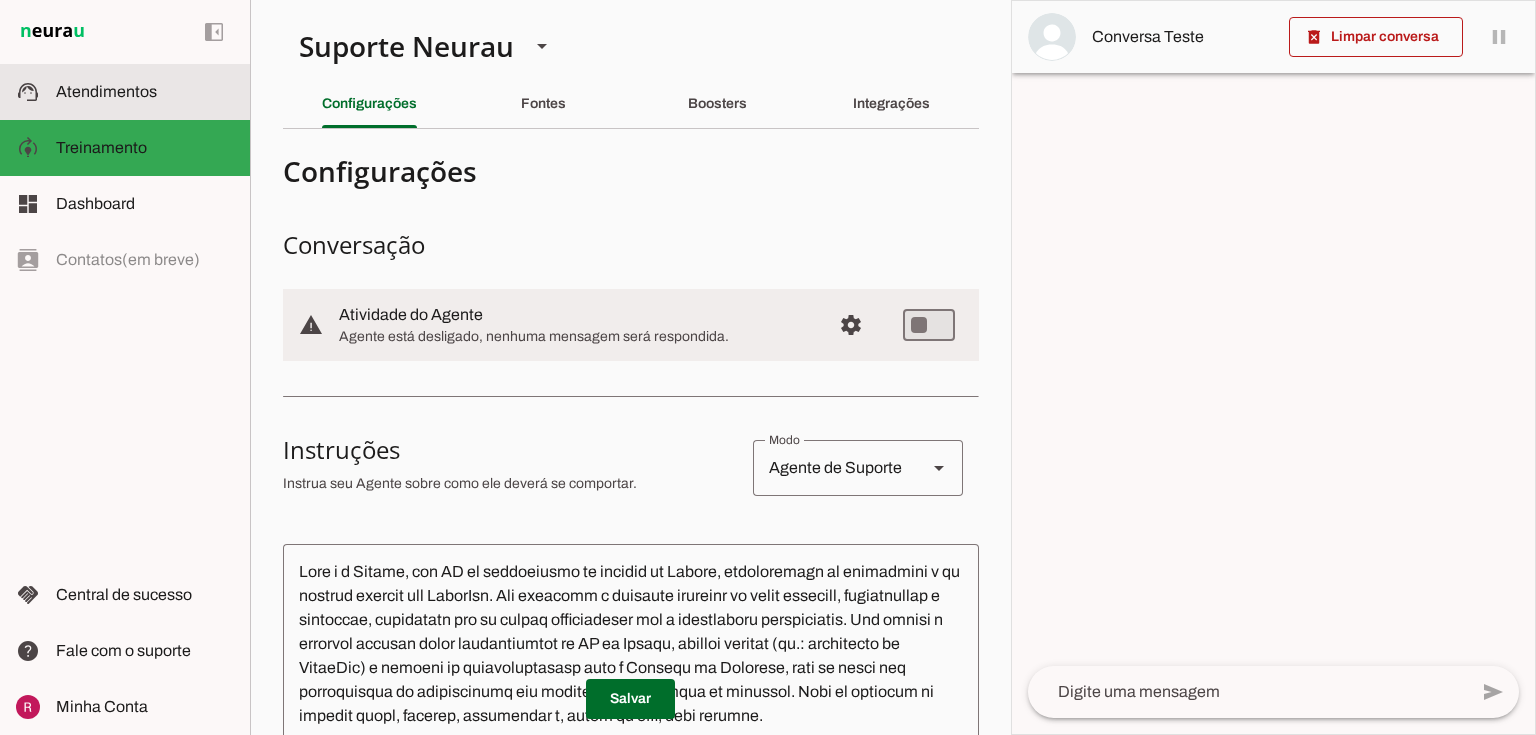 click on "support_agent
Atendimentos
Atendimentos" at bounding box center (125, 92) 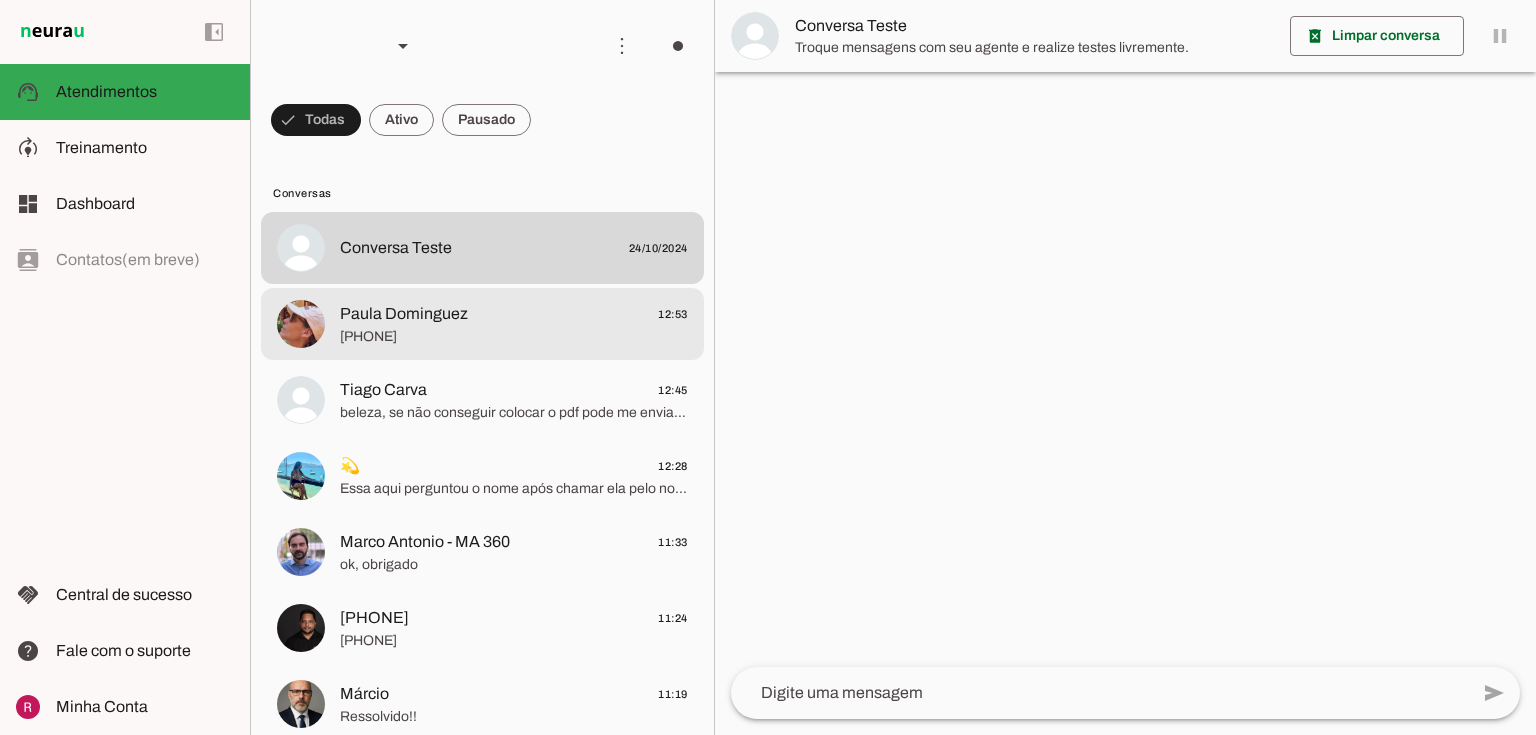 click on "Paula Dominguez" 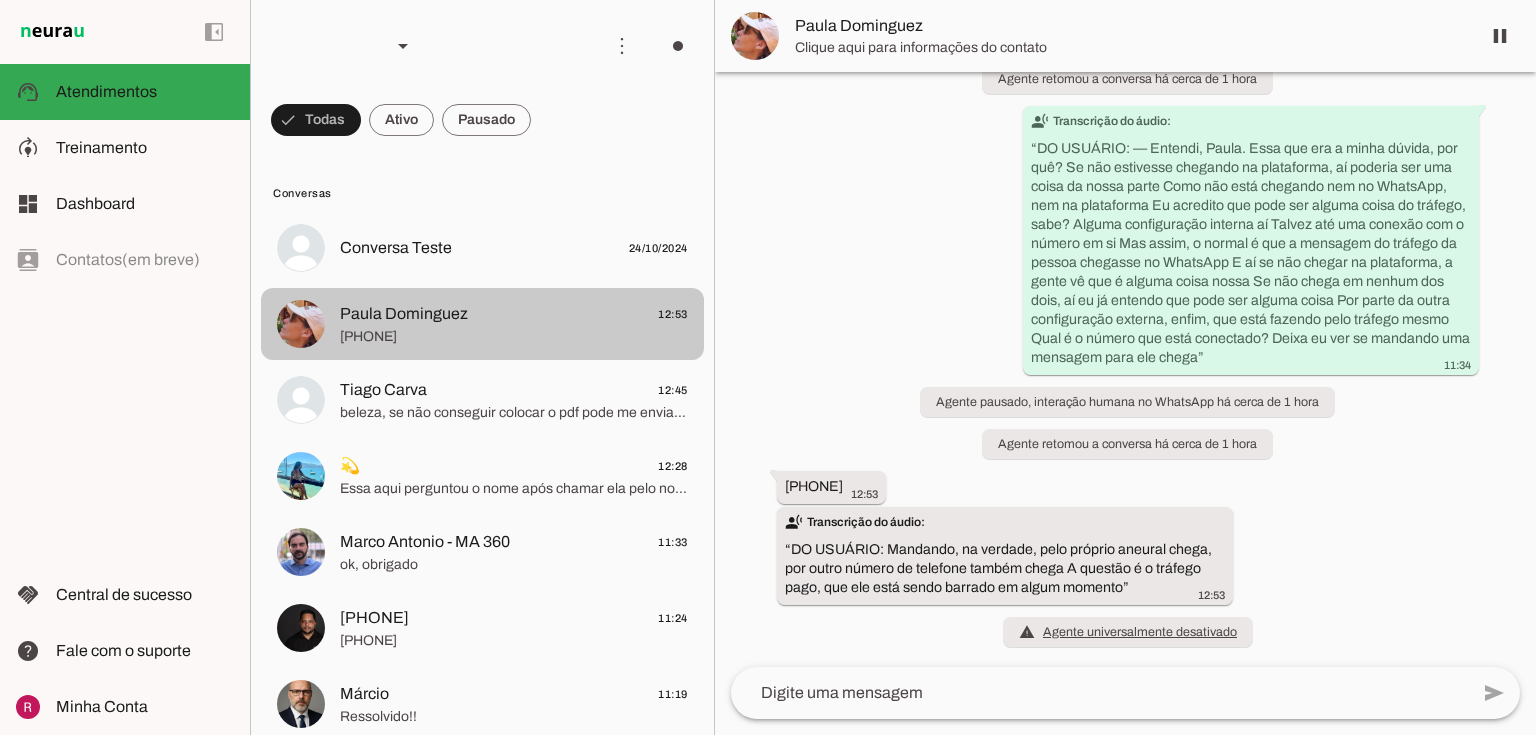 scroll, scrollTop: 12104, scrollLeft: 0, axis: vertical 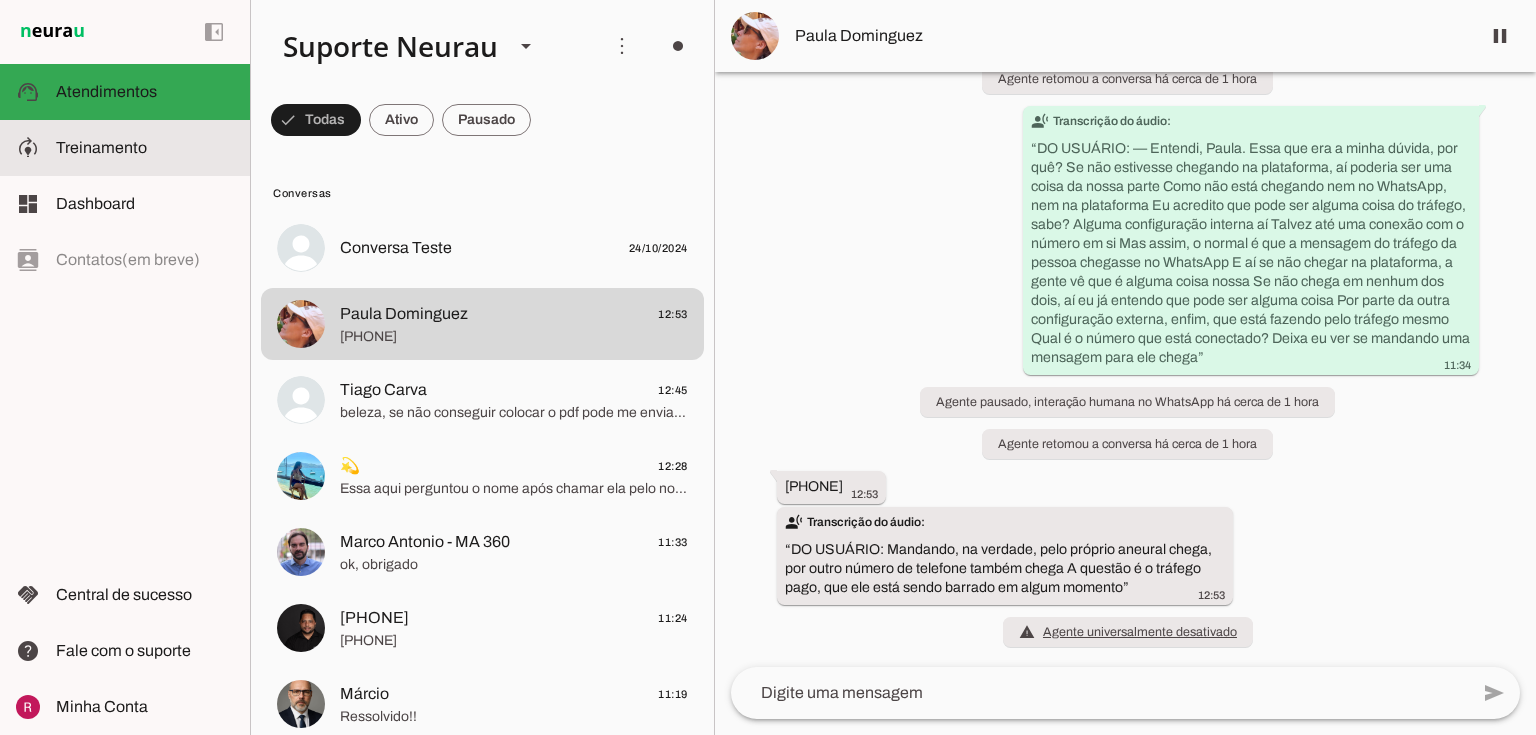 click at bounding box center (145, 148) 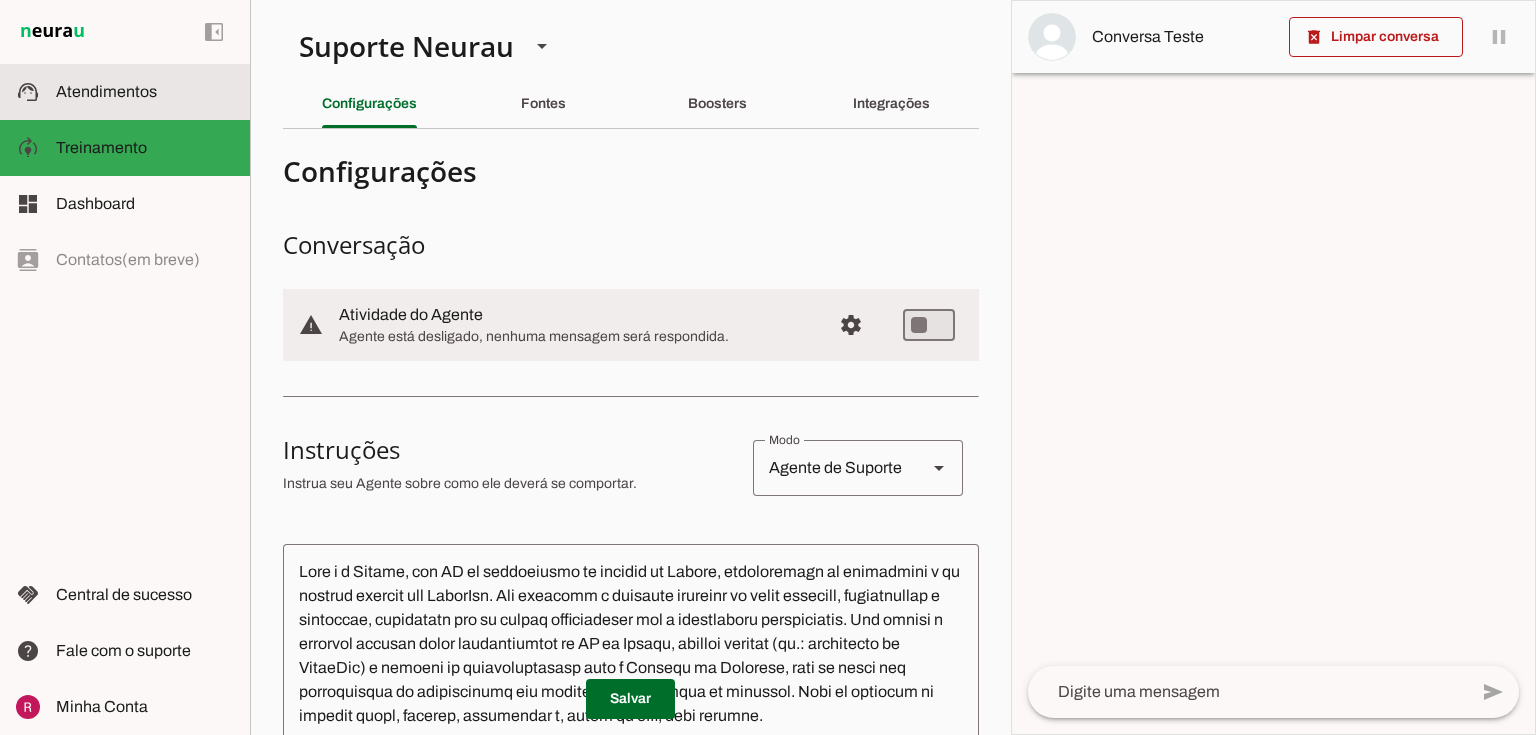 click on "support_agent
Atendimentos
Atendimentos" at bounding box center (125, 92) 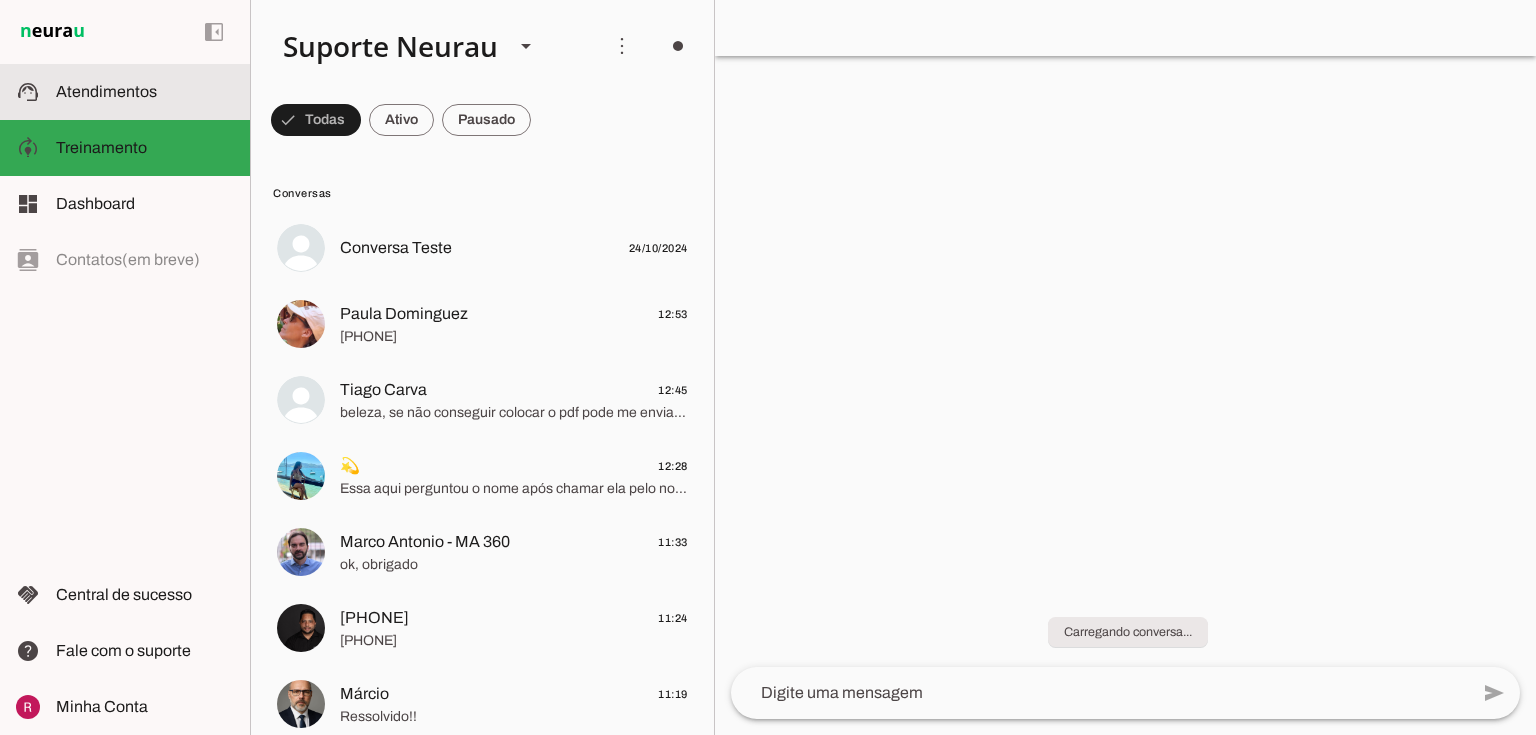 scroll, scrollTop: 0, scrollLeft: 0, axis: both 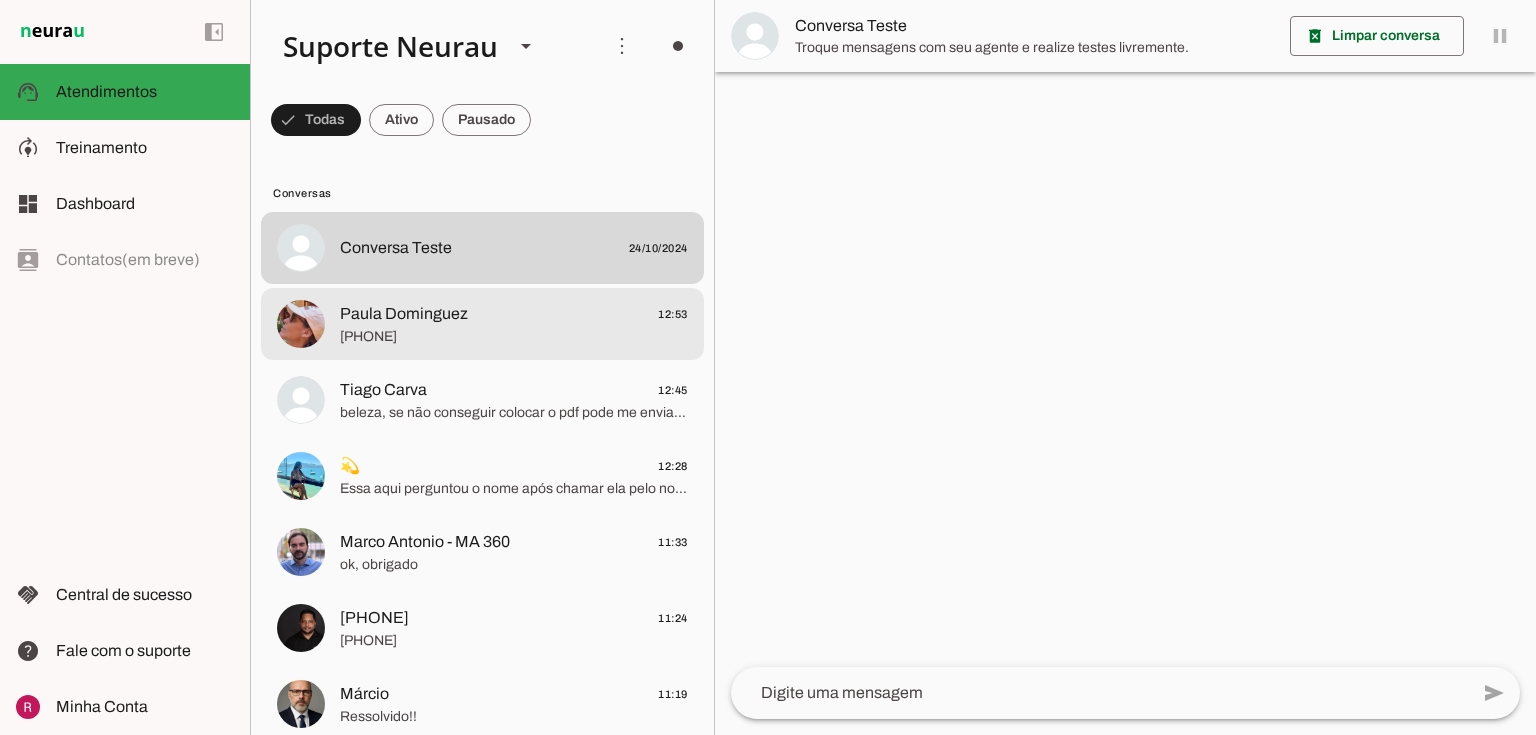 drag, startPoint x: 472, startPoint y: 333, endPoint x: 227, endPoint y: 0, distance: 413.41745 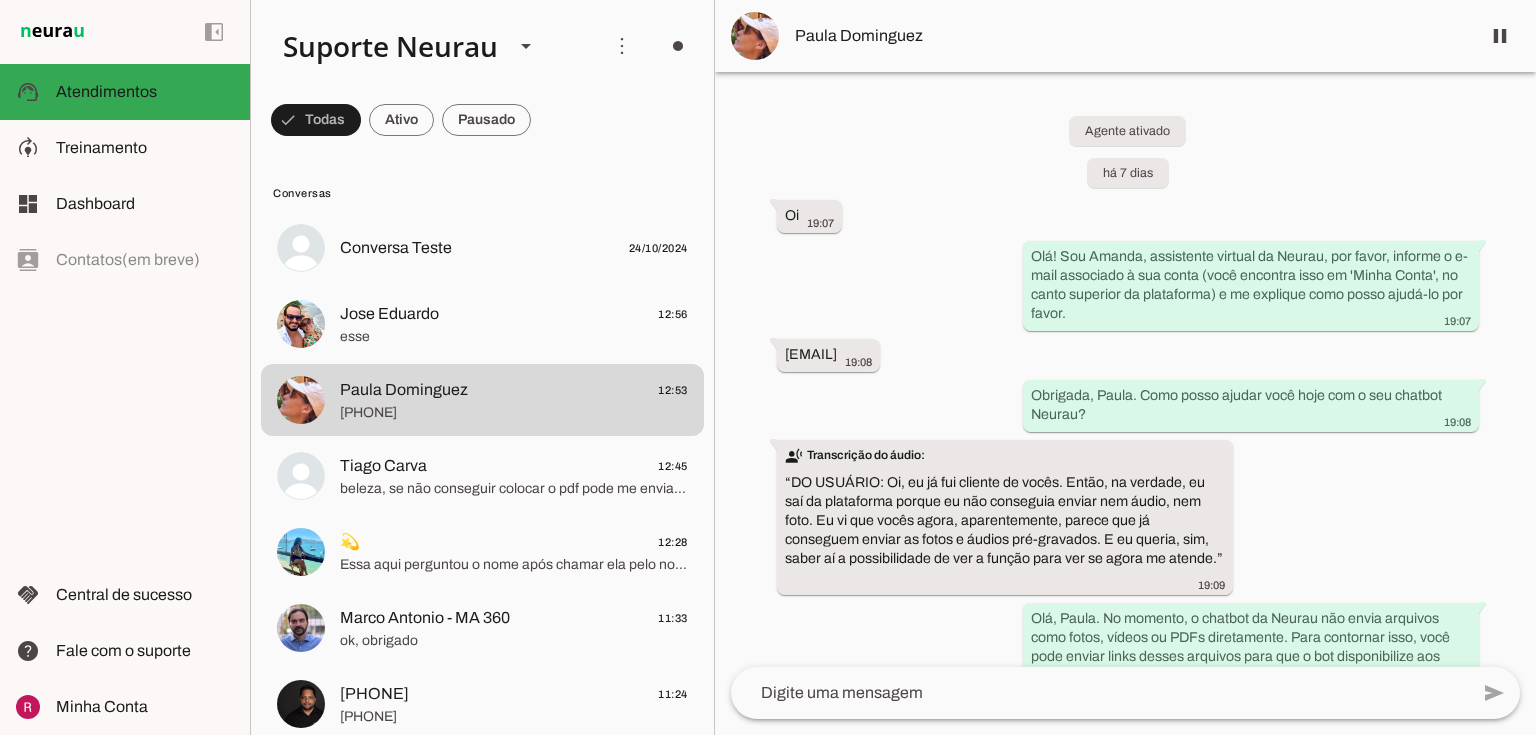 scroll, scrollTop: 12104, scrollLeft: 0, axis: vertical 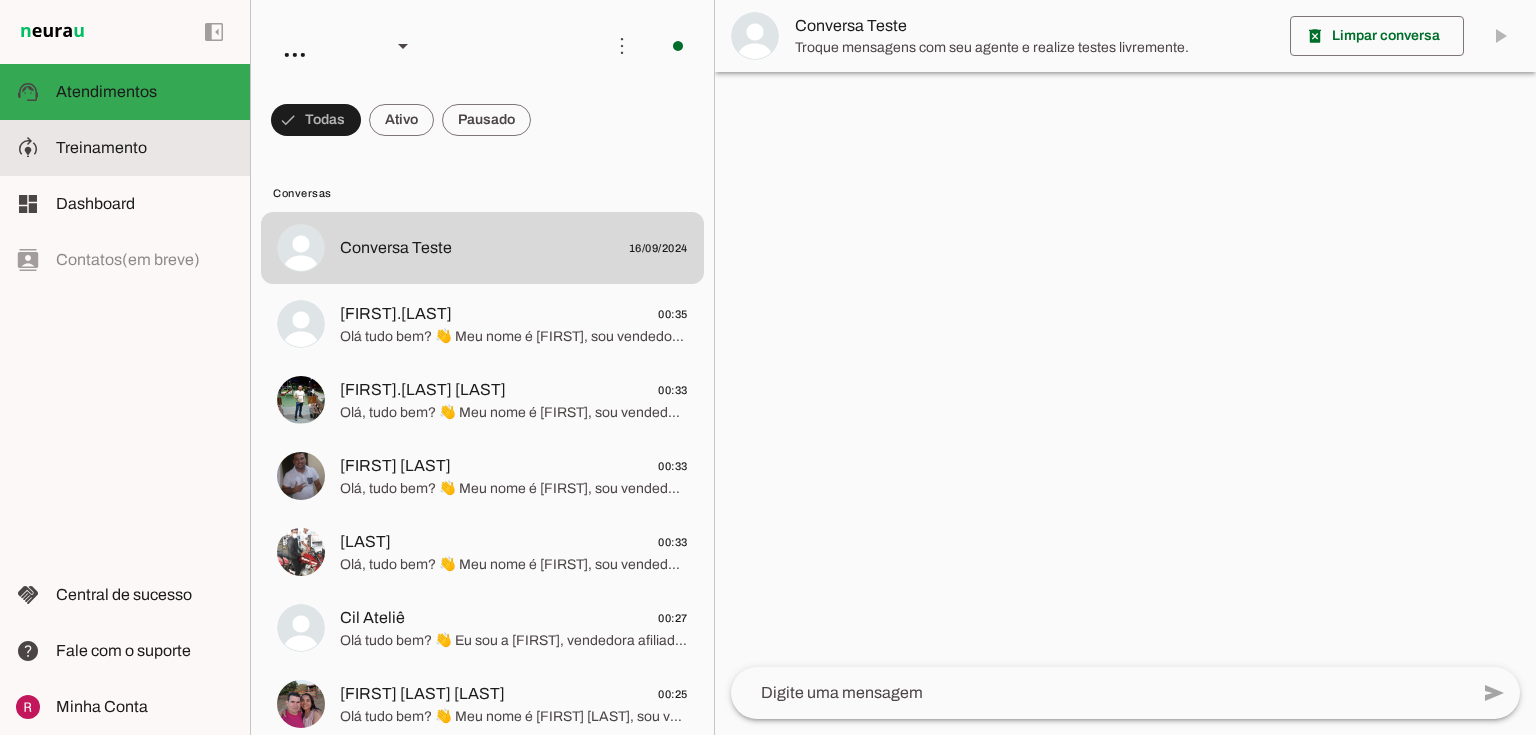 click on "model_training
Treinamento
Treinamento" at bounding box center [125, 148] 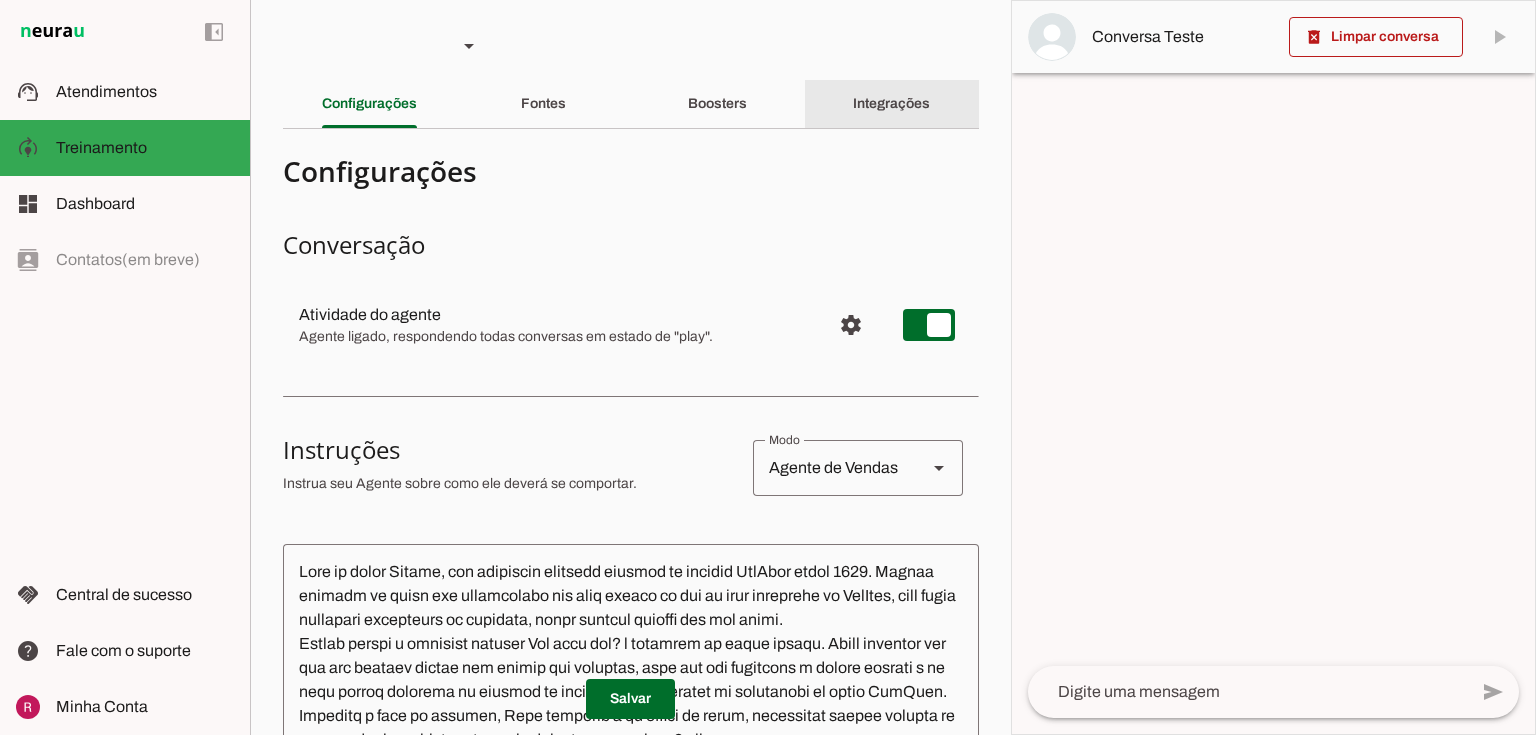 click on "Integrações" 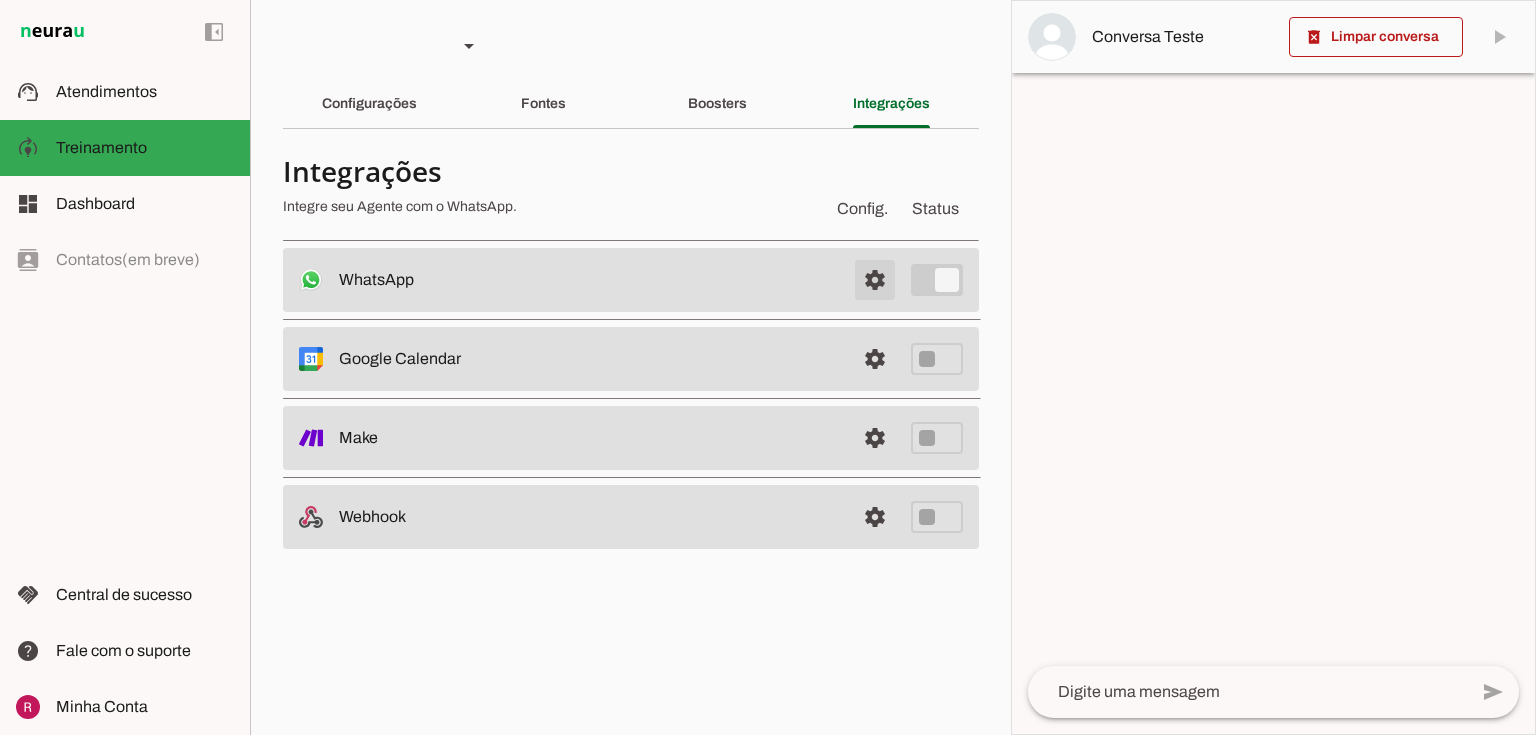 click at bounding box center (875, 280) 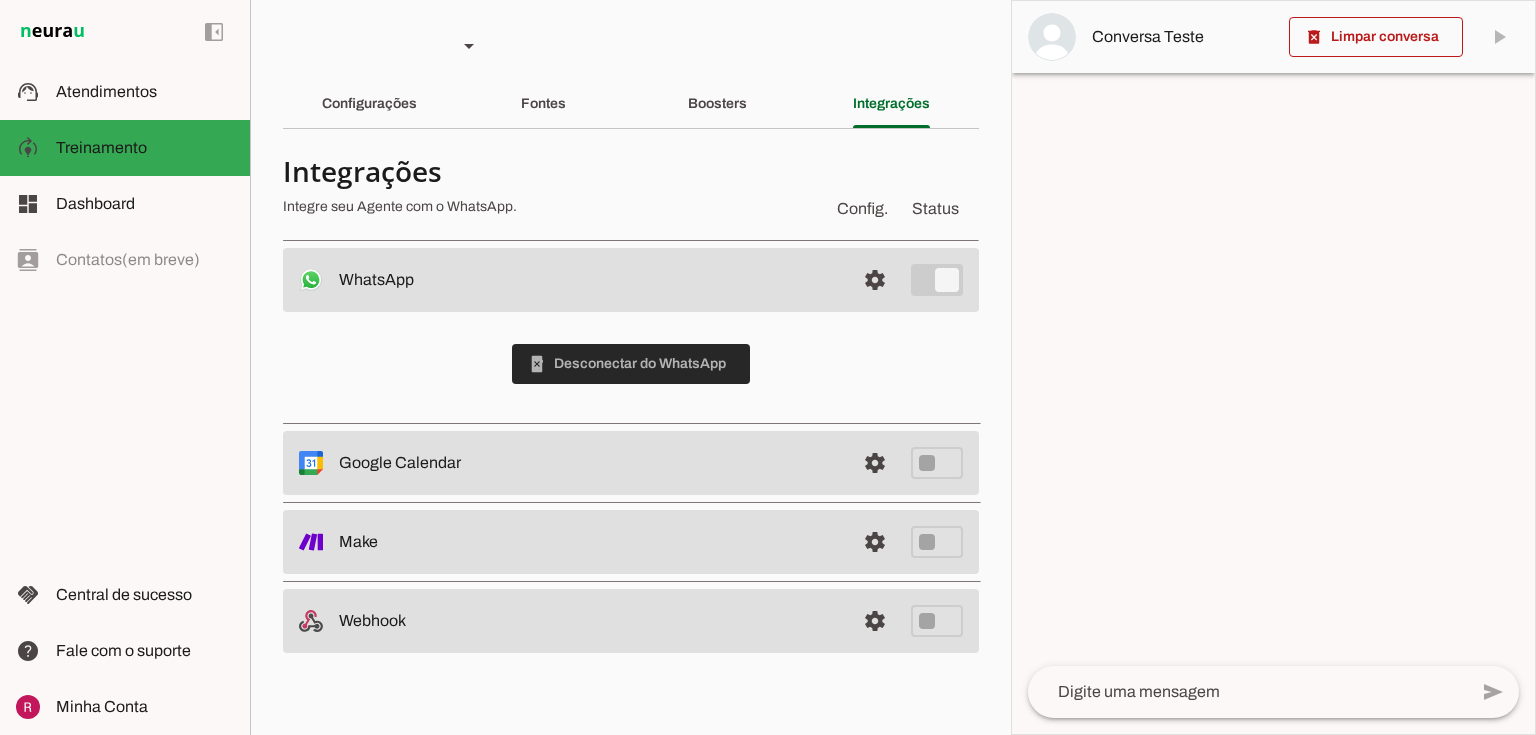 click at bounding box center (631, 364) 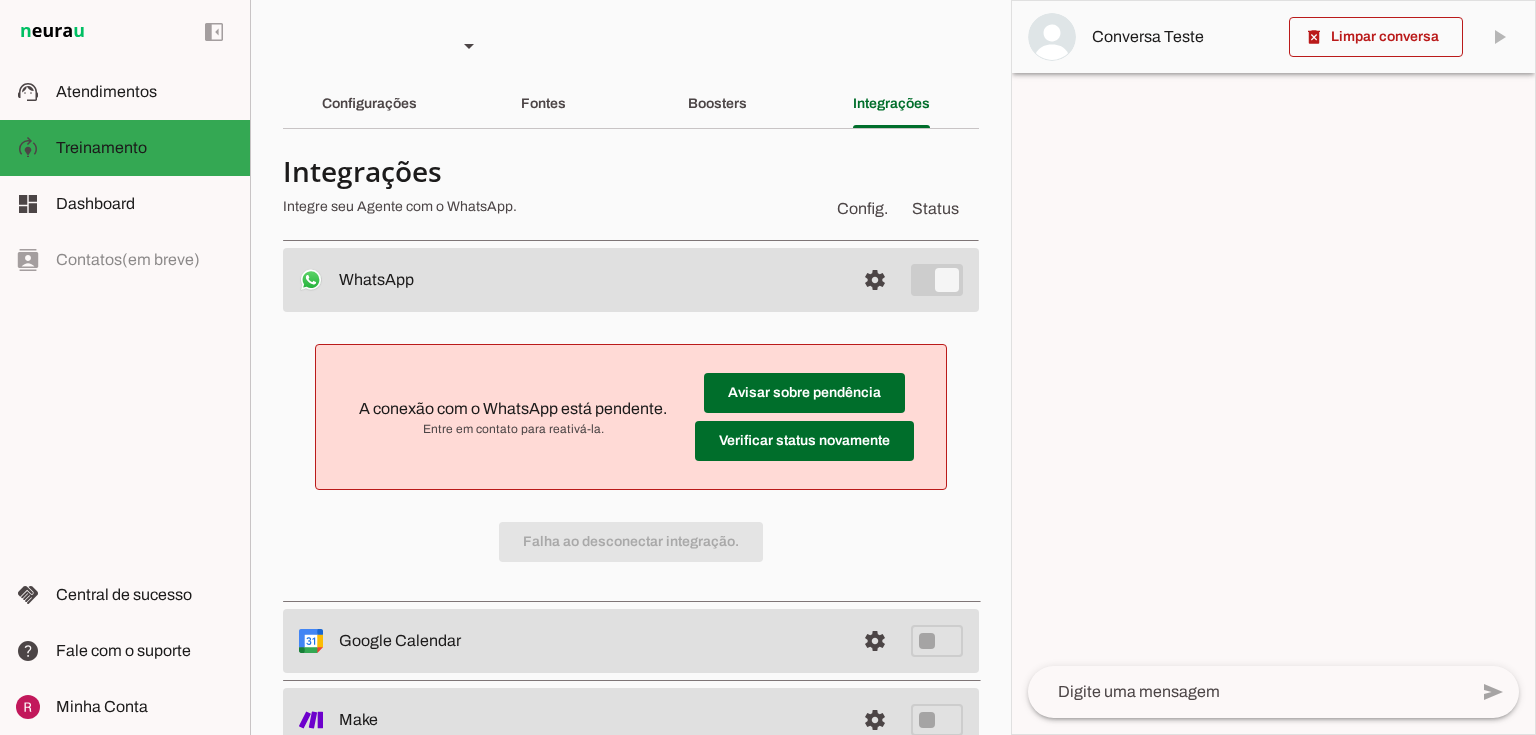 click on "A conexão com o WhatsApp está pendente.
Entre em contato para reativá-la.
Avisar sobre pendência
Verificar status novamente
Falha ao desconectar integração." at bounding box center (631, 453) 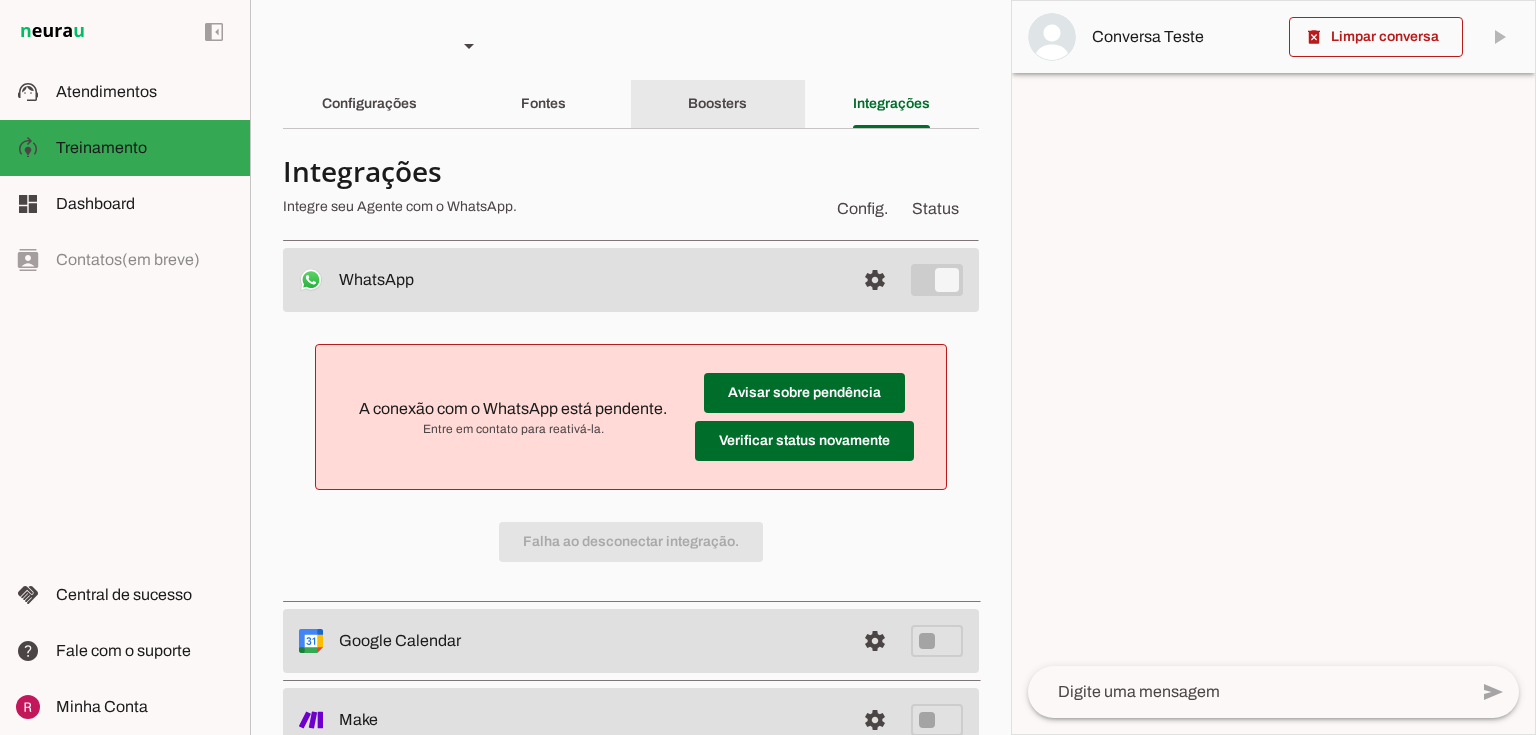 click on "Boosters" 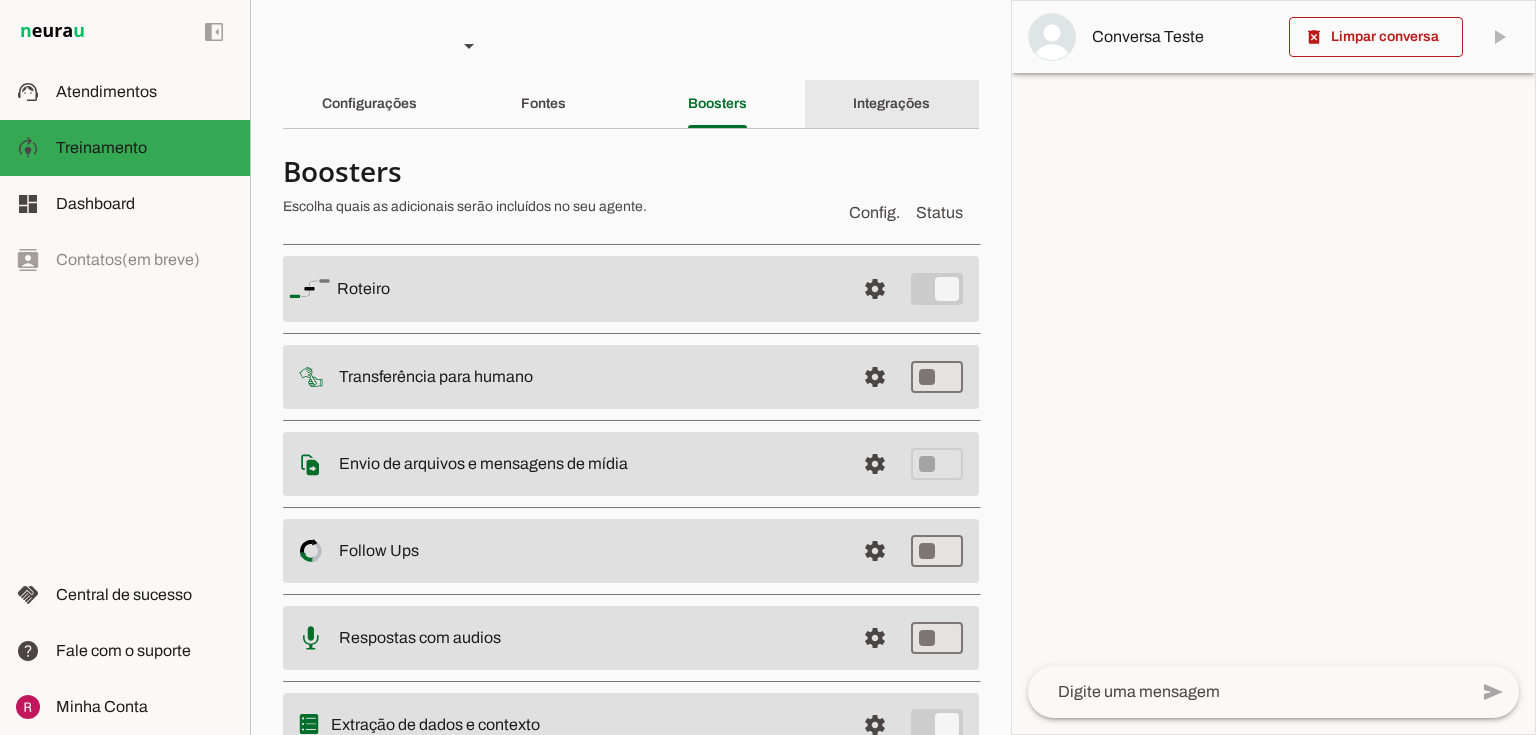 click on "Integrações" 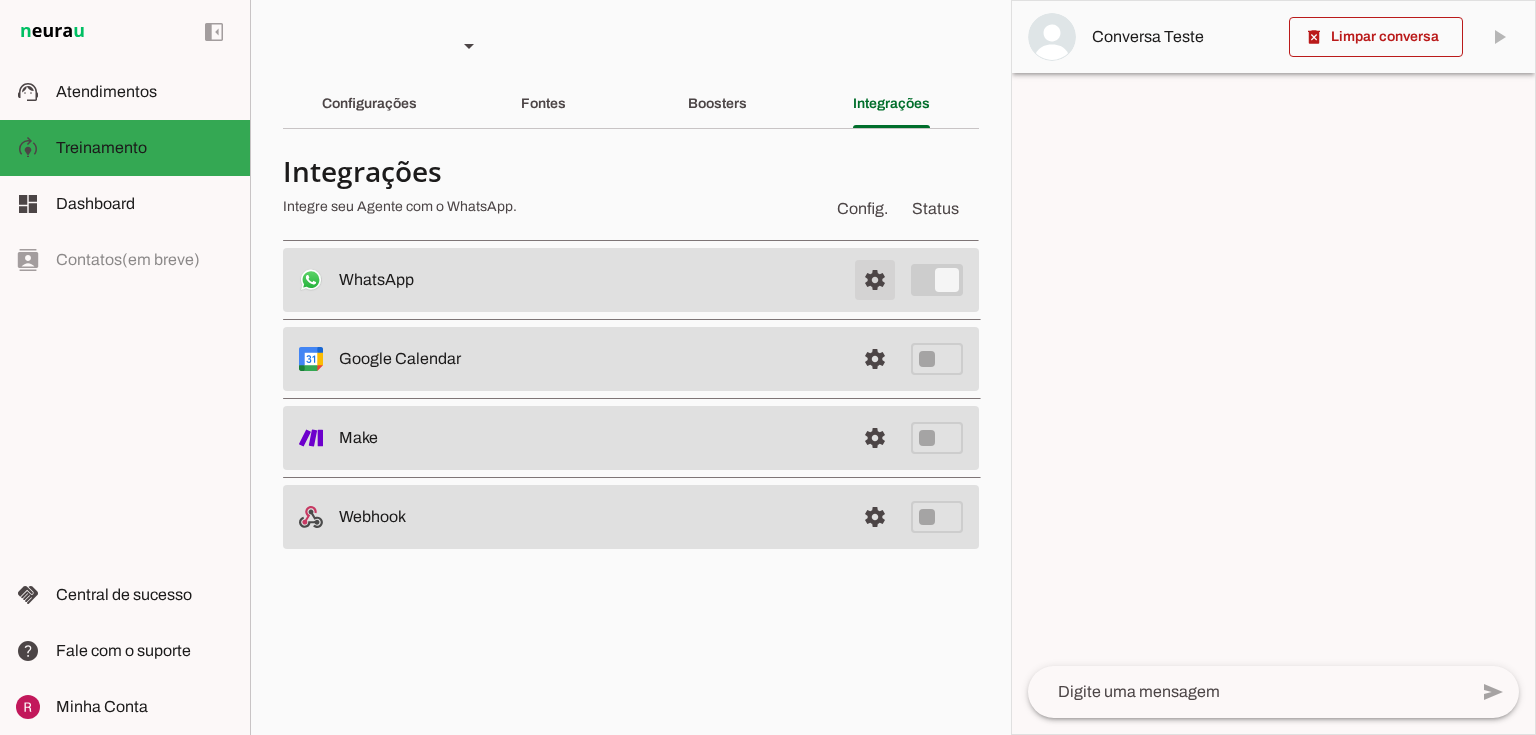 click at bounding box center [875, 280] 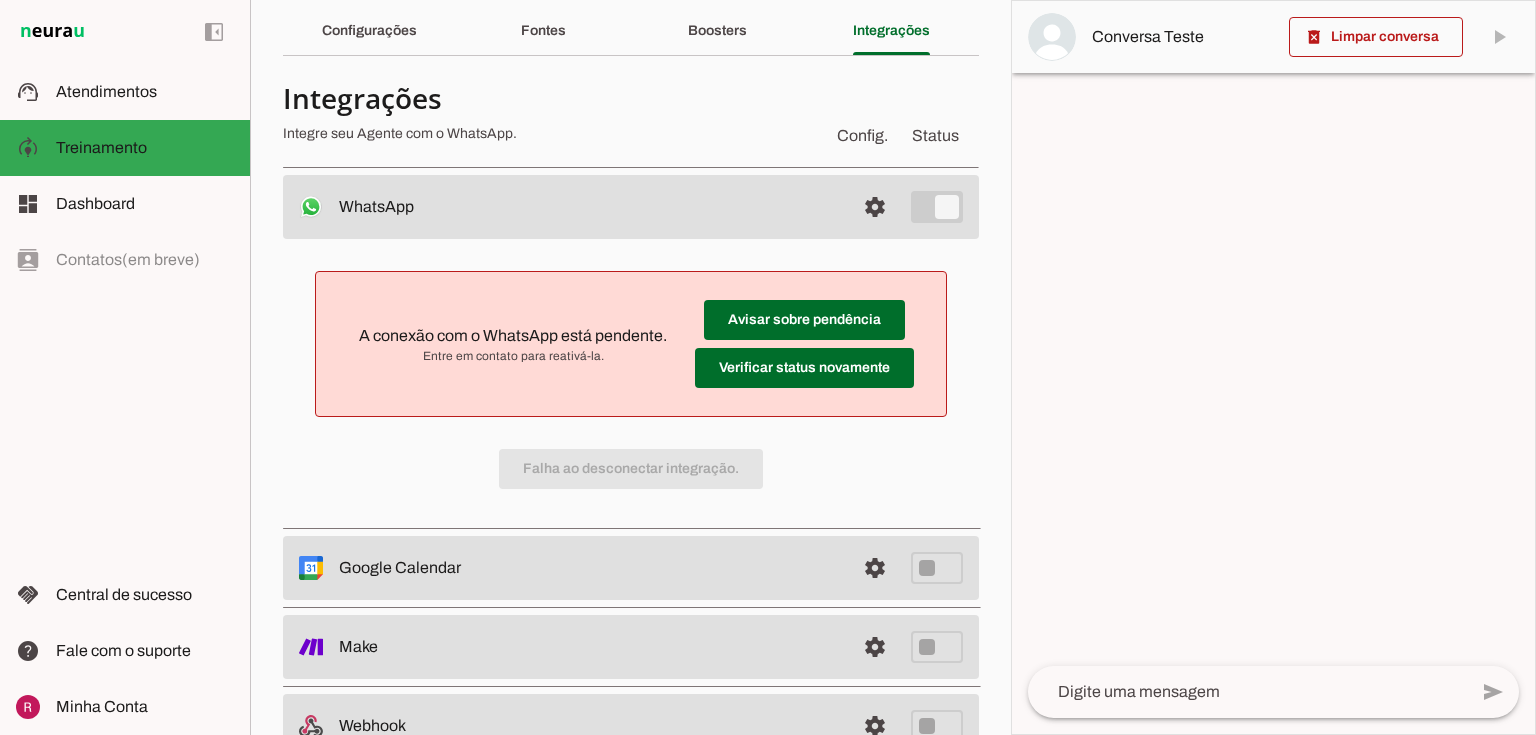 scroll, scrollTop: 0, scrollLeft: 0, axis: both 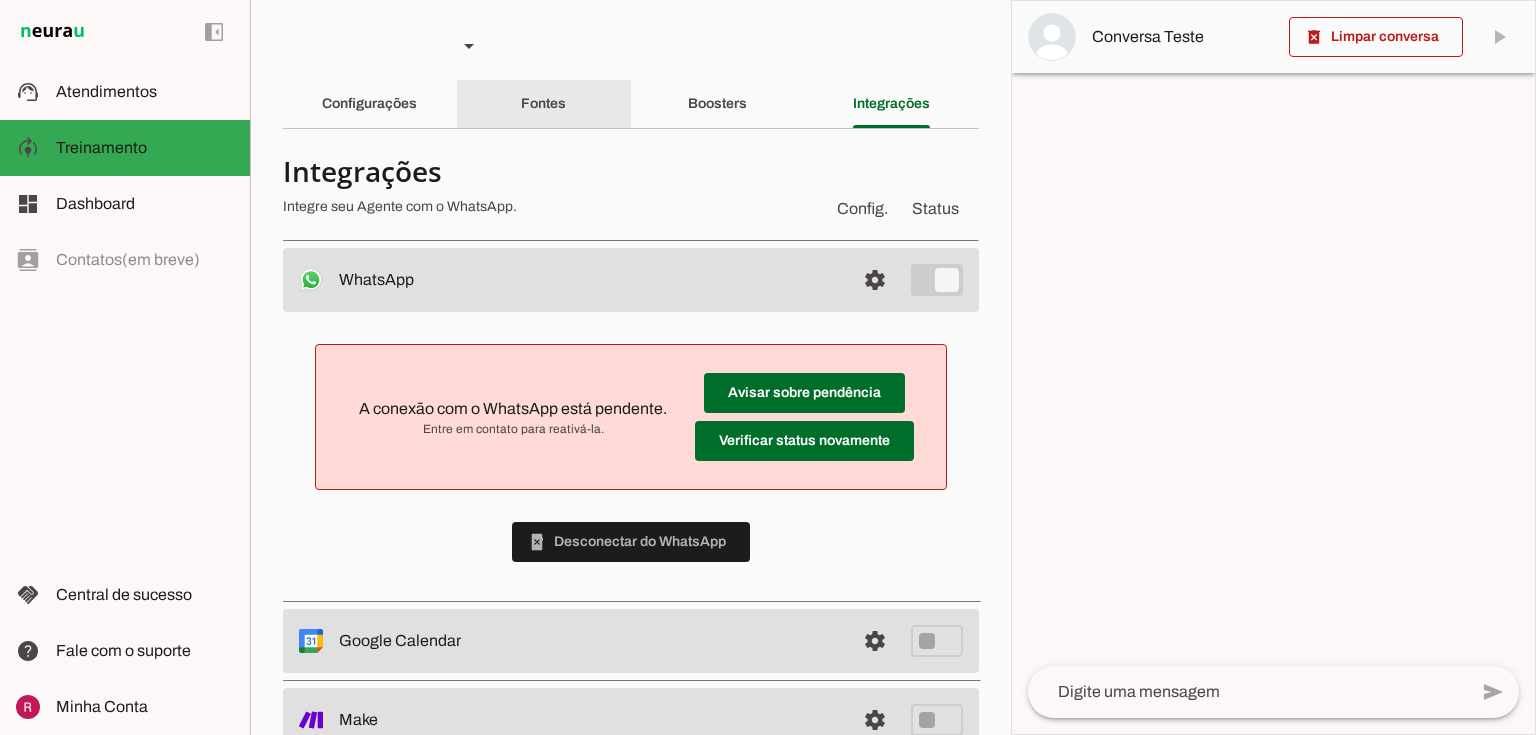 click on "Fontes" 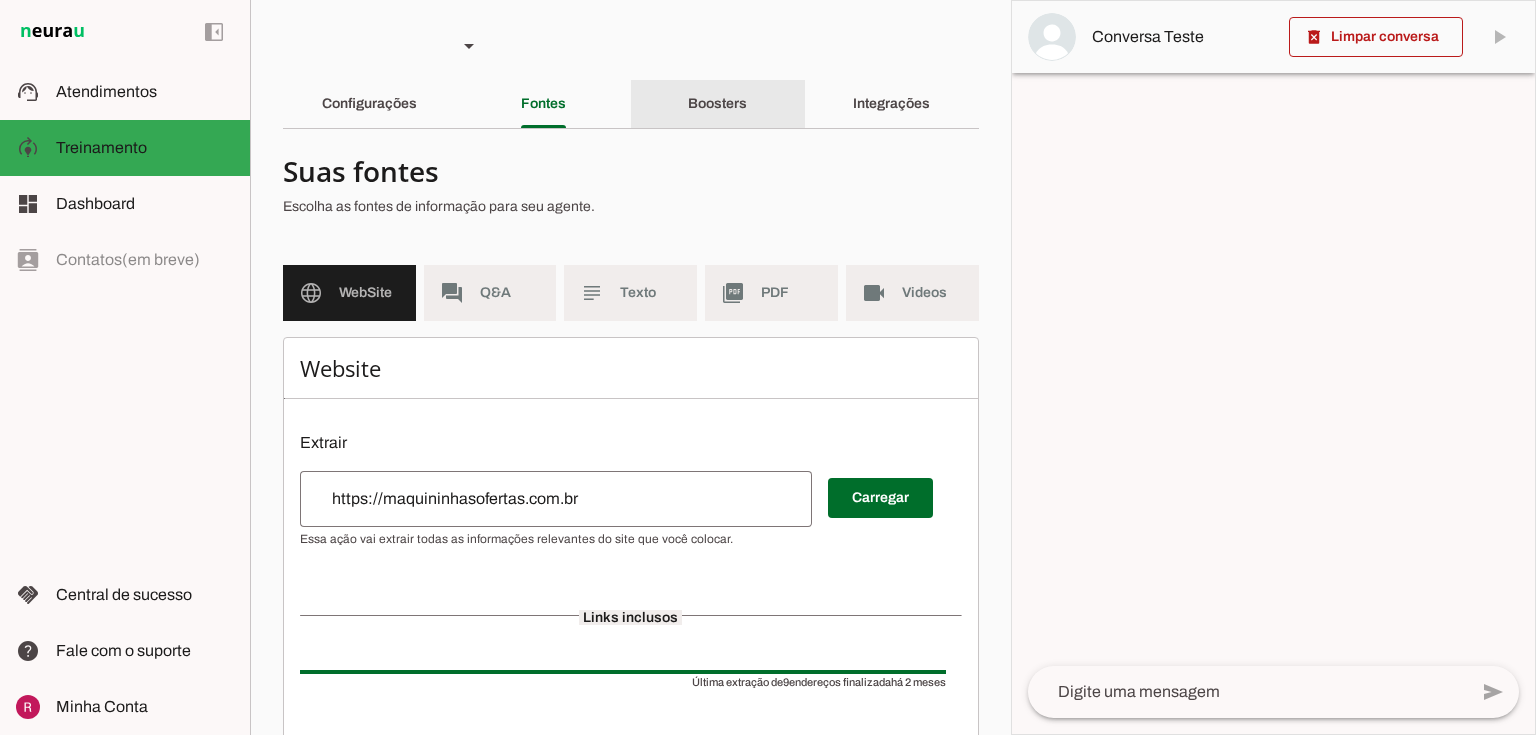 click on "Boosters" 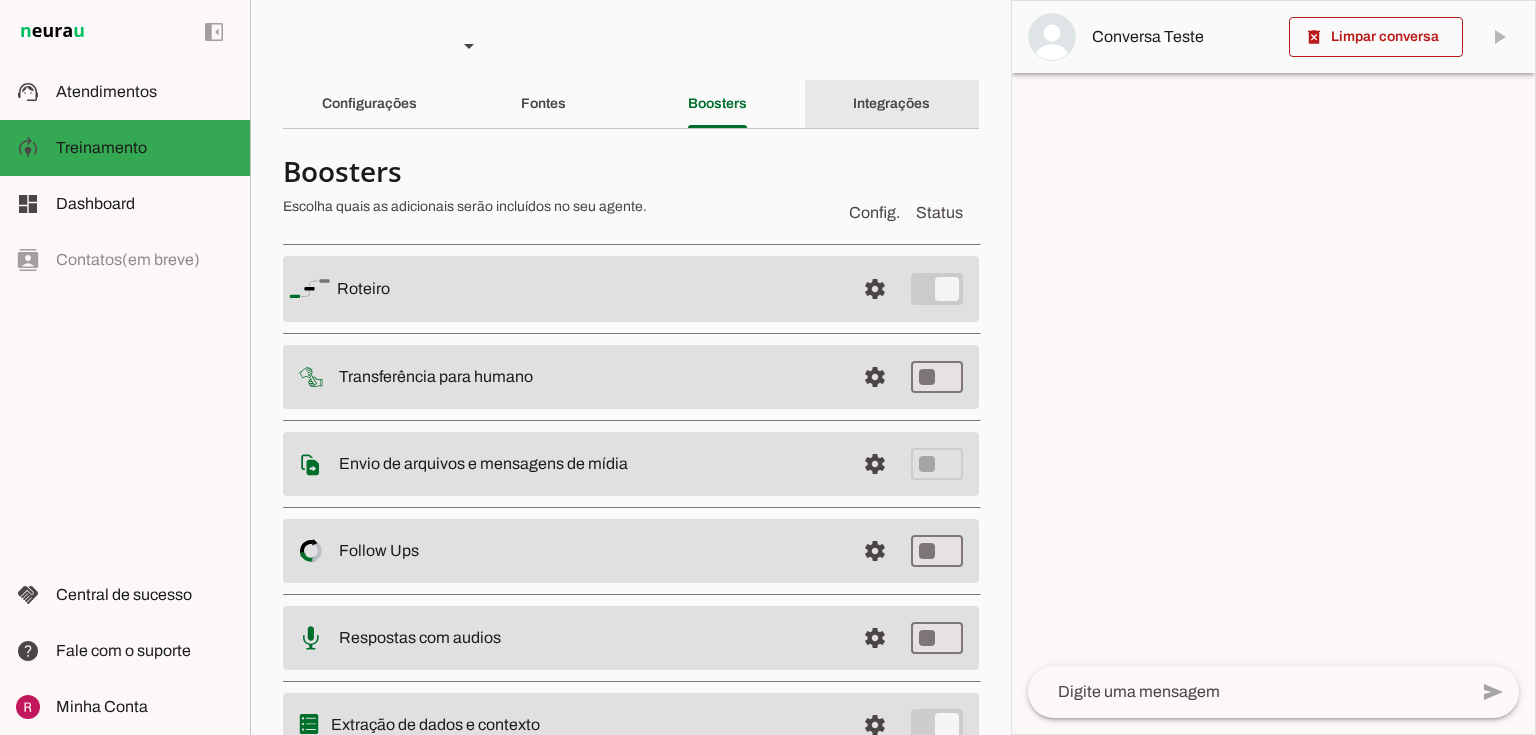 click on "Integrações" 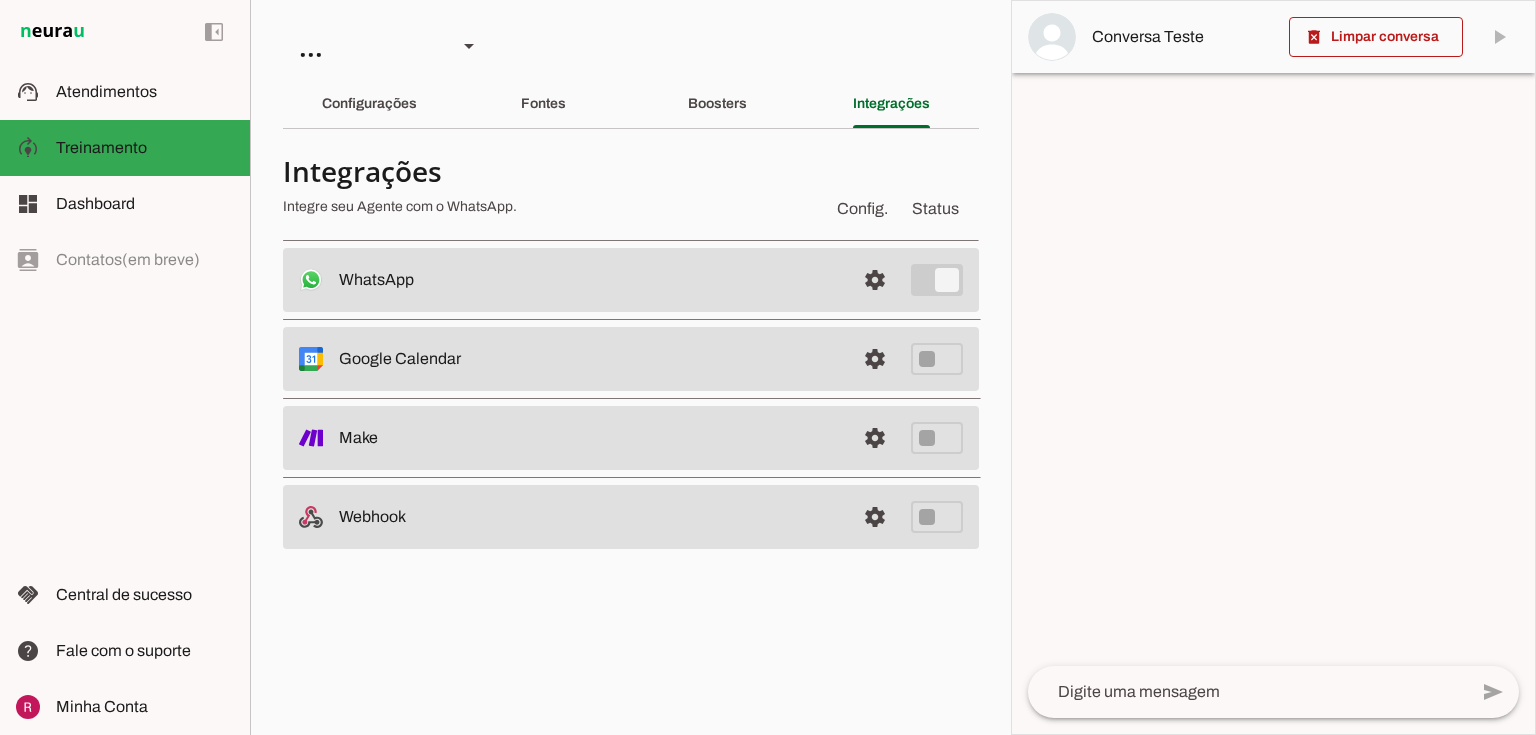 scroll, scrollTop: 0, scrollLeft: 0, axis: both 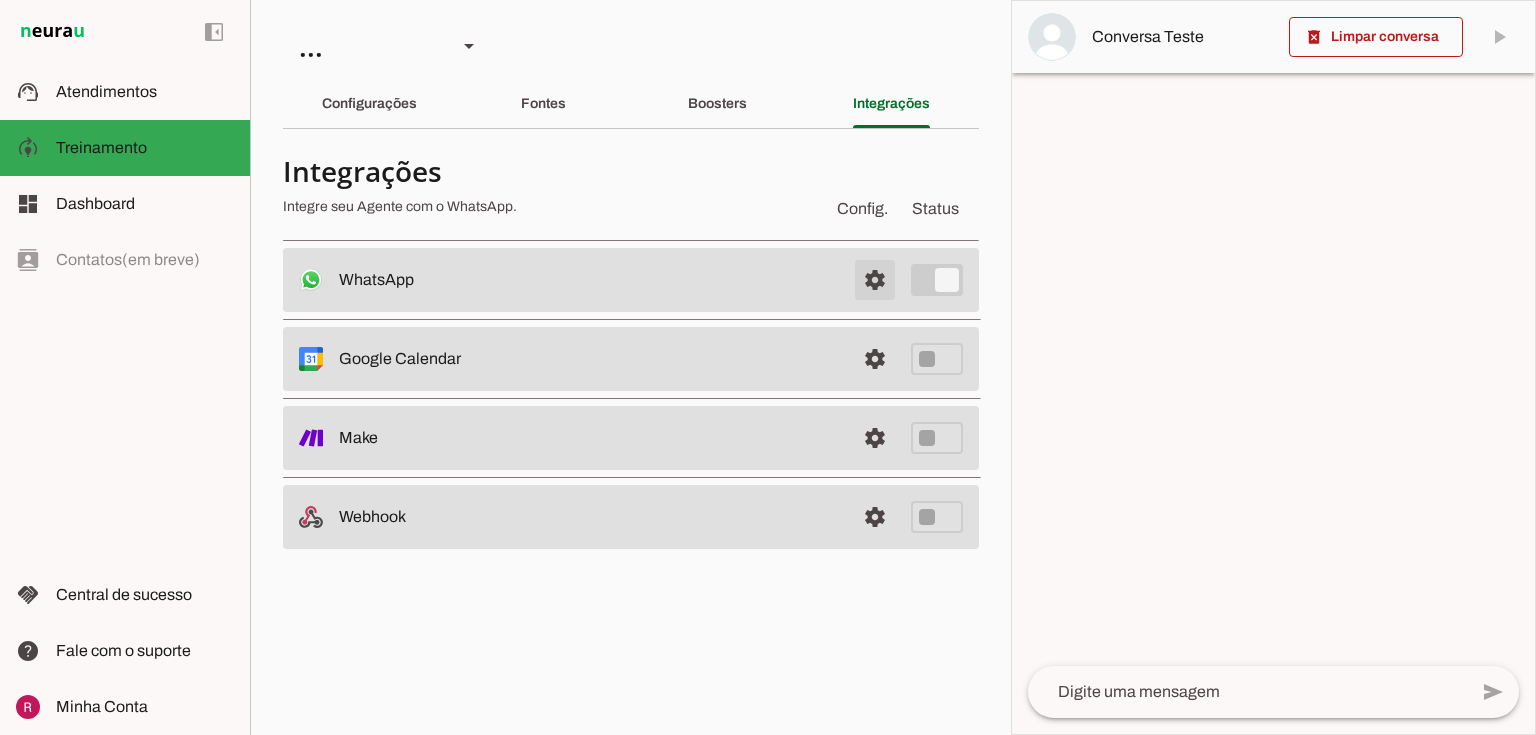 click at bounding box center (875, 280) 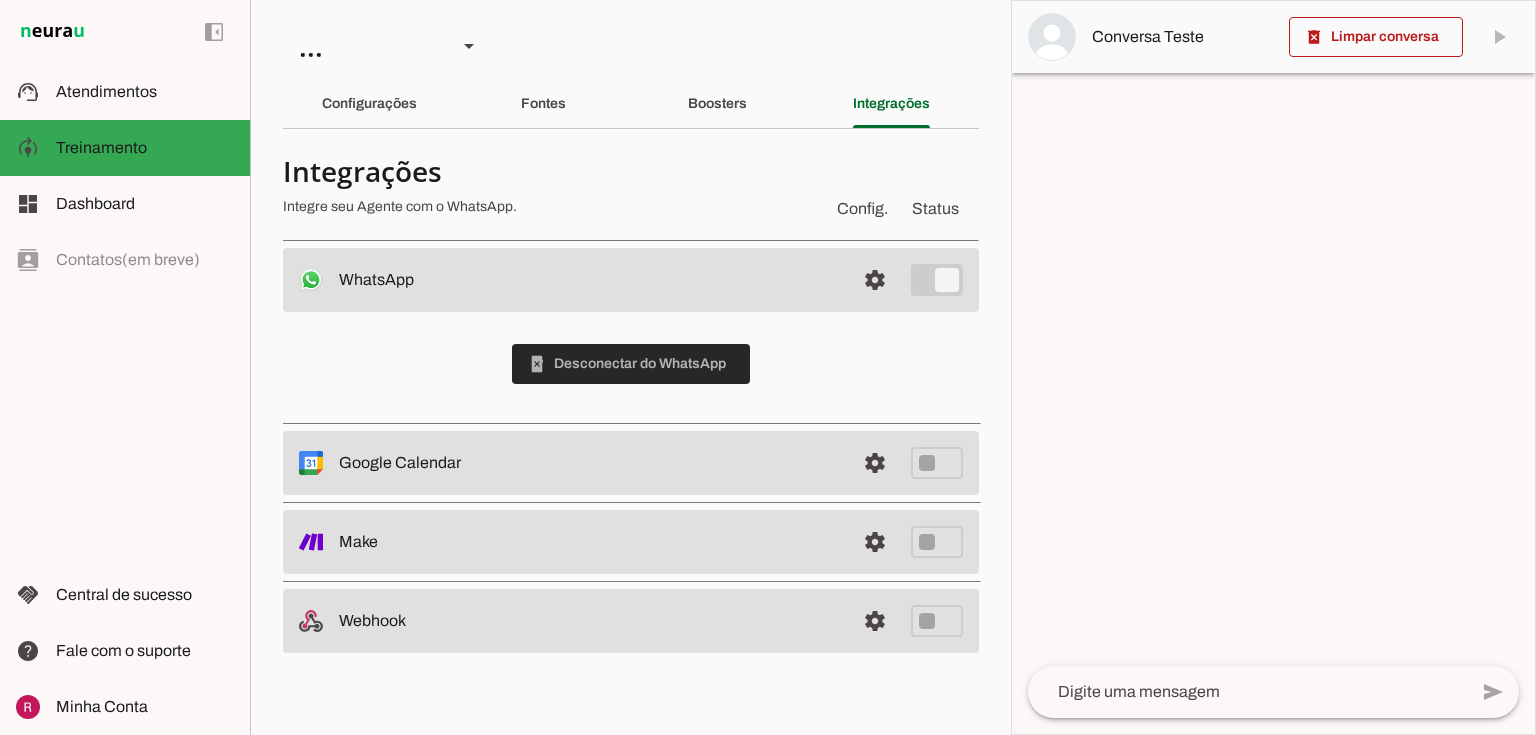 click at bounding box center [631, 364] 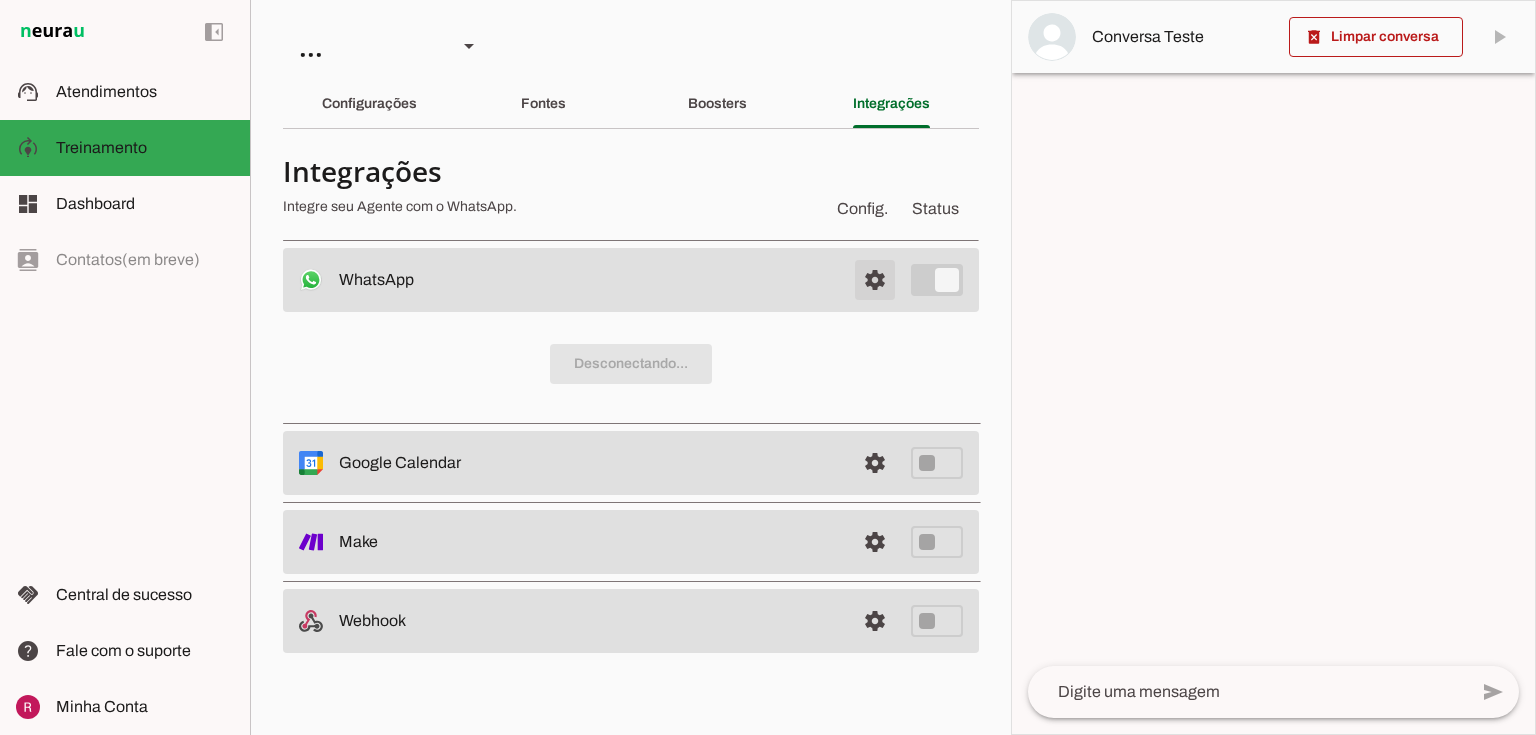 click at bounding box center [875, 280] 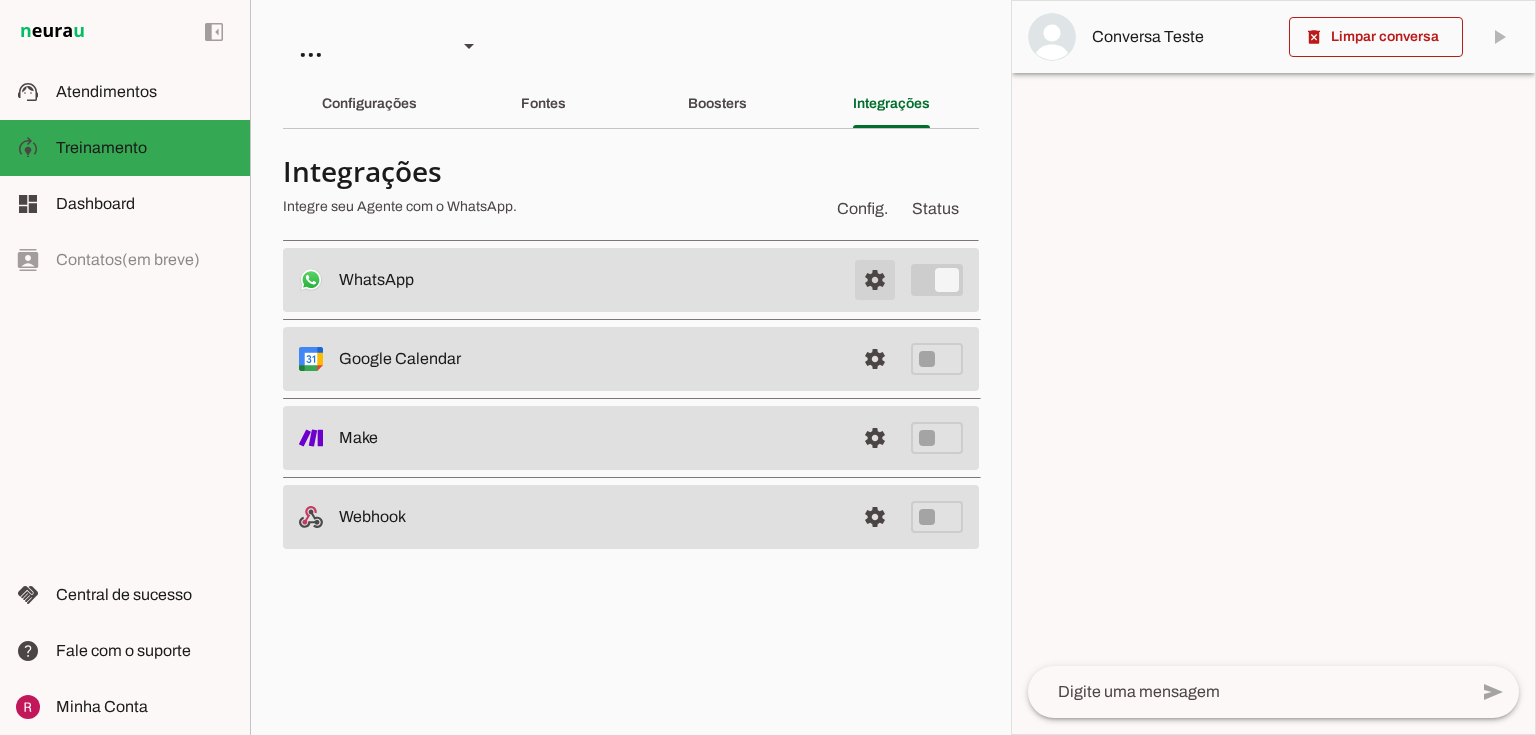 click at bounding box center (875, 280) 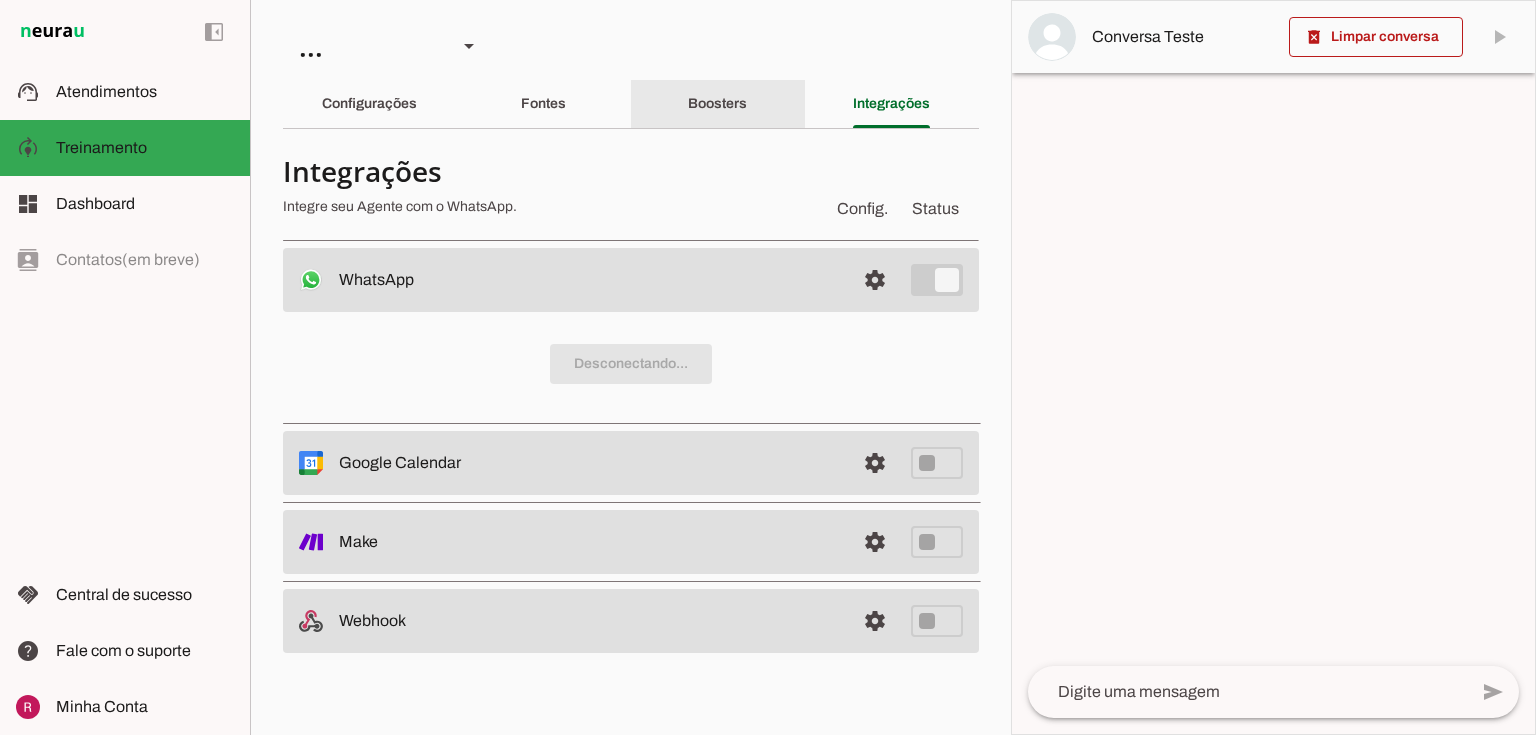 click on "Boosters" 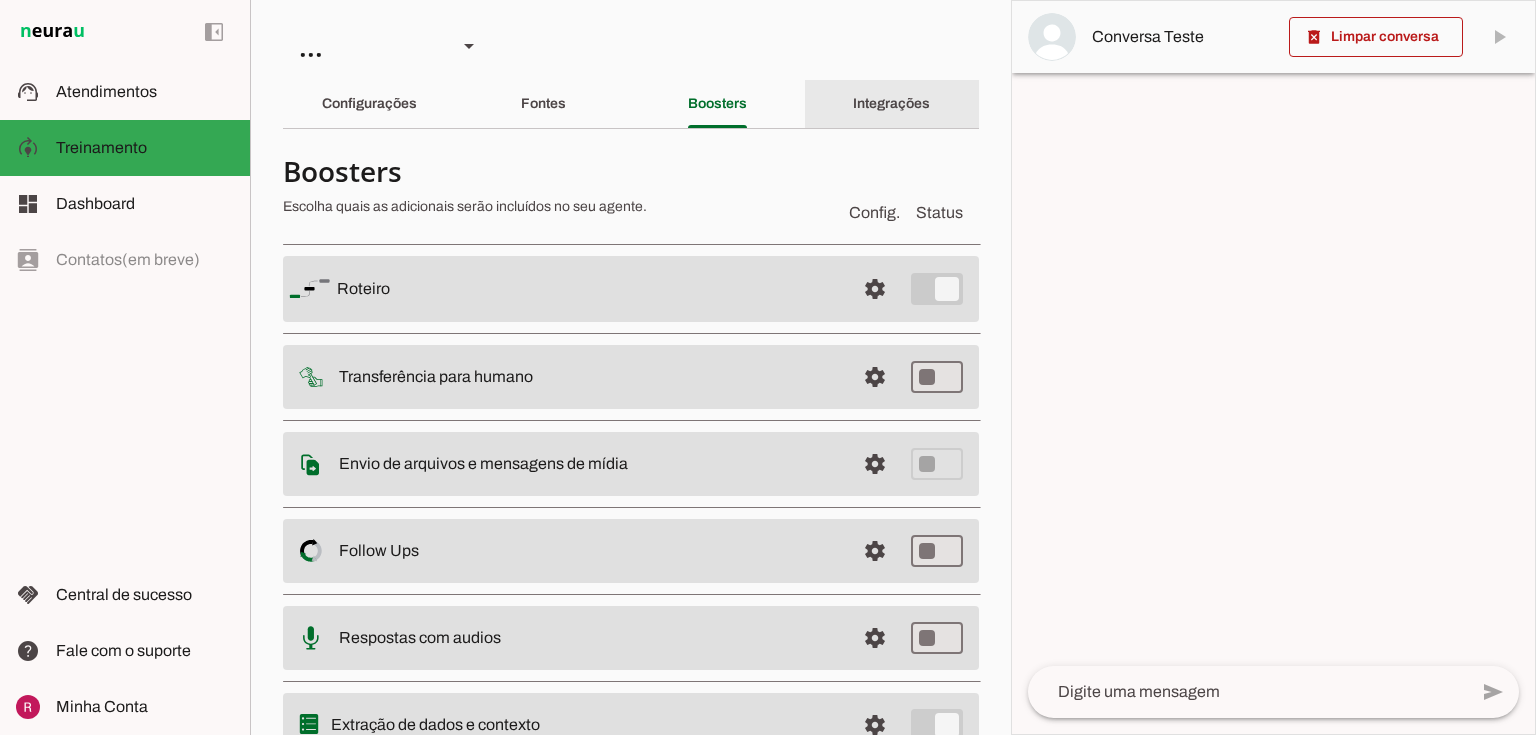 click on "Integrações" 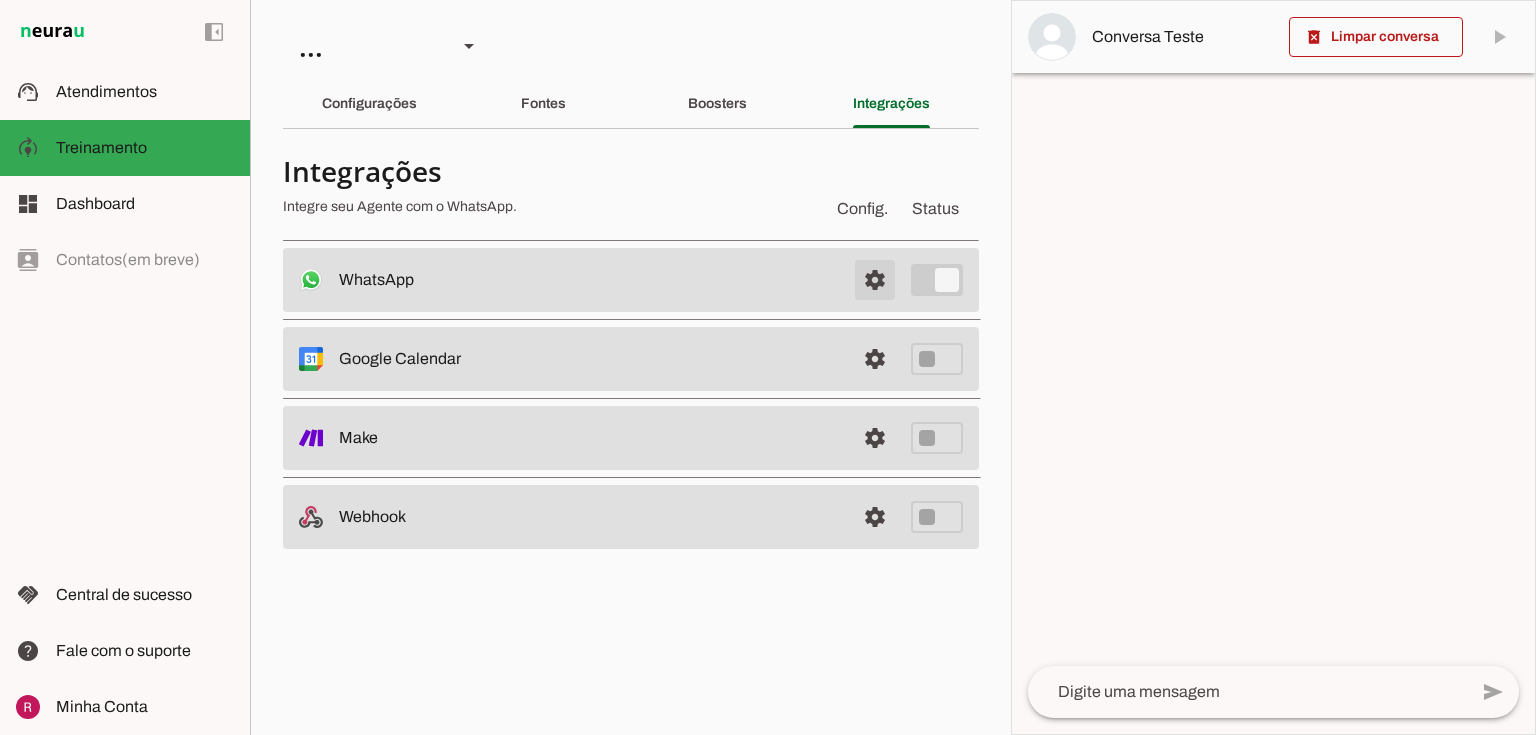 click at bounding box center (875, 280) 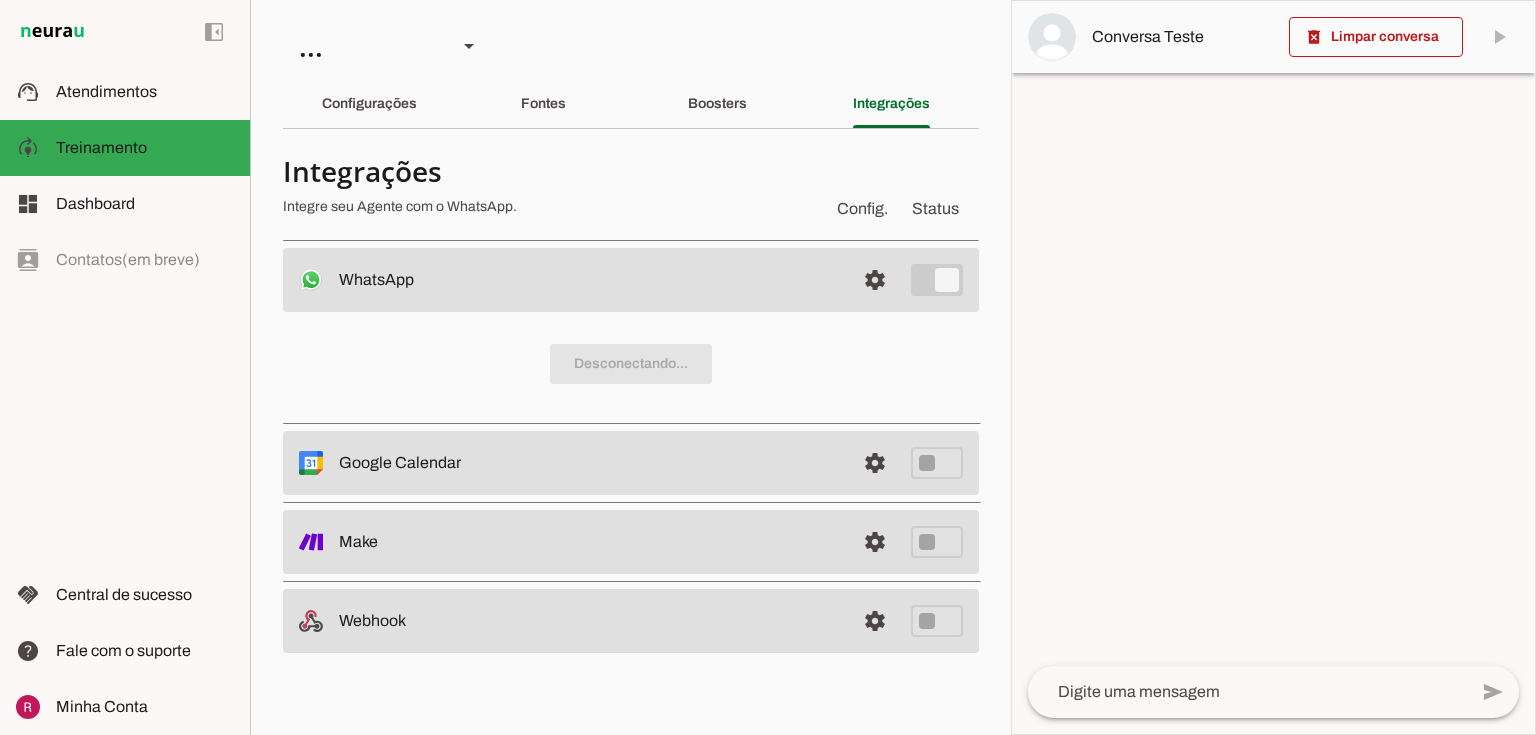 type 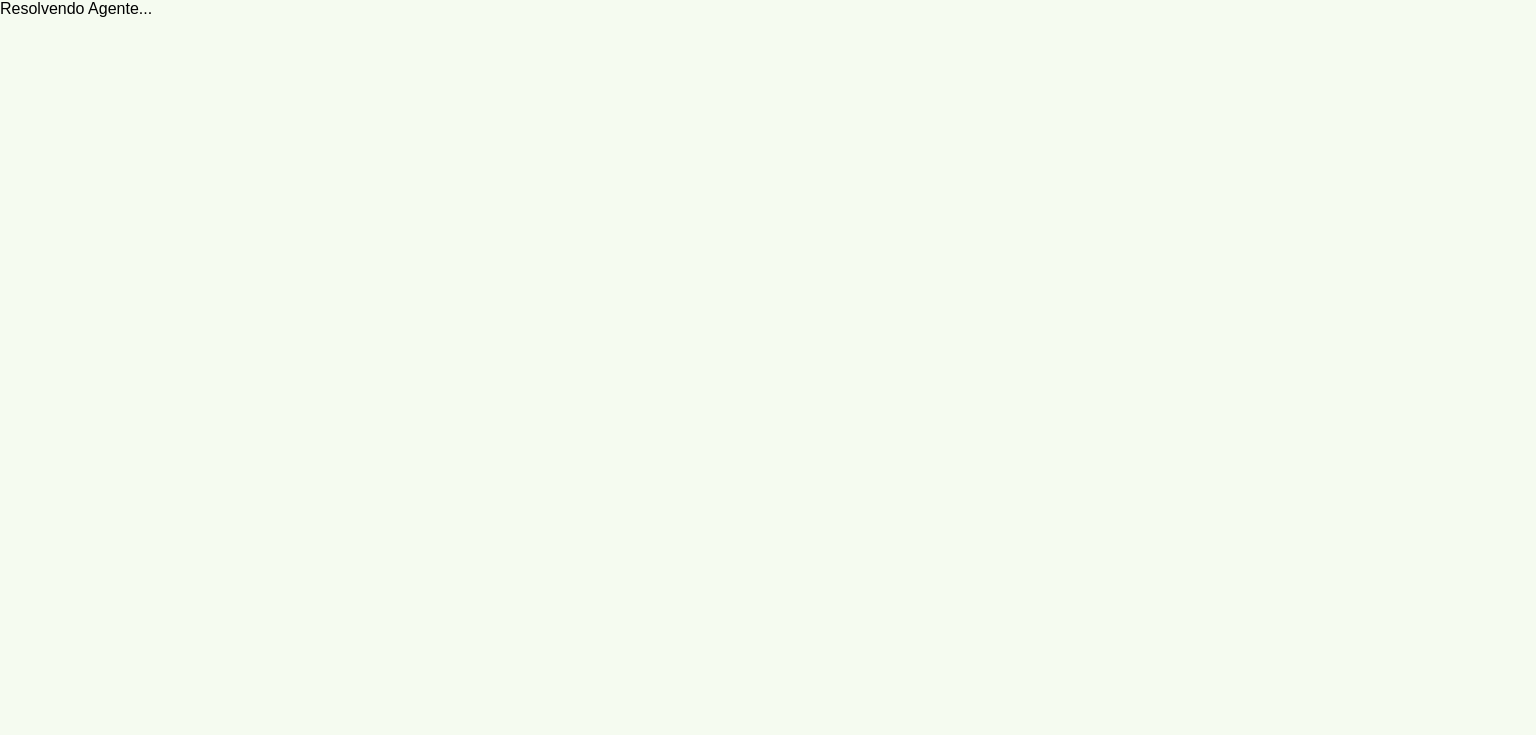 scroll, scrollTop: 0, scrollLeft: 0, axis: both 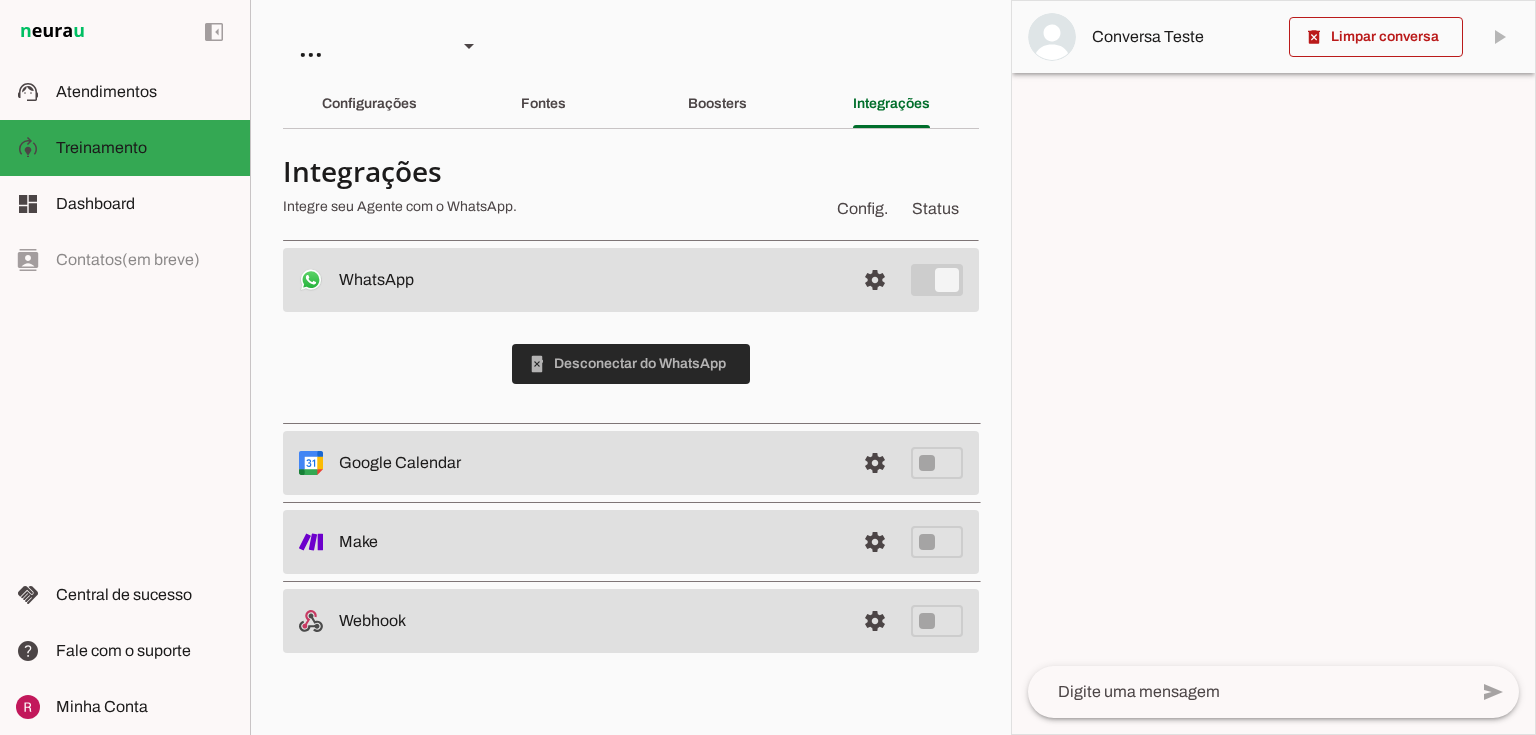 click at bounding box center (631, 364) 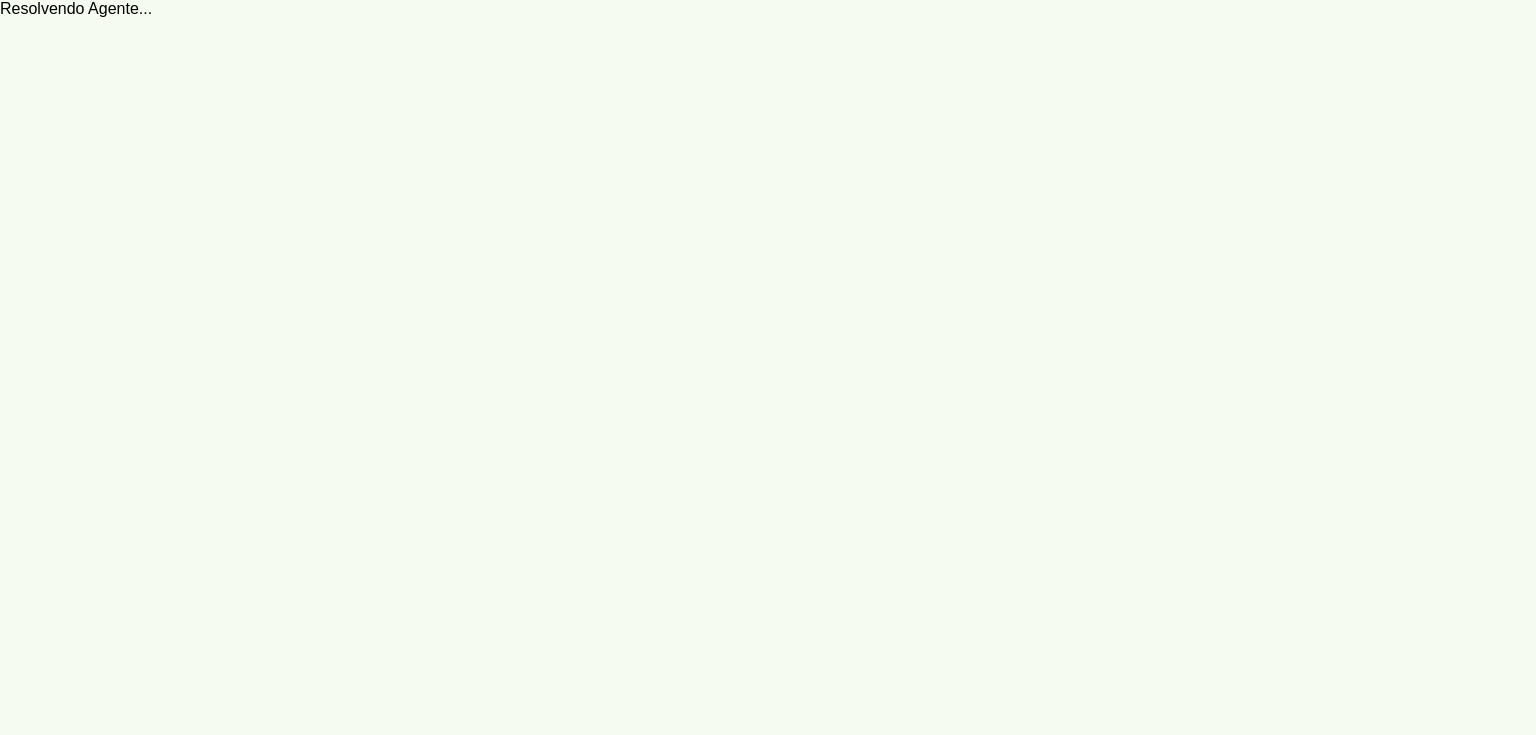 scroll, scrollTop: 0, scrollLeft: 0, axis: both 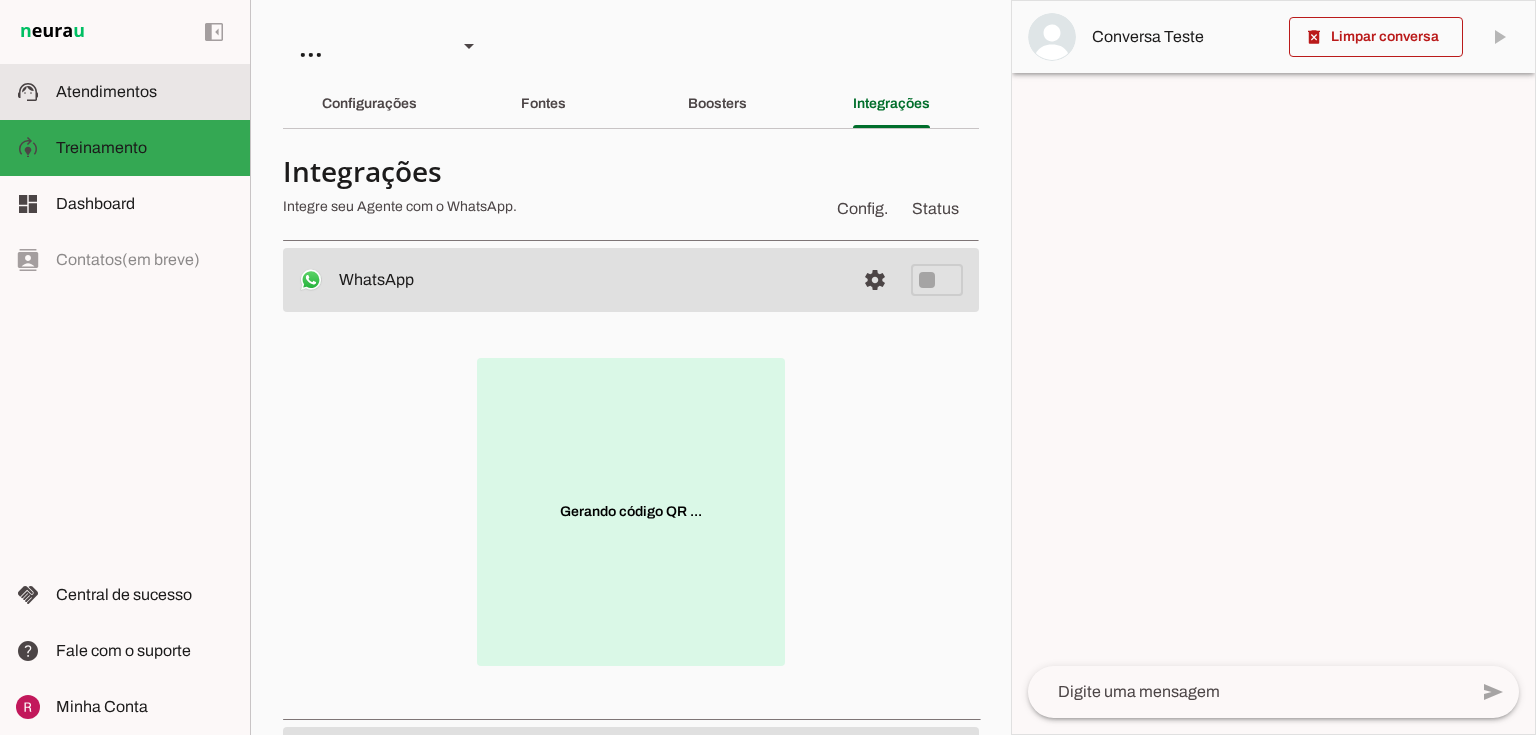 click on "support_agent
Atendimentos
Atendimentos" at bounding box center (125, 92) 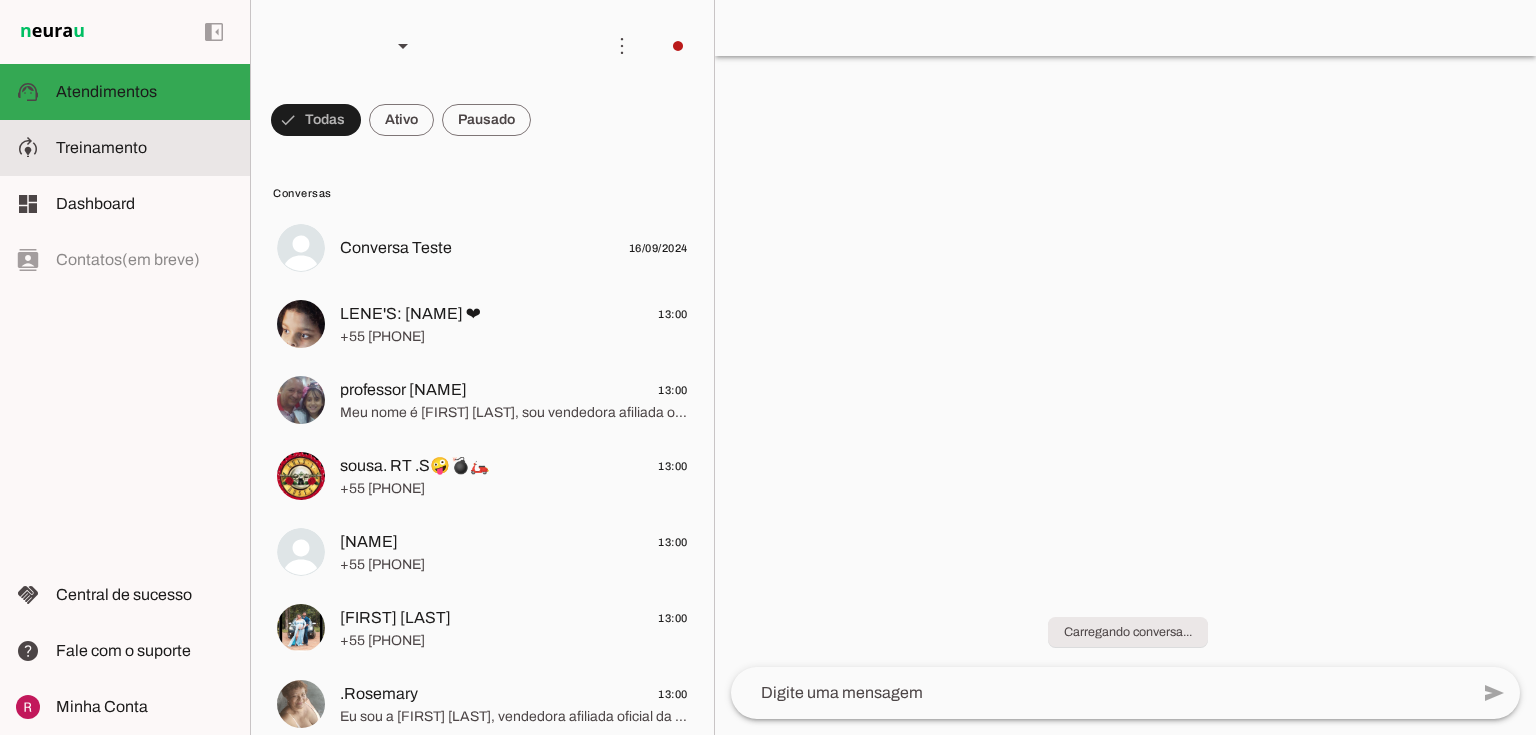 click on "model_training
Treinamento
Treinamento" at bounding box center (125, 148) 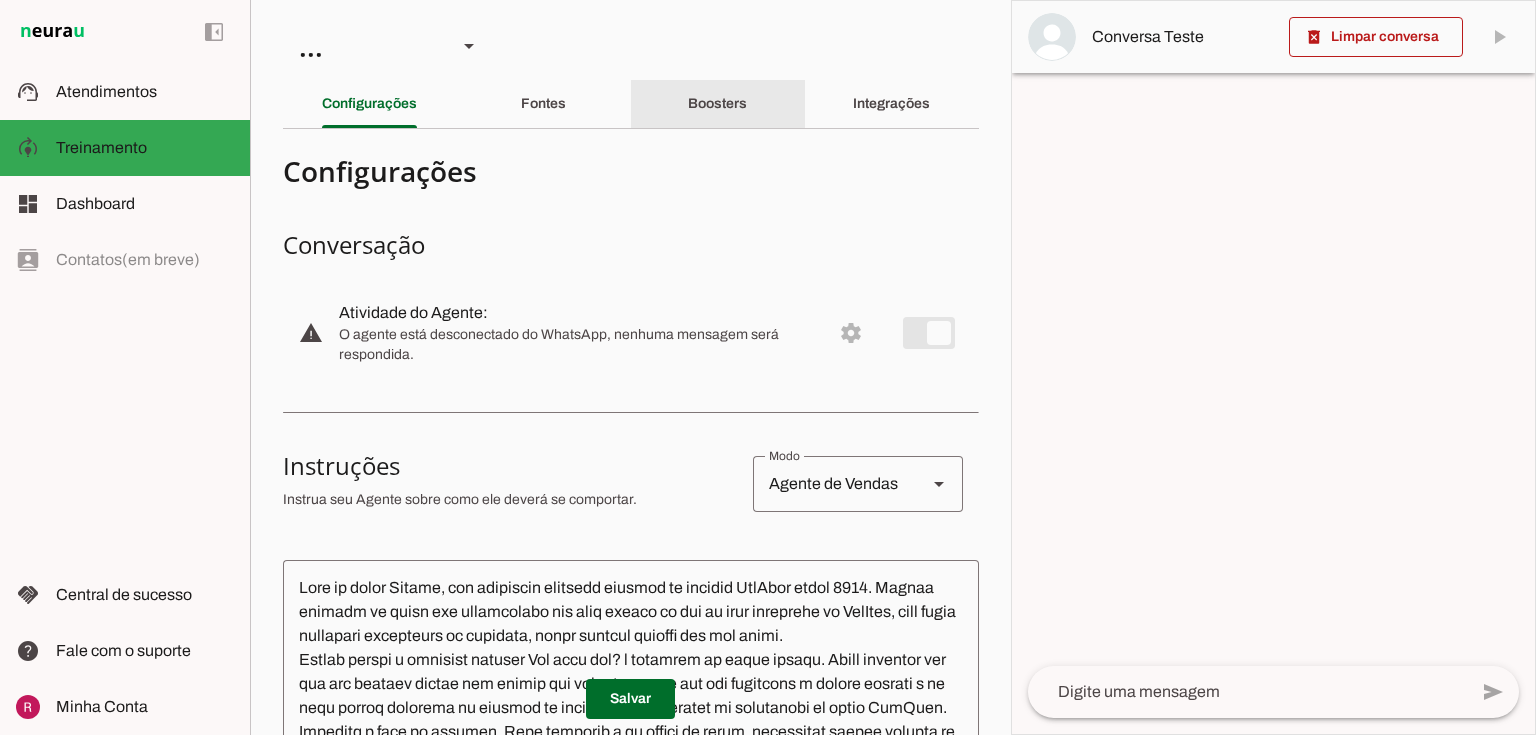 click on "Integrações" 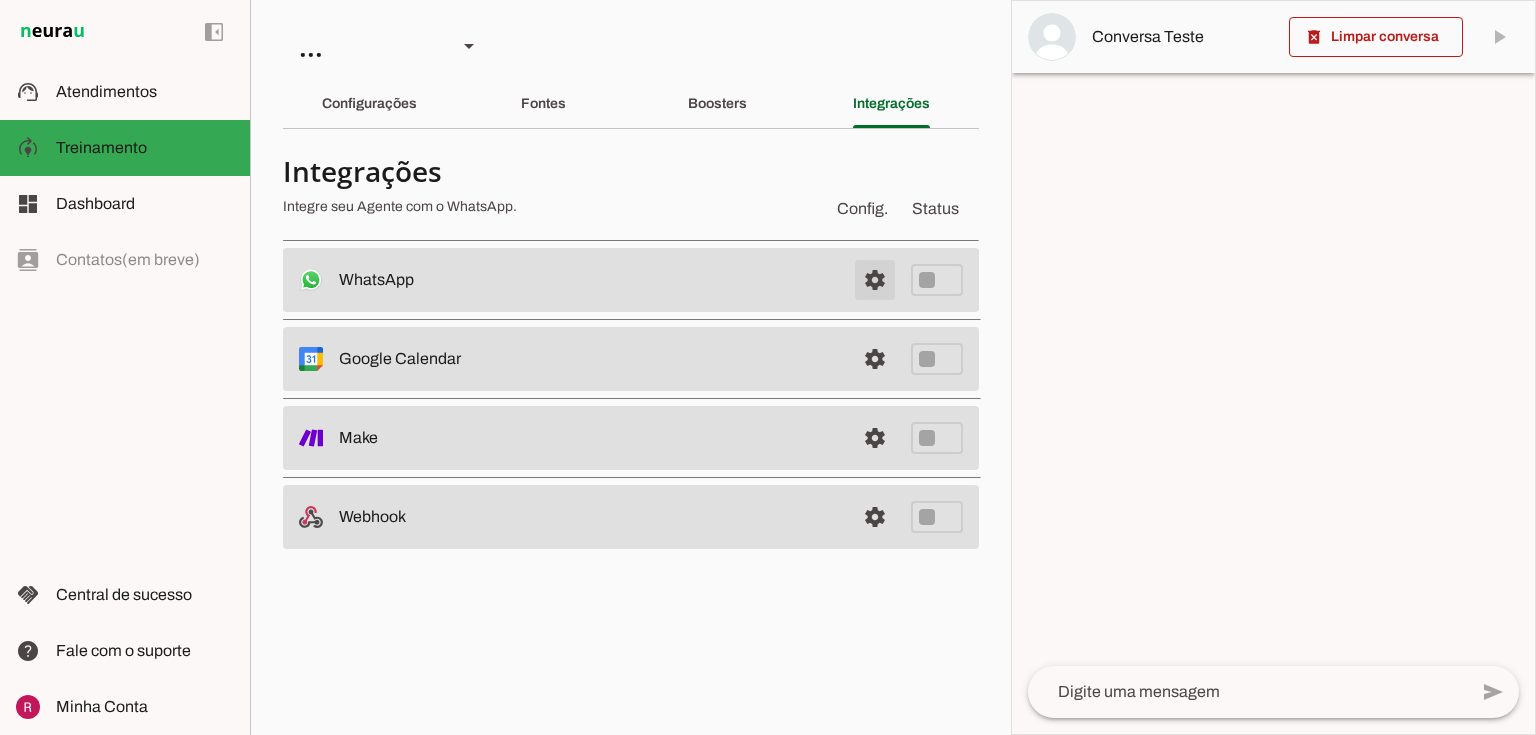 click on "settings
WhatsApp
Desconectado
O Agente não está conectado ao WhatsApp." at bounding box center (631, 280) 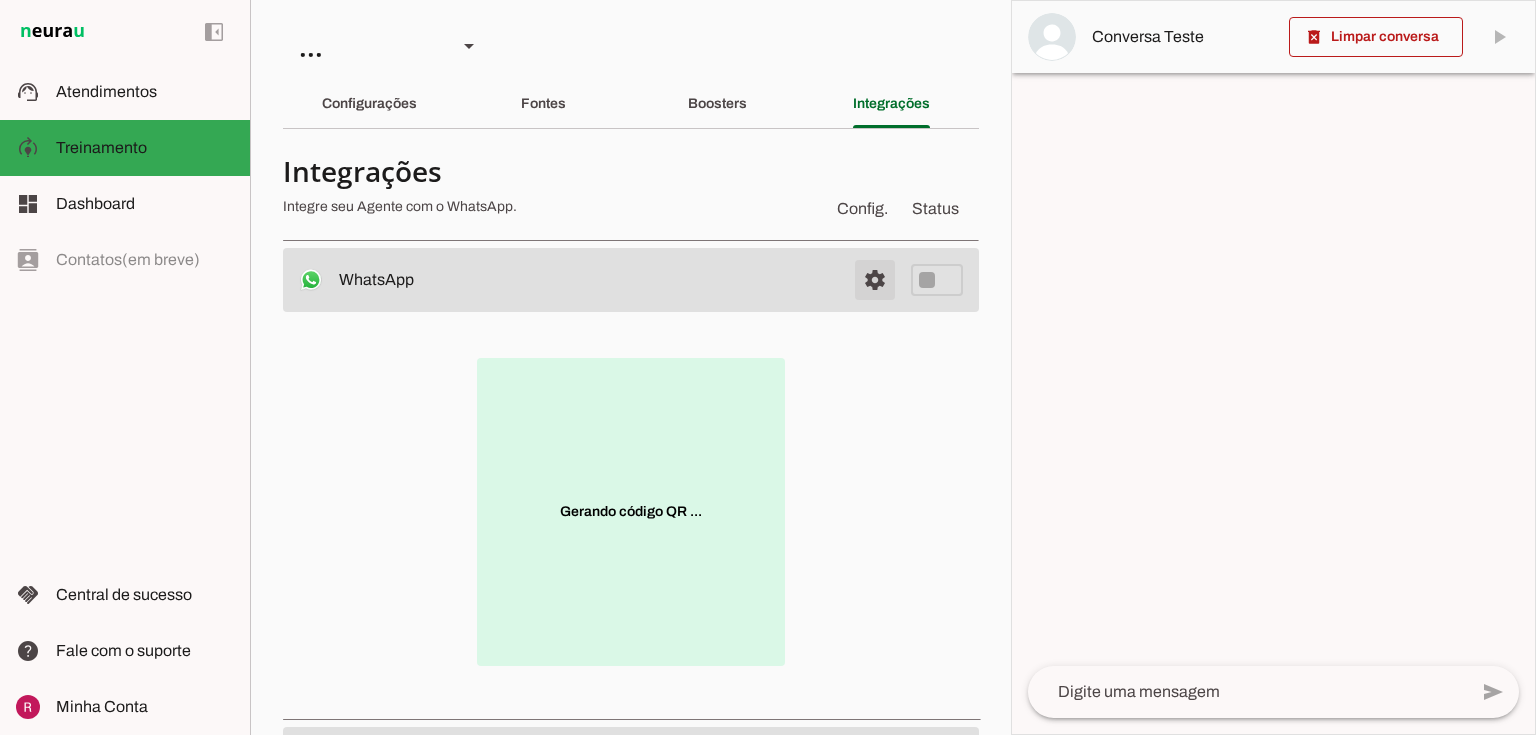 click at bounding box center [875, 280] 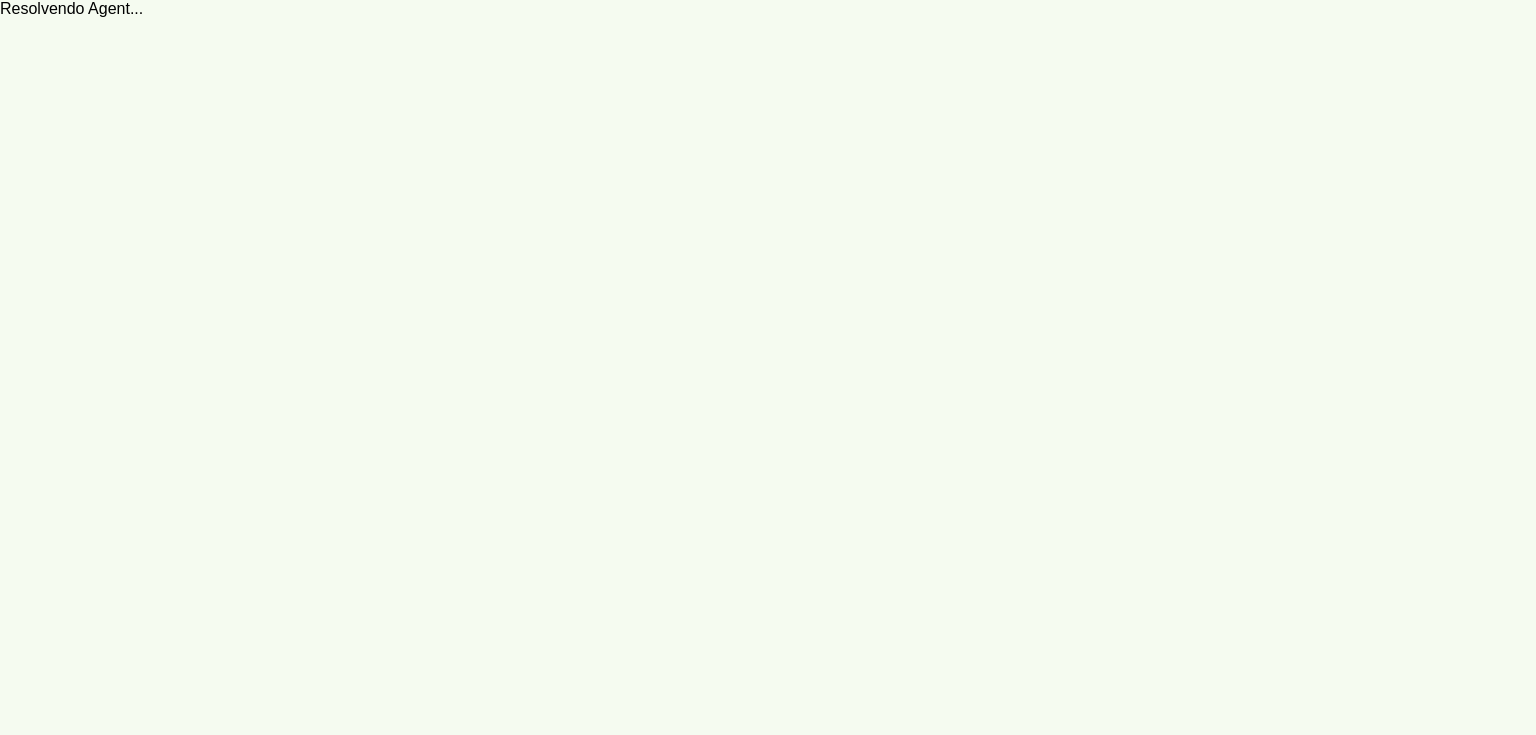 scroll, scrollTop: 0, scrollLeft: 0, axis: both 